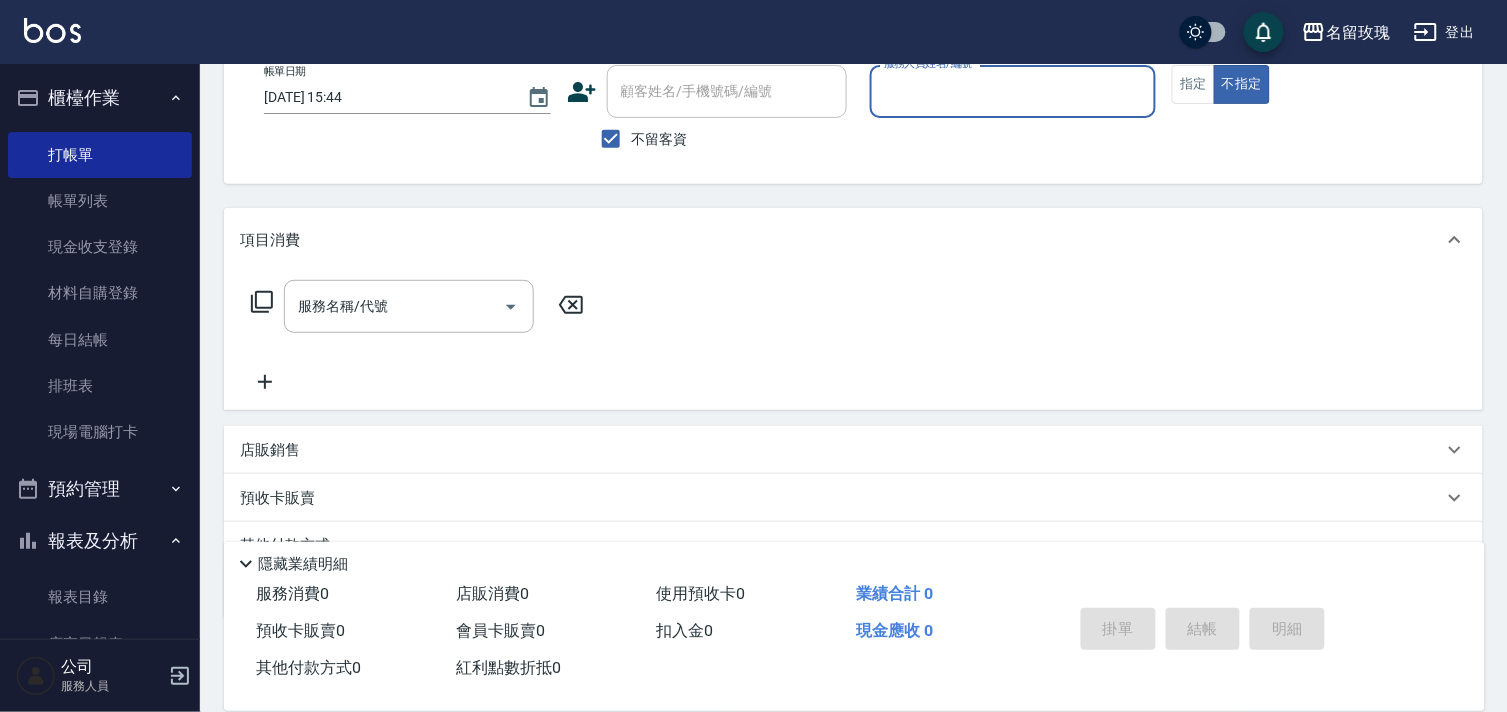scroll, scrollTop: 215, scrollLeft: 0, axis: vertical 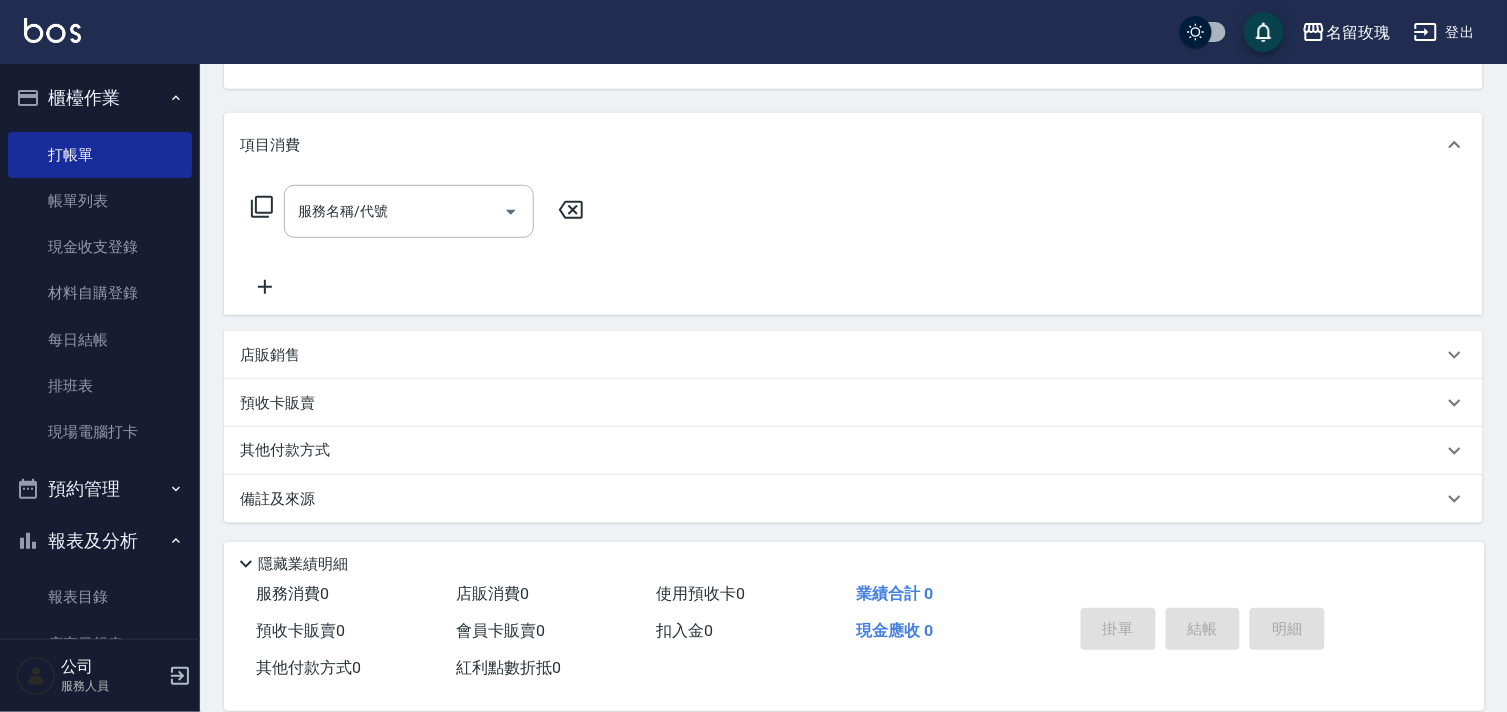 click on "店販銷售" at bounding box center (841, 355) 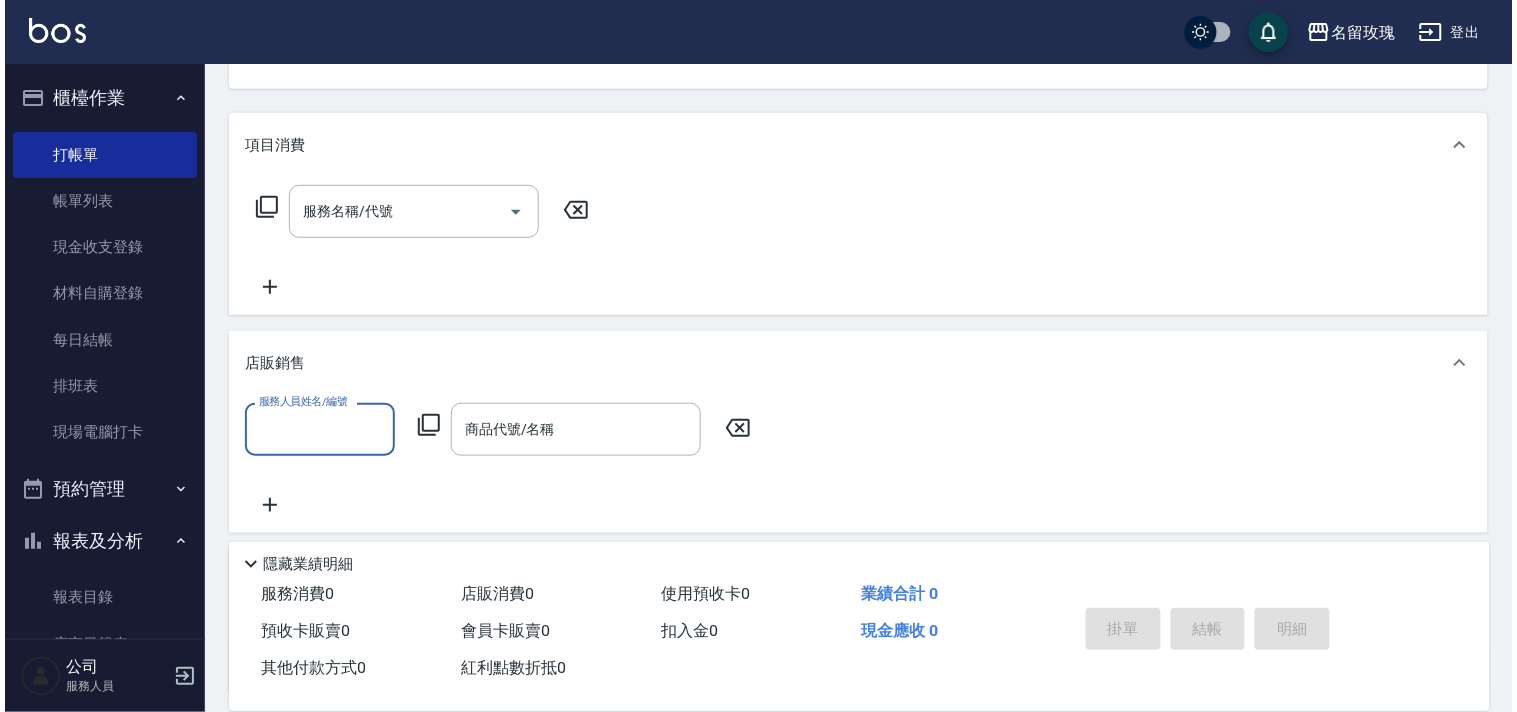 scroll, scrollTop: 0, scrollLeft: 0, axis: both 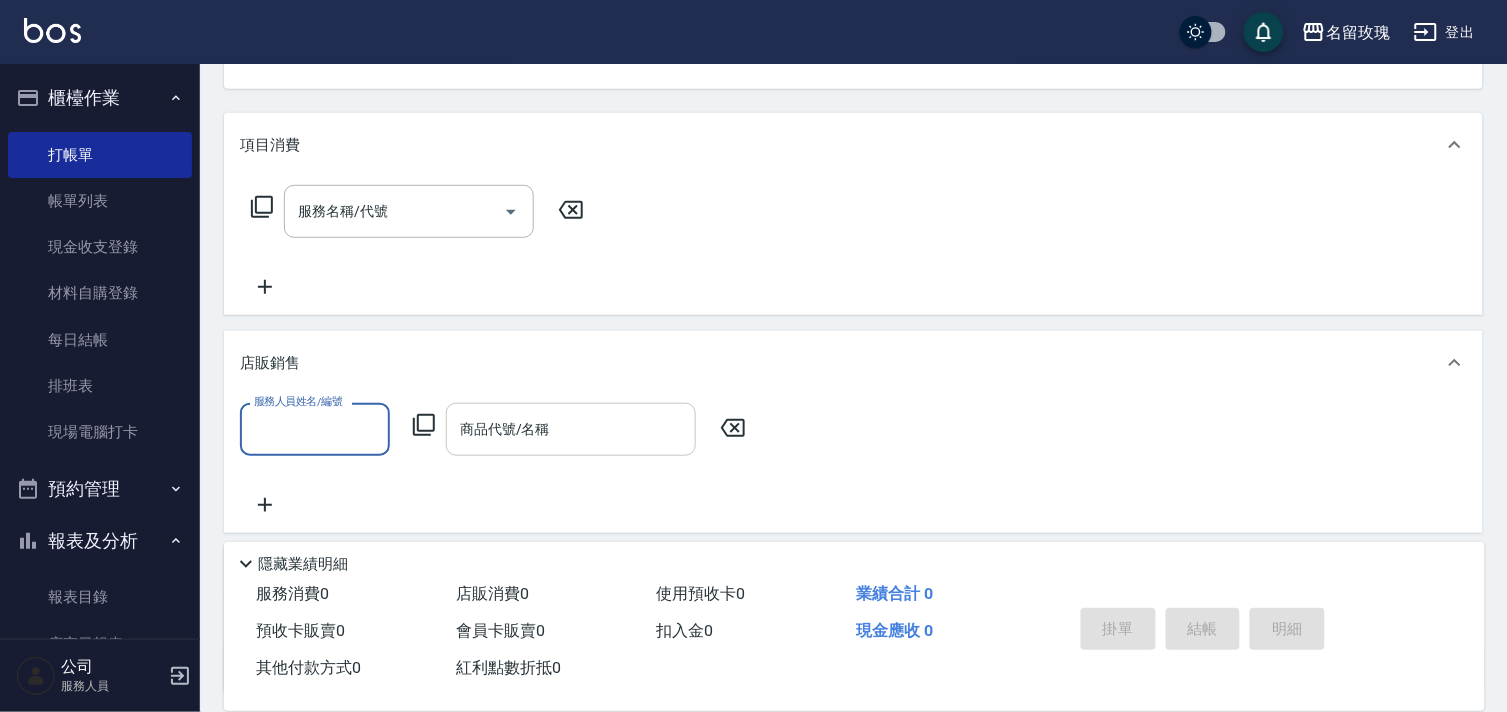 click on "商品代號/名稱" at bounding box center (571, 429) 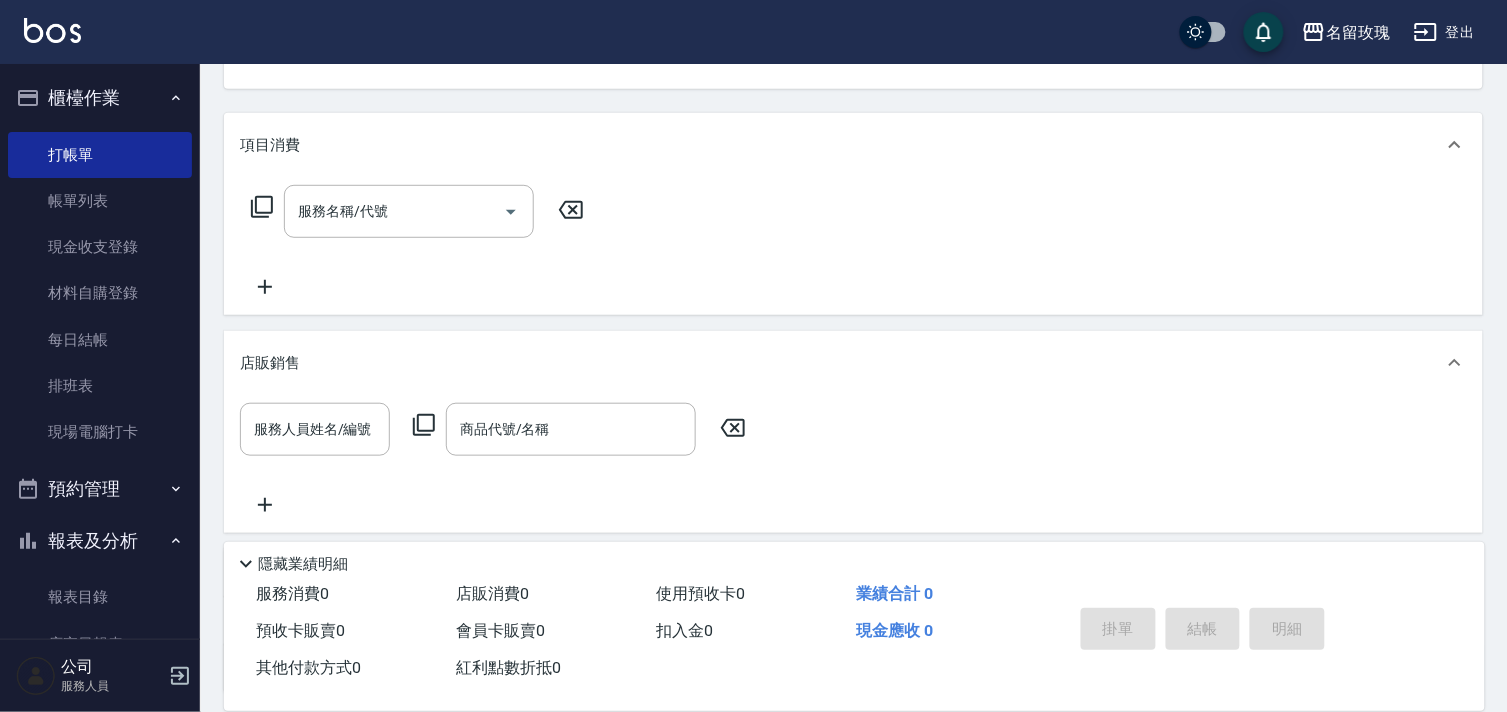 click 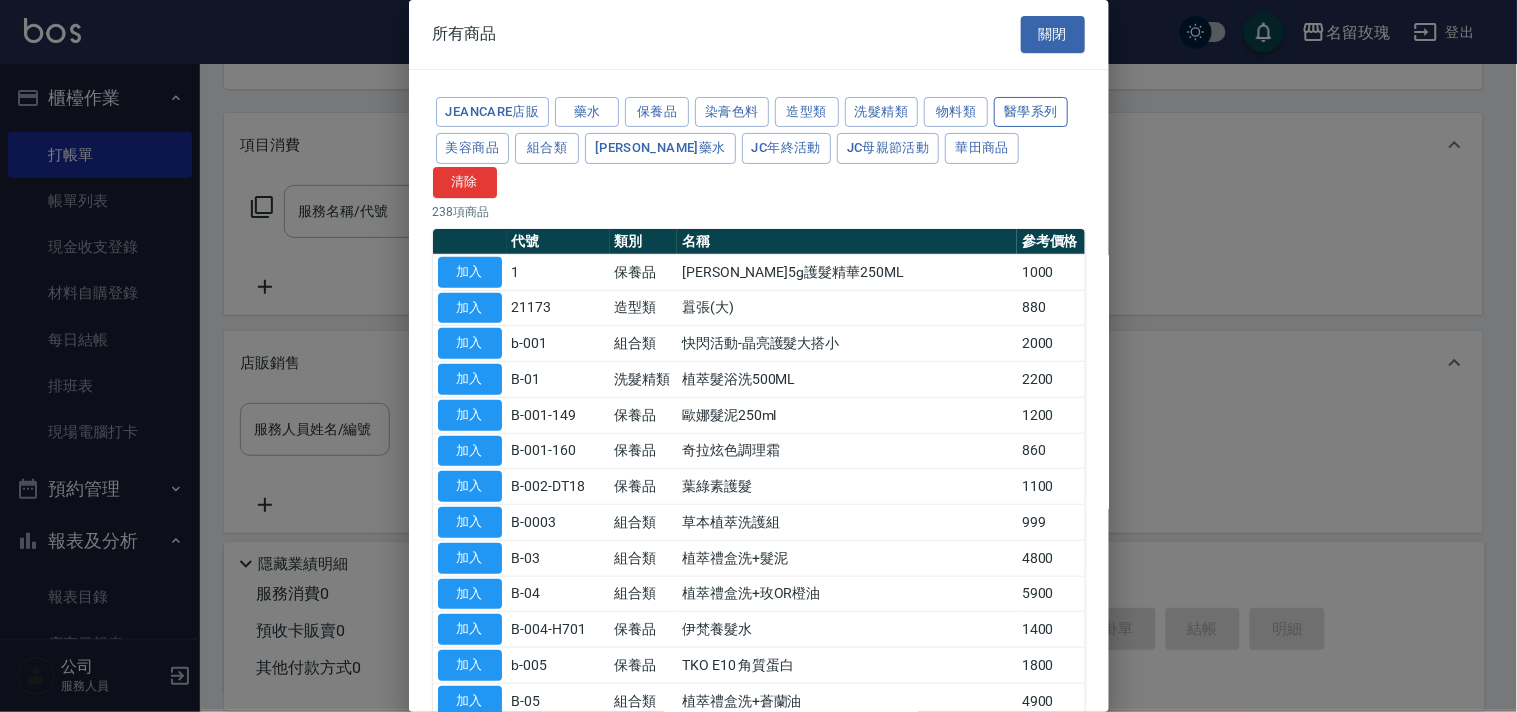 click on "醫學系列" at bounding box center (1031, 112) 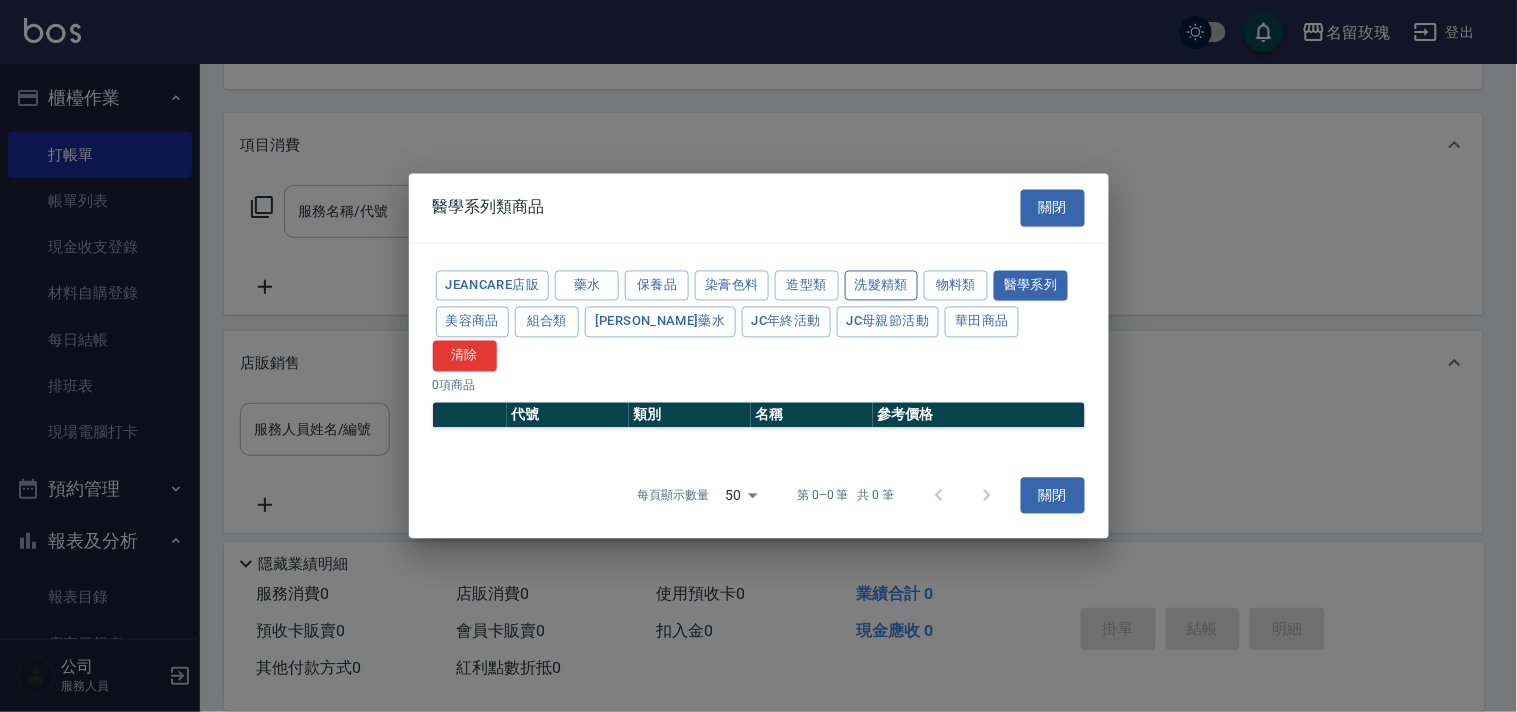 click on "洗髮精類" at bounding box center [882, 285] 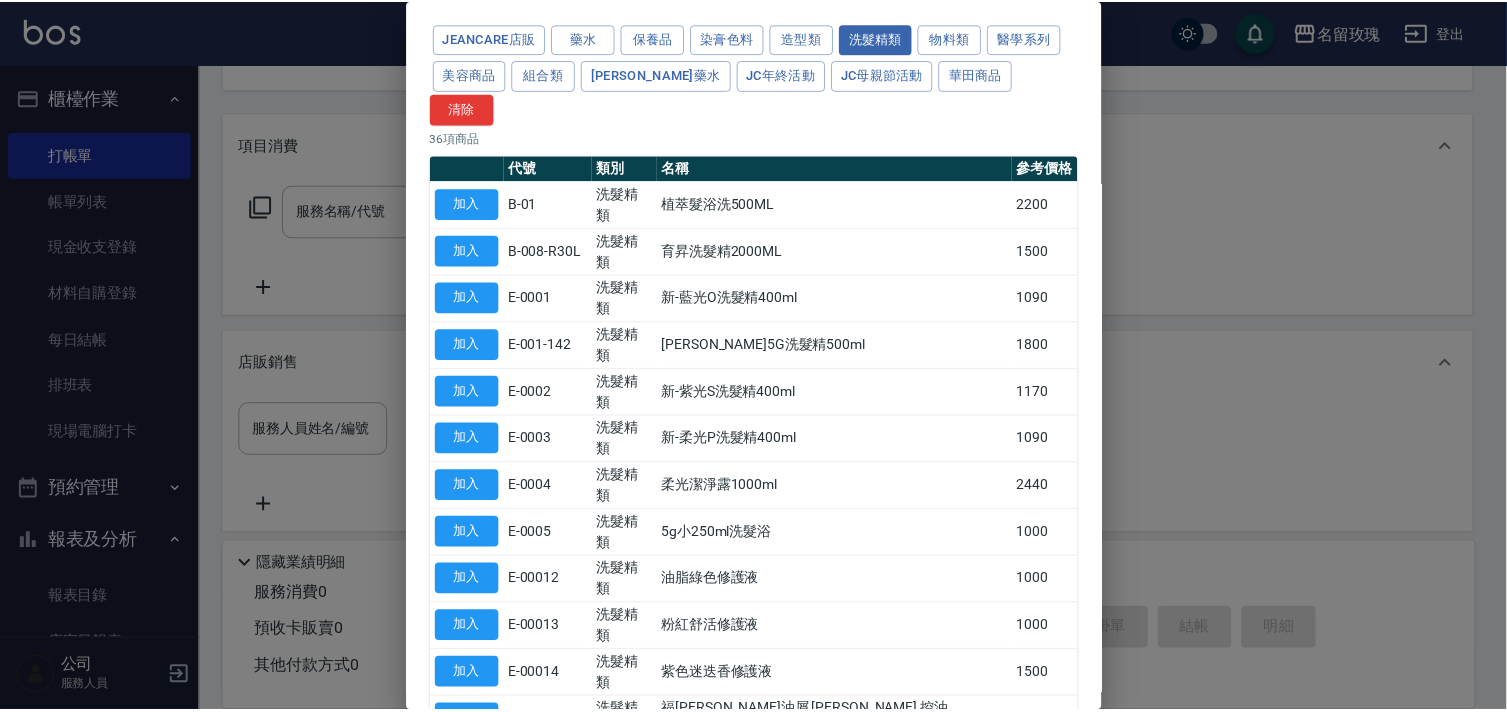scroll, scrollTop: 0, scrollLeft: 0, axis: both 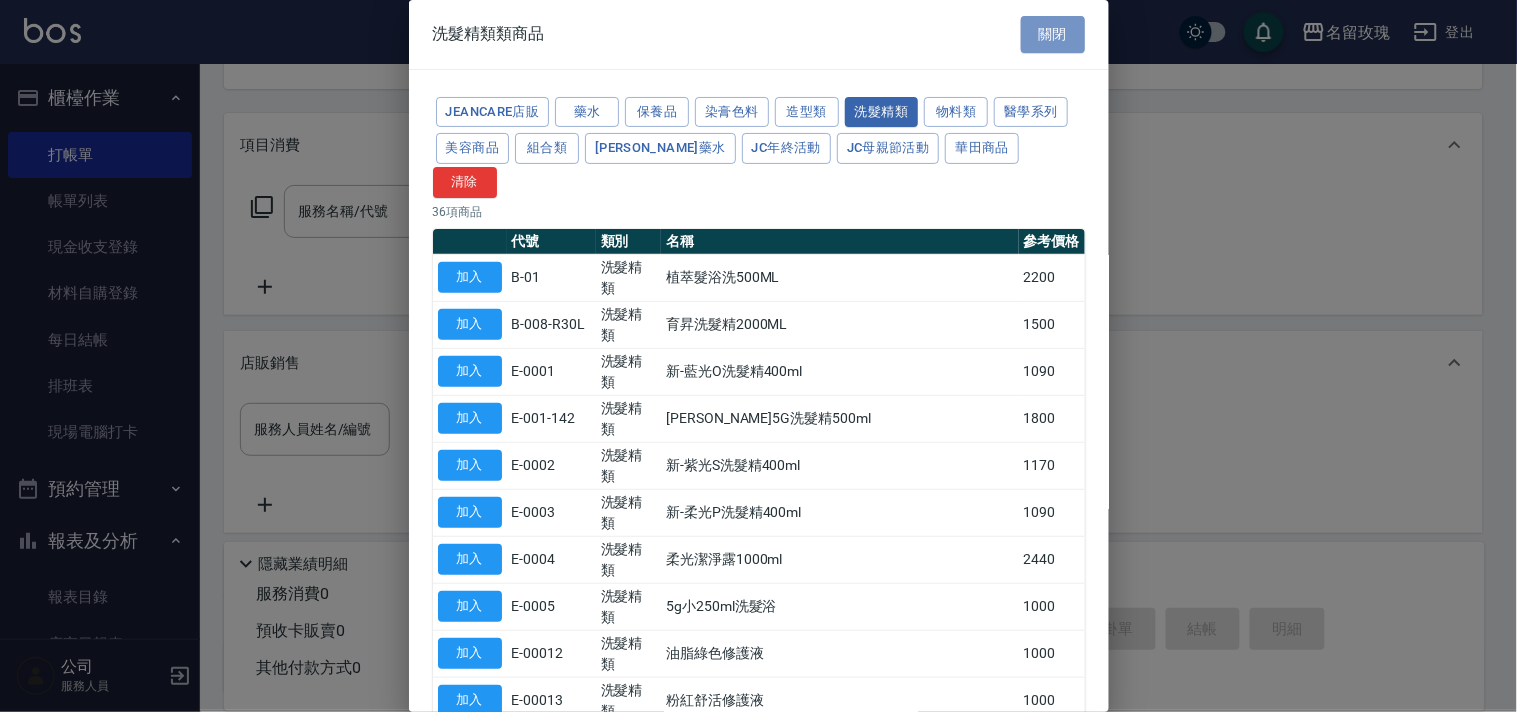 click on "關閉" at bounding box center [1053, 34] 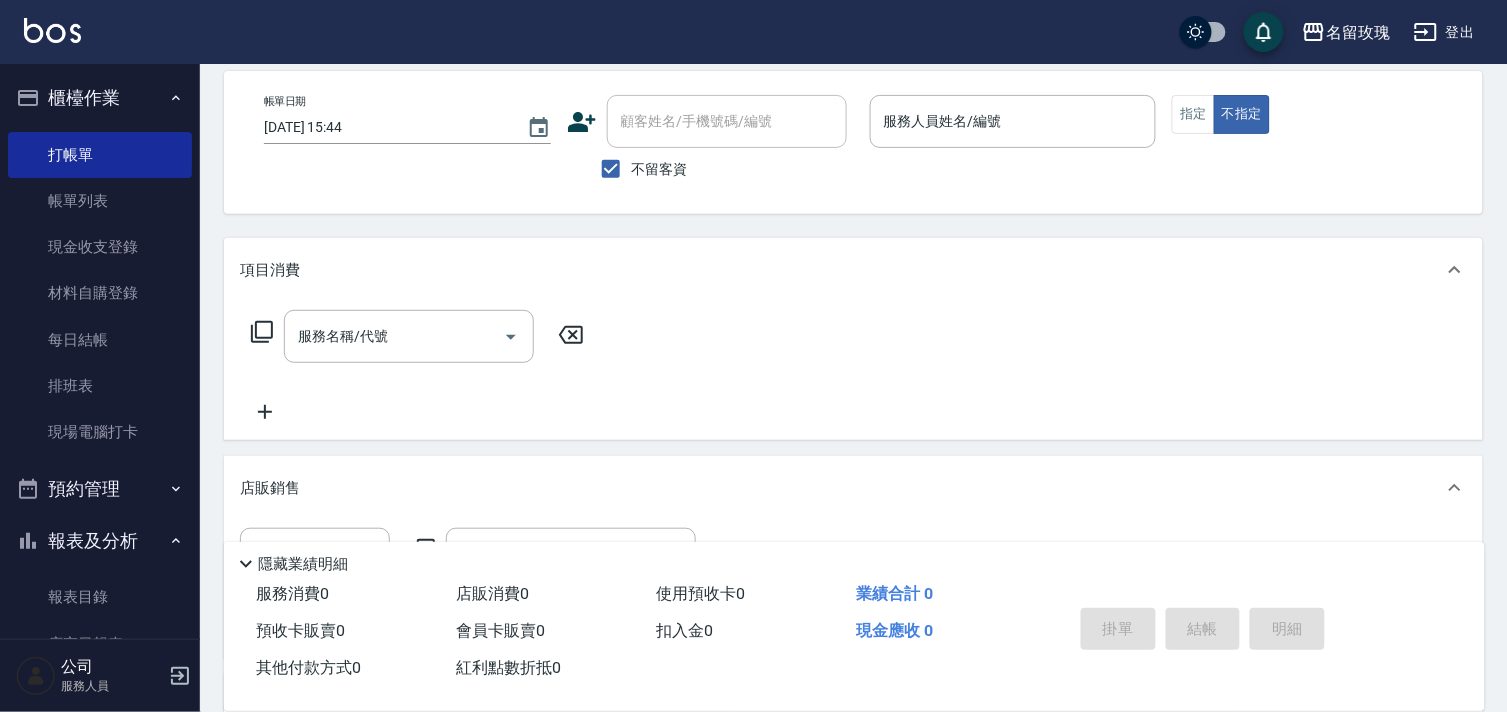 scroll, scrollTop: 0, scrollLeft: 0, axis: both 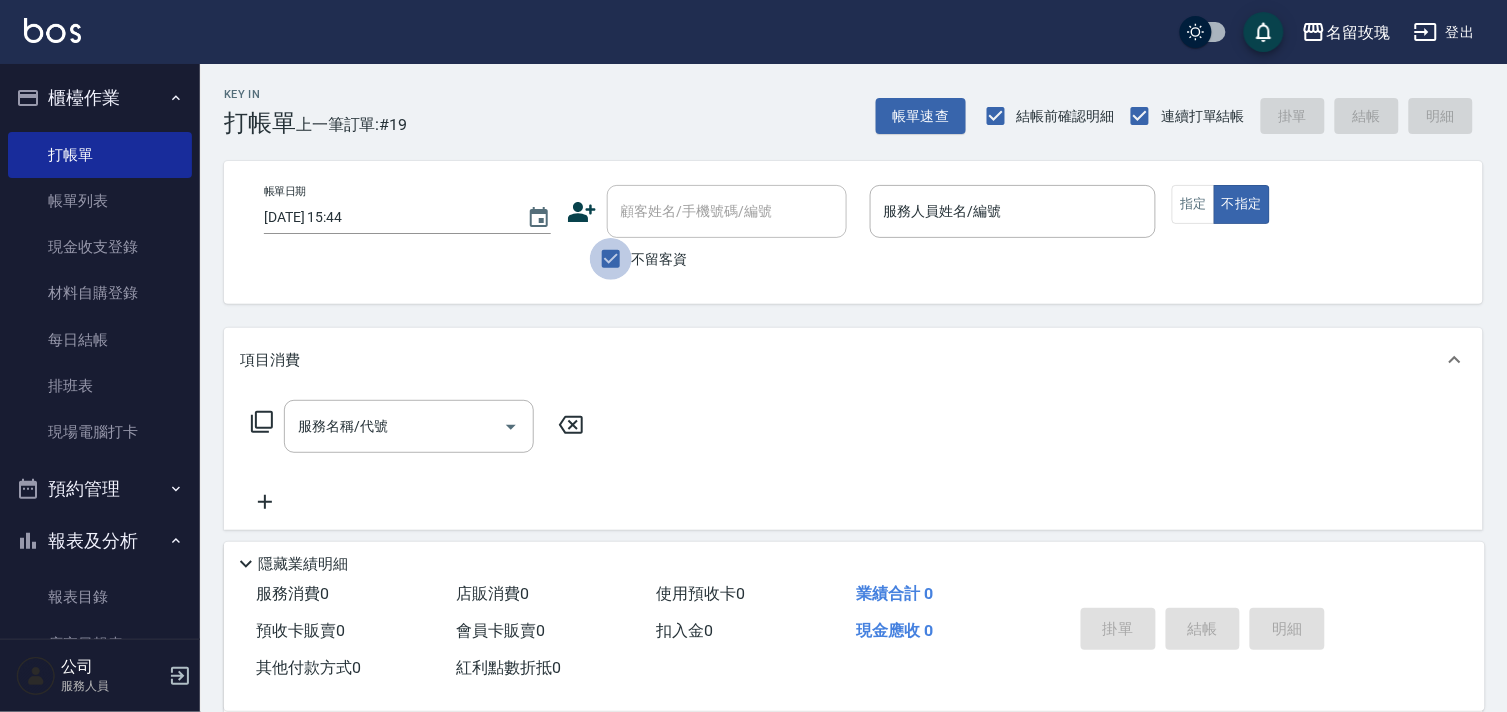 click on "不留客資" at bounding box center (611, 259) 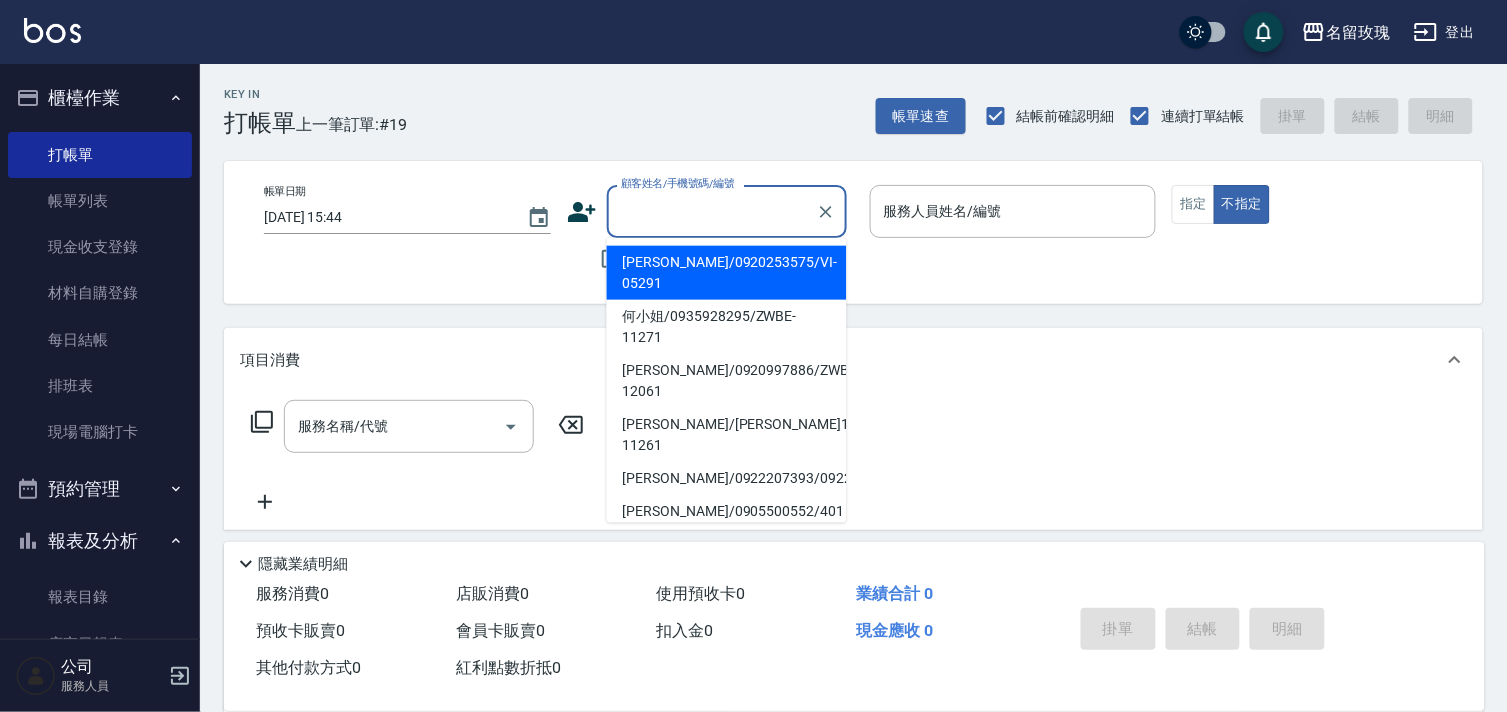 click on "顧客姓名/手機號碼/編號" at bounding box center (712, 211) 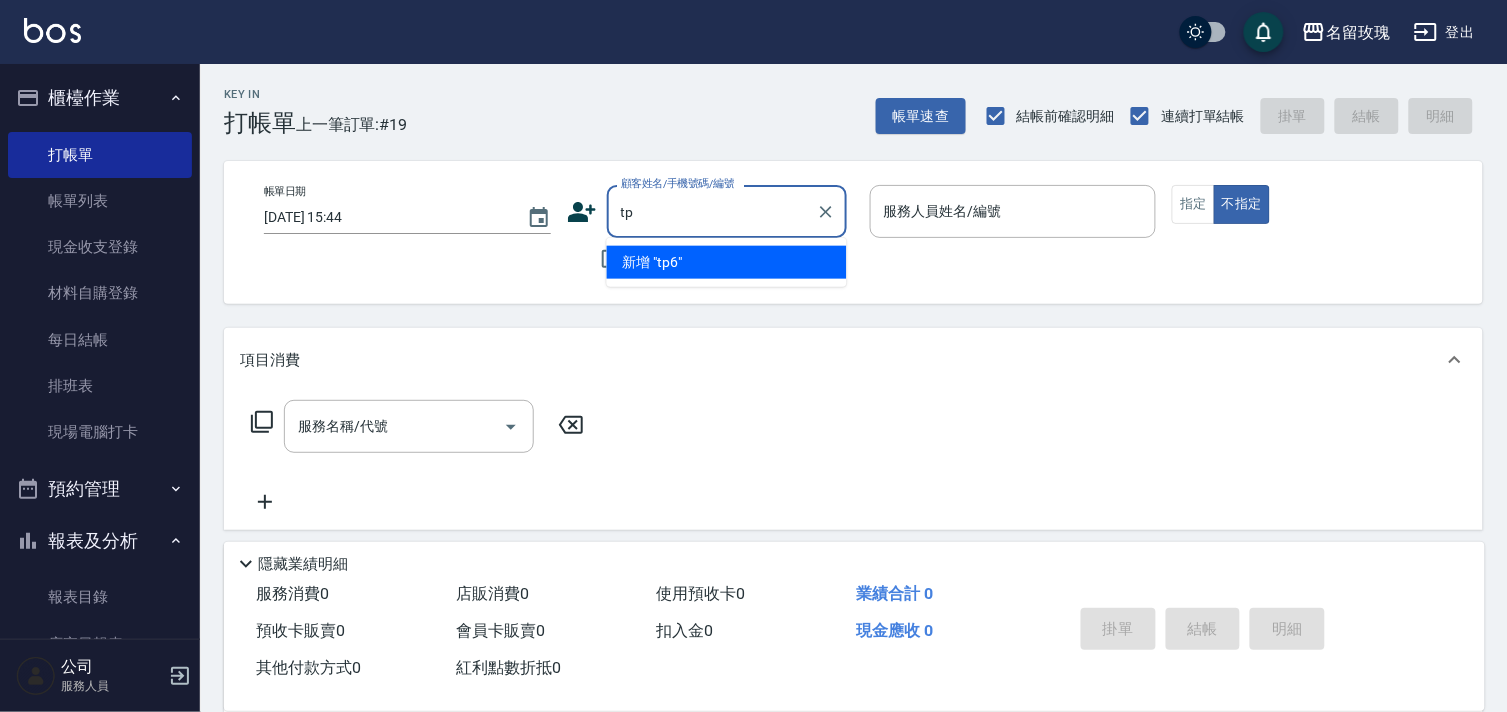 type on "t" 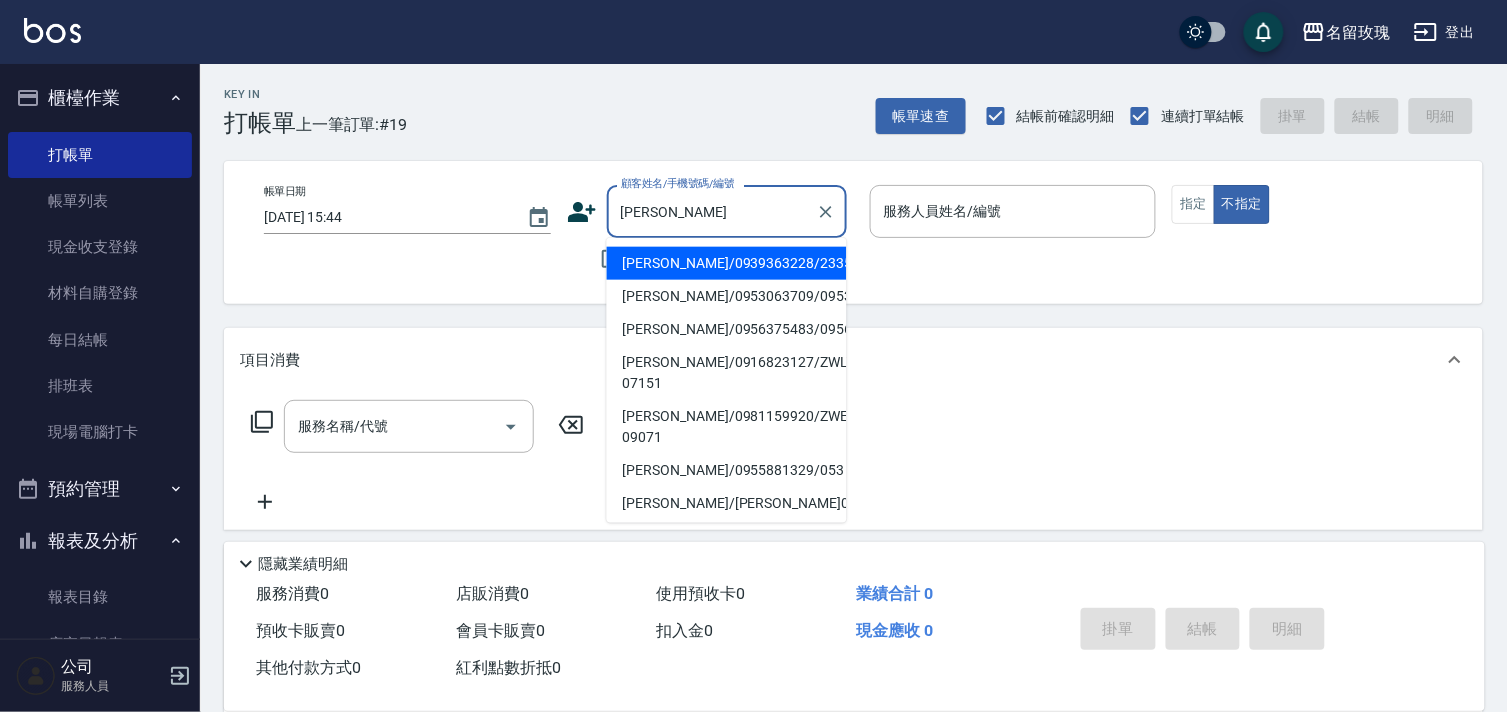 scroll, scrollTop: 0, scrollLeft: 0, axis: both 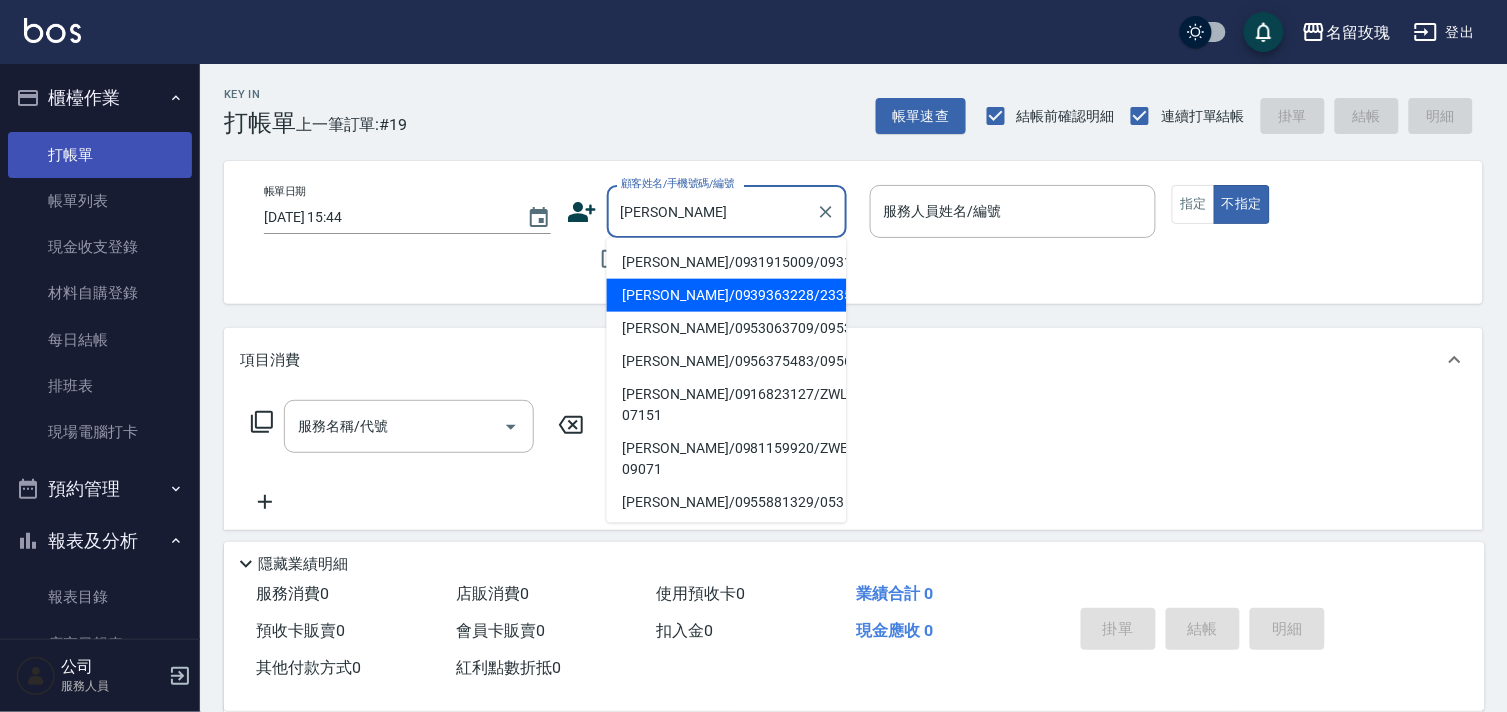 type on "陳雅" 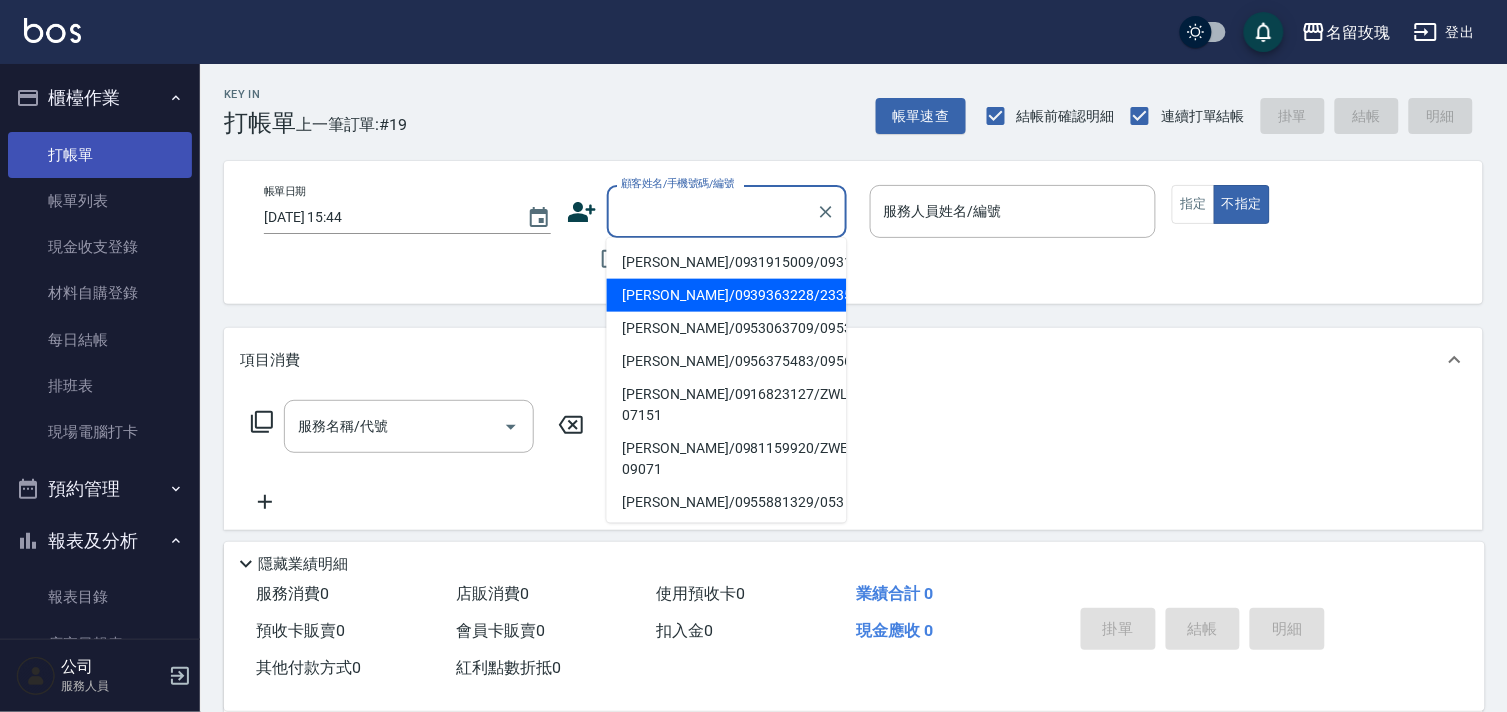 click on "打帳單" at bounding box center (100, 155) 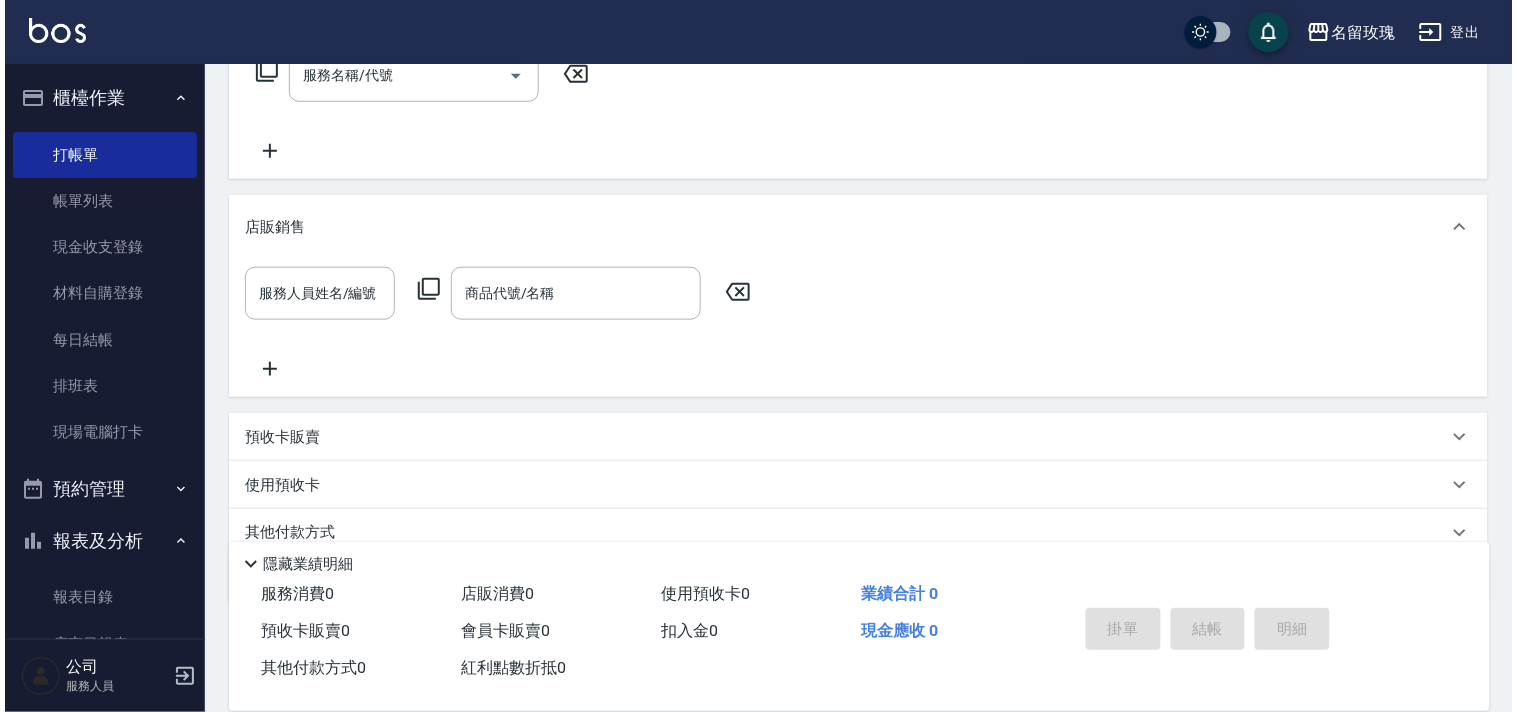 scroll, scrollTop: 433, scrollLeft: 0, axis: vertical 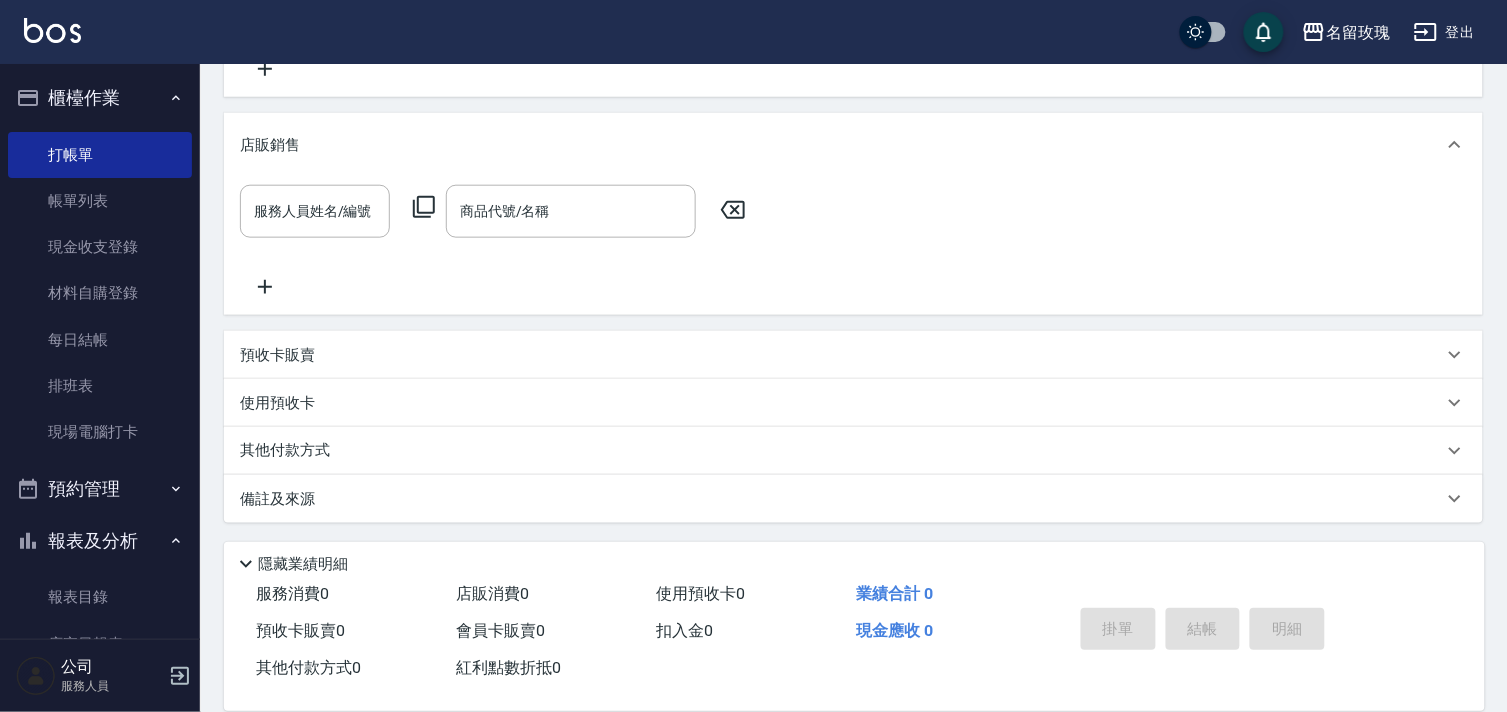 click 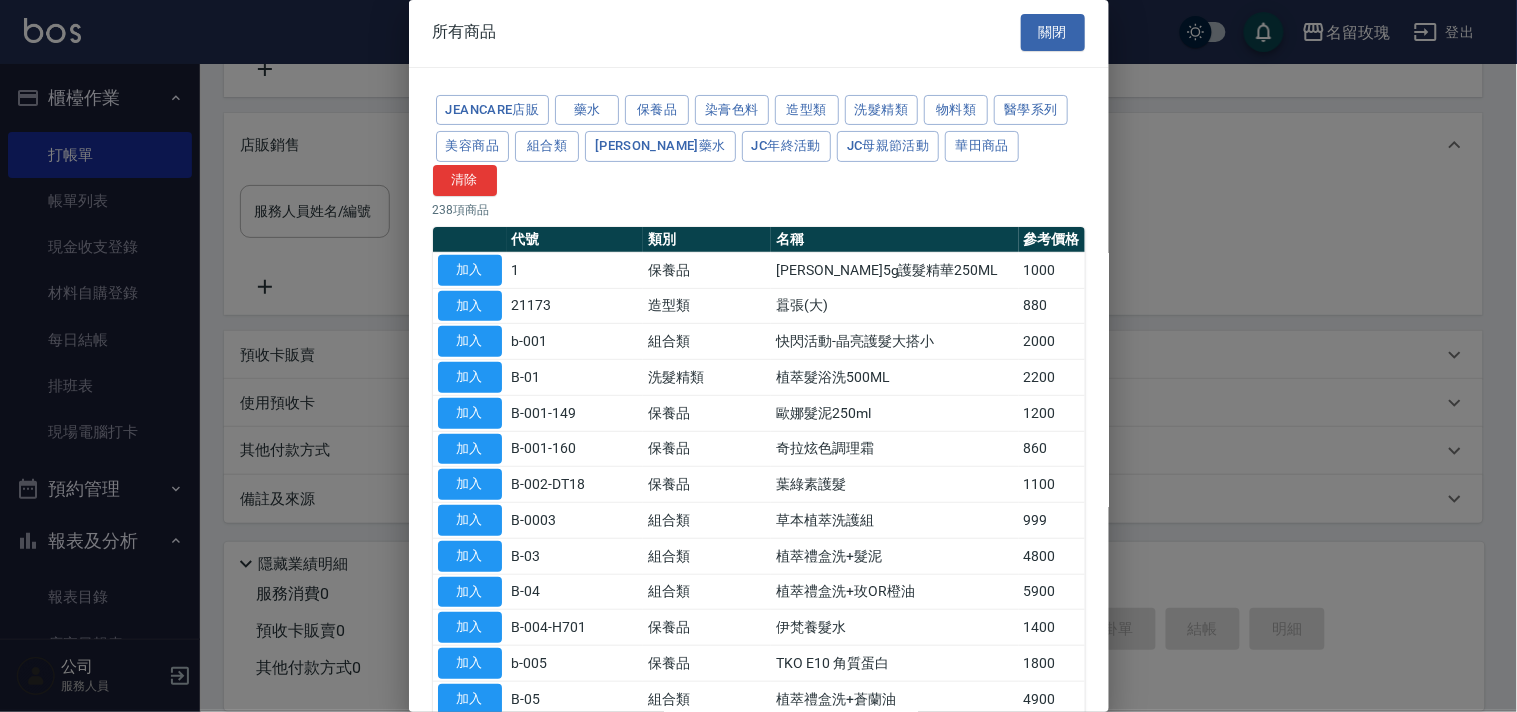 scroll, scrollTop: 0, scrollLeft: 0, axis: both 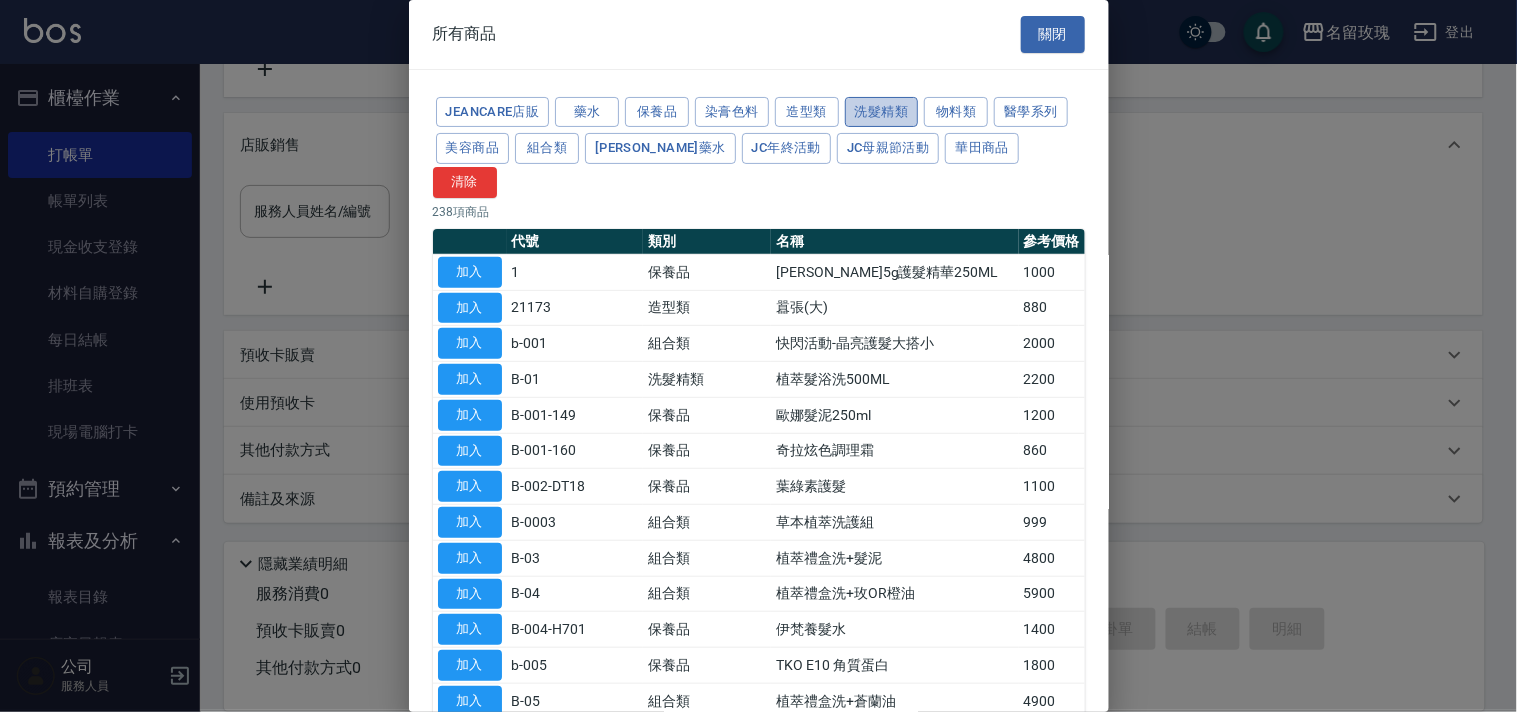 click on "洗髮精類" at bounding box center [882, 112] 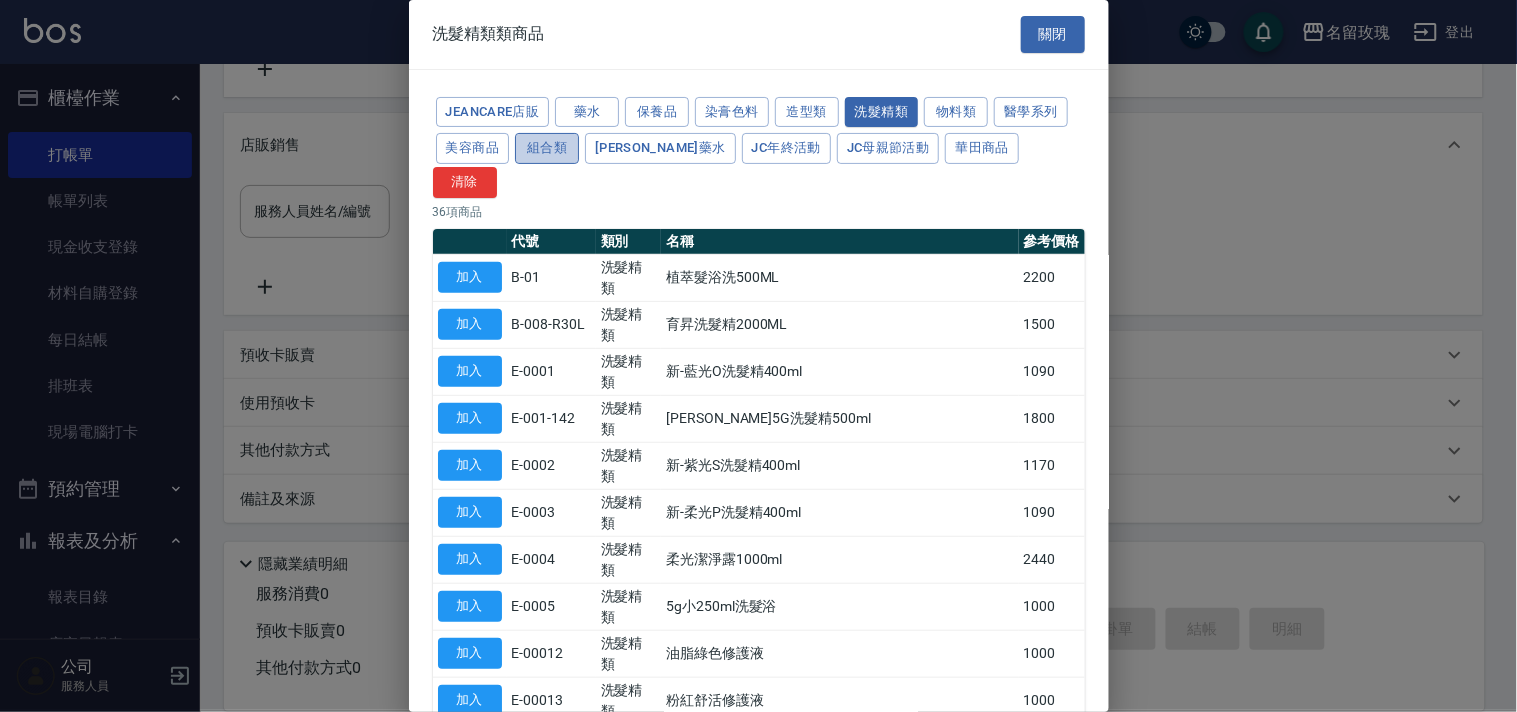 click on "組合類" at bounding box center [547, 148] 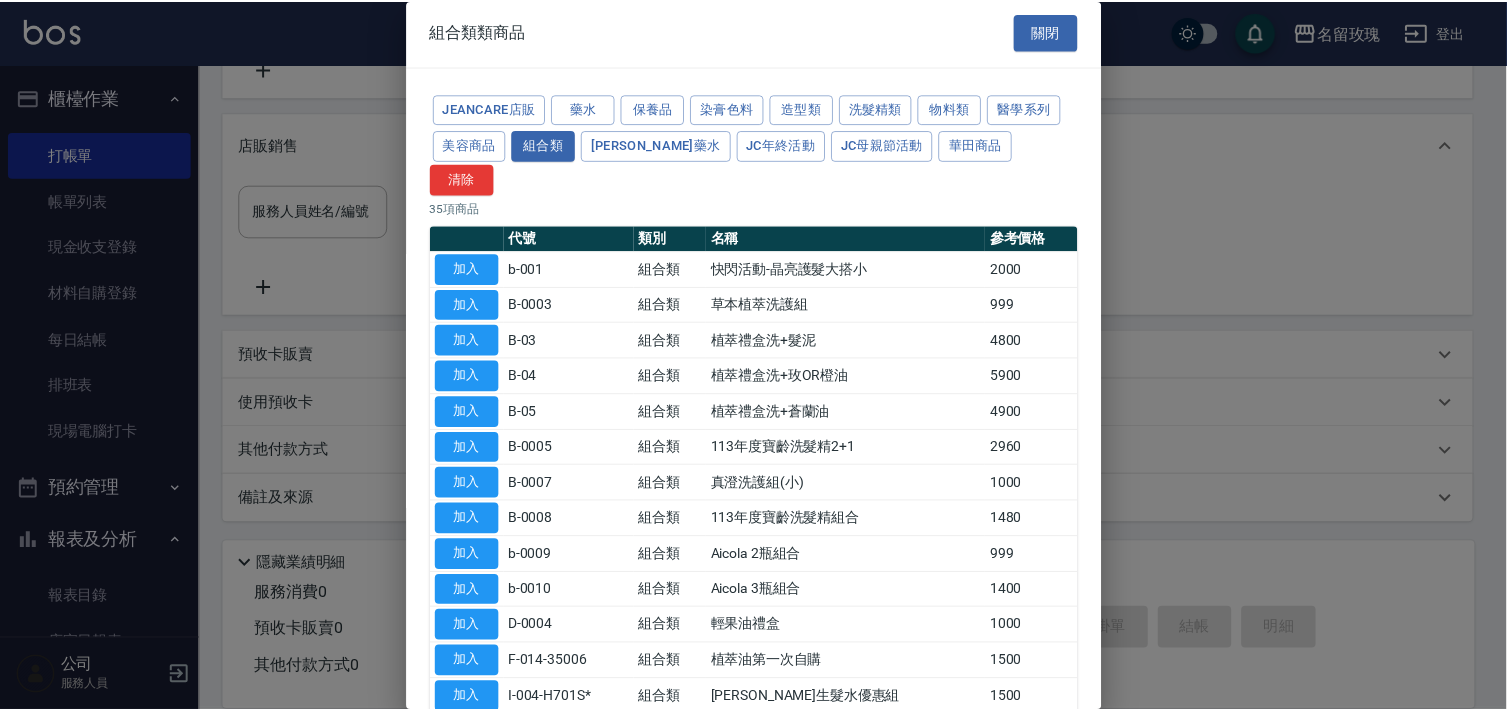 scroll, scrollTop: 0, scrollLeft: 0, axis: both 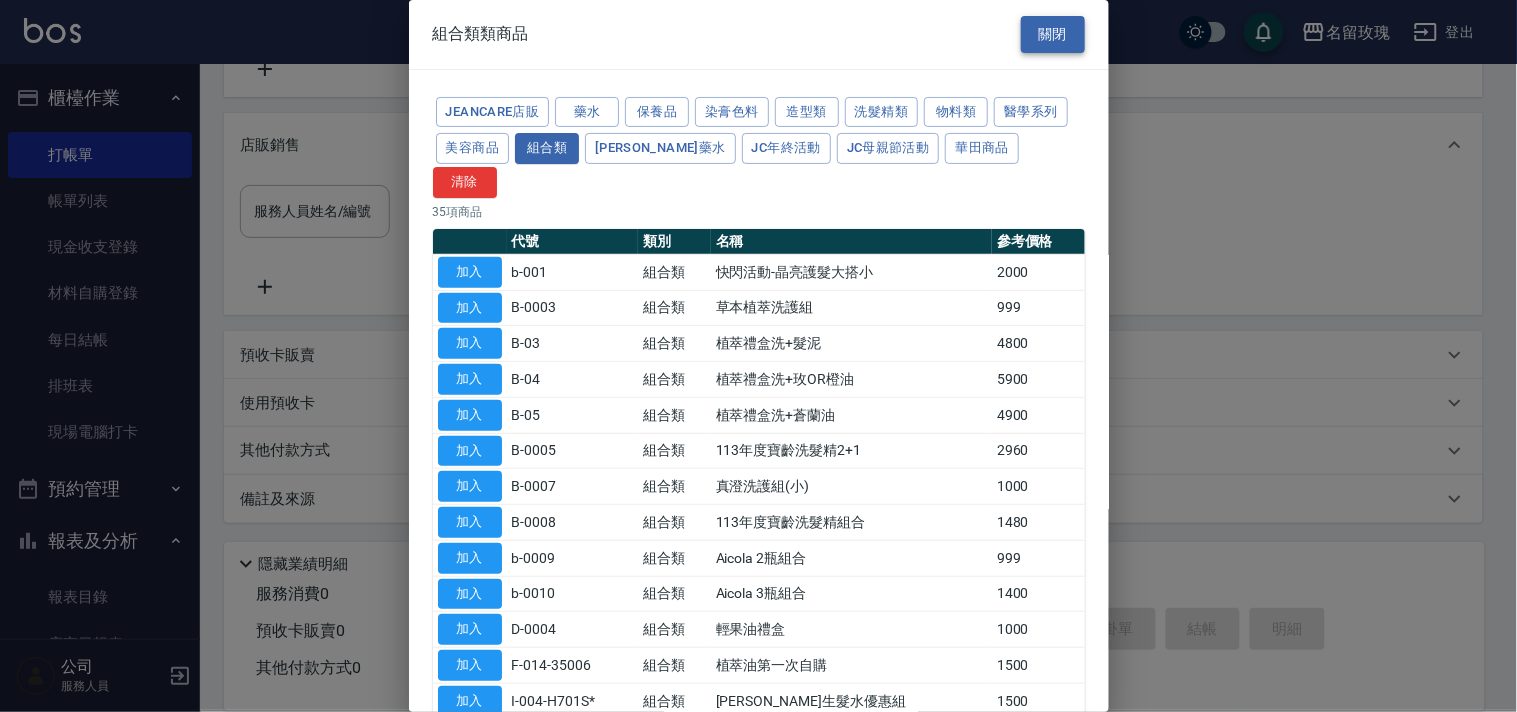 click on "關閉" at bounding box center (1053, 34) 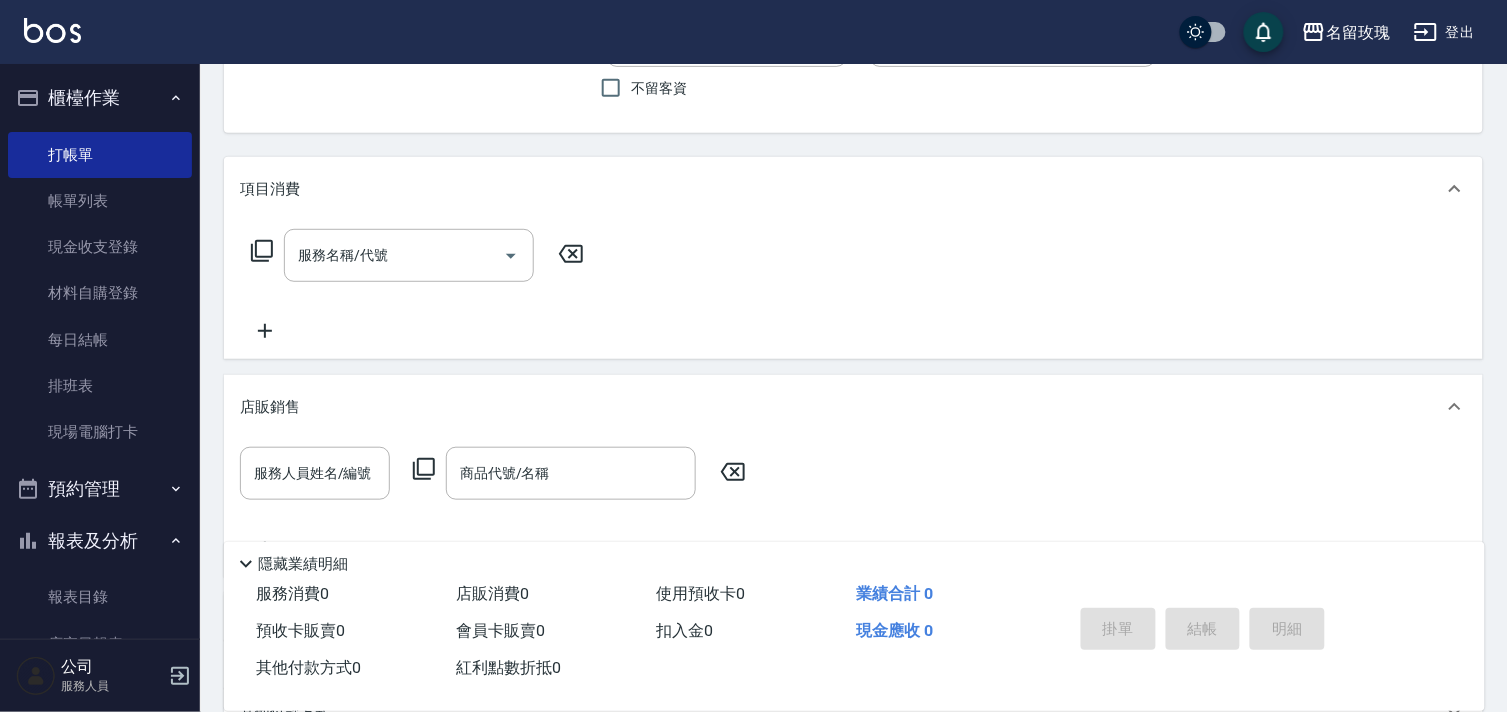 scroll, scrollTop: 0, scrollLeft: 0, axis: both 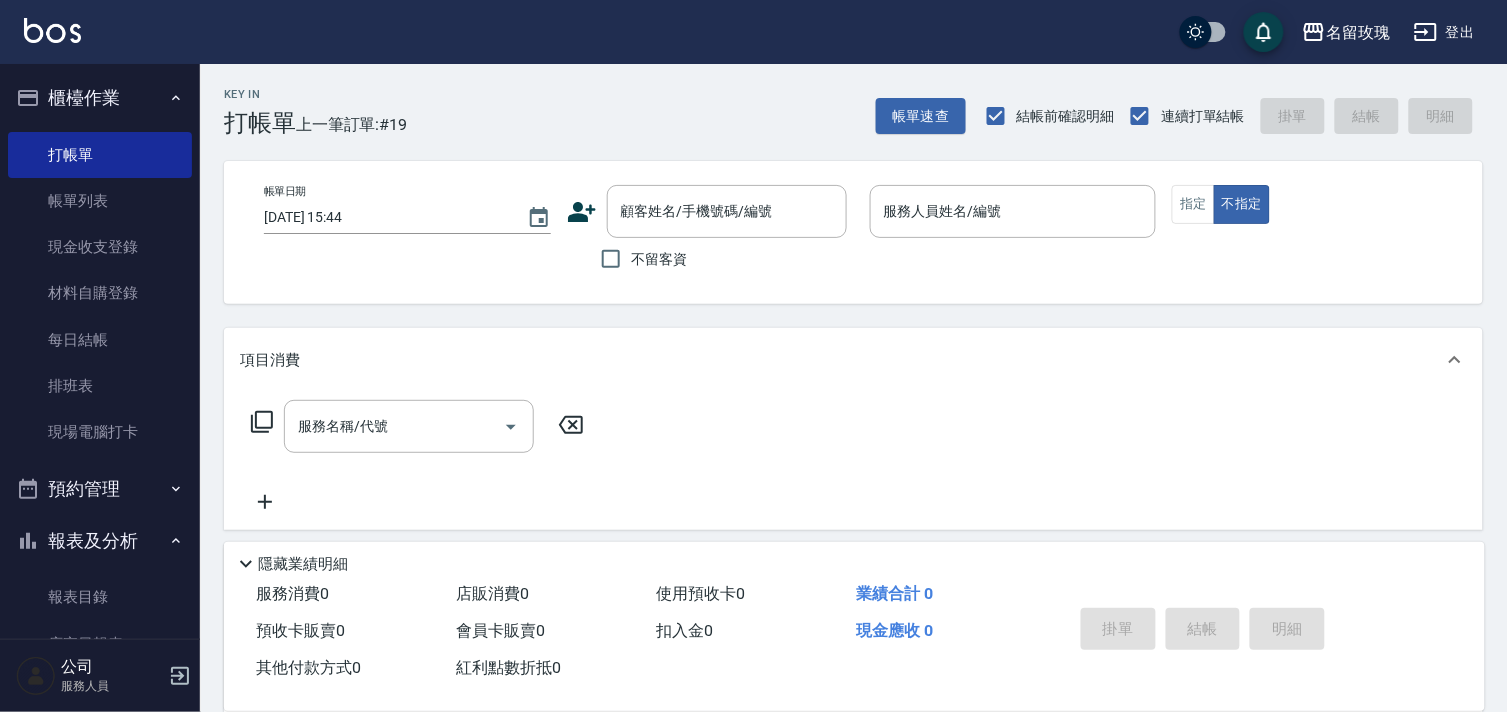 click on "2025/07/15 15:44" at bounding box center [385, 217] 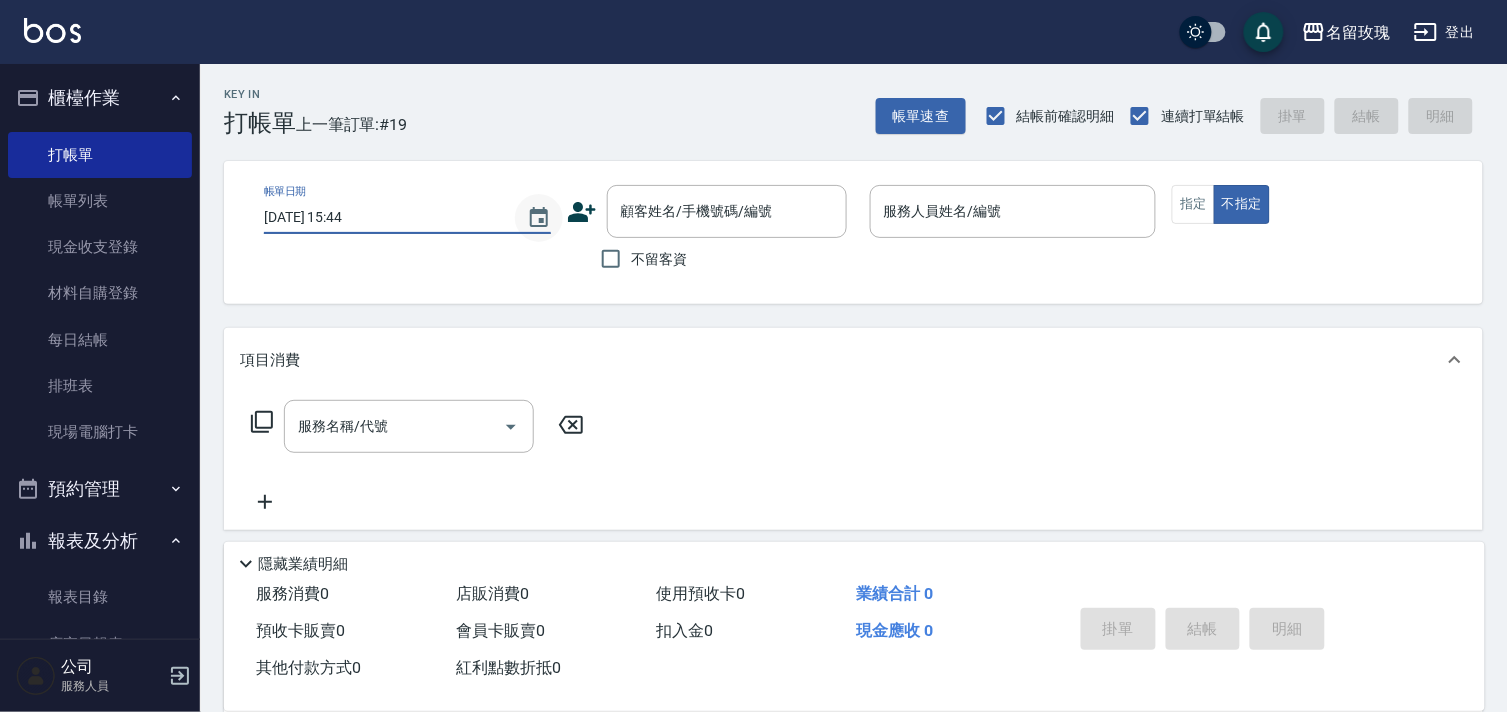 click at bounding box center (539, 218) 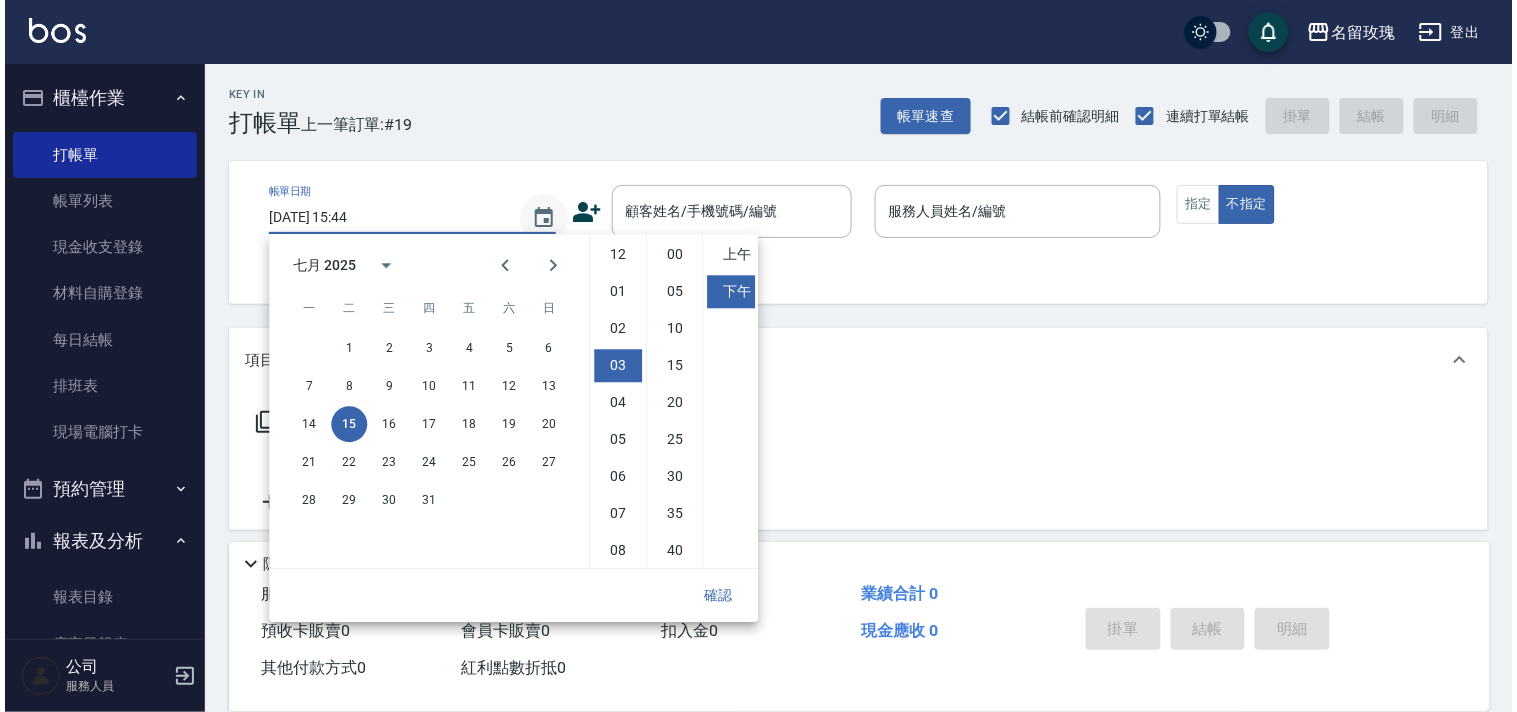 scroll, scrollTop: 111, scrollLeft: 0, axis: vertical 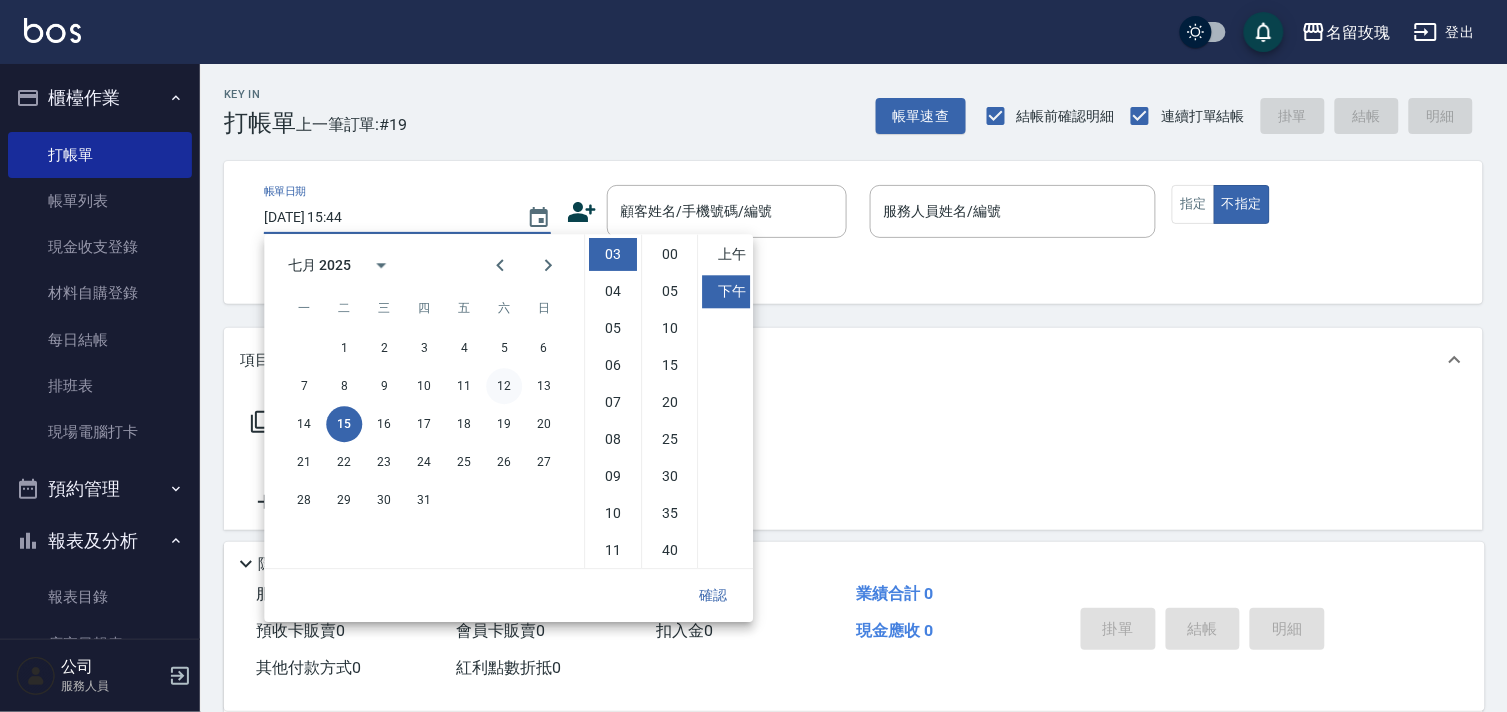 click on "12" at bounding box center [504, 386] 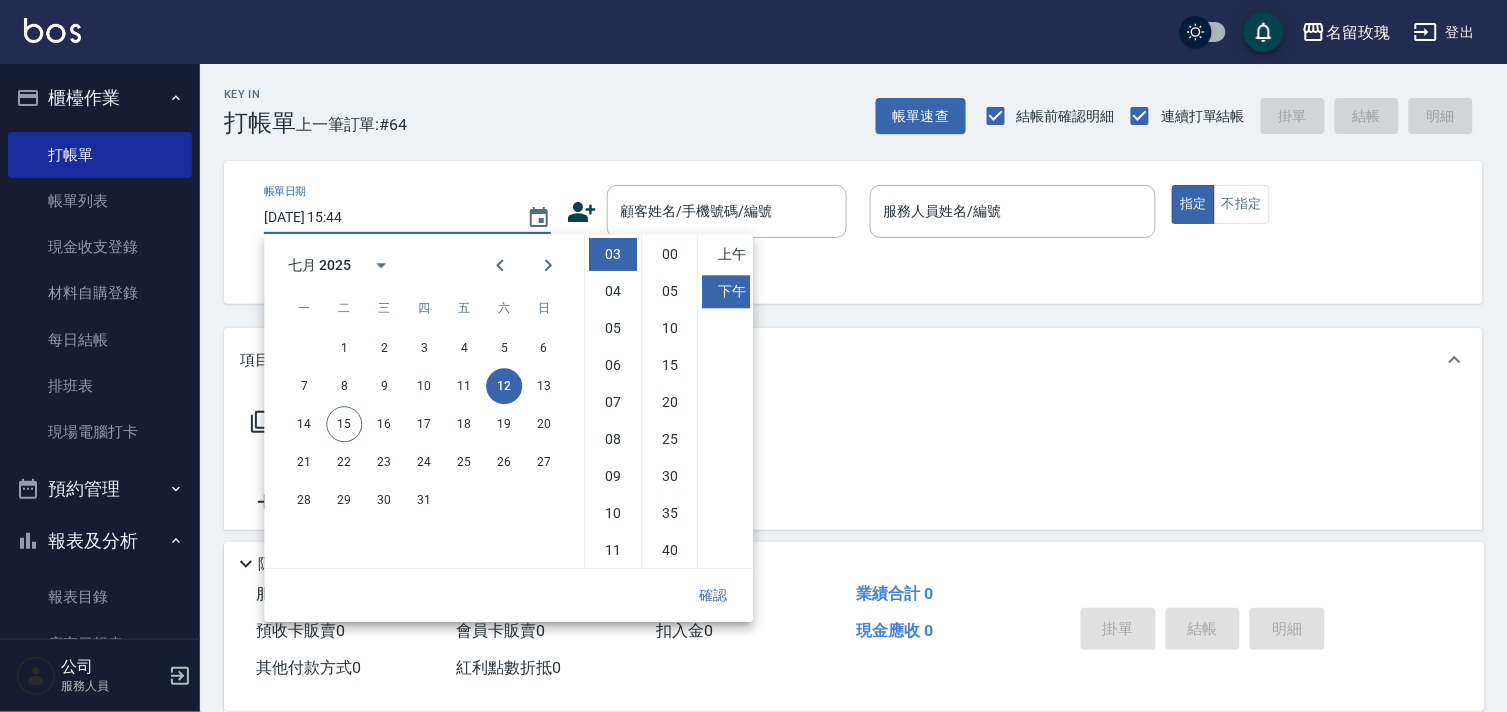 click on "確認" at bounding box center (713, 595) 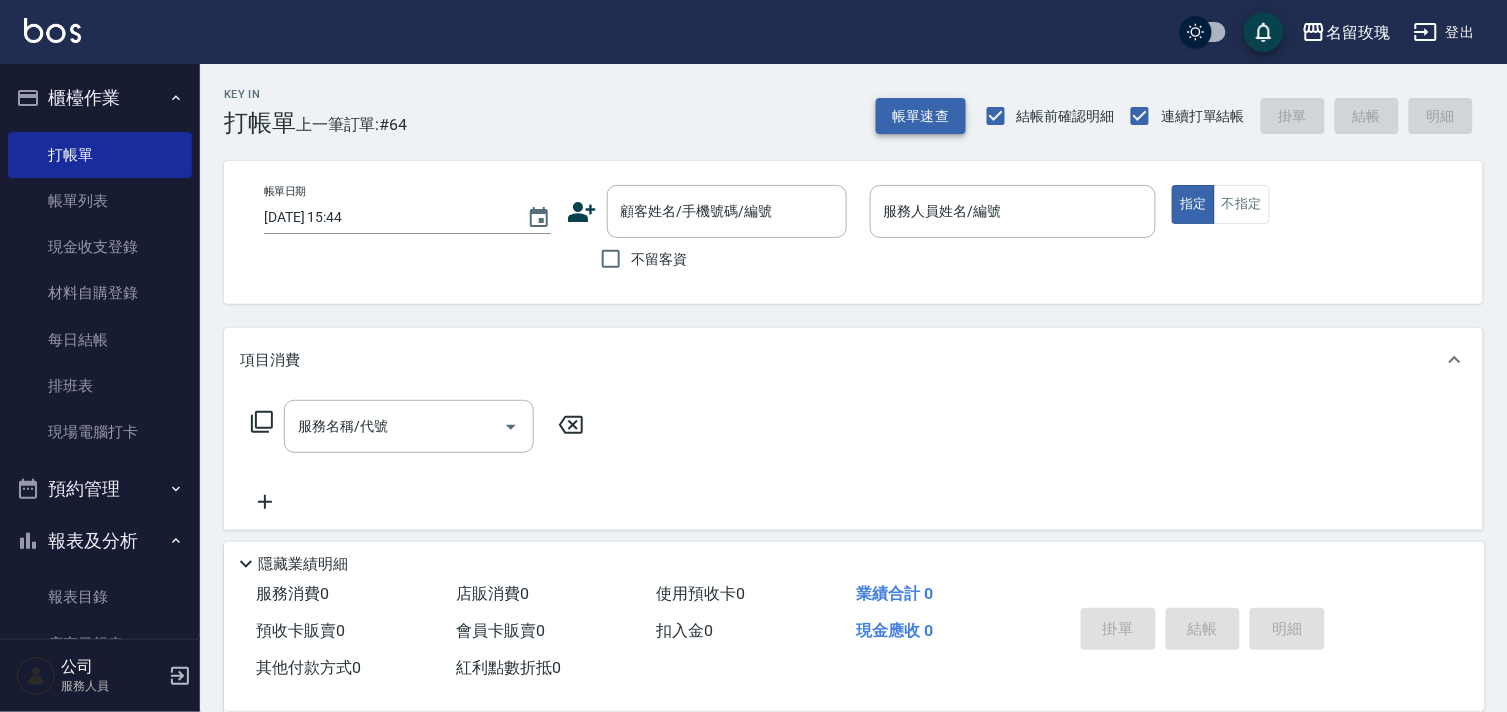 click on "帳單速查" at bounding box center (921, 116) 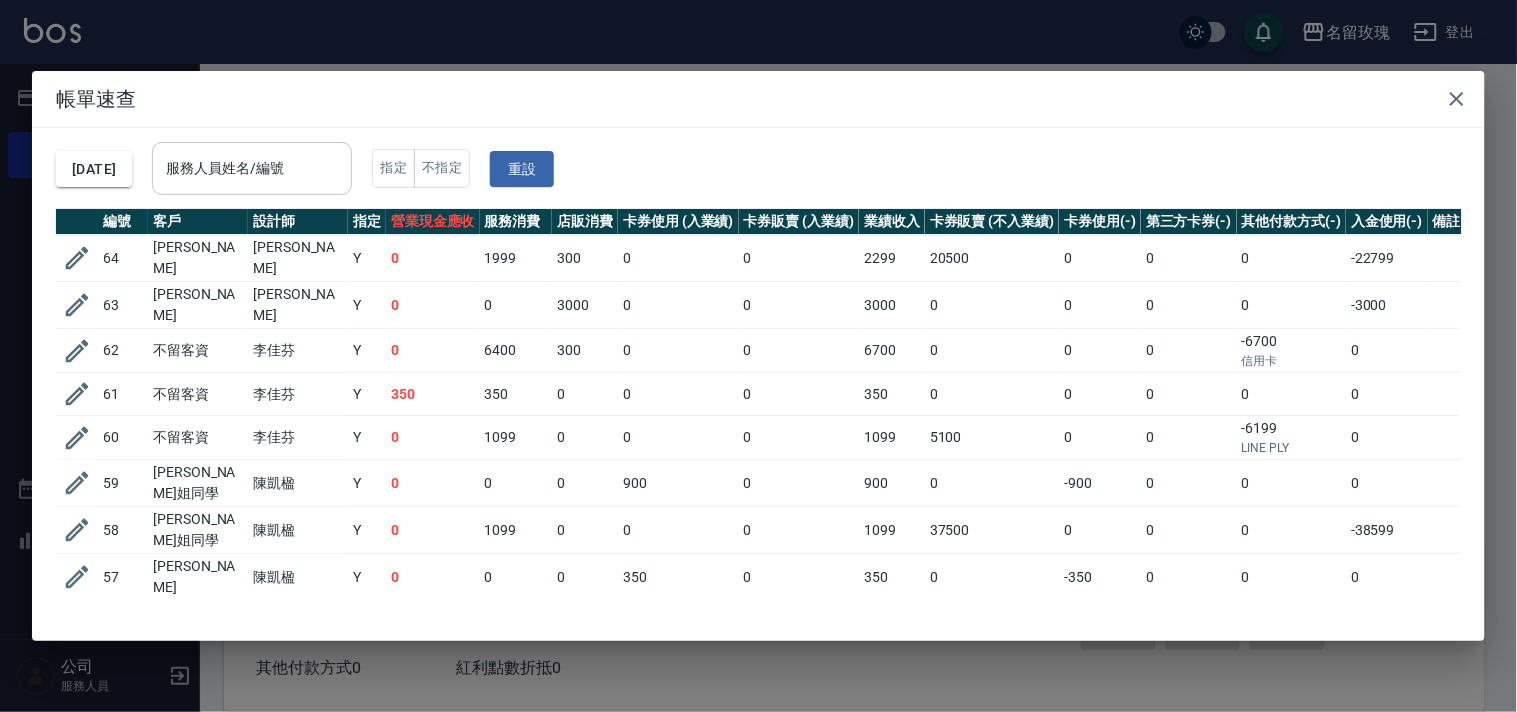drag, startPoint x: 321, startPoint y: 166, endPoint x: 310, endPoint y: 177, distance: 15.556349 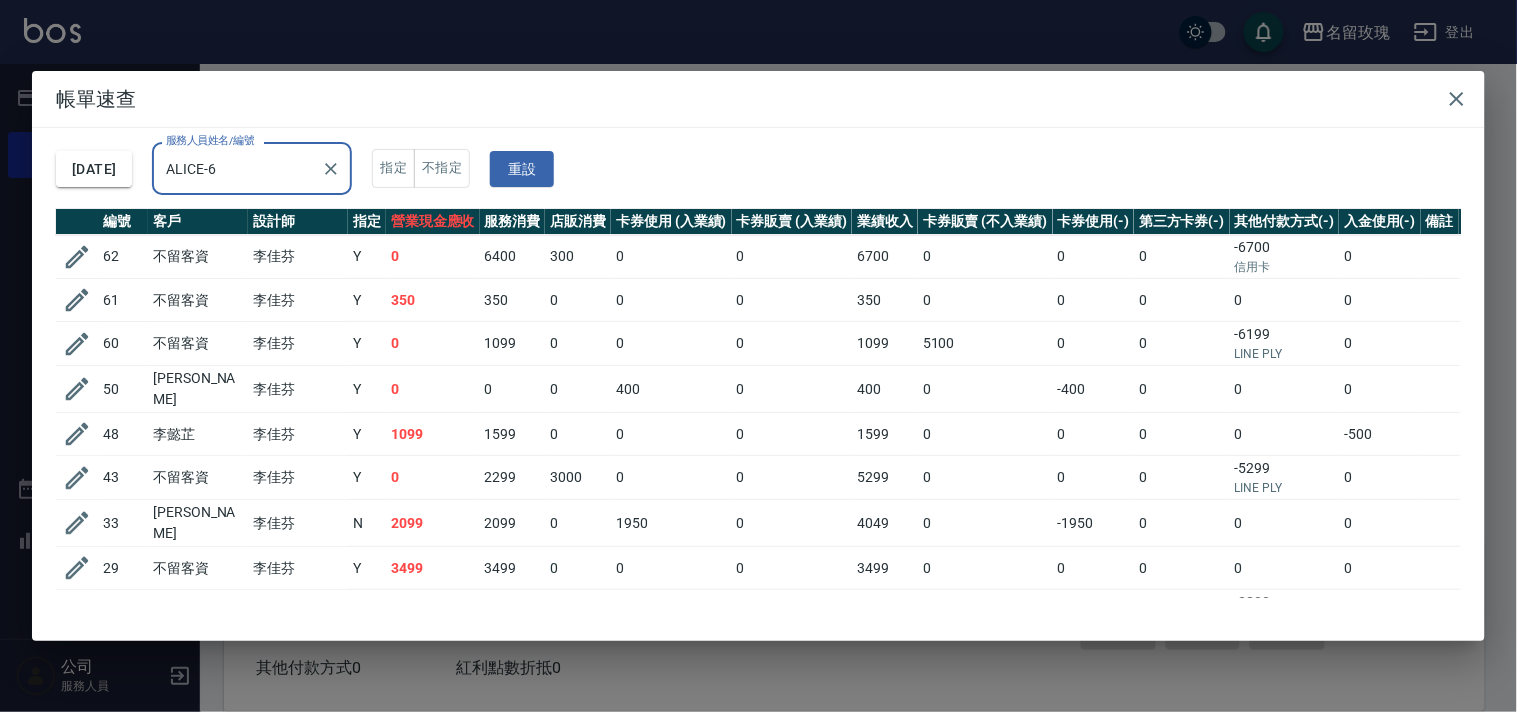 type on "ALICE-6" 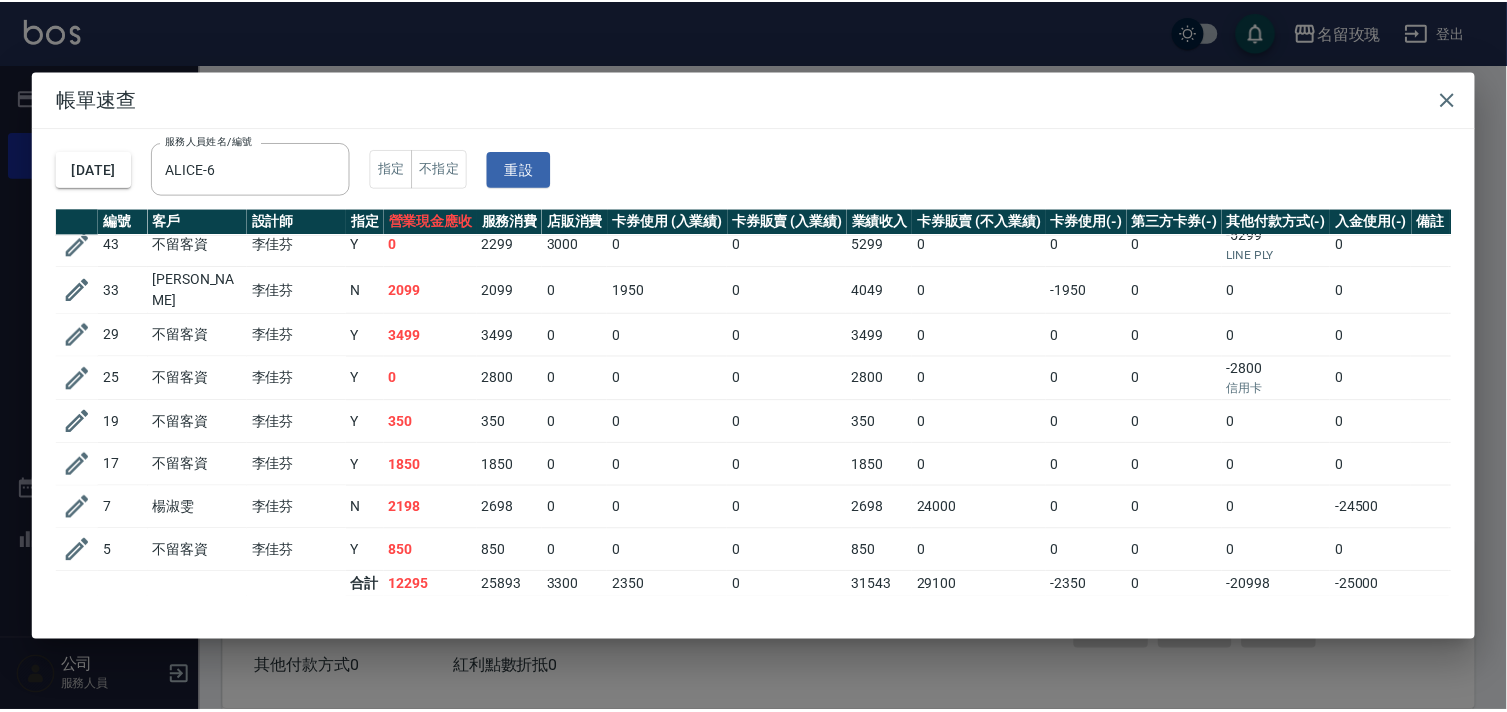 scroll, scrollTop: 244, scrollLeft: 0, axis: vertical 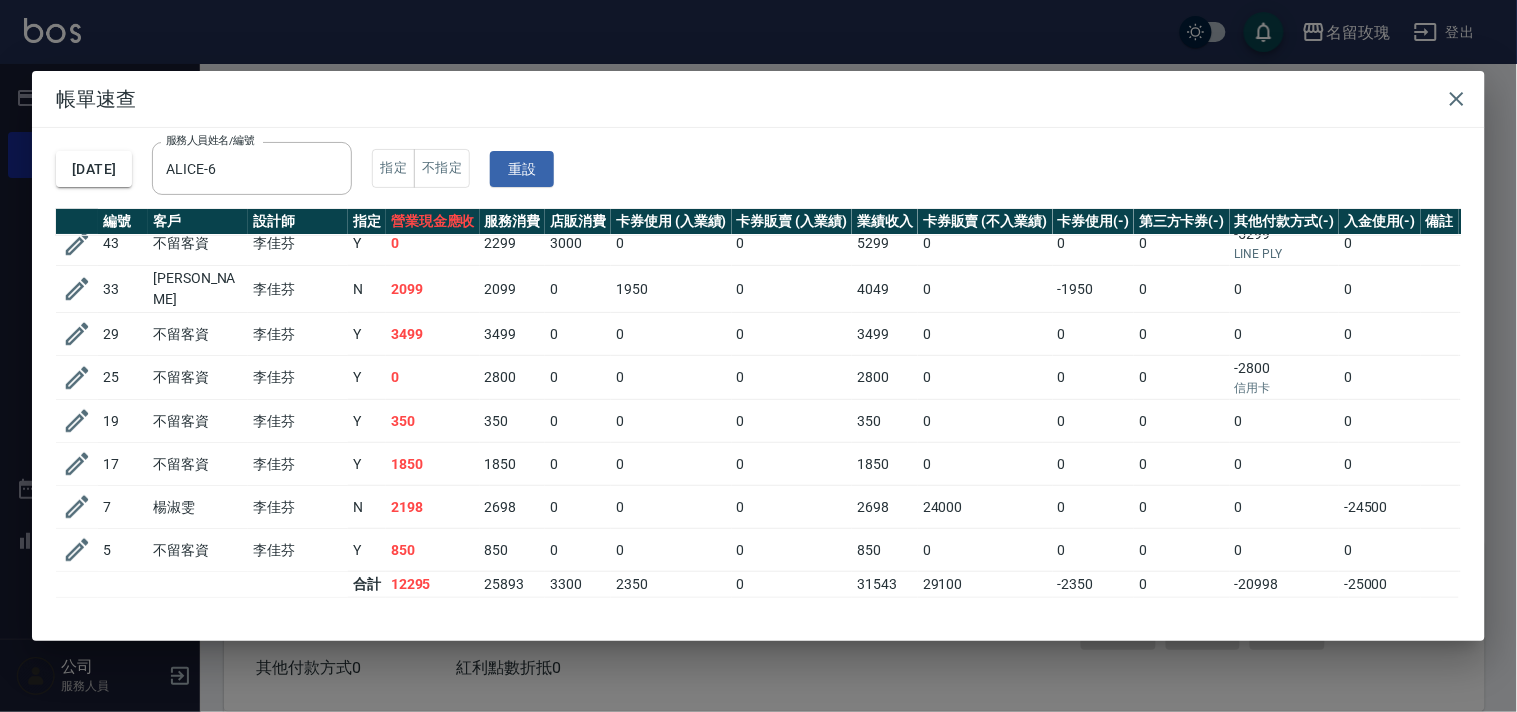 click on "楊淑雯" at bounding box center [198, 507] 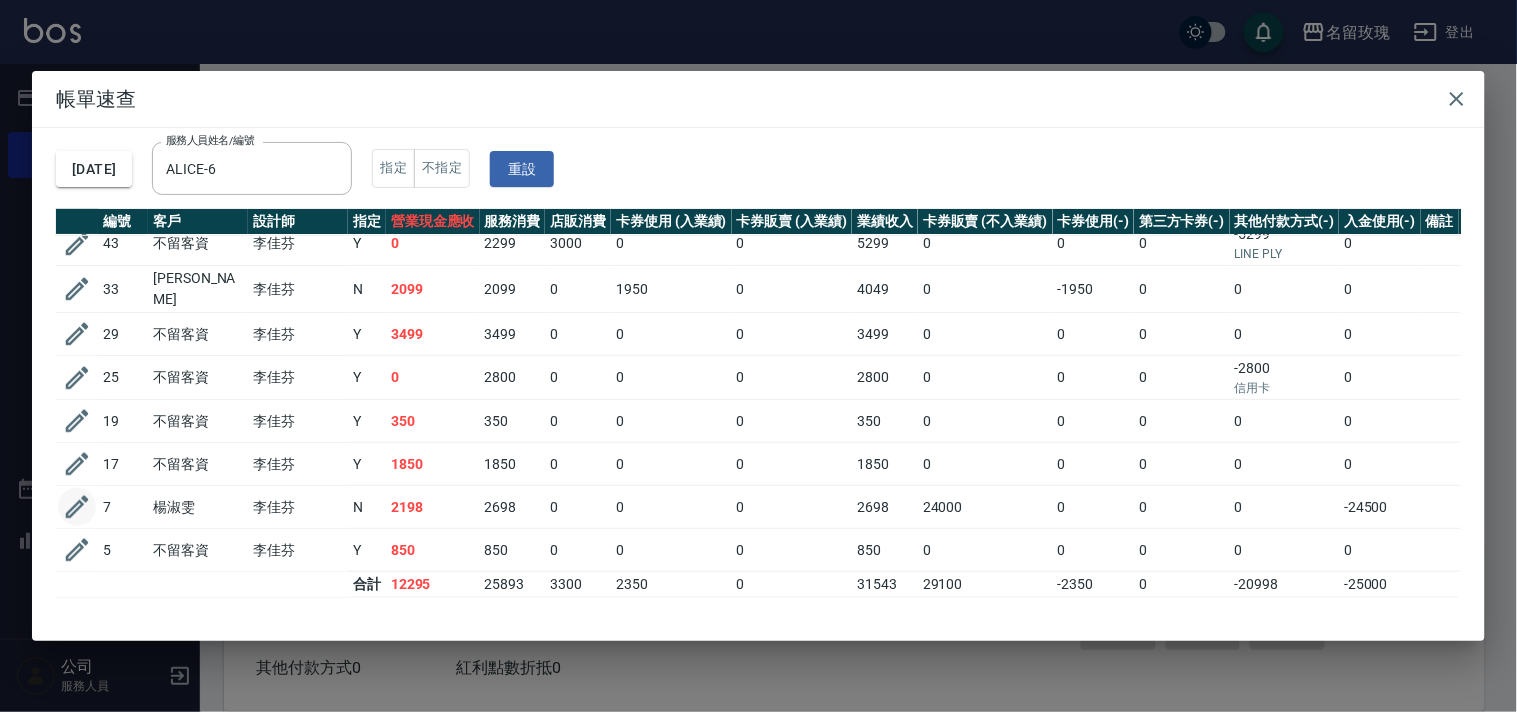 click 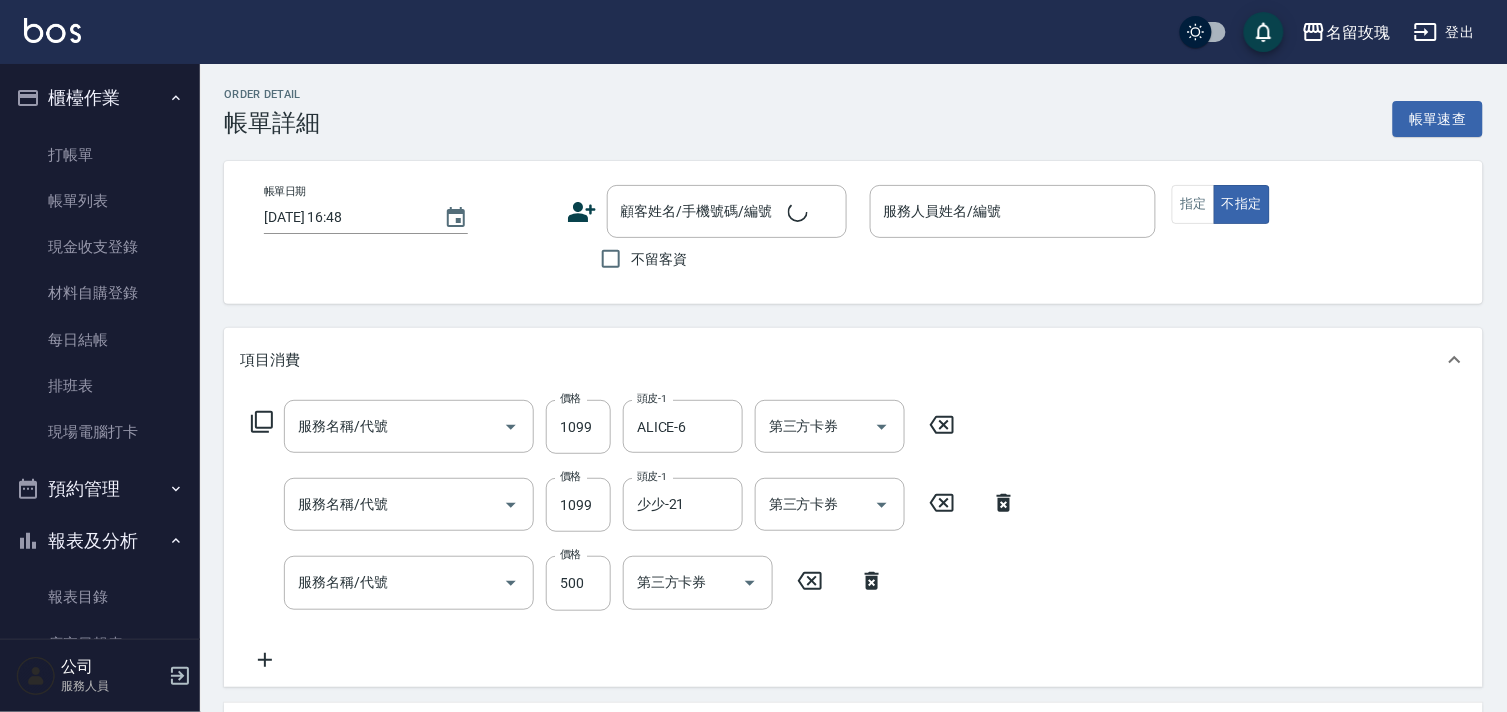 scroll, scrollTop: 396, scrollLeft: 0, axis: vertical 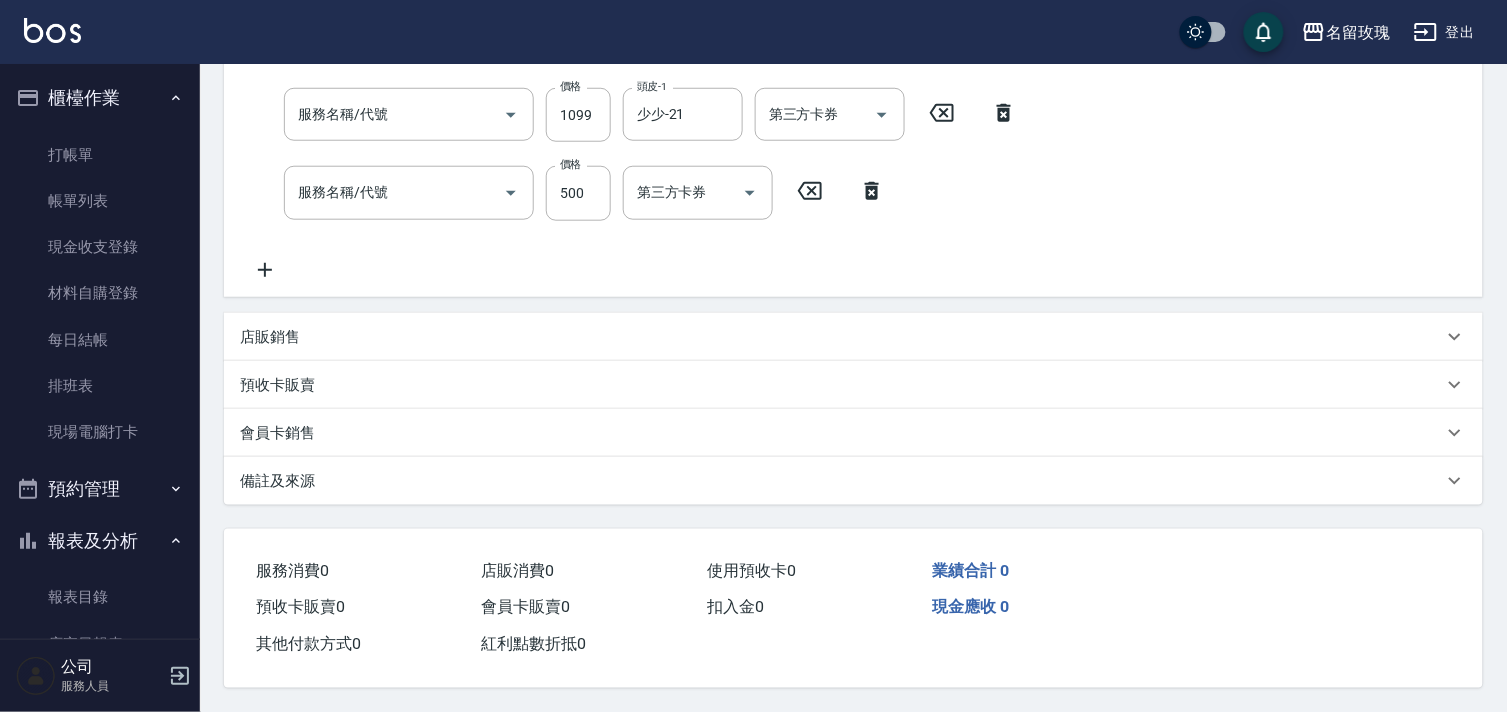 type on "2025/07/12 12:05" 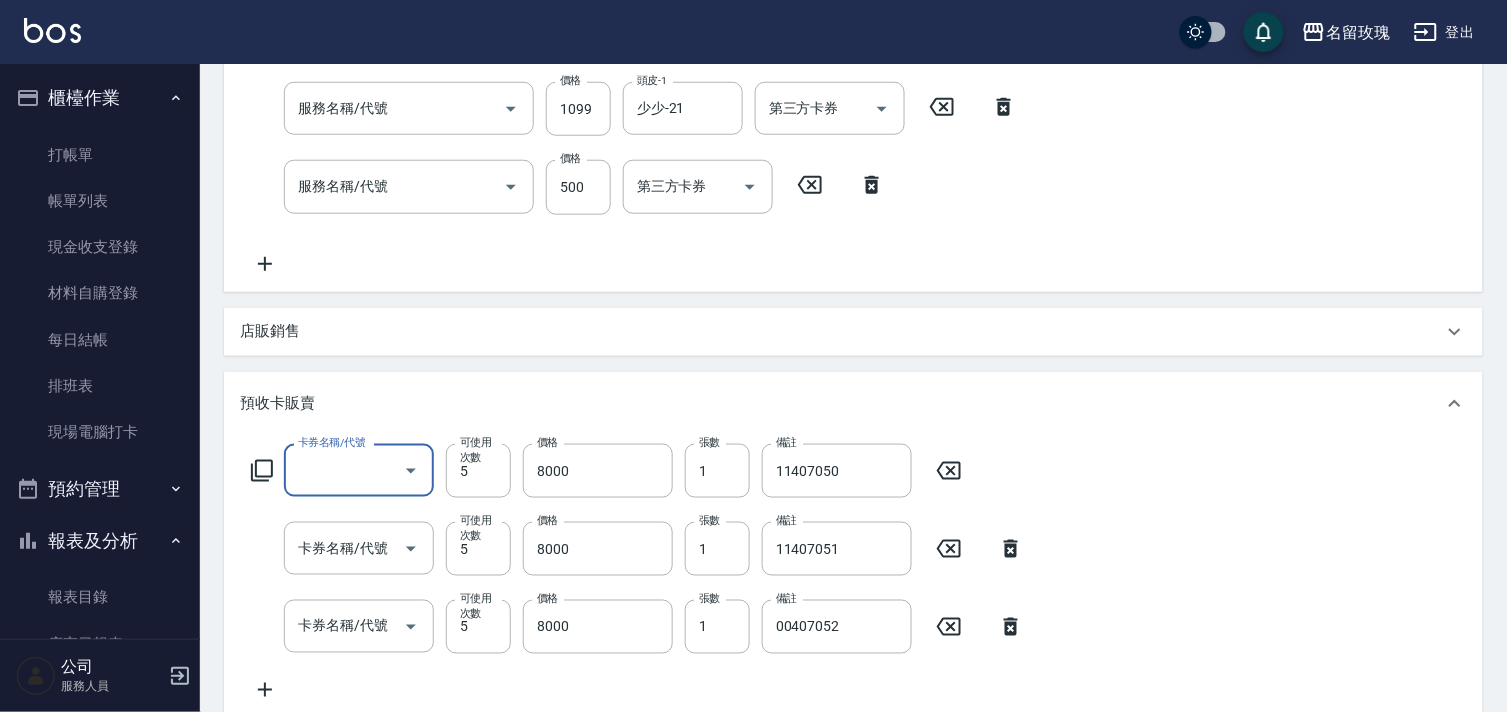 type on "醫學頭皮體驗1099(M-0014)" 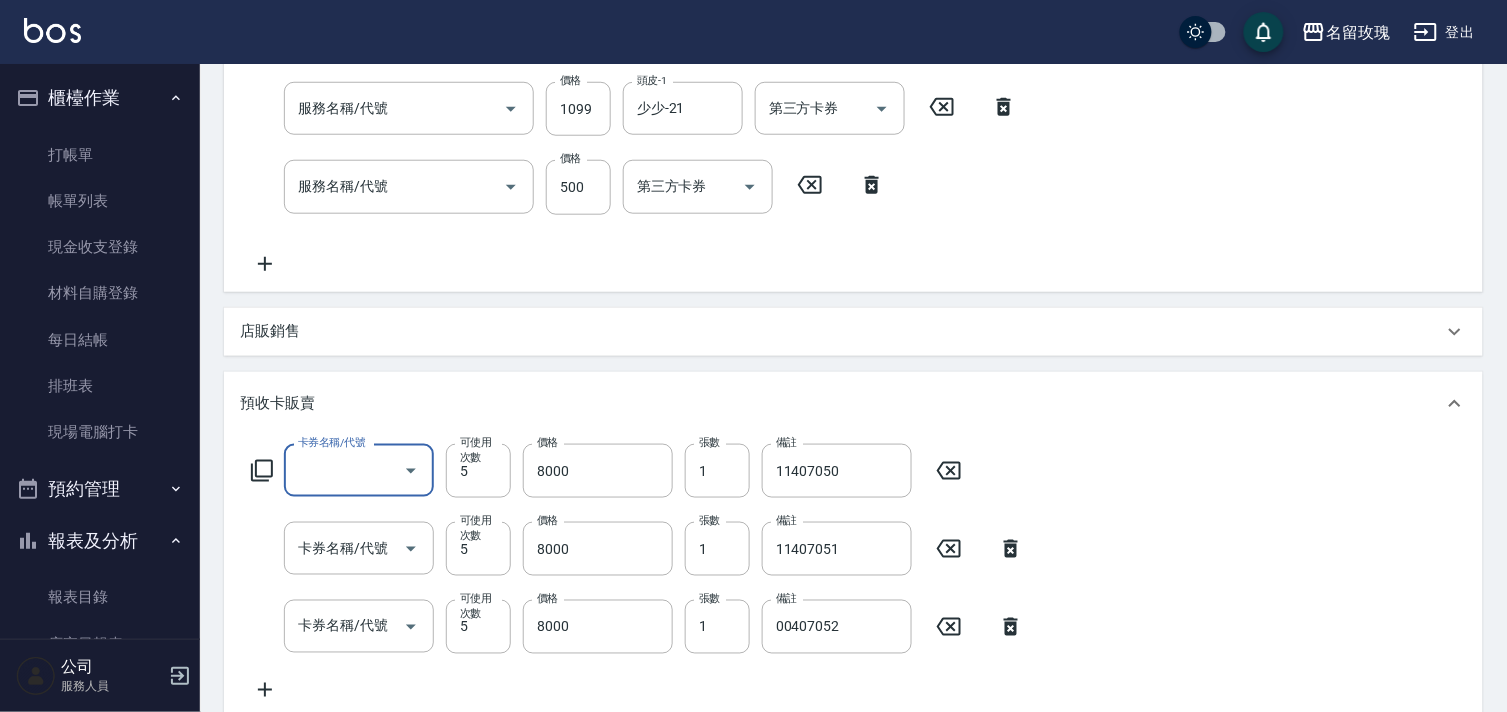 type on "醫學頭皮體驗1099(M-0014)" 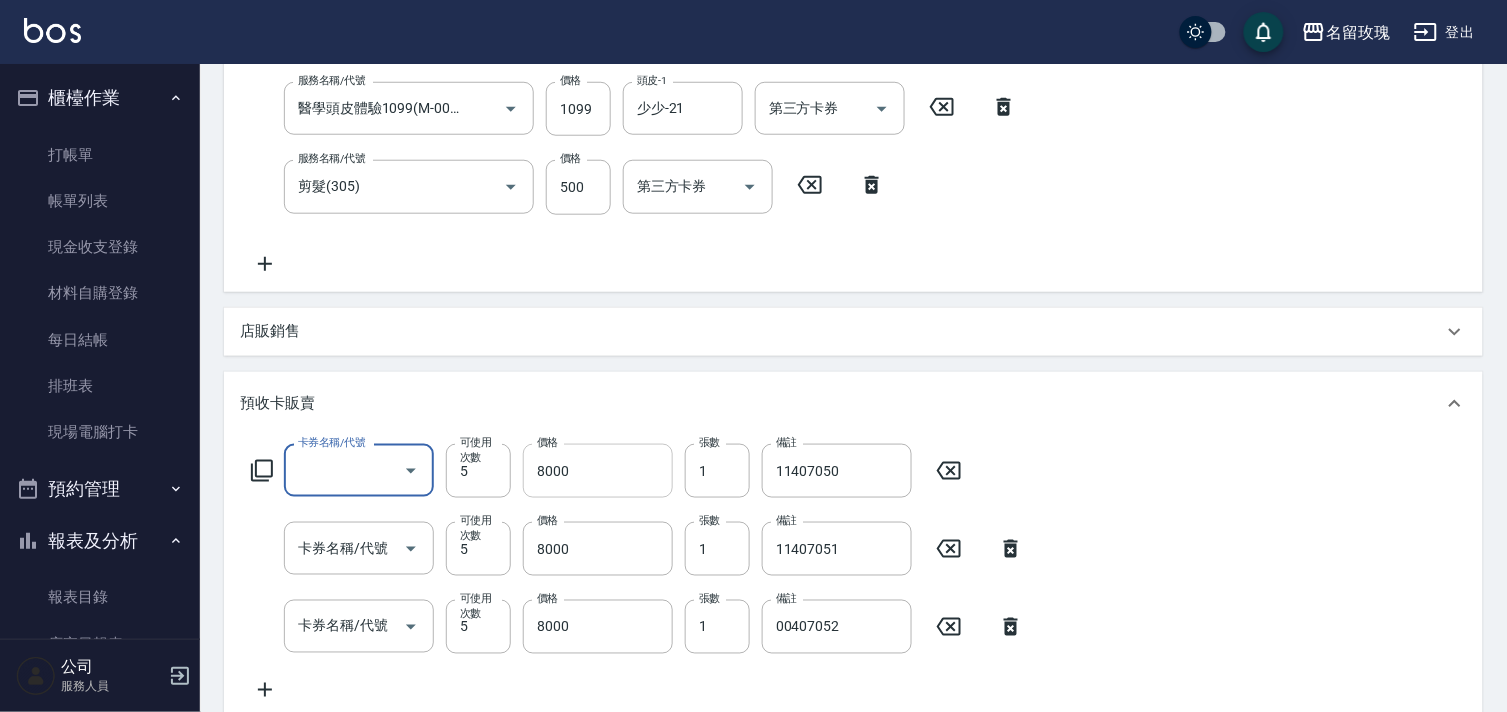 scroll, scrollTop: 1, scrollLeft: 0, axis: vertical 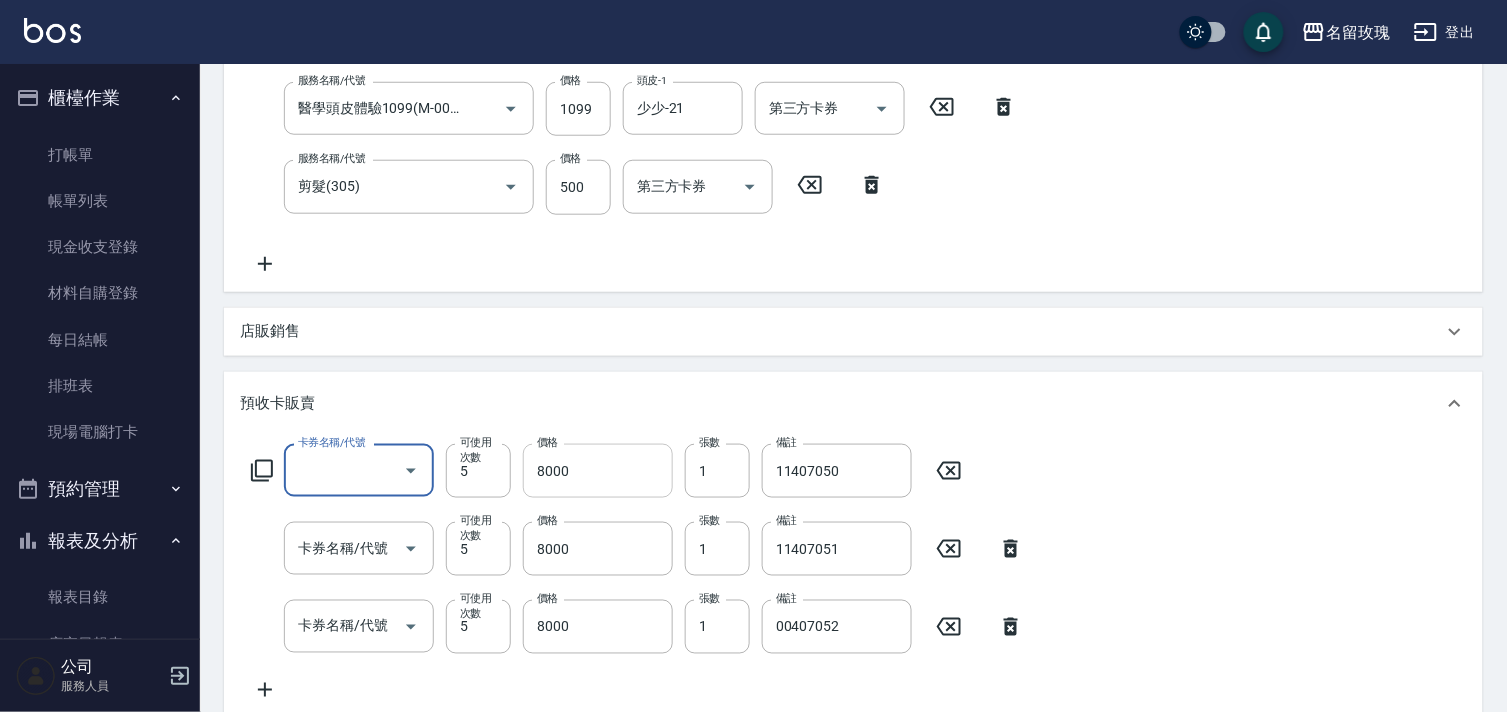 type on "楊淑雯/0929067756/403" 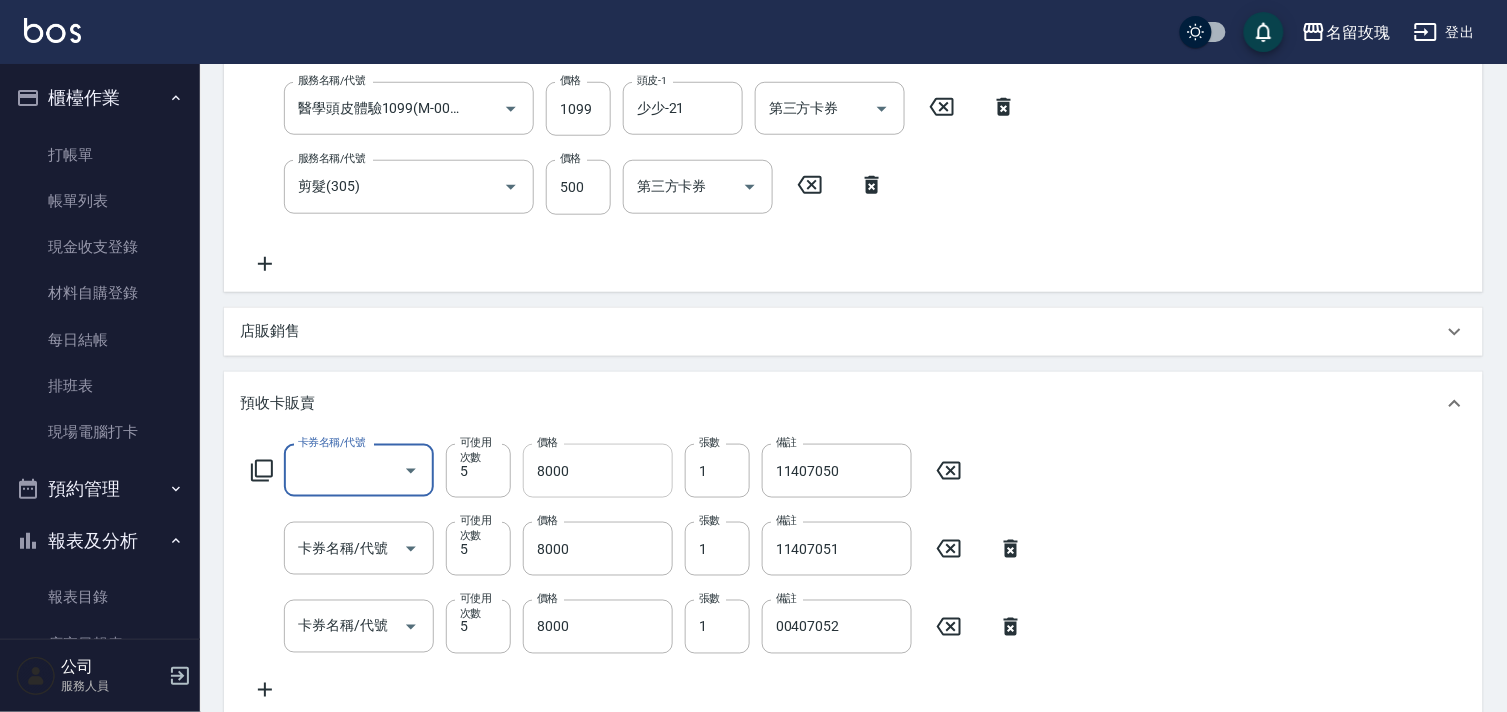 type on "醫學頭皮卡5次(237)" 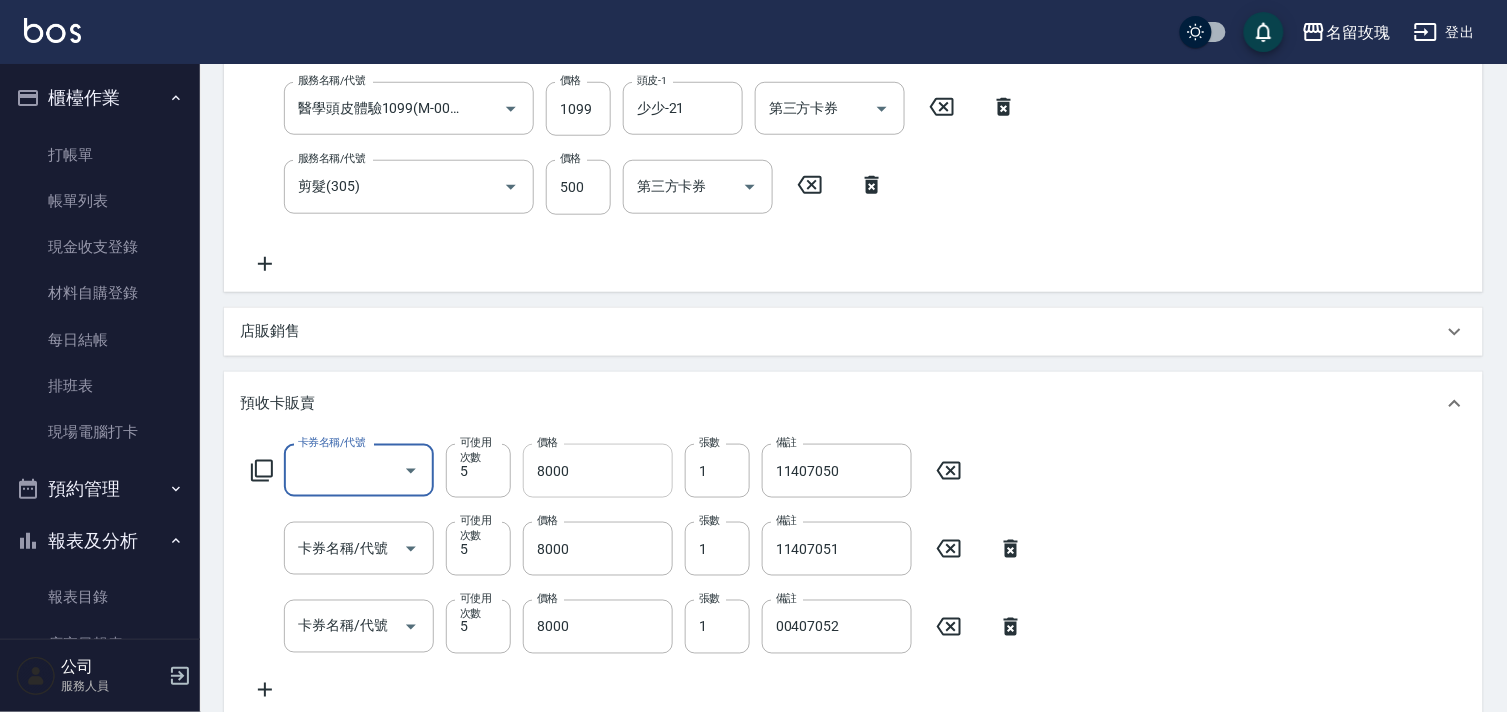 type on "醫學頭皮卡5次(237)" 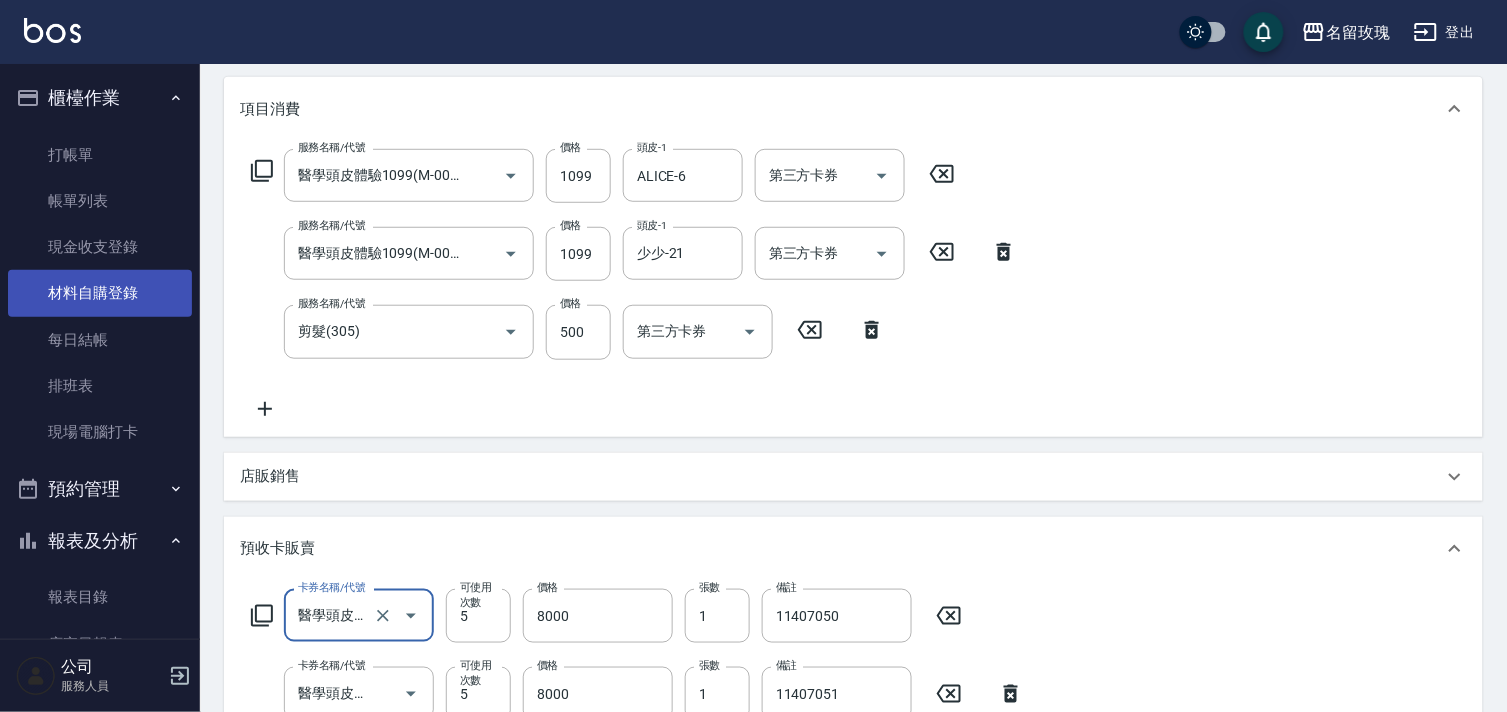 scroll, scrollTop: 0, scrollLeft: 0, axis: both 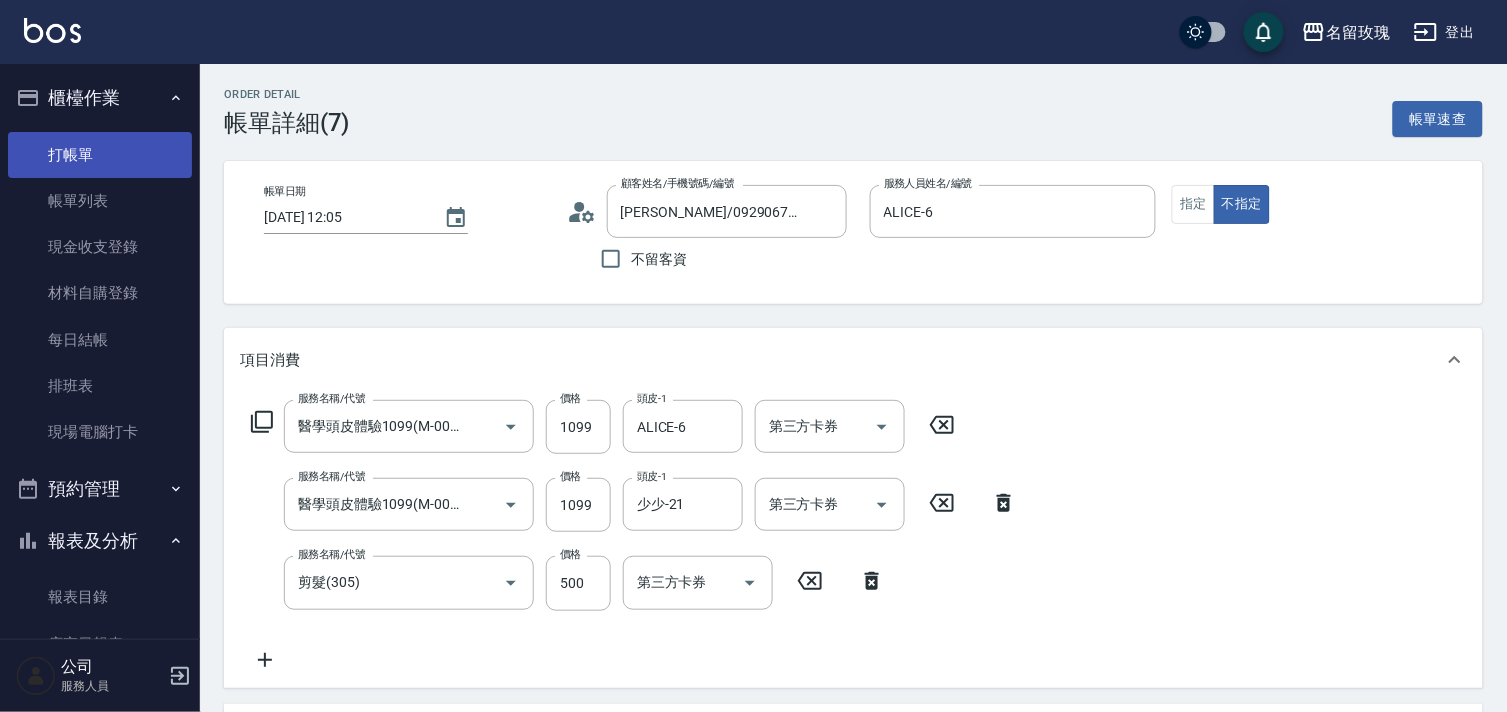 click on "打帳單" at bounding box center [100, 155] 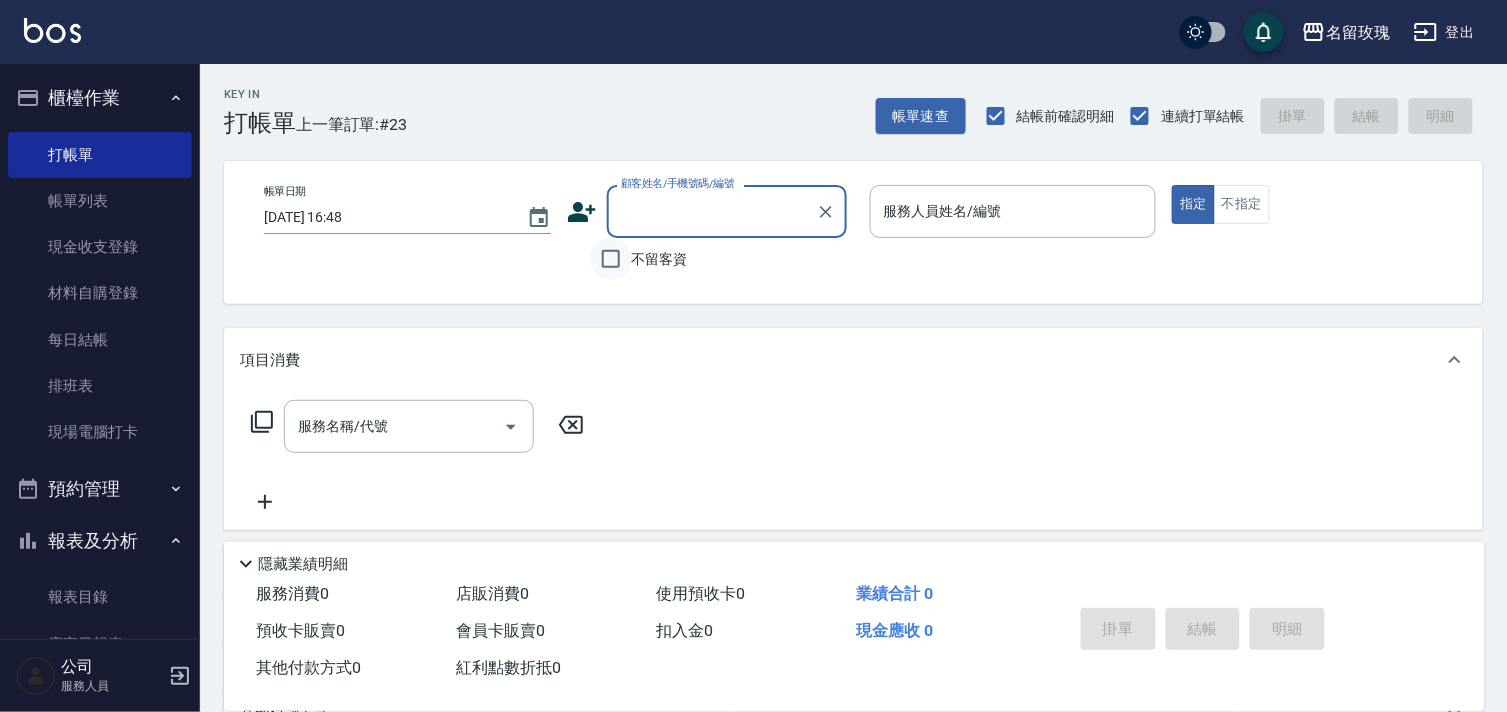click on "不留客資" at bounding box center (611, 259) 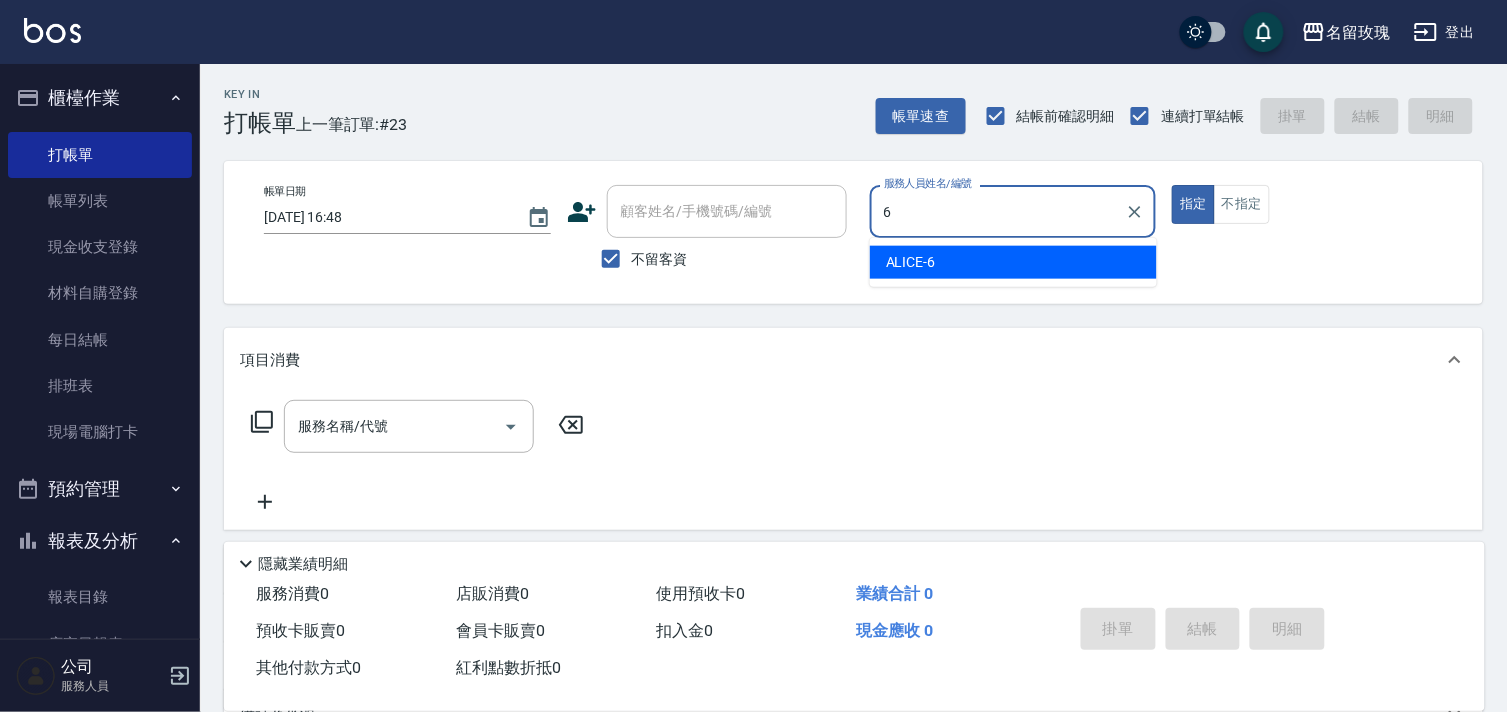 type on "ALICE-6" 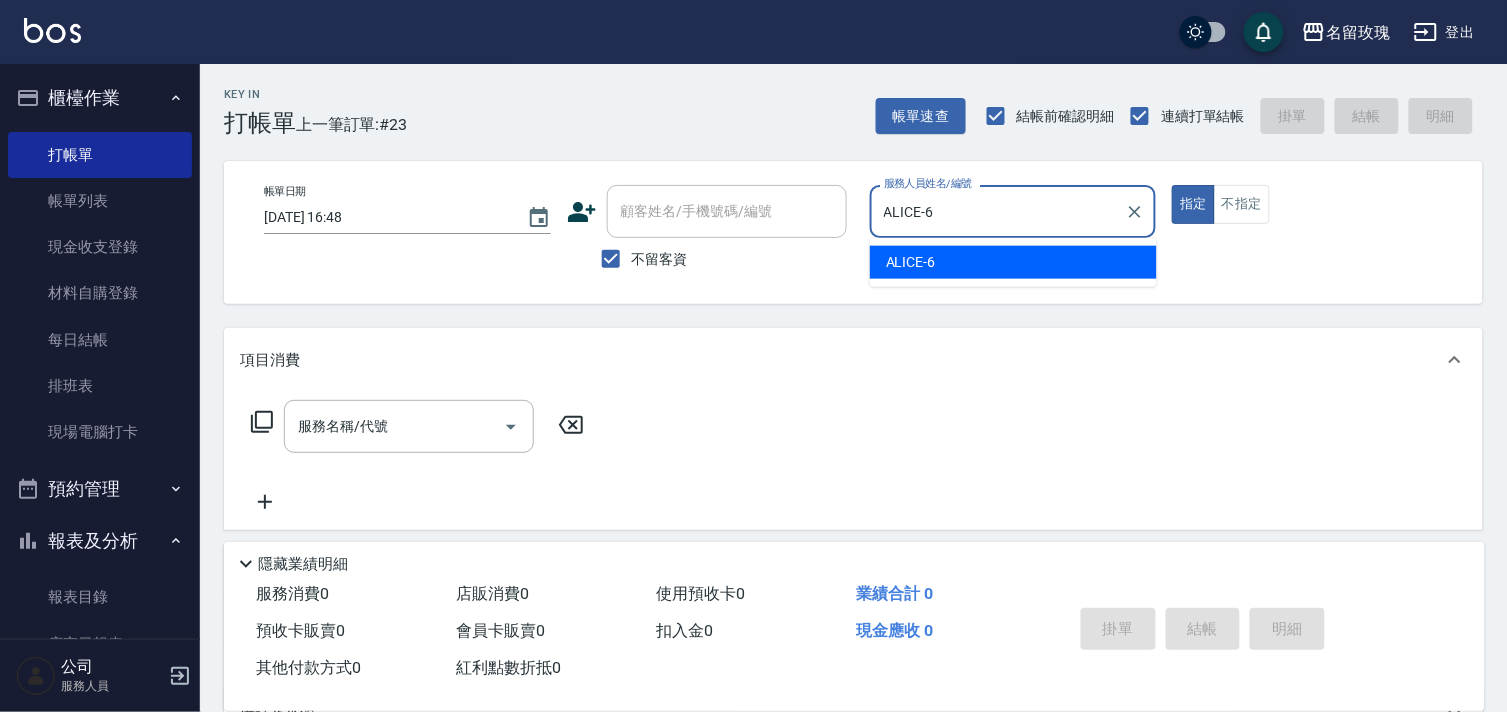 type on "true" 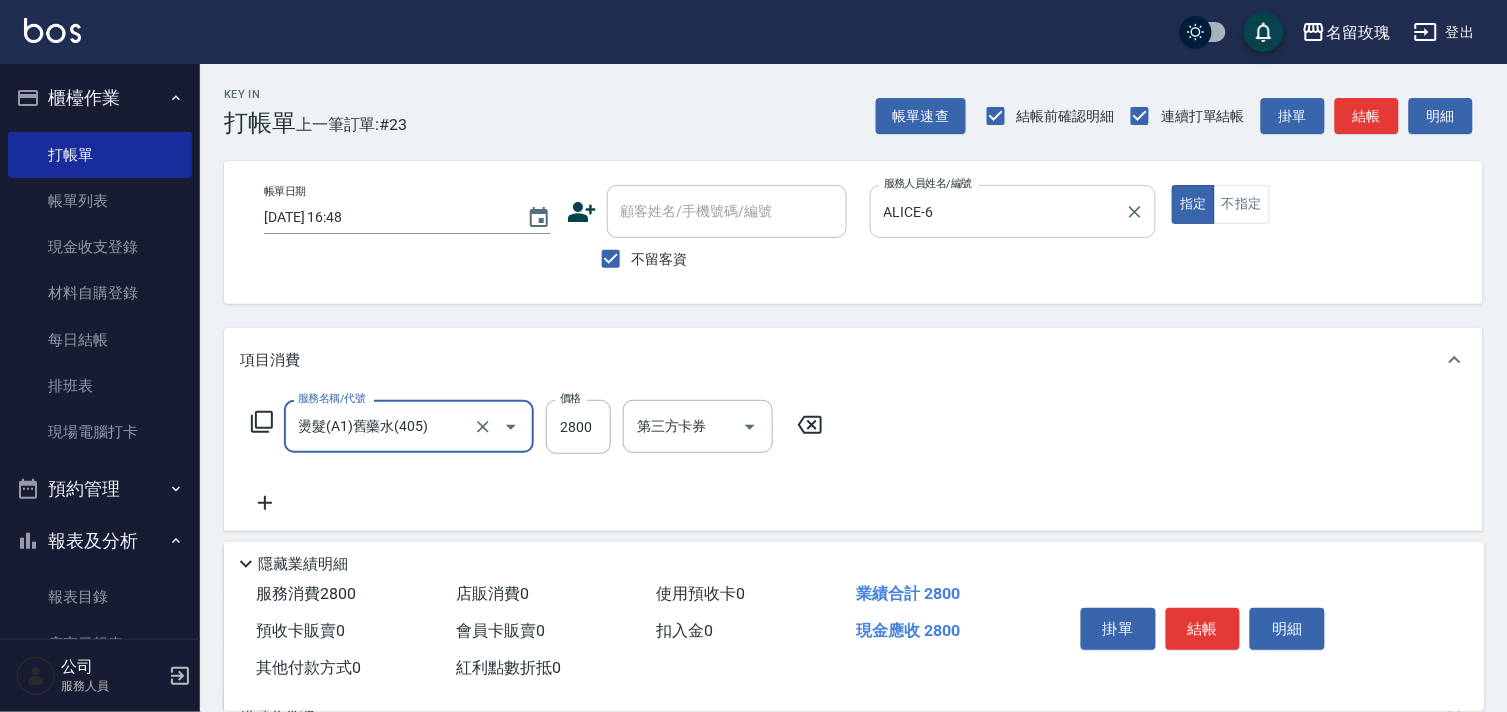 type on "燙髮(A1)舊藥水(405)" 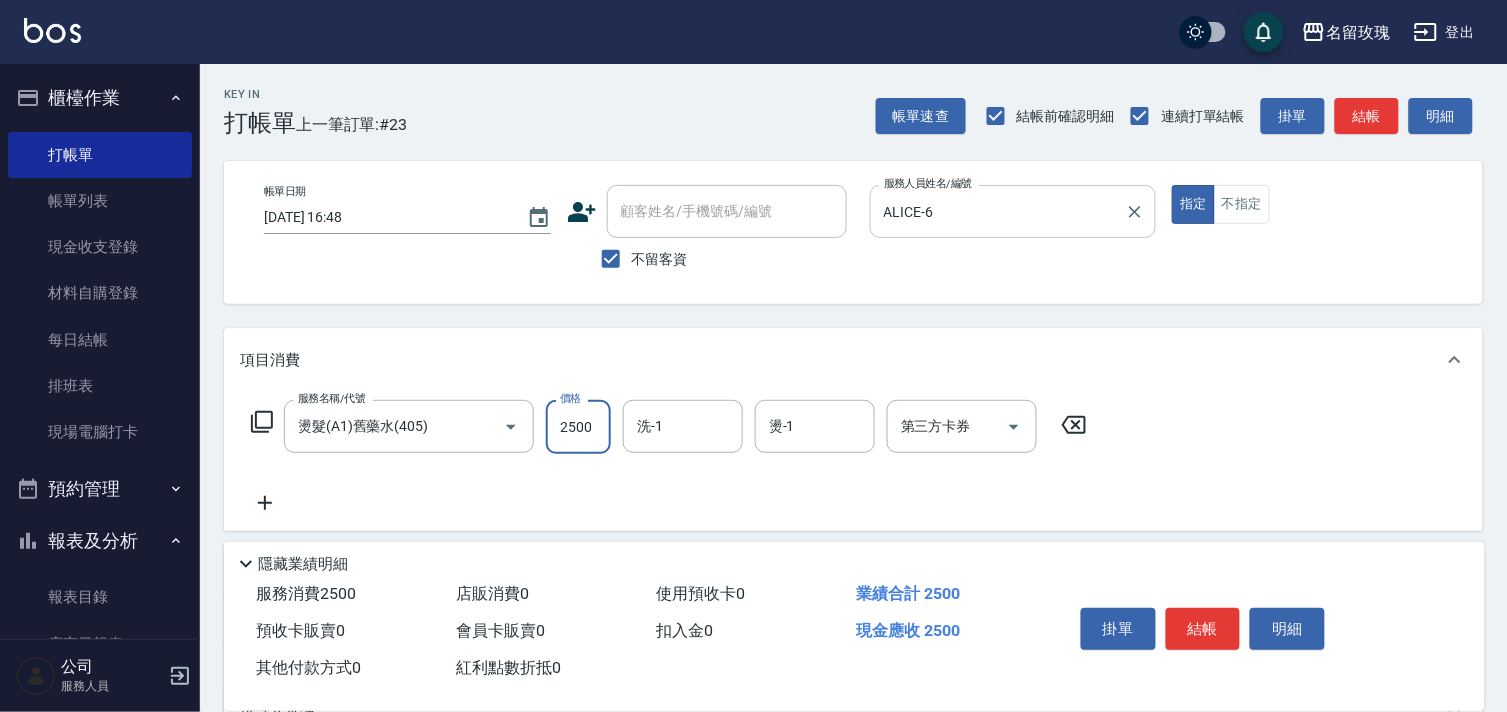 type on "2500" 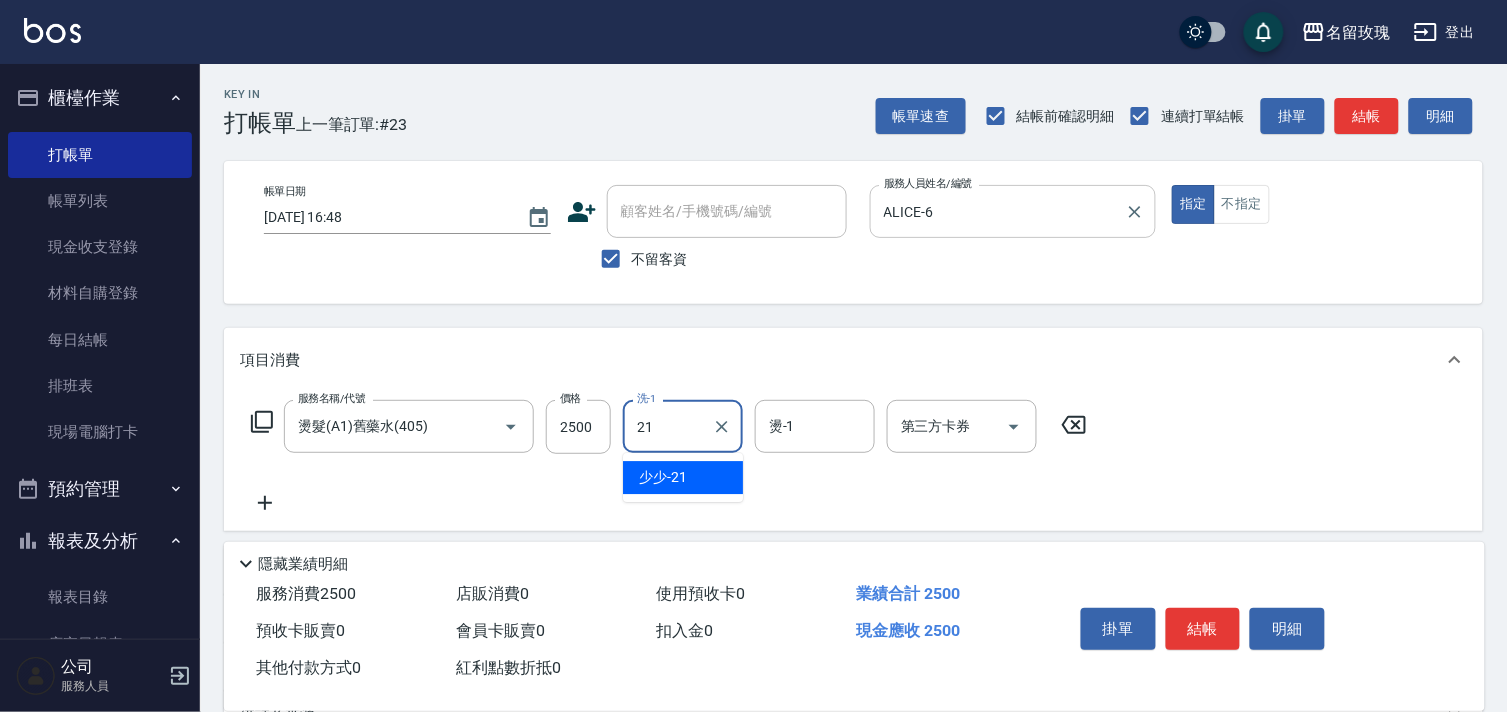 type on "少少-21" 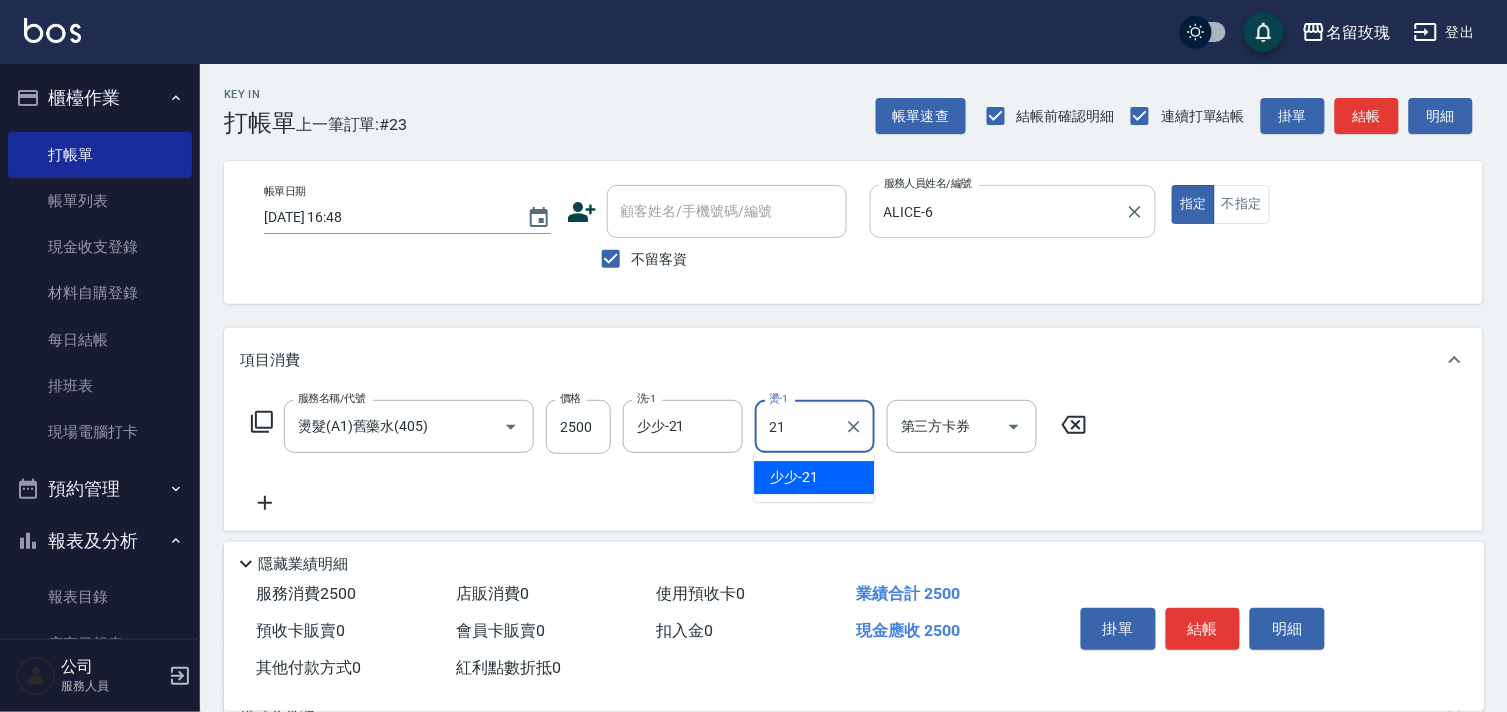 type on "少少-21" 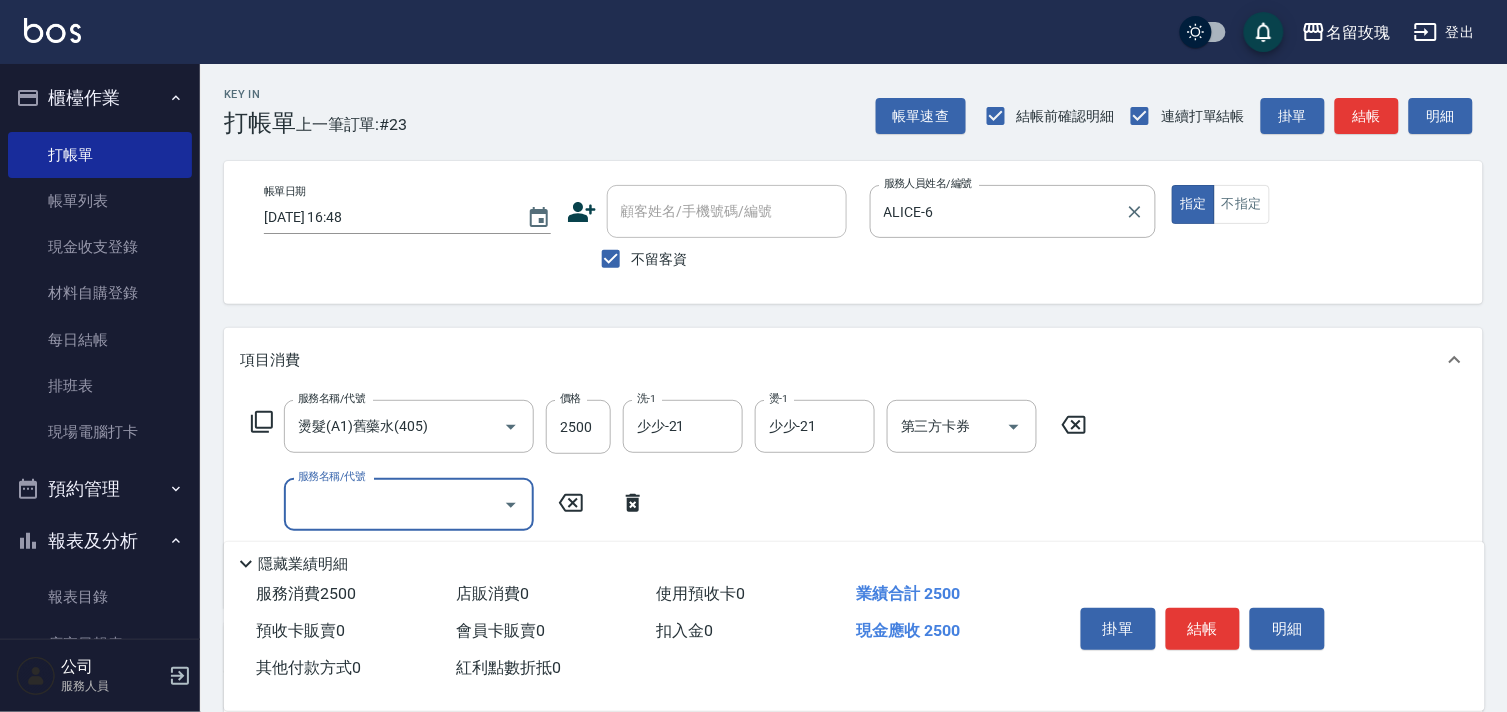 scroll, scrollTop: 111, scrollLeft: 0, axis: vertical 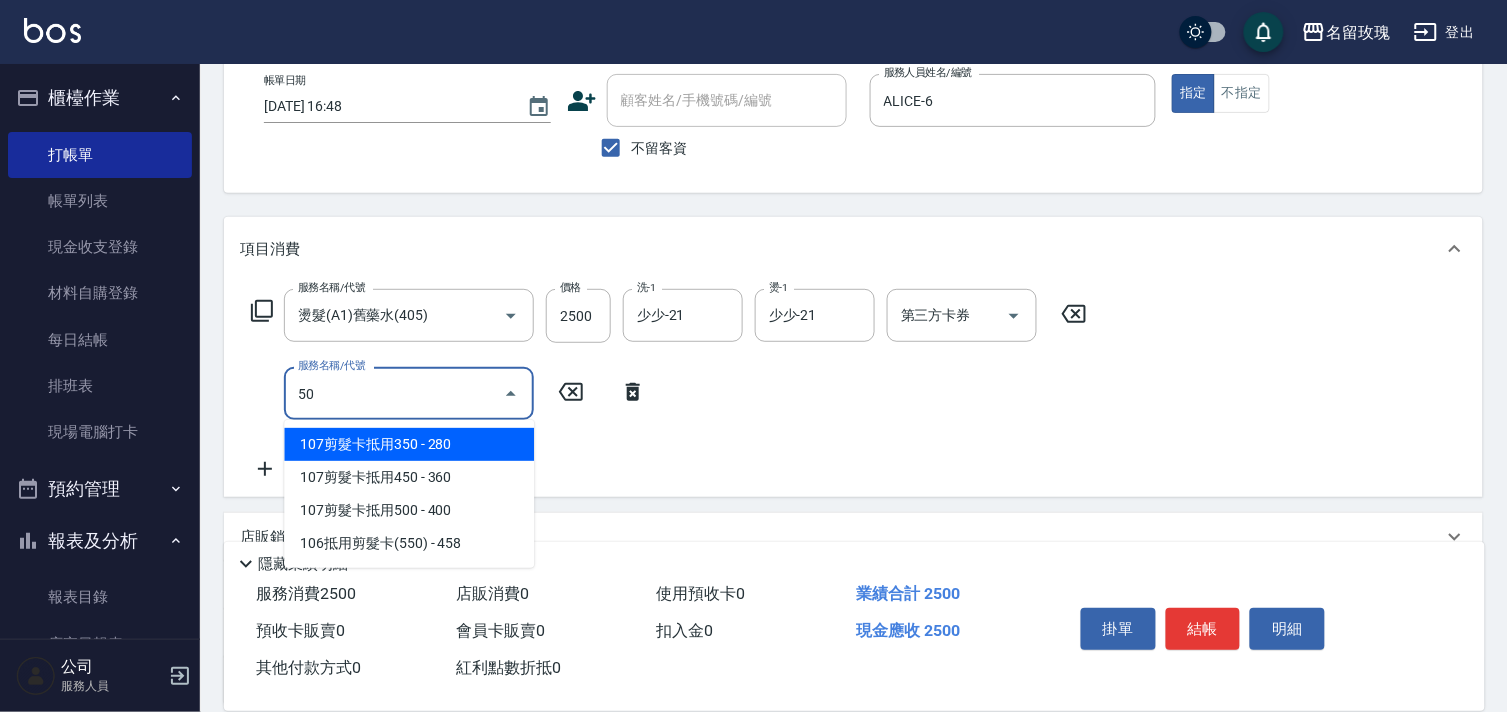 type on "503" 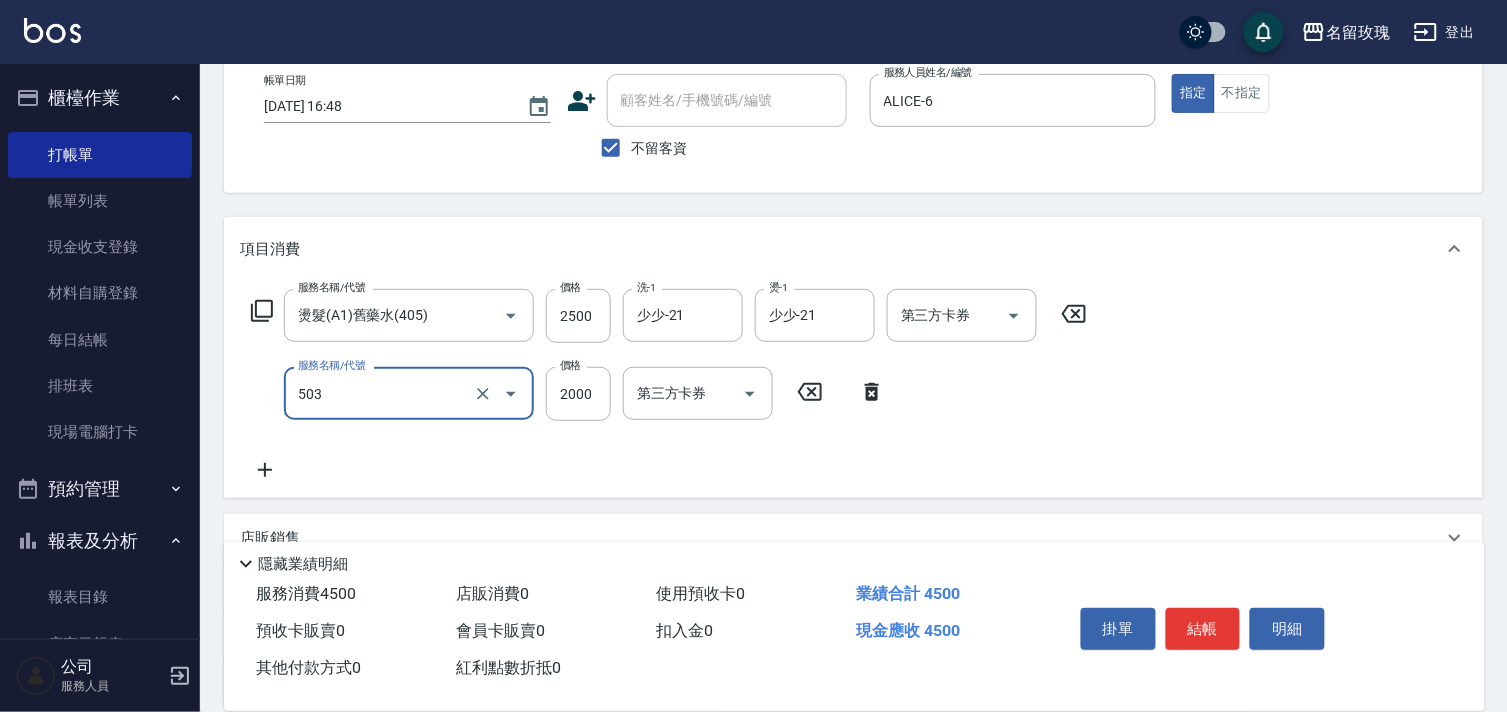 type on "染髮(503)" 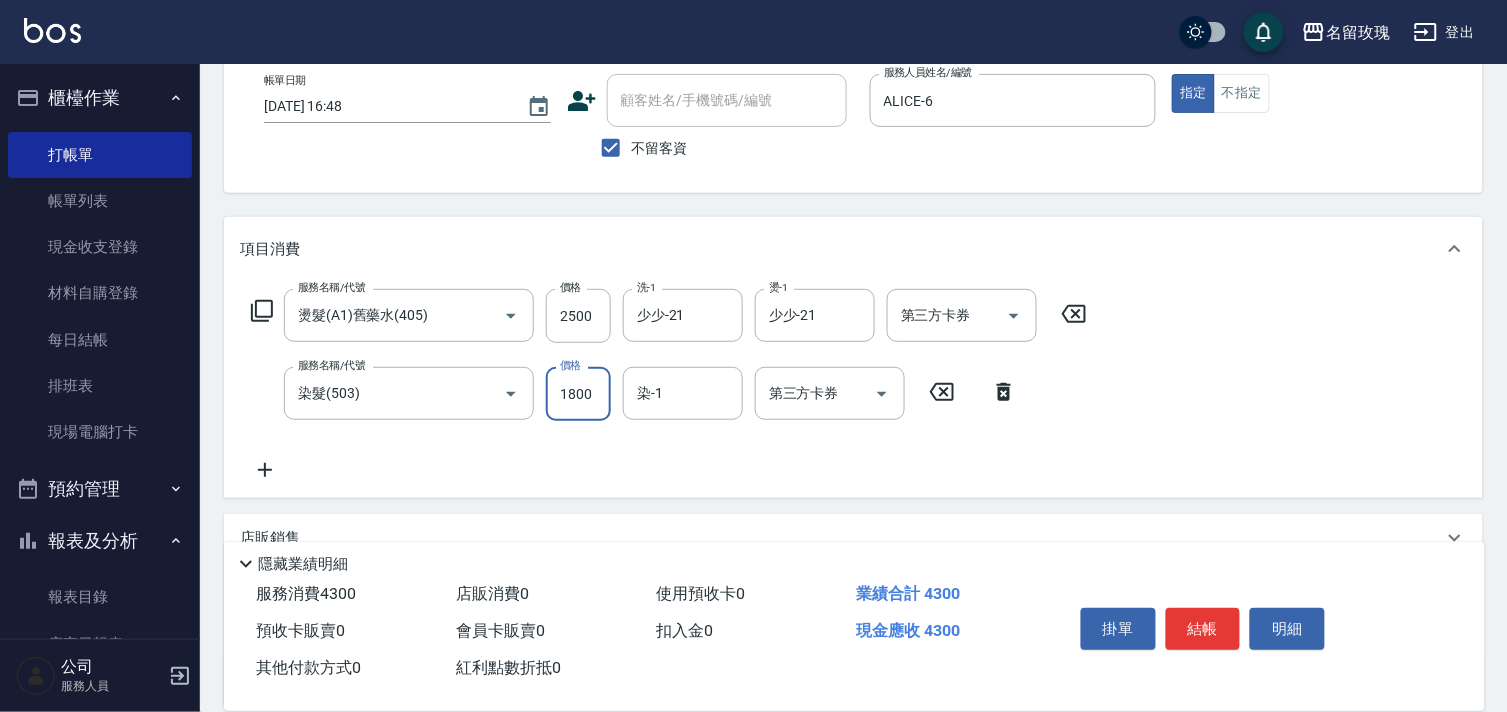 type on "1800" 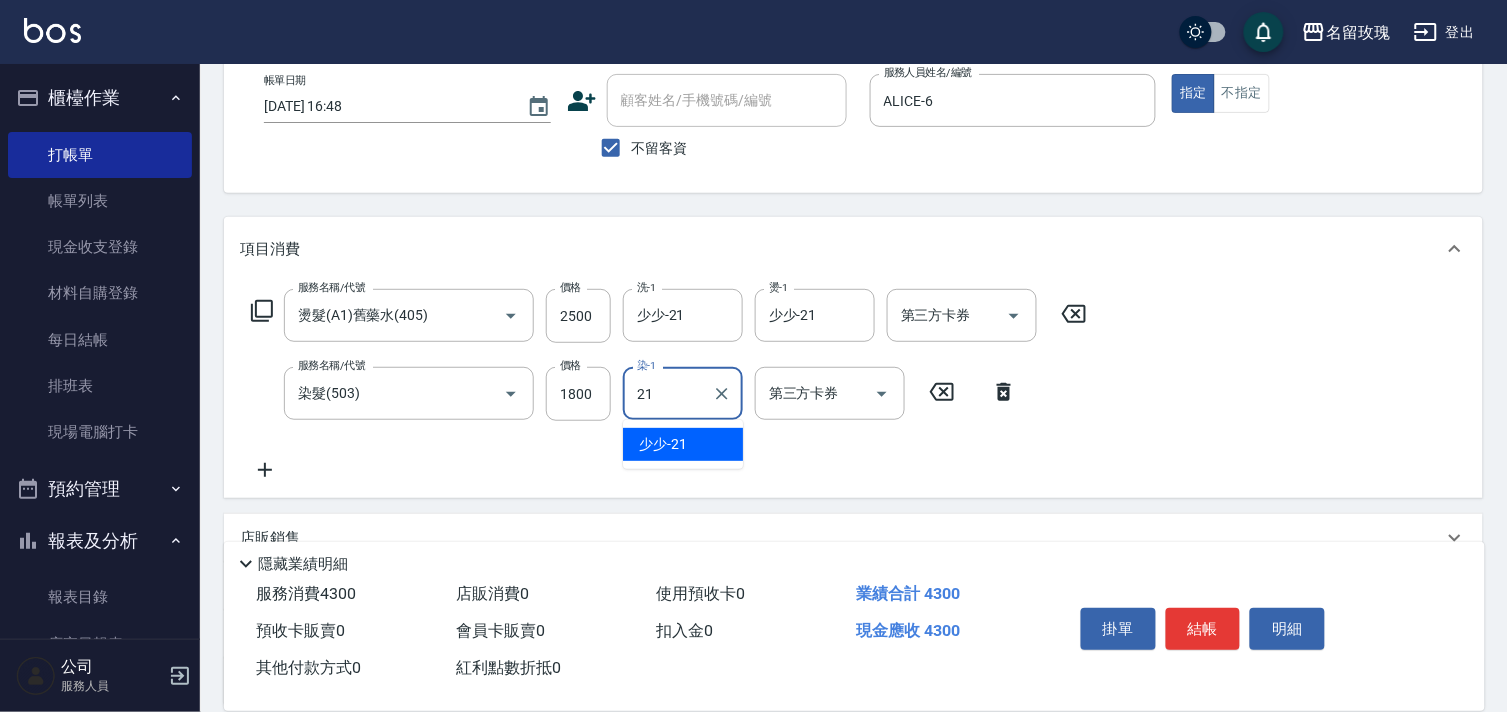 type on "少少-21" 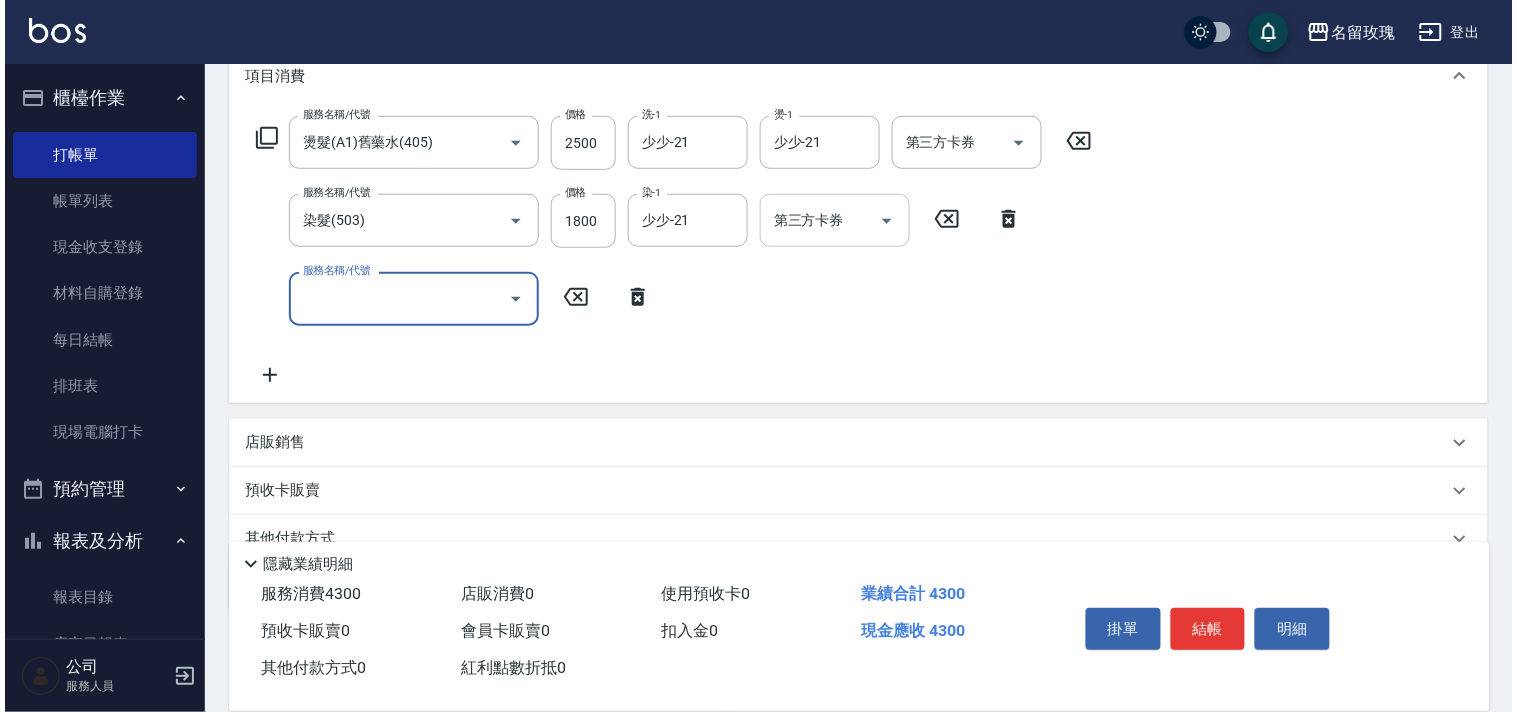 scroll, scrollTop: 333, scrollLeft: 0, axis: vertical 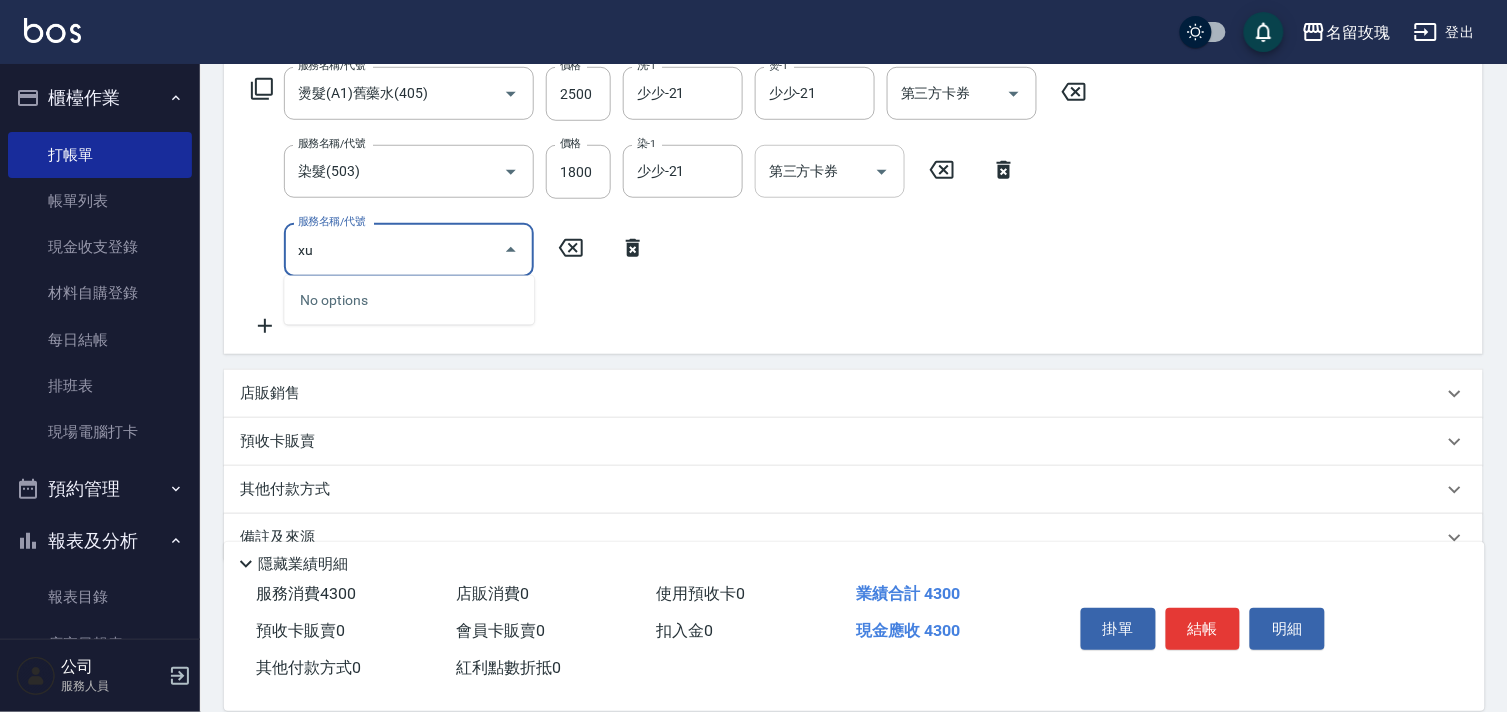 type on "x" 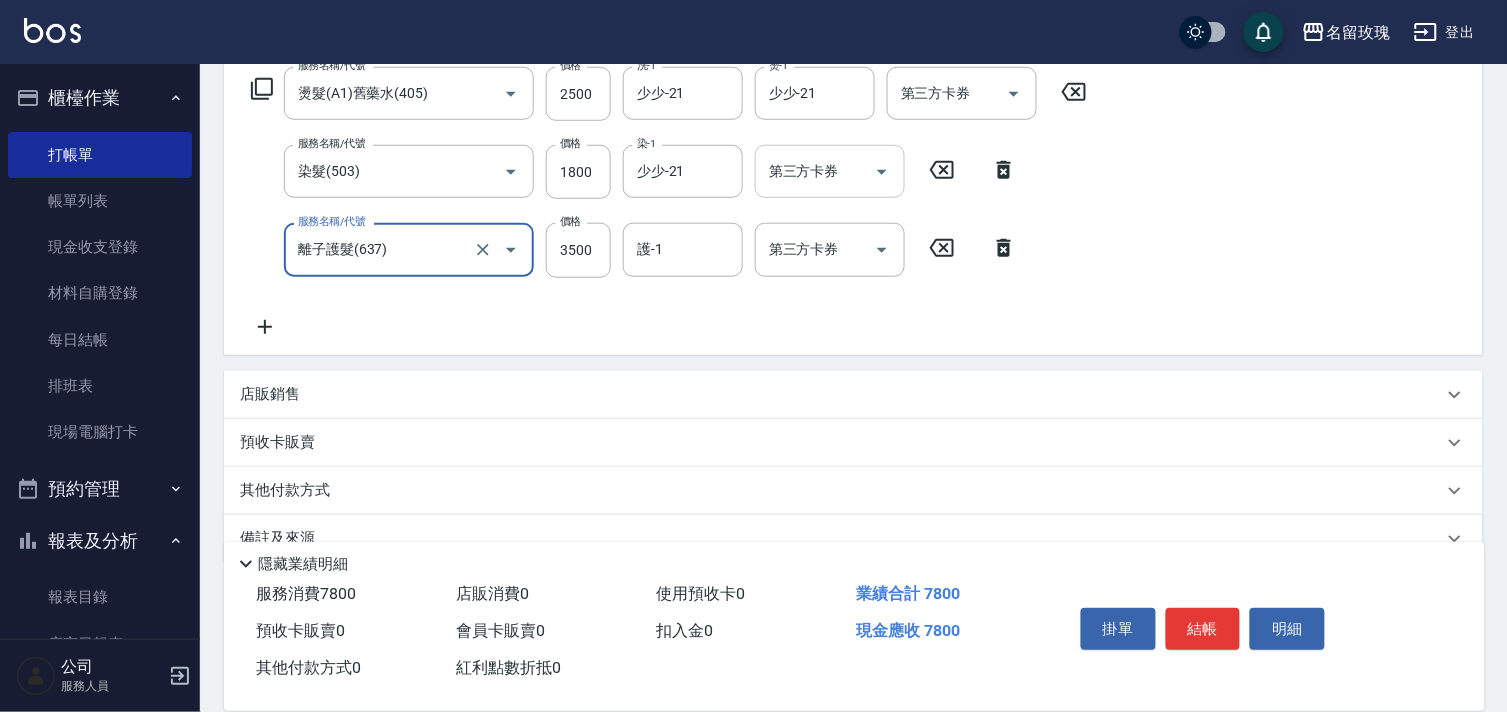 type on "離子護髮(637)" 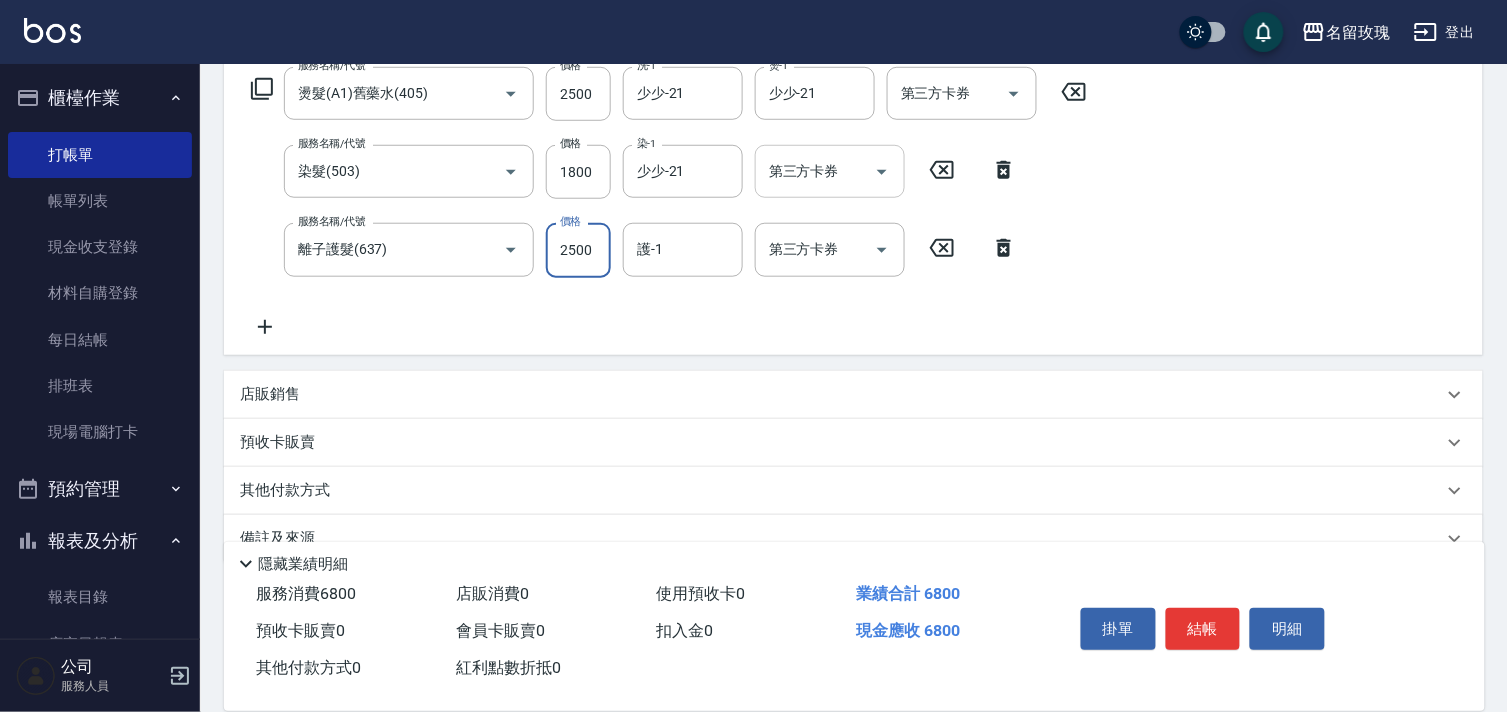 type on "2500" 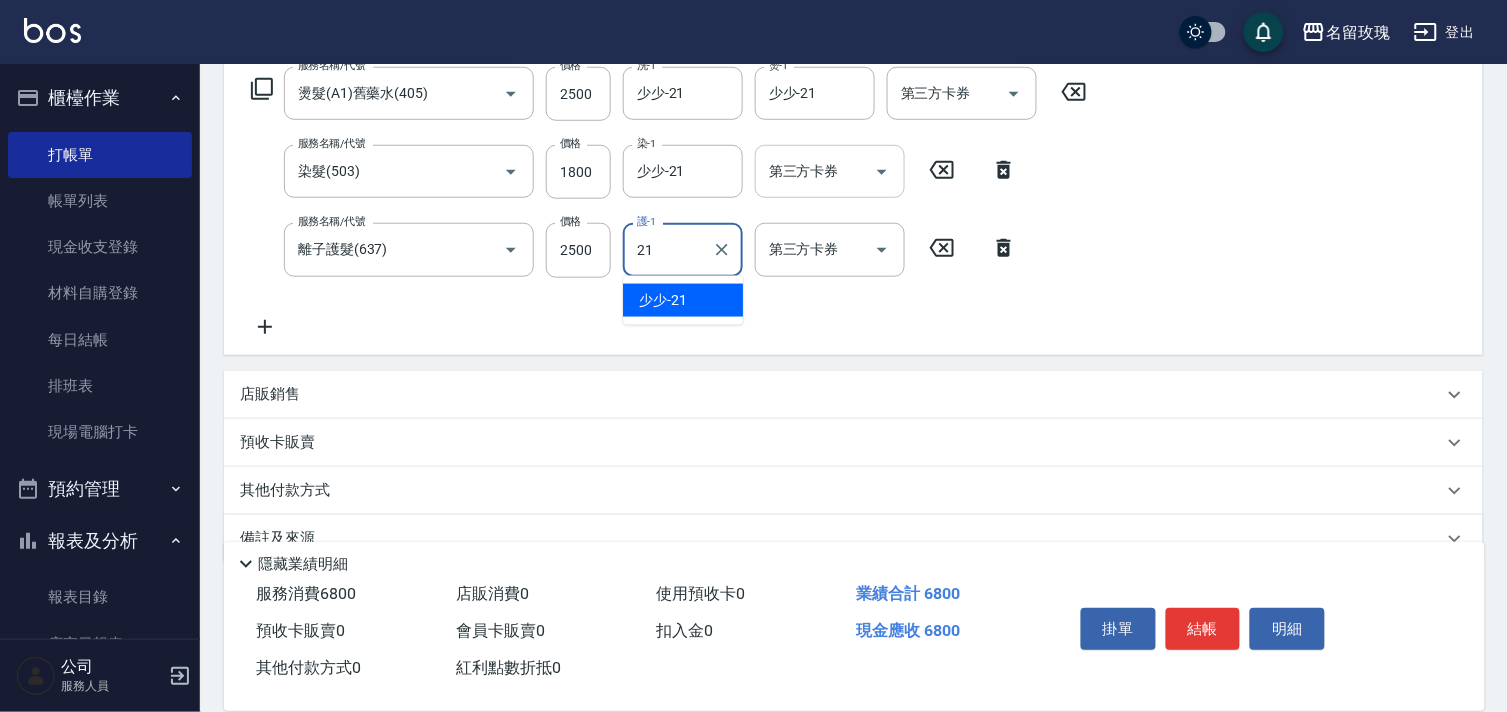 type on "少少-21" 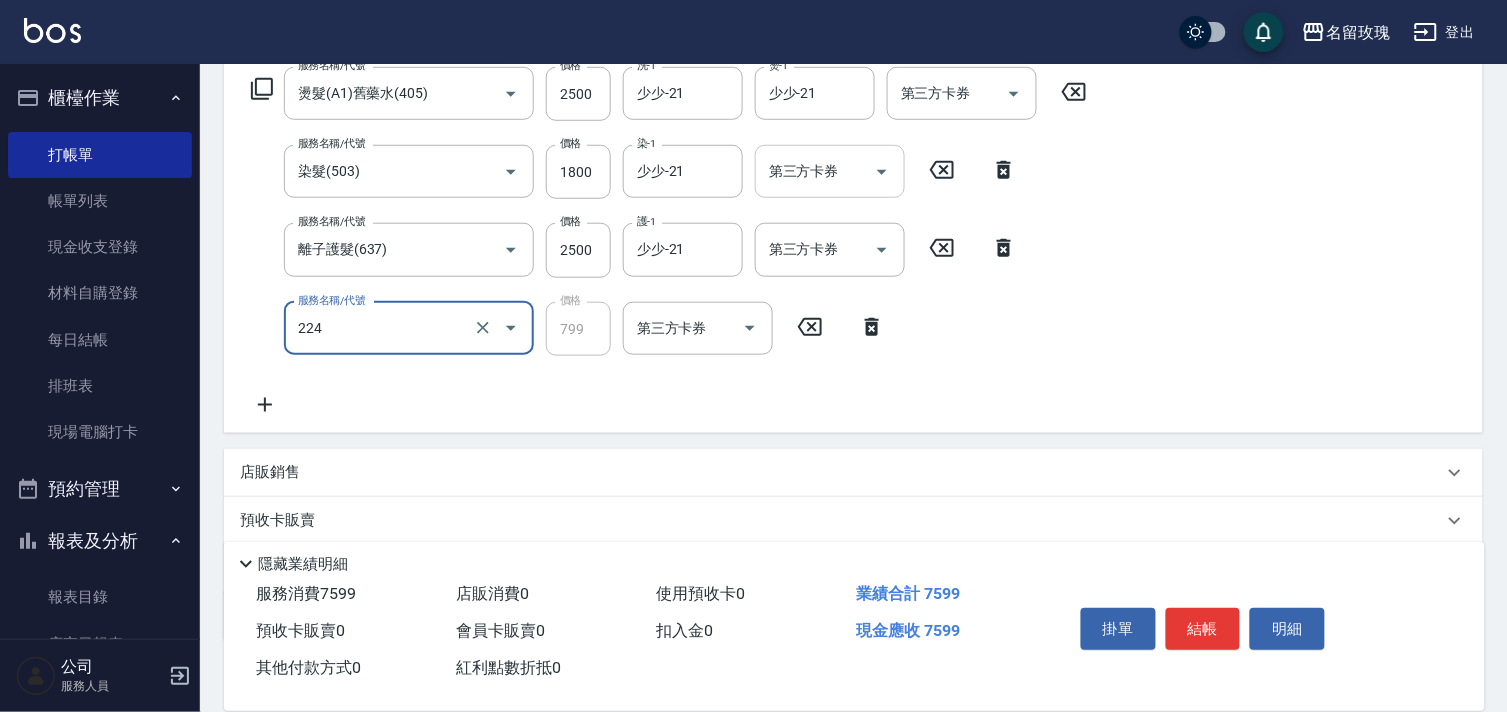 type on "歐娜滾珠洗髮(224)" 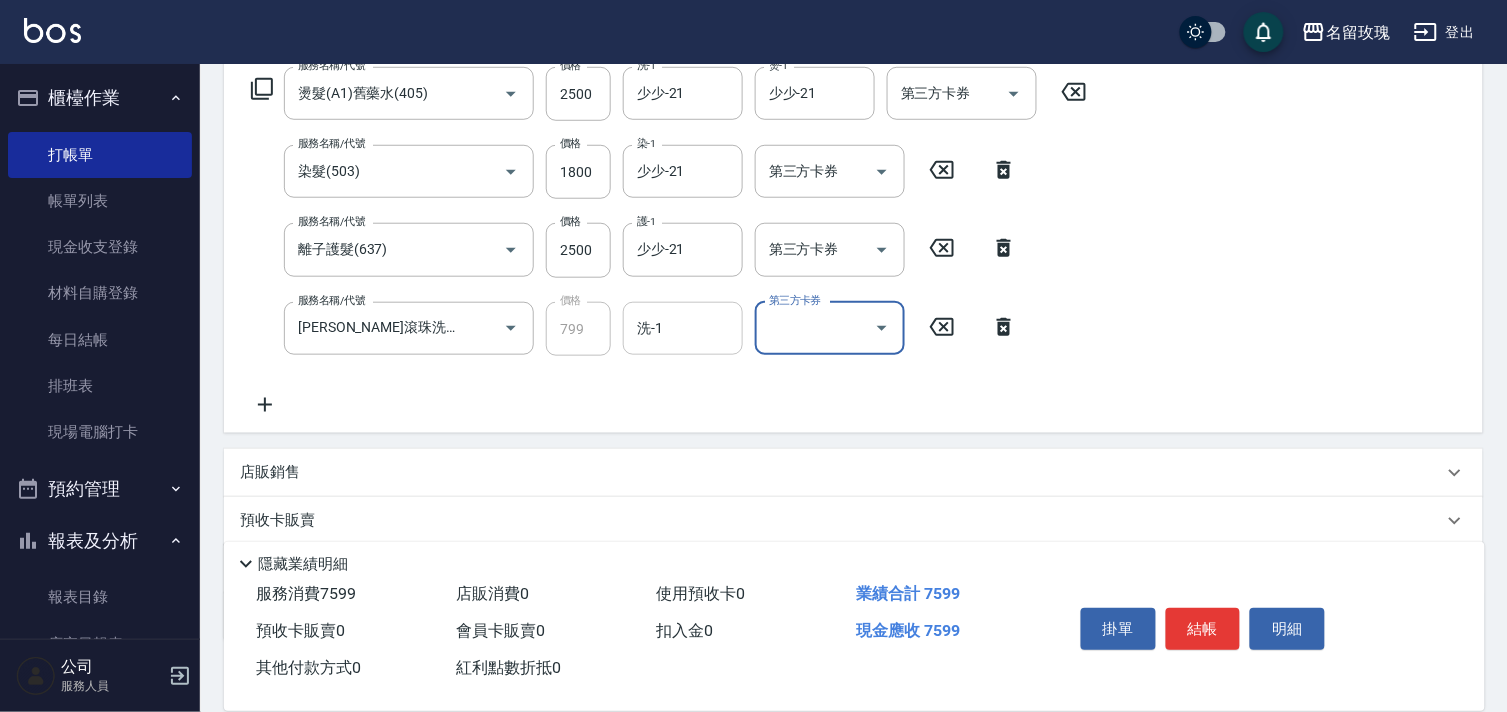 click on "洗-1" at bounding box center [683, 328] 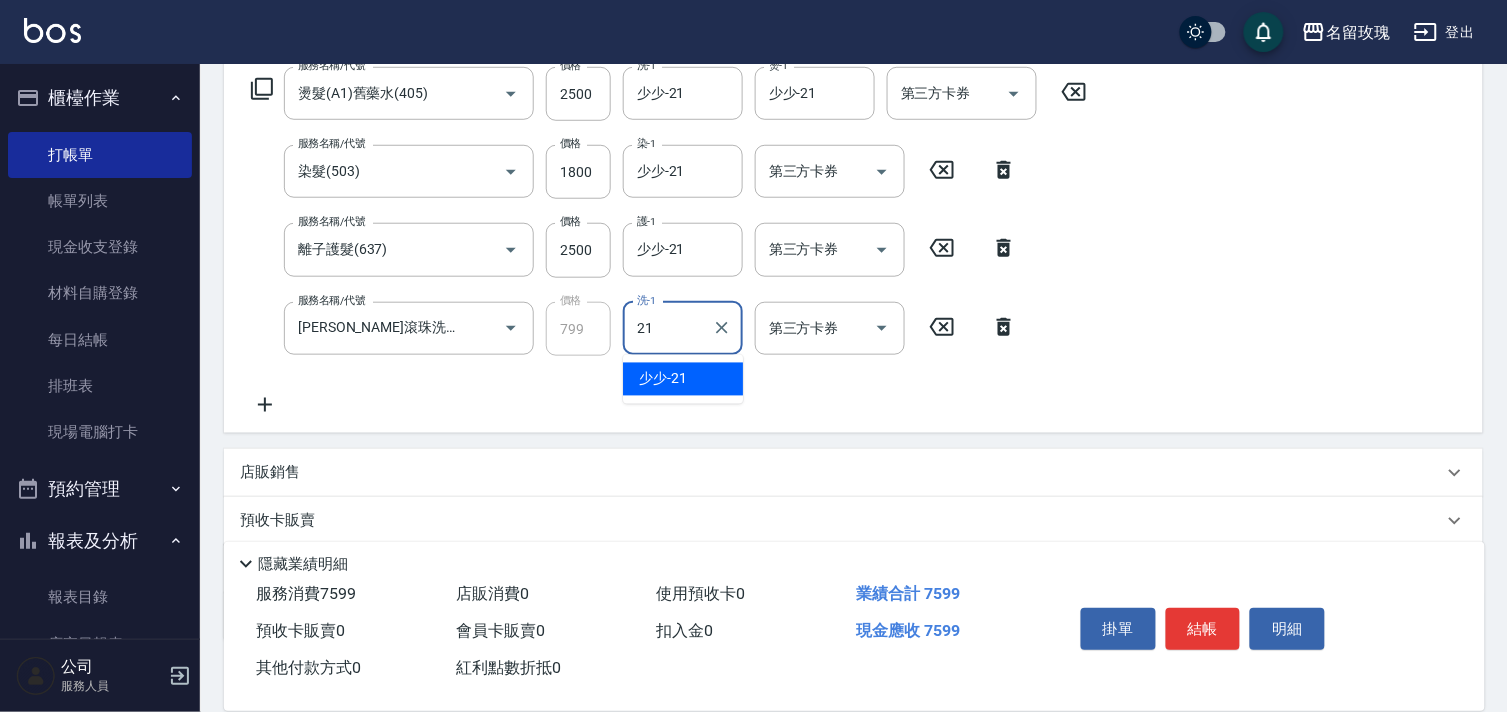 type on "少少-21" 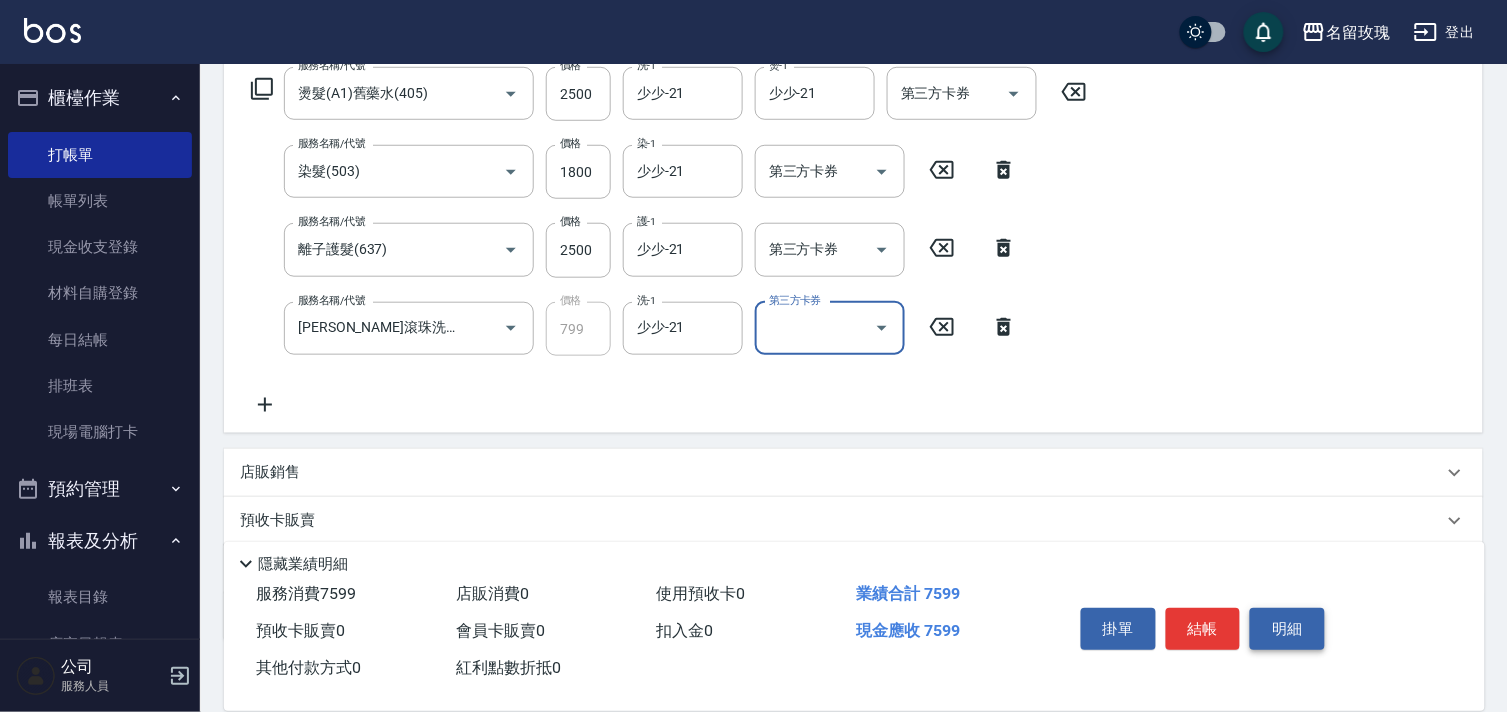 click on "明細" at bounding box center (1287, 629) 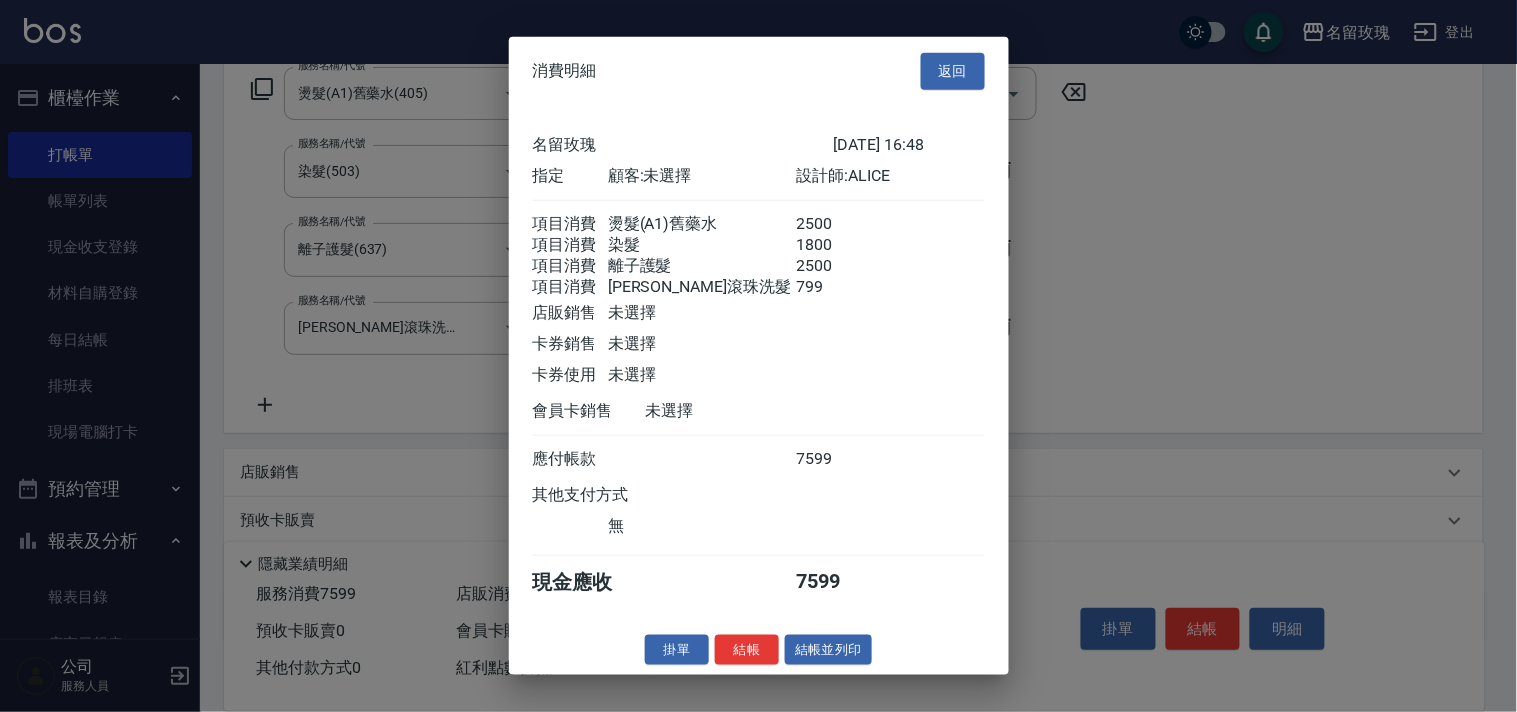 click on "結帳並列印" at bounding box center (828, 649) 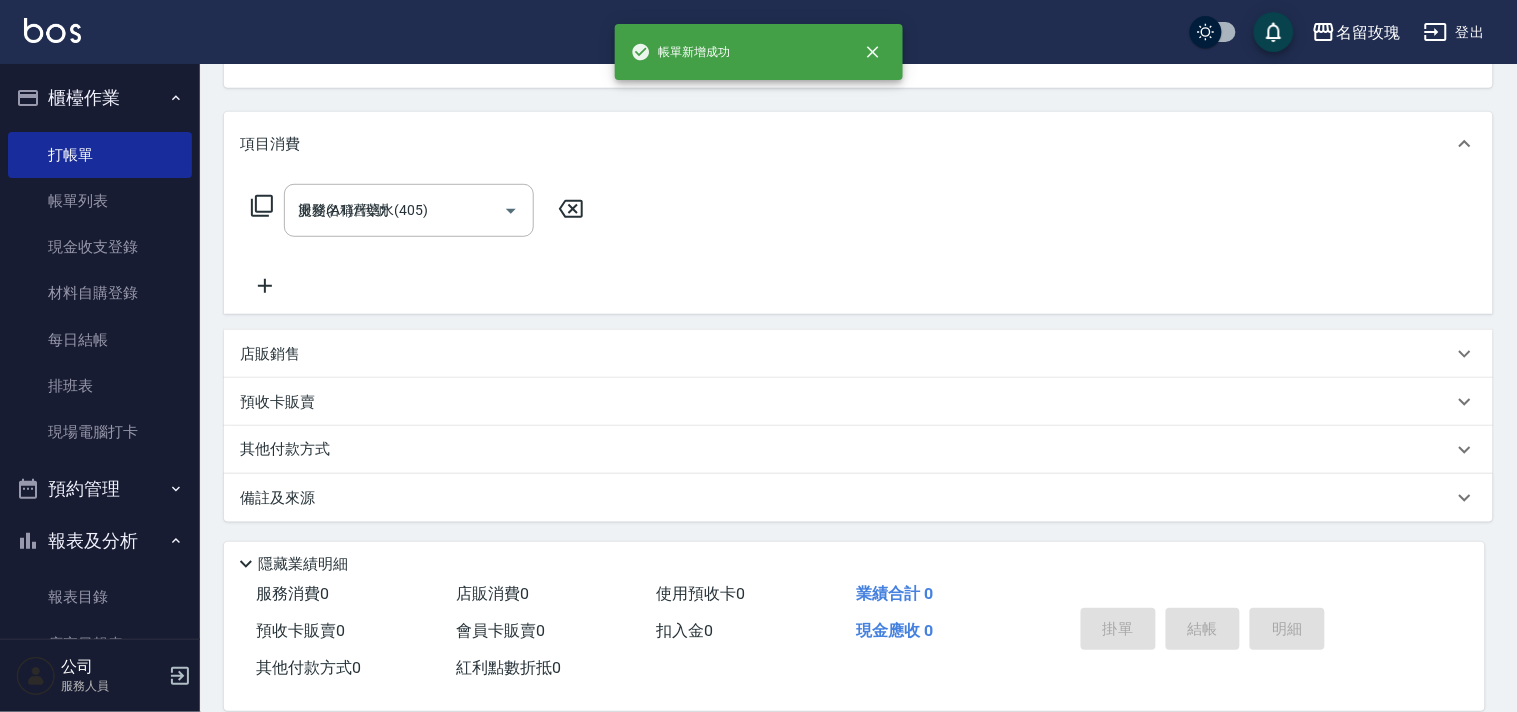 type on "2025/07/15 17:12" 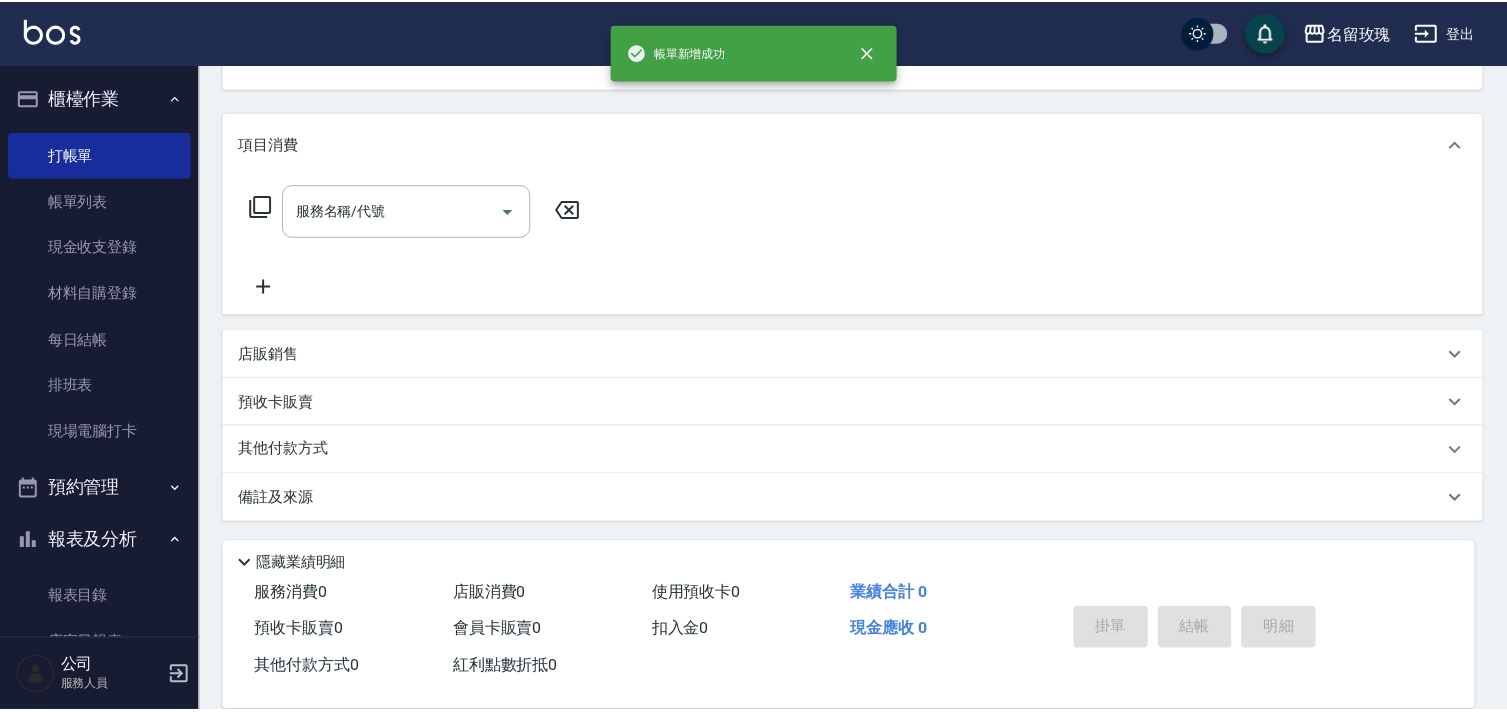 scroll, scrollTop: 194, scrollLeft: 0, axis: vertical 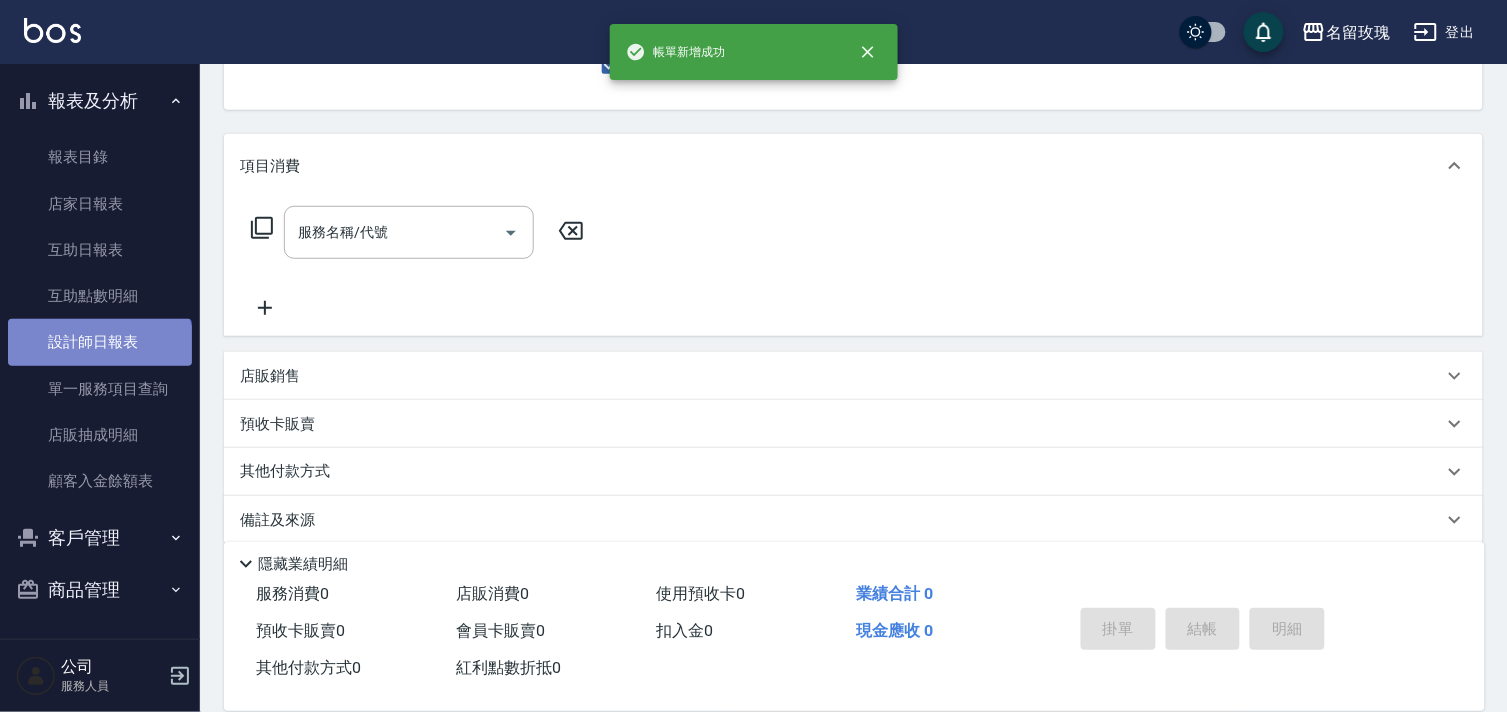 click on "設計師日報表" at bounding box center (100, 342) 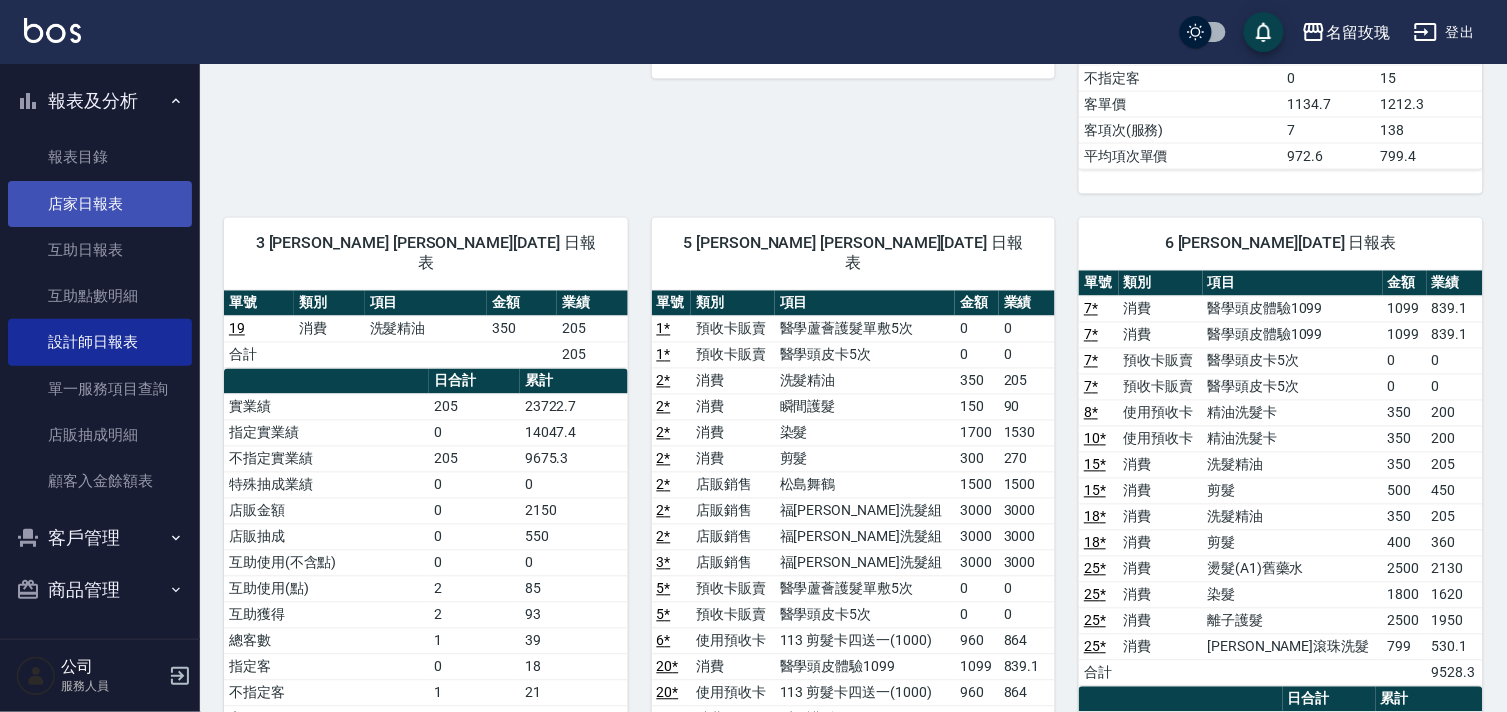 scroll, scrollTop: 555, scrollLeft: 0, axis: vertical 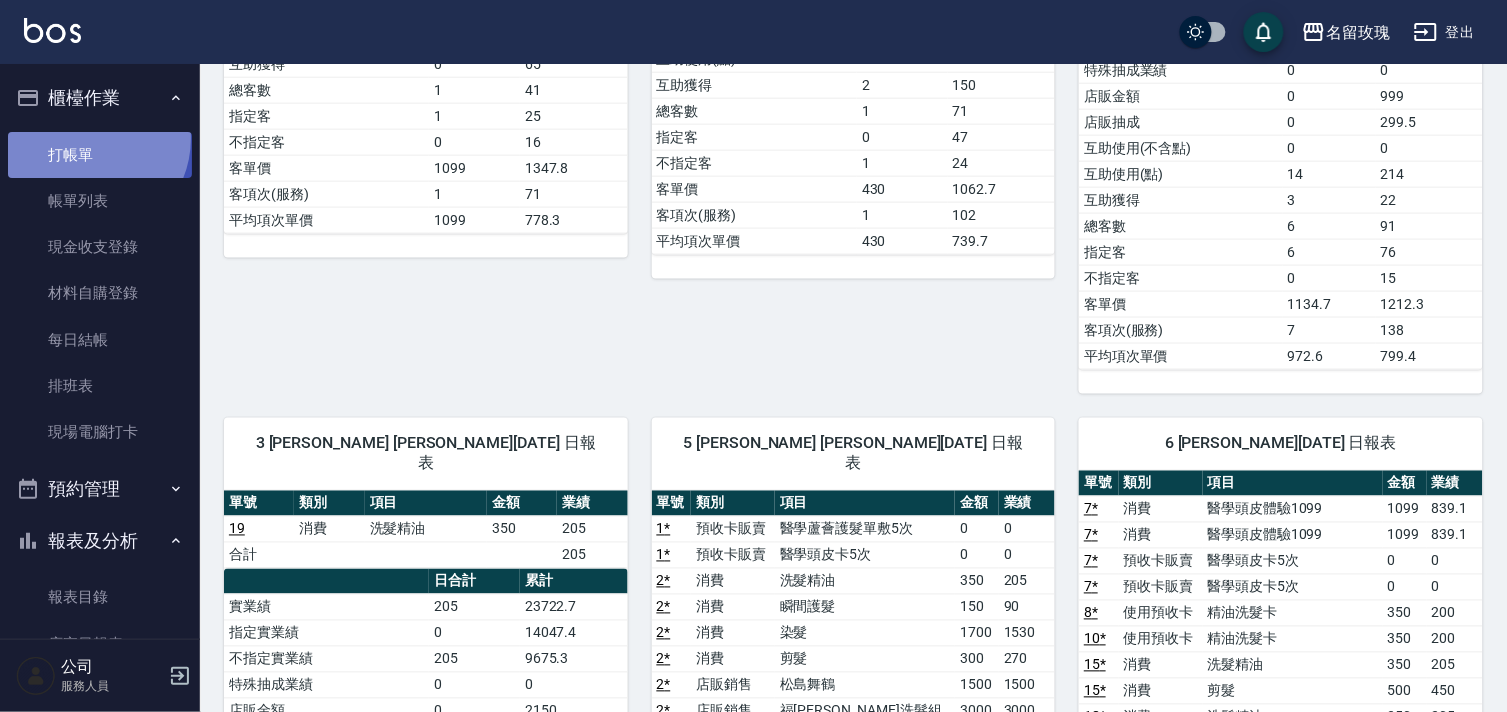 click on "打帳單" at bounding box center [100, 155] 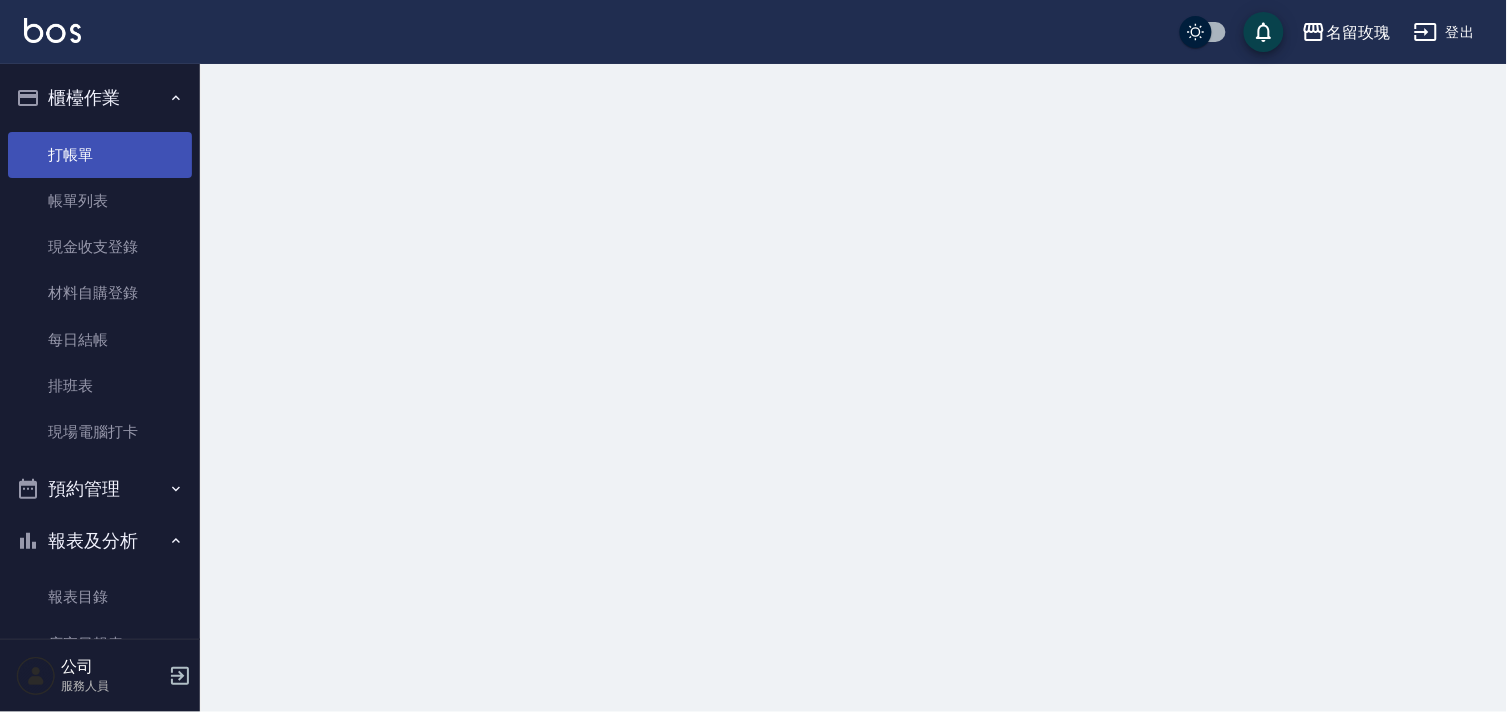 scroll, scrollTop: 0, scrollLeft: 0, axis: both 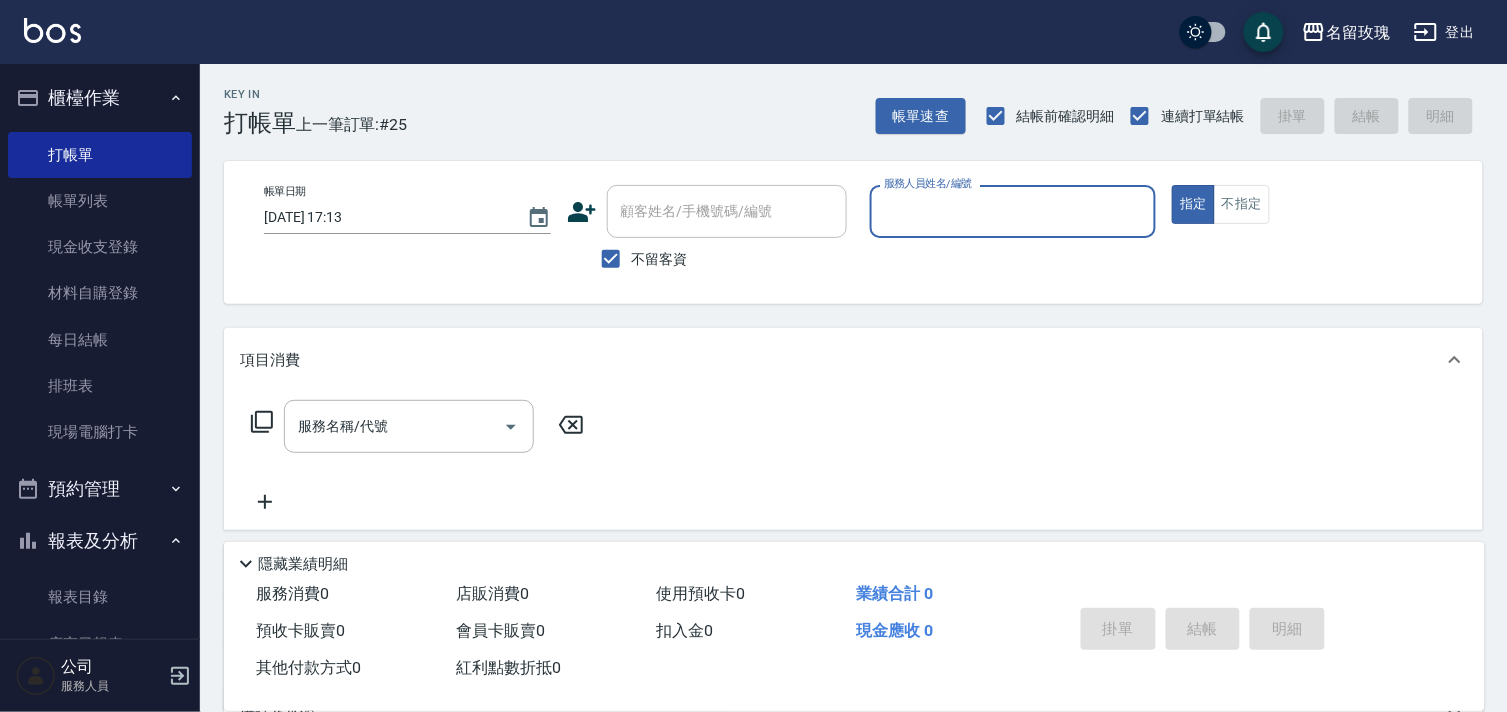 drag, startPoint x: 648, startPoint y: 261, endPoint x: 663, endPoint y: 190, distance: 72.56721 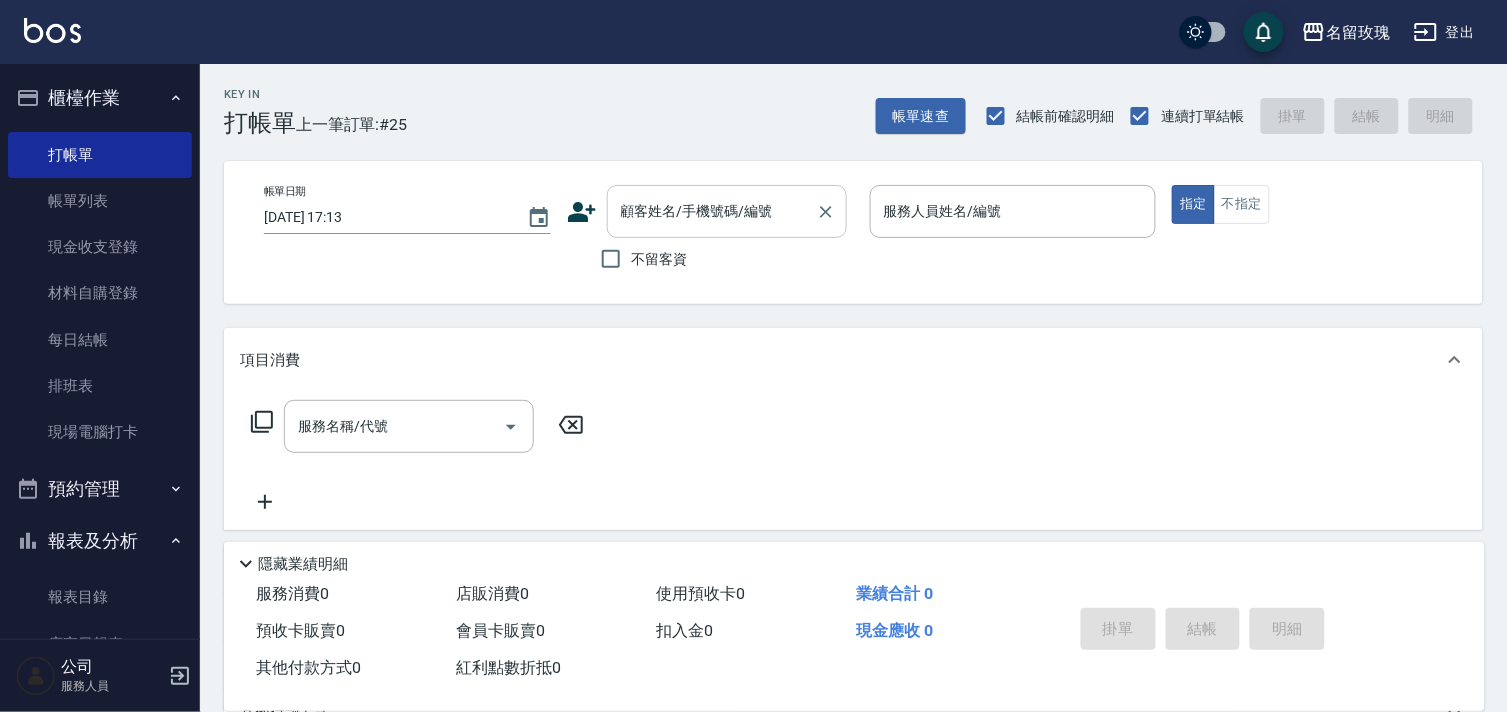 click on "顧客姓名/手機號碼/編號" at bounding box center (727, 211) 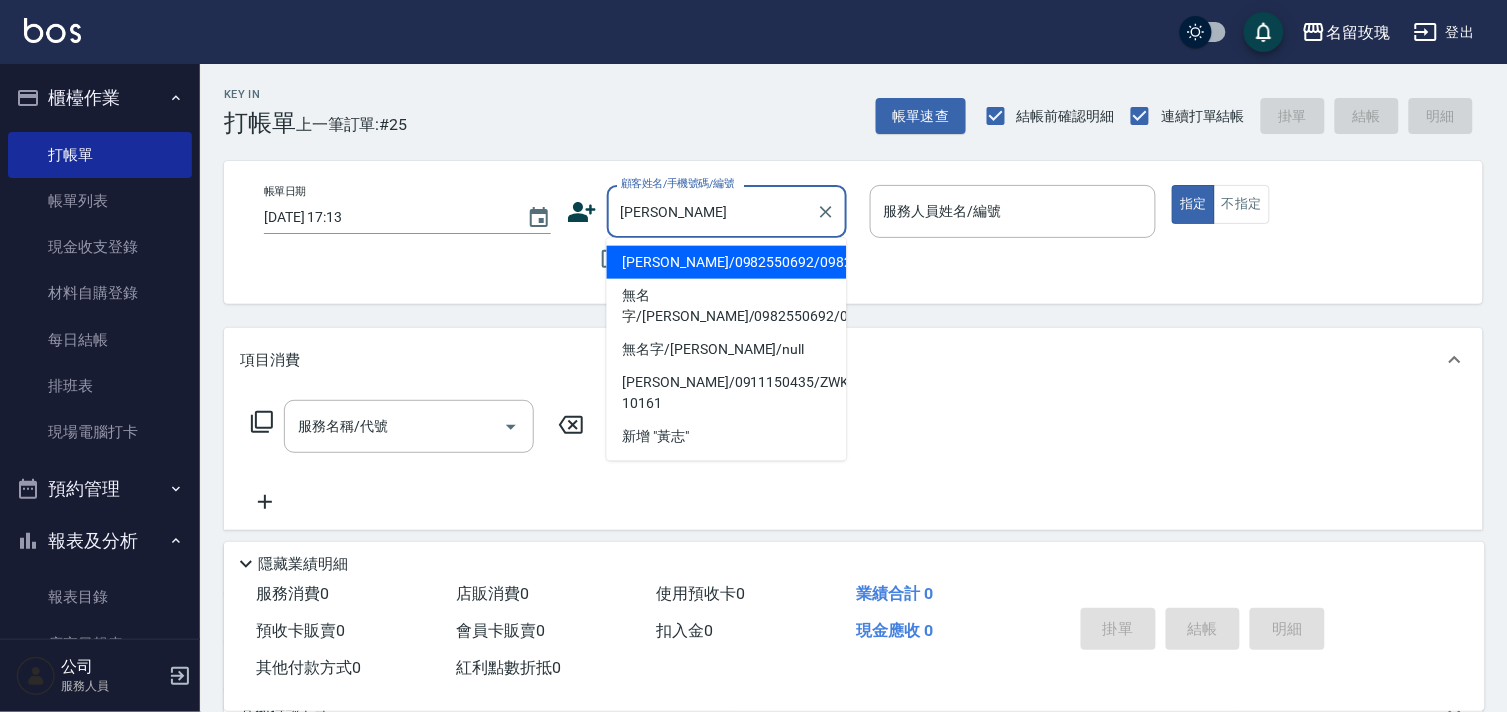 click on "黃志卿/0982550692/0982550692" at bounding box center (727, 262) 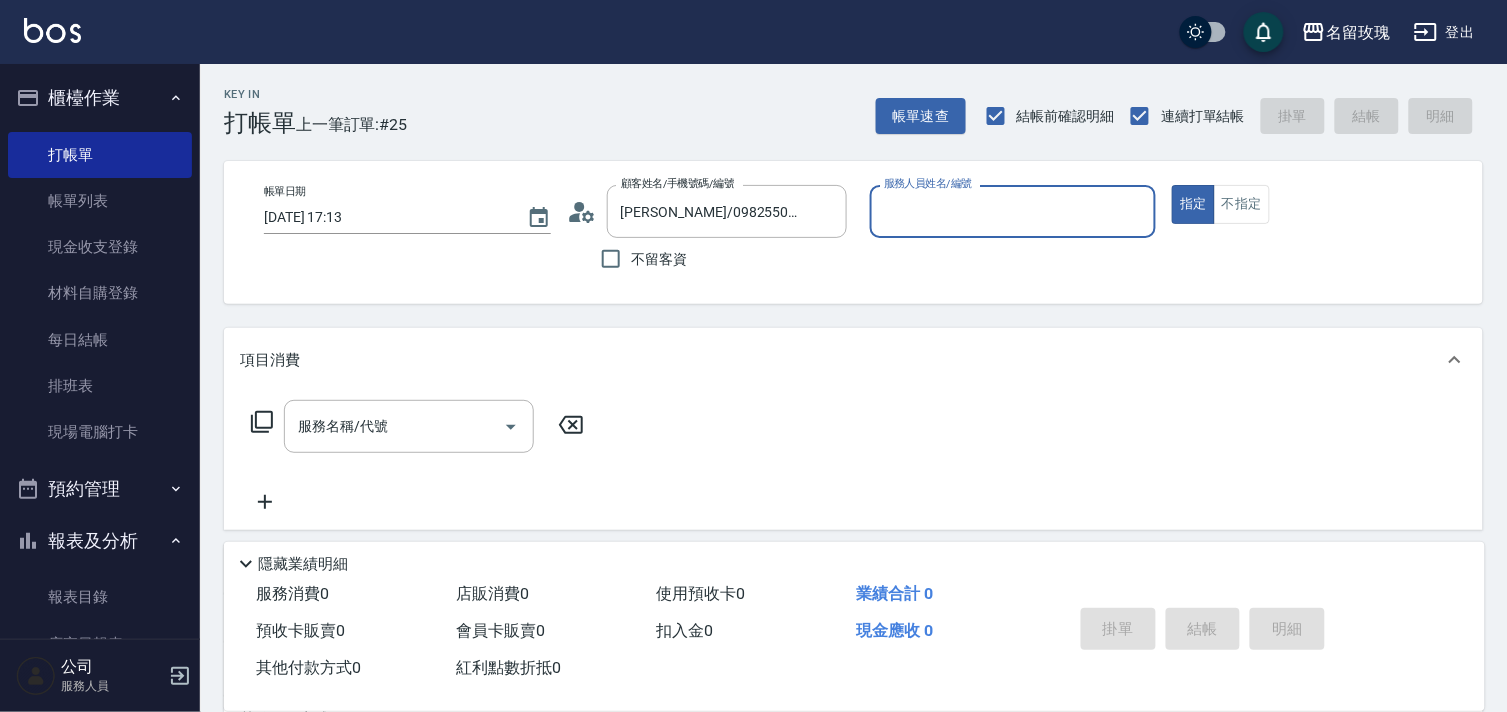 type on "詹老師-9" 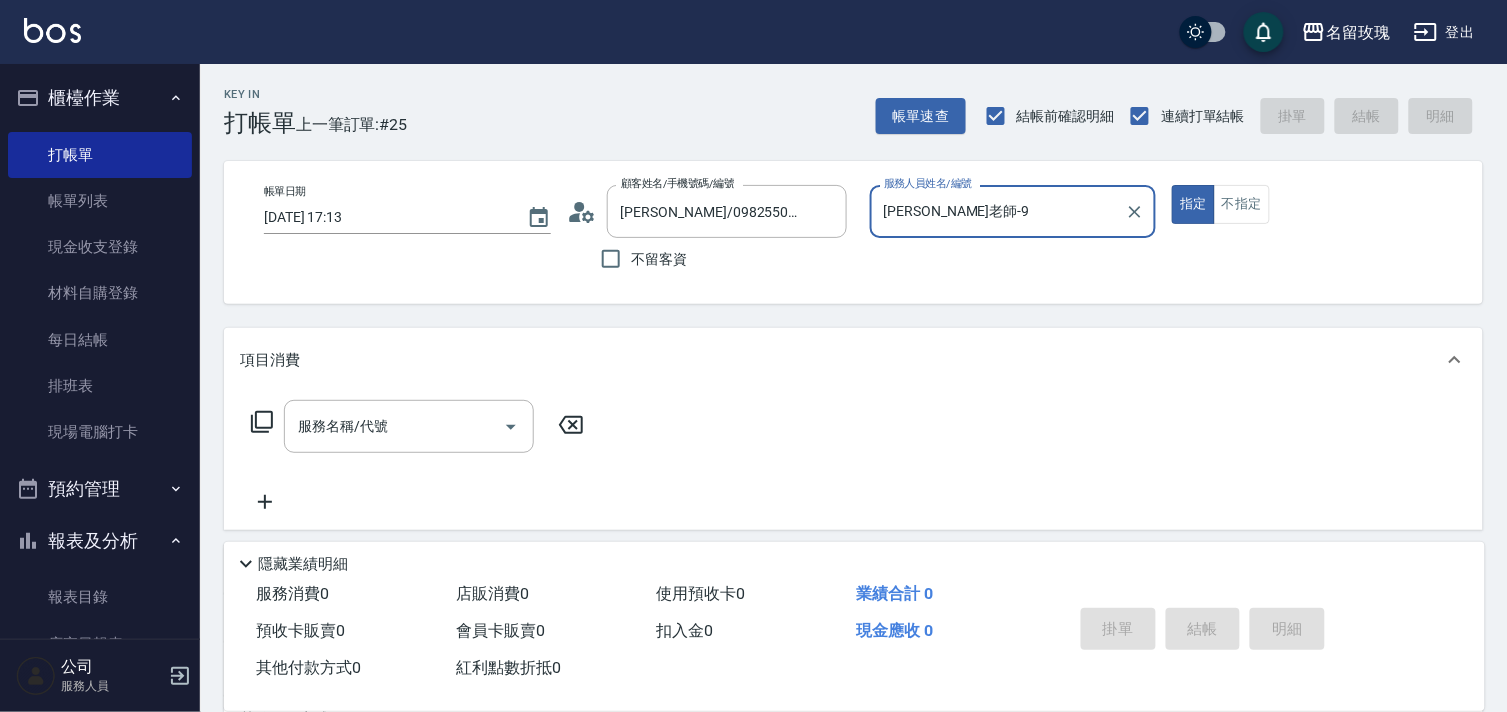 scroll, scrollTop: 268, scrollLeft: 0, axis: vertical 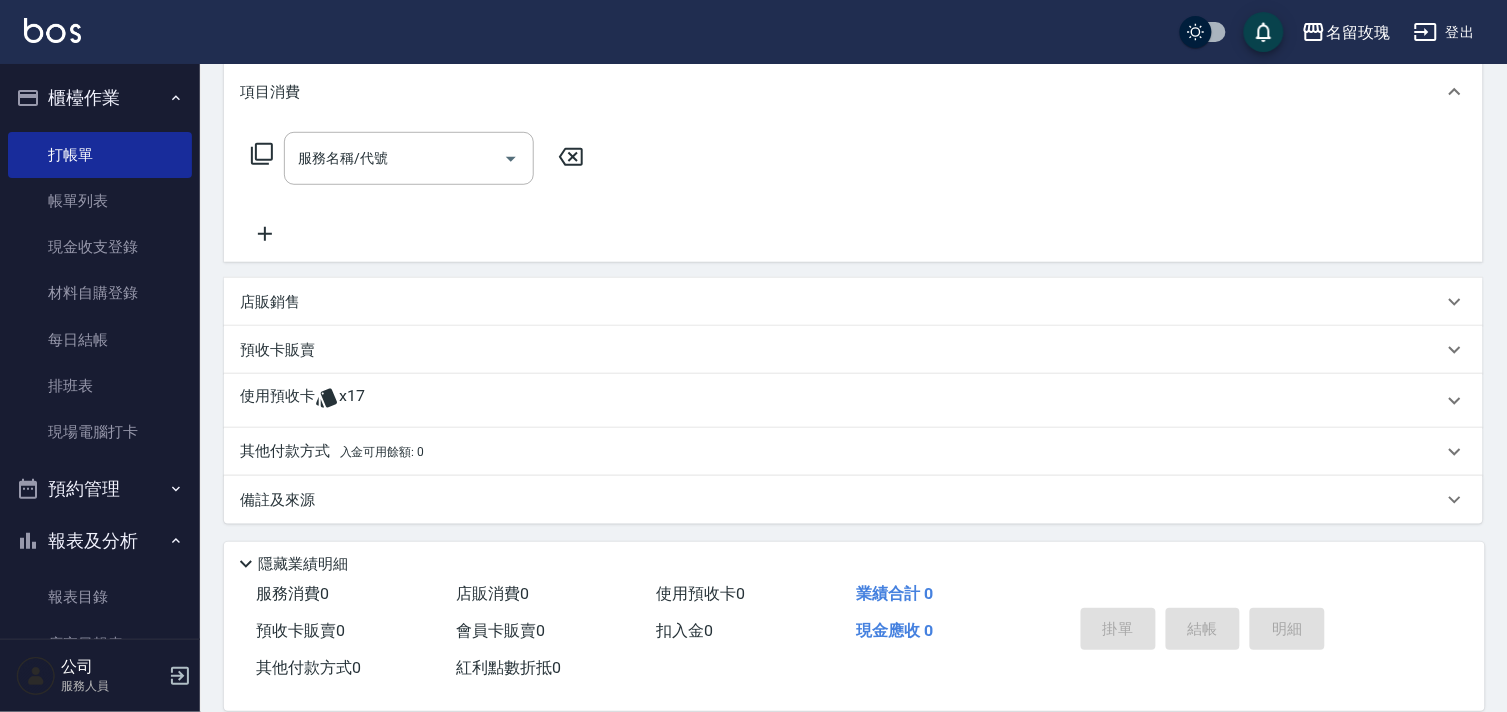 click 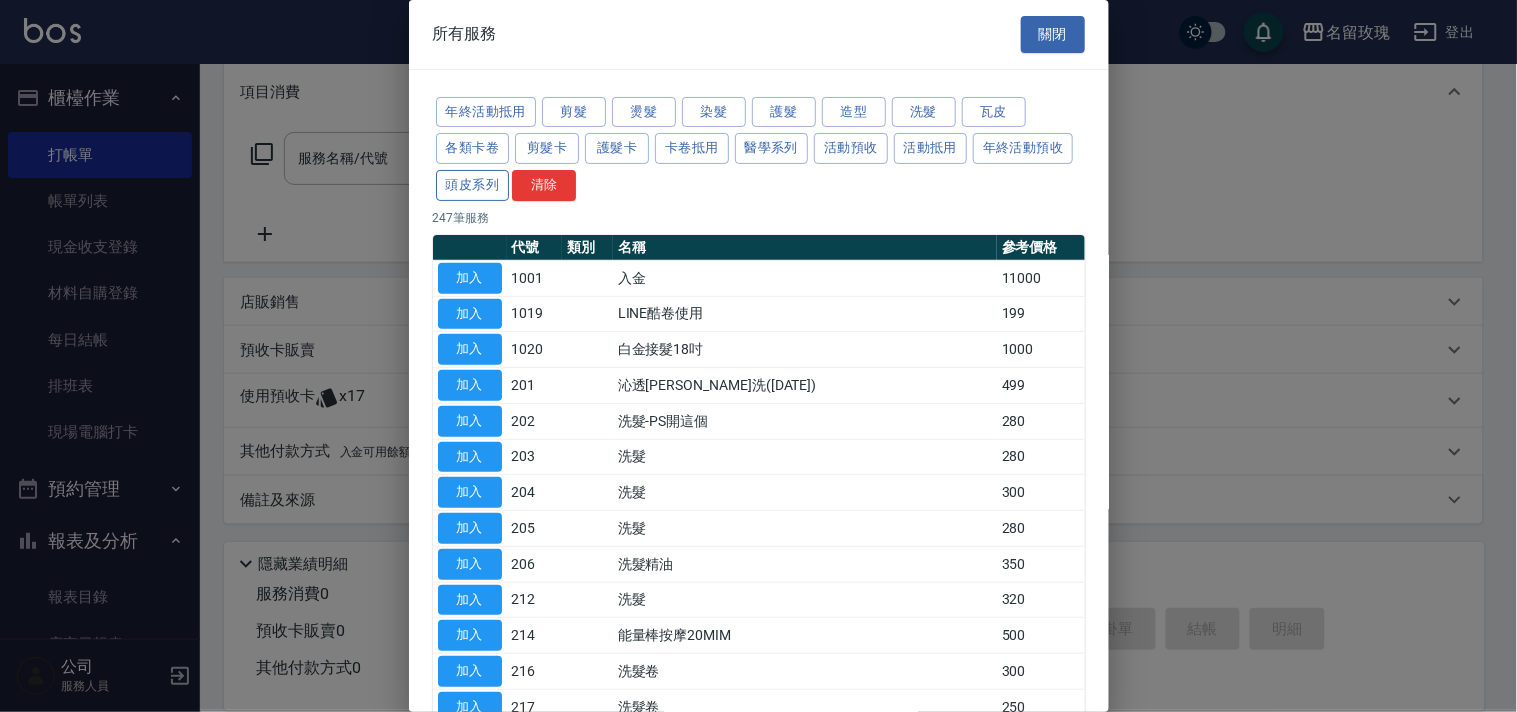 click on "頭皮系列" at bounding box center [473, 185] 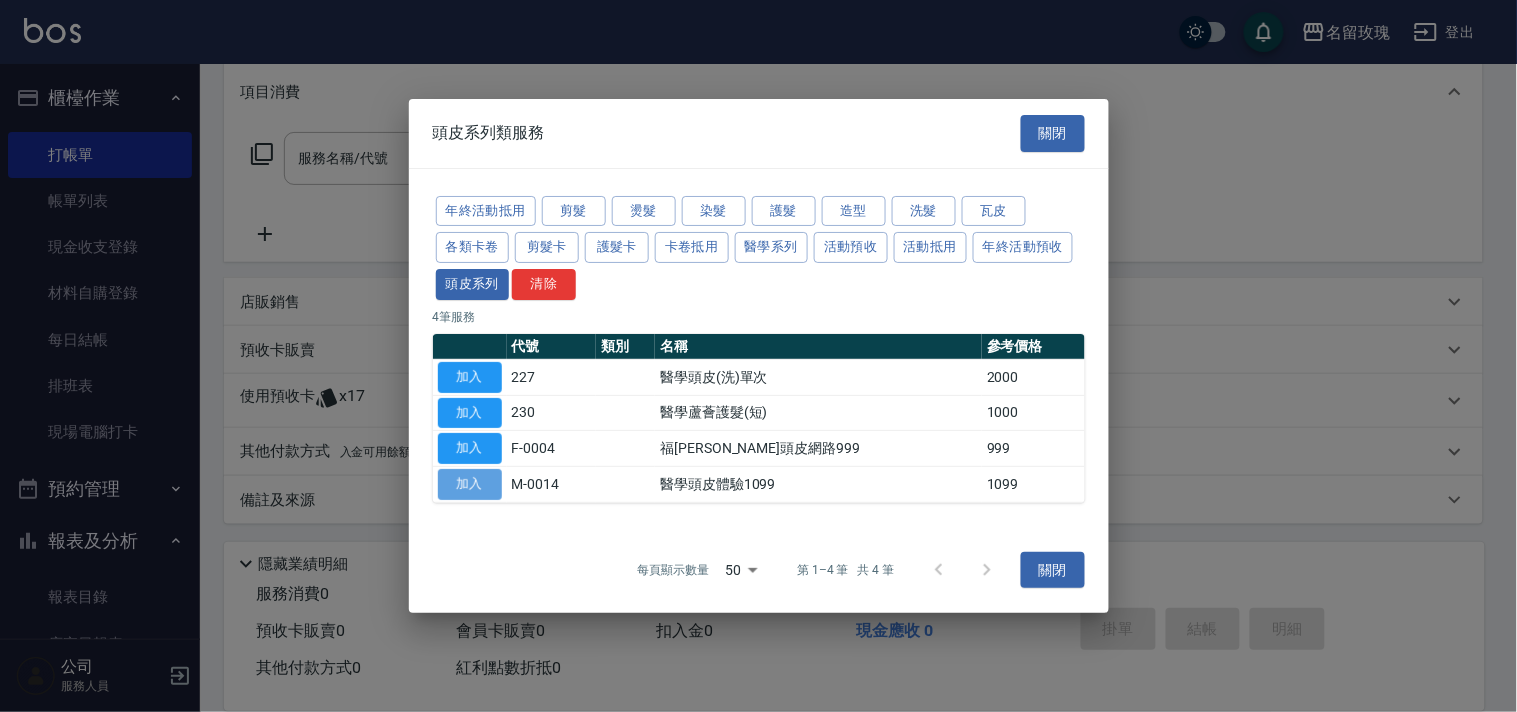 click on "加入" at bounding box center [470, 484] 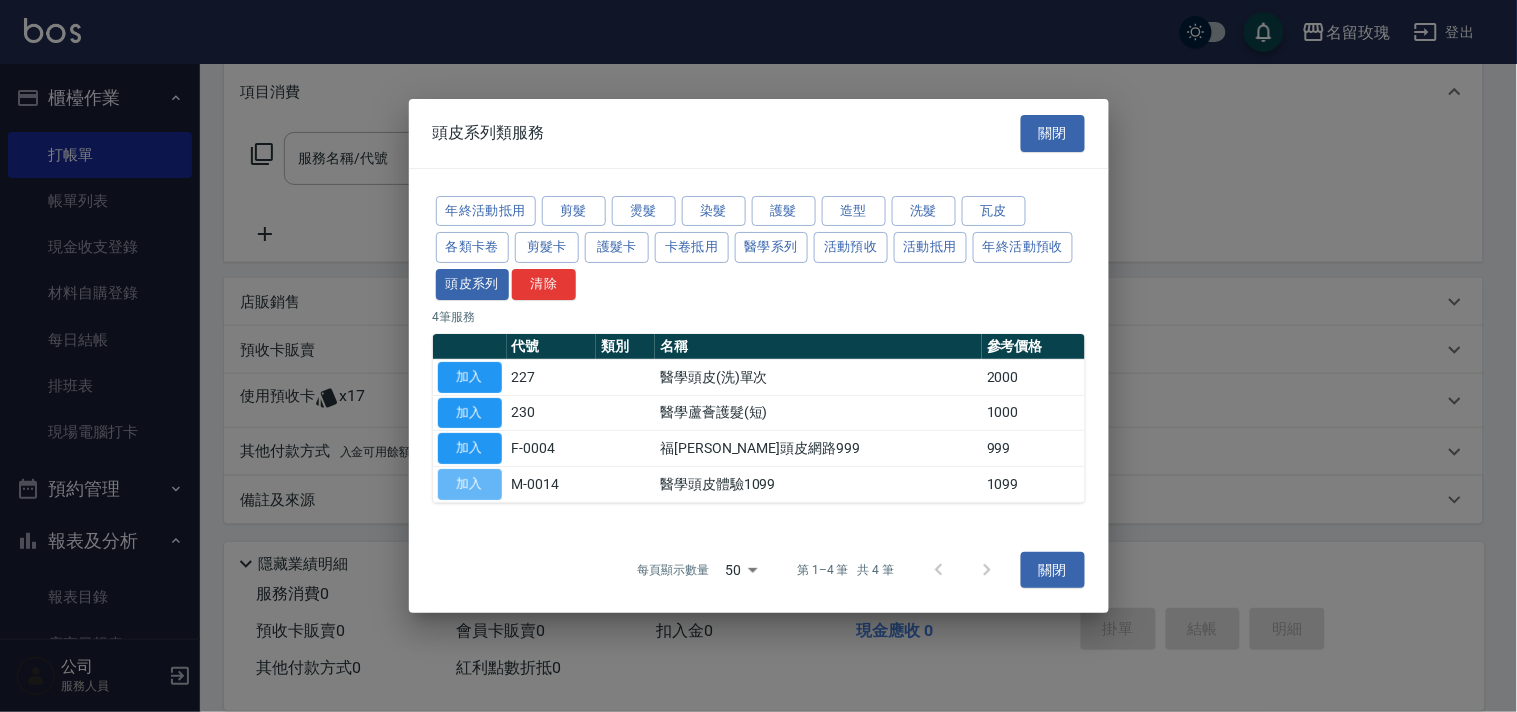 type on "醫學頭皮體驗1099(M-0014)" 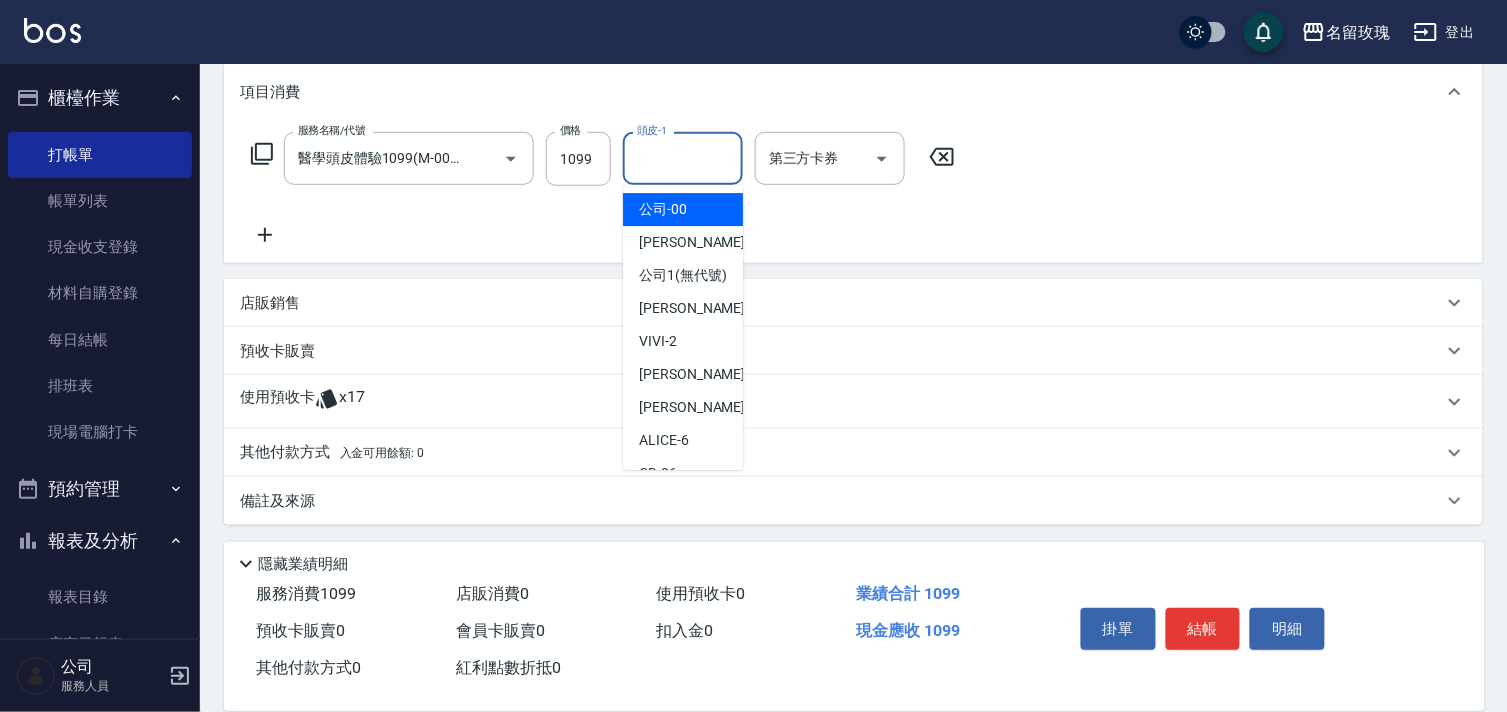 click on "頭皮-1 頭皮-1" at bounding box center (683, 158) 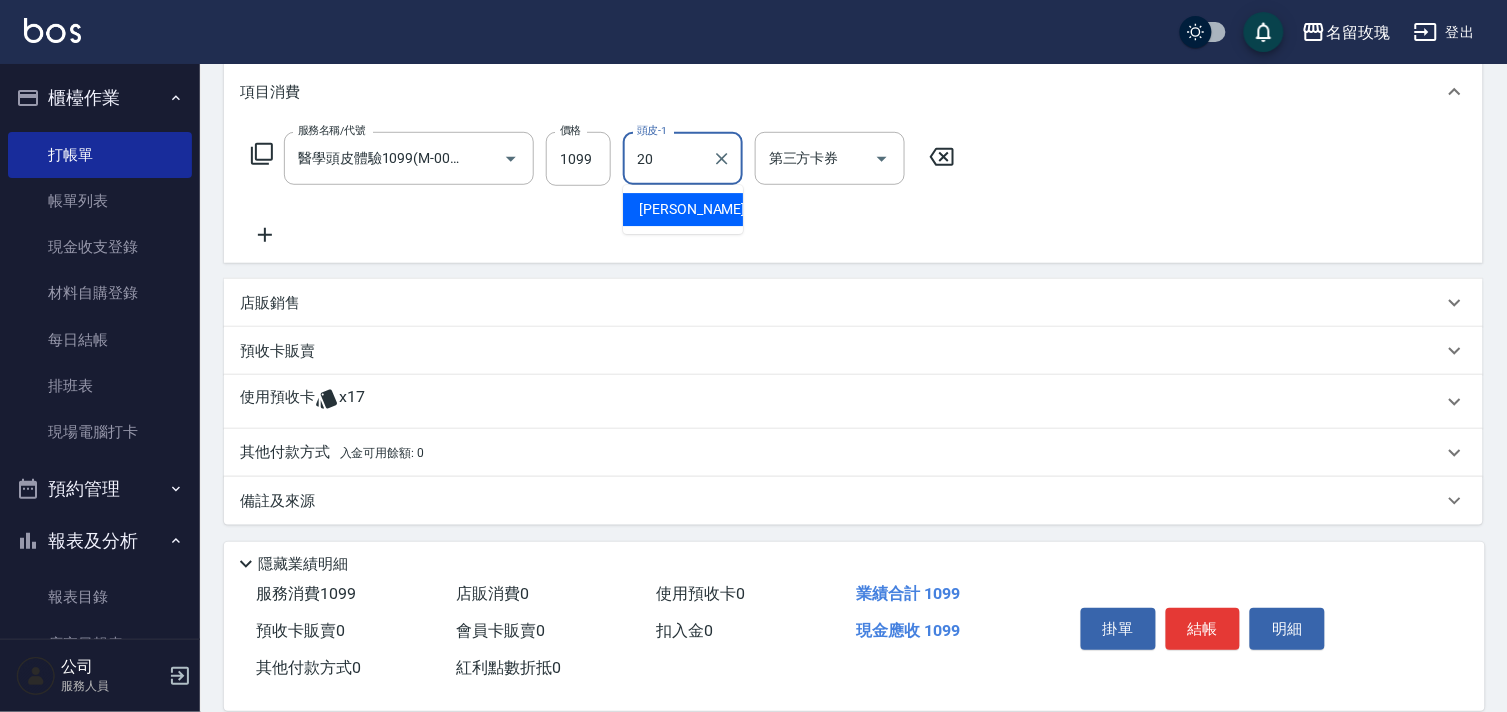 type on "紫芊-20" 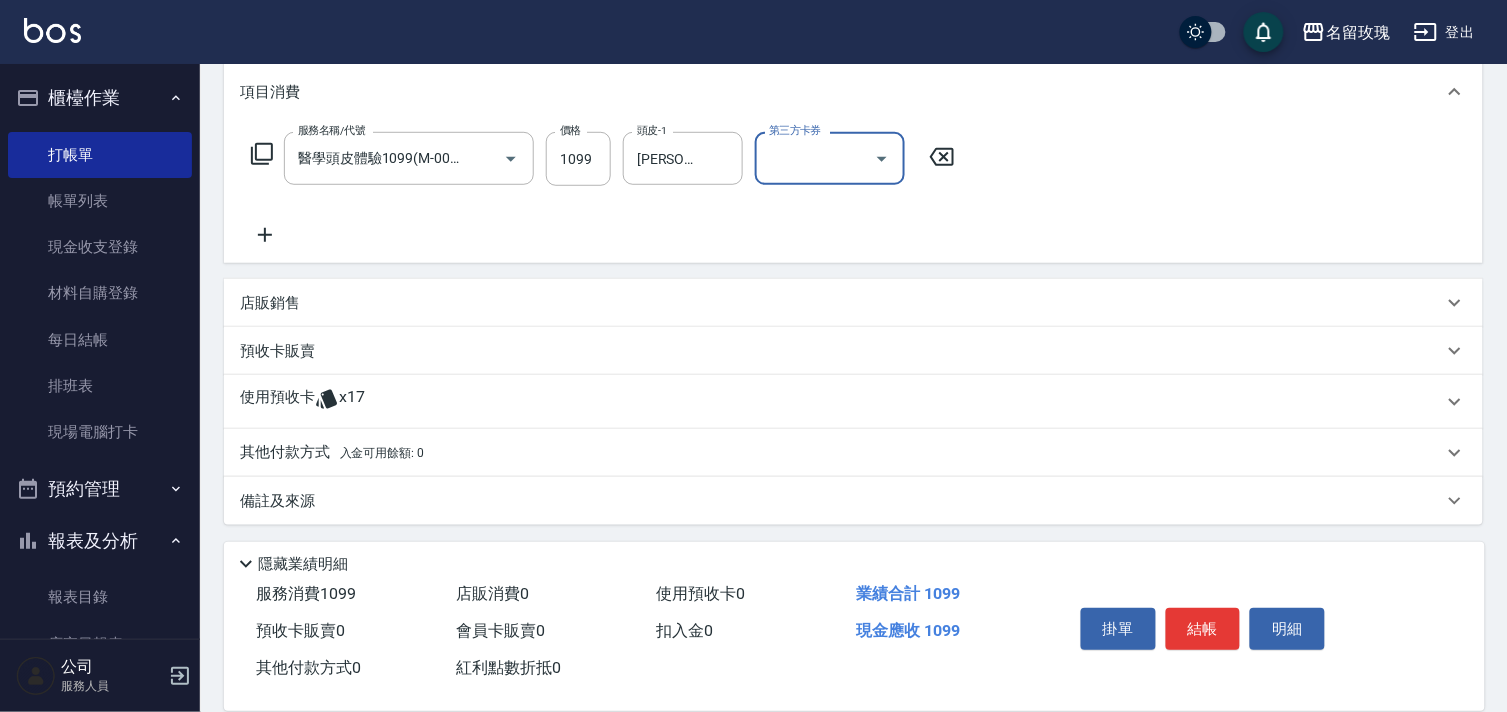 click 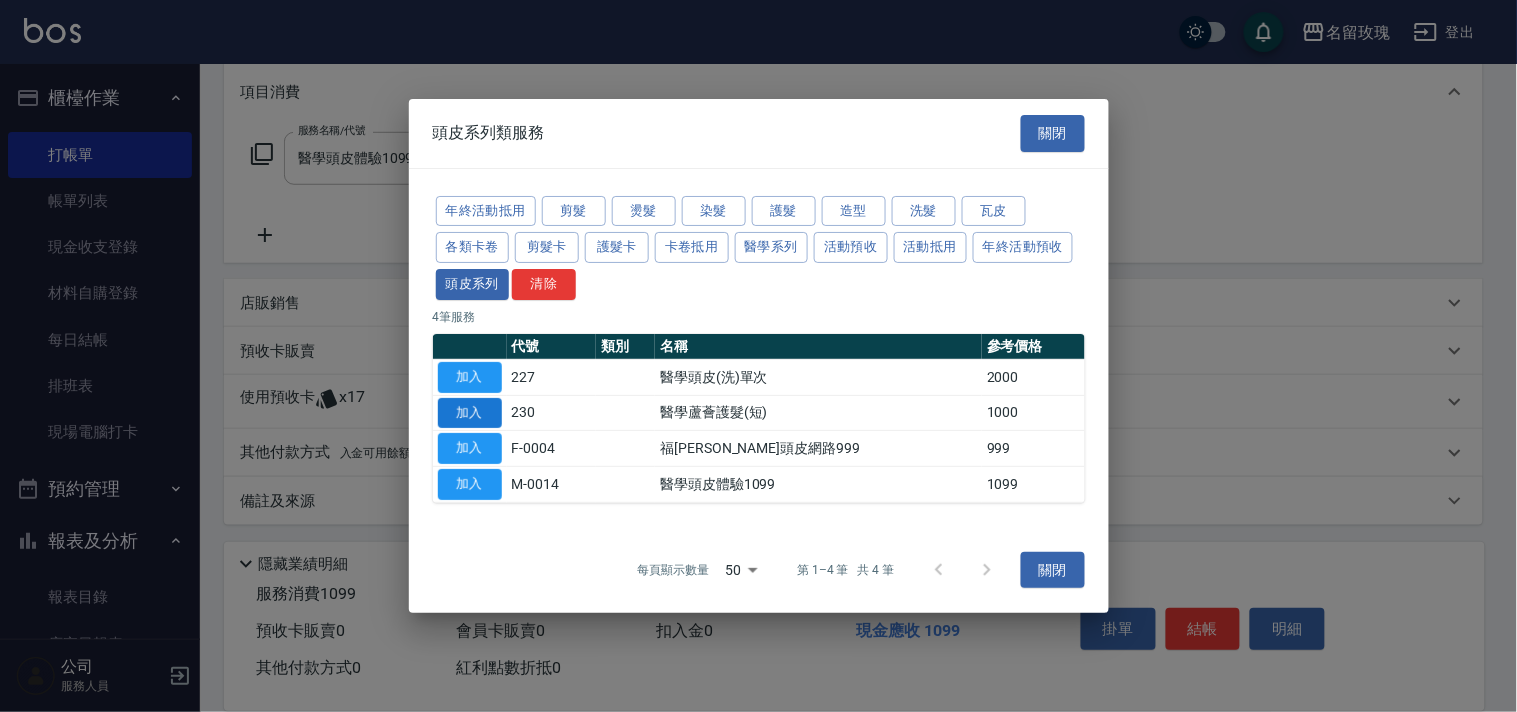 click on "加入" at bounding box center [470, 413] 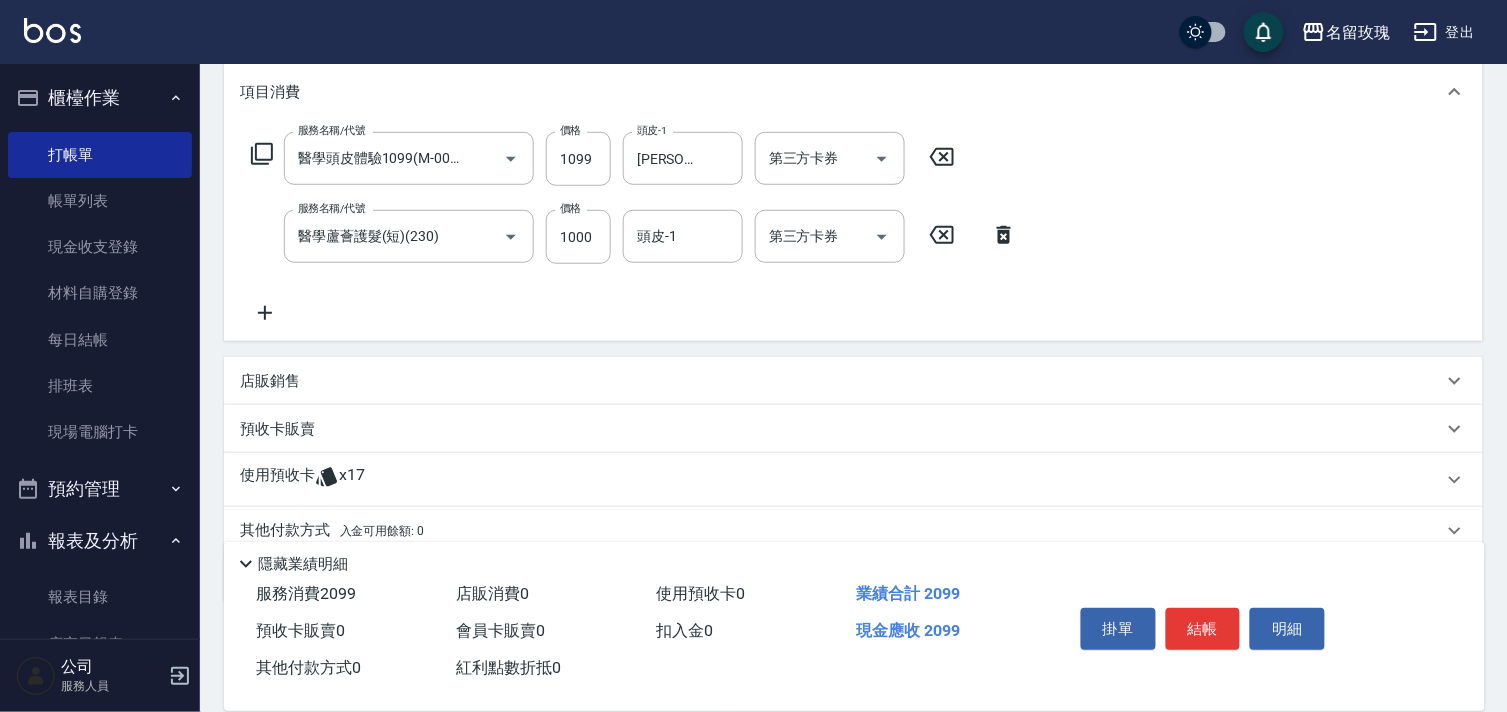 click on "服務名稱/代號 醫學蘆薈護髮(短)(230) 服務名稱/代號 價格 1000 價格 頭皮-1 頭皮-1 第三方卡券 第三方卡券" at bounding box center (634, 237) 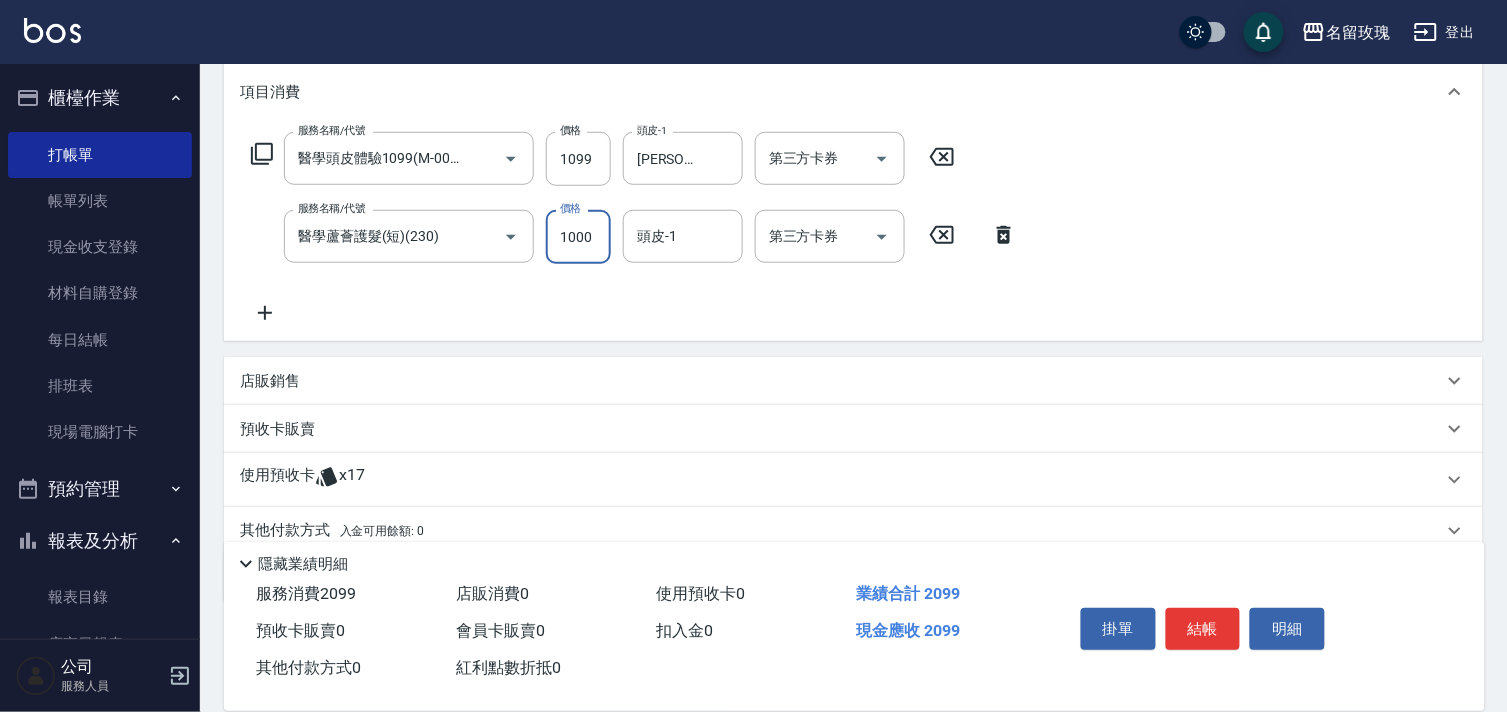 click on "1000" at bounding box center (578, 237) 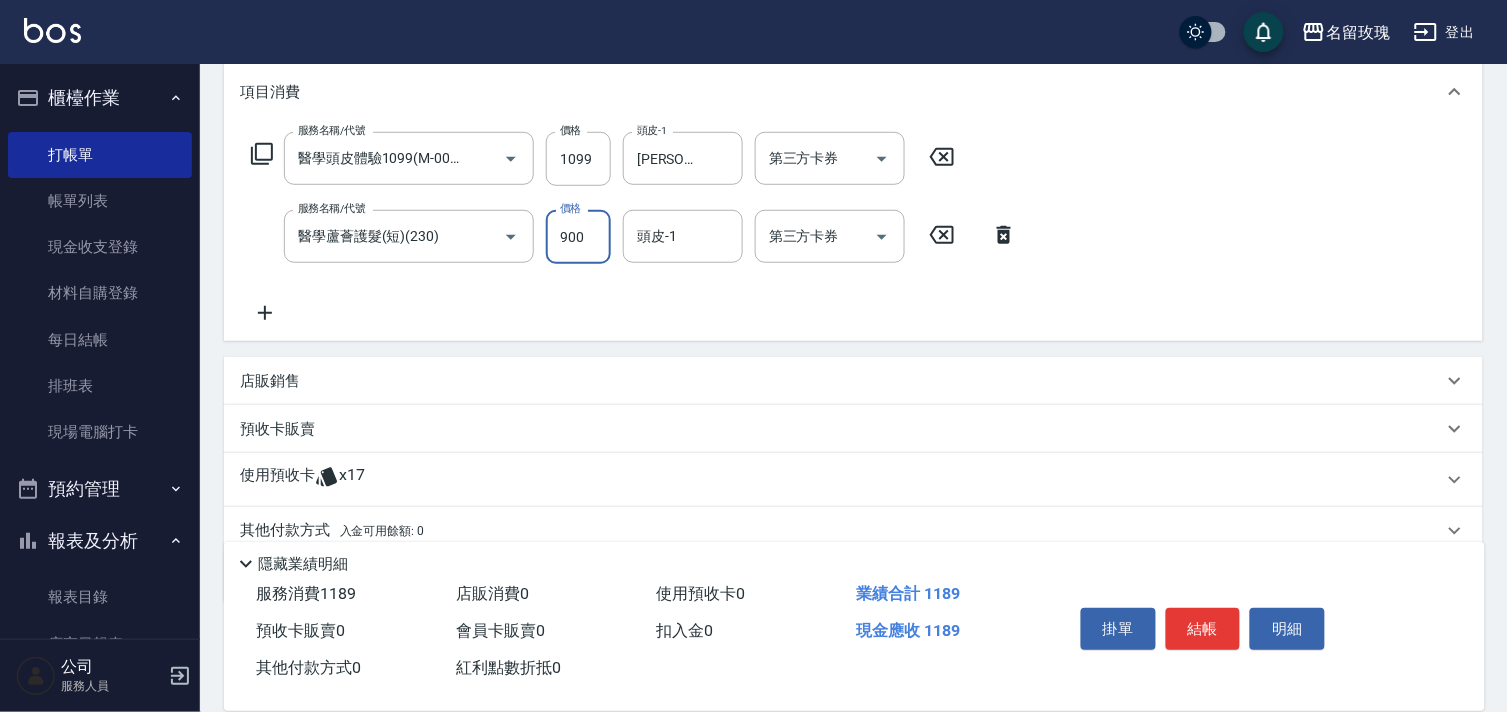 type on "900" 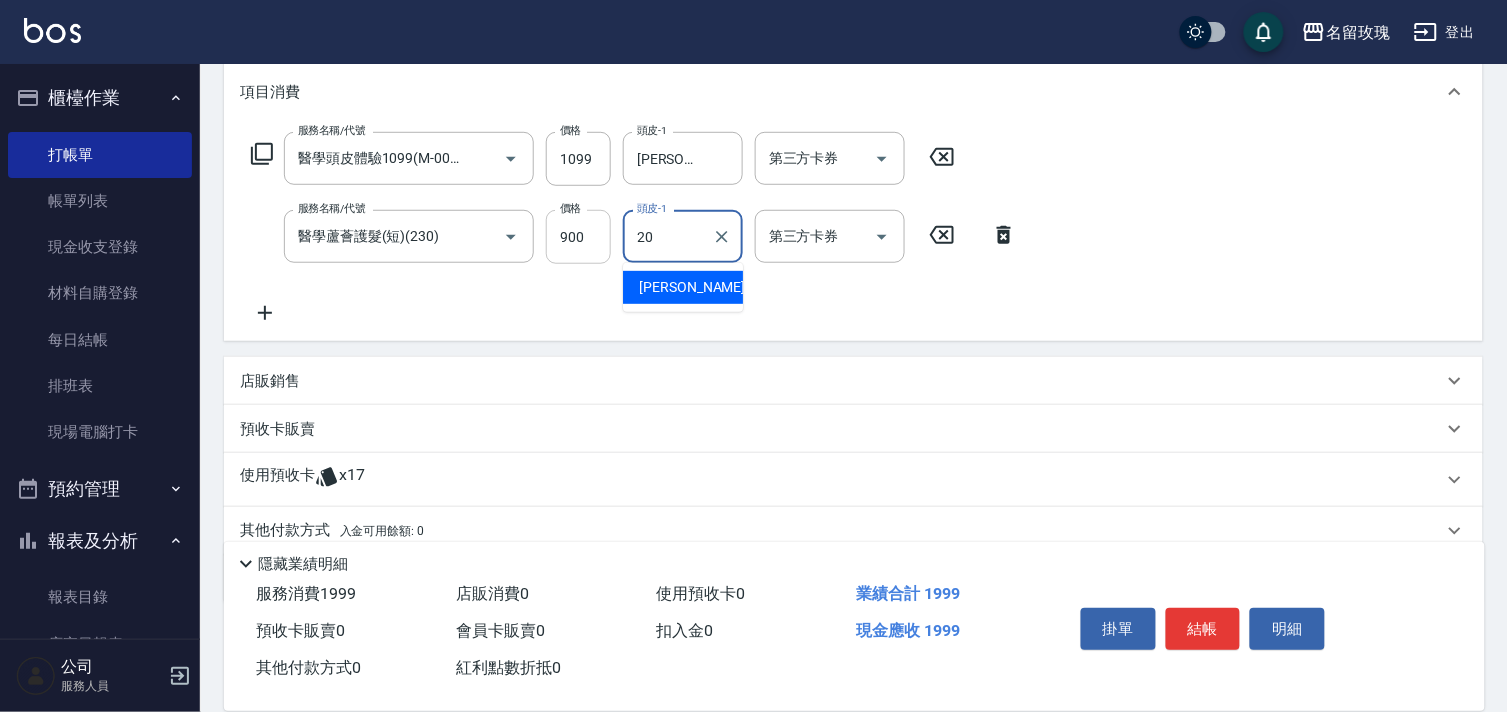 type on "紫芊-20" 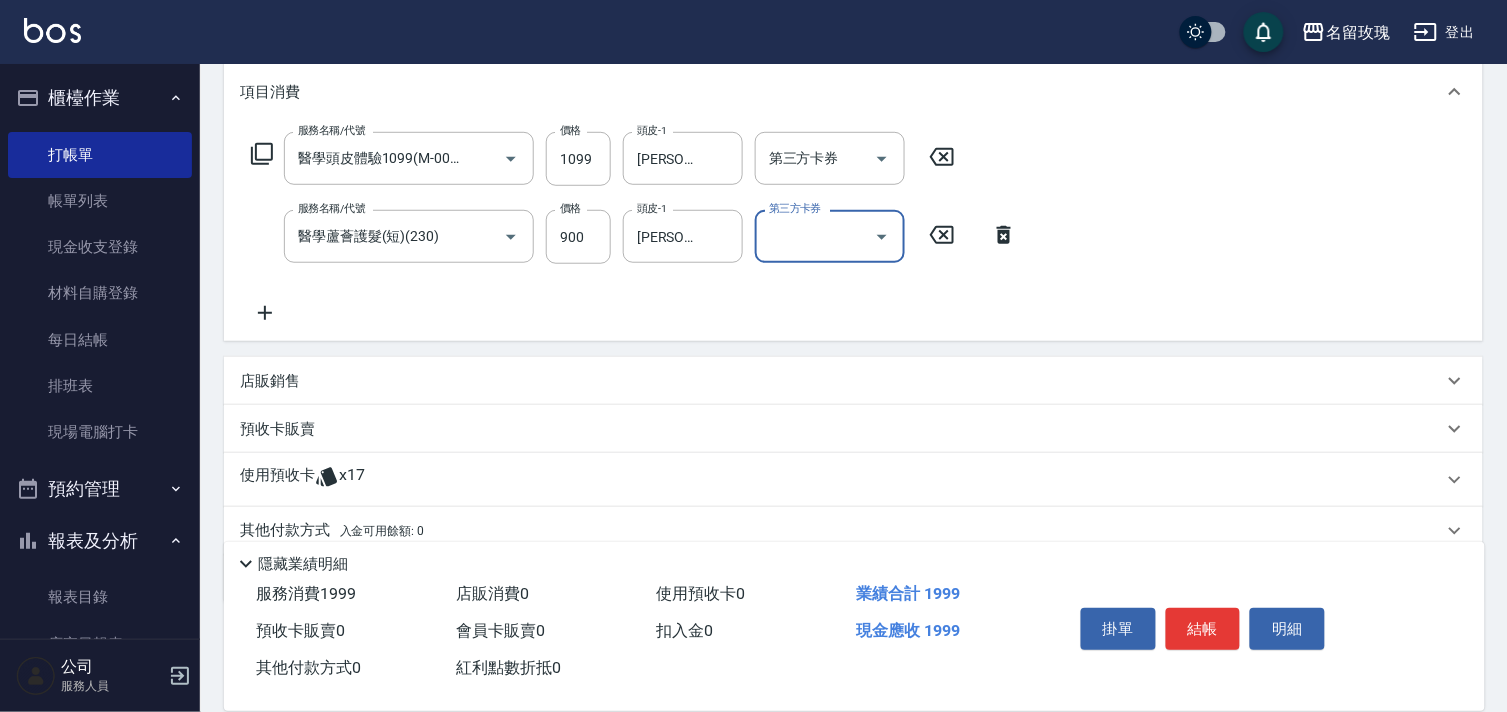 click on "店販銷售" at bounding box center (841, 381) 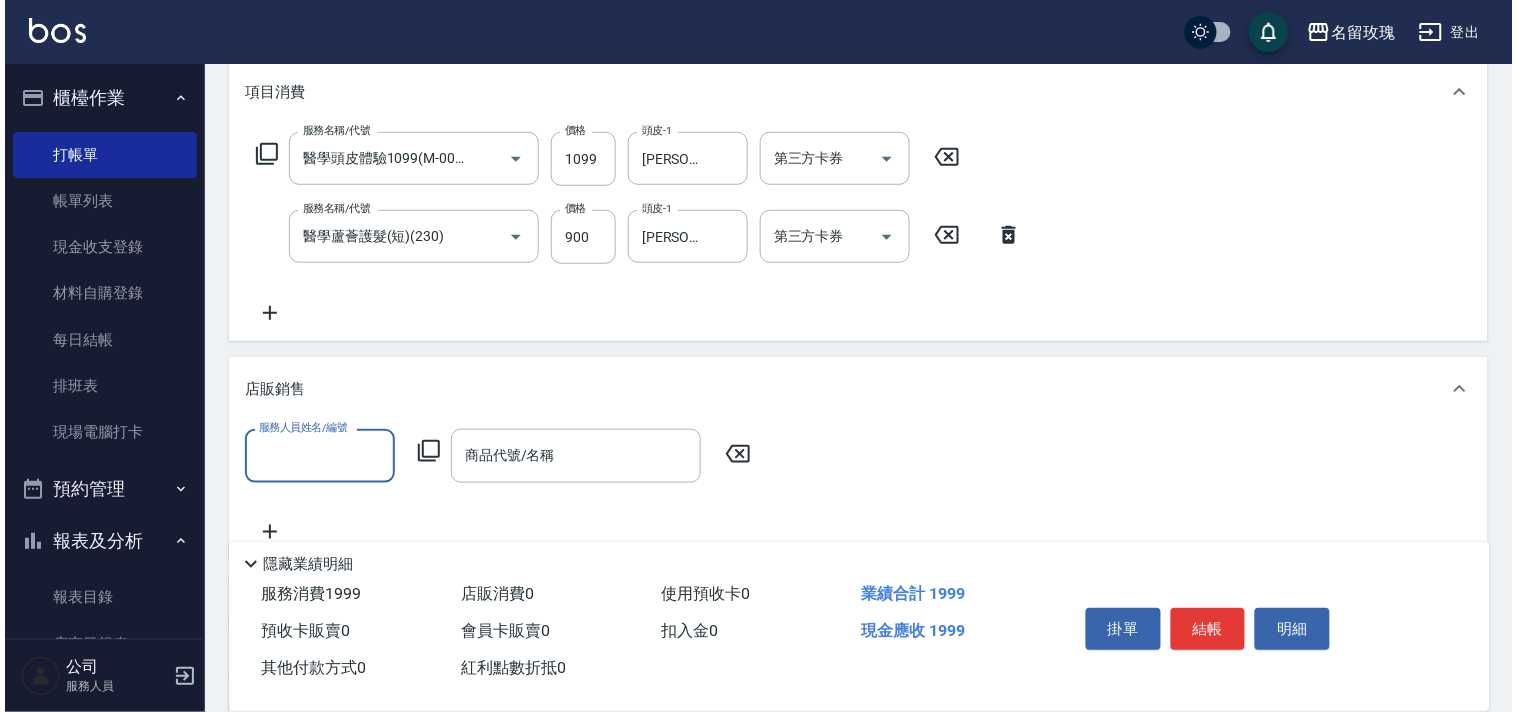 scroll, scrollTop: 0, scrollLeft: 0, axis: both 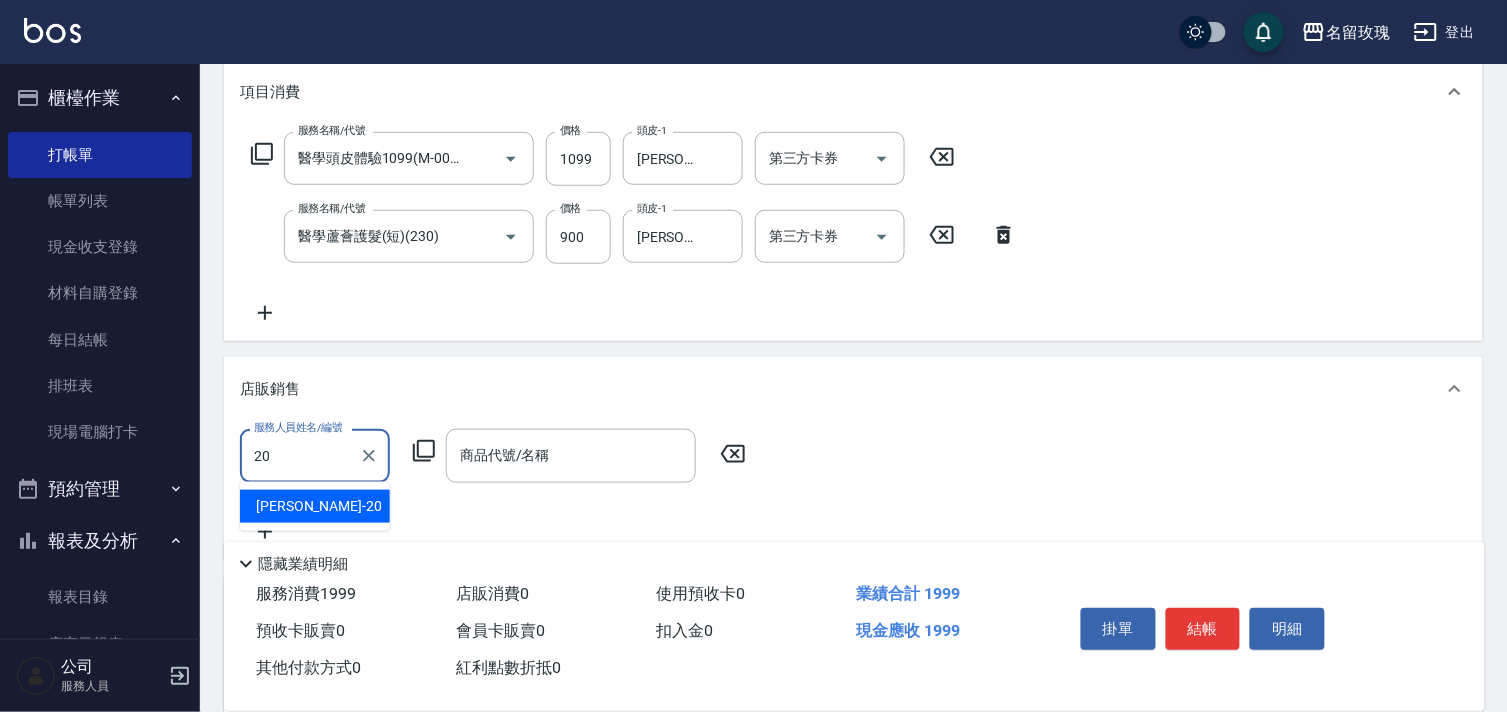 type on "紫芊-20" 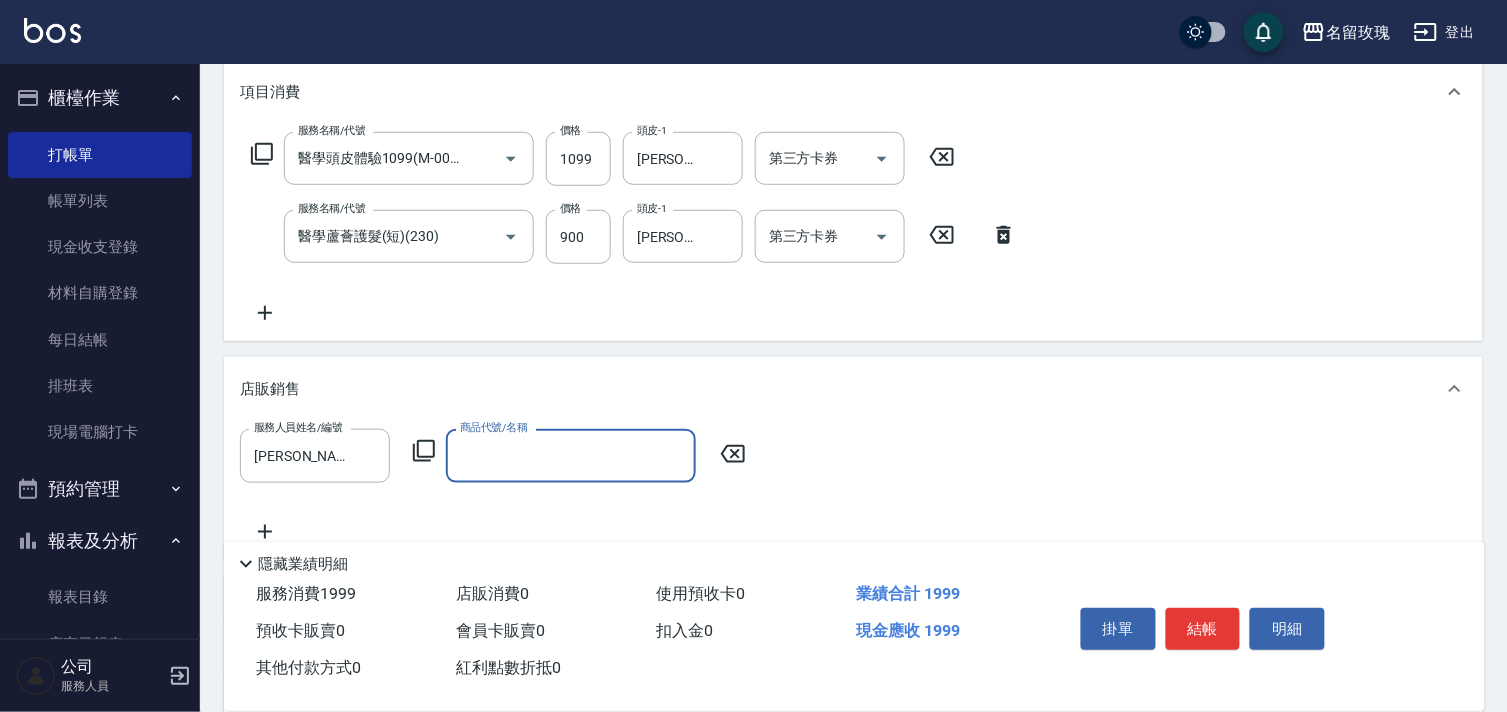 click 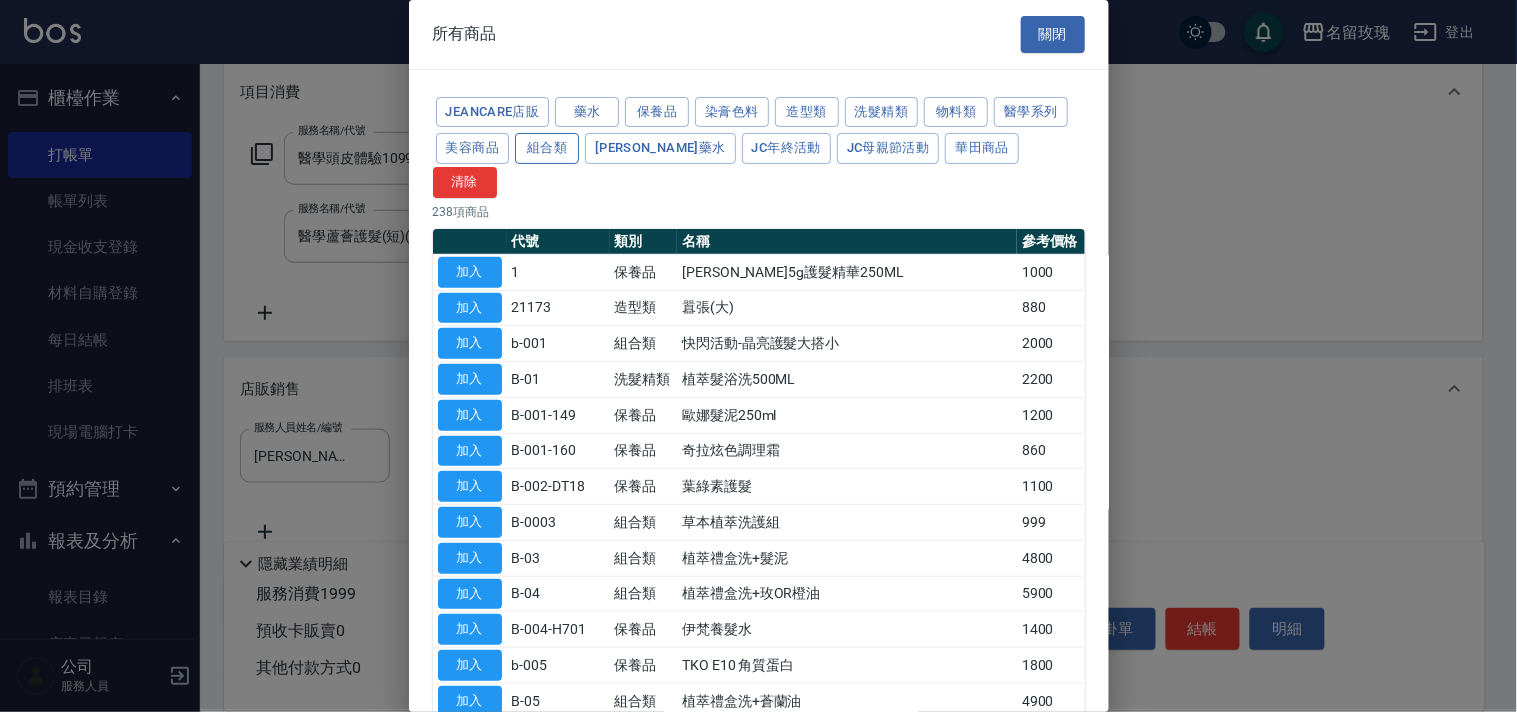 click on "組合類" at bounding box center [547, 148] 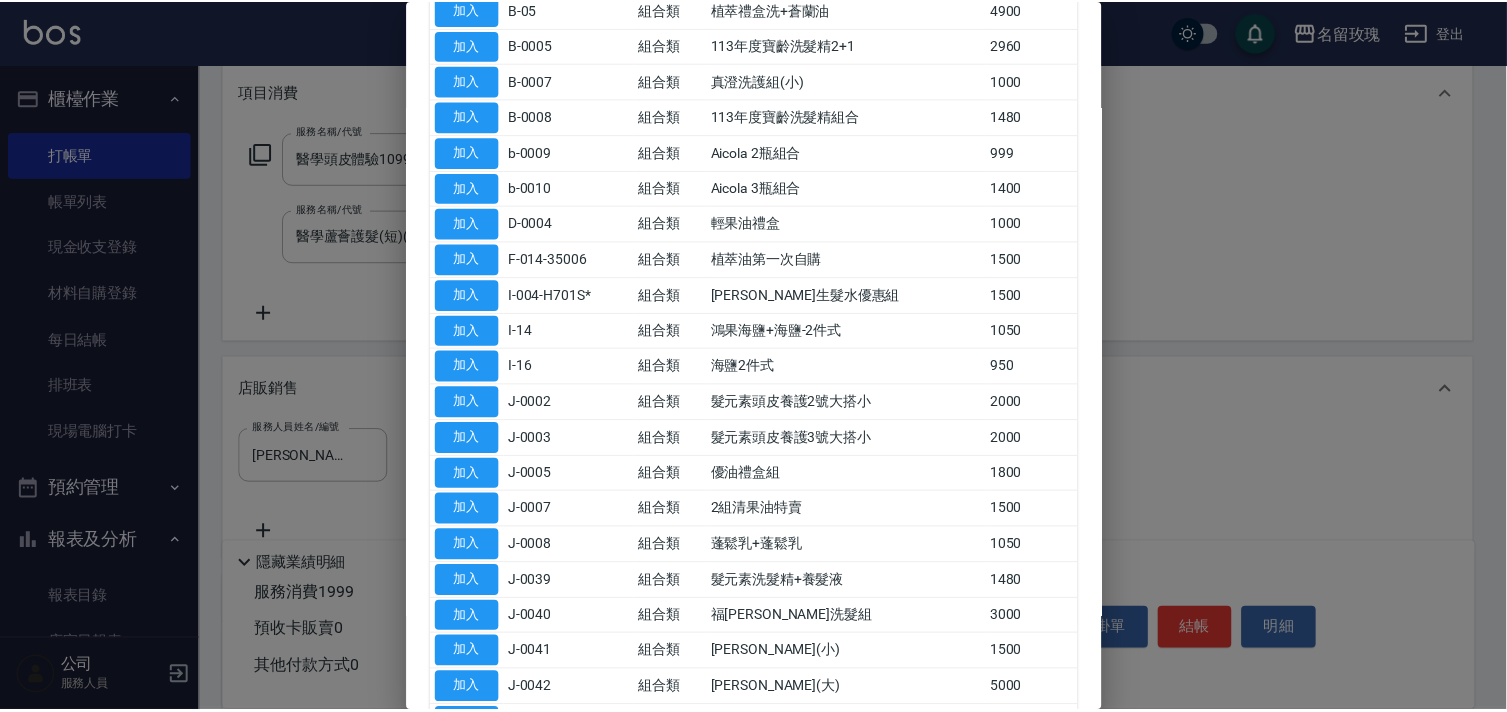 scroll, scrollTop: 444, scrollLeft: 0, axis: vertical 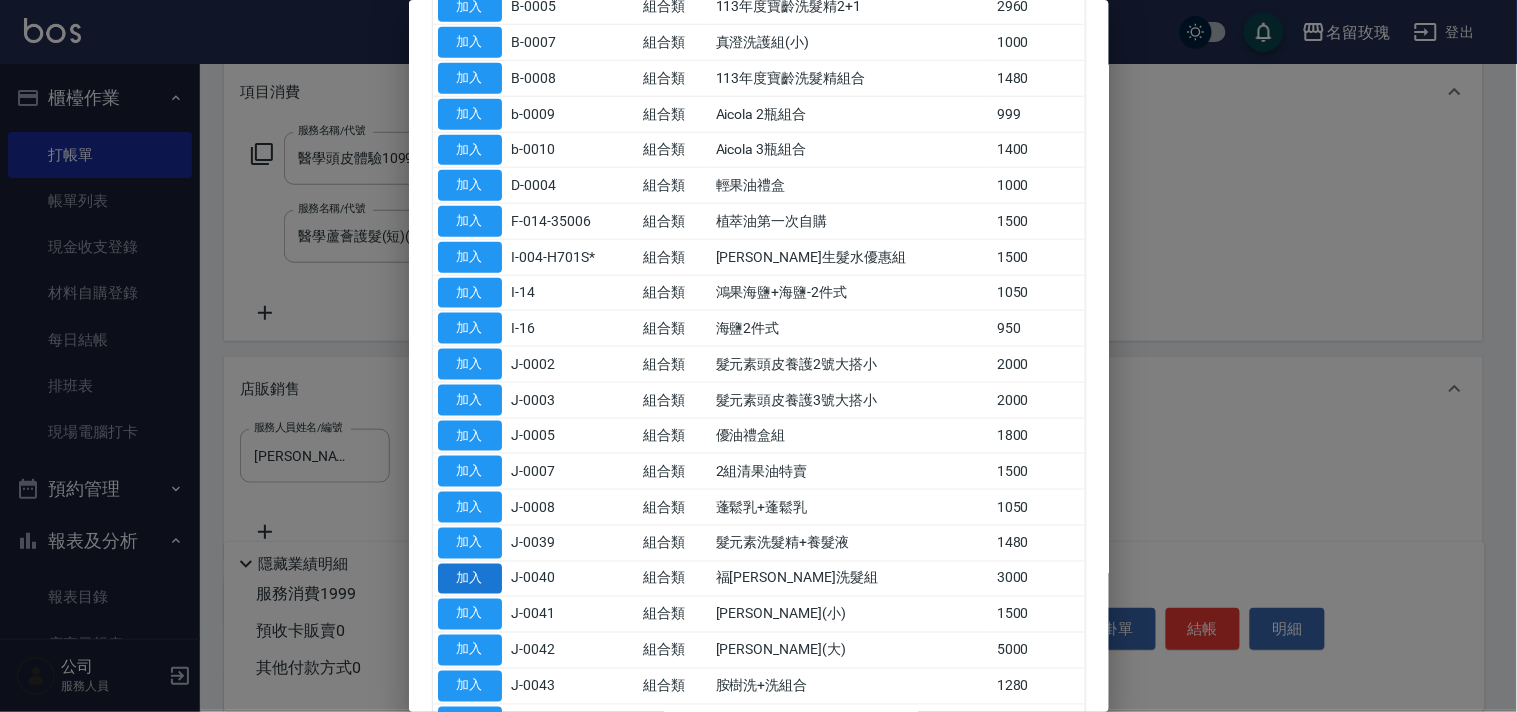 click on "加入" at bounding box center [470, 579] 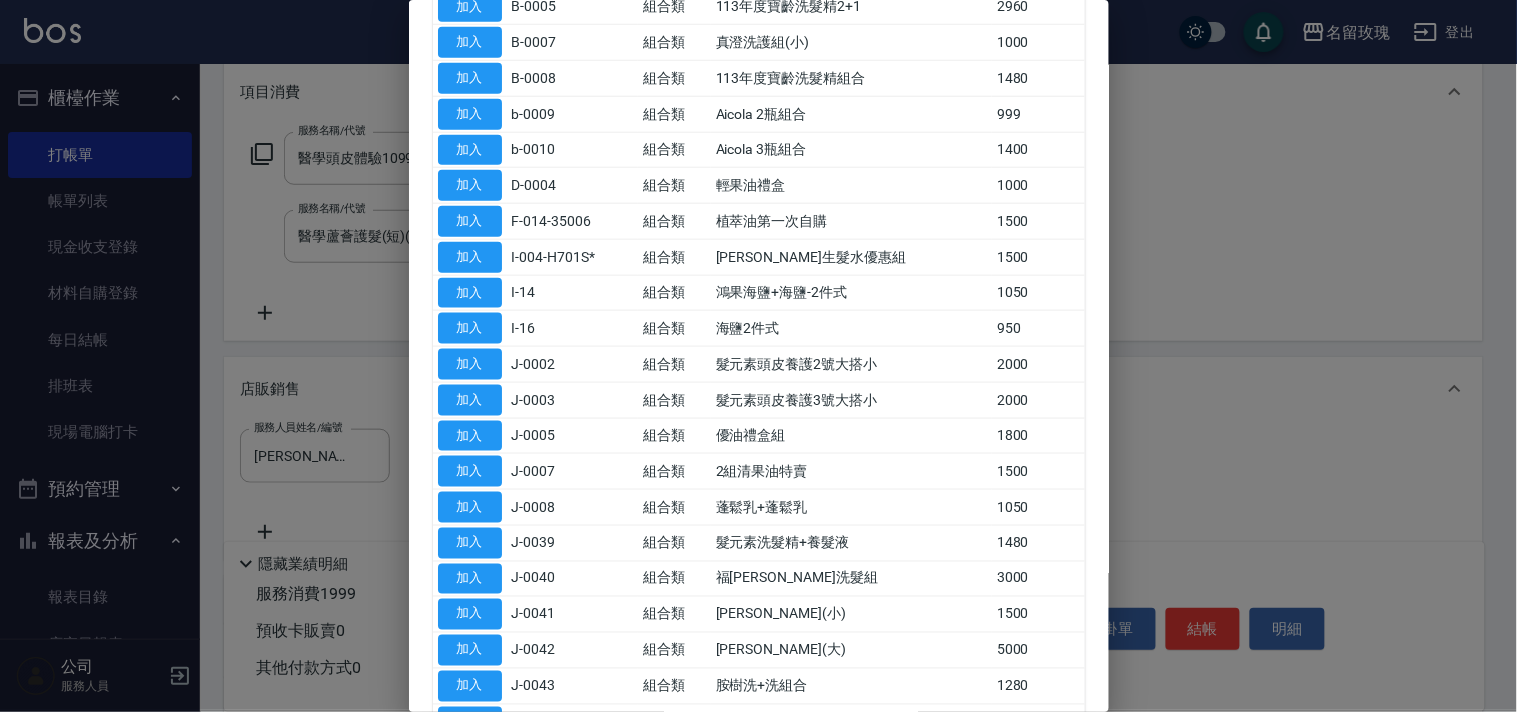 type on "福[PERSON_NAME]洗髮組" 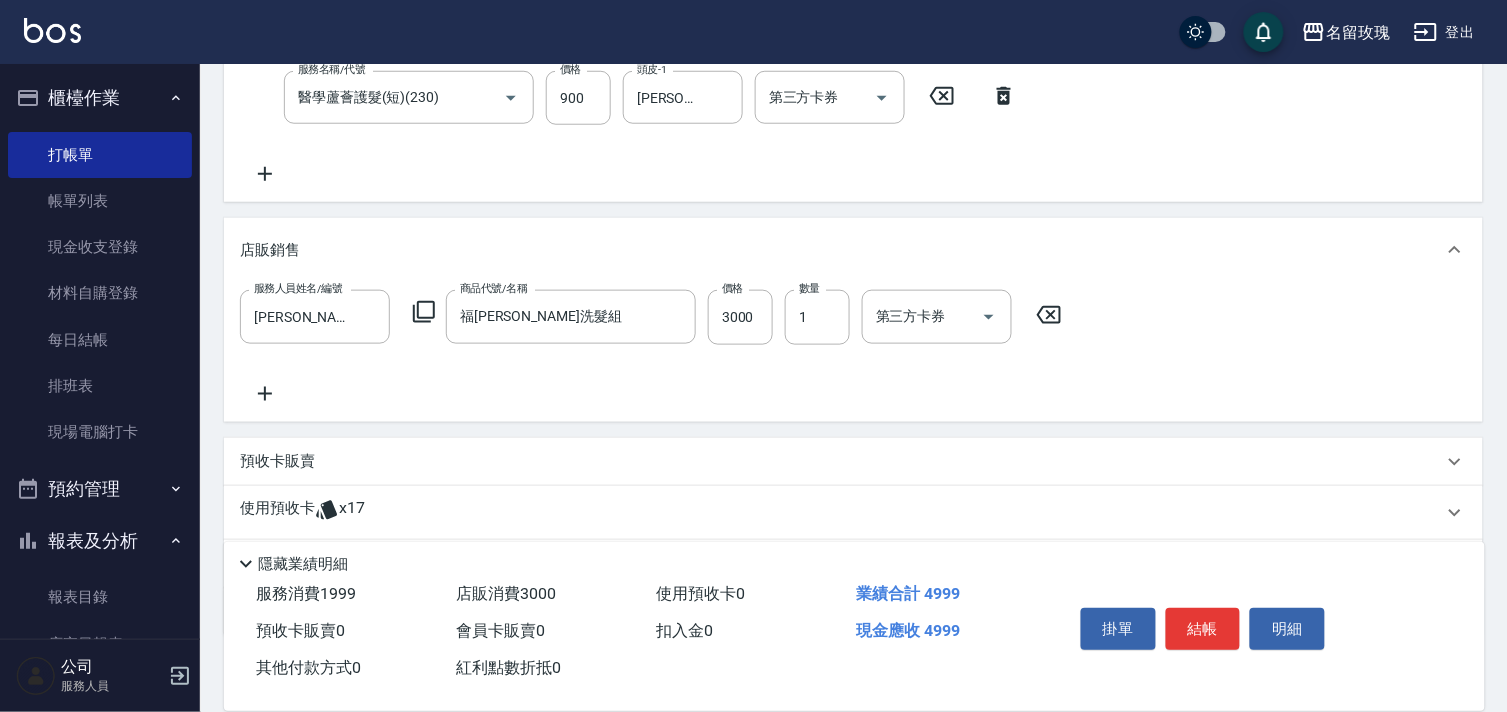 scroll, scrollTop: 518, scrollLeft: 0, axis: vertical 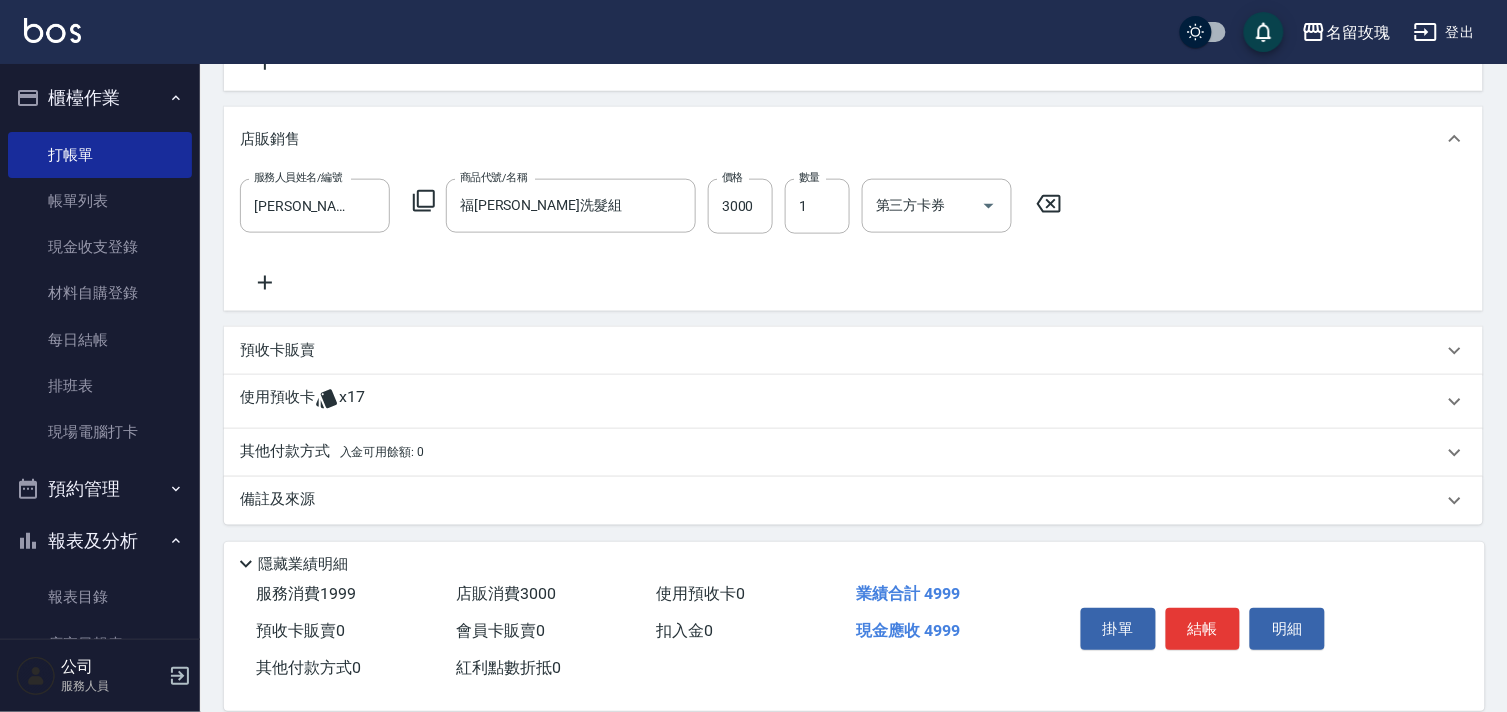 click on "預收卡販賣" at bounding box center [841, 350] 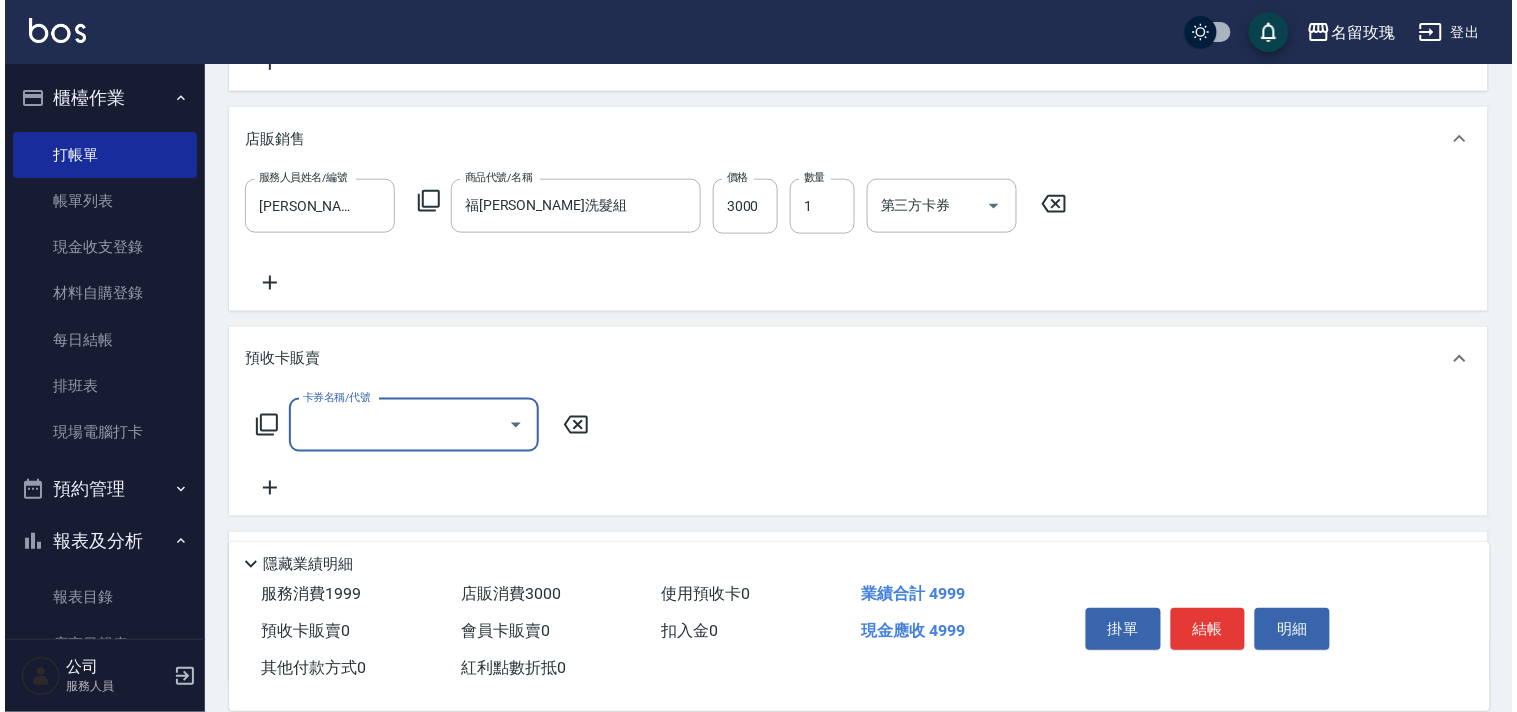 scroll, scrollTop: 1, scrollLeft: 0, axis: vertical 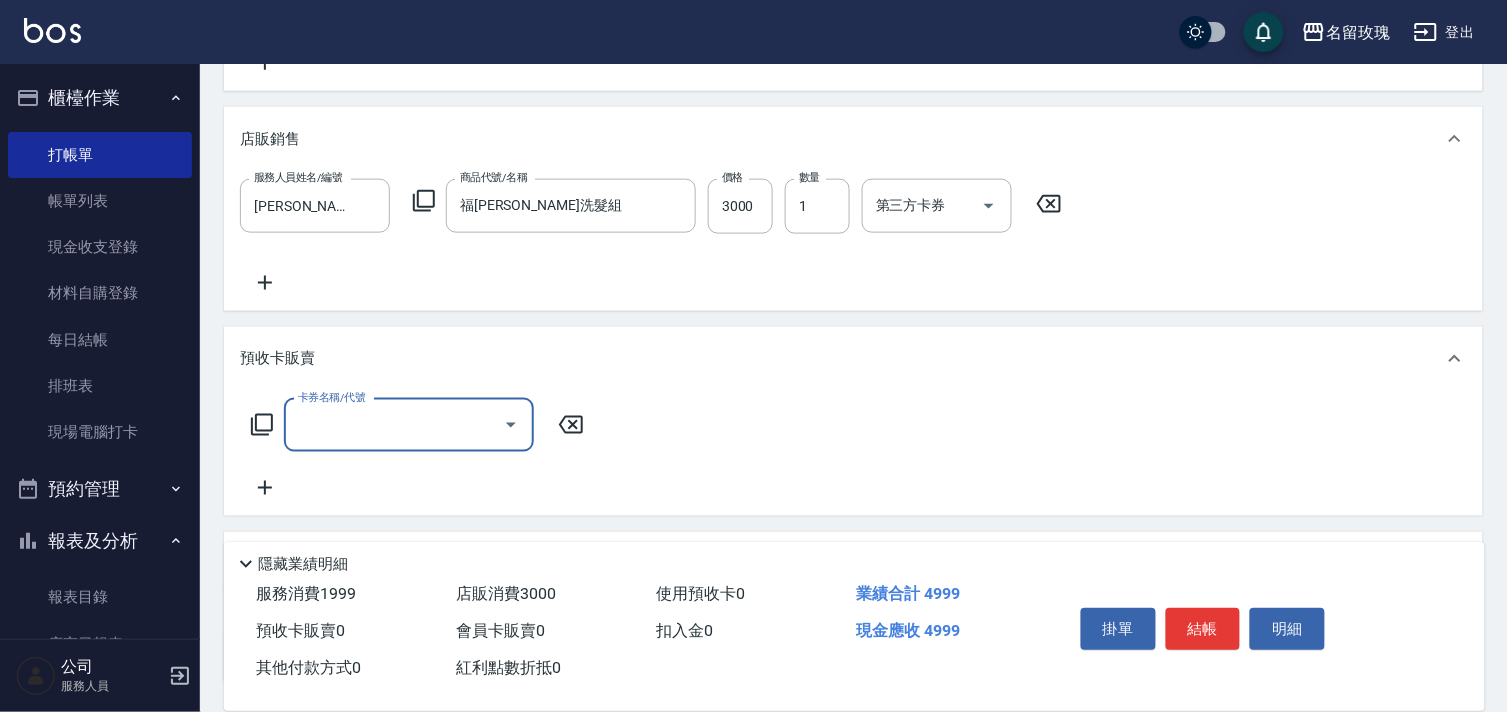 click 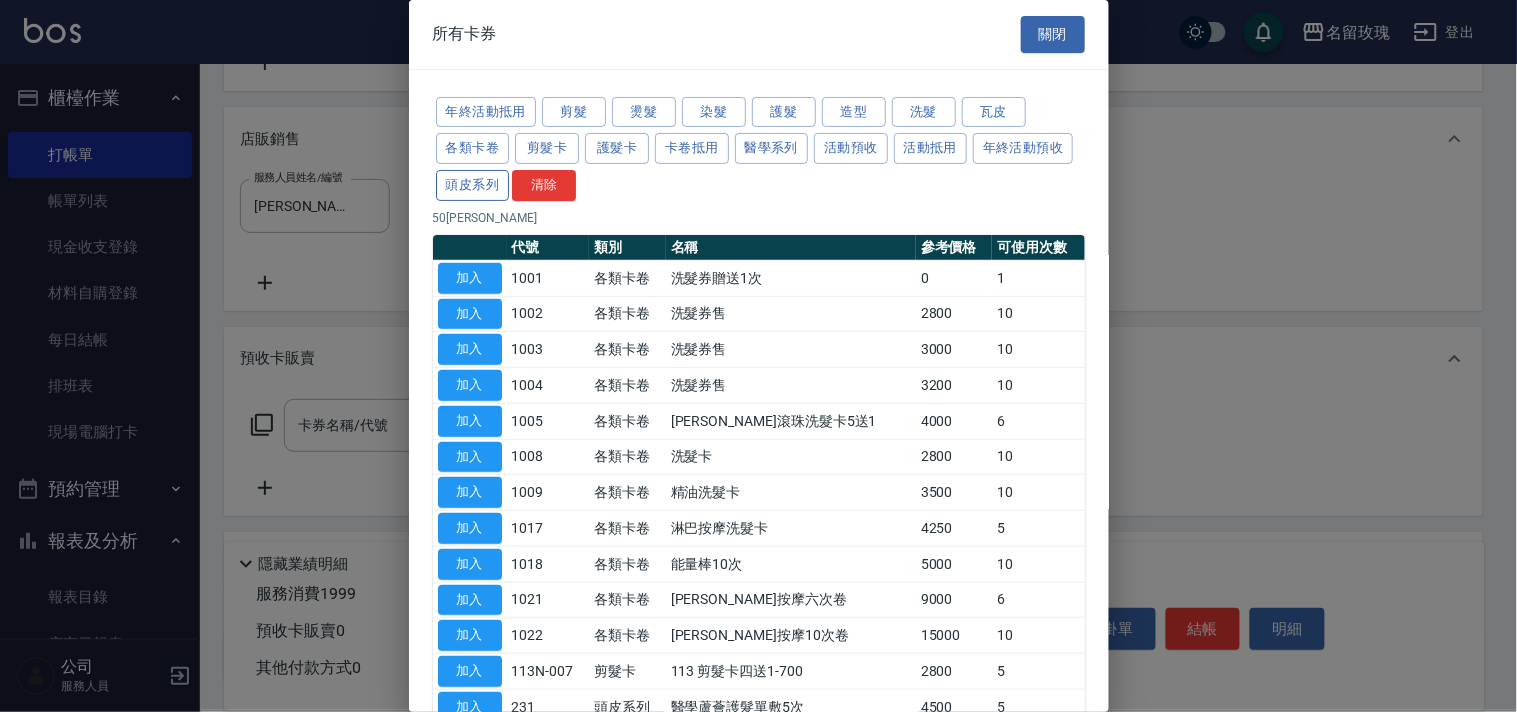 click on "頭皮系列" at bounding box center [473, 185] 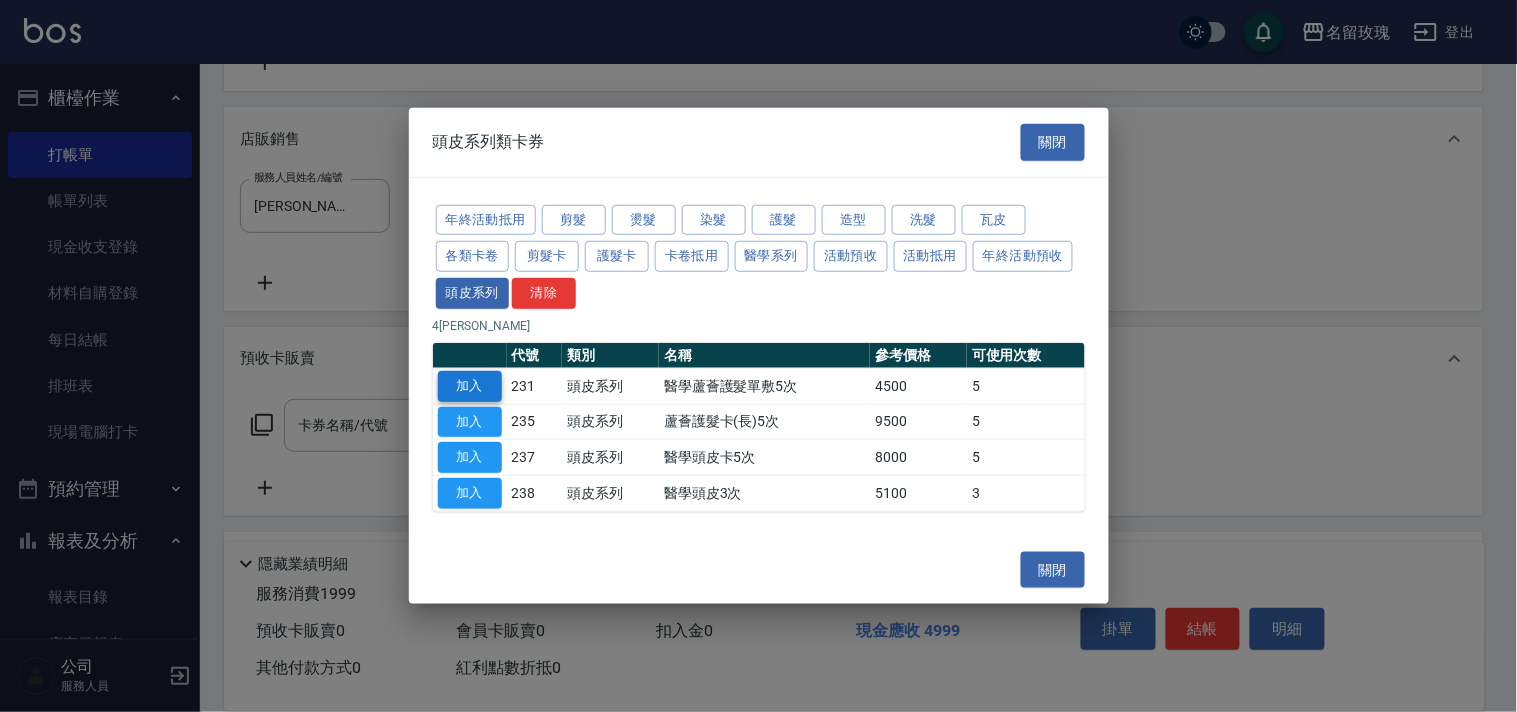 click on "加入" at bounding box center [470, 386] 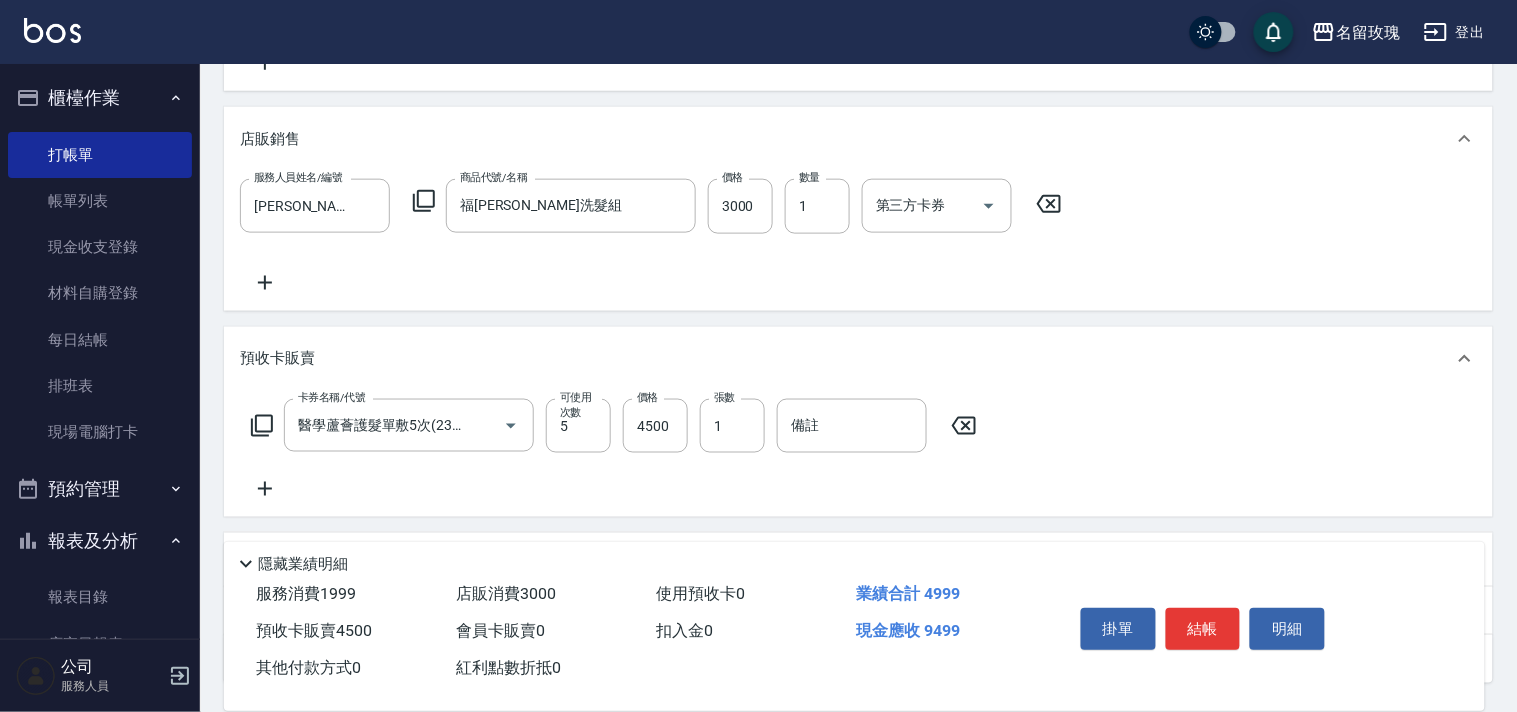 type on "醫學蘆薈護髮單敷5次(231)" 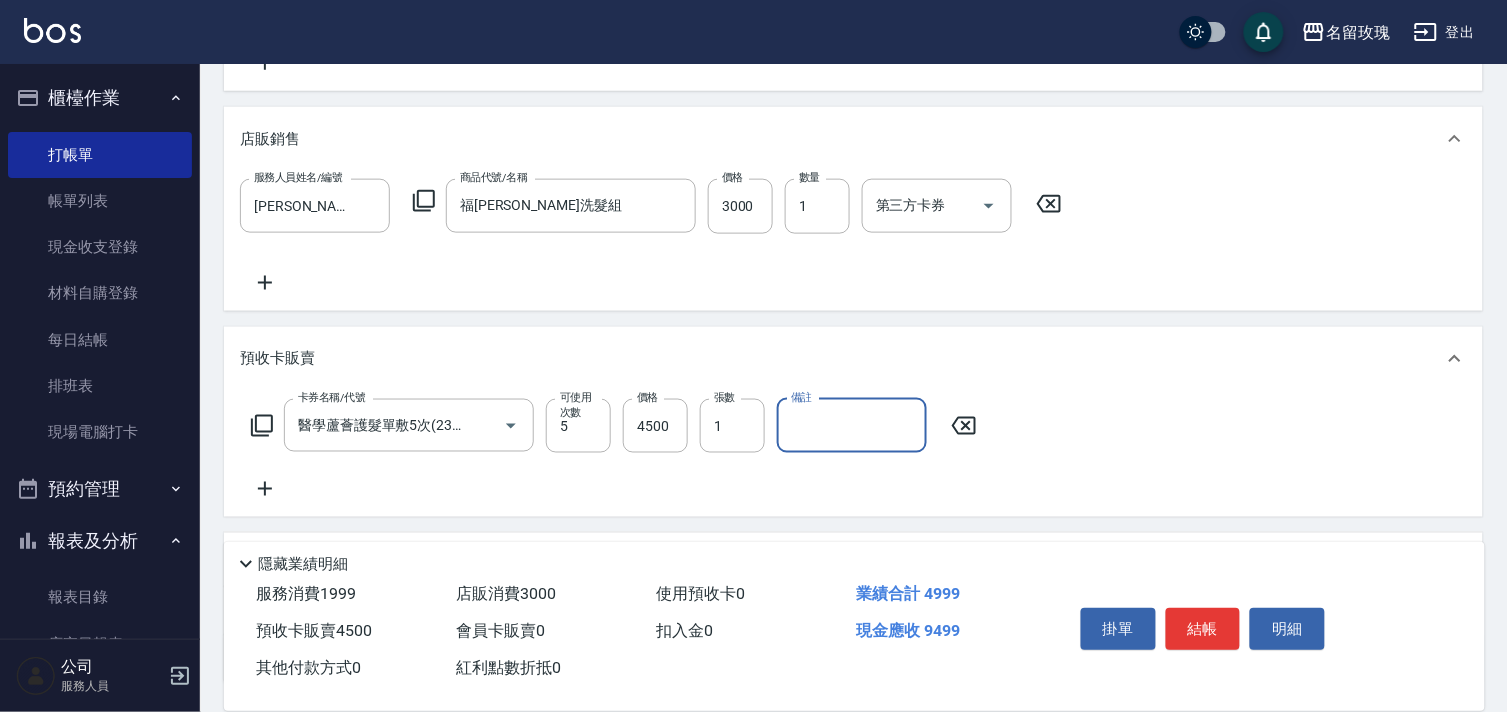 click on "備註" at bounding box center (852, 426) 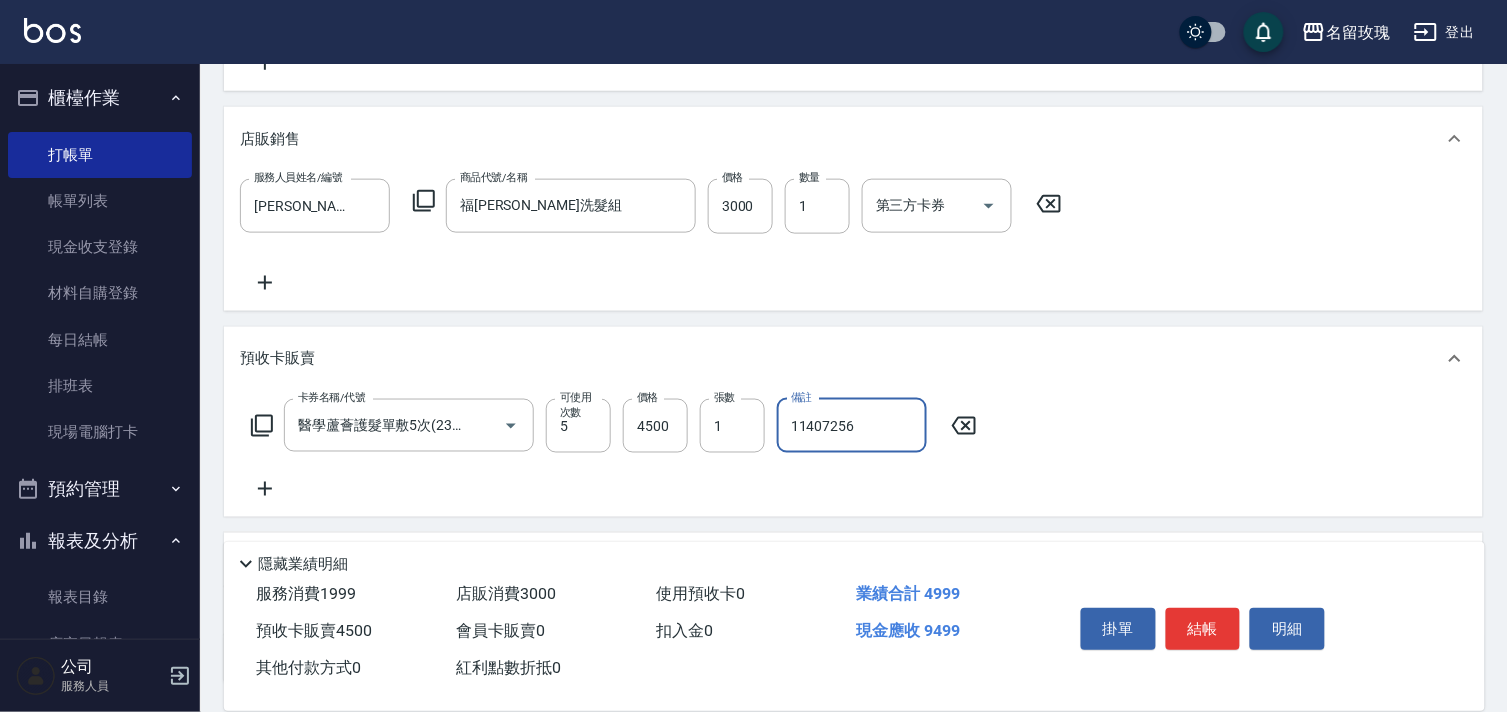 type on "11407256" 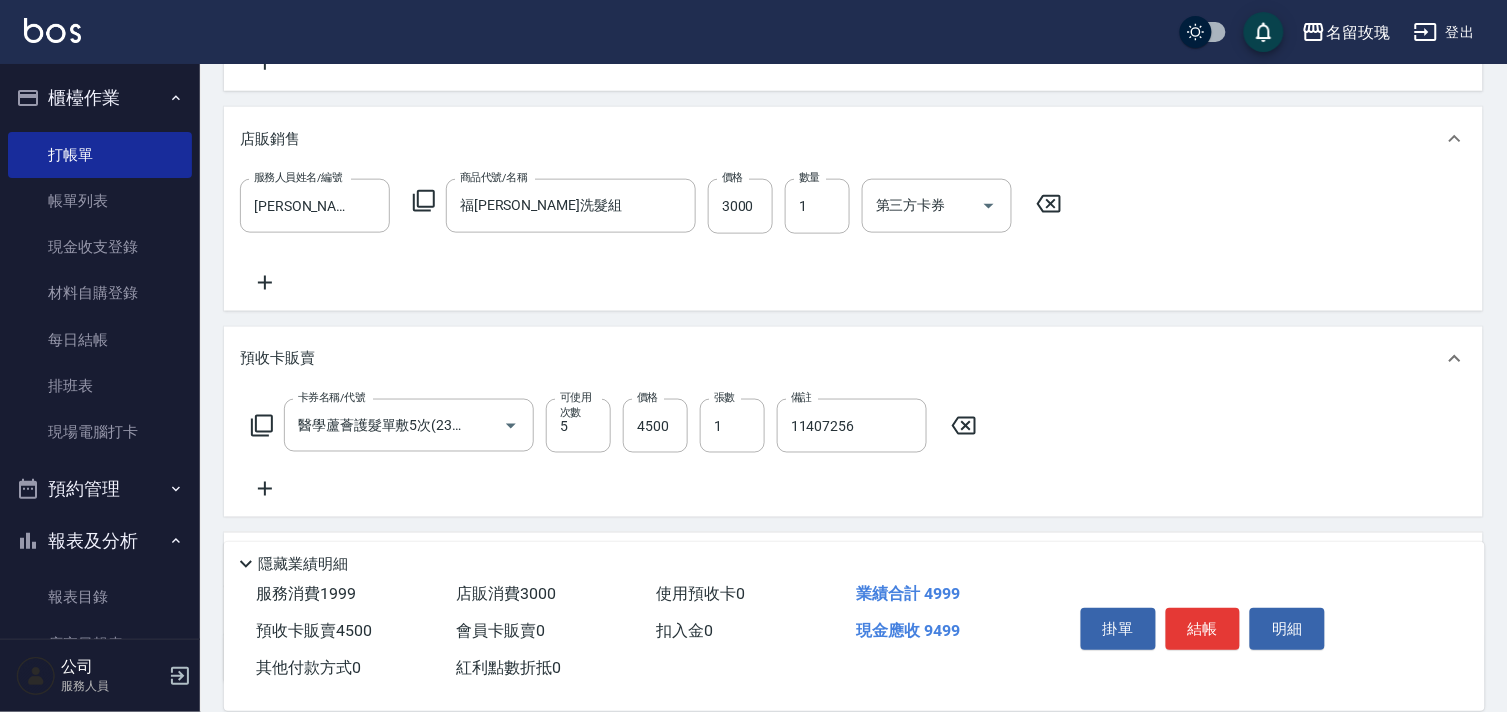 click on "服務消費  1999 店販消費  3000 使用預收卡  0 業績合計   4999 預收卡販賣  4500 會員卡販賣  0 扣入金  0 現金應收   9499 其他付款方式  0 紅利點數折抵  0" at bounding box center [636, 631] 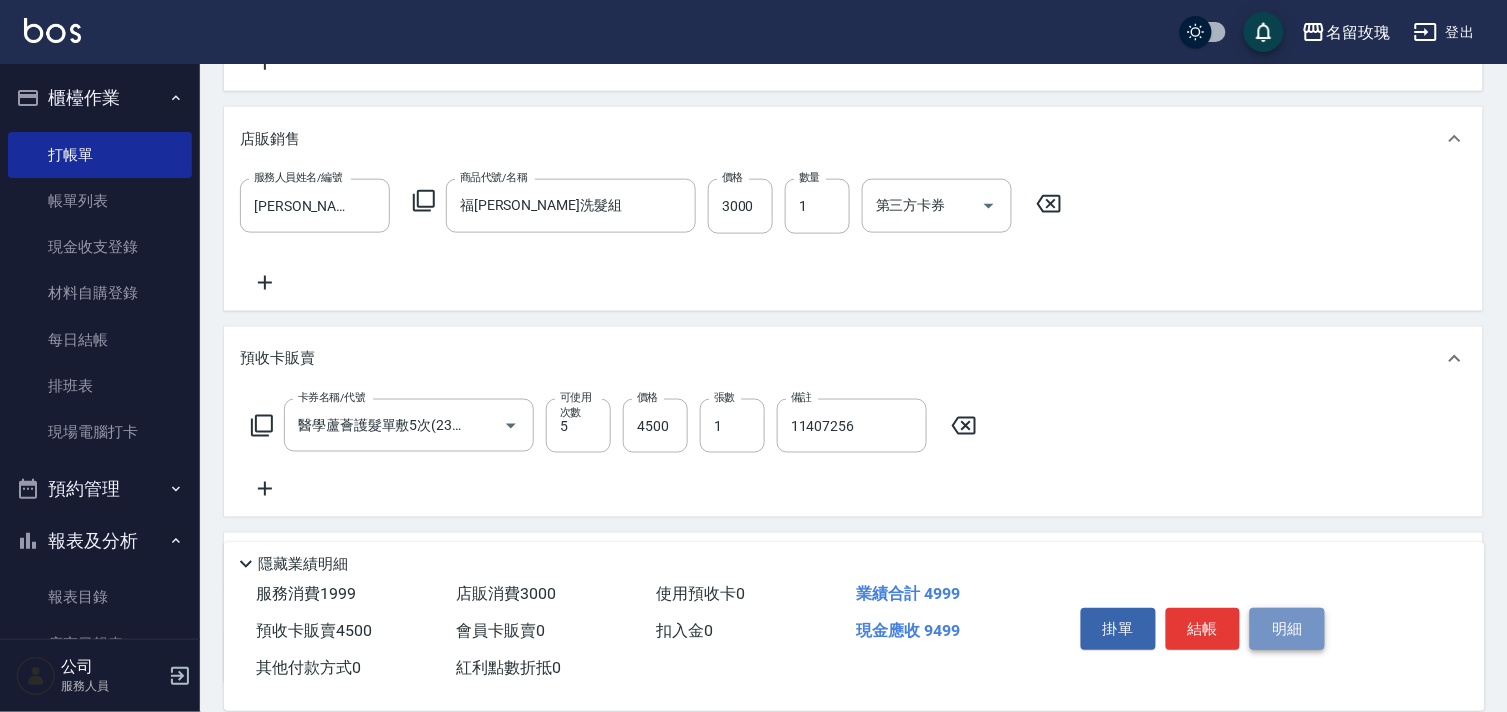 click on "明細" at bounding box center [1287, 629] 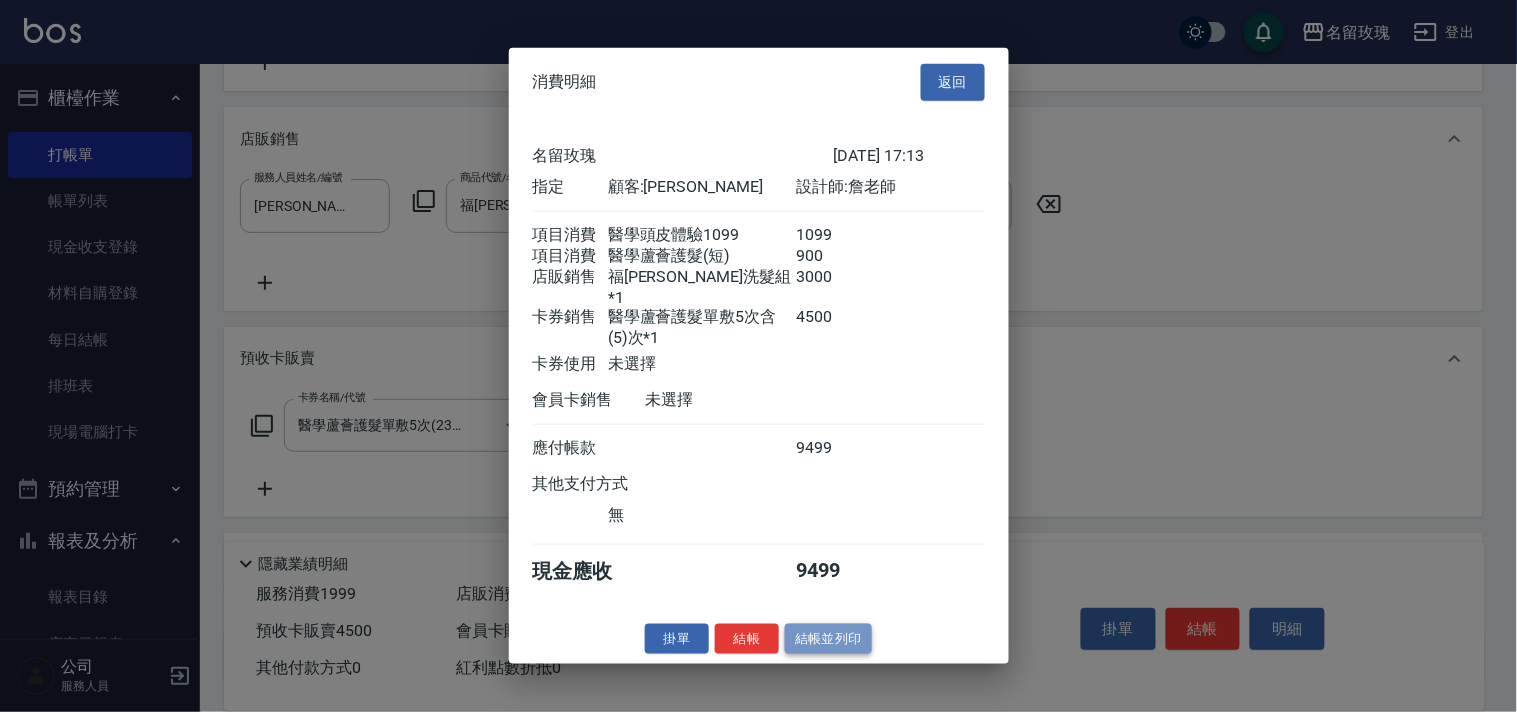 click on "結帳並列印" at bounding box center (828, 638) 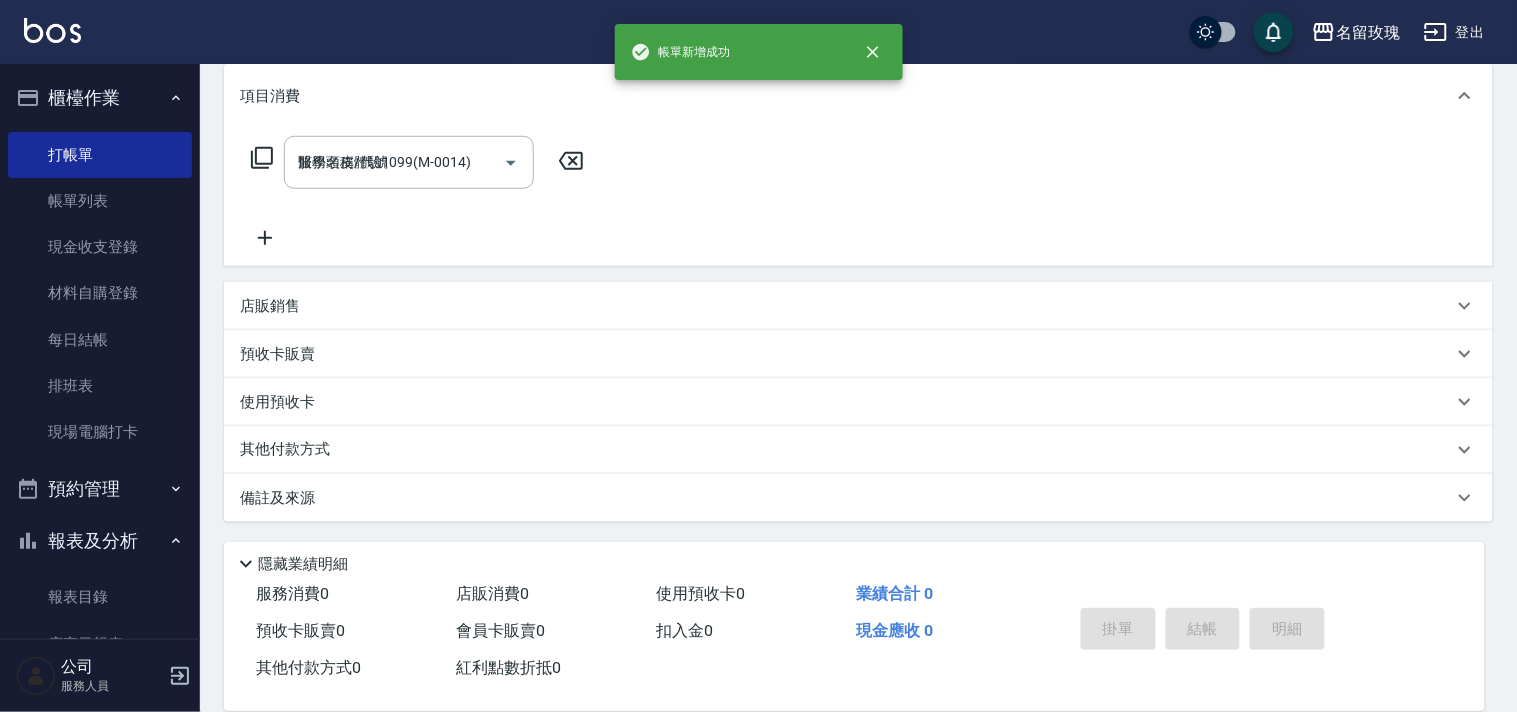 type on "2025/07/15 17:22" 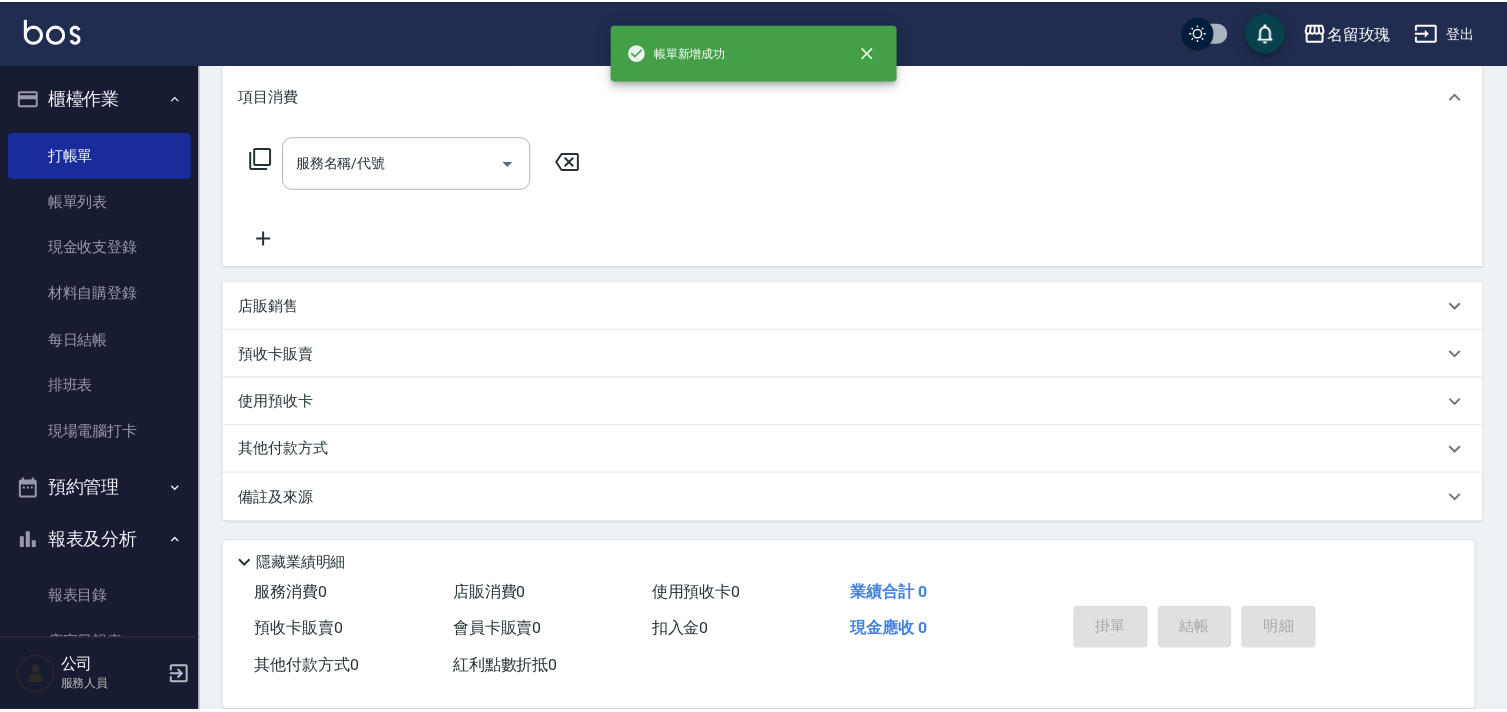 scroll, scrollTop: 0, scrollLeft: 0, axis: both 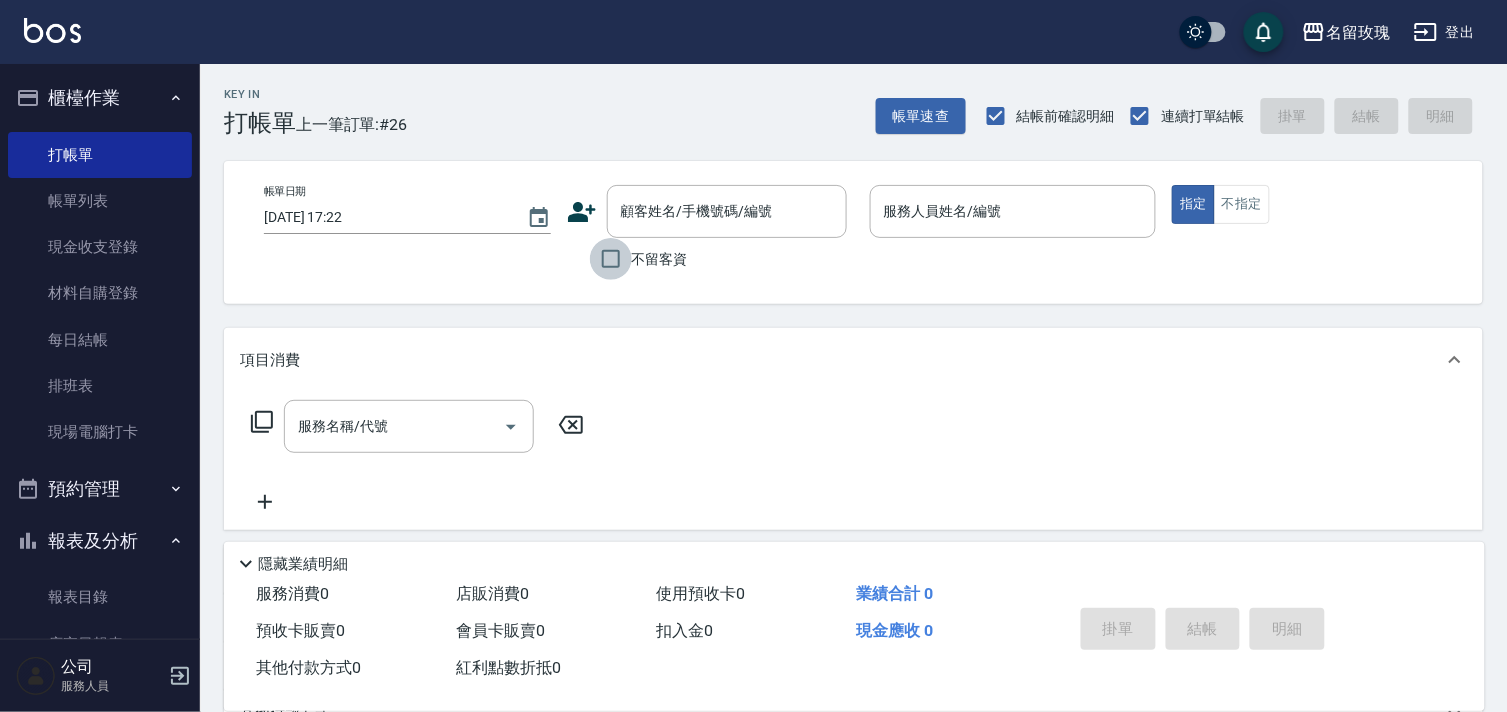 click on "不留客資" at bounding box center (611, 259) 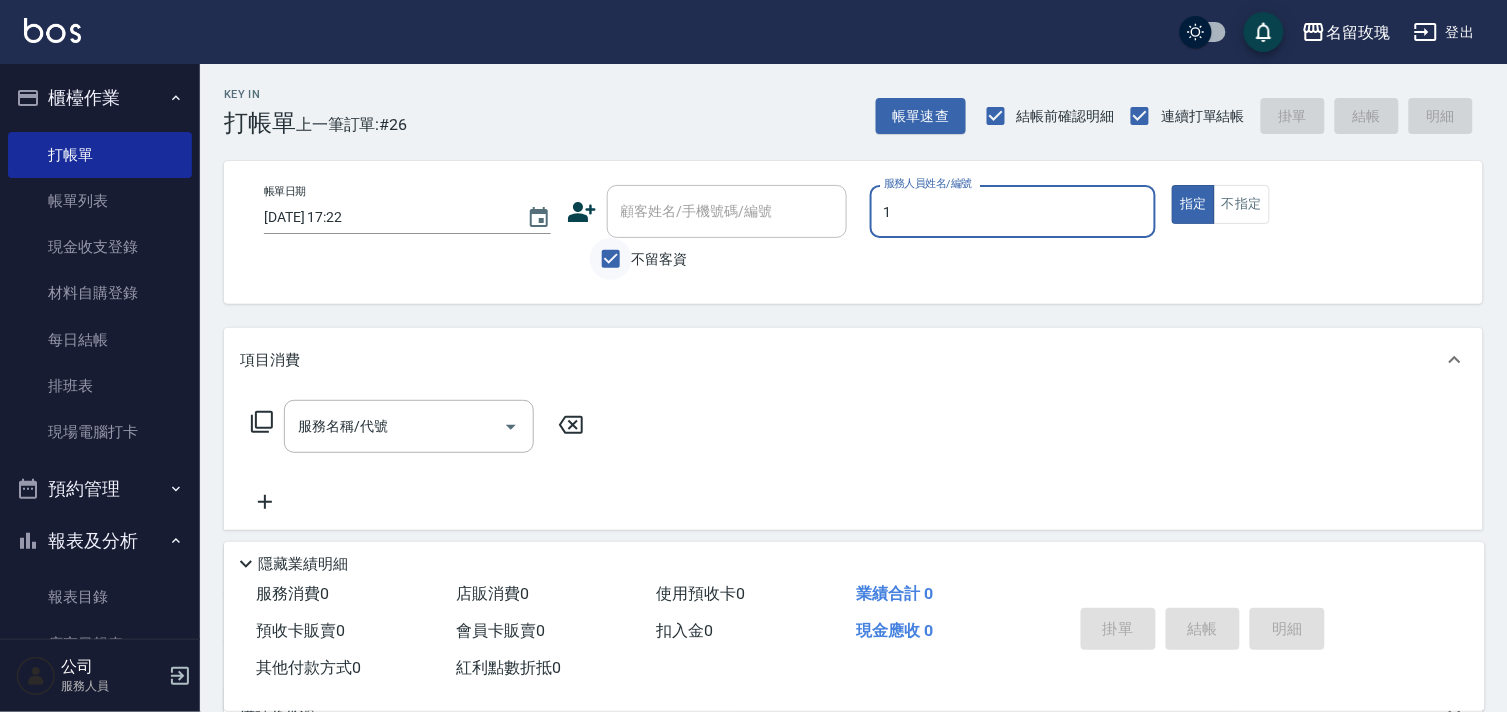 type on "JOYCE-1" 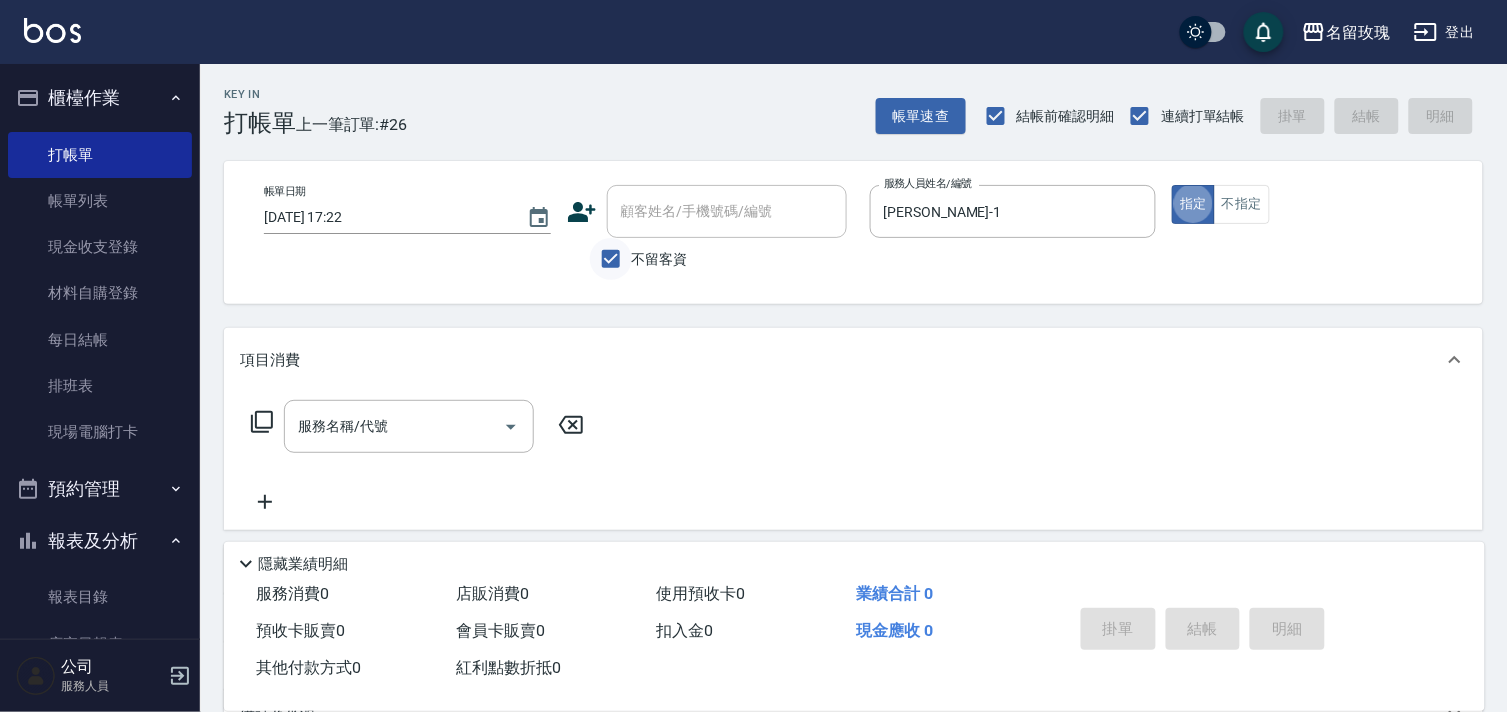 type on "true" 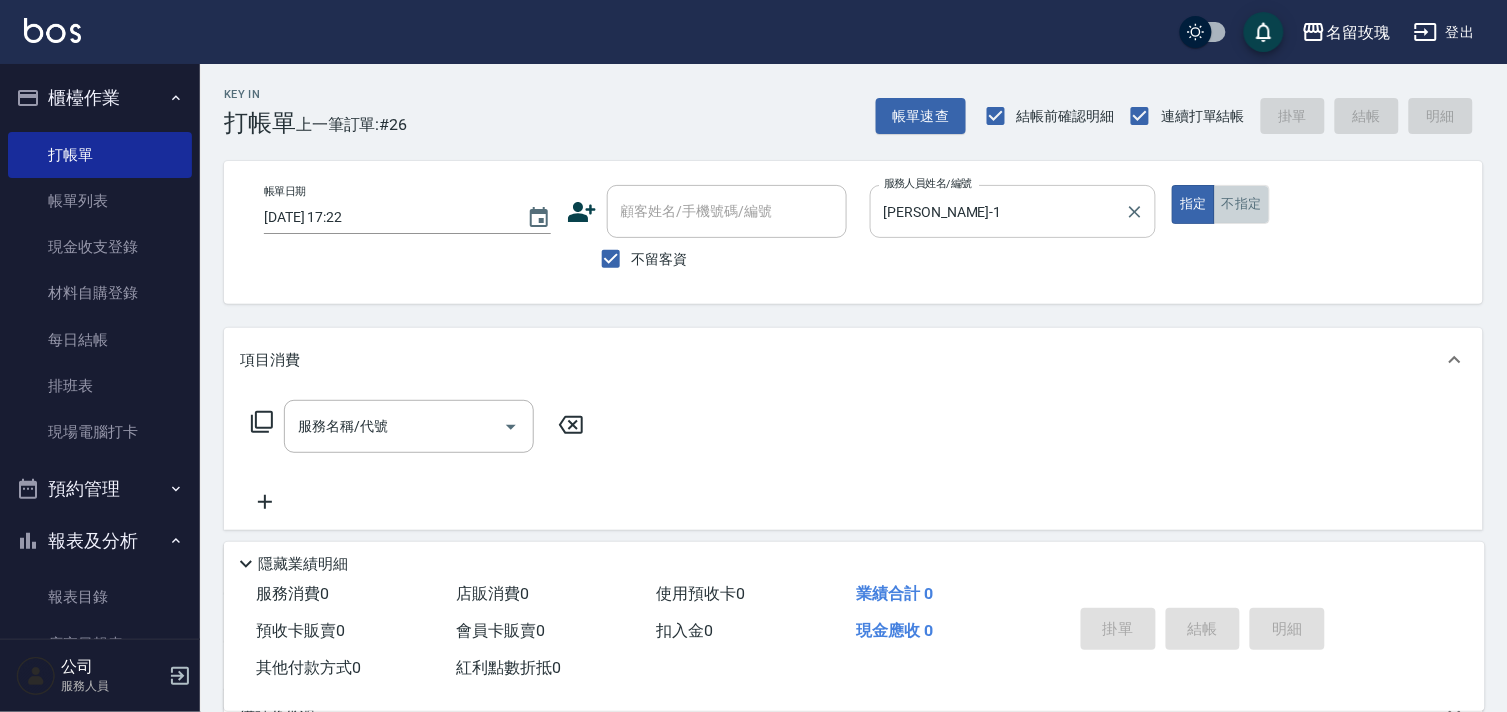 drag, startPoint x: 1257, startPoint y: 197, endPoint x: 1133, endPoint y: 234, distance: 129.40247 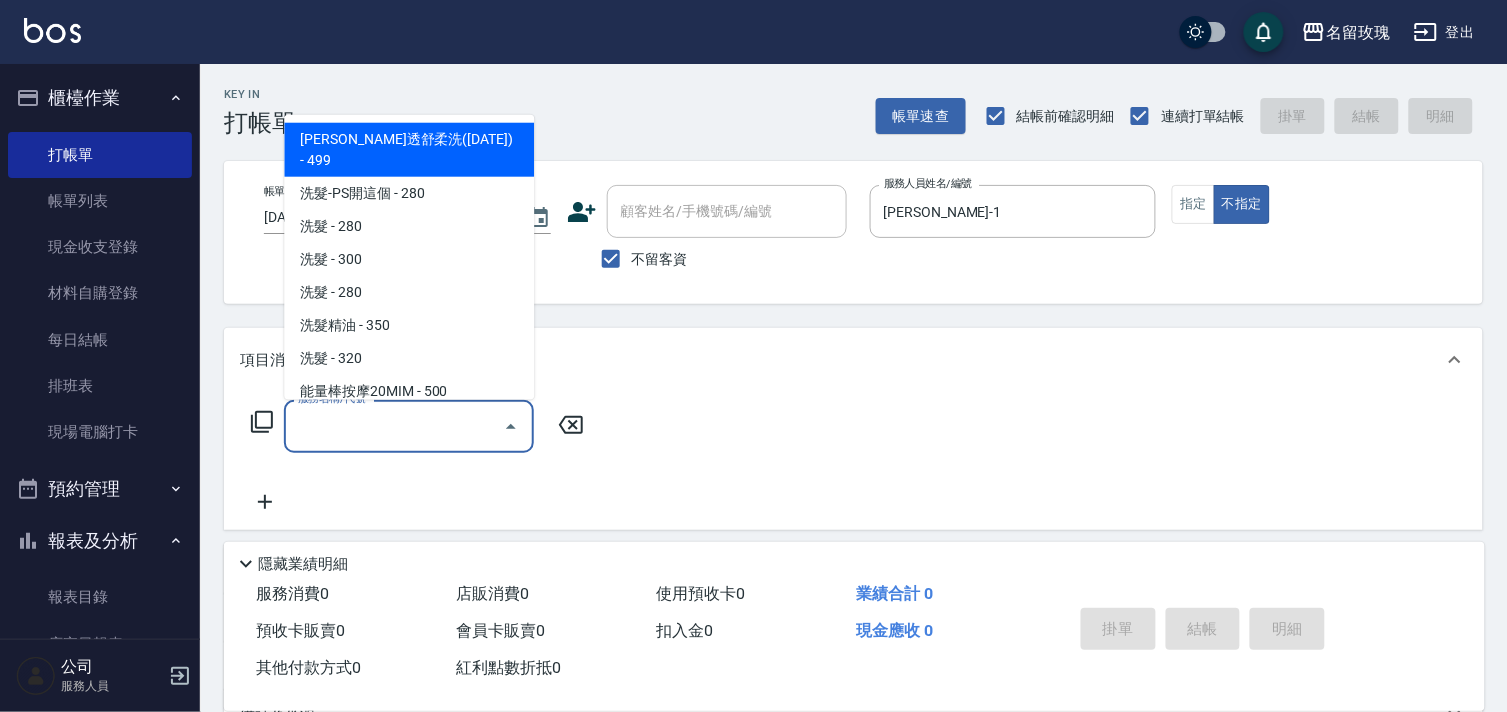 click on "服務名稱/代號" at bounding box center [394, 426] 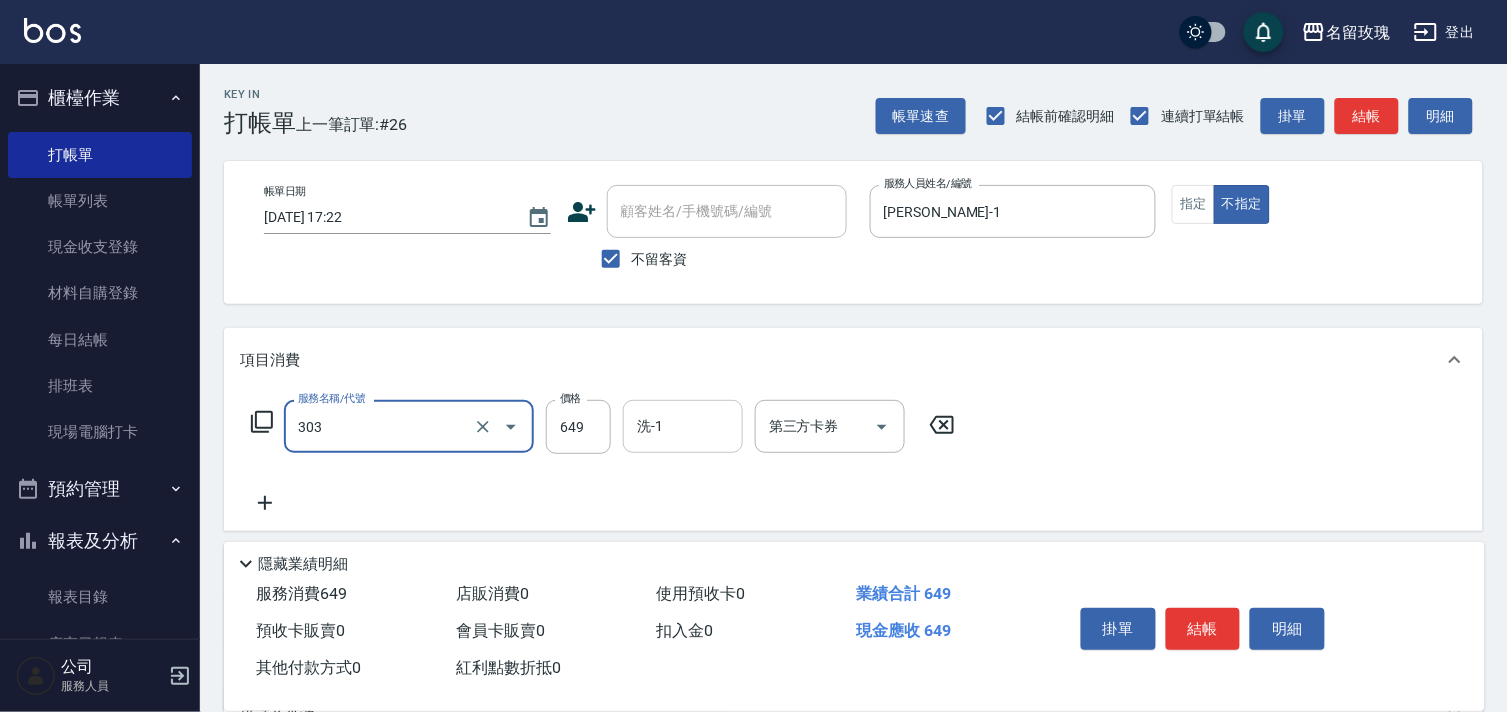 type on "洗+剪649(303)" 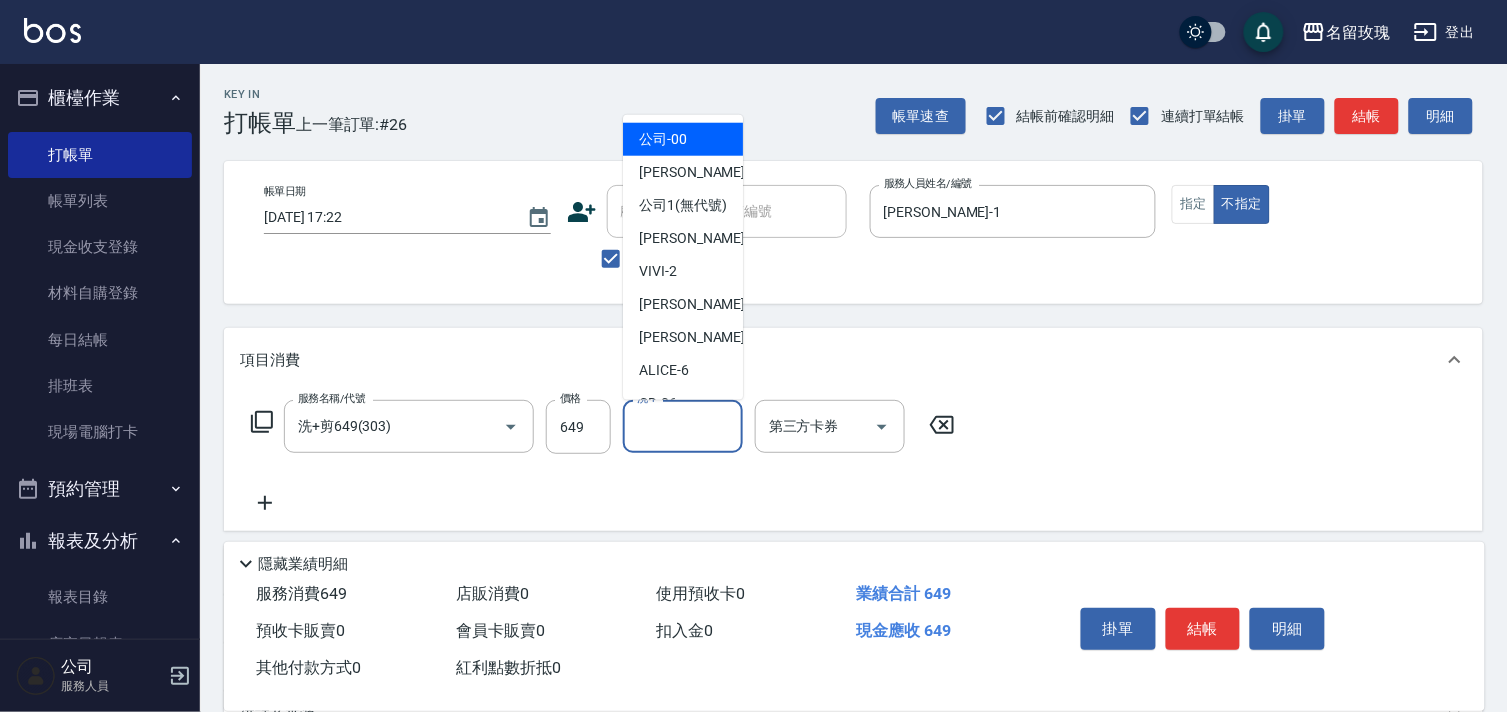 click on "洗-1" at bounding box center [683, 426] 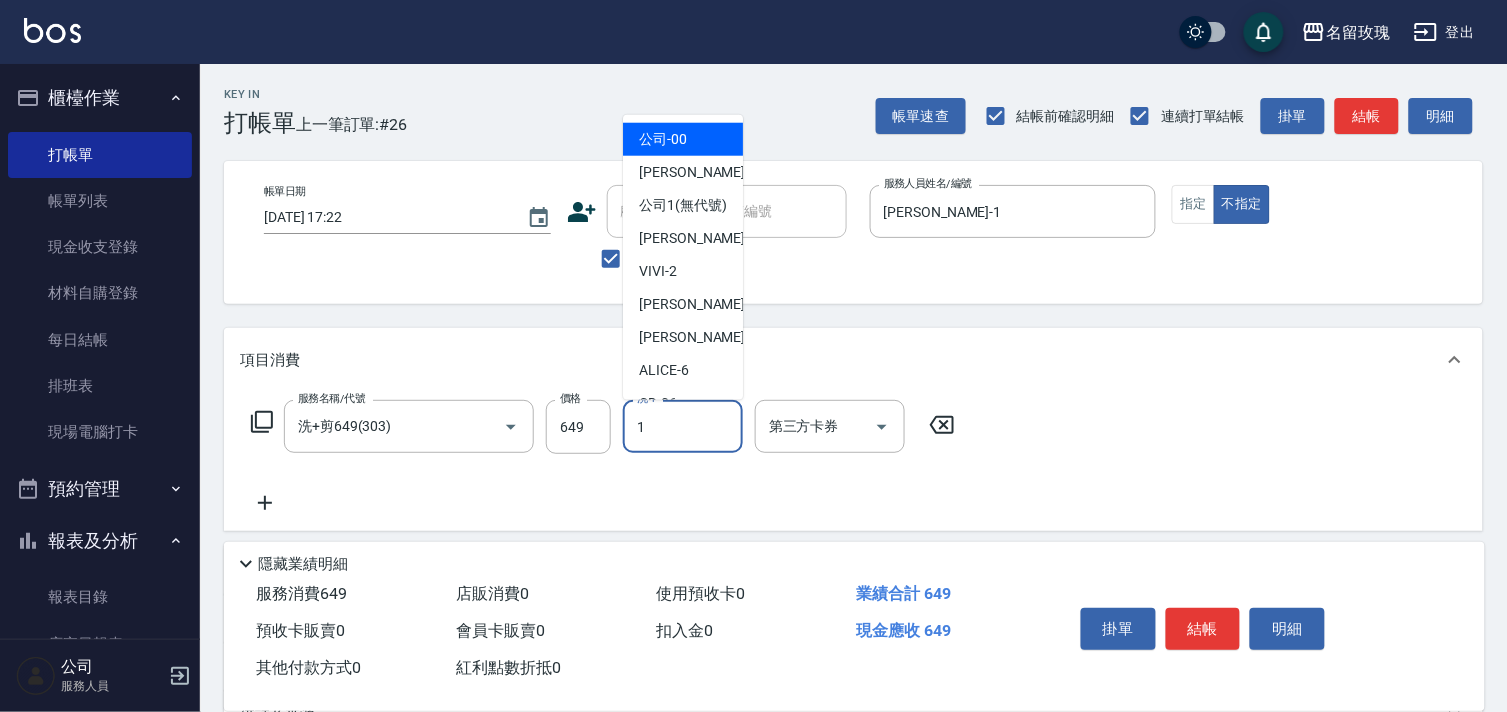 type on "JOYCE-1" 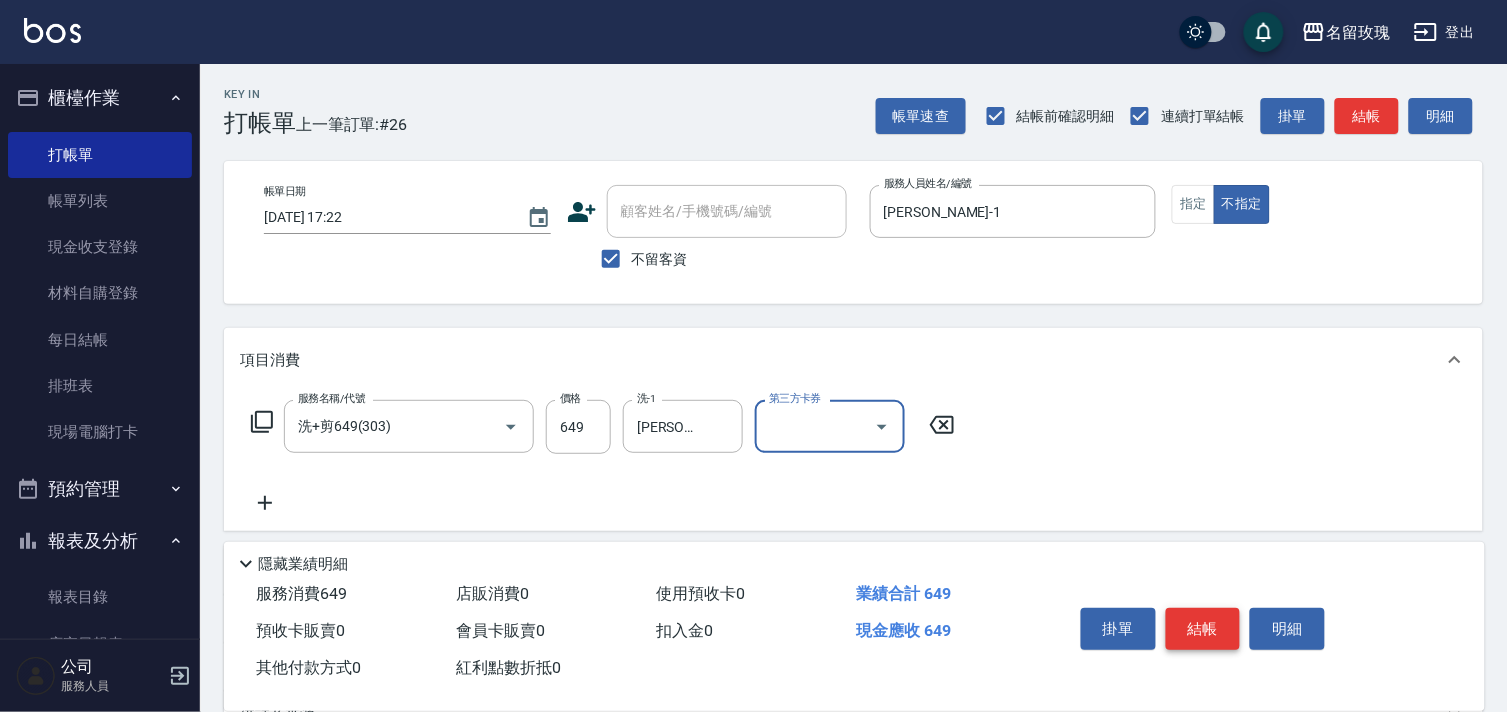 click on "結帳" at bounding box center [1203, 629] 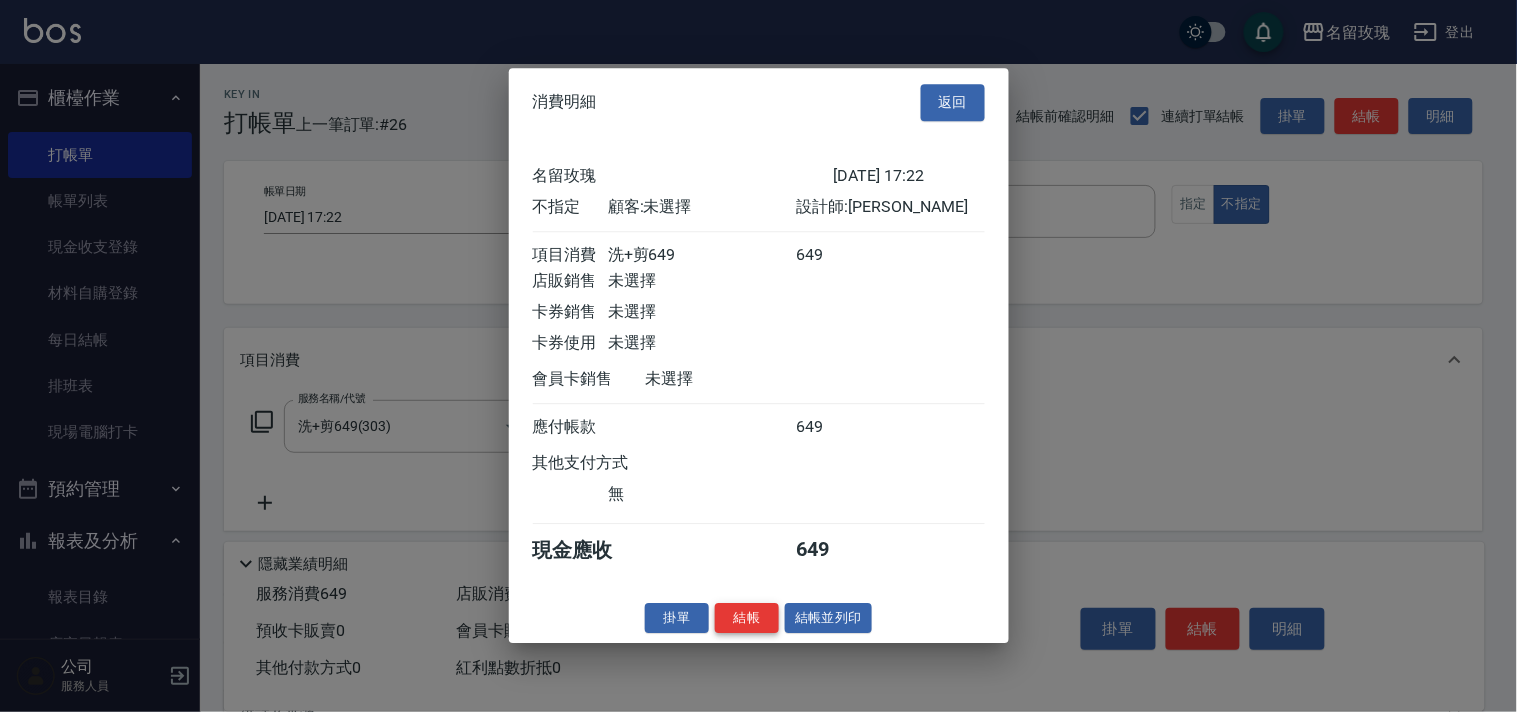 click on "結帳" at bounding box center (747, 618) 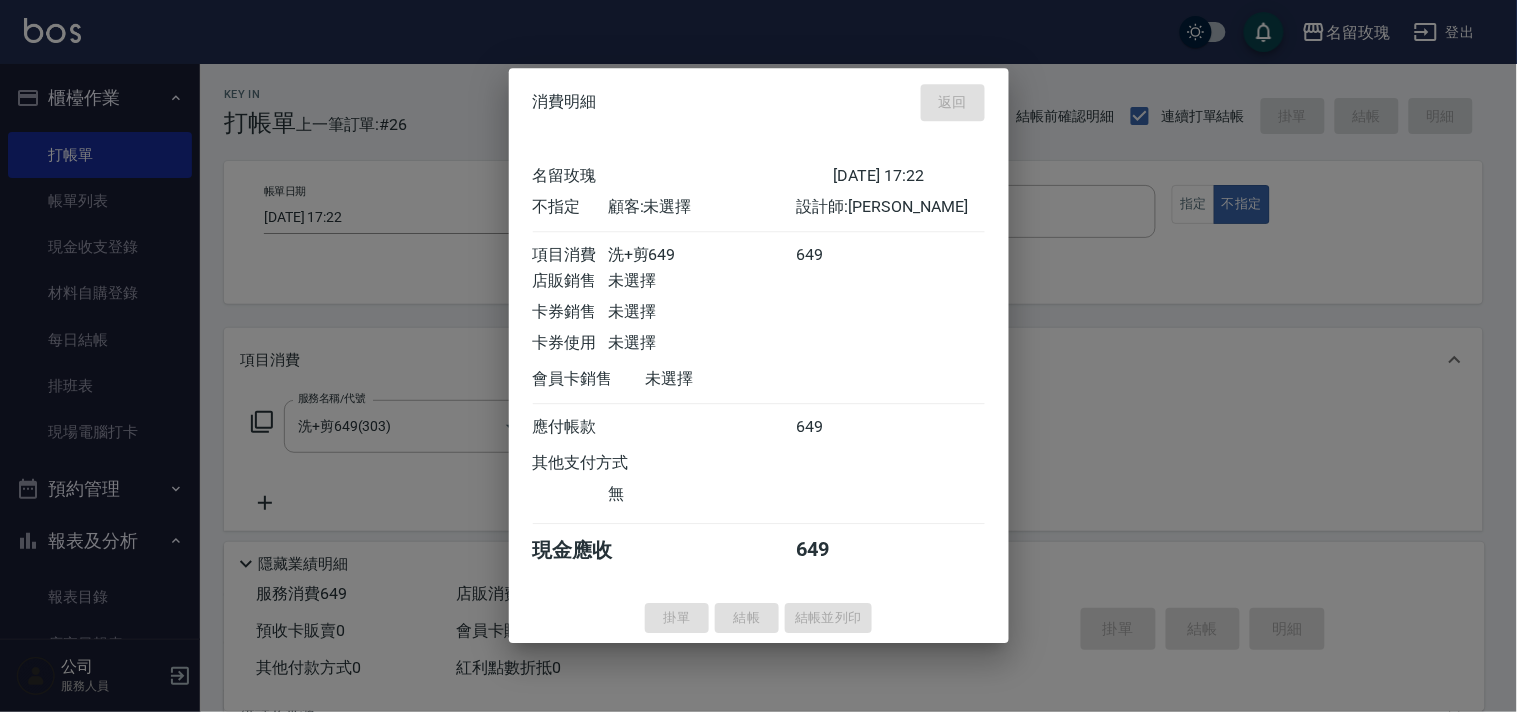 type on "2025/07/15 17:23" 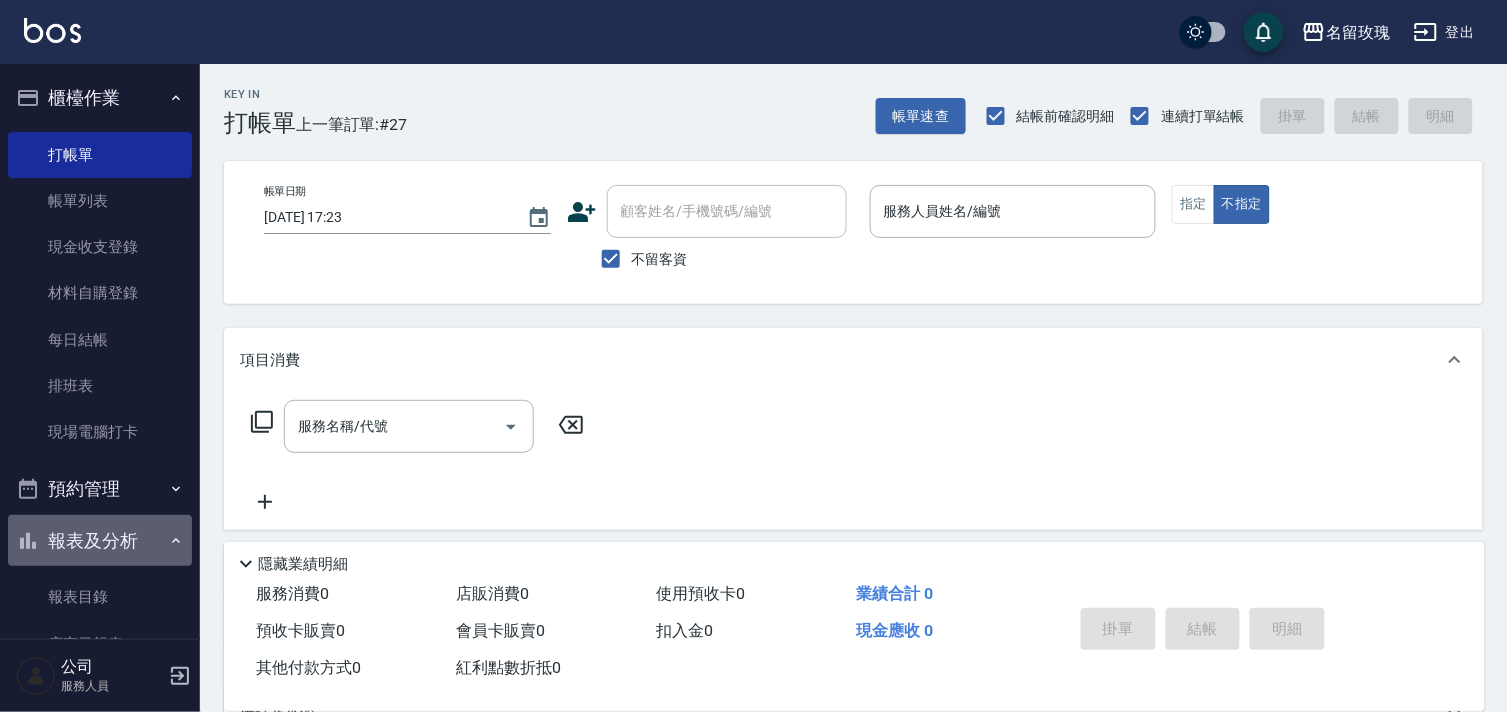 click on "報表及分析" at bounding box center [100, 541] 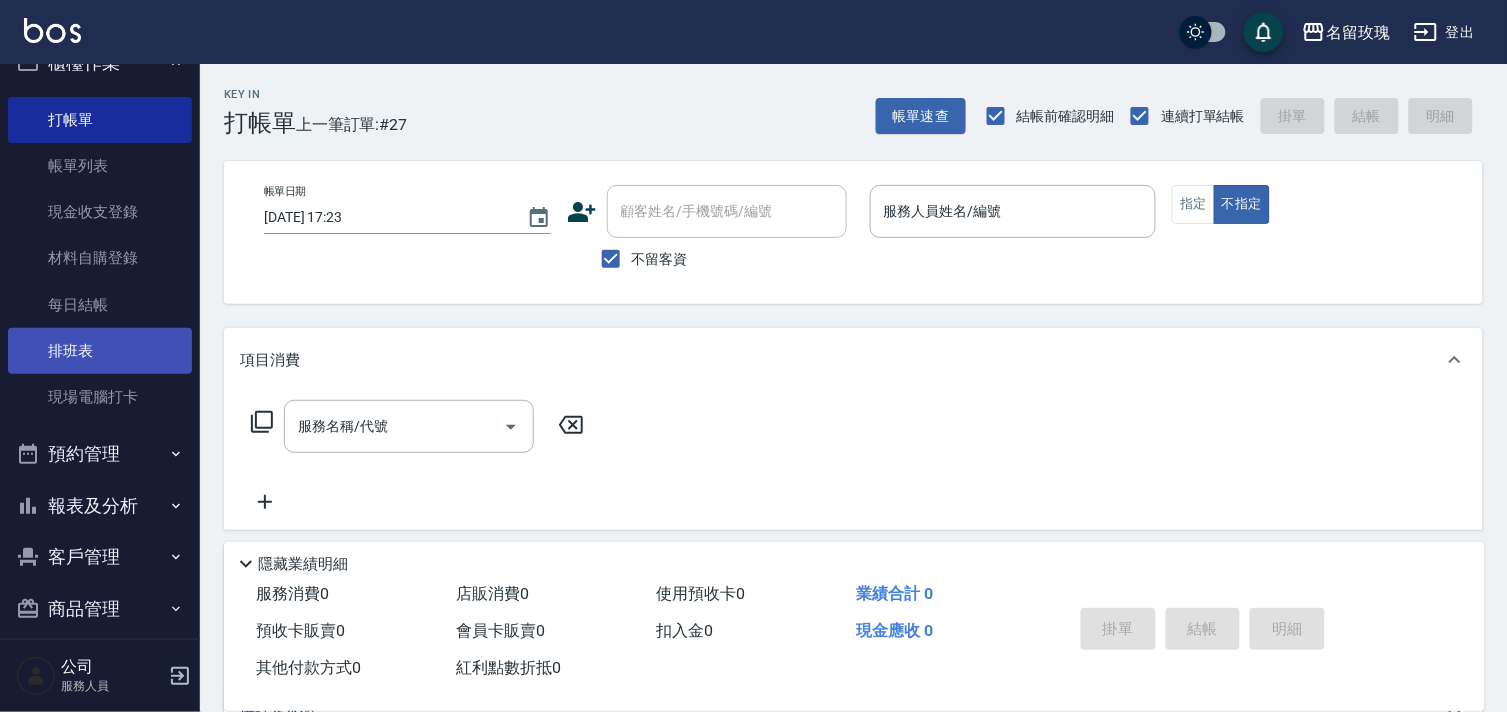 scroll, scrollTop: 53, scrollLeft: 0, axis: vertical 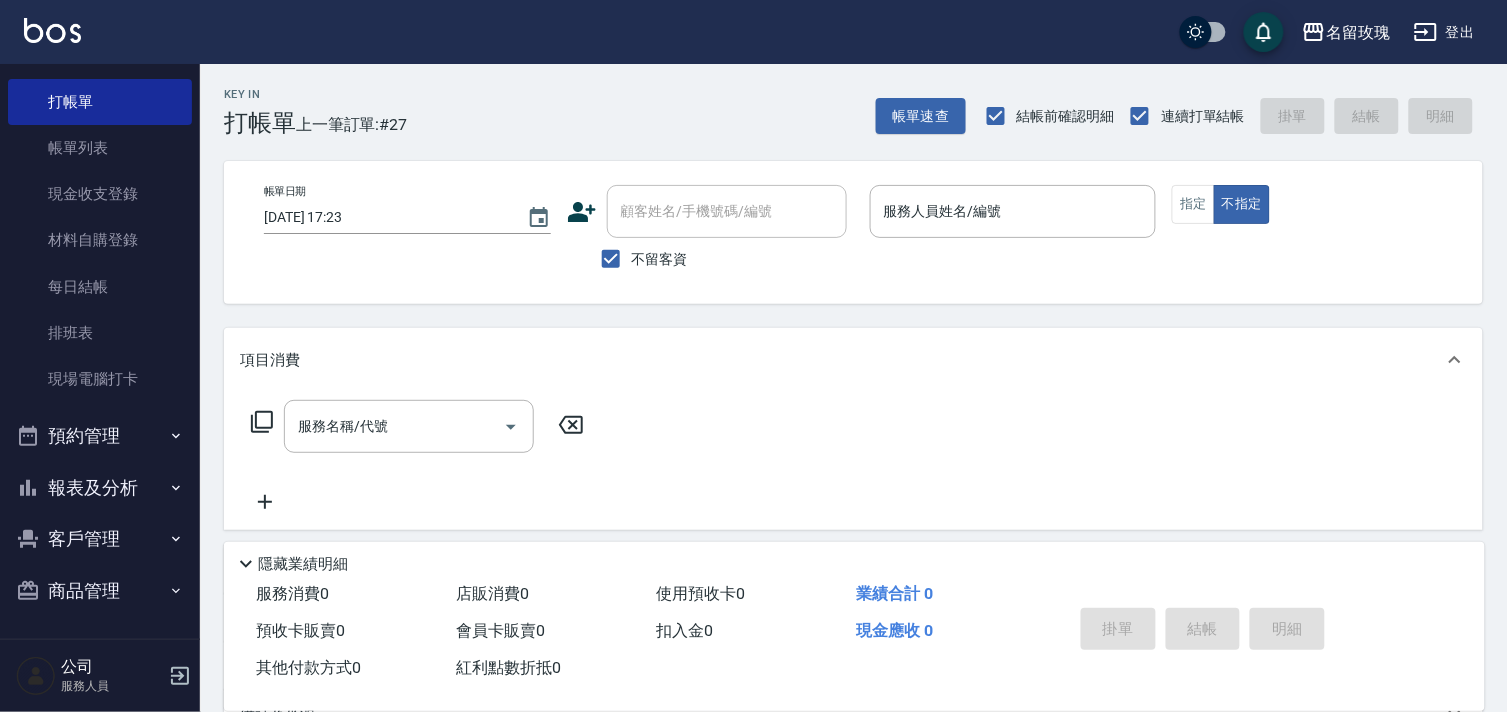 click on "客戶管理" at bounding box center [100, 539] 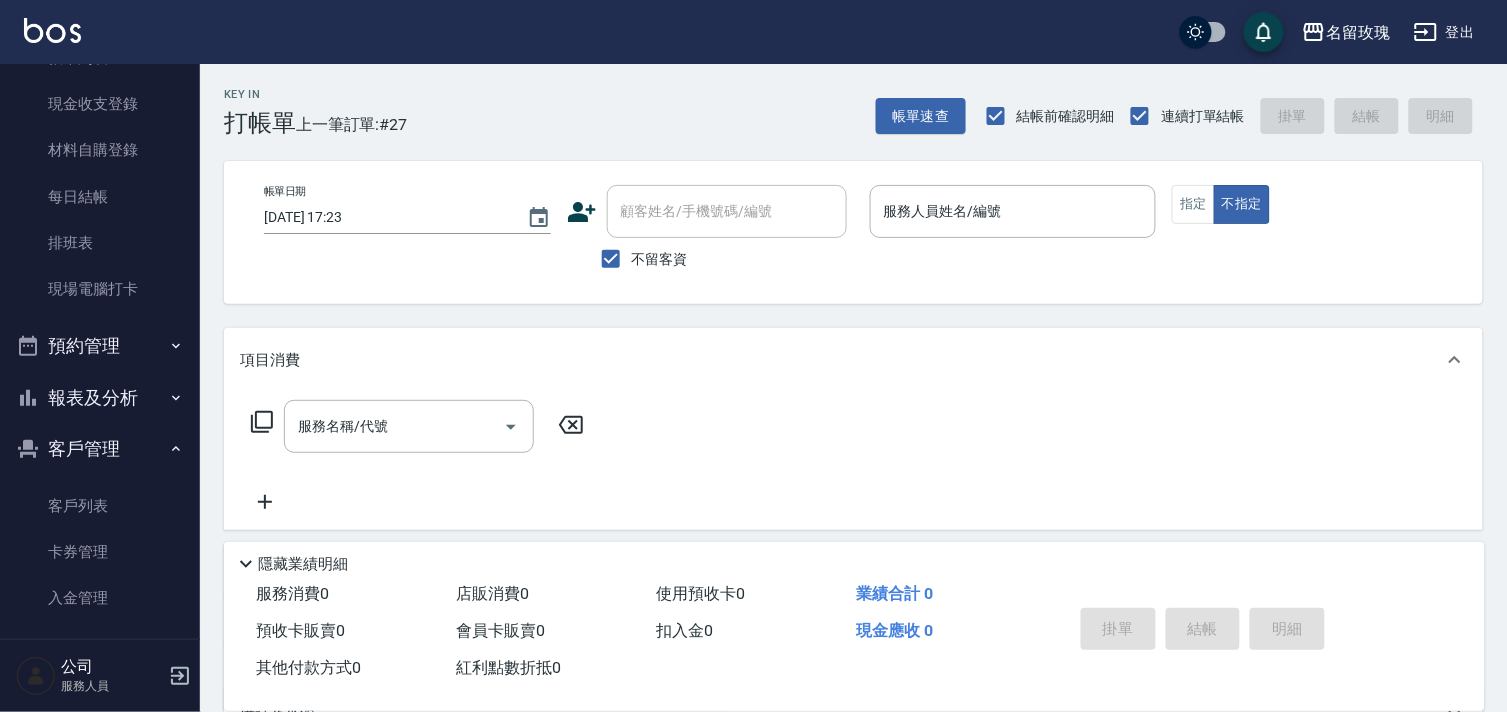 scroll, scrollTop: 207, scrollLeft: 0, axis: vertical 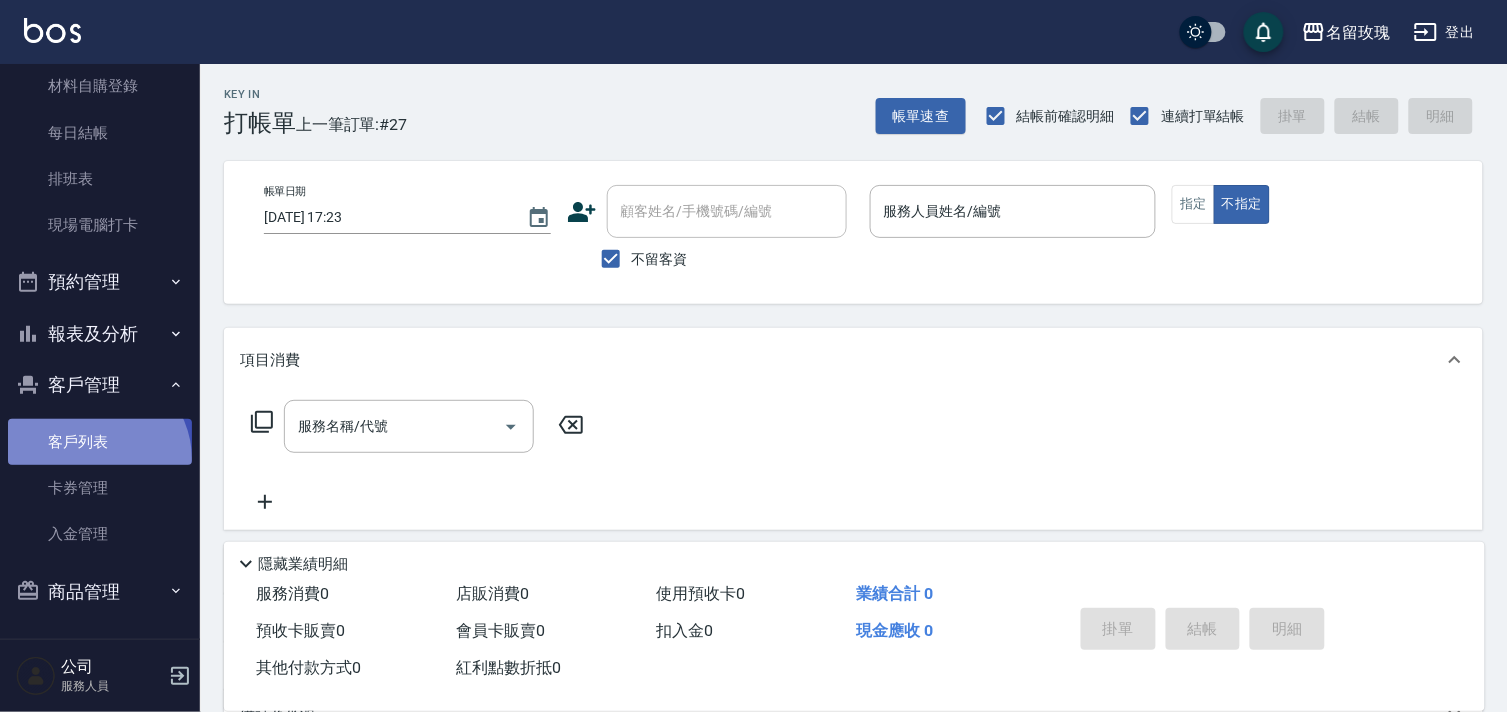click on "客戶列表" at bounding box center [100, 442] 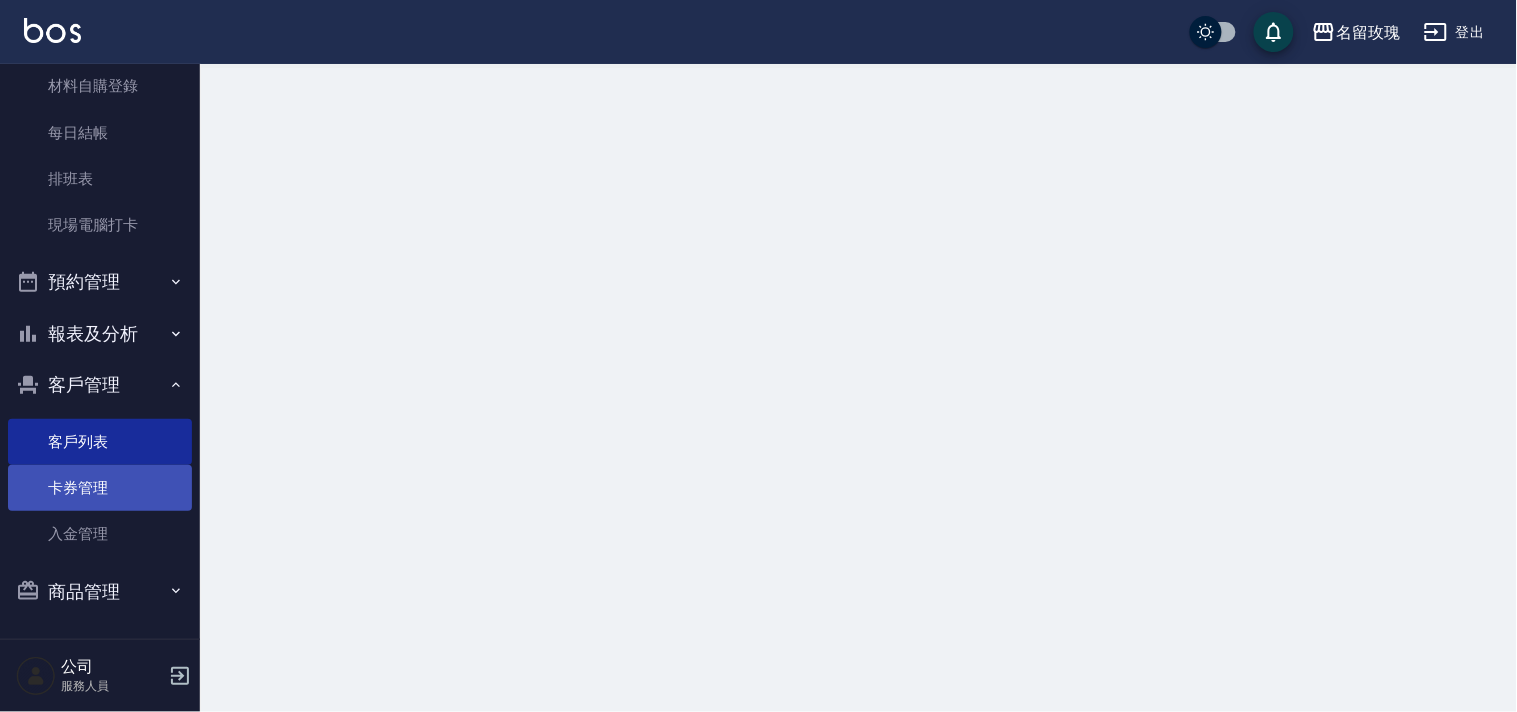 click on "卡券管理" at bounding box center [100, 488] 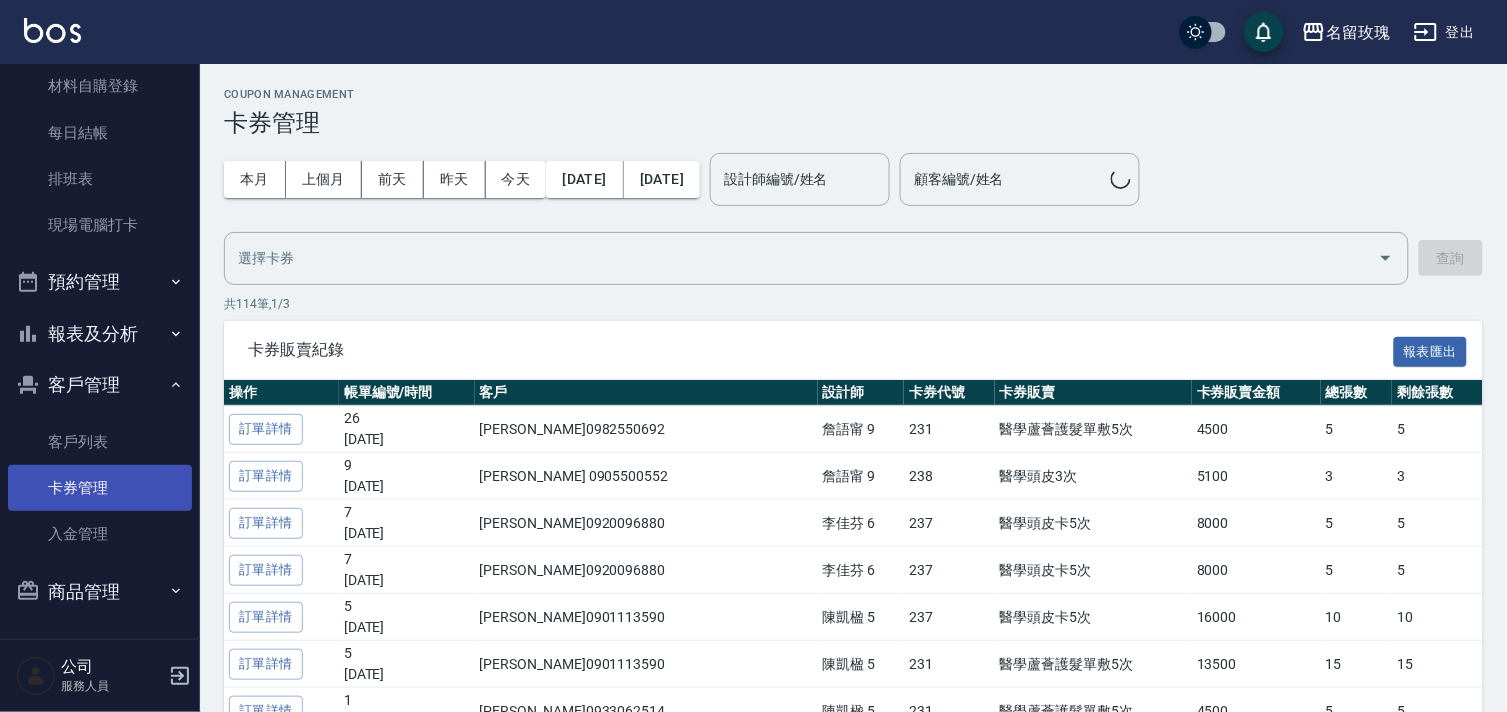 click on "卡券管理" at bounding box center [100, 488] 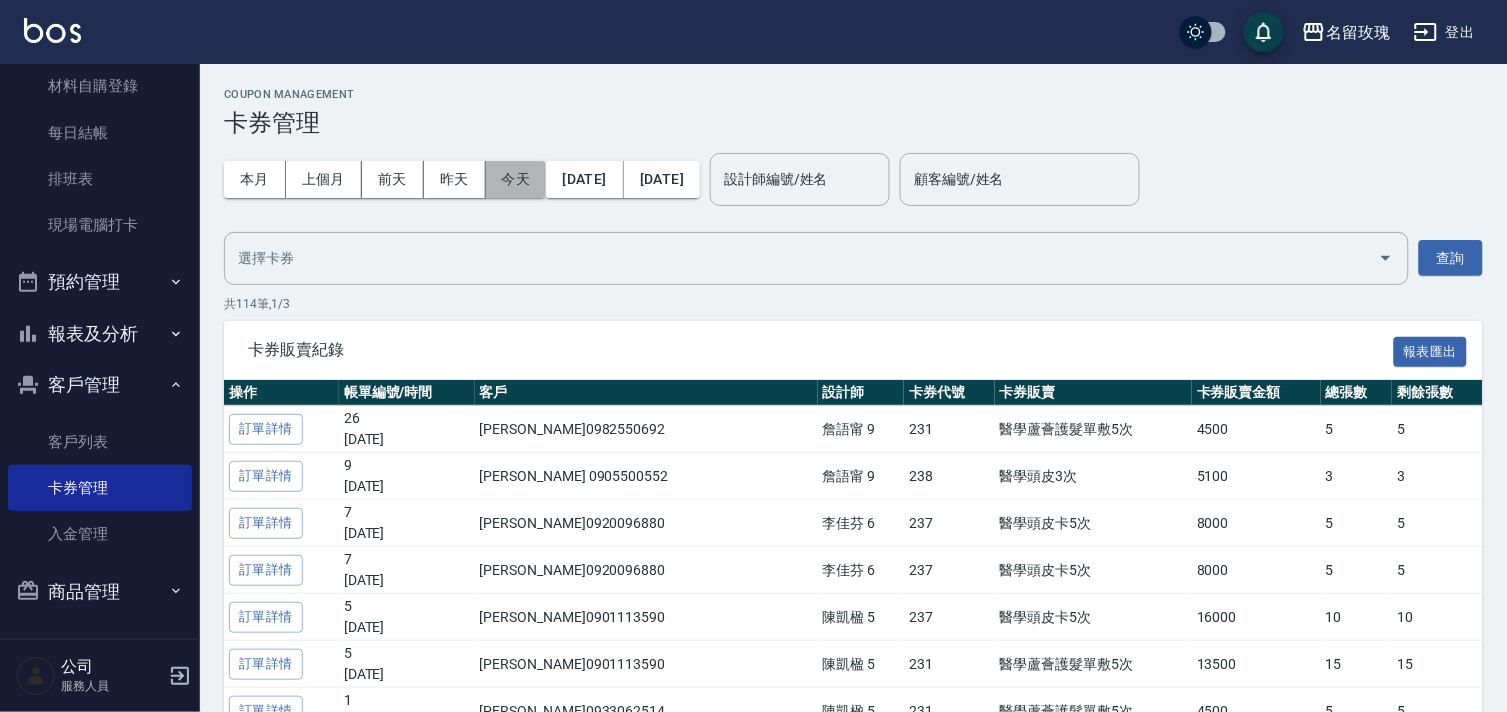 click on "今天" at bounding box center [516, 179] 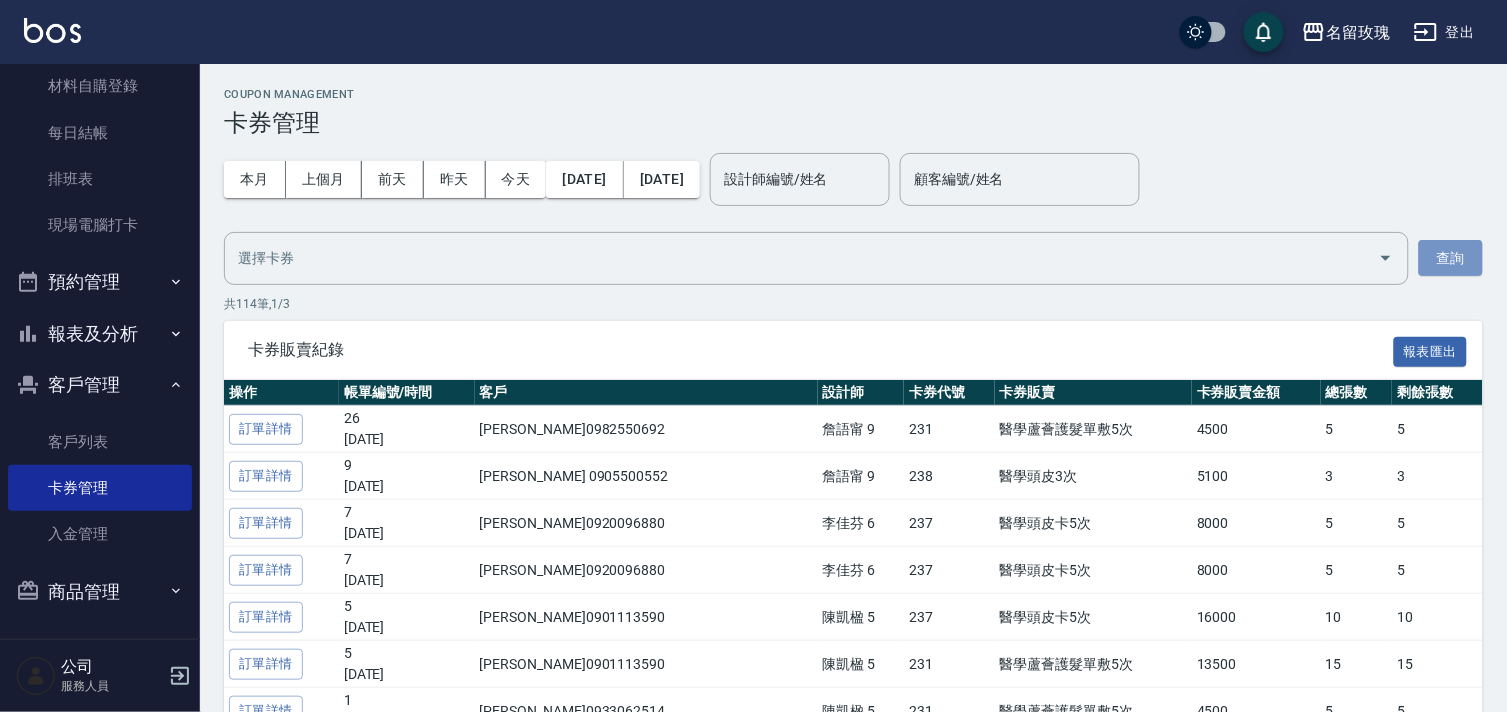 drag, startPoint x: 1465, startPoint y: 263, endPoint x: 1454, endPoint y: 265, distance: 11.18034 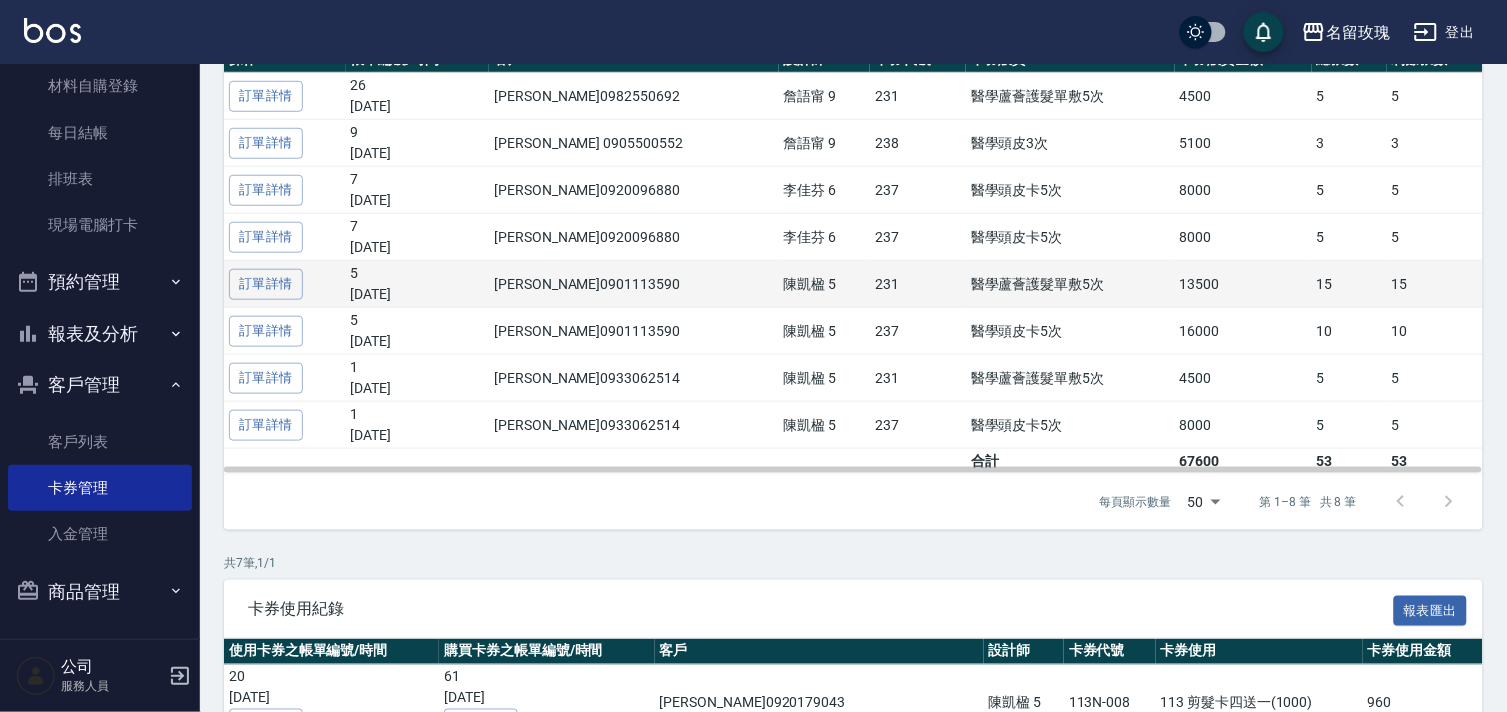scroll, scrollTop: 222, scrollLeft: 0, axis: vertical 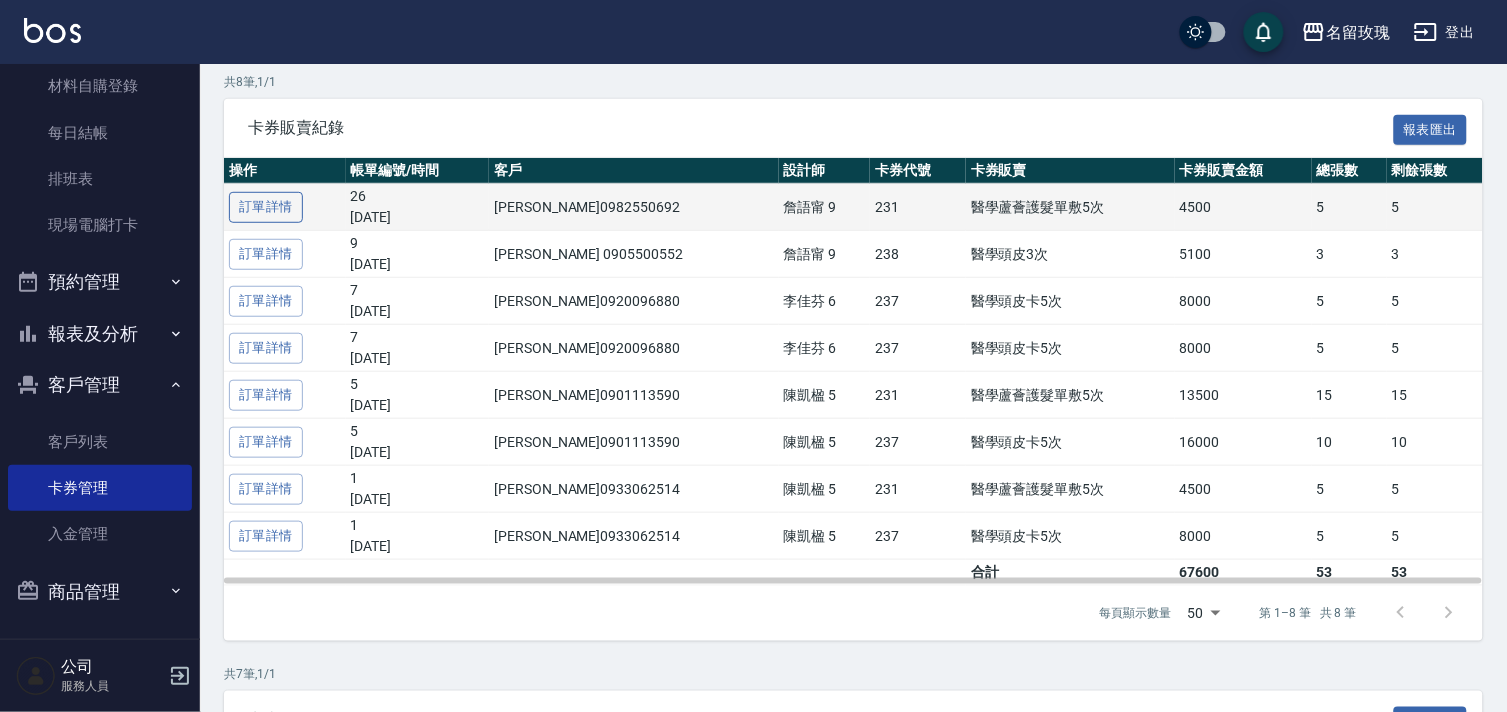 click on "訂單詳情" at bounding box center (266, 207) 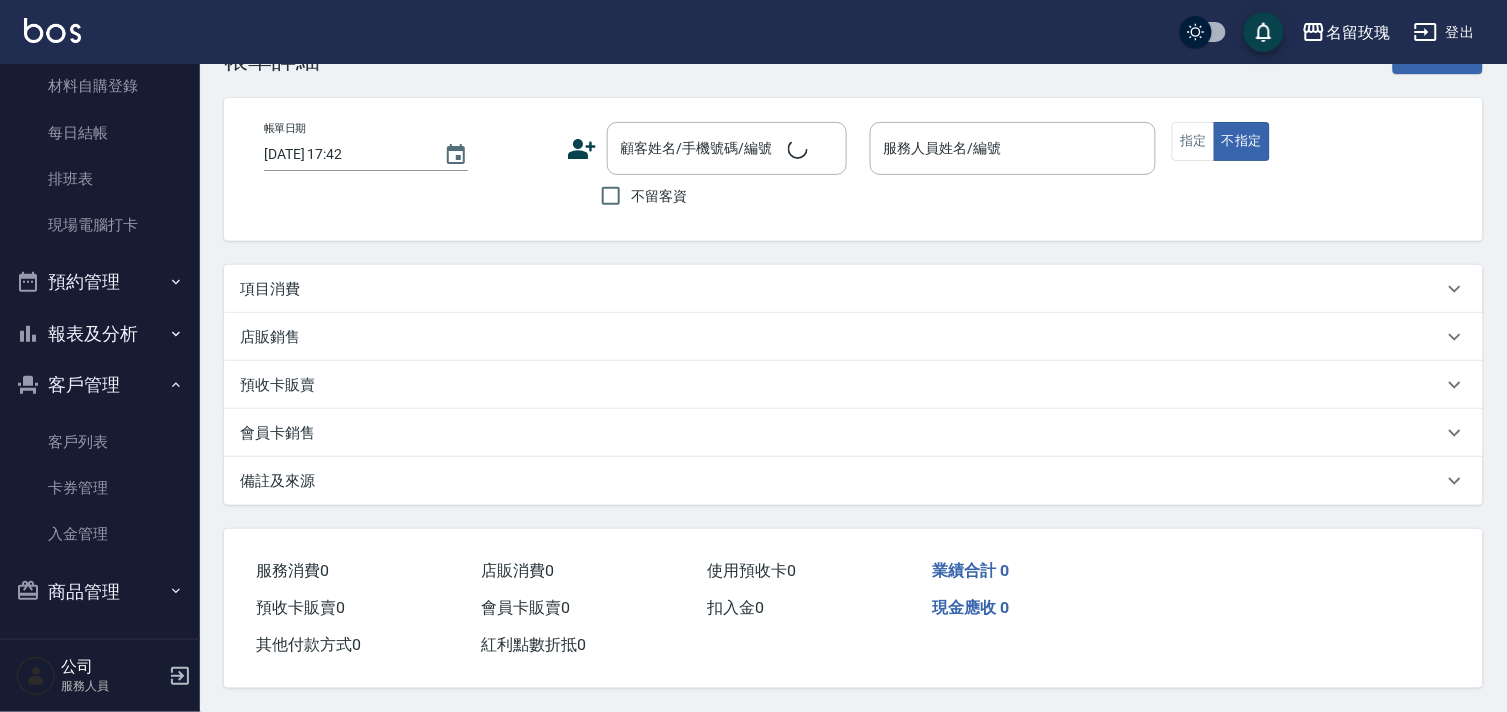 scroll, scrollTop: 0, scrollLeft: 0, axis: both 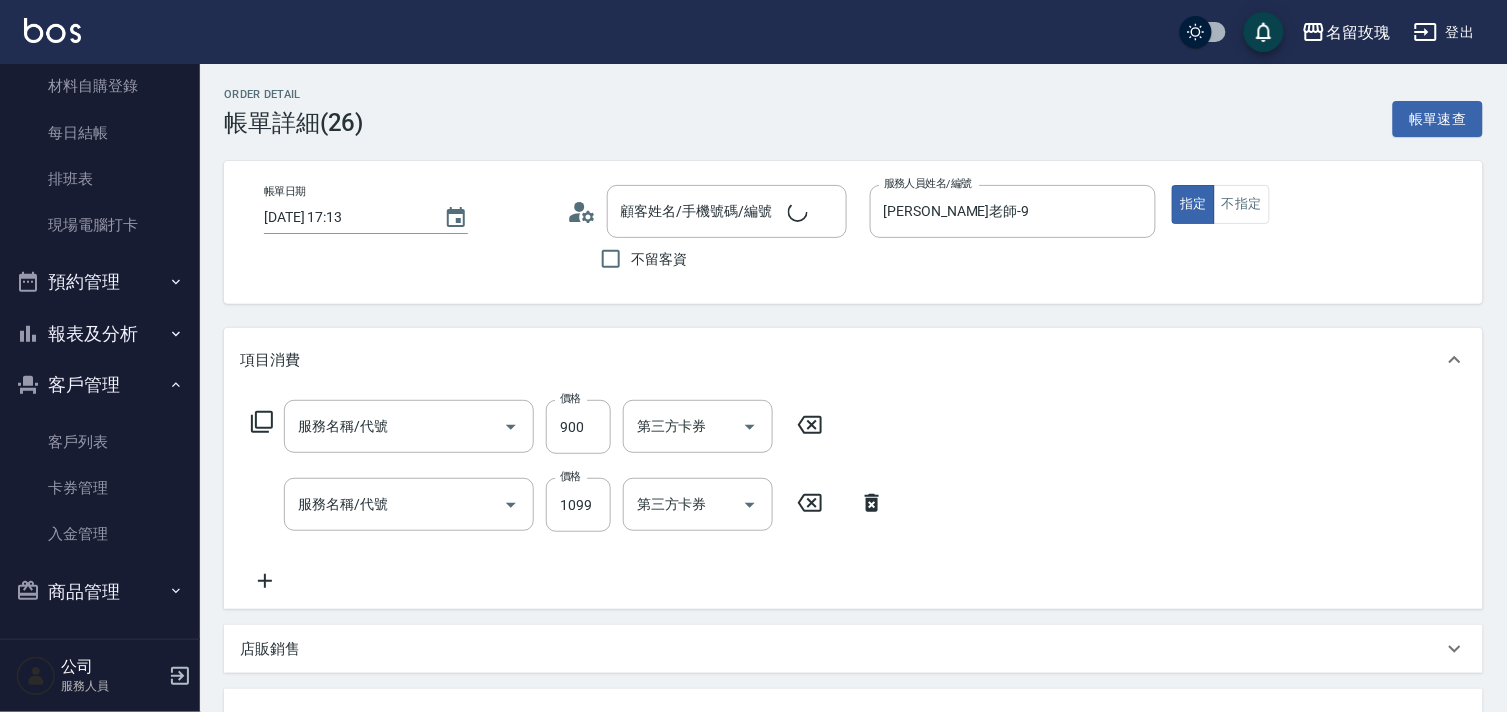 type on "2025/07/15 17:13" 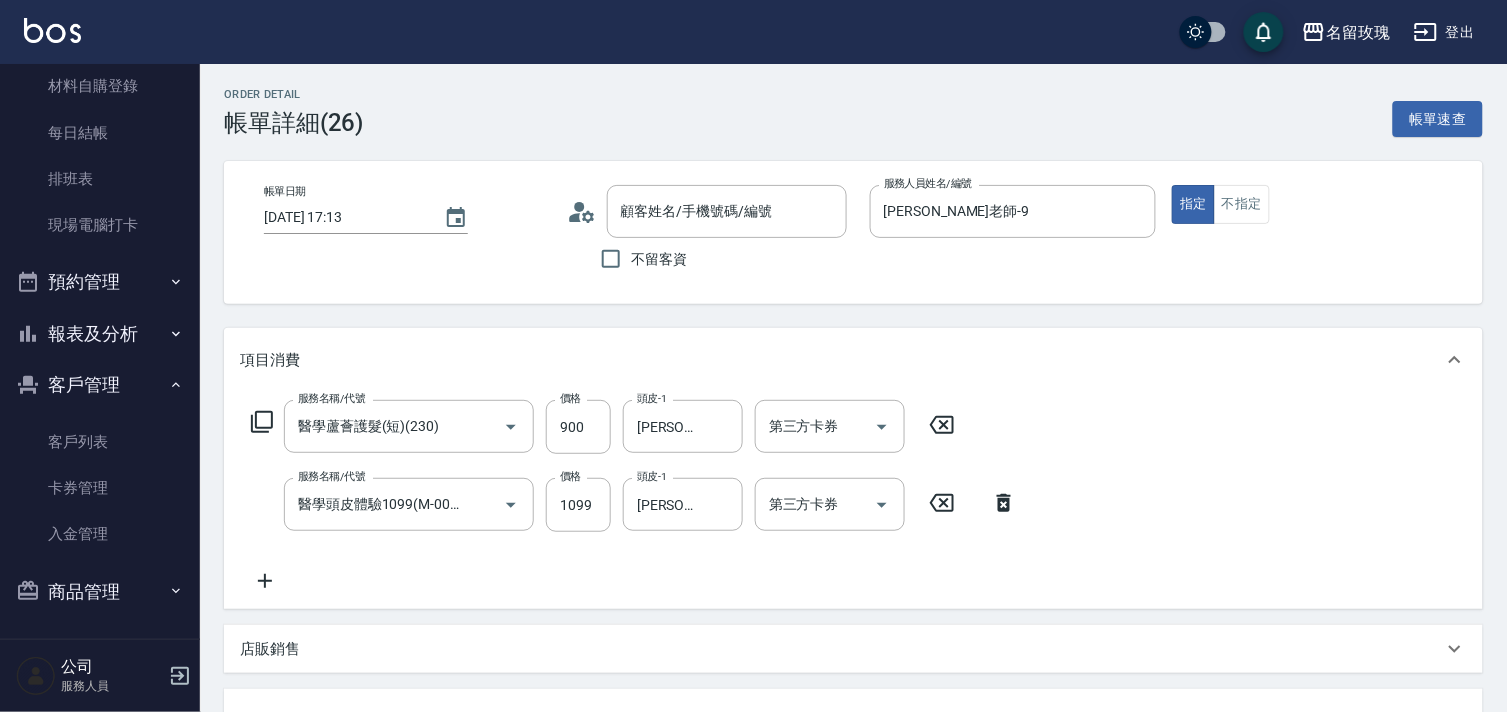 type on "醫學蘆薈護髮(短)(230)" 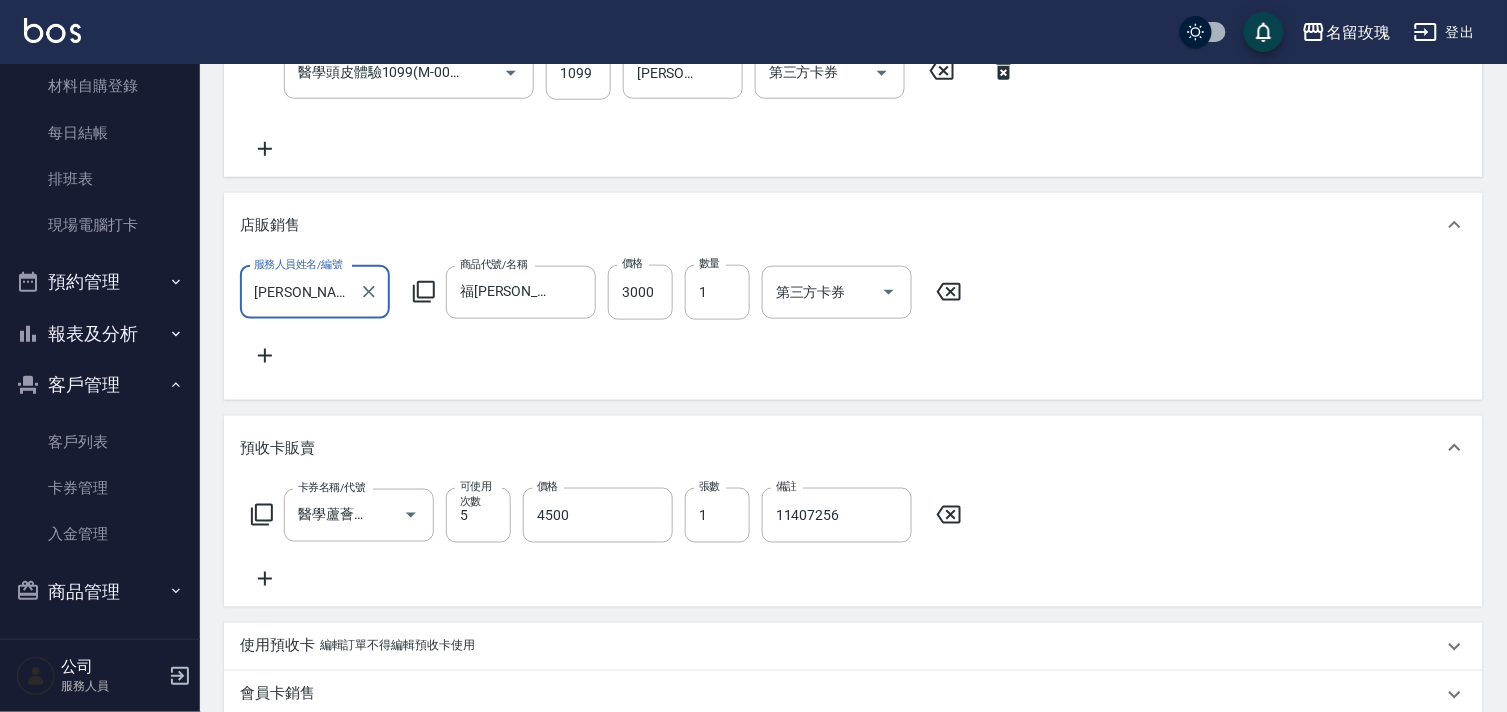 type on "黃志卿/0982550692/0982550692" 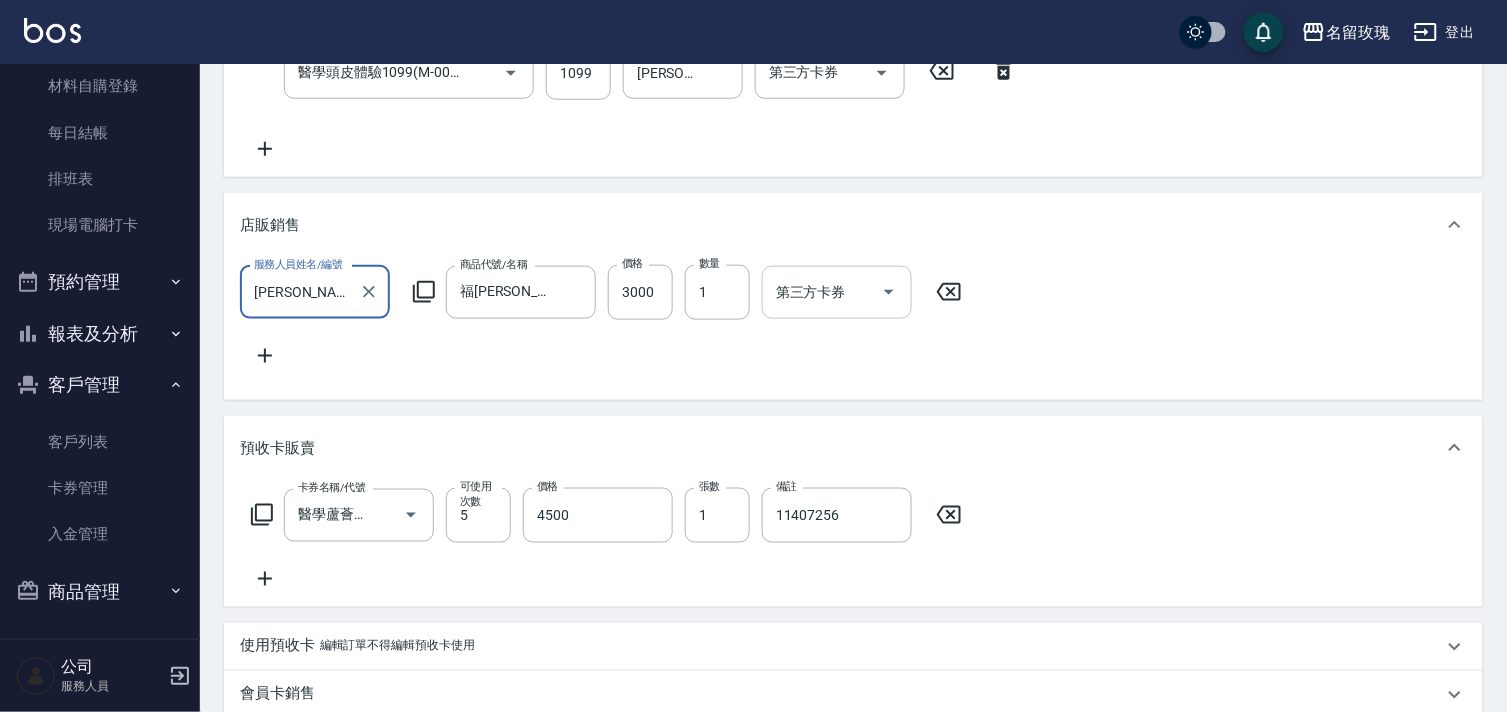 scroll, scrollTop: 0, scrollLeft: 0, axis: both 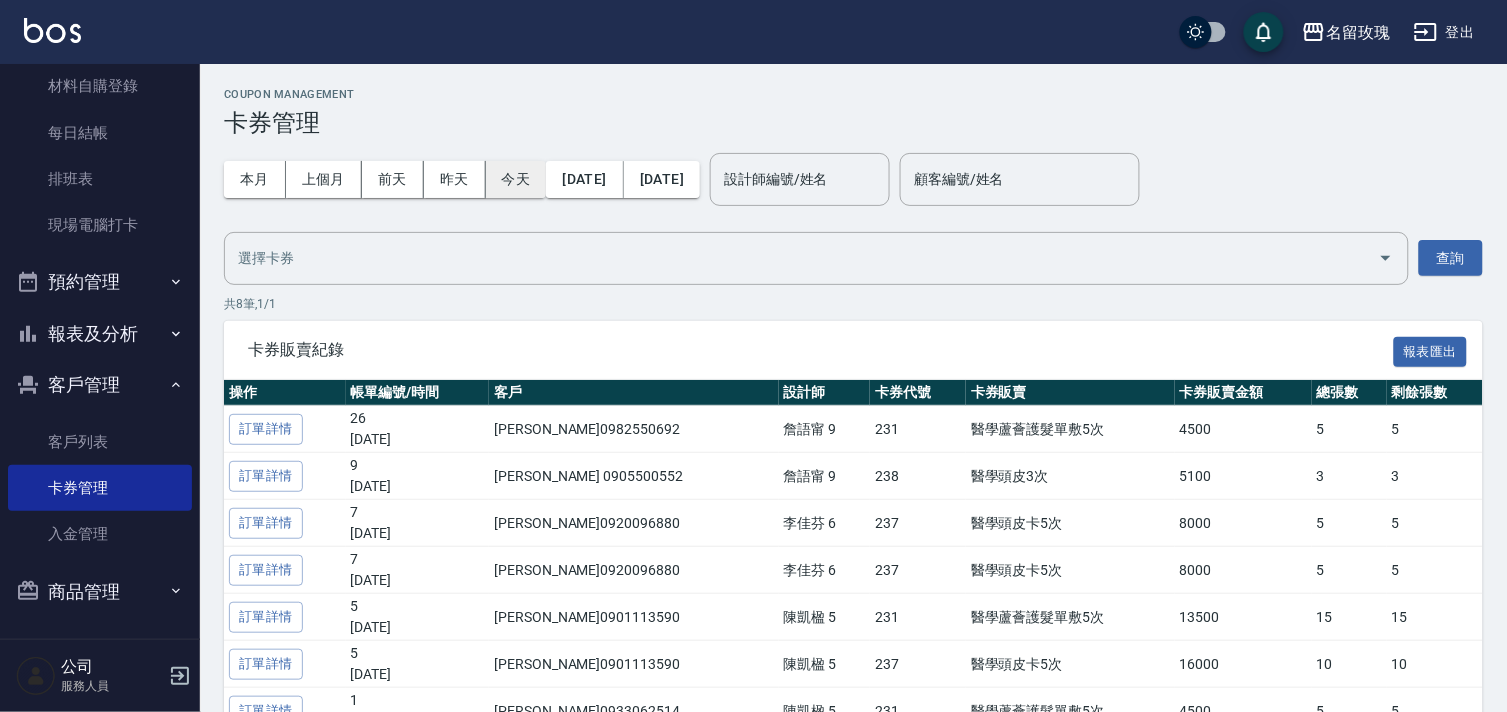 click on "今天" at bounding box center (516, 179) 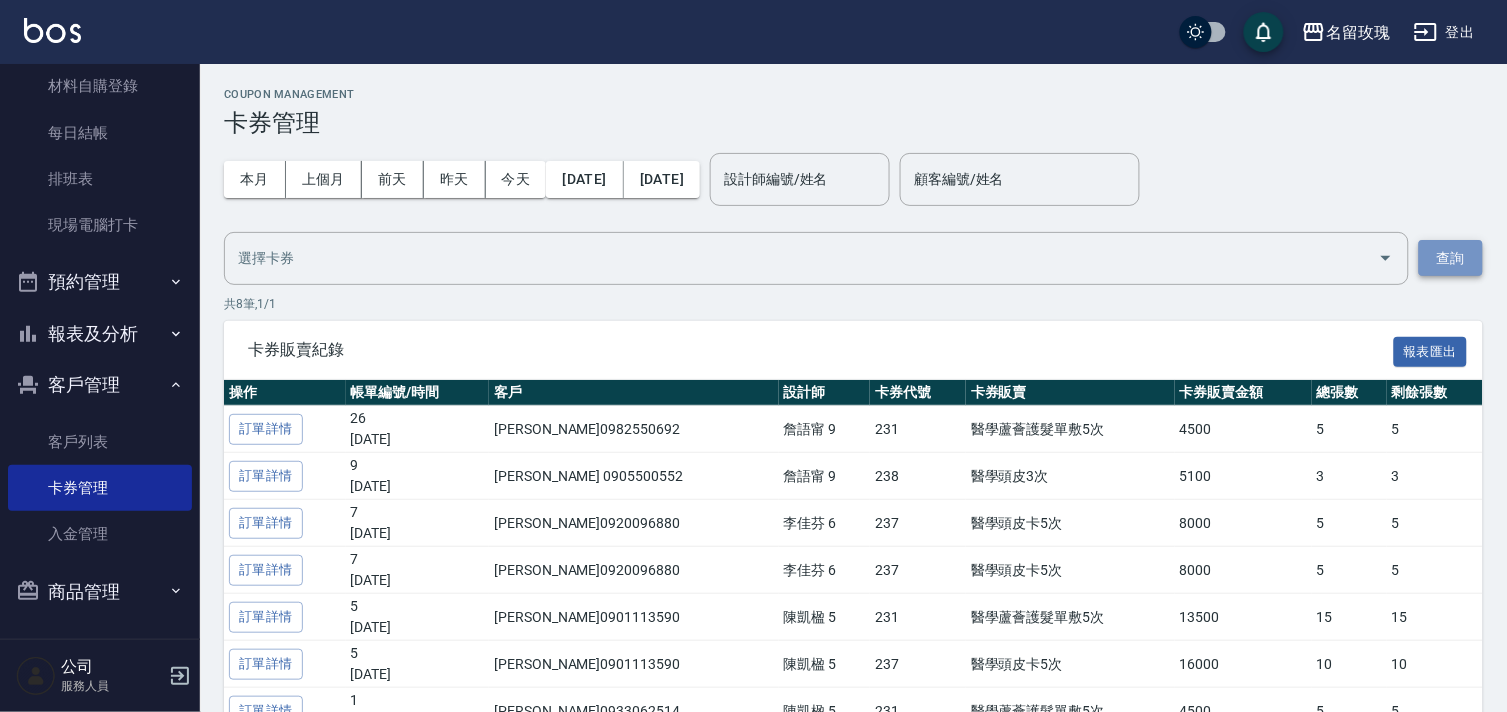 click on "查詢" at bounding box center (1451, 258) 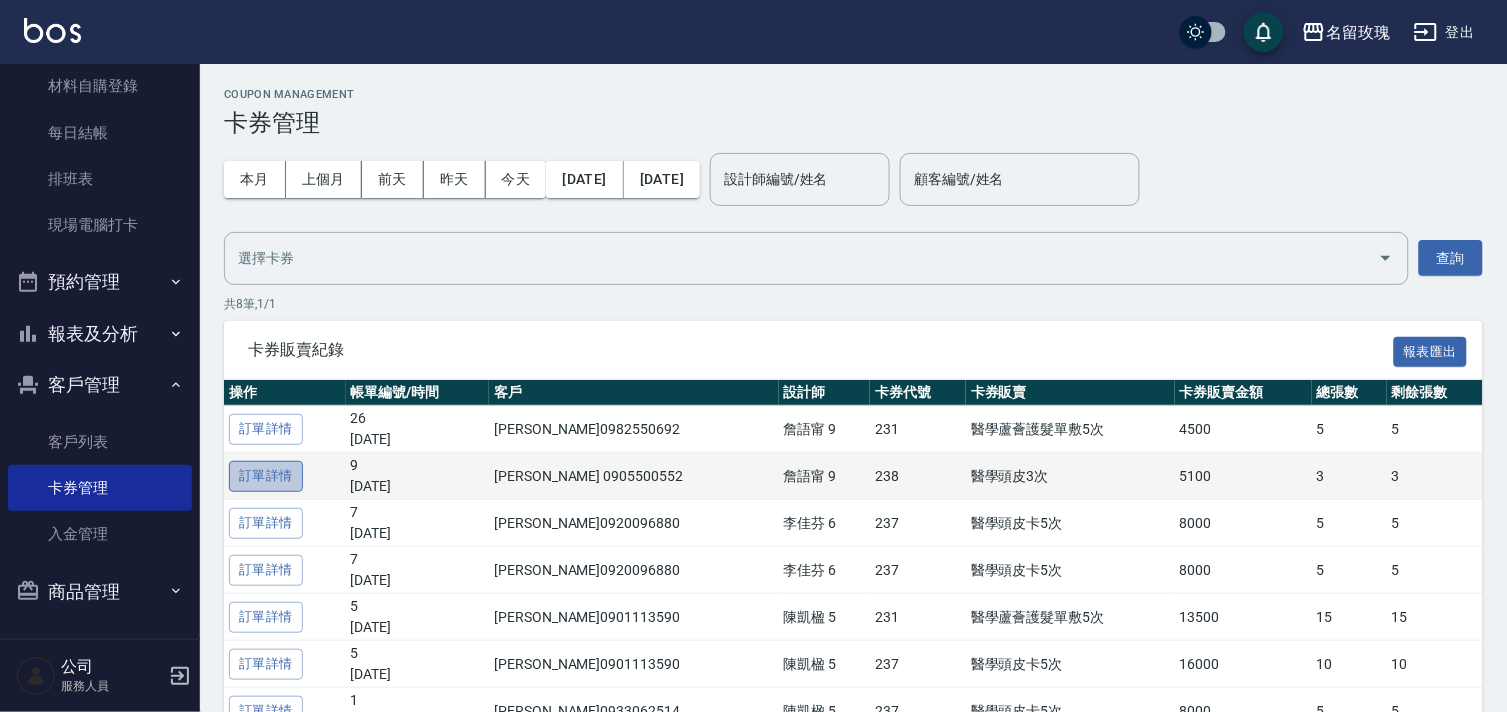 click on "訂單詳情" at bounding box center [266, 476] 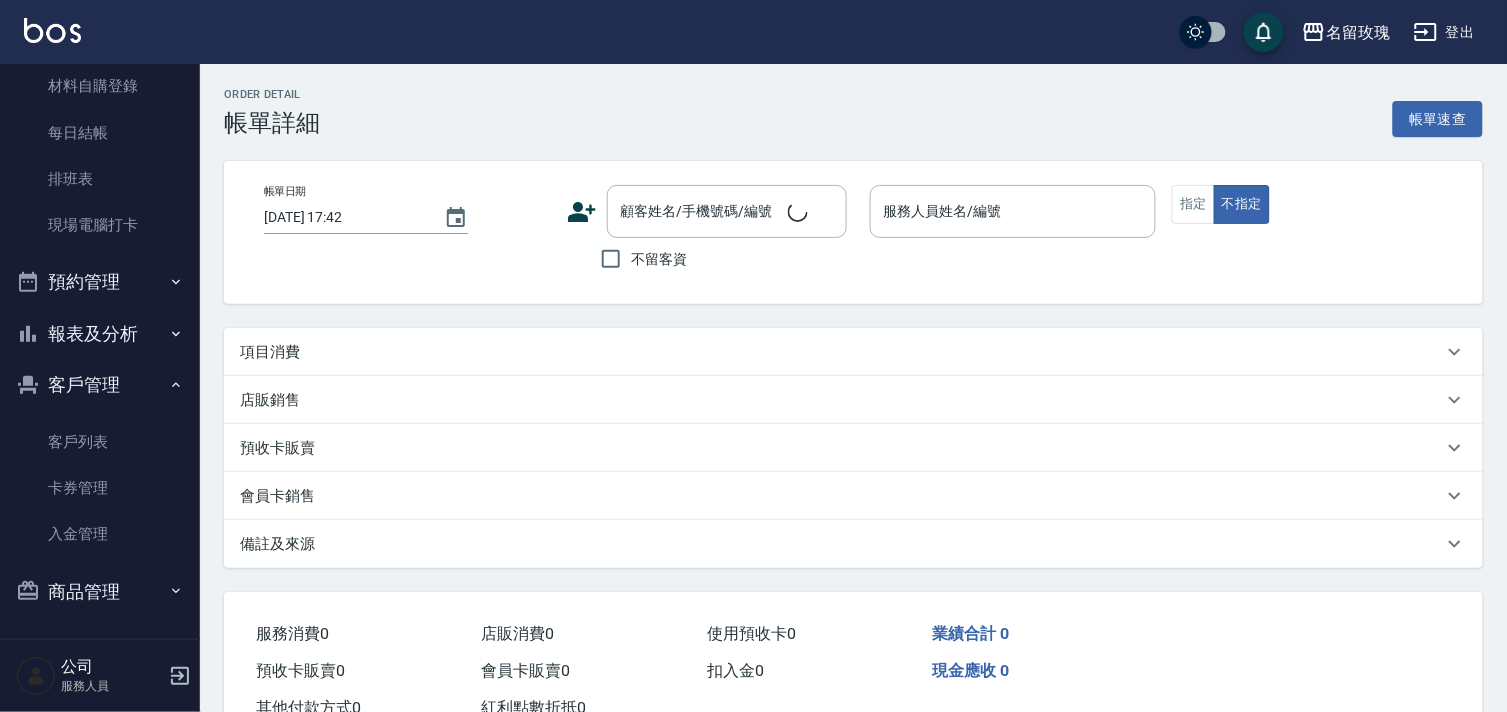 type on "2025/07/15 12:42" 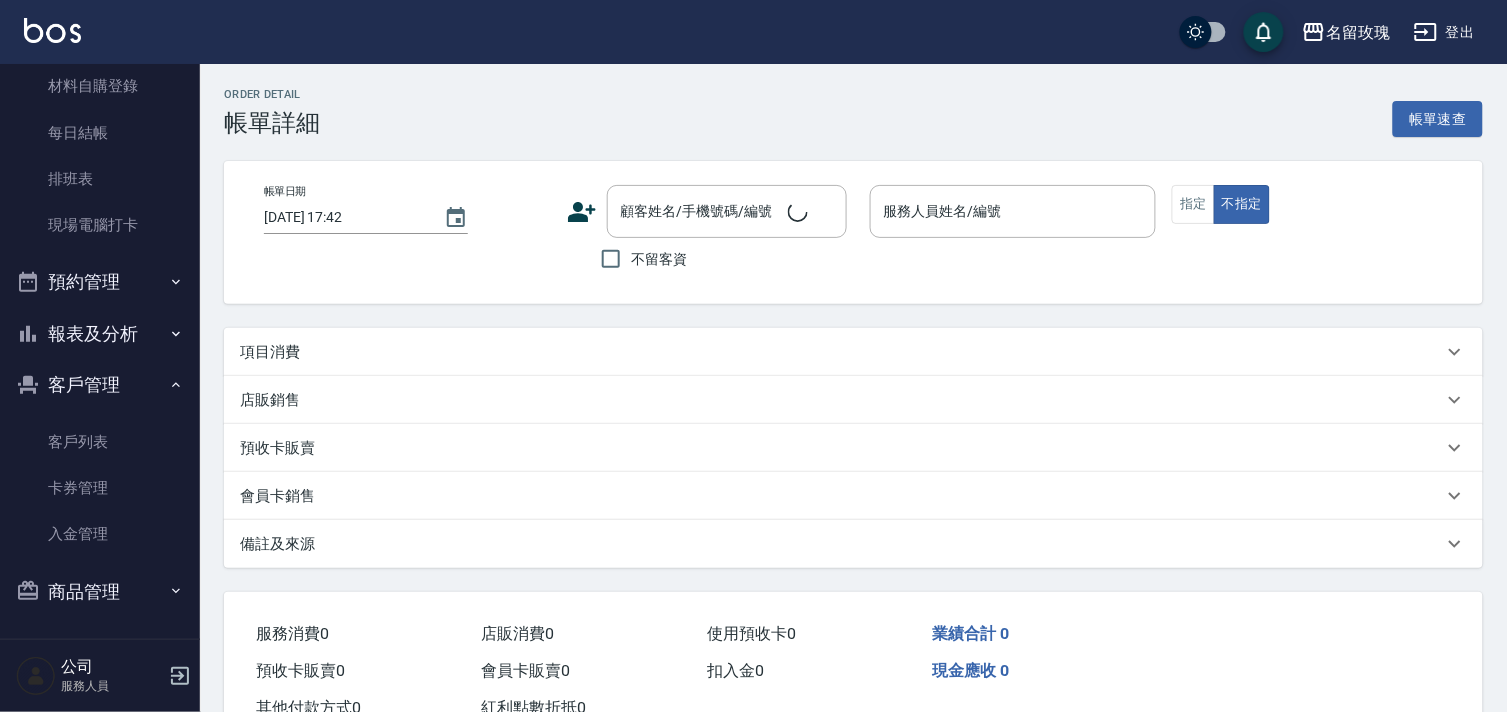 type on "詹老師-9" 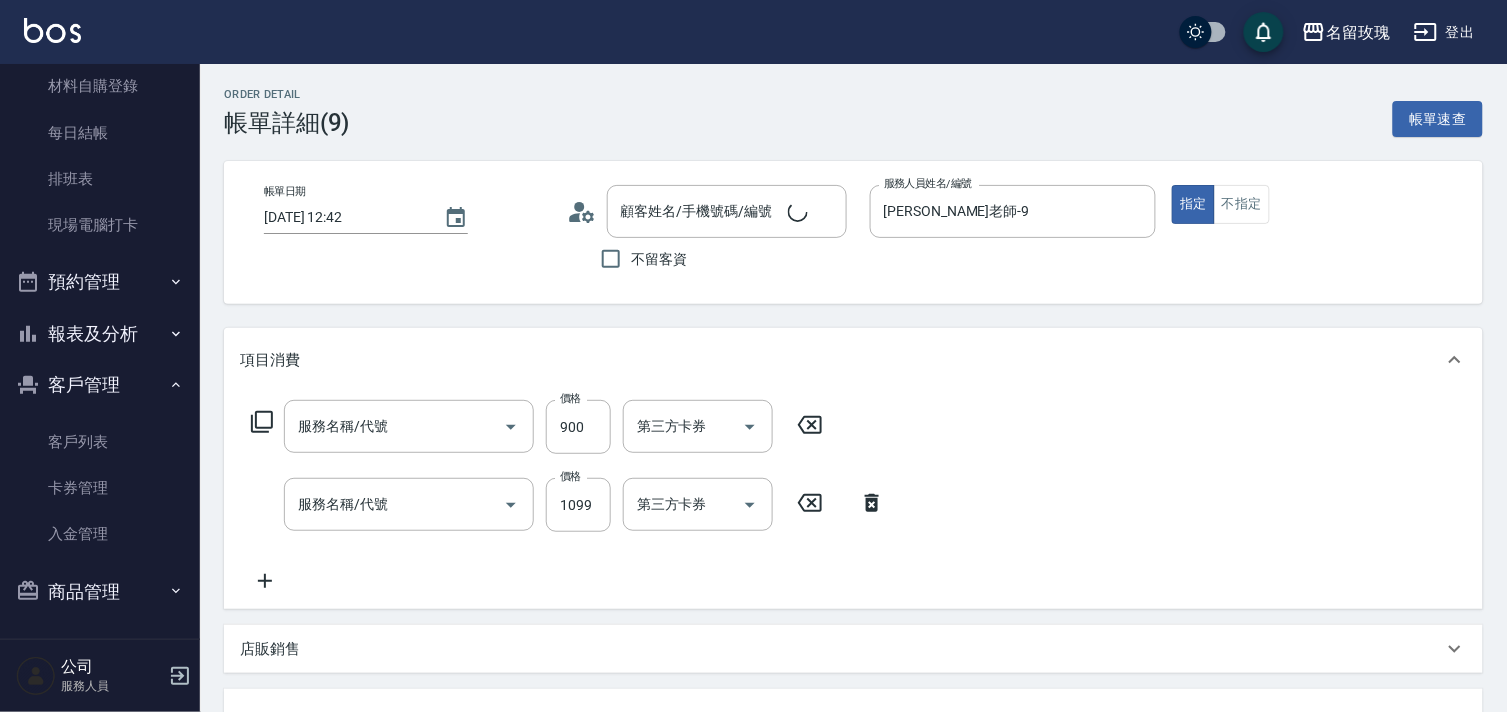 scroll, scrollTop: 0, scrollLeft: 0, axis: both 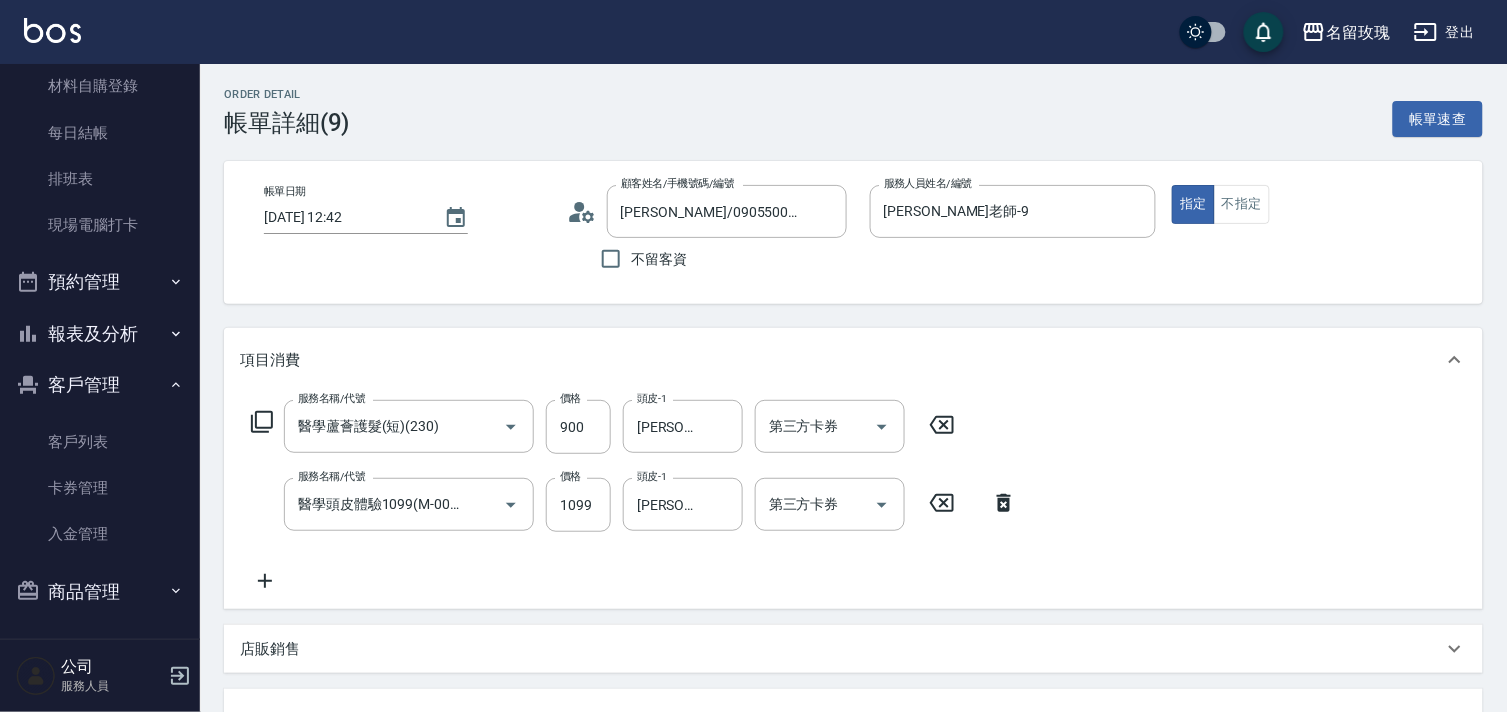type on "郭宏隆/0905500552/401" 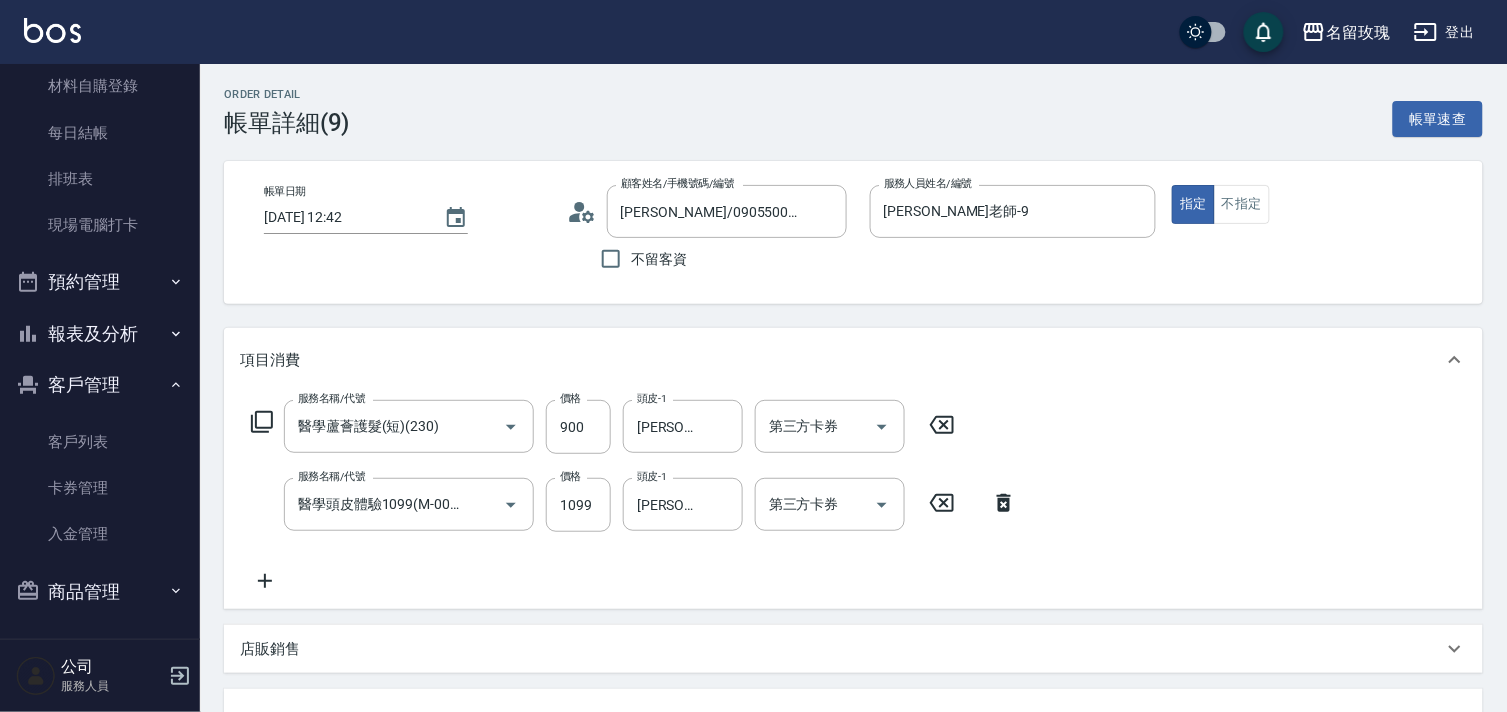 type on "醫學頭皮3次(238)" 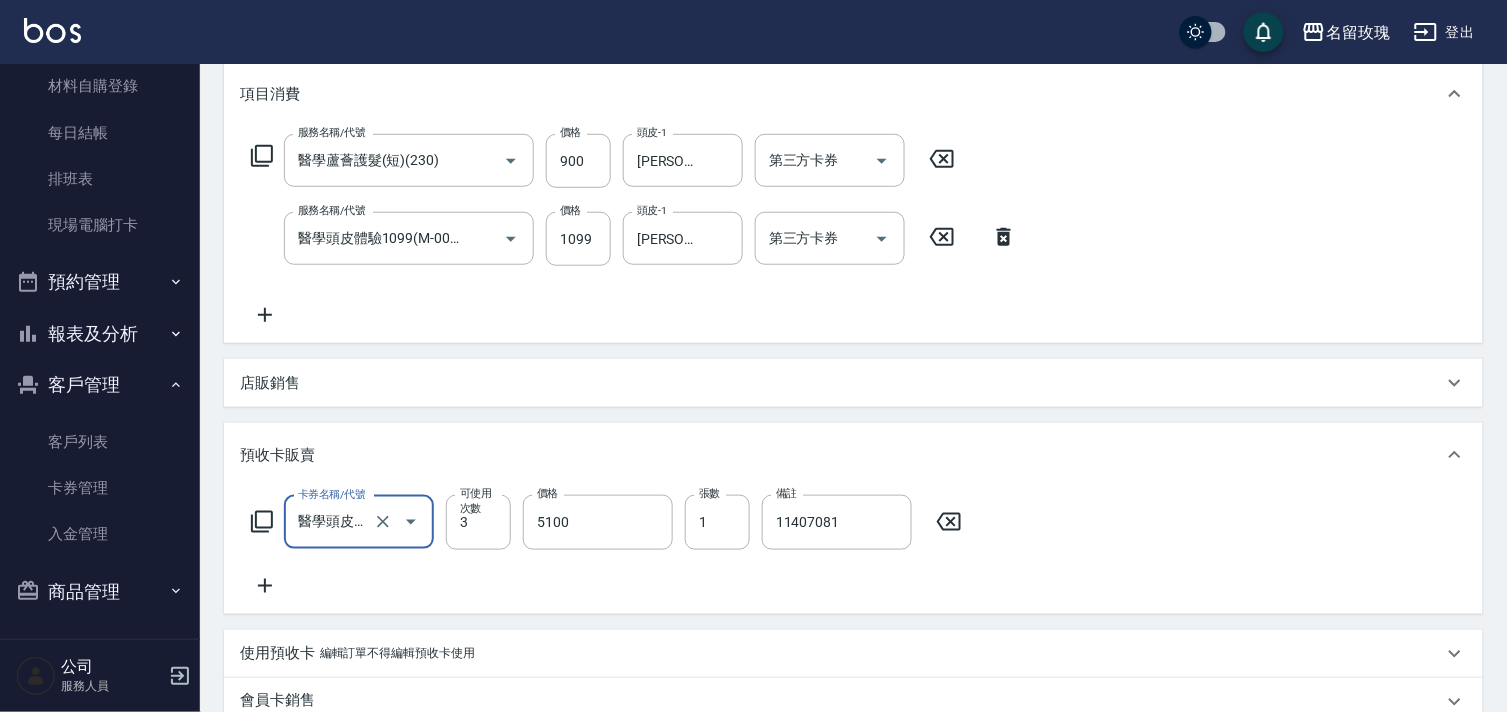 scroll, scrollTop: 333, scrollLeft: 0, axis: vertical 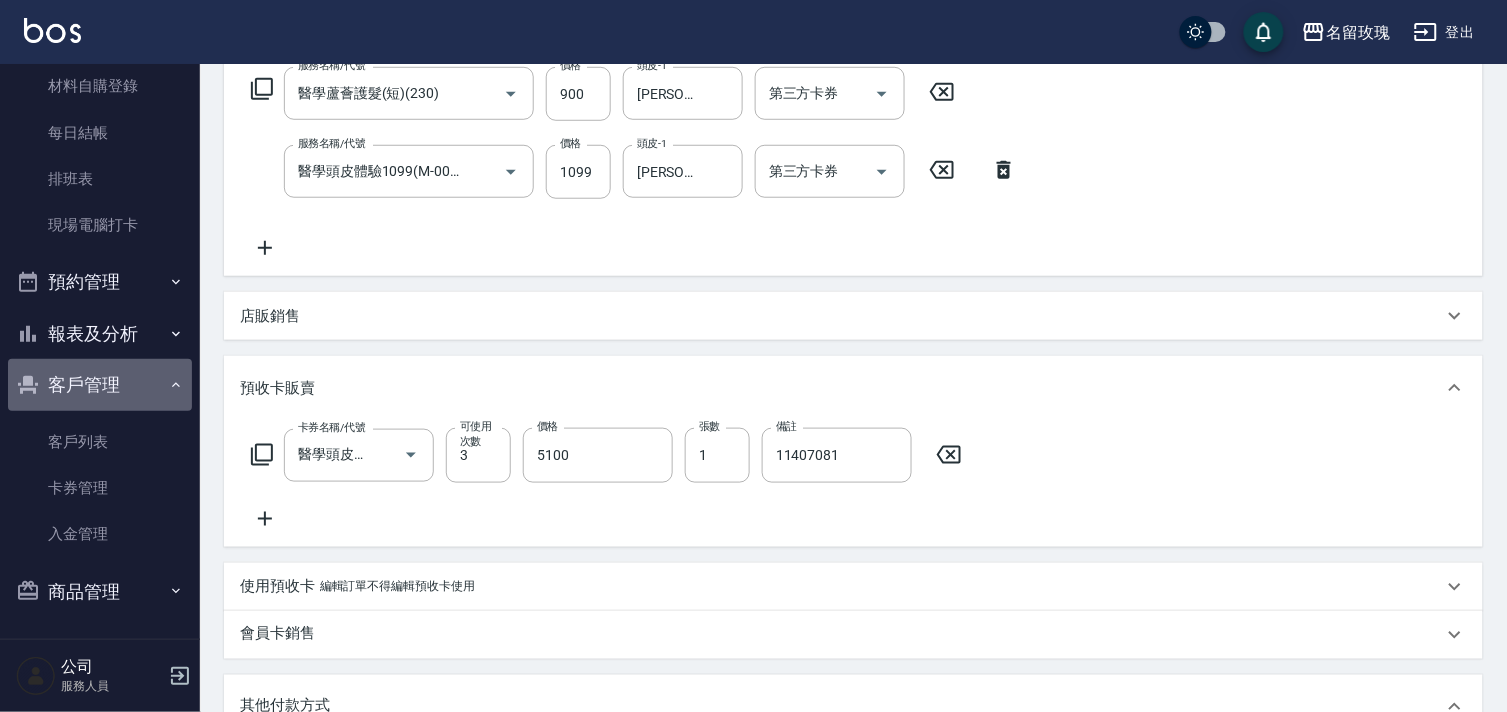 click on "客戶管理" at bounding box center (100, 385) 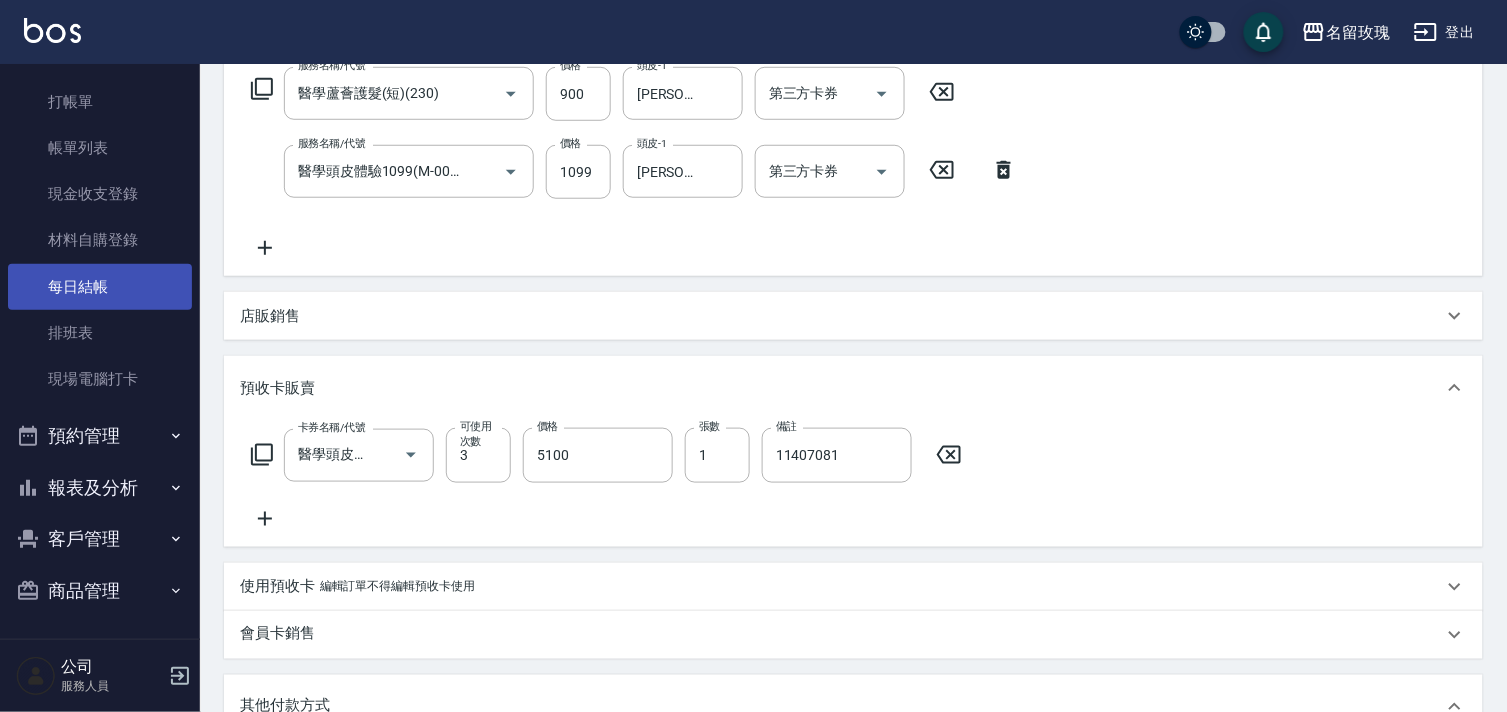 scroll, scrollTop: 0, scrollLeft: 0, axis: both 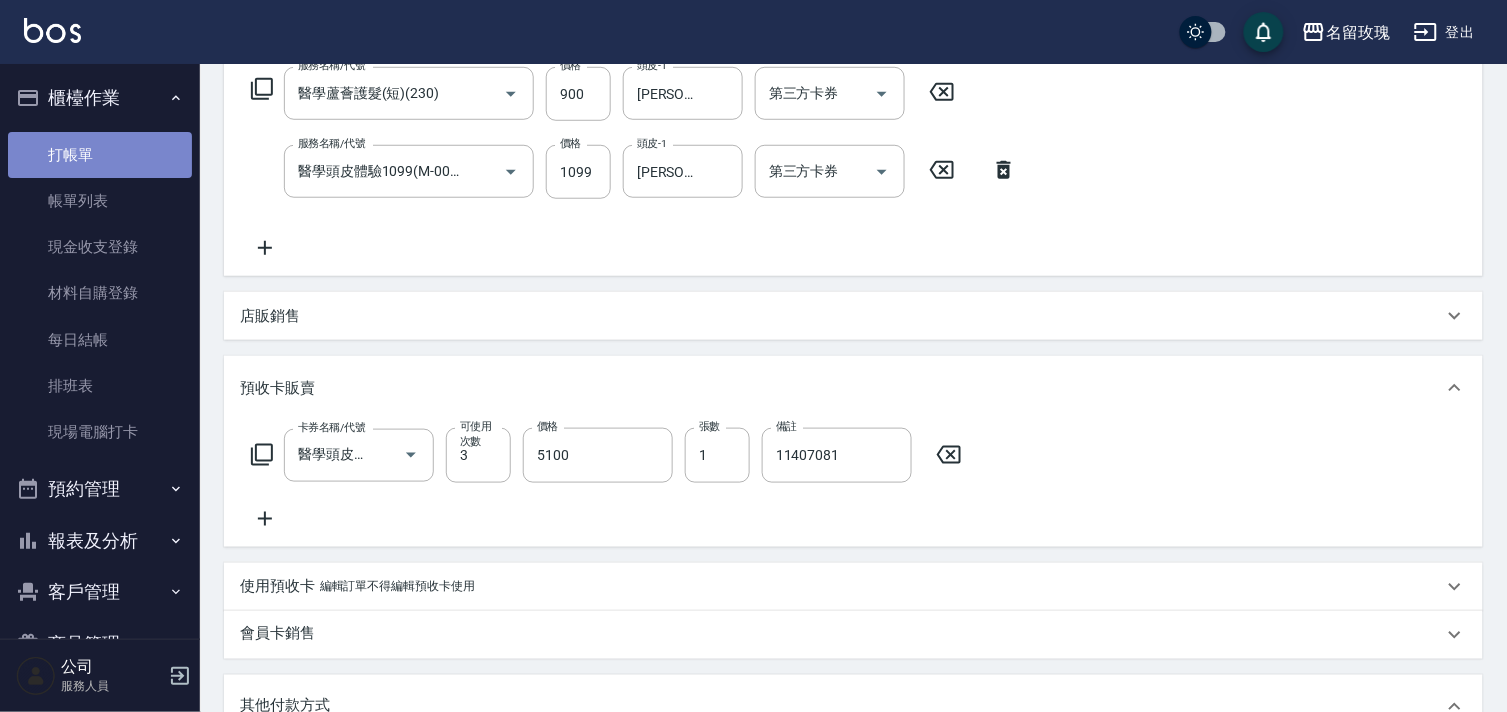 click on "打帳單" at bounding box center [100, 155] 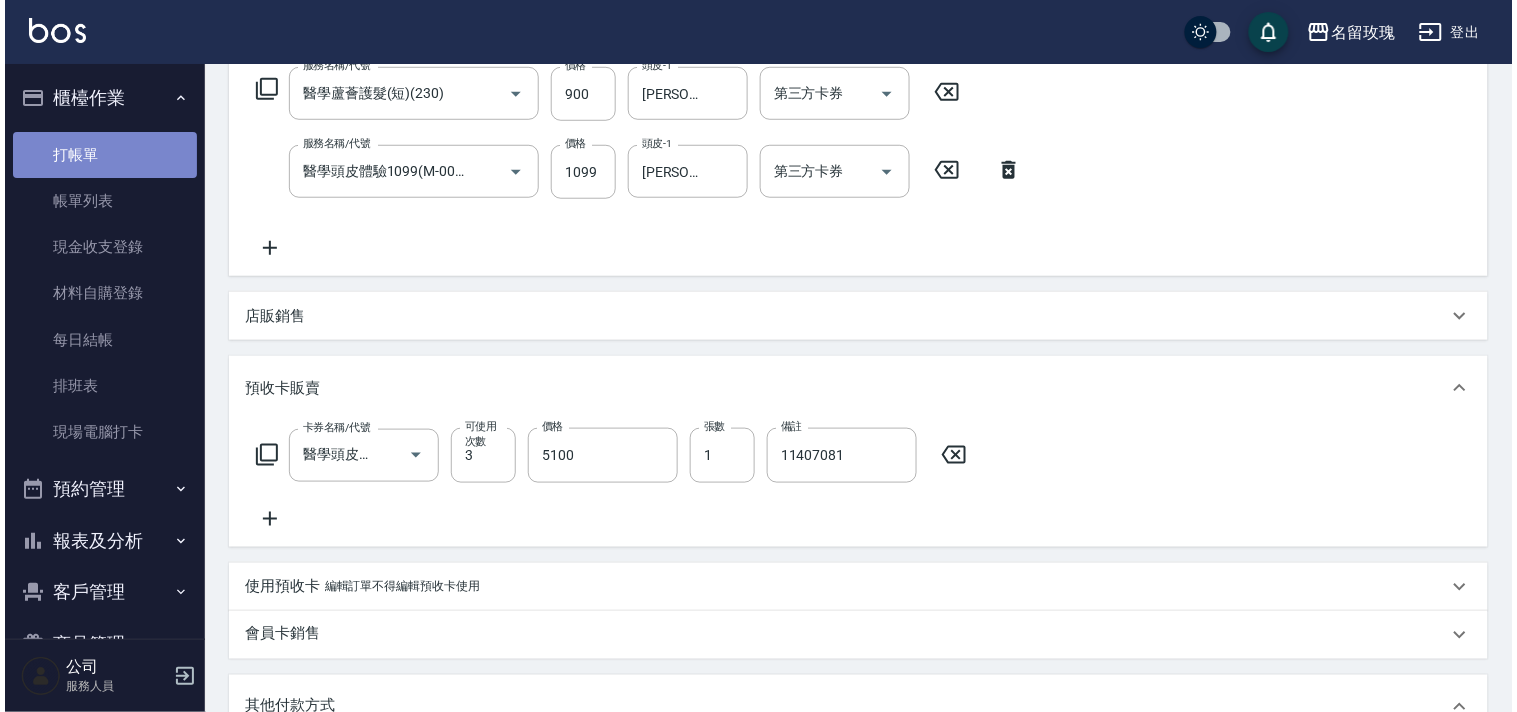 scroll, scrollTop: 0, scrollLeft: 0, axis: both 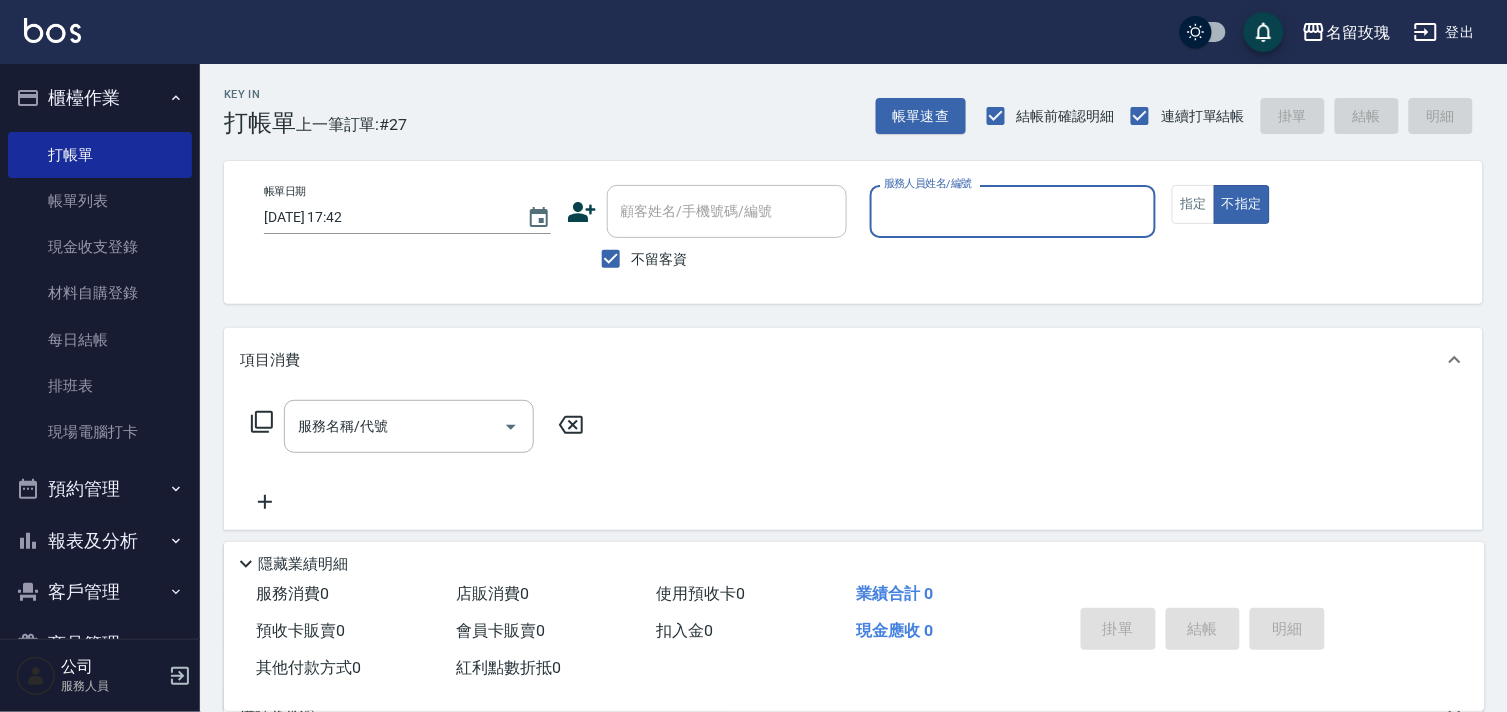 click on "名留玫瑰 登出" at bounding box center [753, 32] 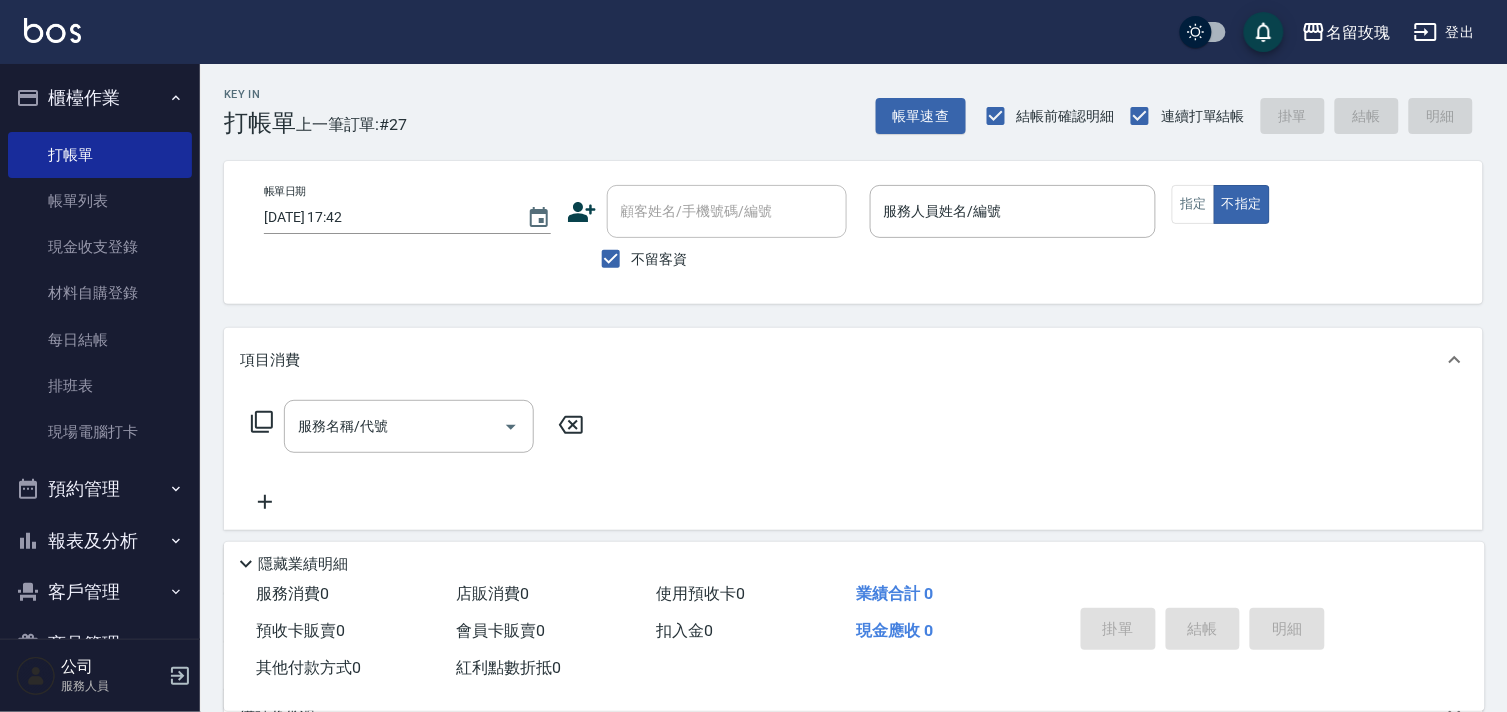 click on "Key In 打帳單 上一筆訂單:#27 帳單速查 結帳前確認明細 連續打單結帳 掛單 結帳 明細" at bounding box center (841, 100) 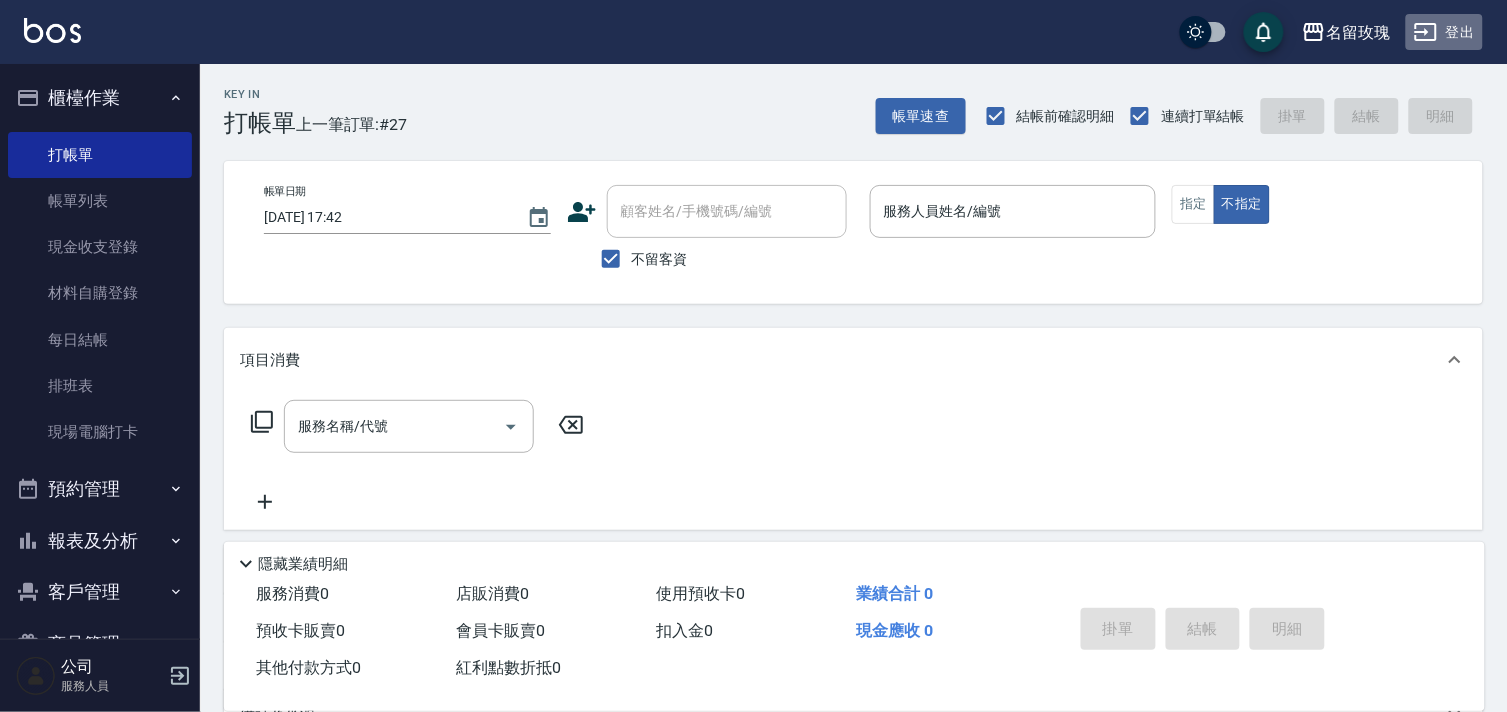 click on "登出" at bounding box center (1444, 32) 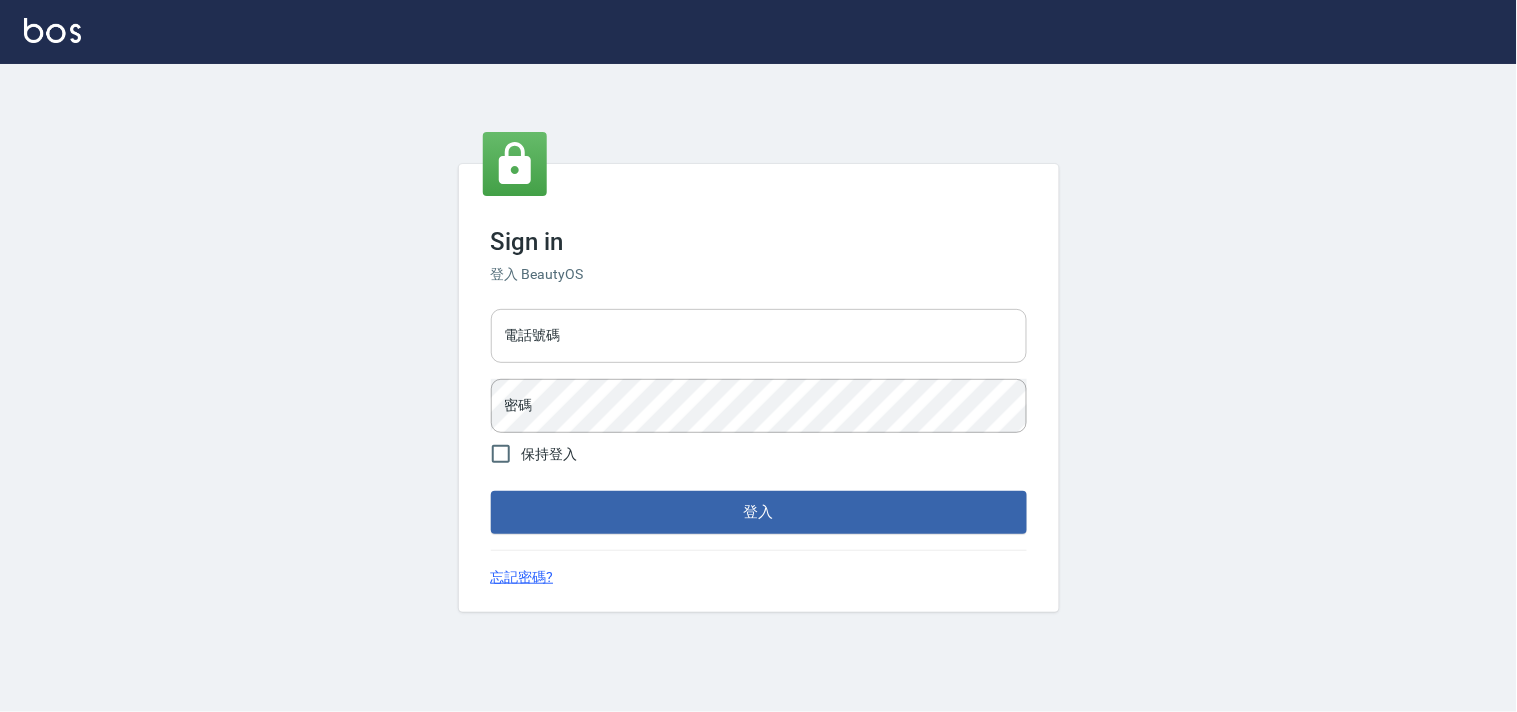 type on "28261007" 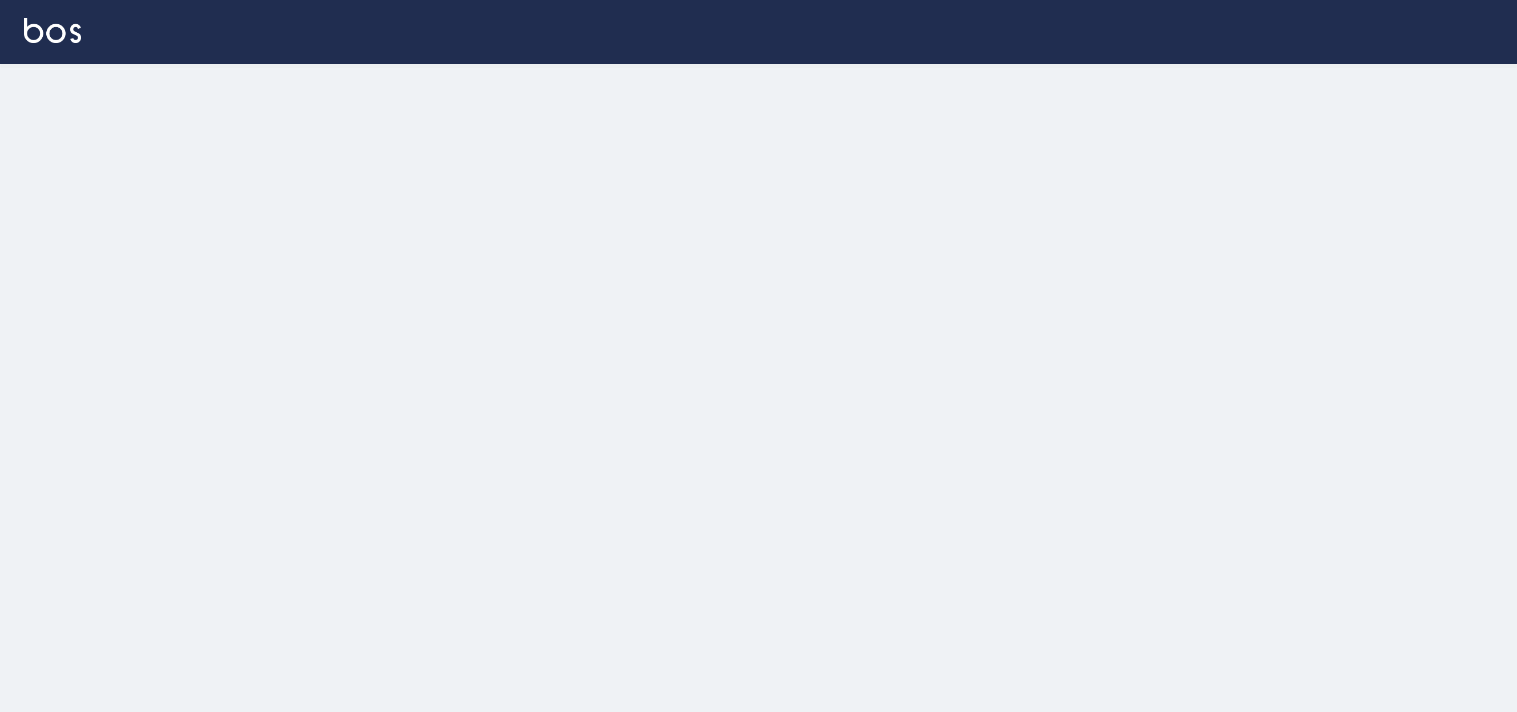 scroll, scrollTop: 0, scrollLeft: 0, axis: both 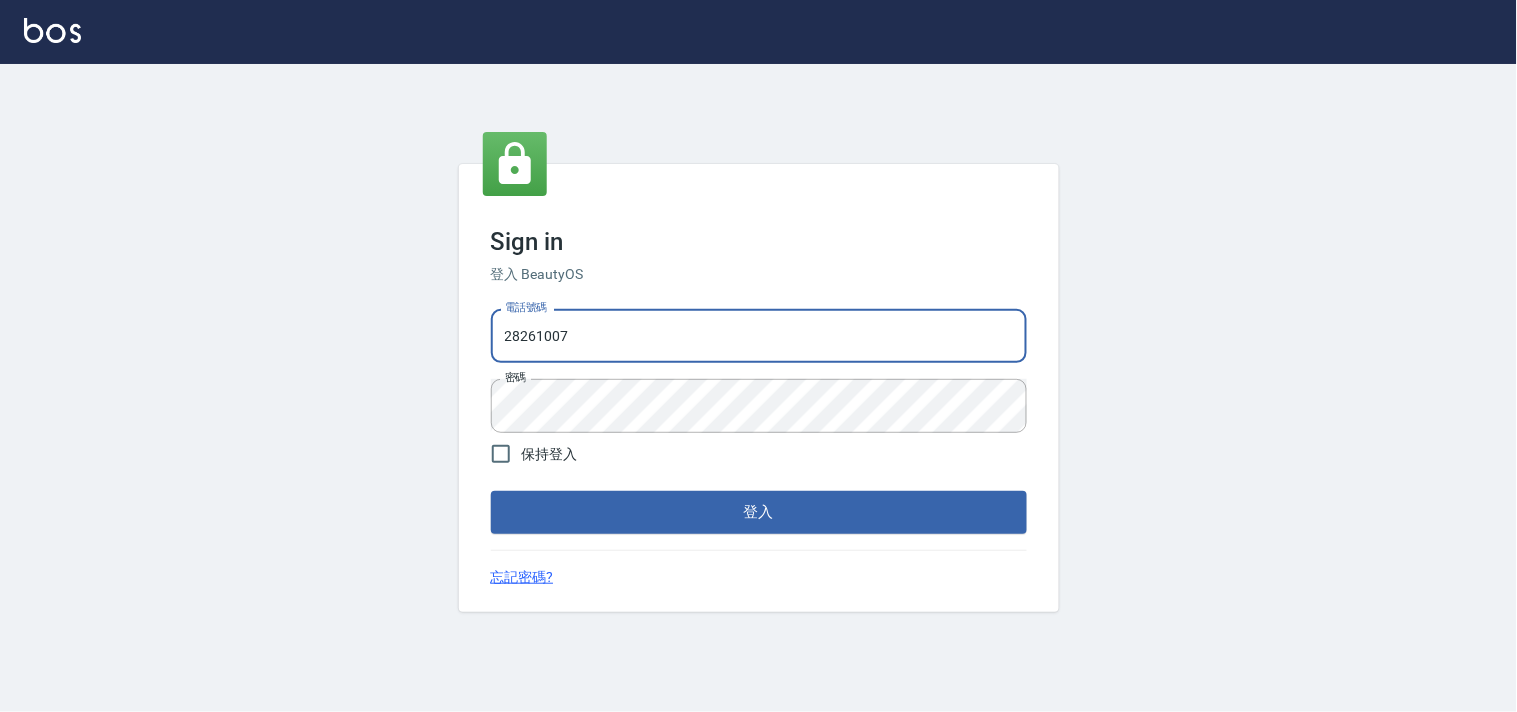 drag, startPoint x: 595, startPoint y: 344, endPoint x: 304, endPoint y: 277, distance: 298.61346 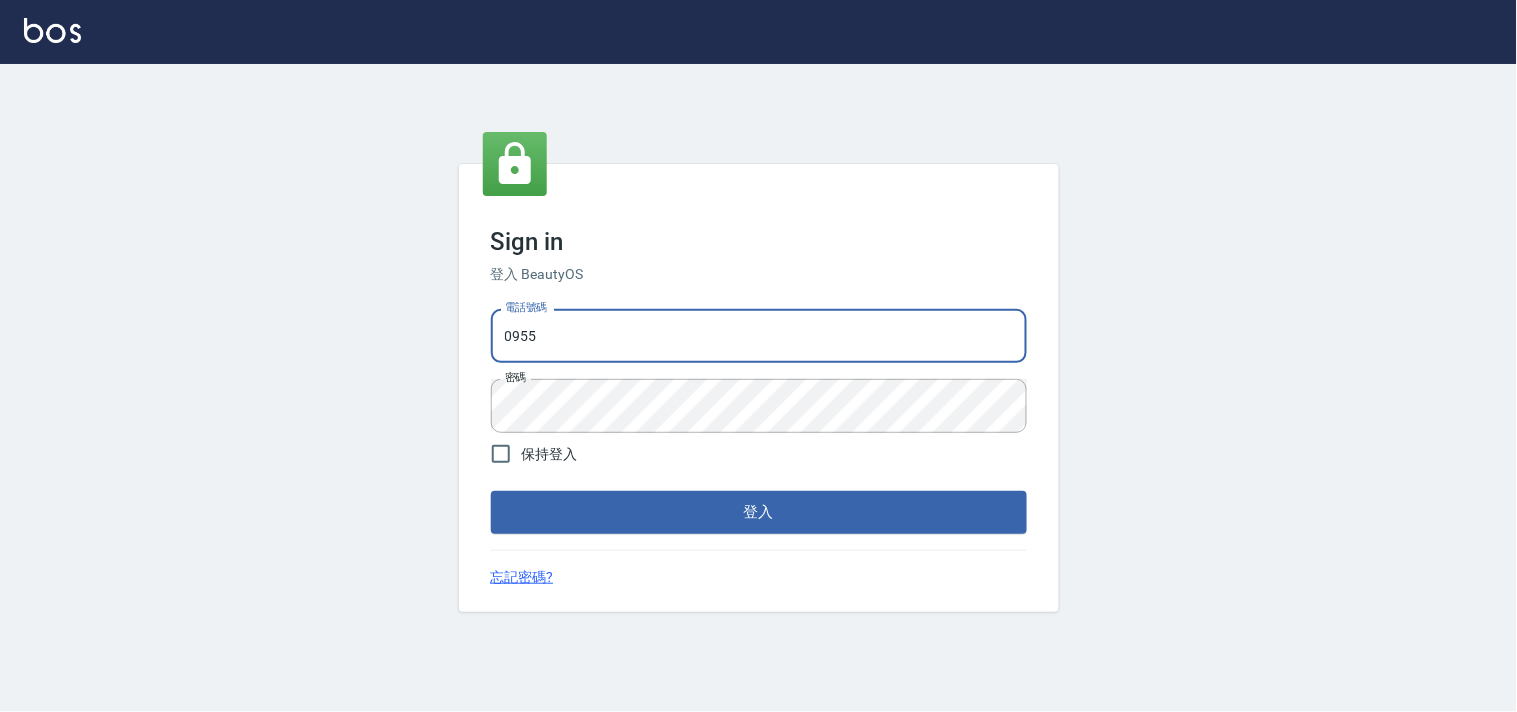 type on "0955582961" 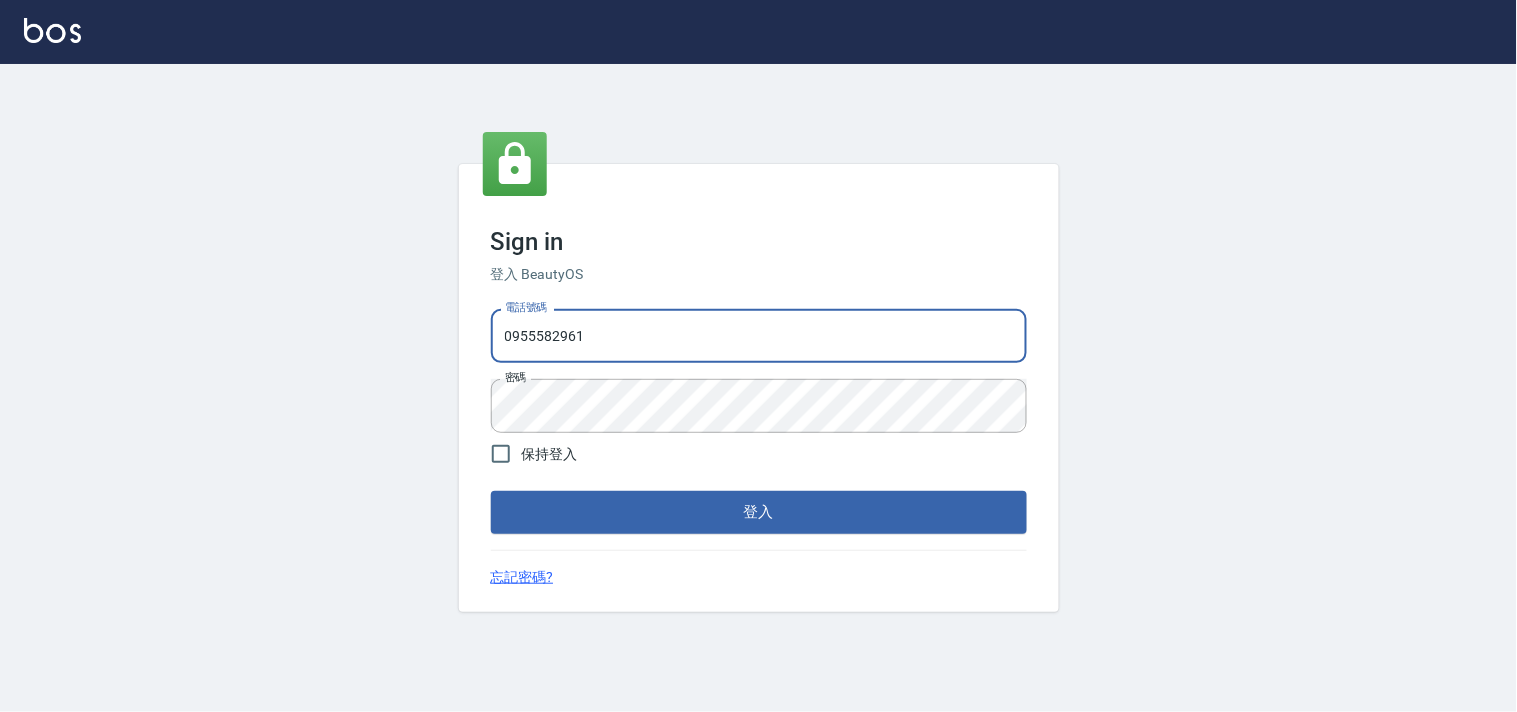 click on "Sign in 登入 BeautyOS 電話號碼 0955582961 電話號碼 密碼 密碼 保持登入 登入 忘記密碼?" at bounding box center [758, 388] 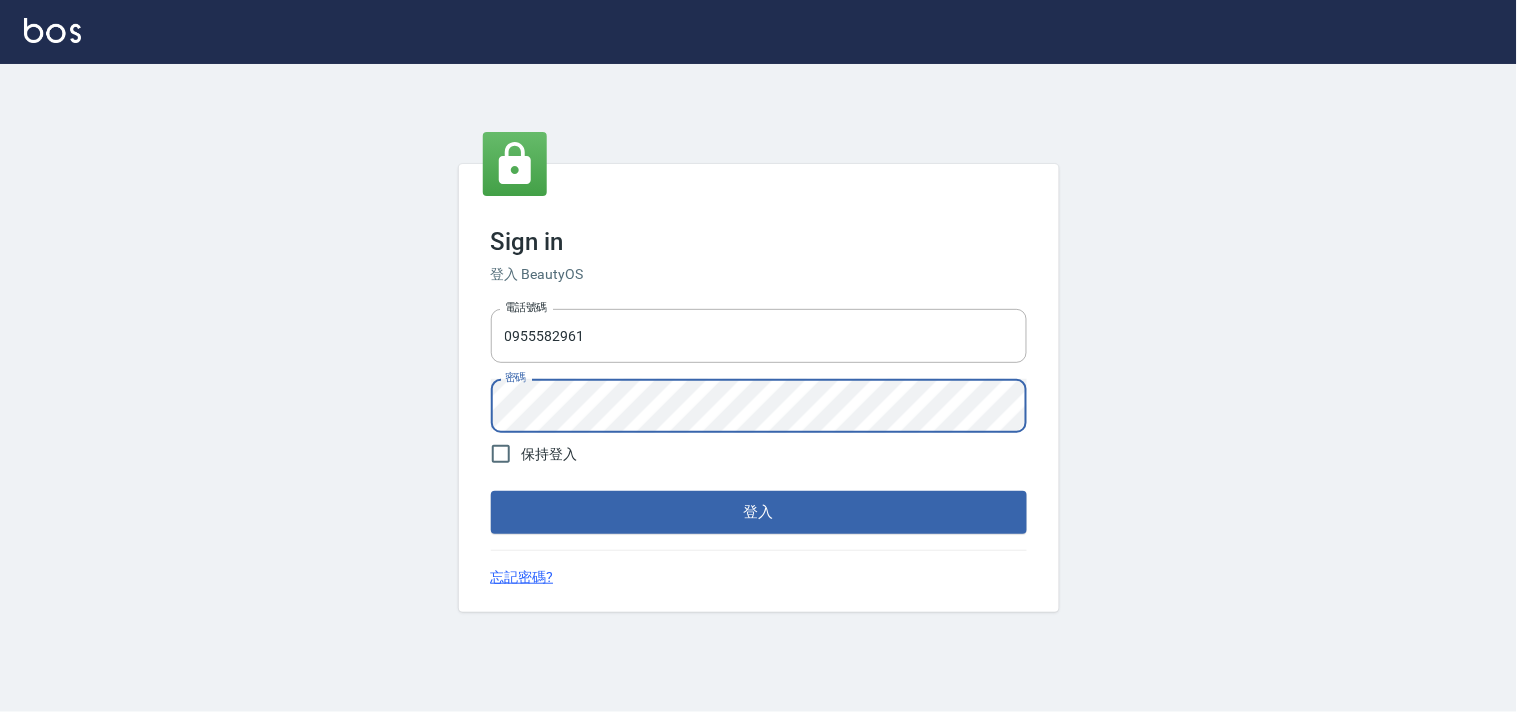 click on "登入" at bounding box center (759, 512) 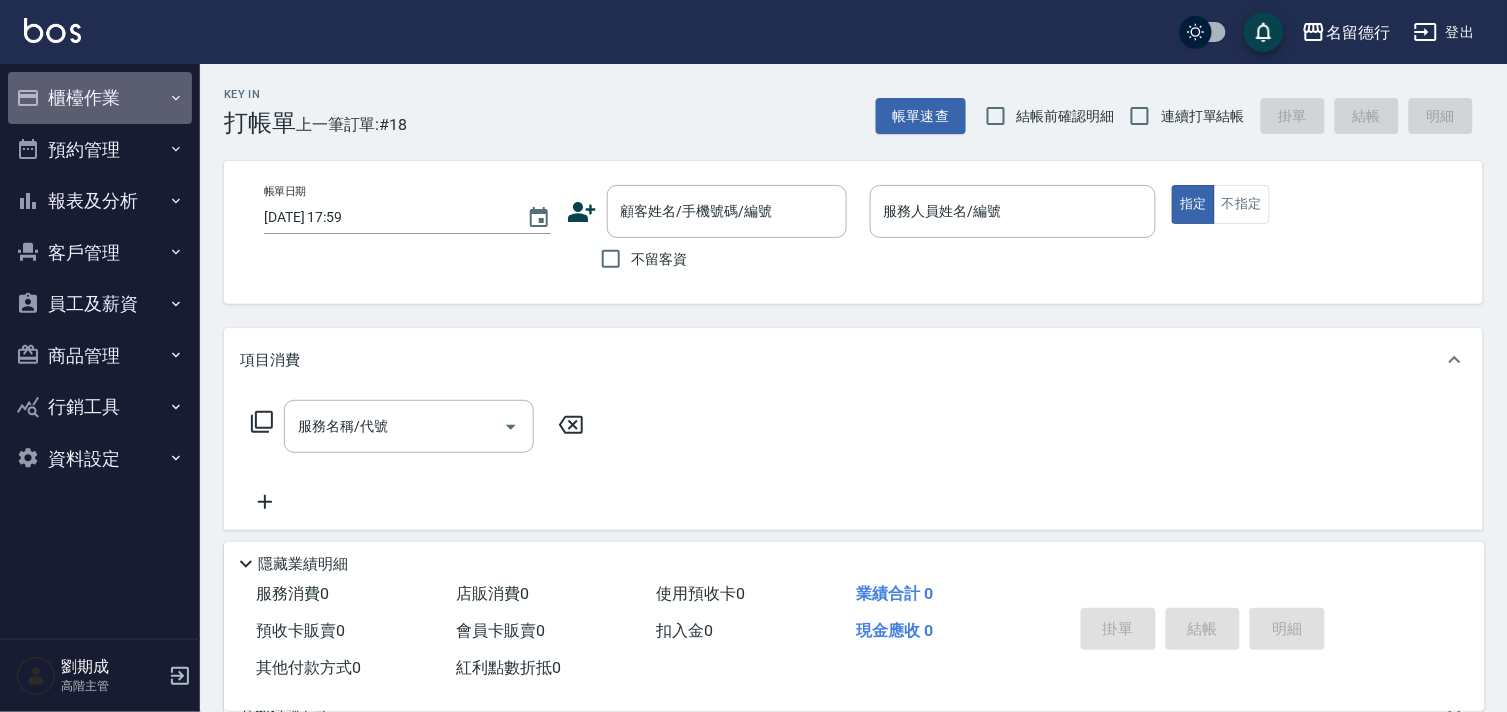 click on "櫃檯作業" at bounding box center (100, 98) 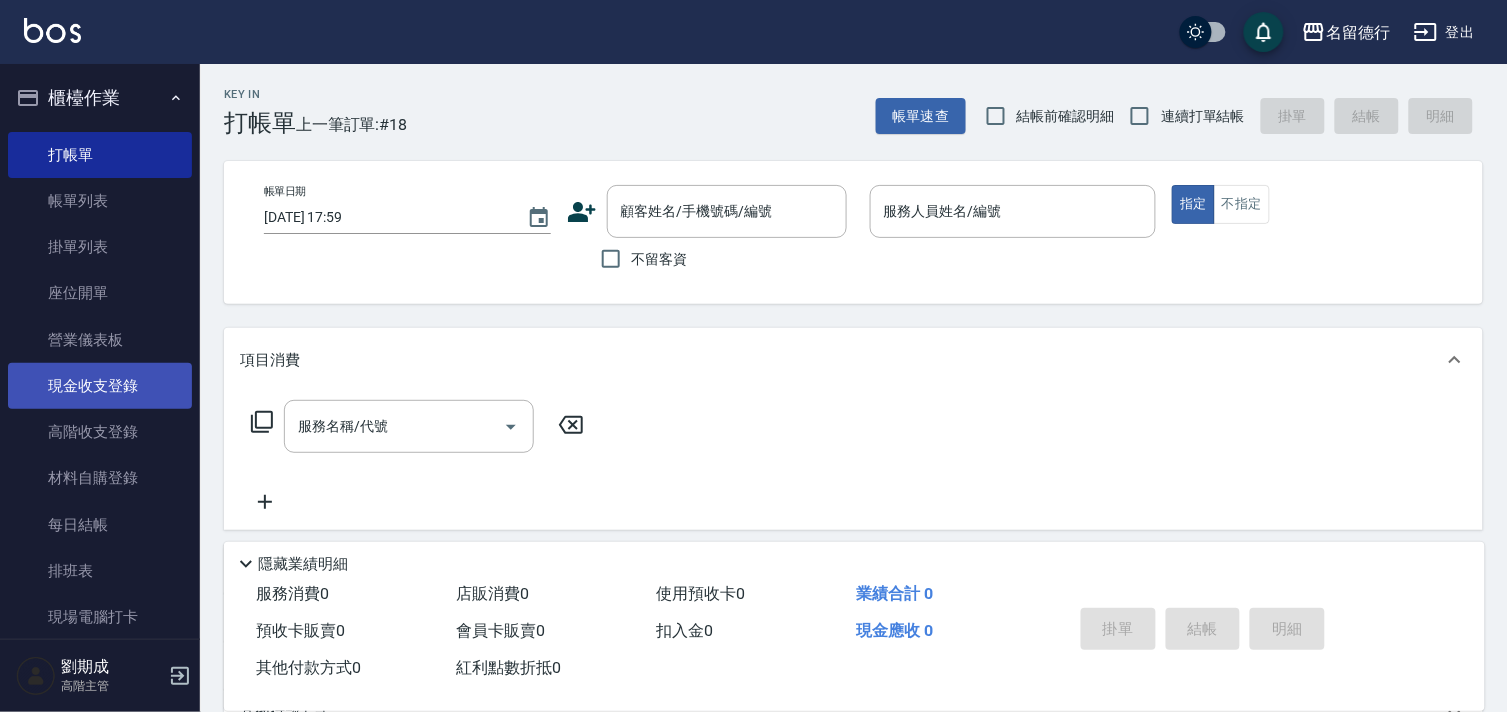 click on "現金收支登錄" at bounding box center [100, 386] 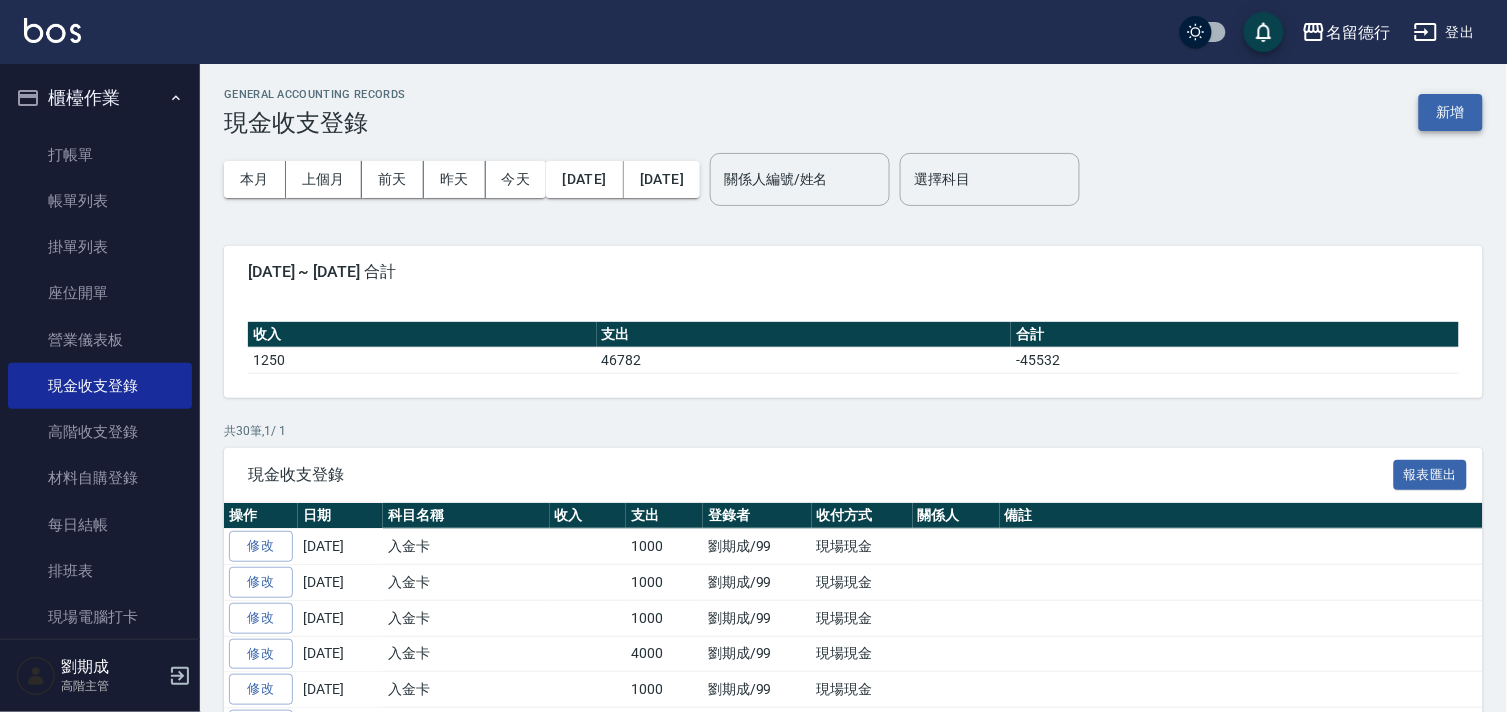 click on "新增" at bounding box center [1451, 112] 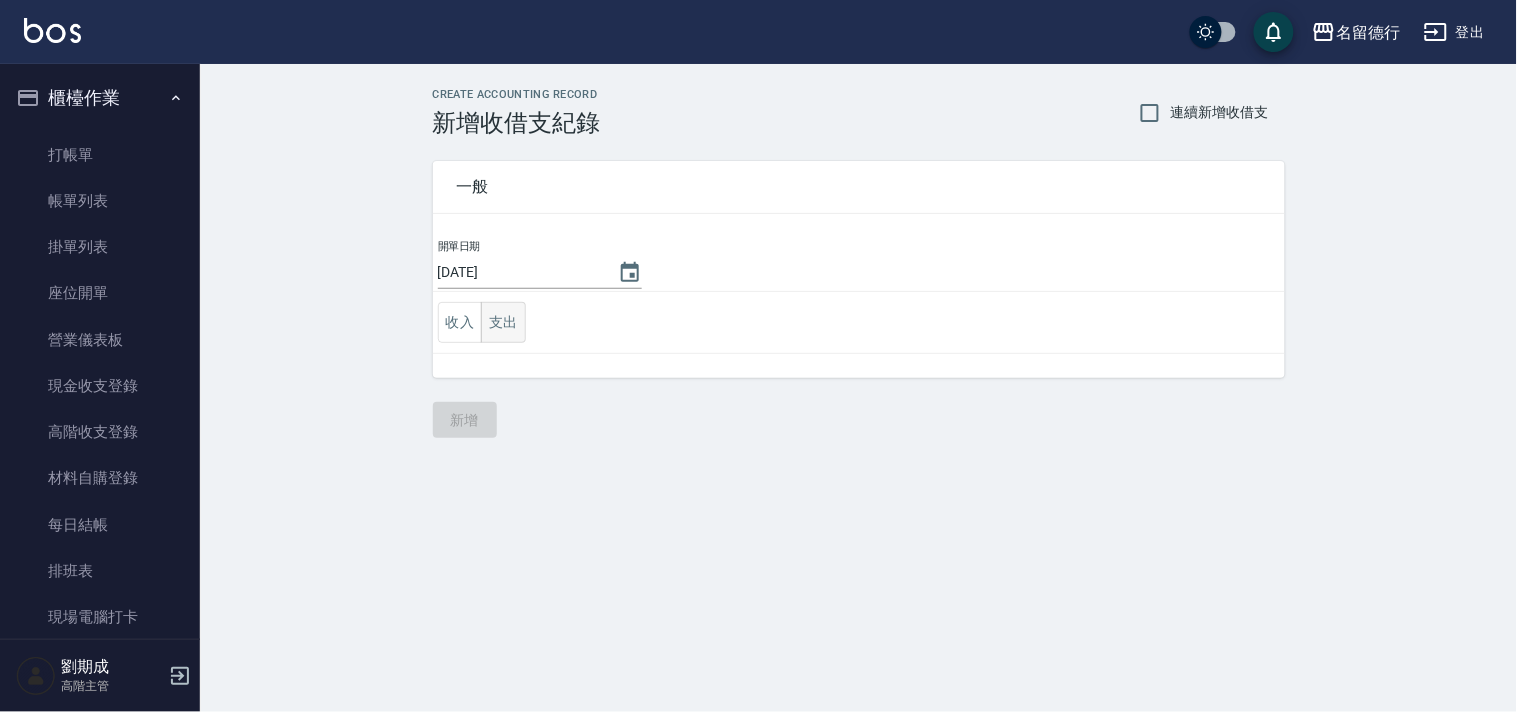 click on "支出" at bounding box center (503, 322) 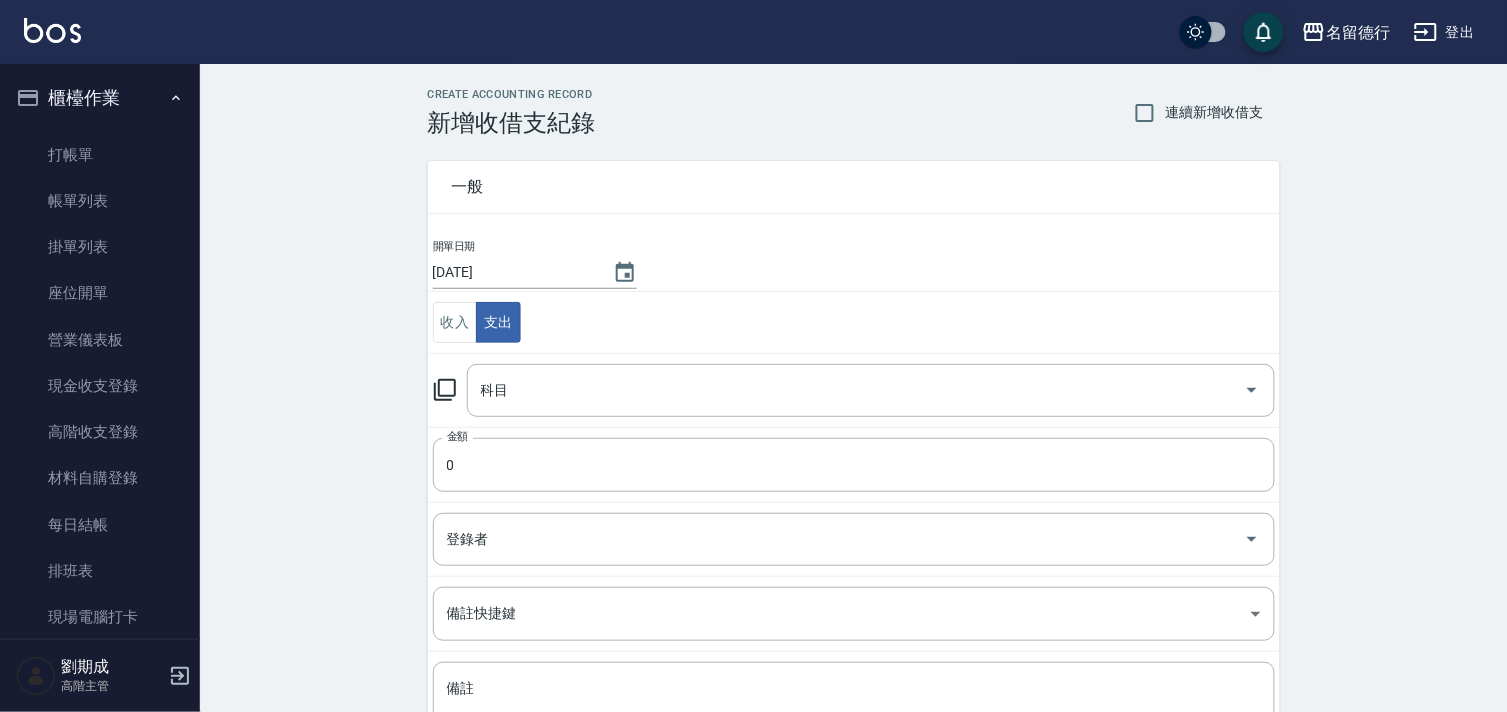 click 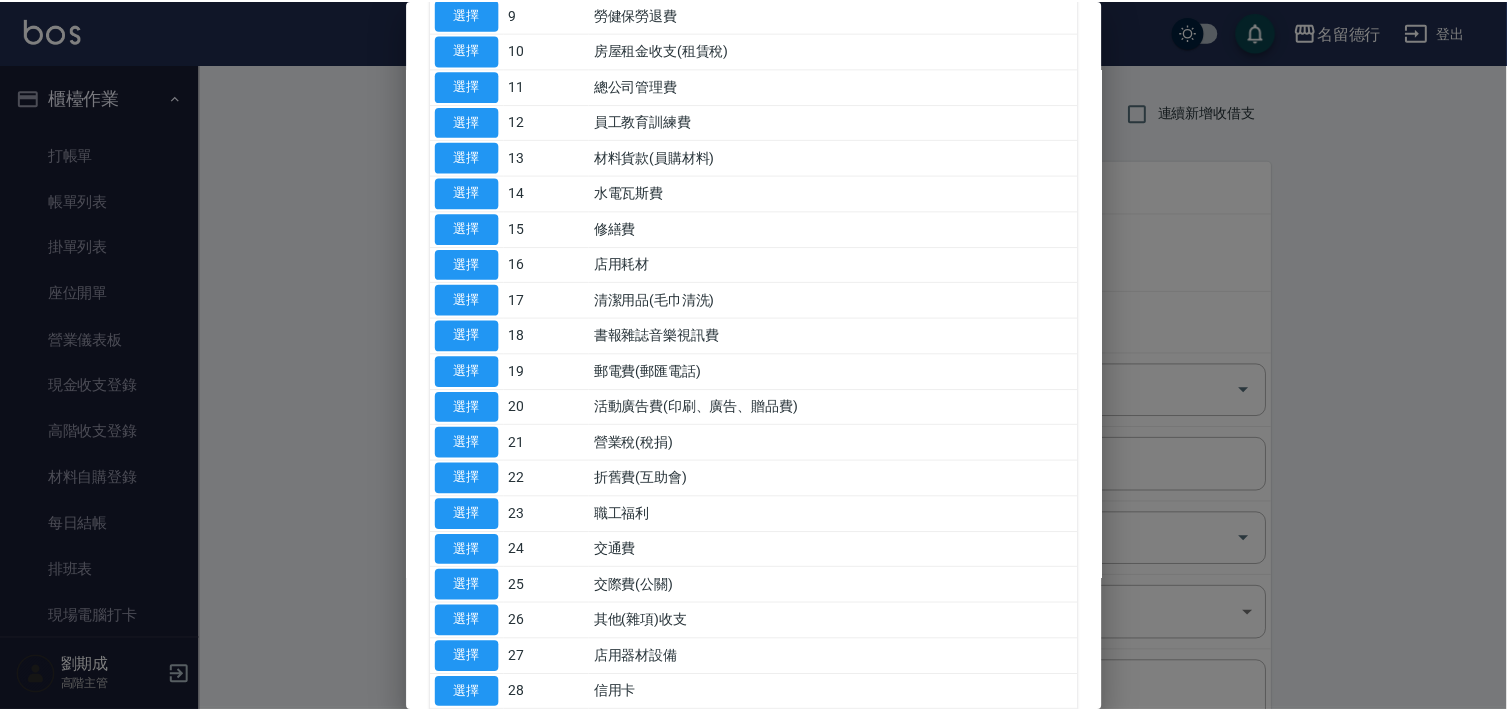 scroll, scrollTop: 861, scrollLeft: 0, axis: vertical 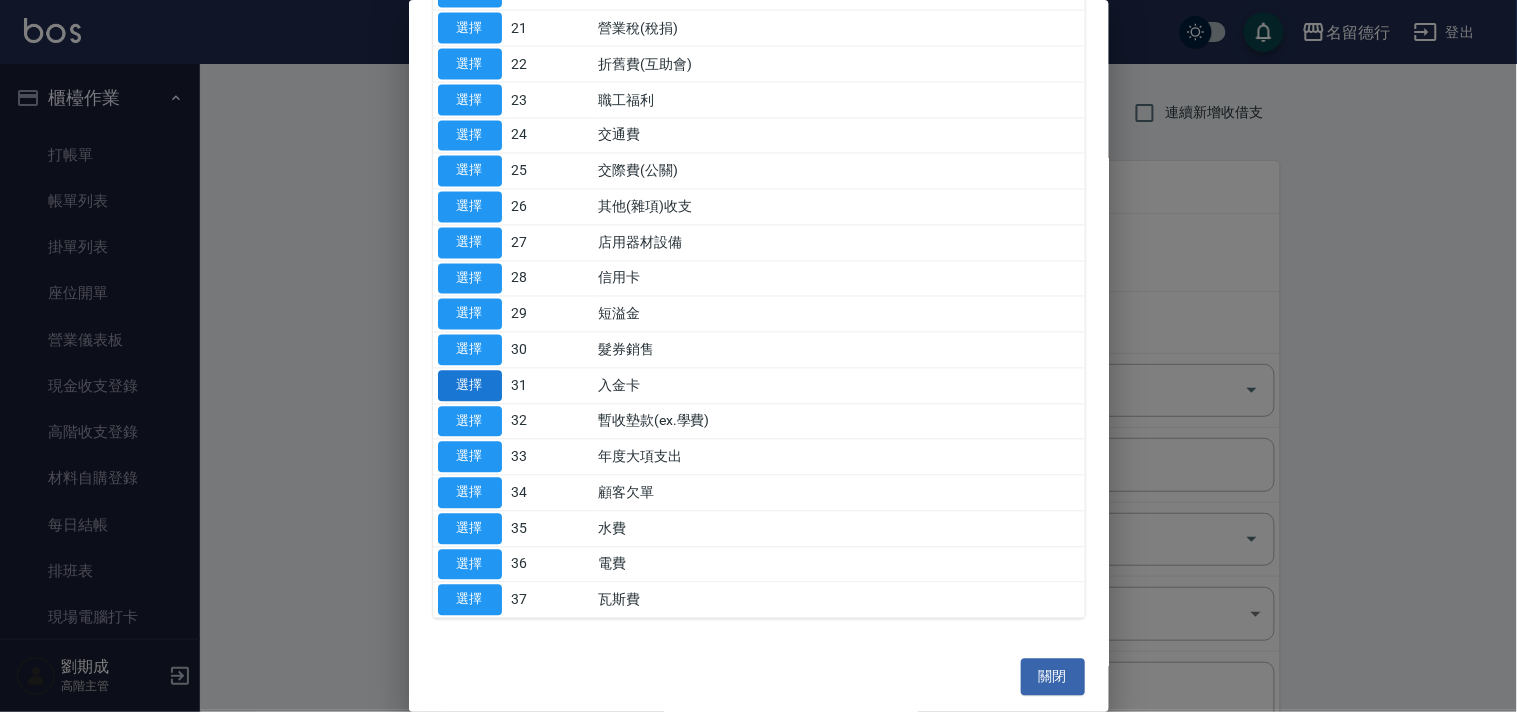 click on "選擇" at bounding box center [470, 386] 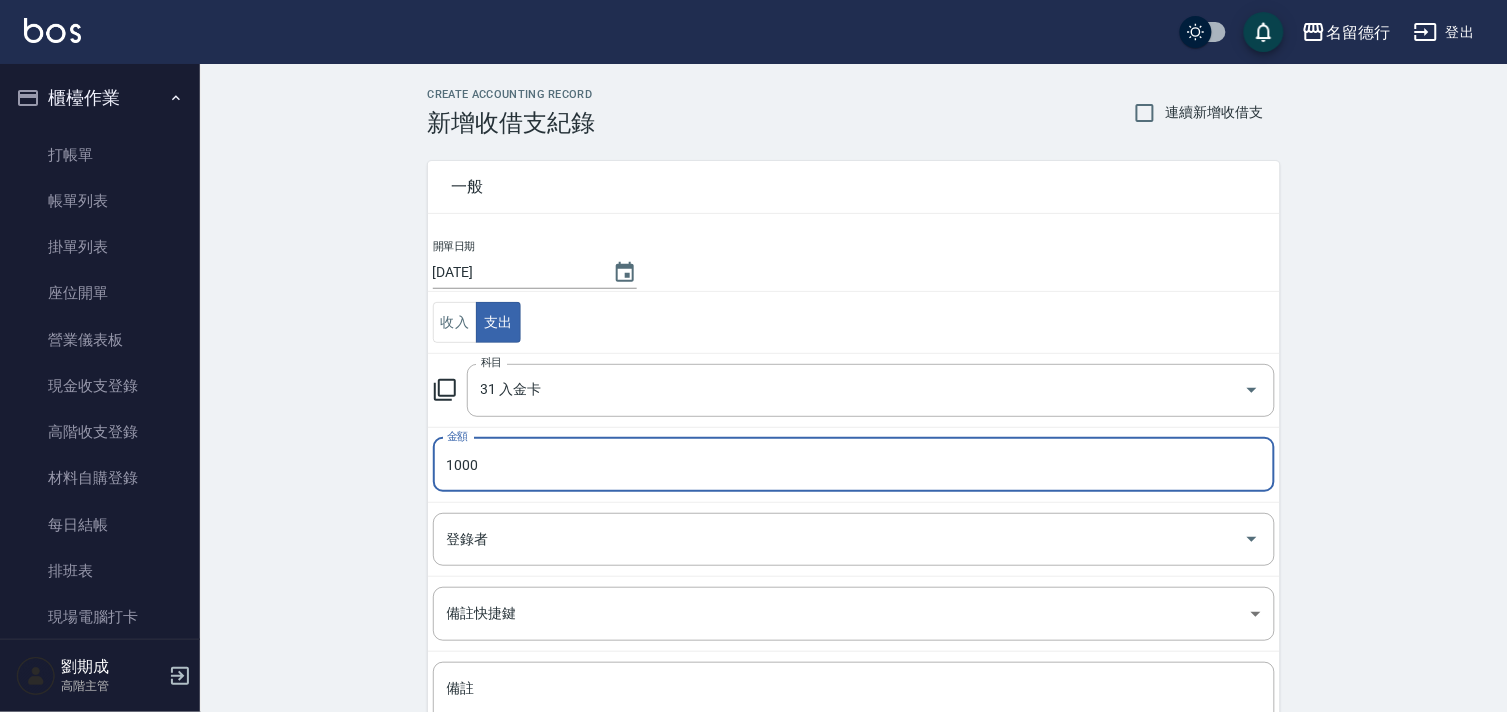 type on "1000" 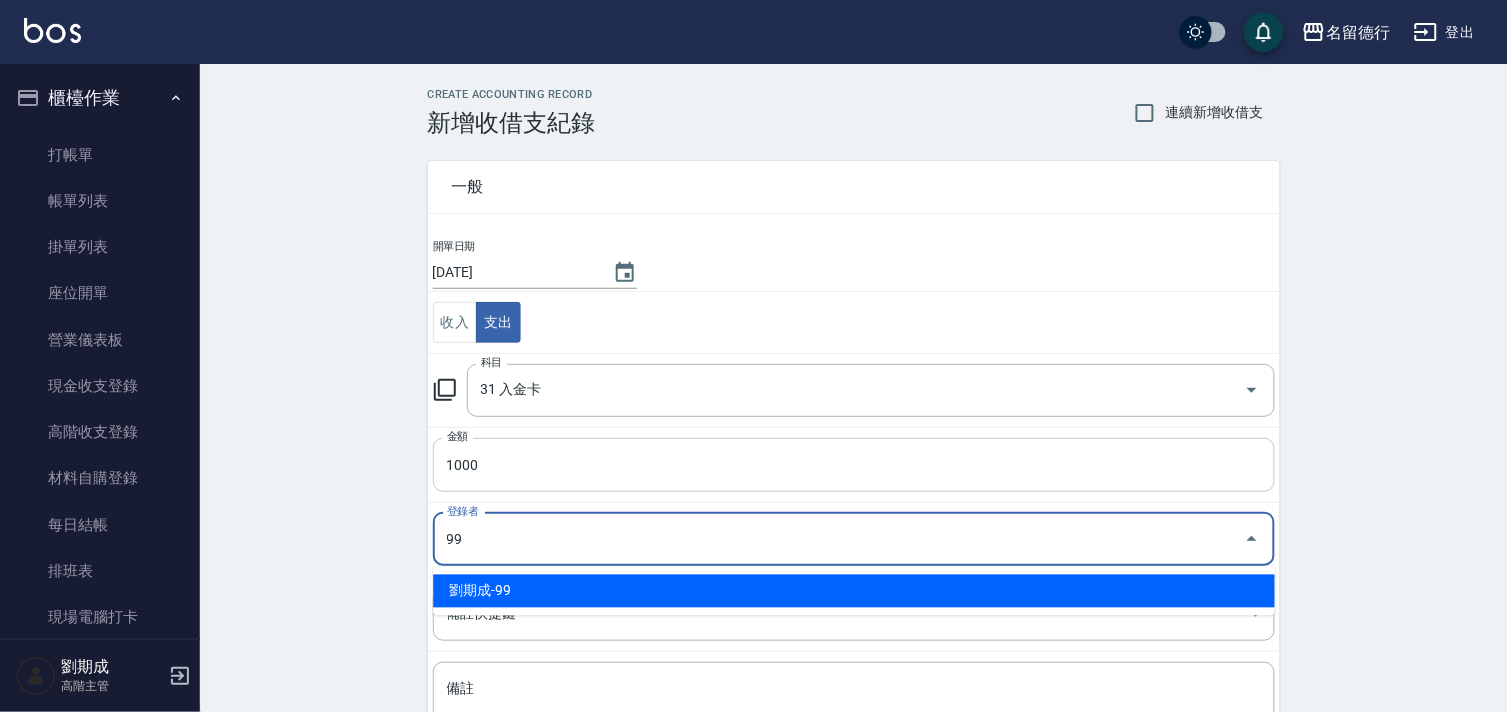 type on "劉期成-99" 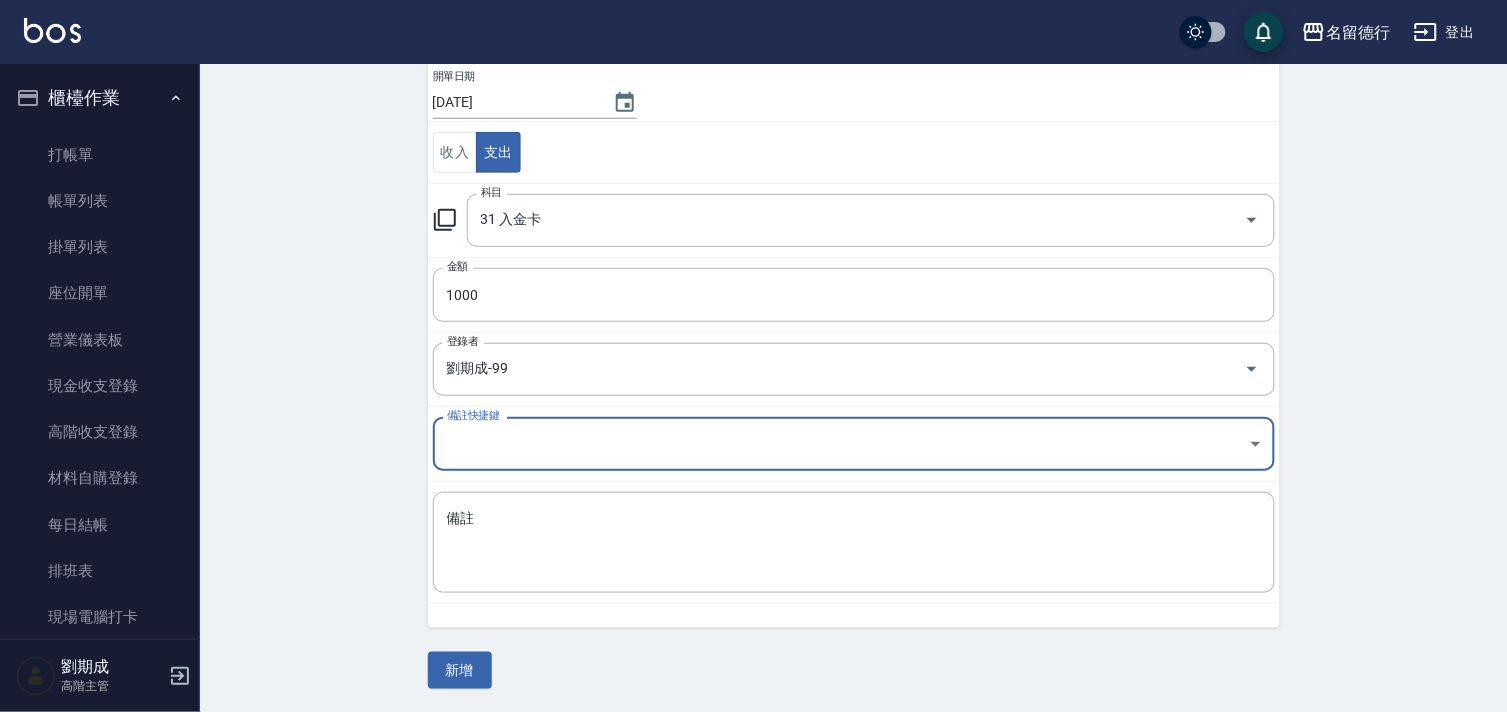 scroll, scrollTop: 171, scrollLeft: 0, axis: vertical 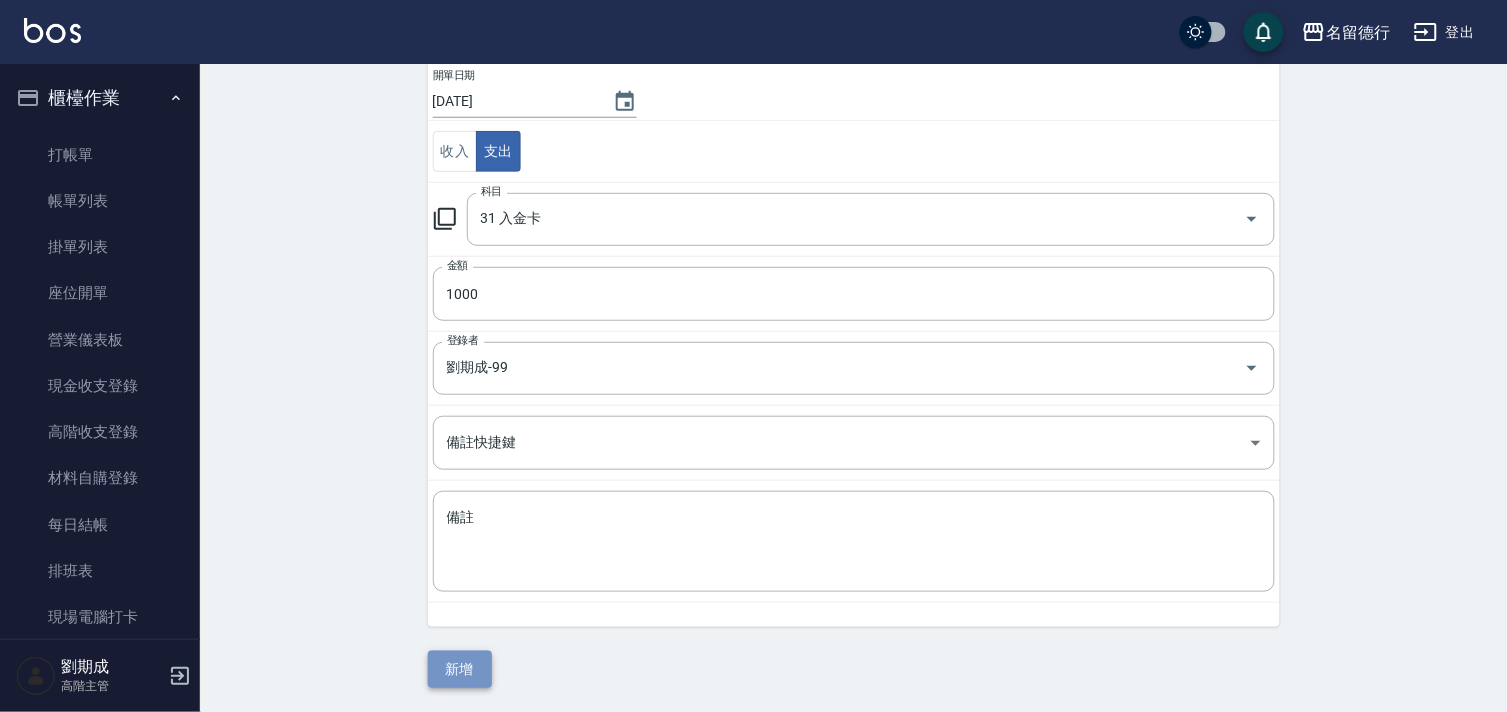 click on "新增" at bounding box center (460, 669) 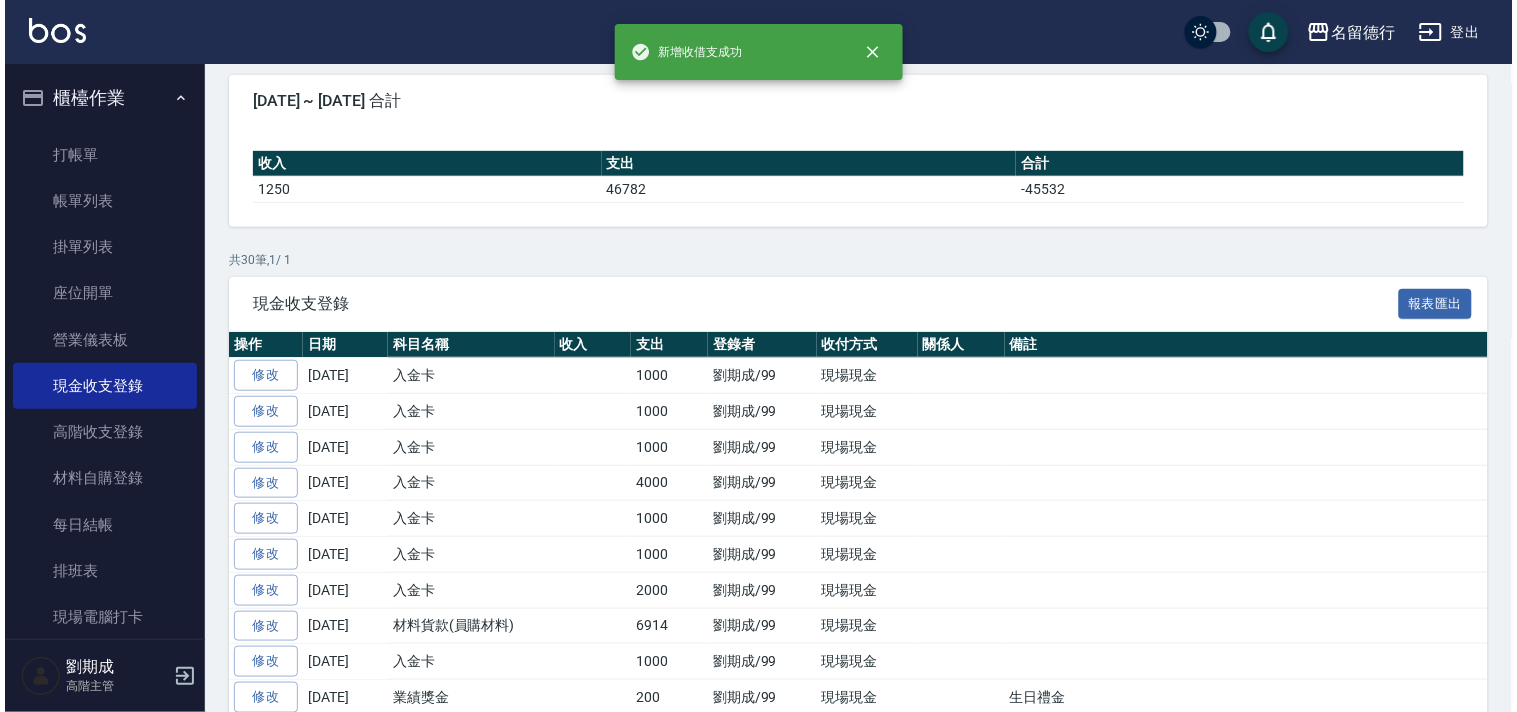 scroll, scrollTop: 0, scrollLeft: 0, axis: both 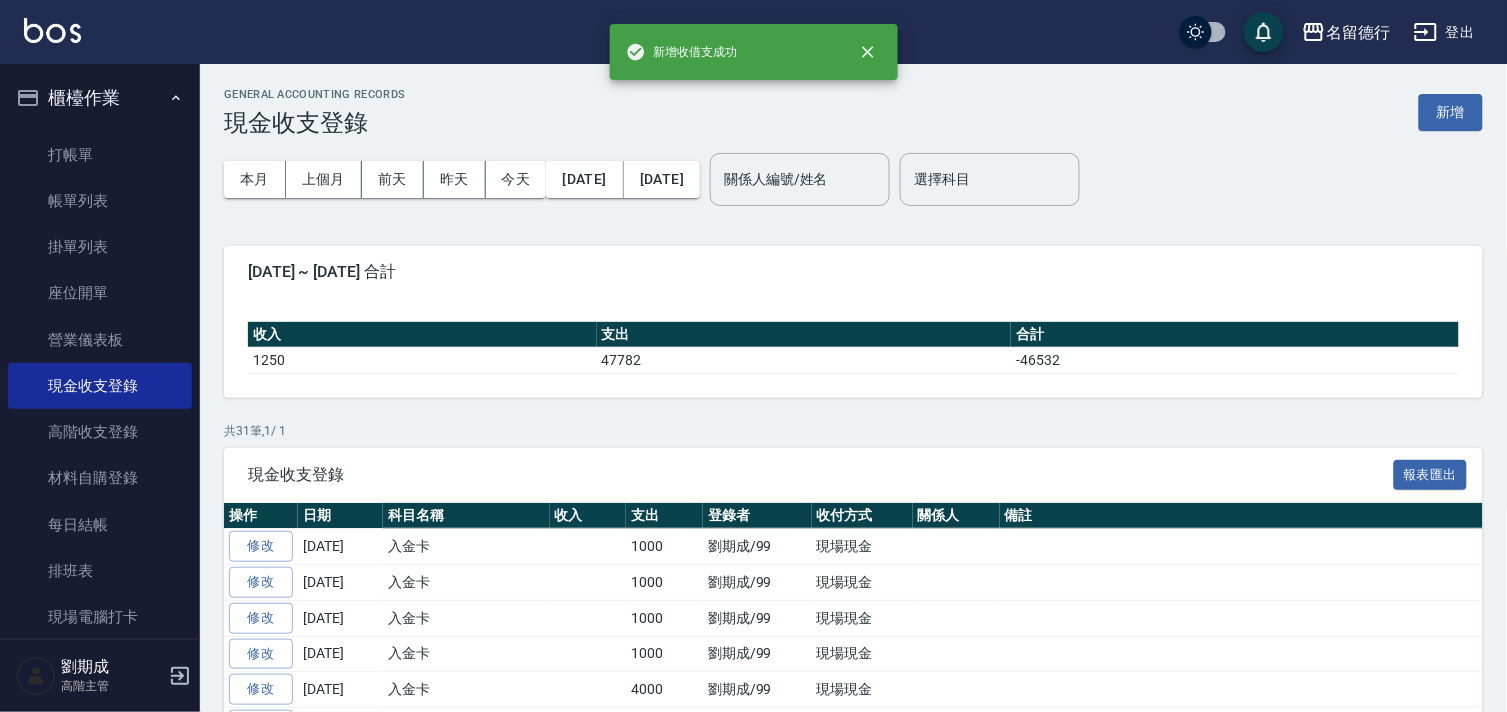 click on "登出" at bounding box center [1444, 32] 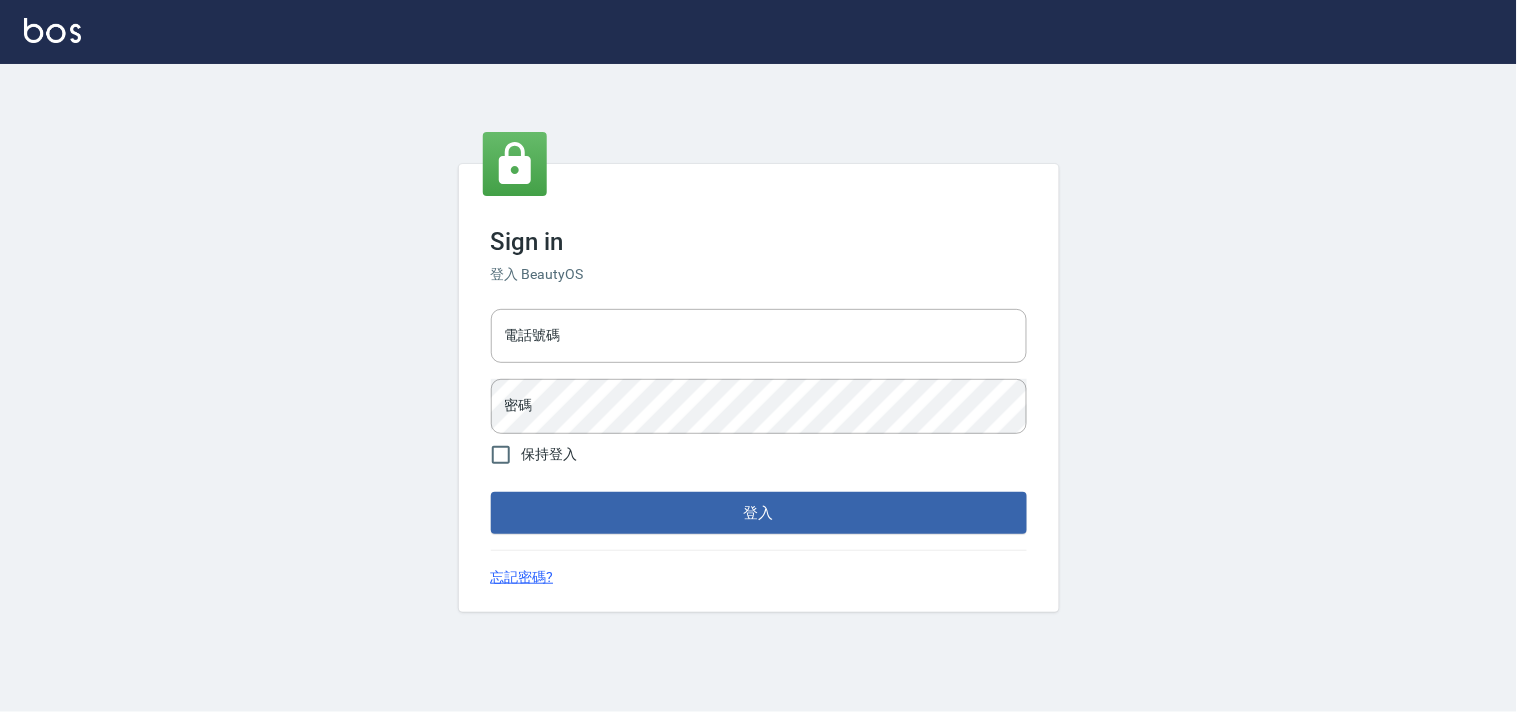 type on "28261007" 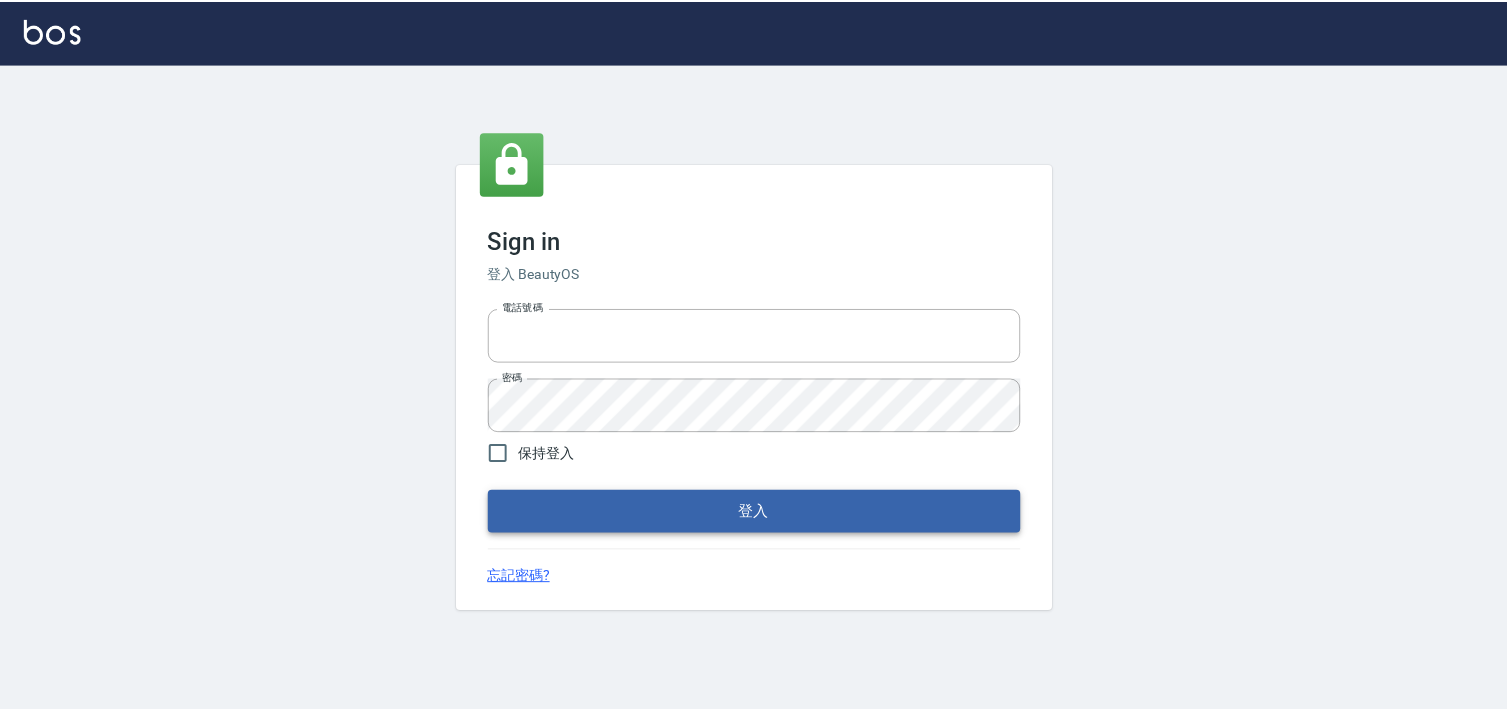 scroll, scrollTop: 0, scrollLeft: 0, axis: both 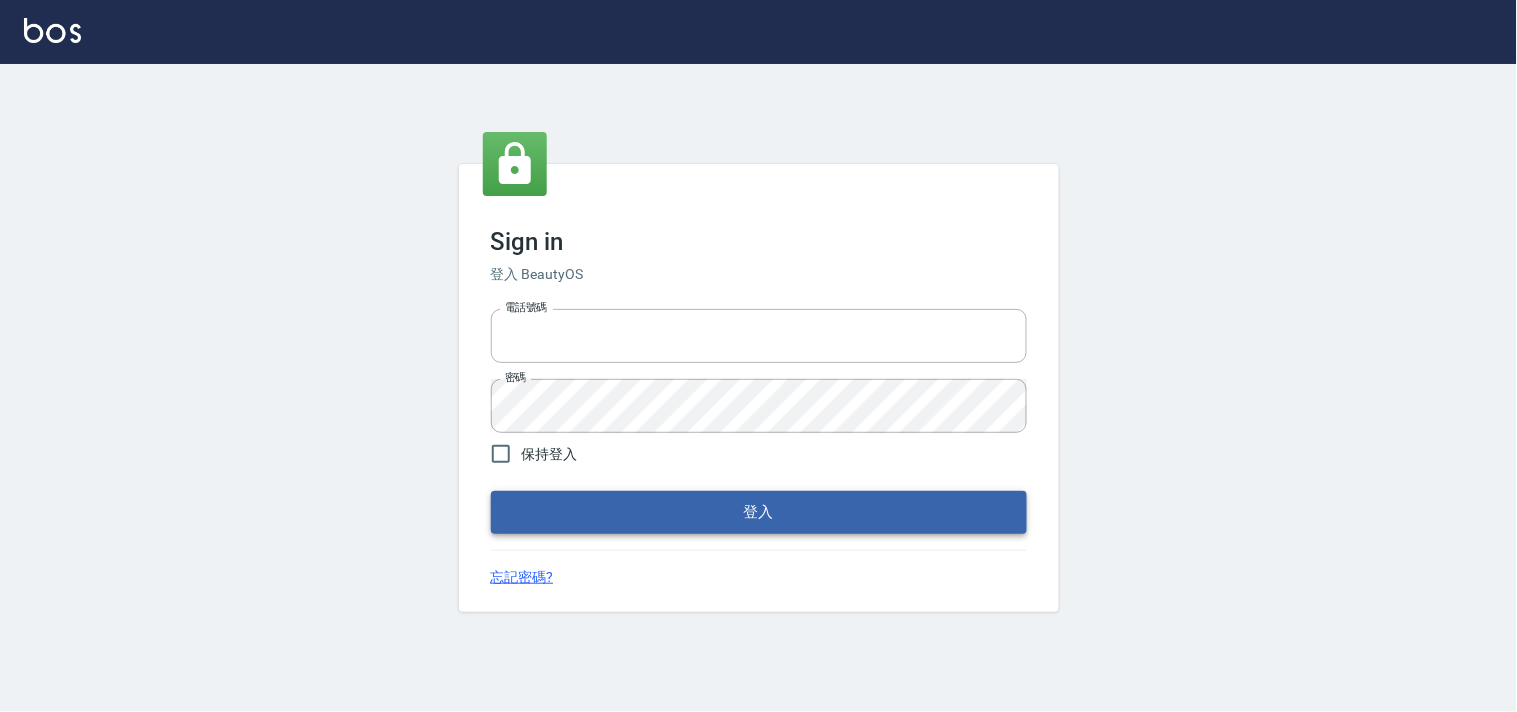 type on "28261007" 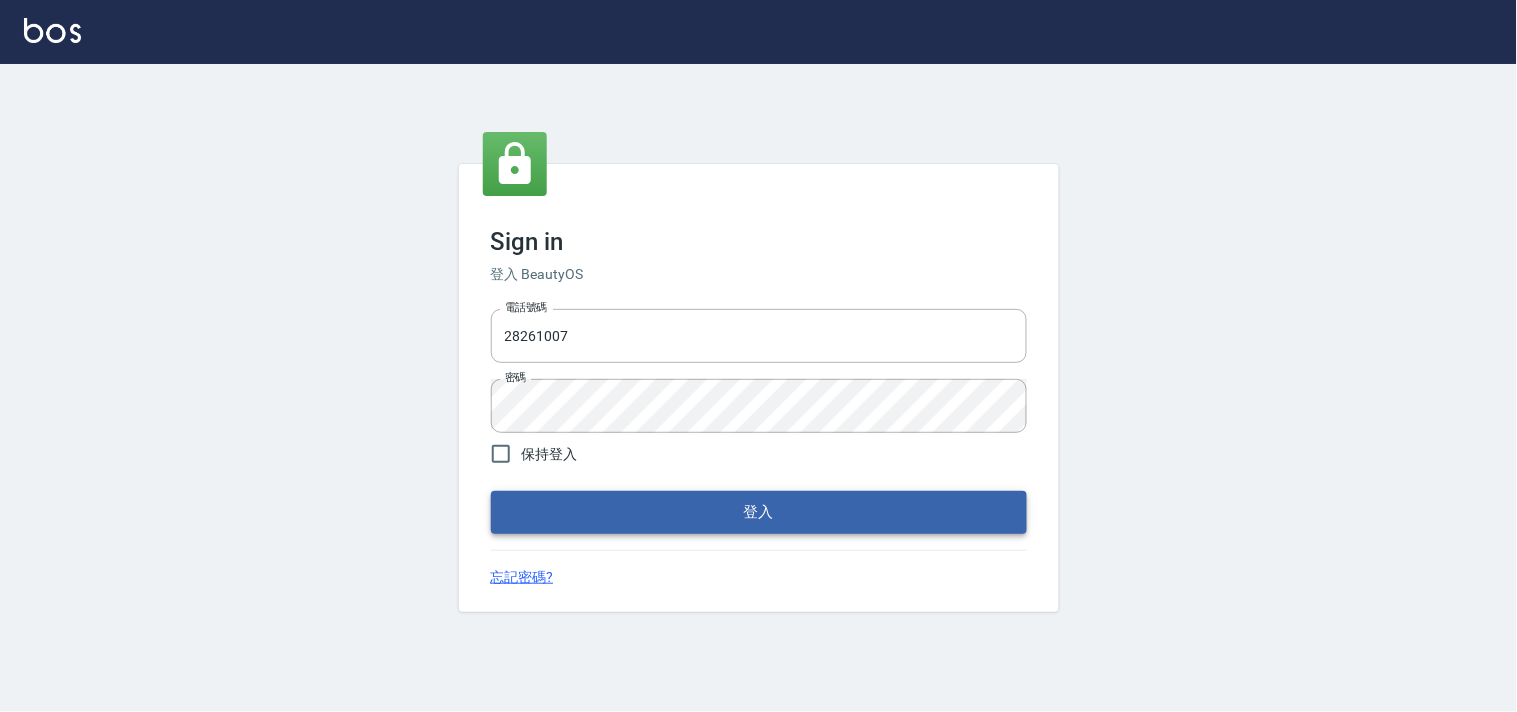 click on "登入" at bounding box center [759, 512] 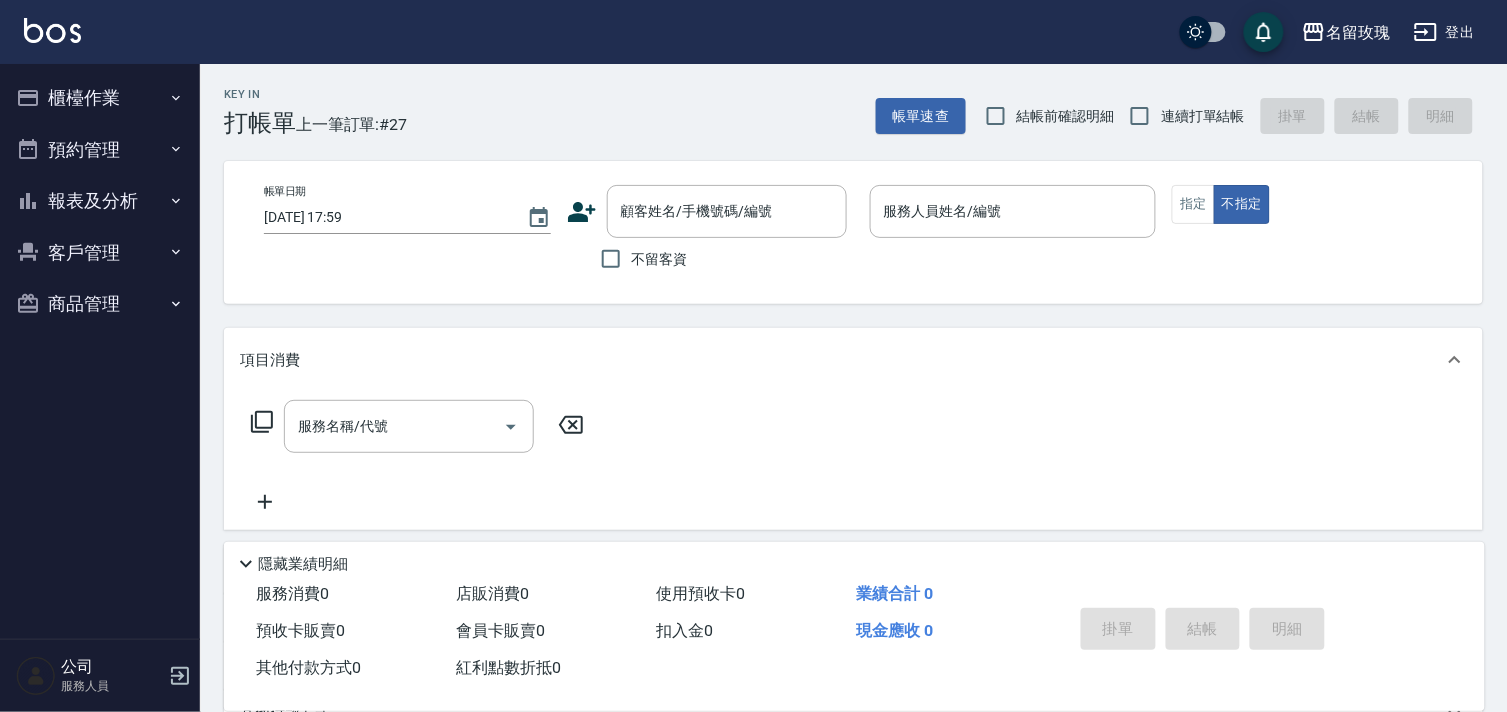 drag, startPoint x: 1055, startPoint y: 125, endPoint x: 1111, endPoint y: 150, distance: 61.326992 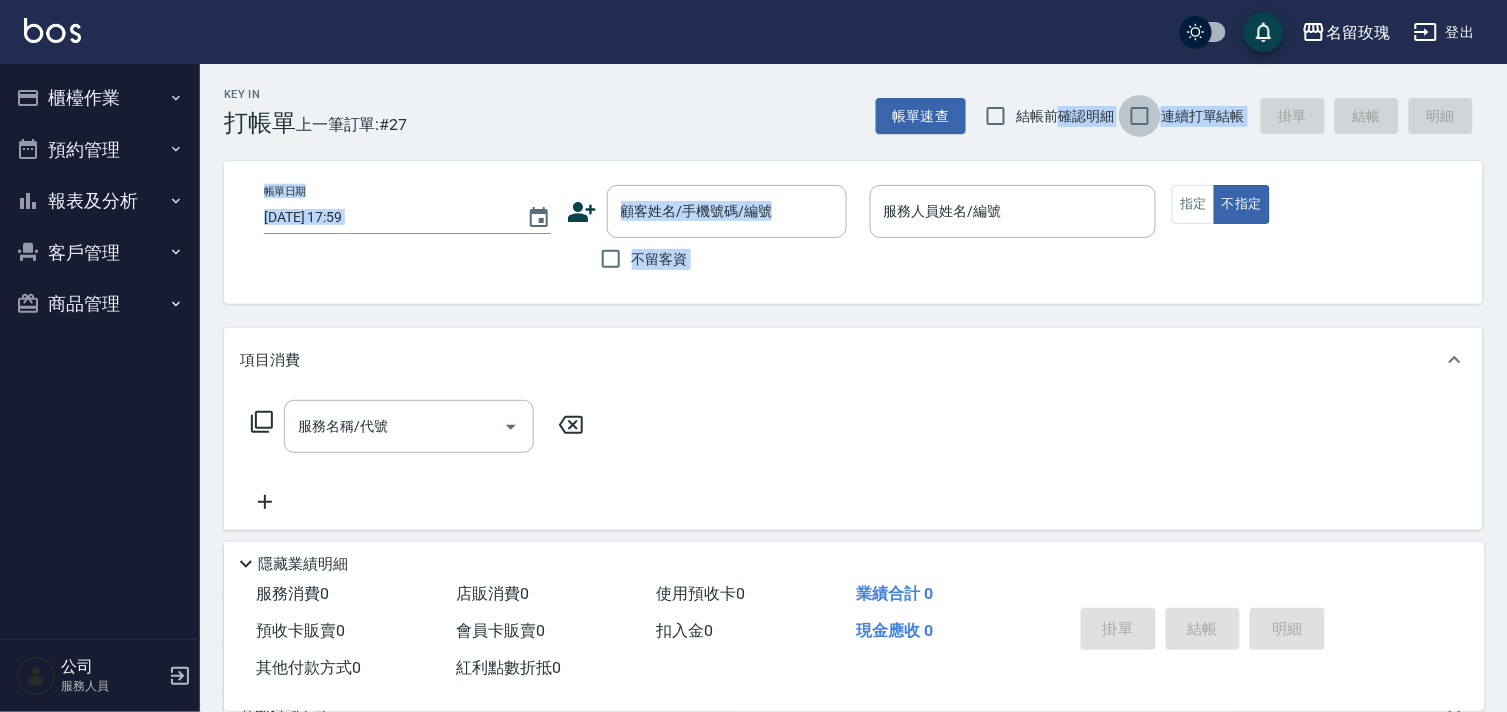 click on "連續打單結帳" at bounding box center [1140, 116] 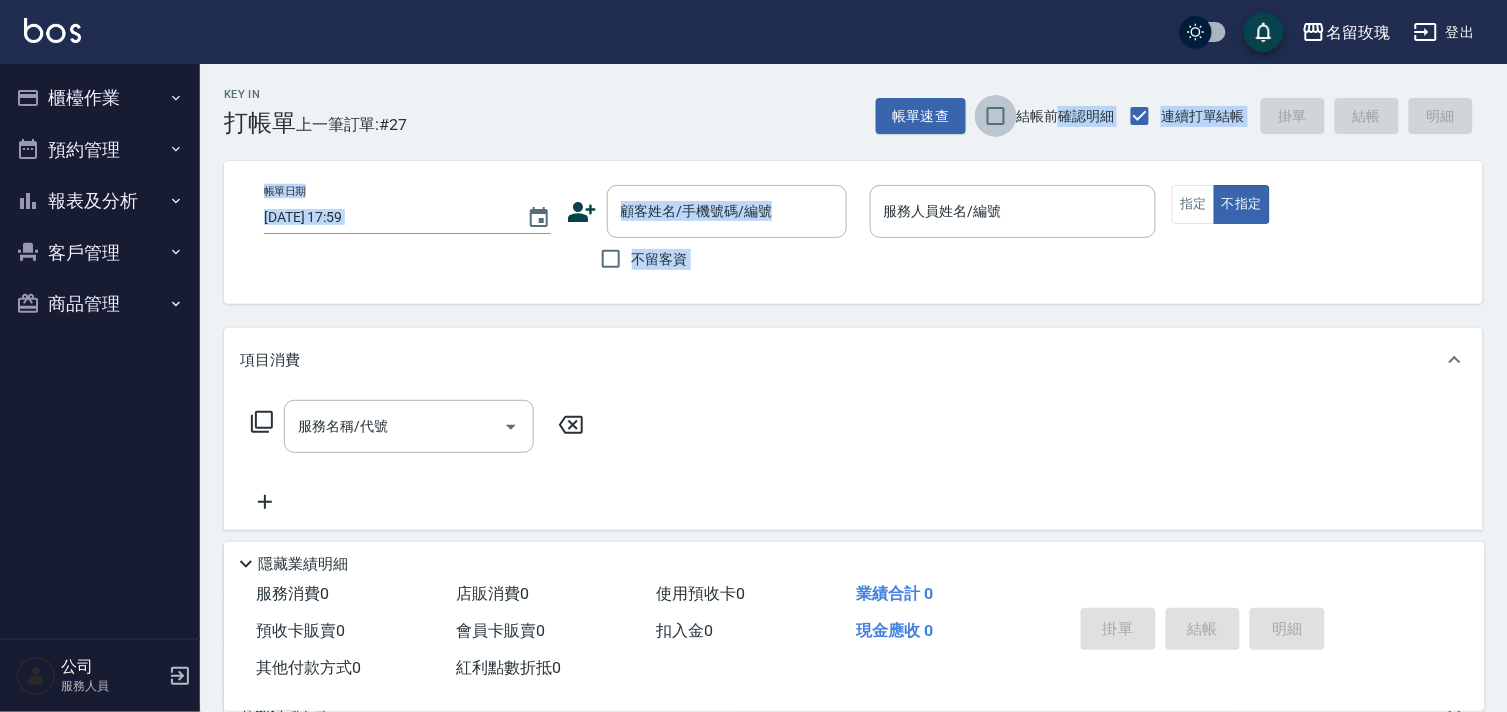 click on "結帳前確認明細" at bounding box center [996, 116] 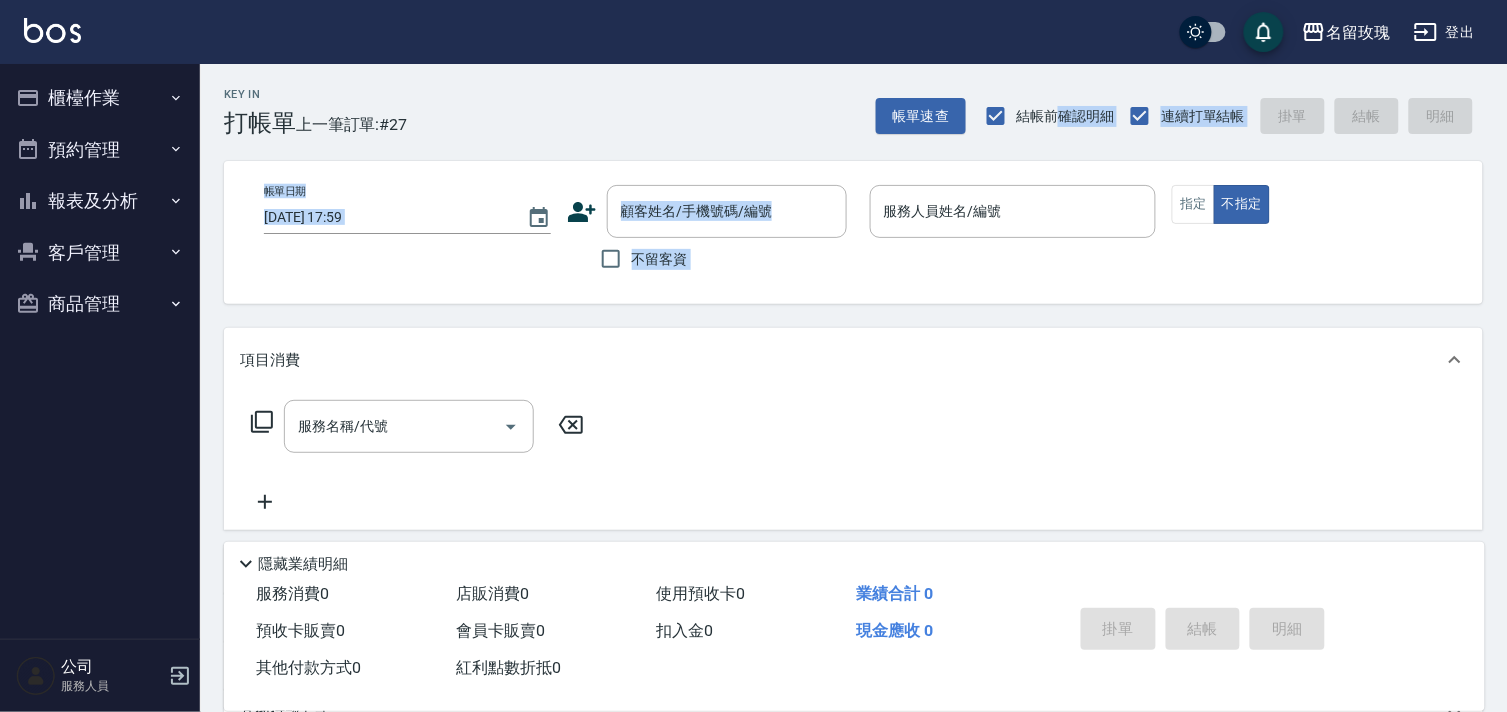 click on "項目消費" at bounding box center (841, 360) 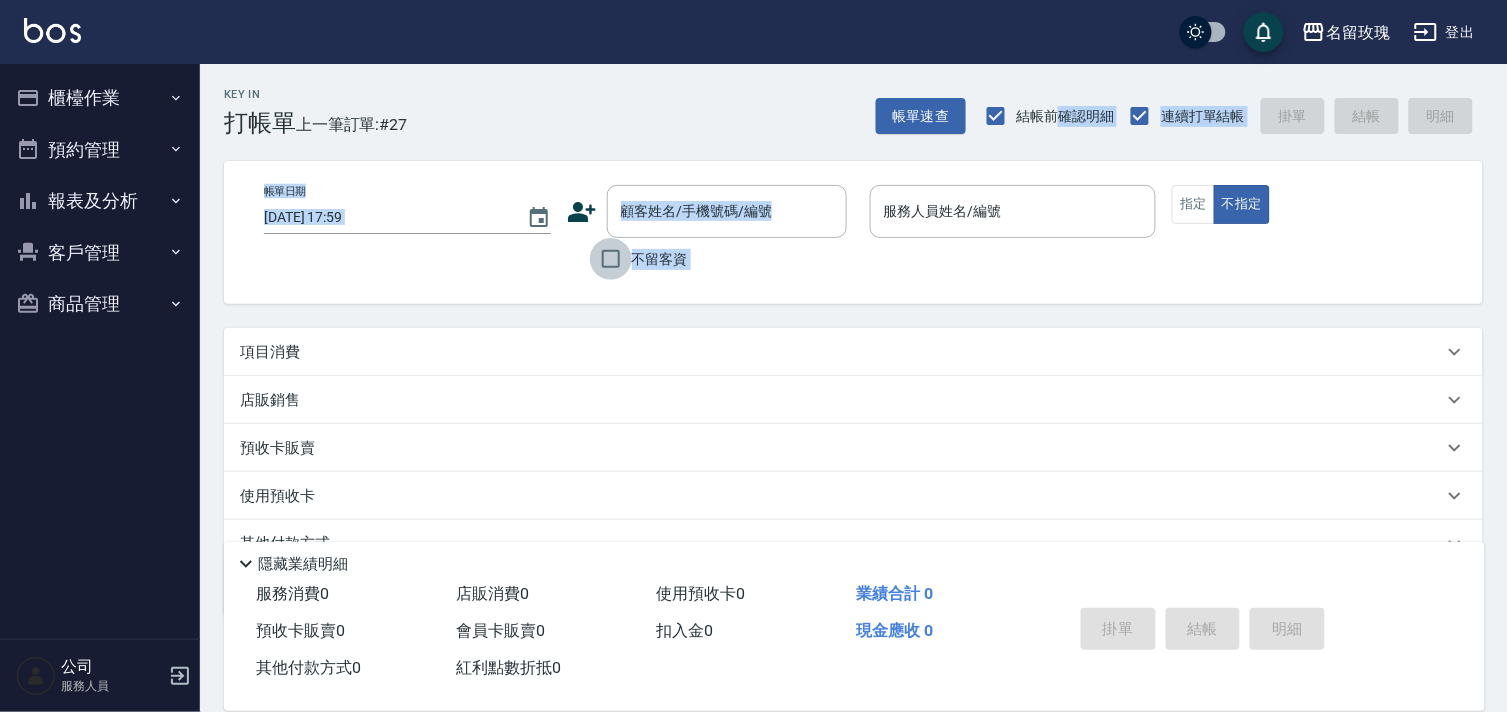 click on "不留客資" at bounding box center (611, 259) 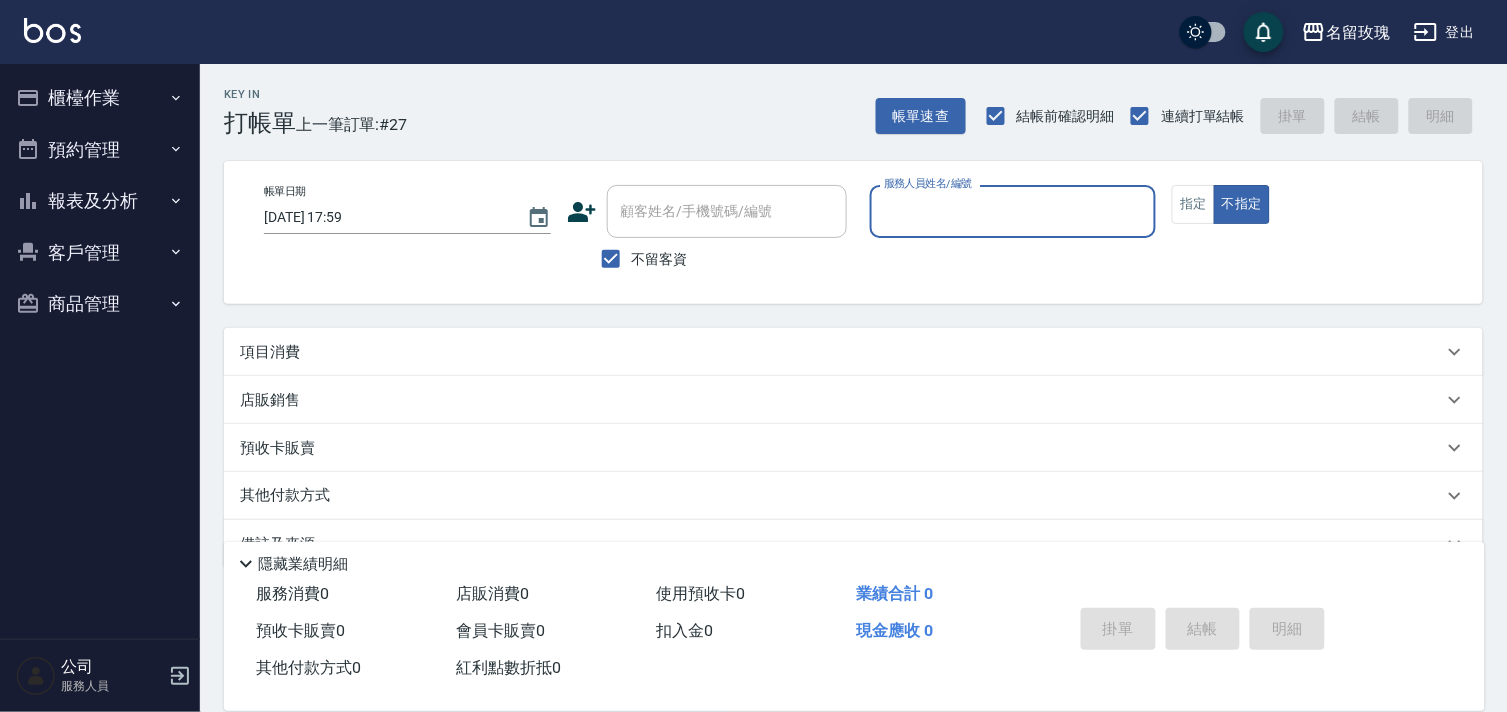click on "Key In 打帳單 上一筆訂單:#27 帳單速查 結帳前確認明細 連續打單結帳 掛單 結帳 明細" at bounding box center (841, 100) 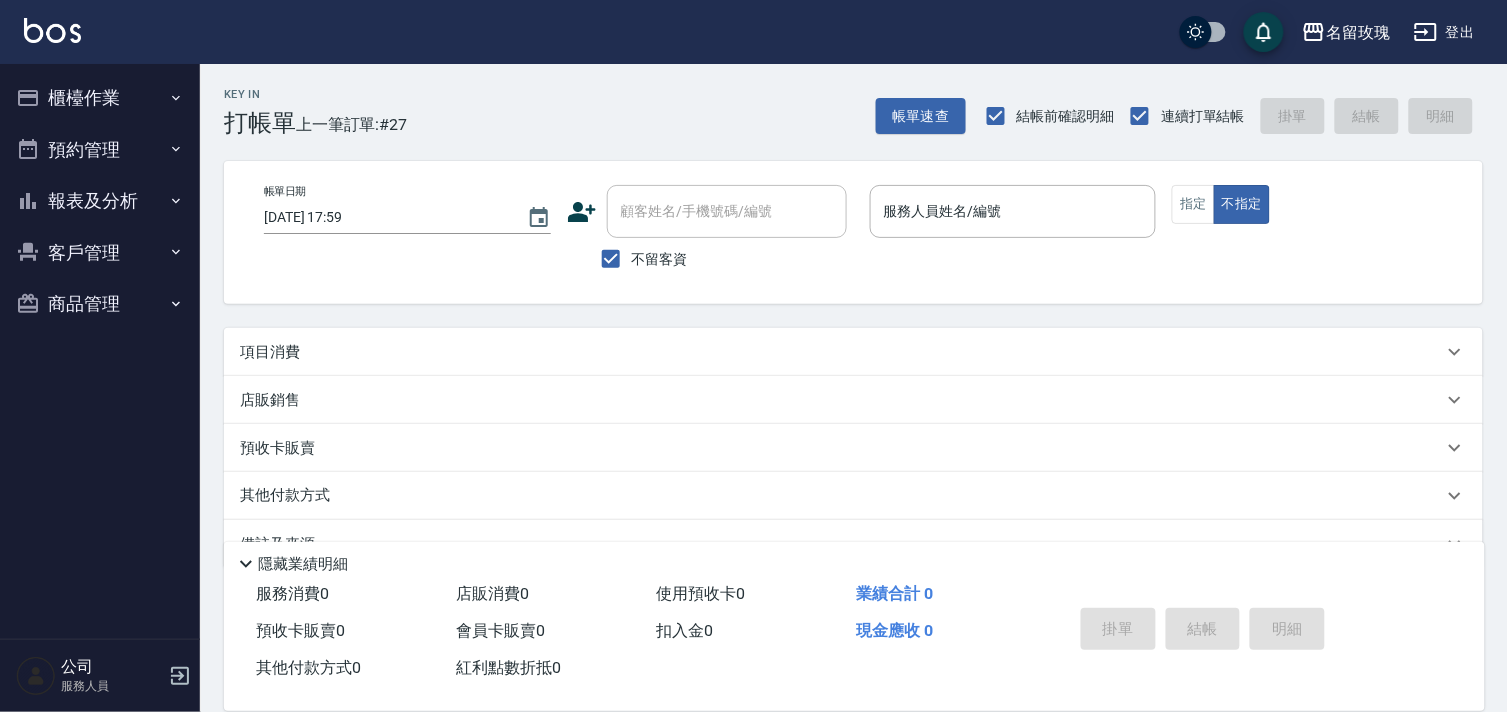 click on "Key In 打帳單 上一筆訂單:#27 帳單速查 結帳前確認明細 連續打單結帳 掛單 結帳 明細" at bounding box center [841, 100] 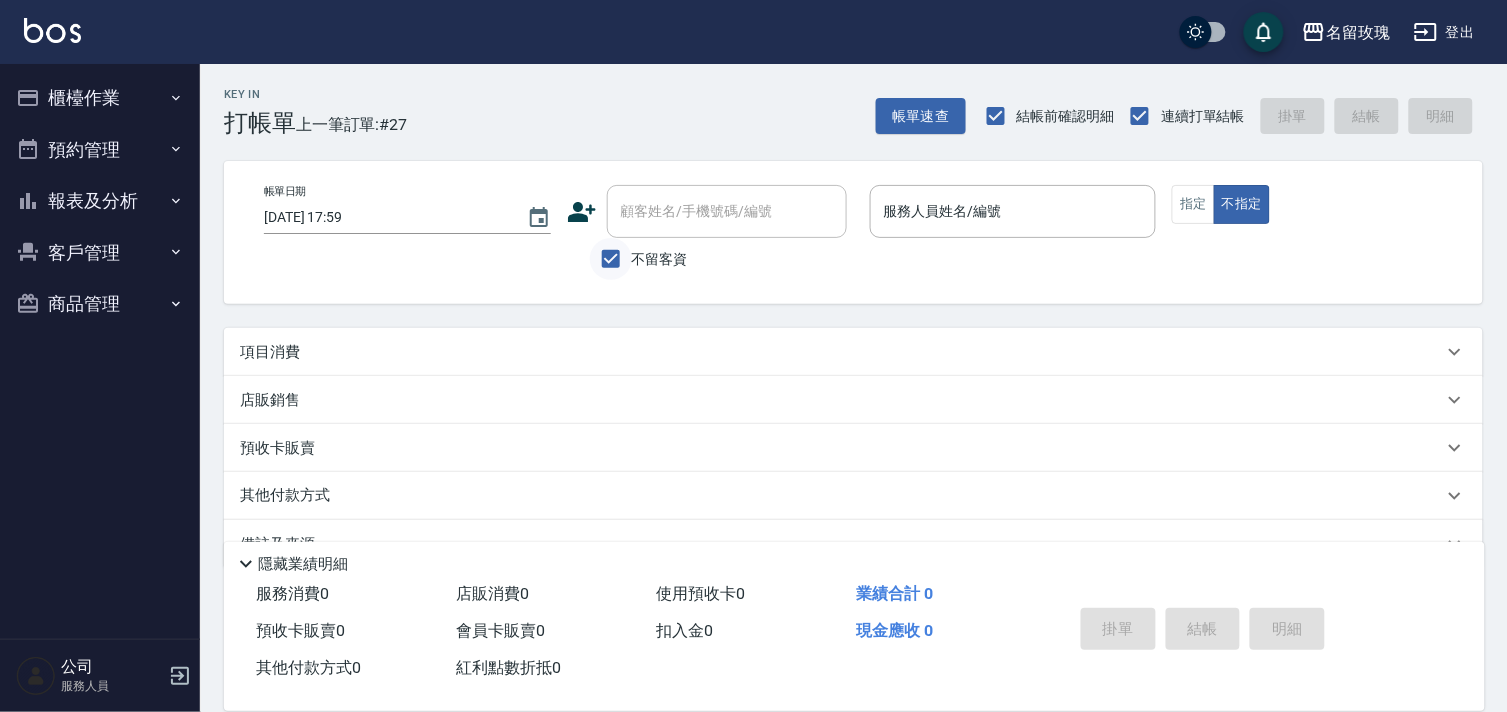 click on "不留客資" at bounding box center [611, 259] 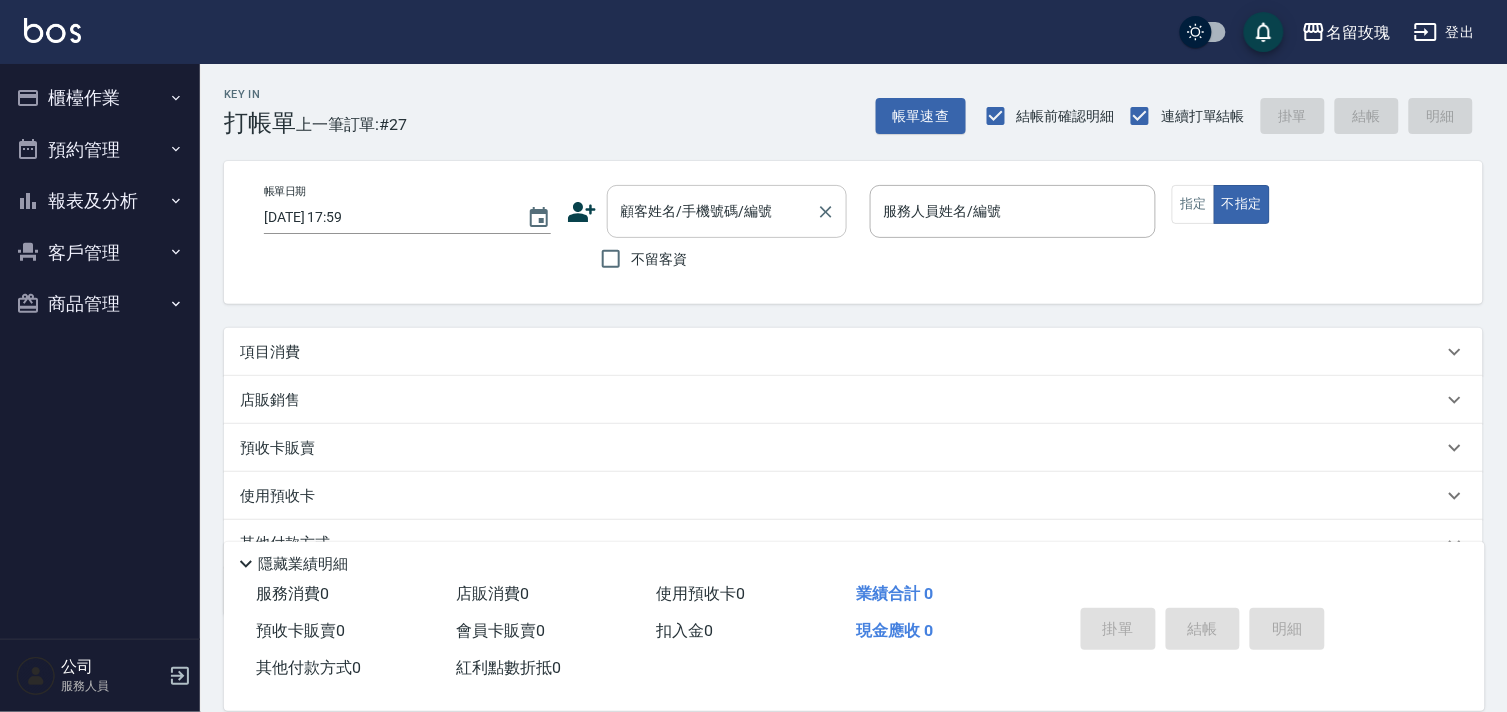 click on "顧客姓名/手機號碼/編號" at bounding box center [727, 211] 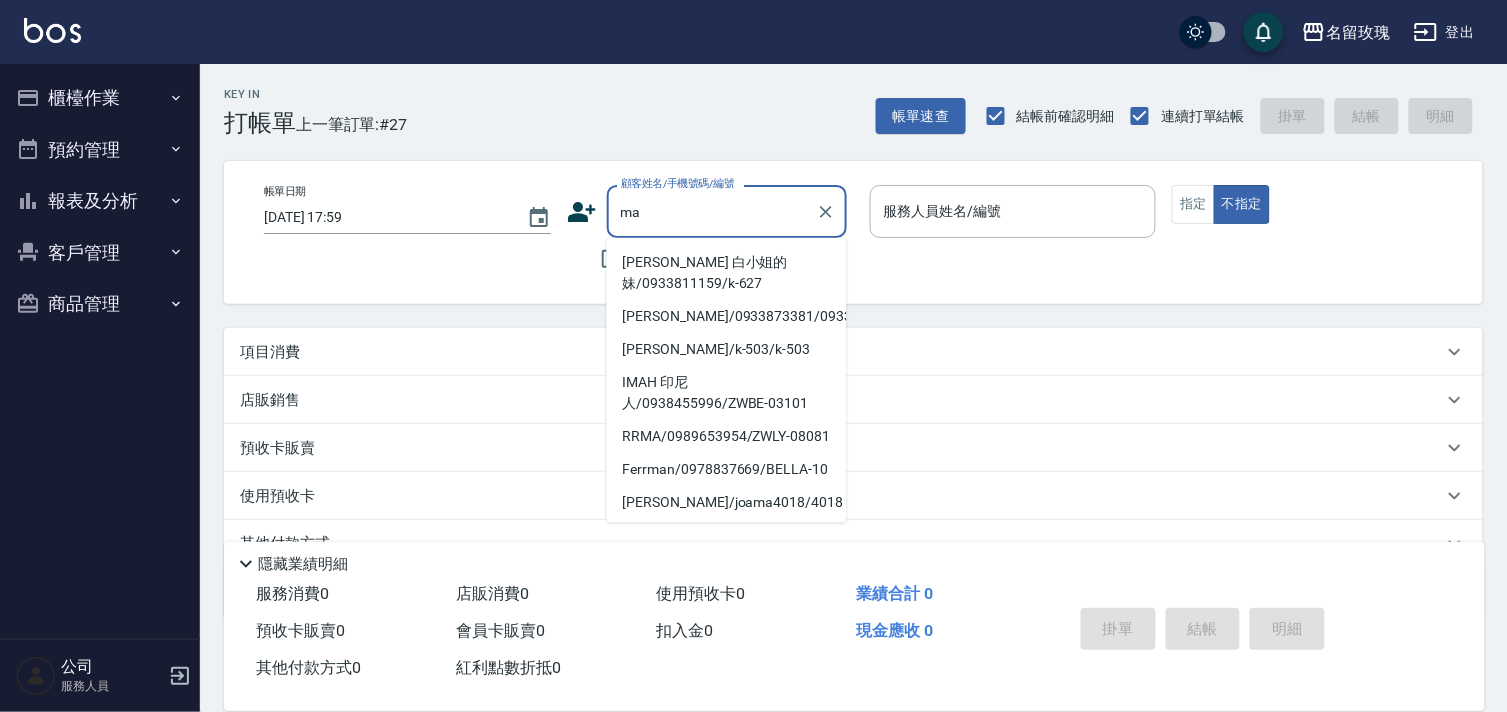 type on "m" 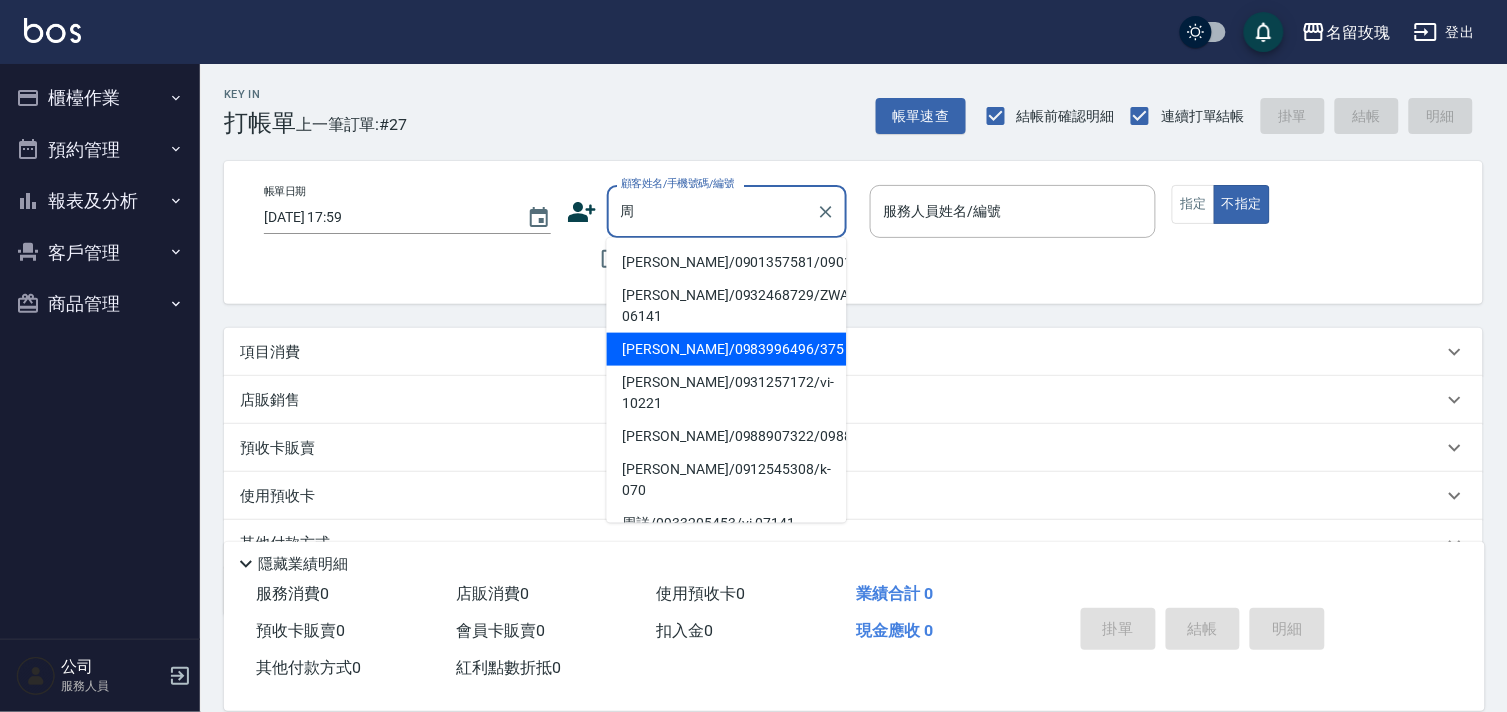 click on "周孟玲/0983996496/375" at bounding box center (727, 349) 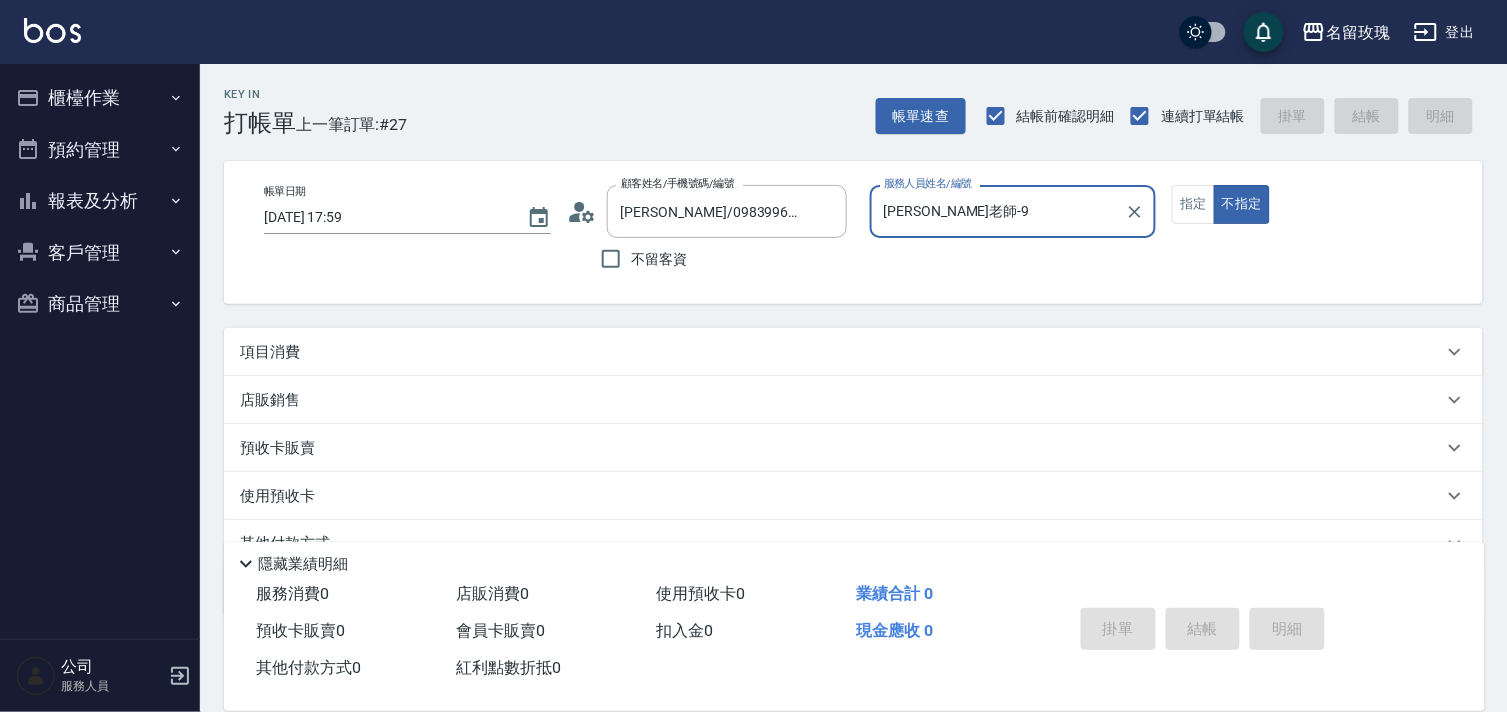 type on "[PERSON_NAME]老師-9" 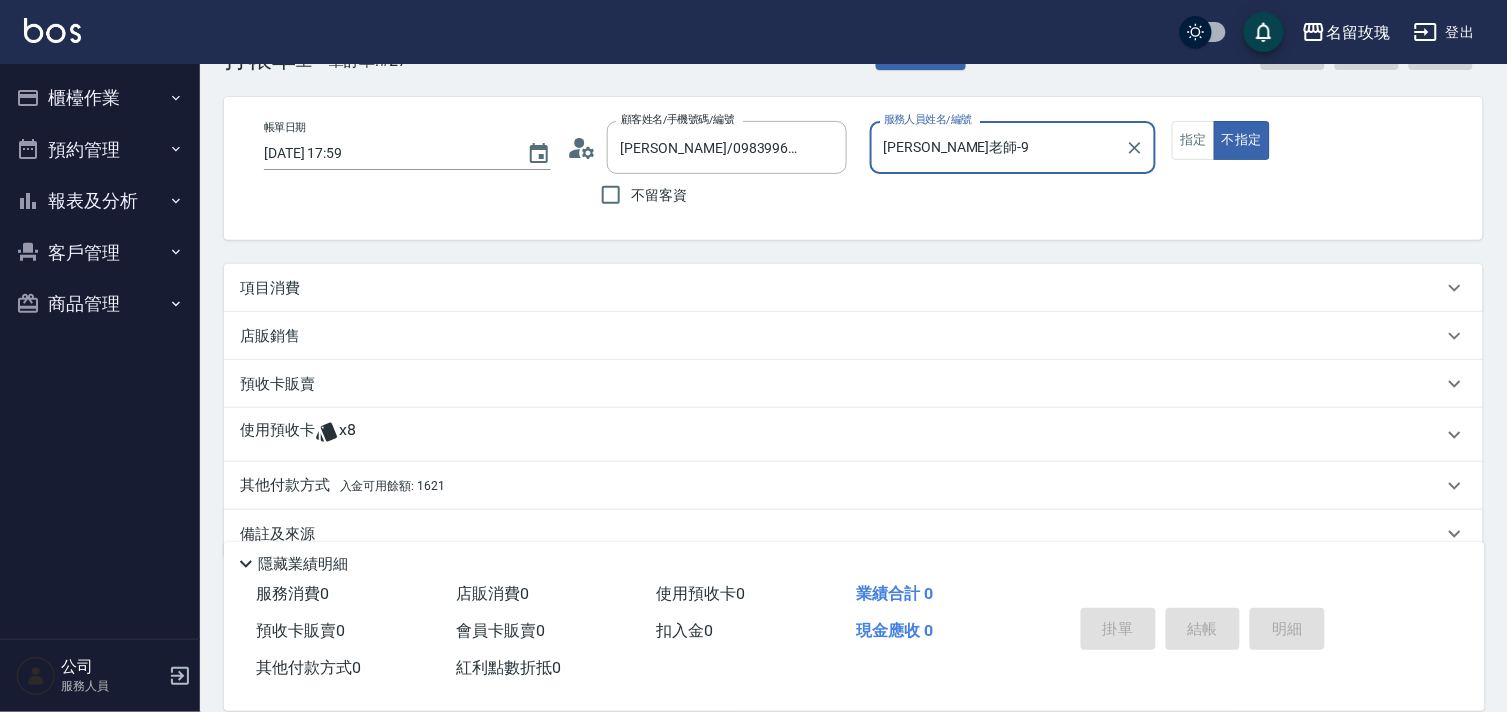 scroll, scrollTop: 98, scrollLeft: 0, axis: vertical 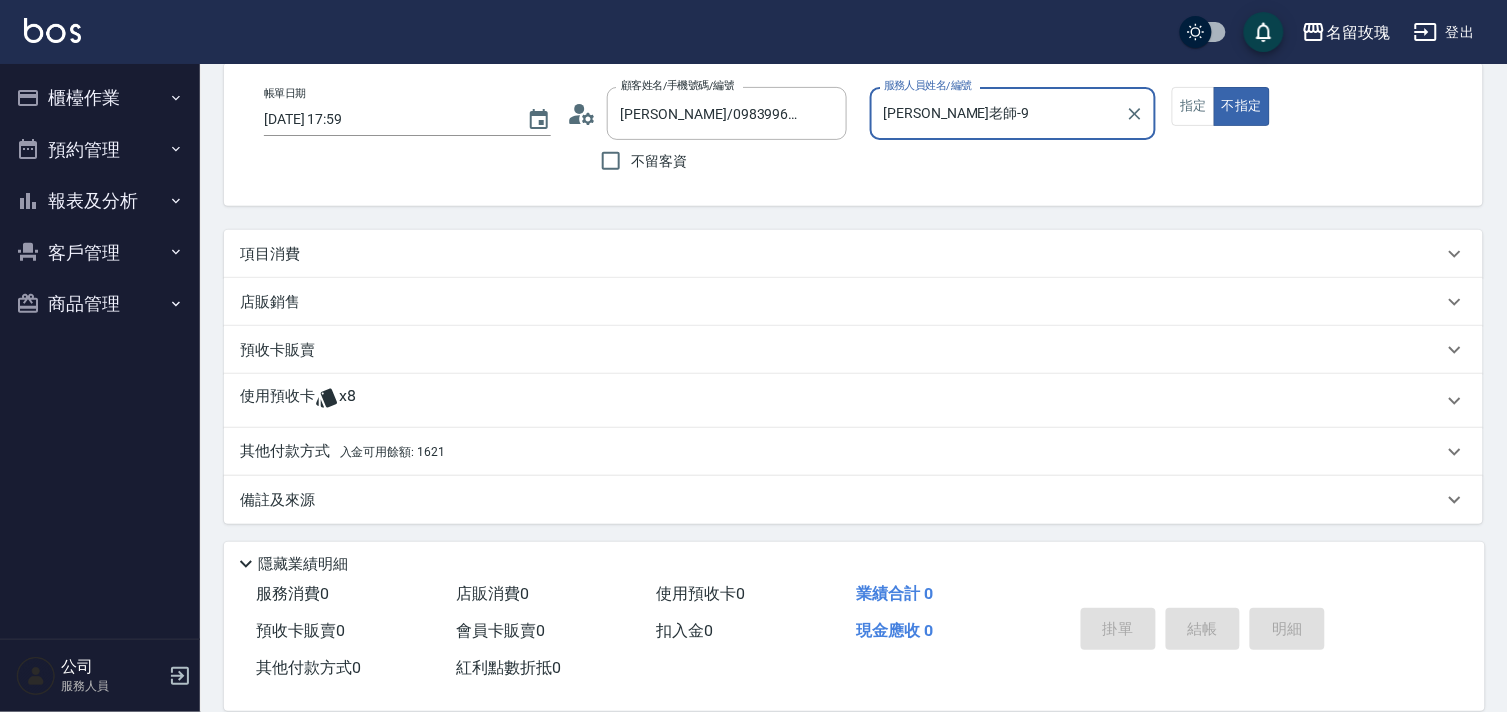 click 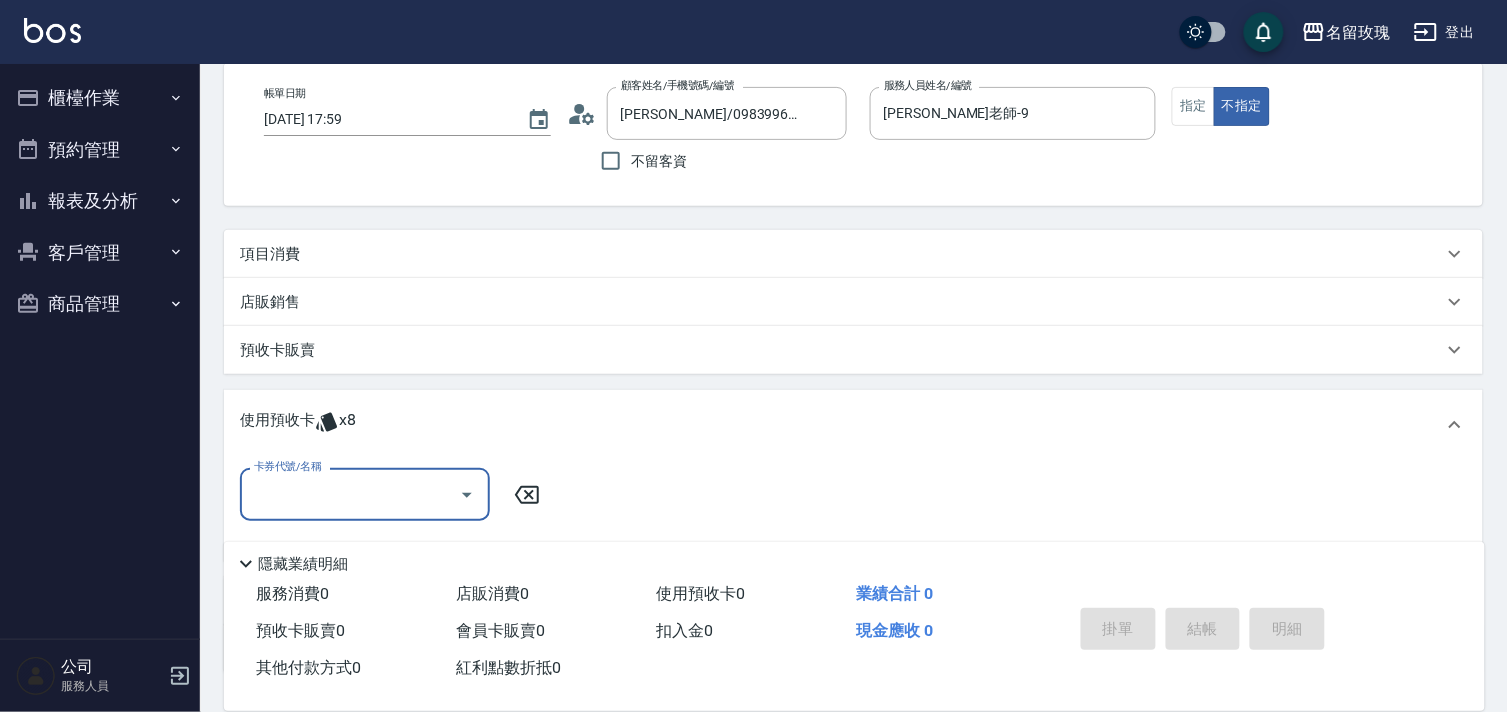 scroll, scrollTop: 1, scrollLeft: 0, axis: vertical 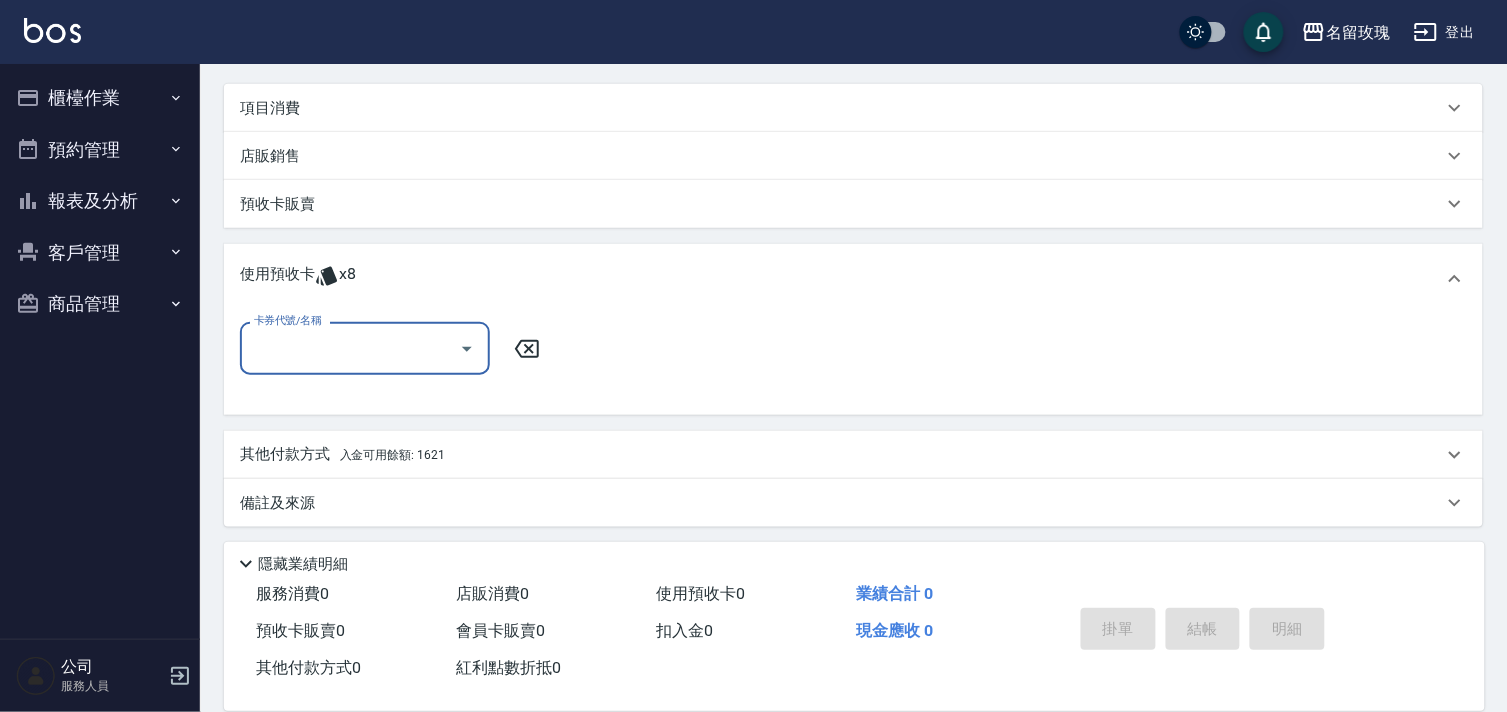 click 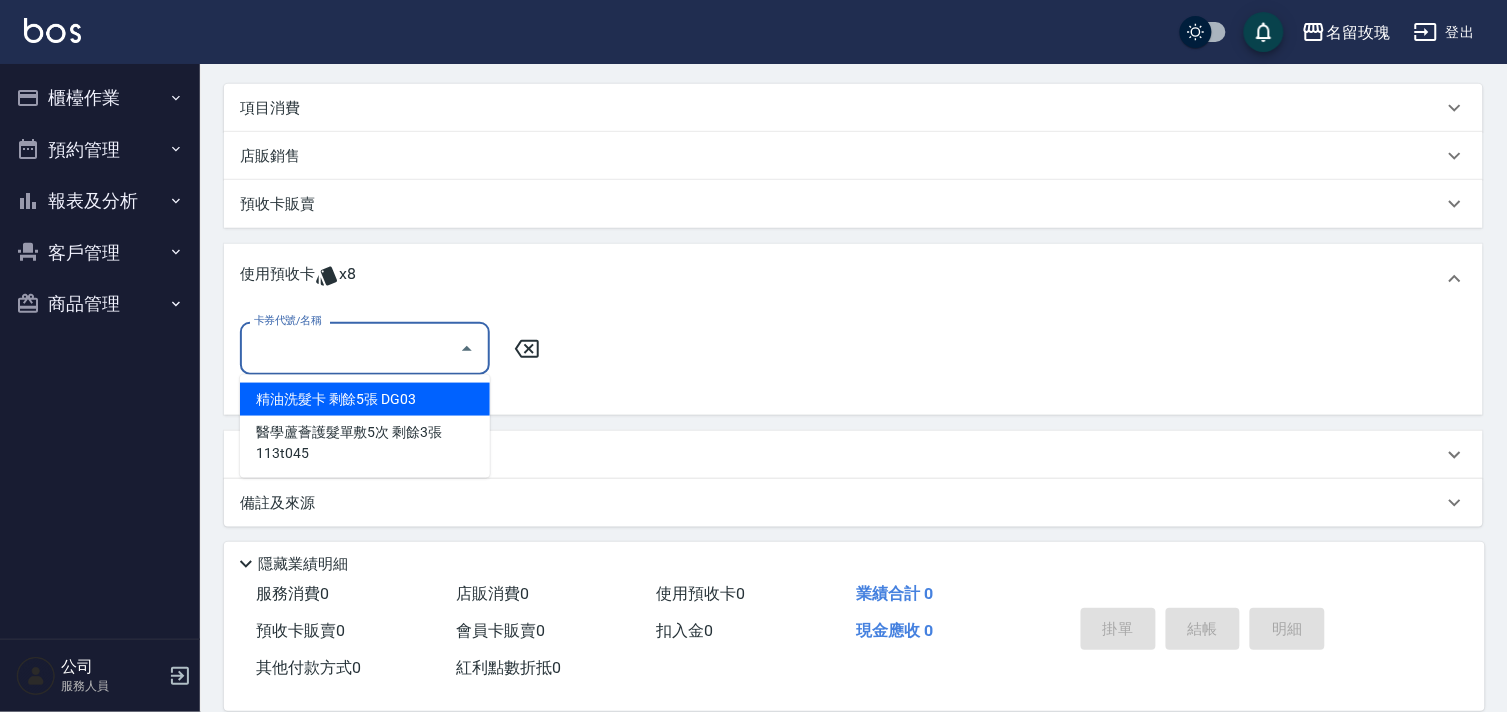 click on "精油洗髮卡 剩餘5張 DG03" at bounding box center [365, 399] 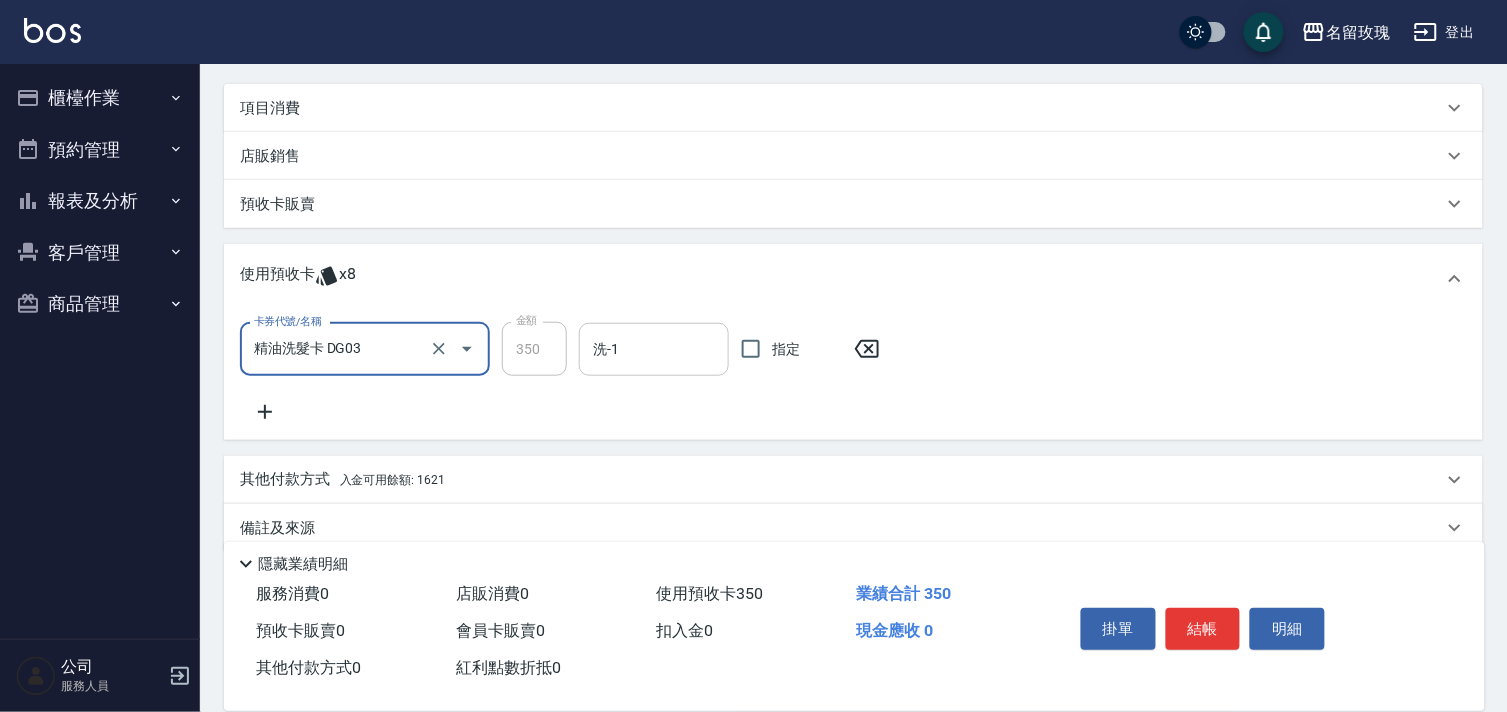 click on "洗-1" at bounding box center [654, 349] 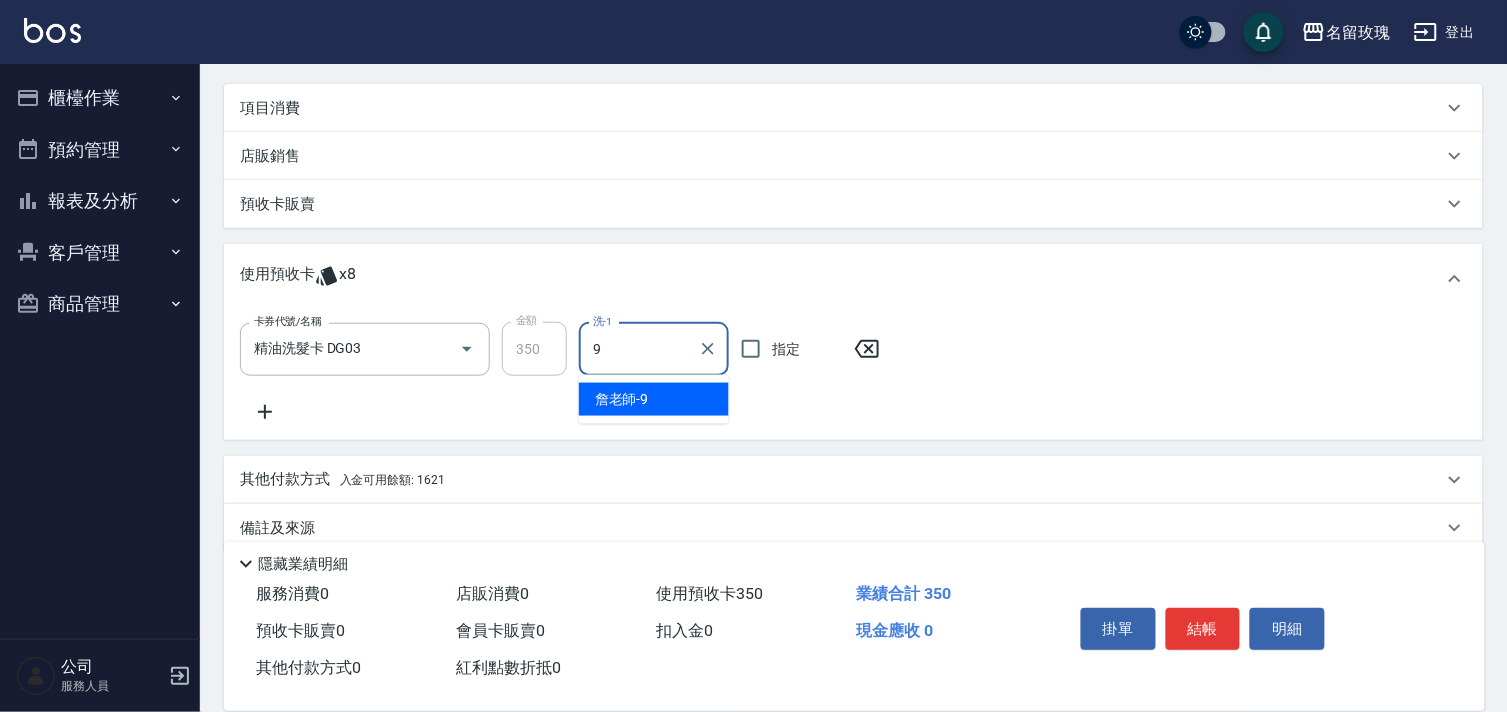 type on "詹老師-9" 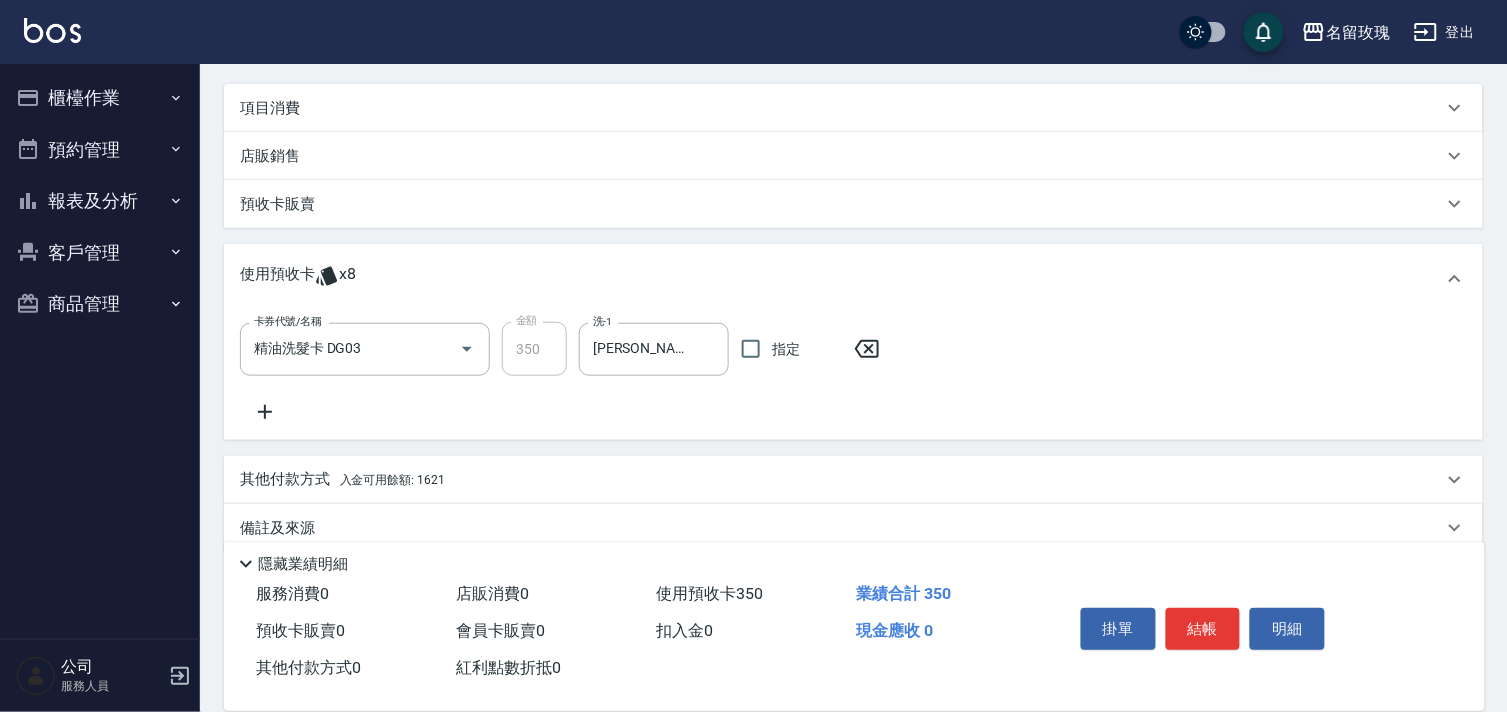 click 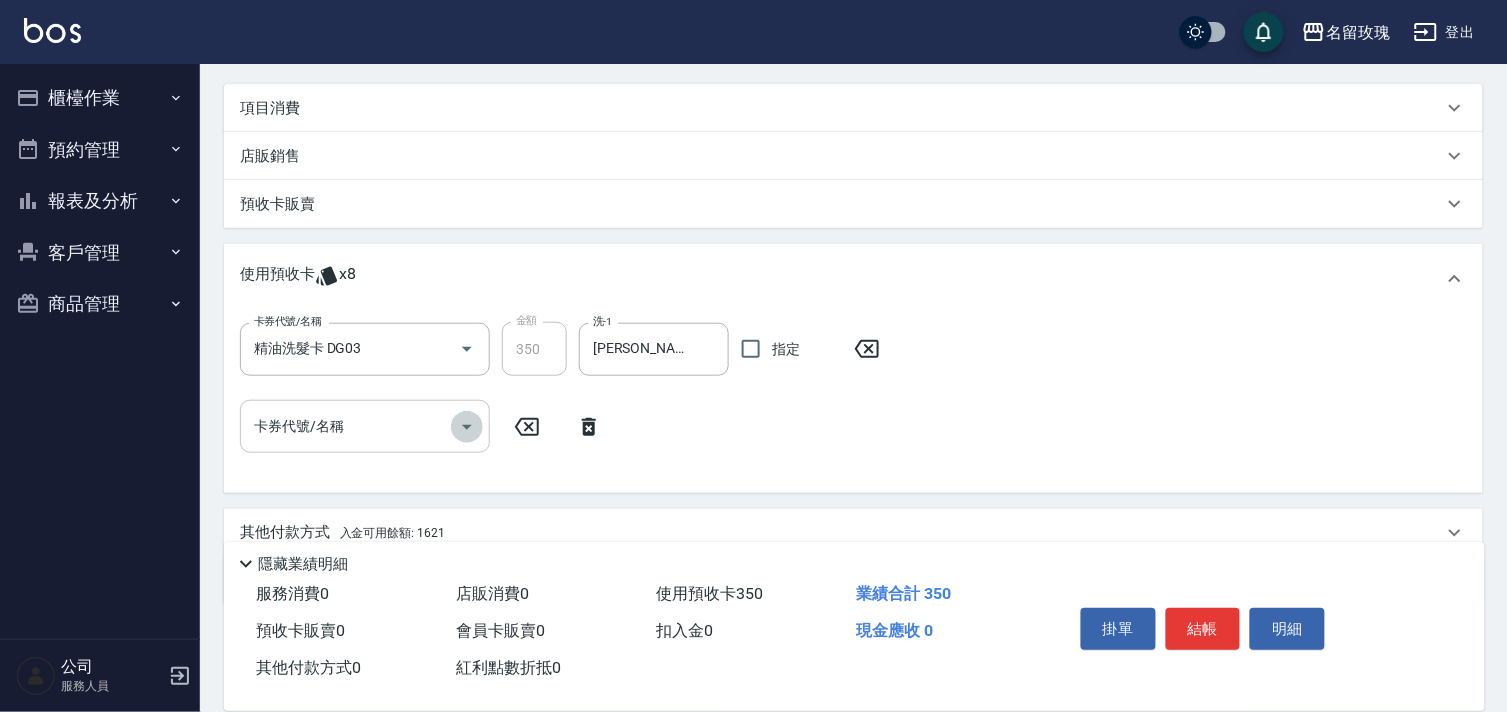 click 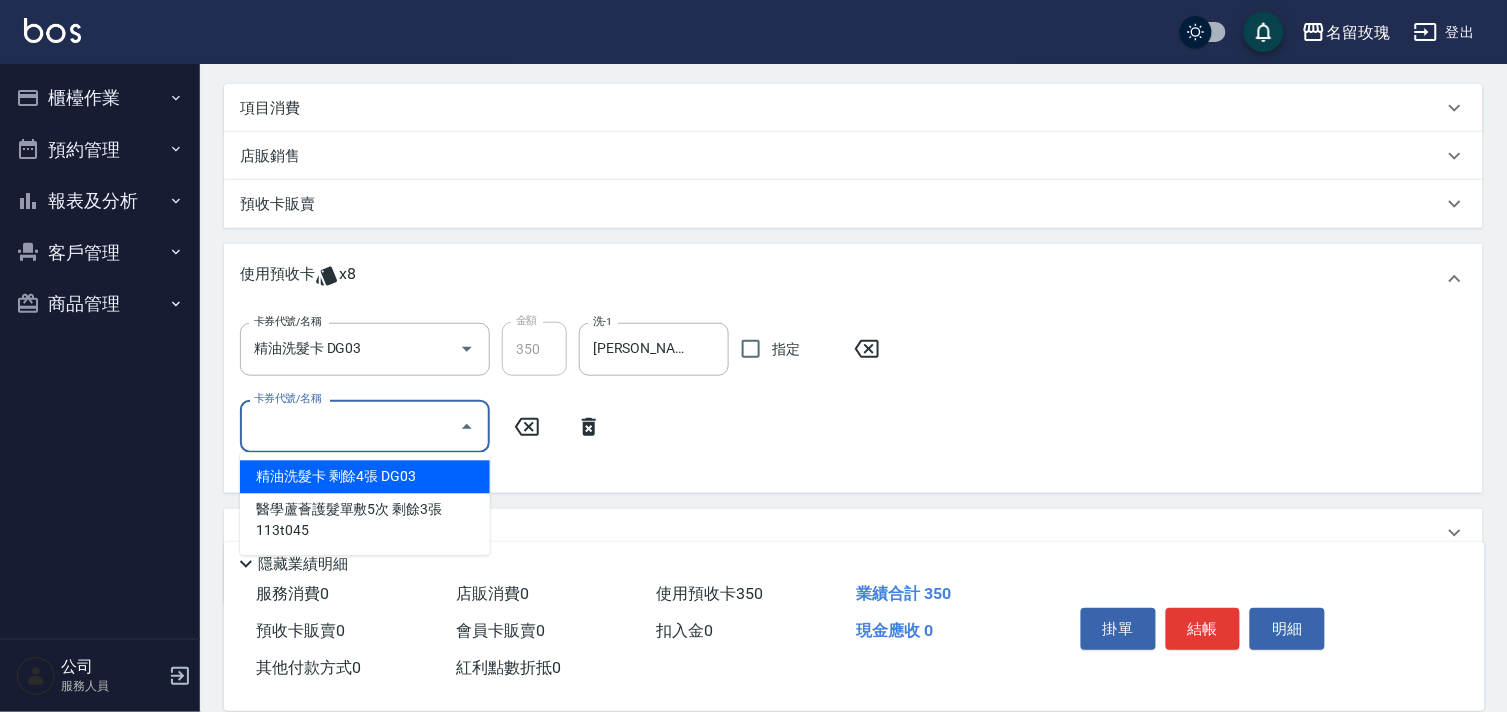 click on "精油洗髮卡 剩餘4張 DG03" at bounding box center (365, 477) 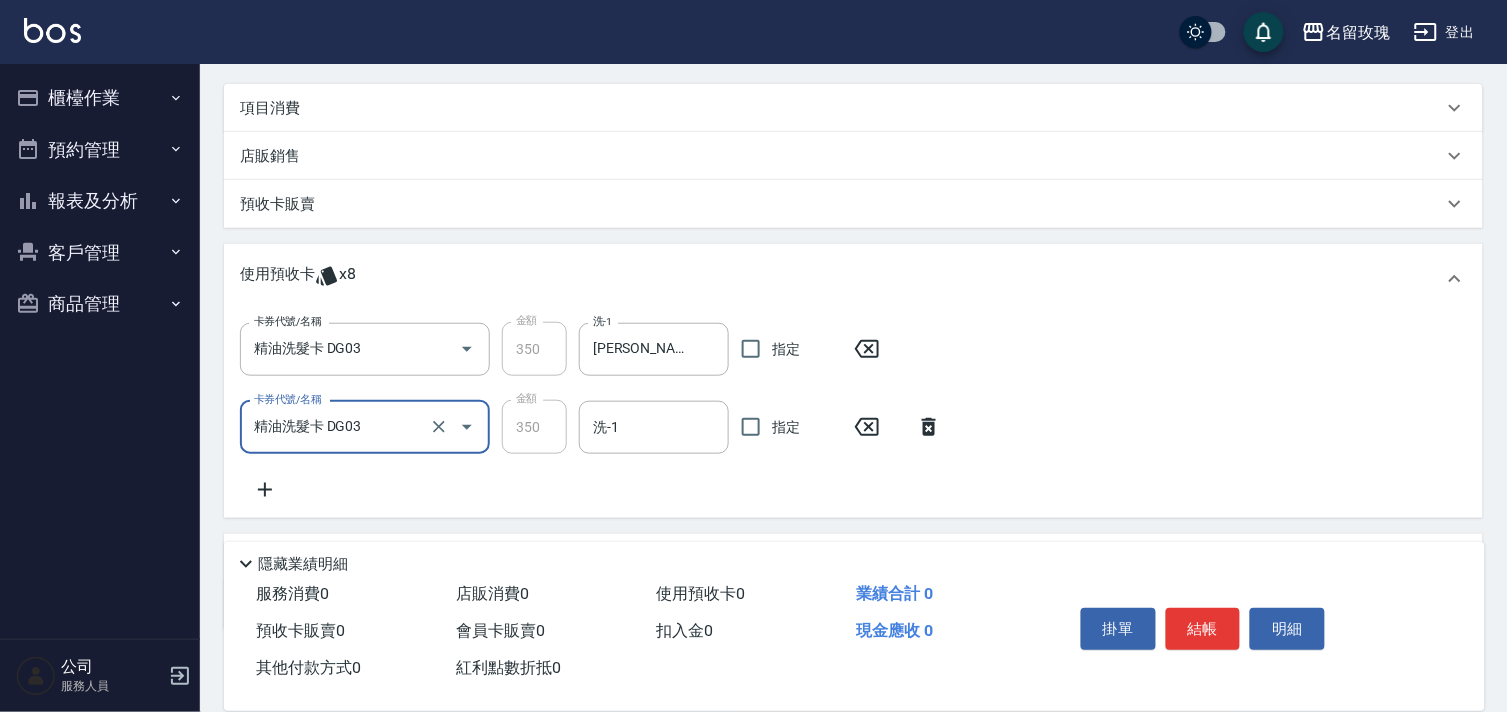type on "精油洗髮卡 DG03" 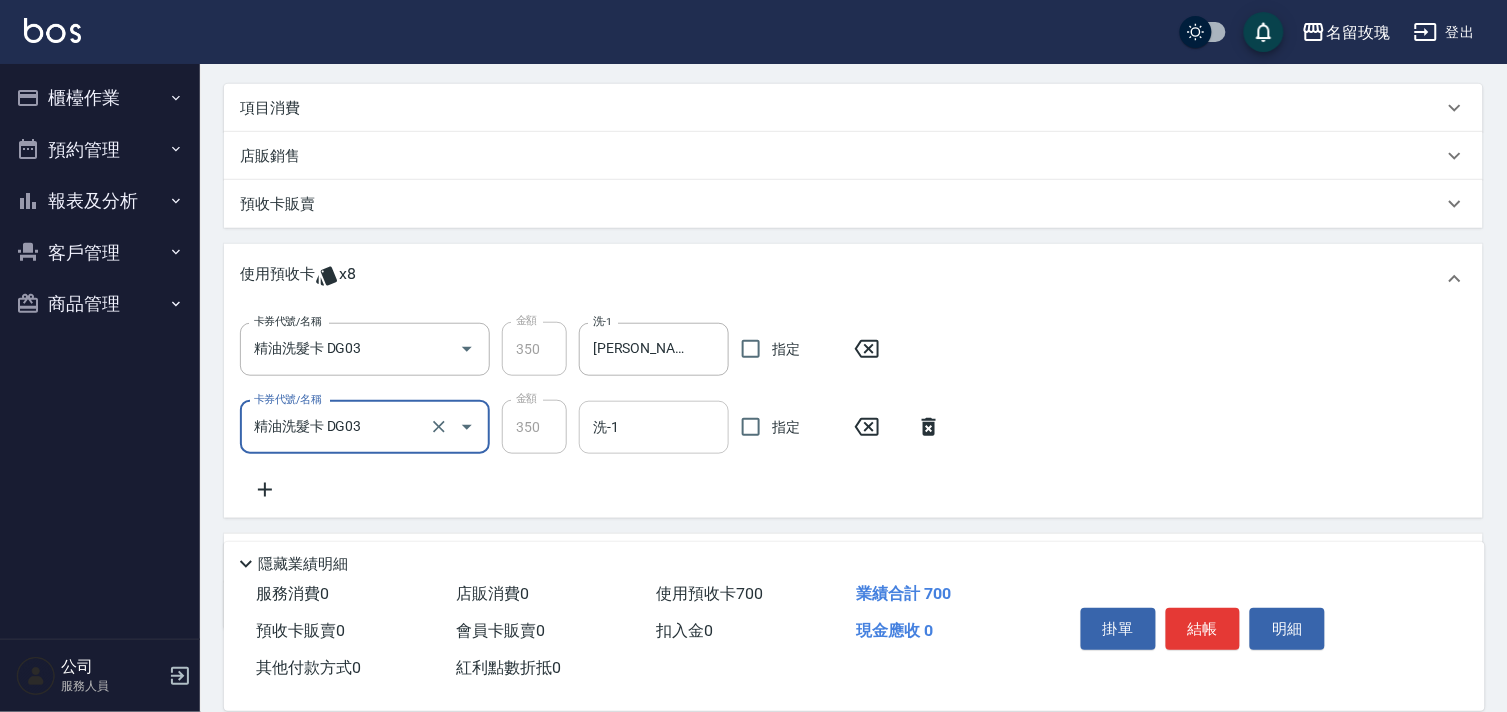 click on "洗-1" at bounding box center (654, 427) 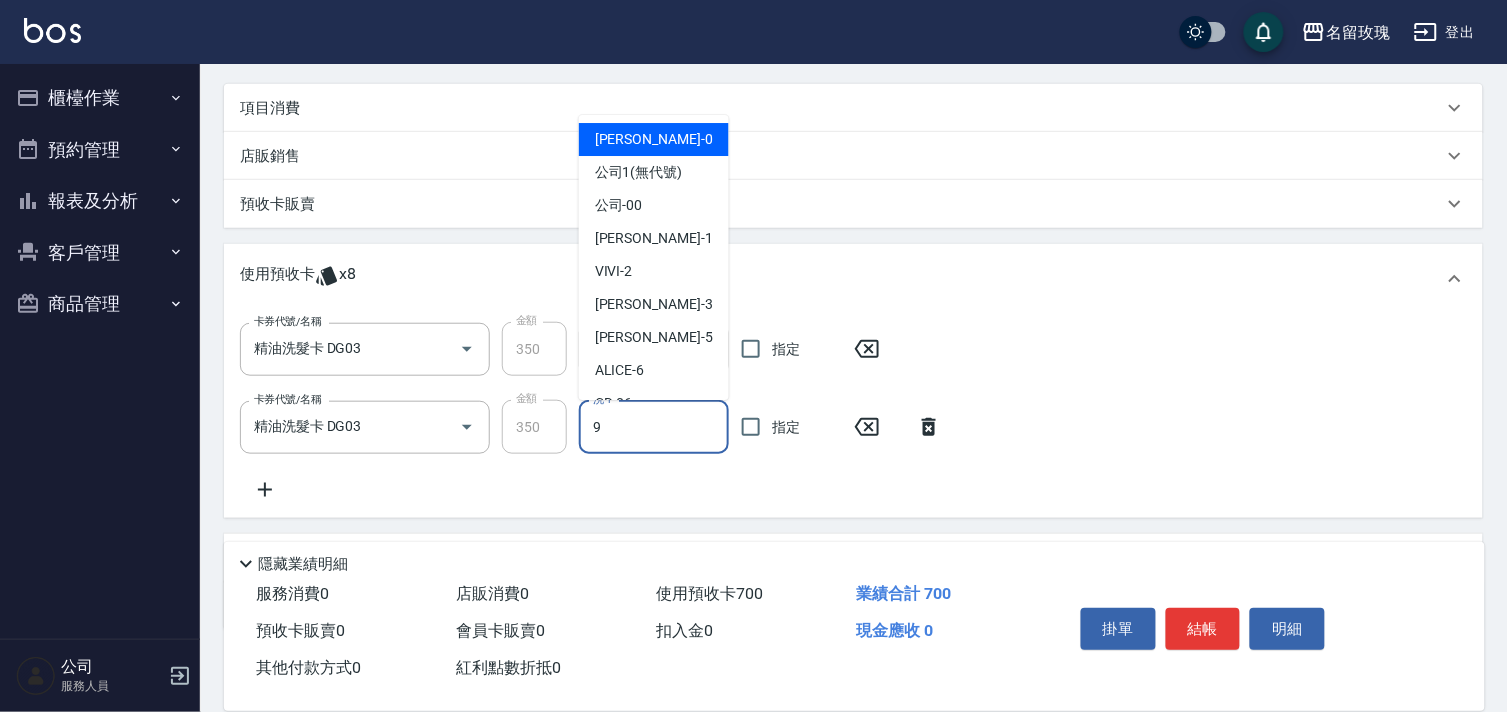 type on "詹老師-9" 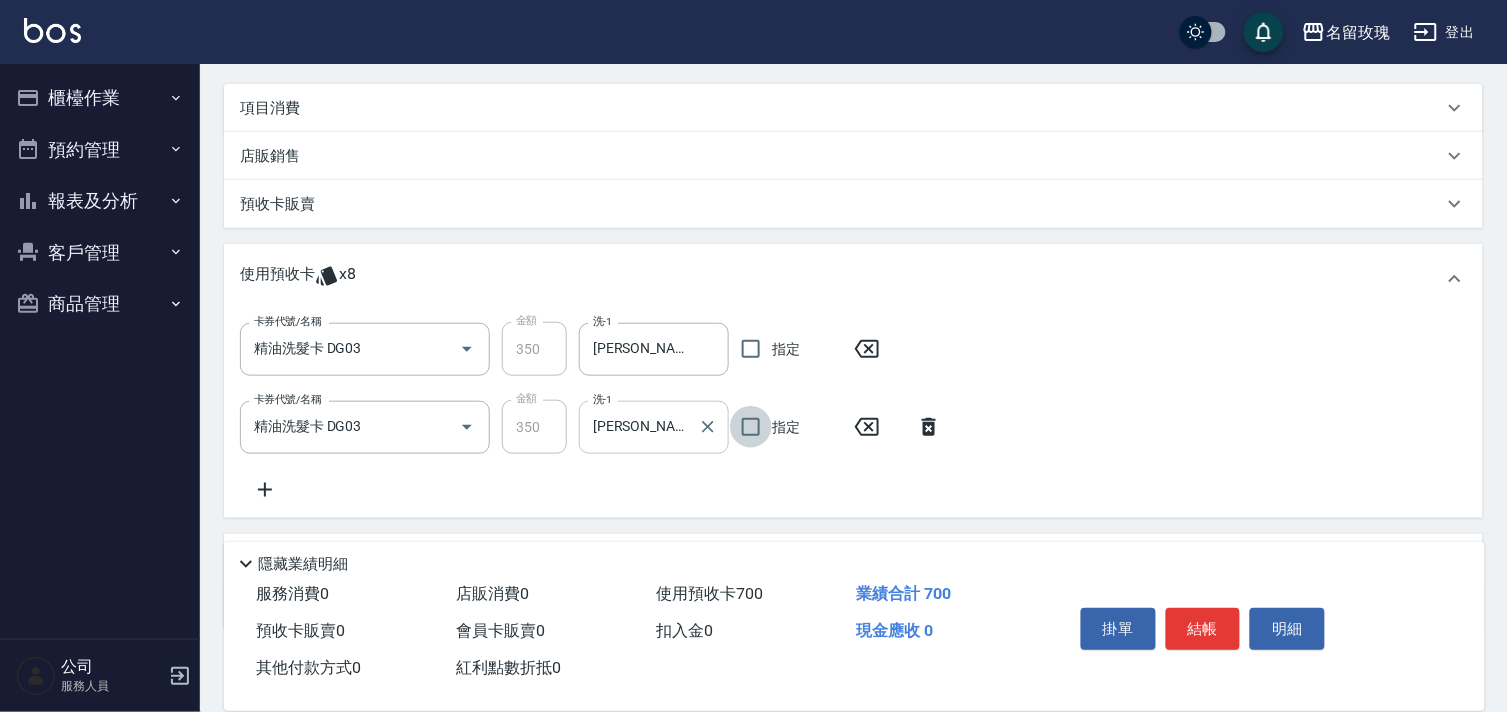 scroll, scrollTop: 351, scrollLeft: 0, axis: vertical 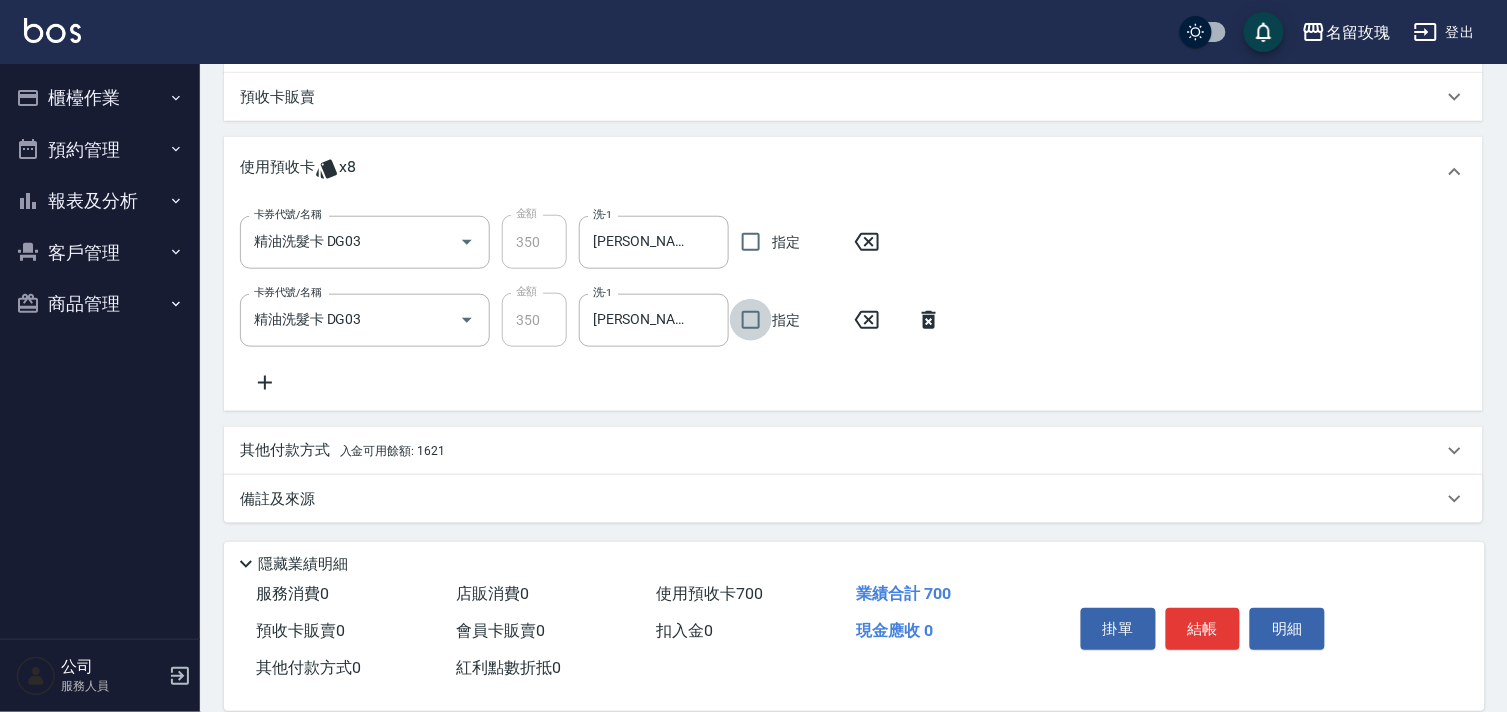 click on "櫃檯作業 打帳單 帳單列表 現金收支登錄 材料自購登錄 每日結帳 排班表 現場電腦打卡 預約管理 預約管理 單日預約紀錄 單週預約紀錄 報表及分析 報表目錄 店家日報表 互助日報表 互助點數明細 設計師日報表 單一服務項目查詢 店販抽成明細 顧客入金餘額表 客戶管理 客戶列表 卡券管理 入金管理 商品管理 商品分類設定 商品列表" at bounding box center [100, 201] 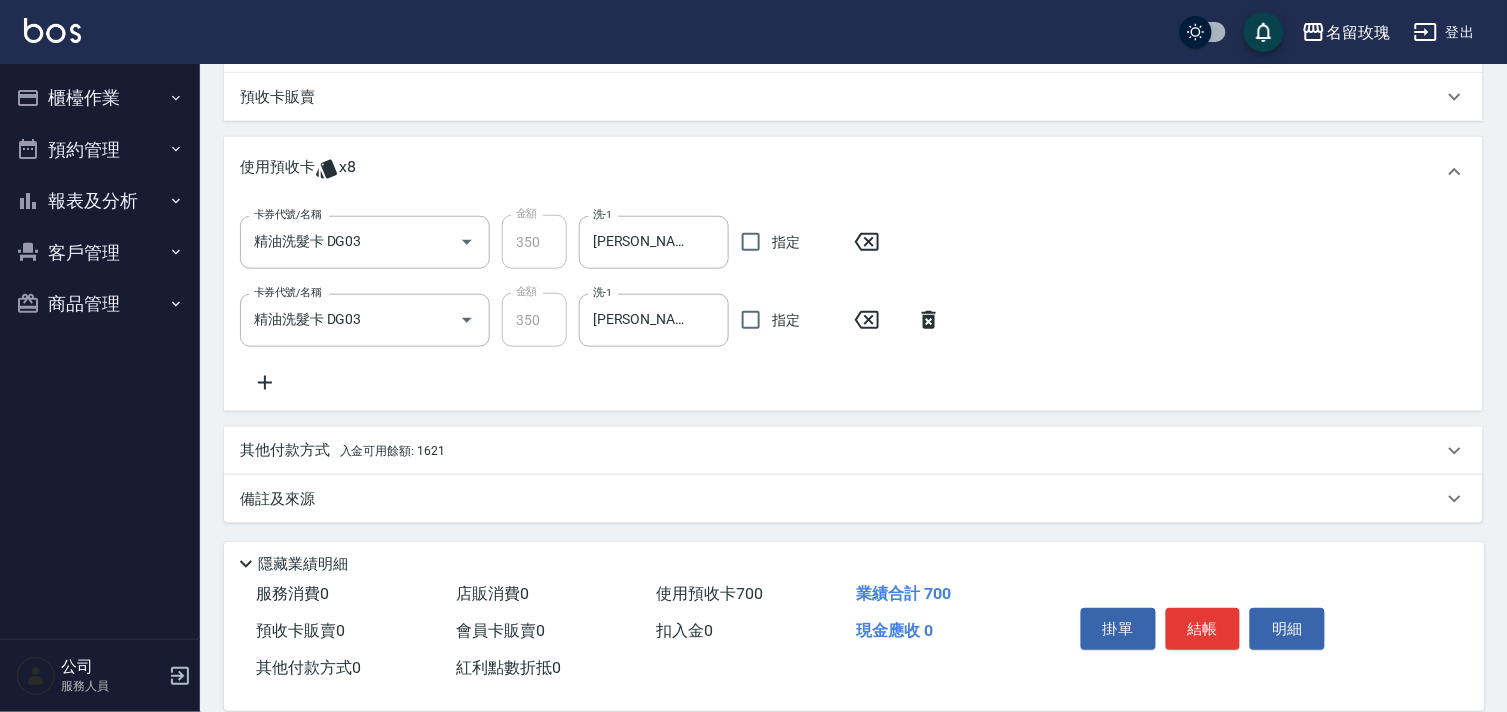 click on "櫃檯作業" at bounding box center (100, 98) 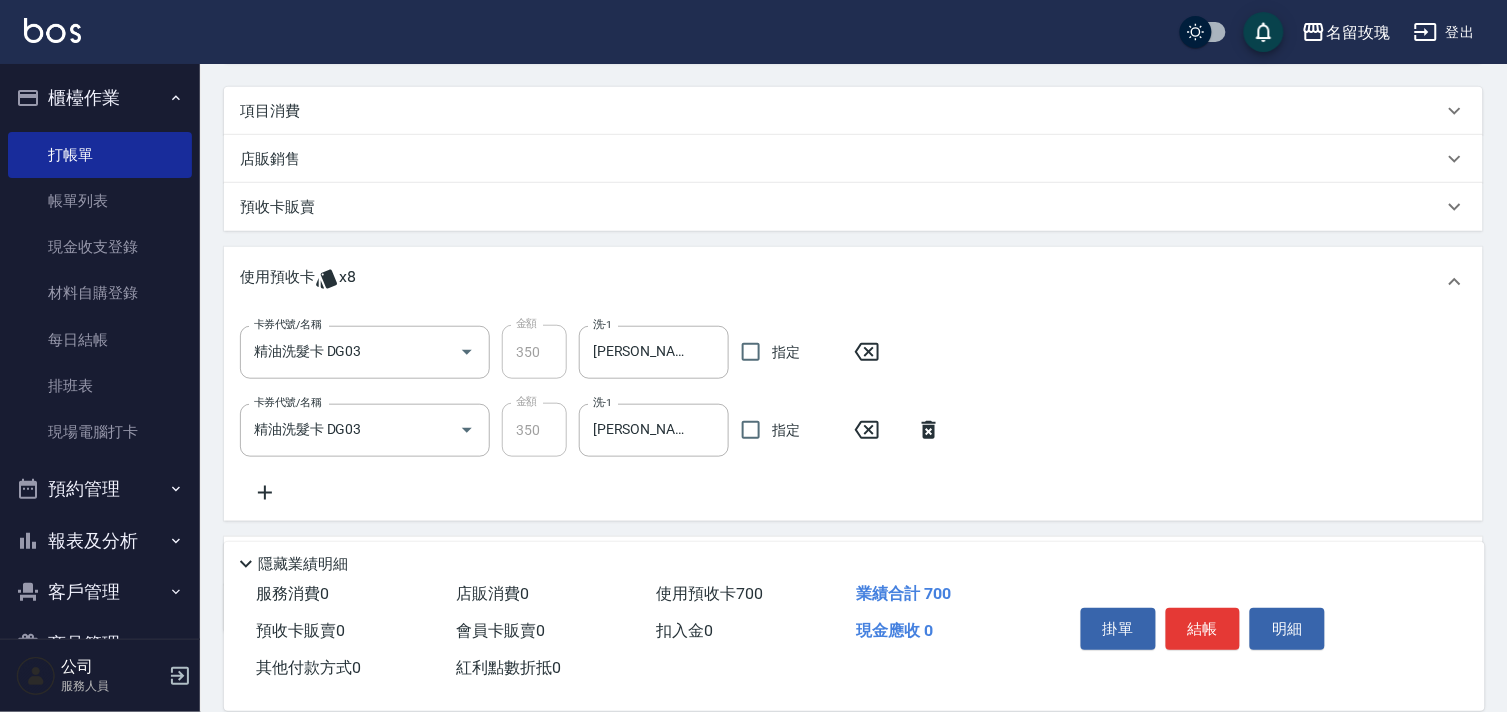 scroll, scrollTop: 351, scrollLeft: 0, axis: vertical 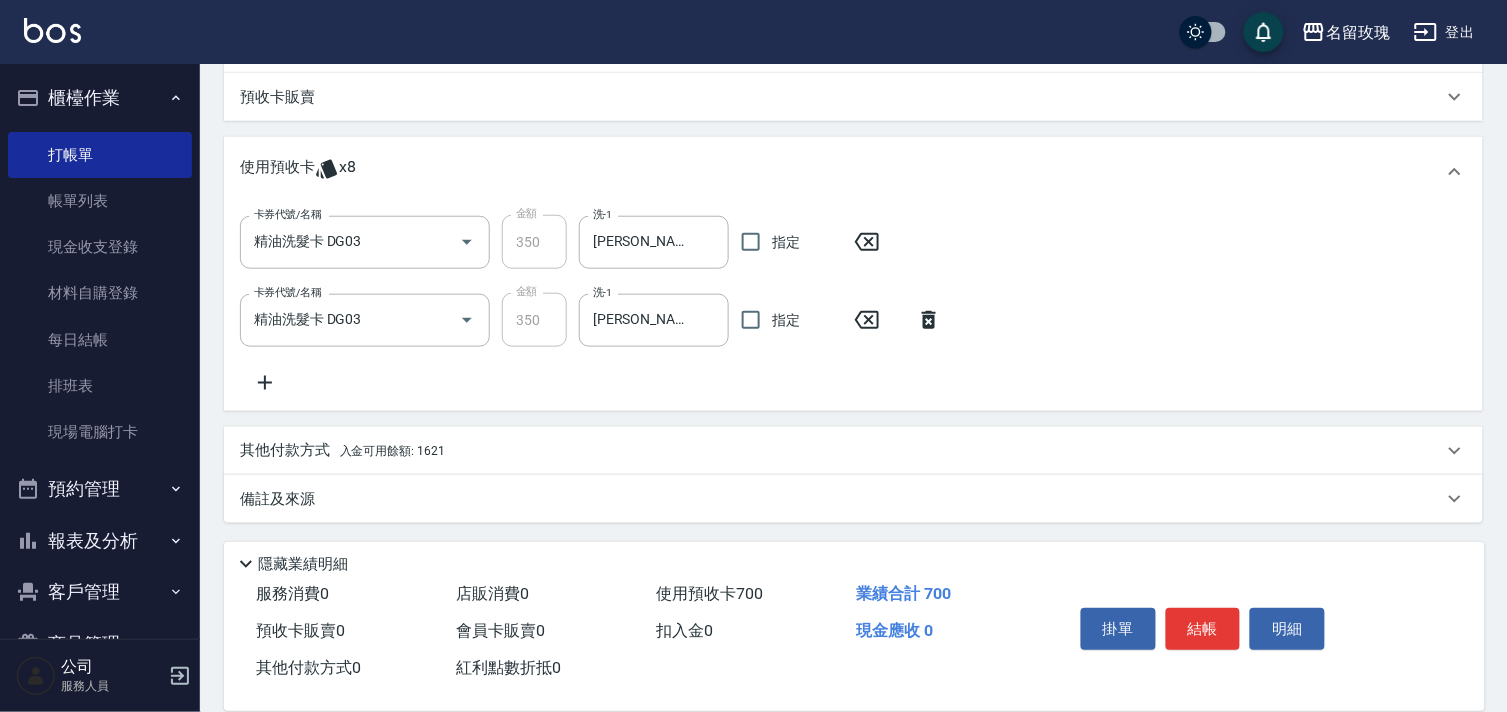 click 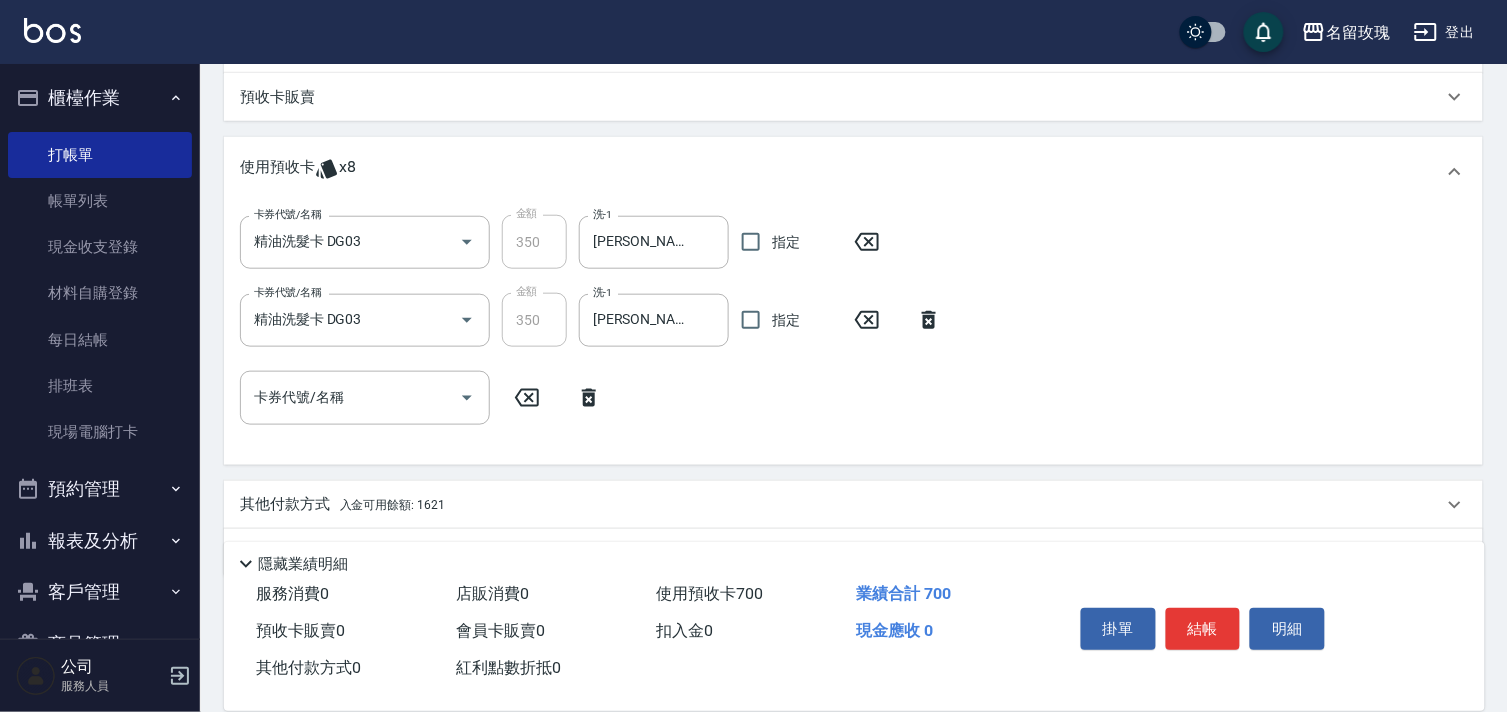 click on "卡券代號/名稱 卡券代號/名稱" at bounding box center (365, 397) 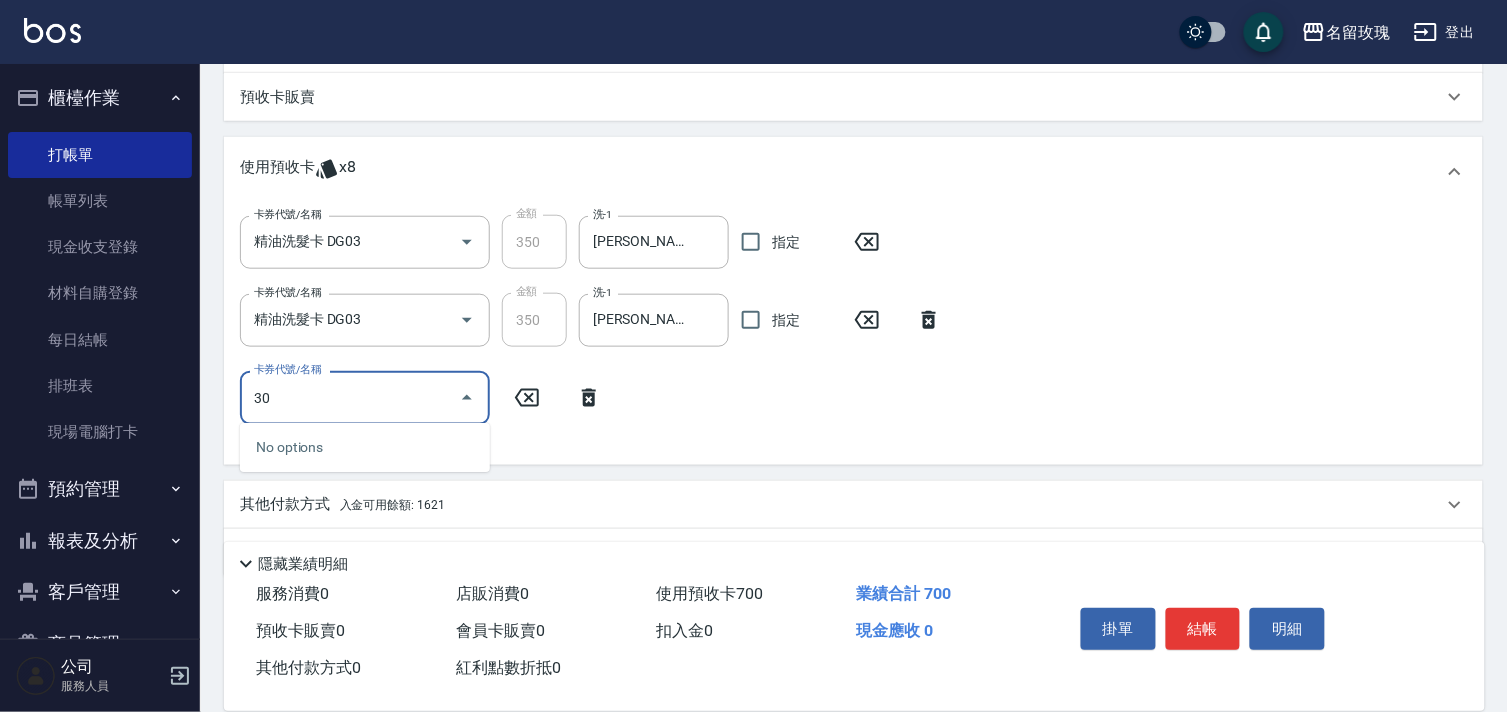 type on "305" 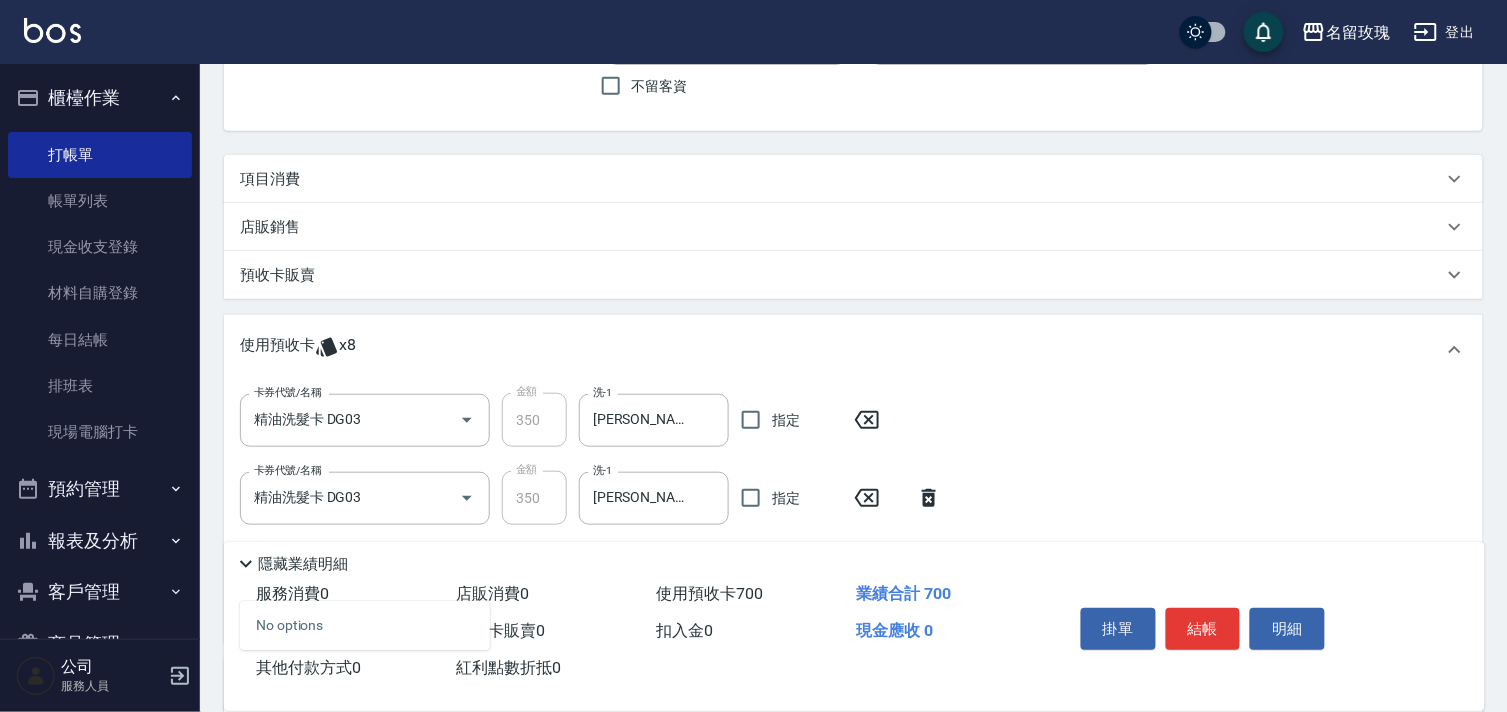 scroll, scrollTop: 0, scrollLeft: 0, axis: both 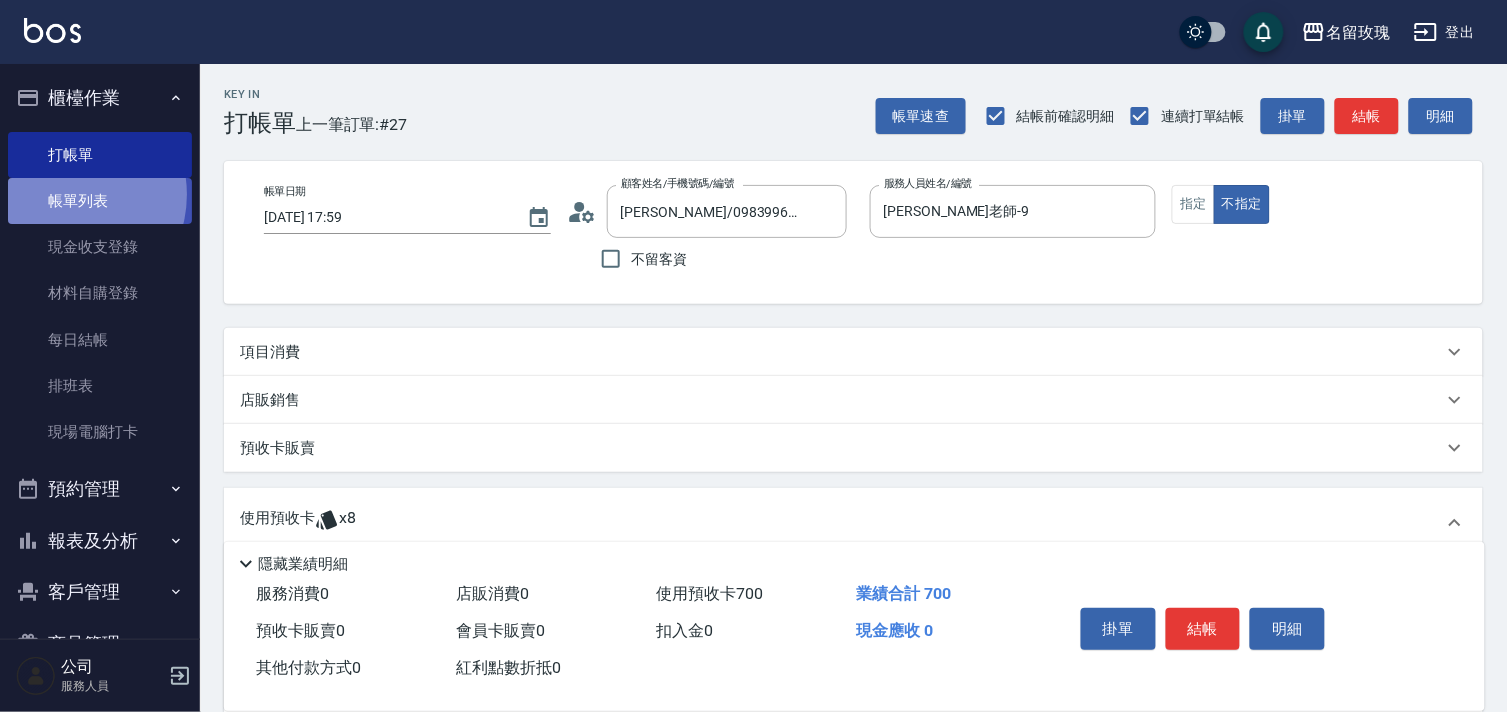 click on "帳單列表" at bounding box center [100, 201] 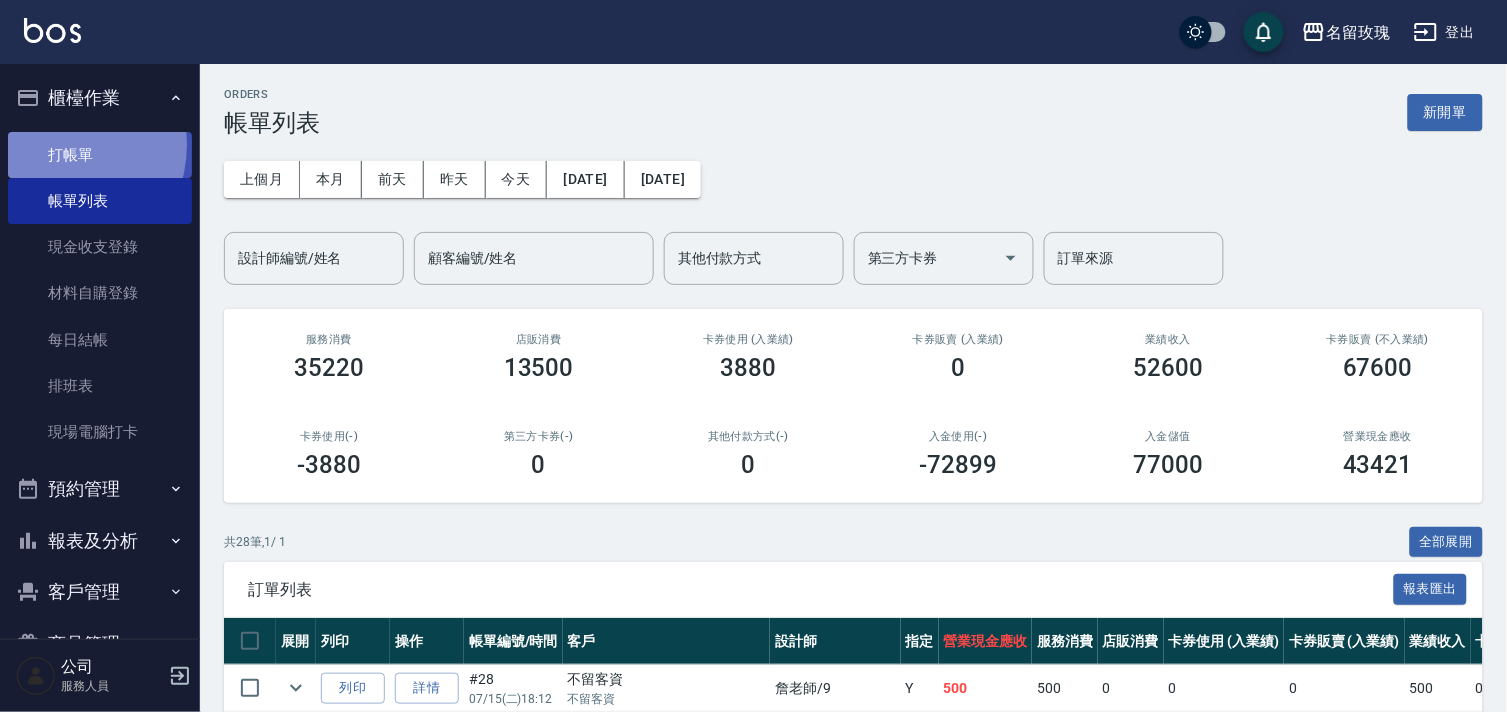 click on "打帳單" at bounding box center (100, 155) 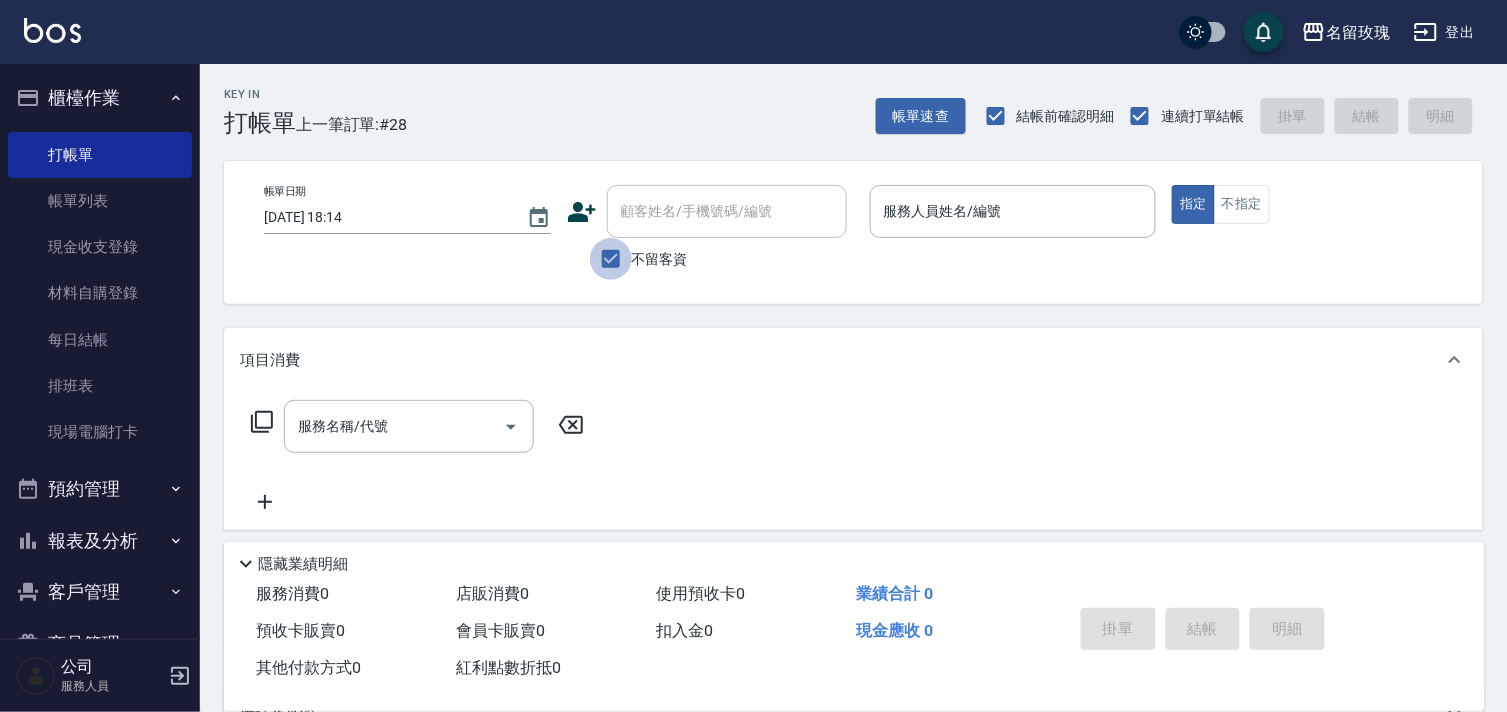 click on "不留客資" at bounding box center (611, 259) 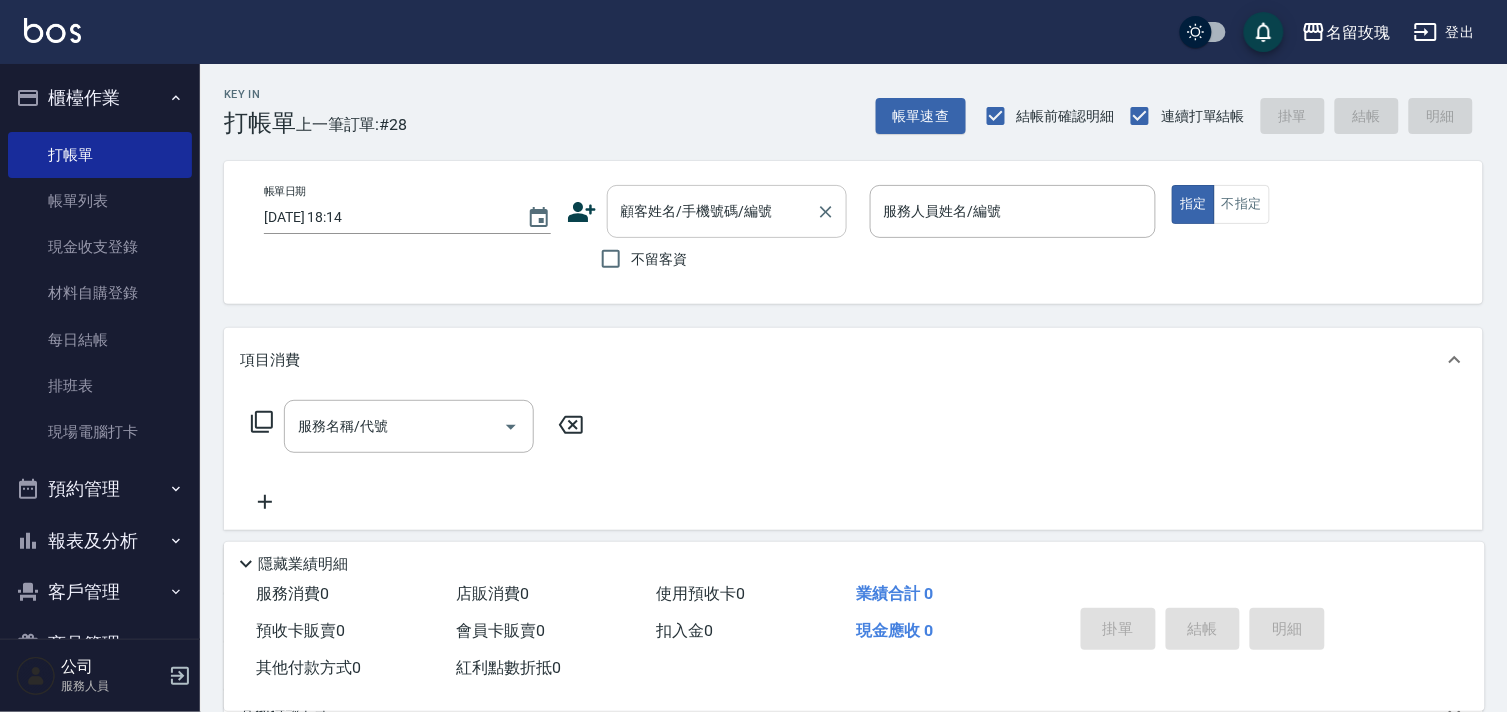 click on "顧客姓名/手機號碼/編號 顧客姓名/手機號碼/編號" at bounding box center [727, 211] 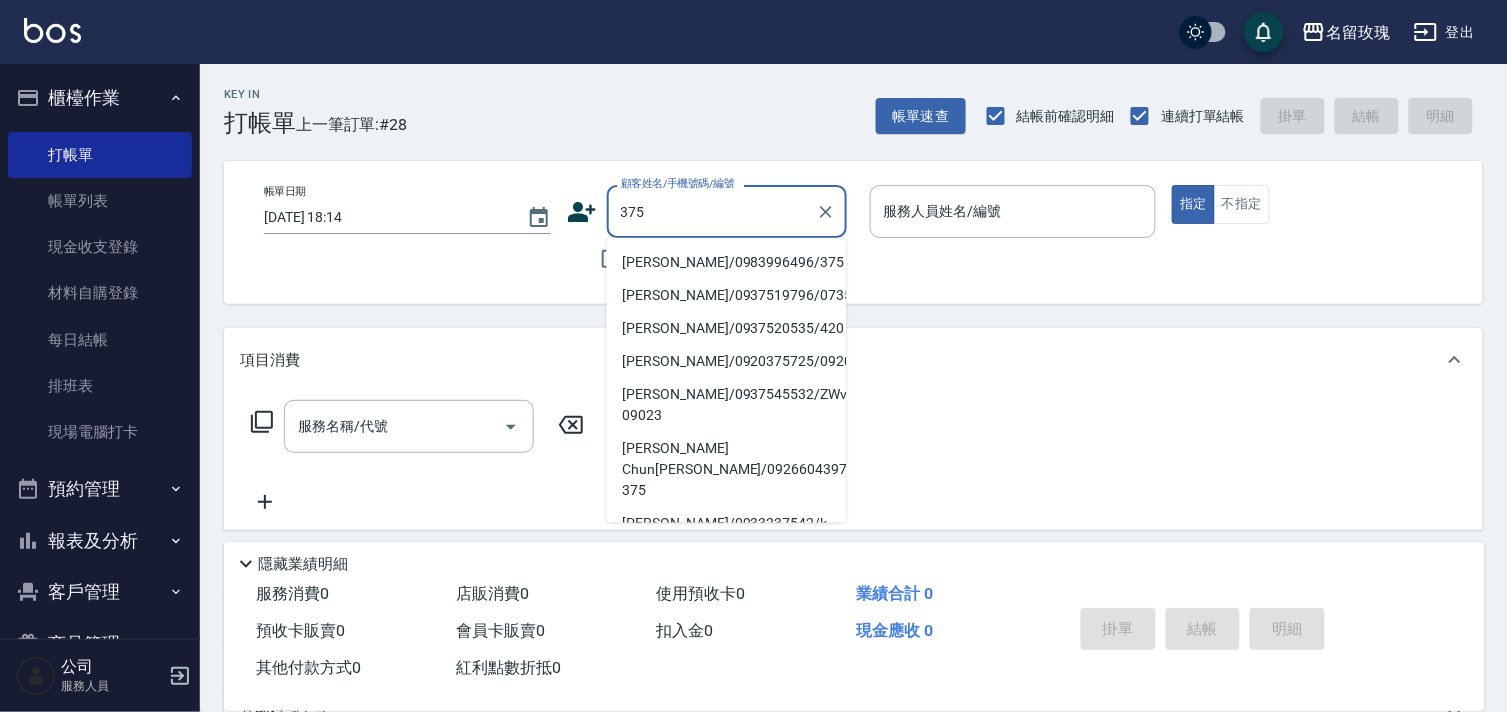 click on "周孟玲/0983996496/375" at bounding box center (727, 262) 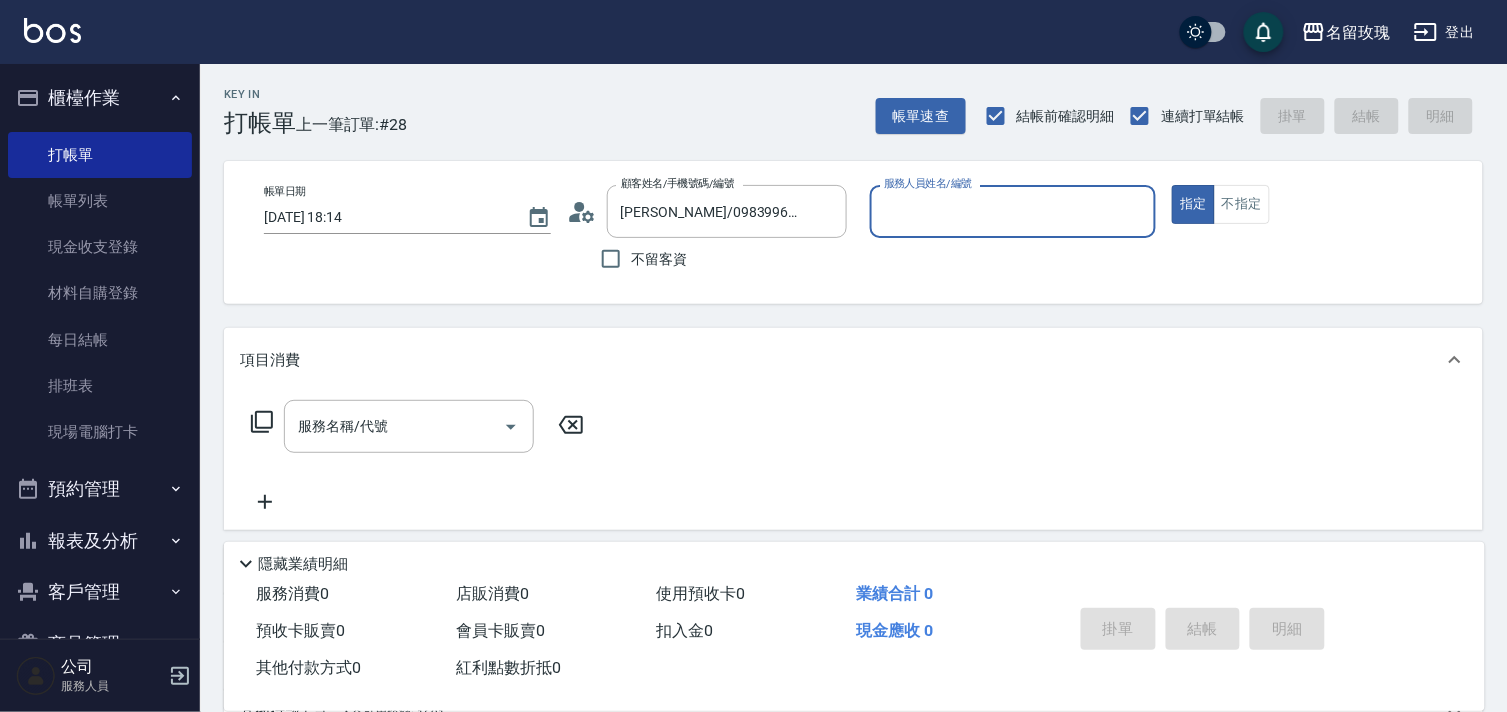 type on "詹老師-9" 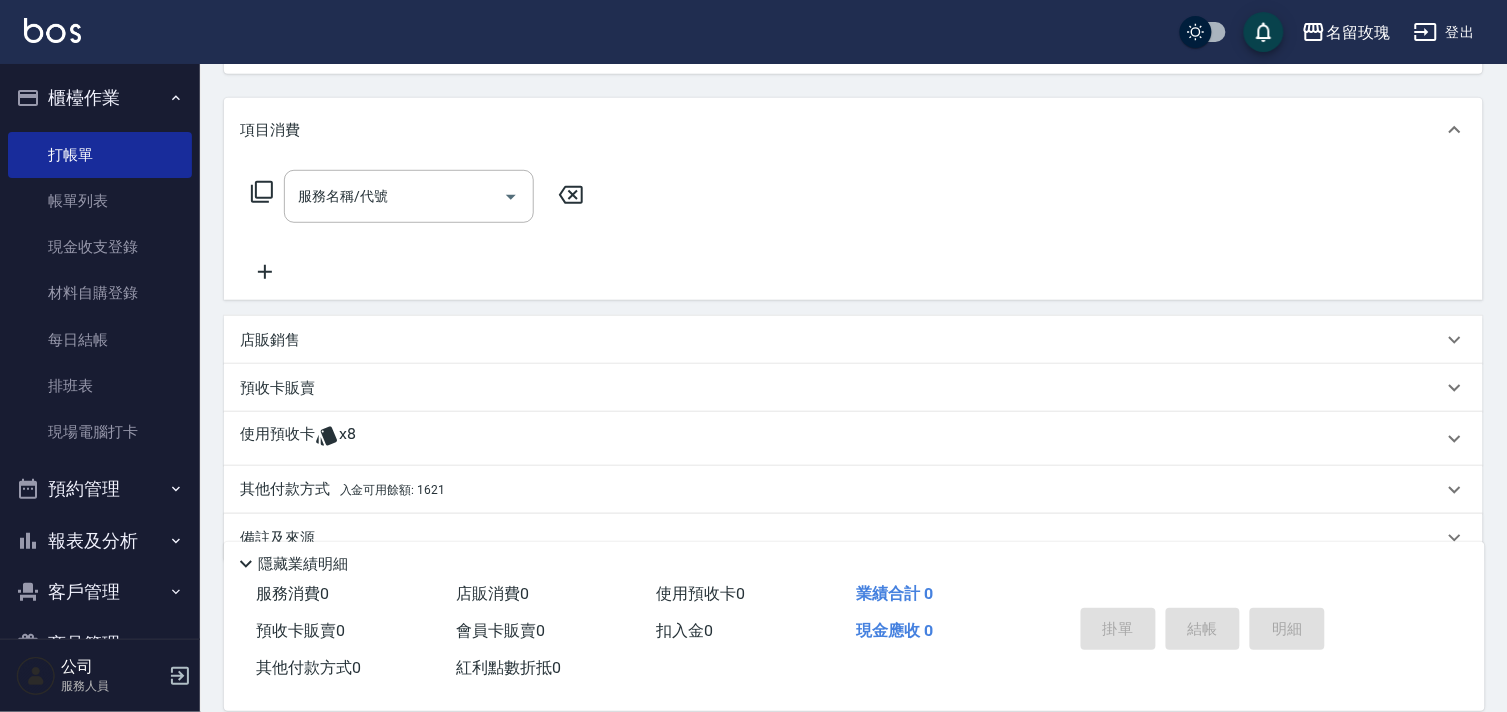 scroll, scrollTop: 268, scrollLeft: 0, axis: vertical 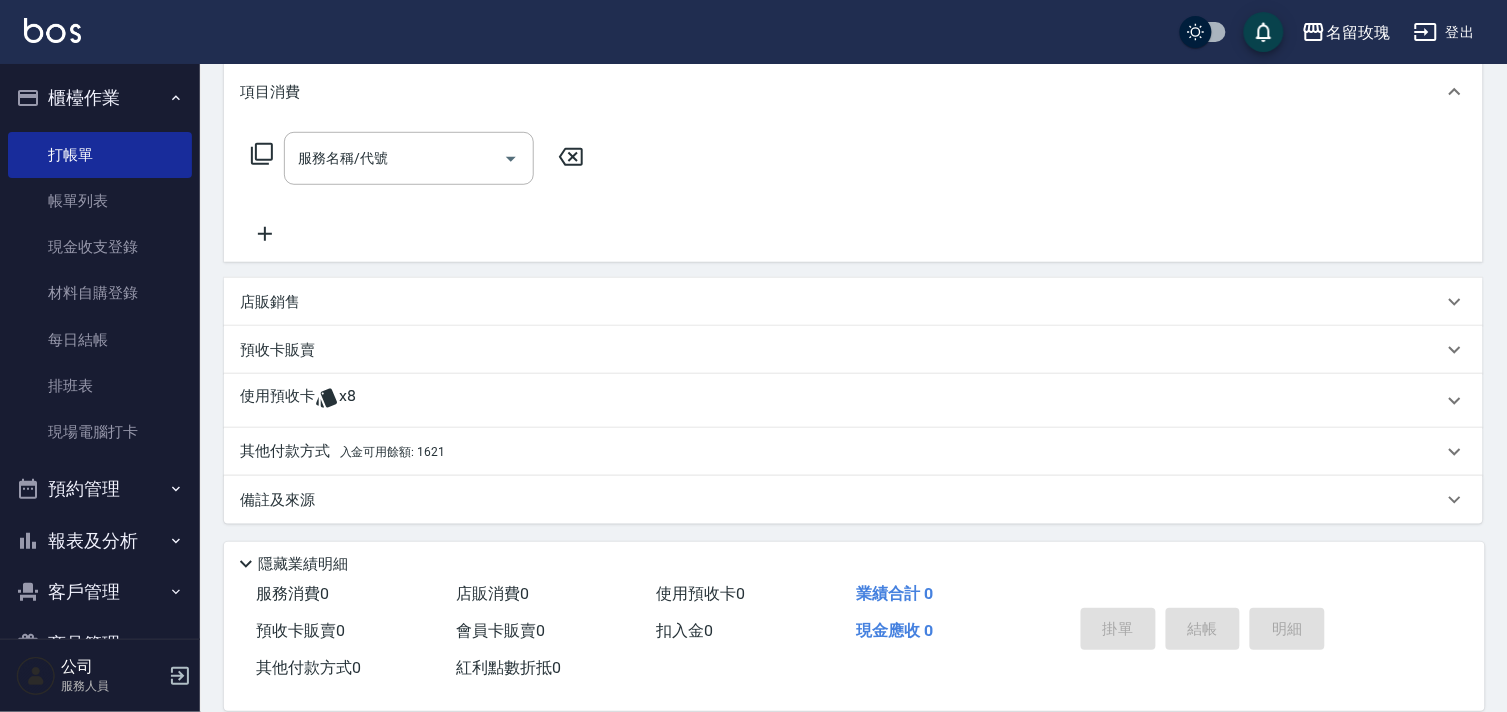 click on "使用預收卡" at bounding box center (277, 401) 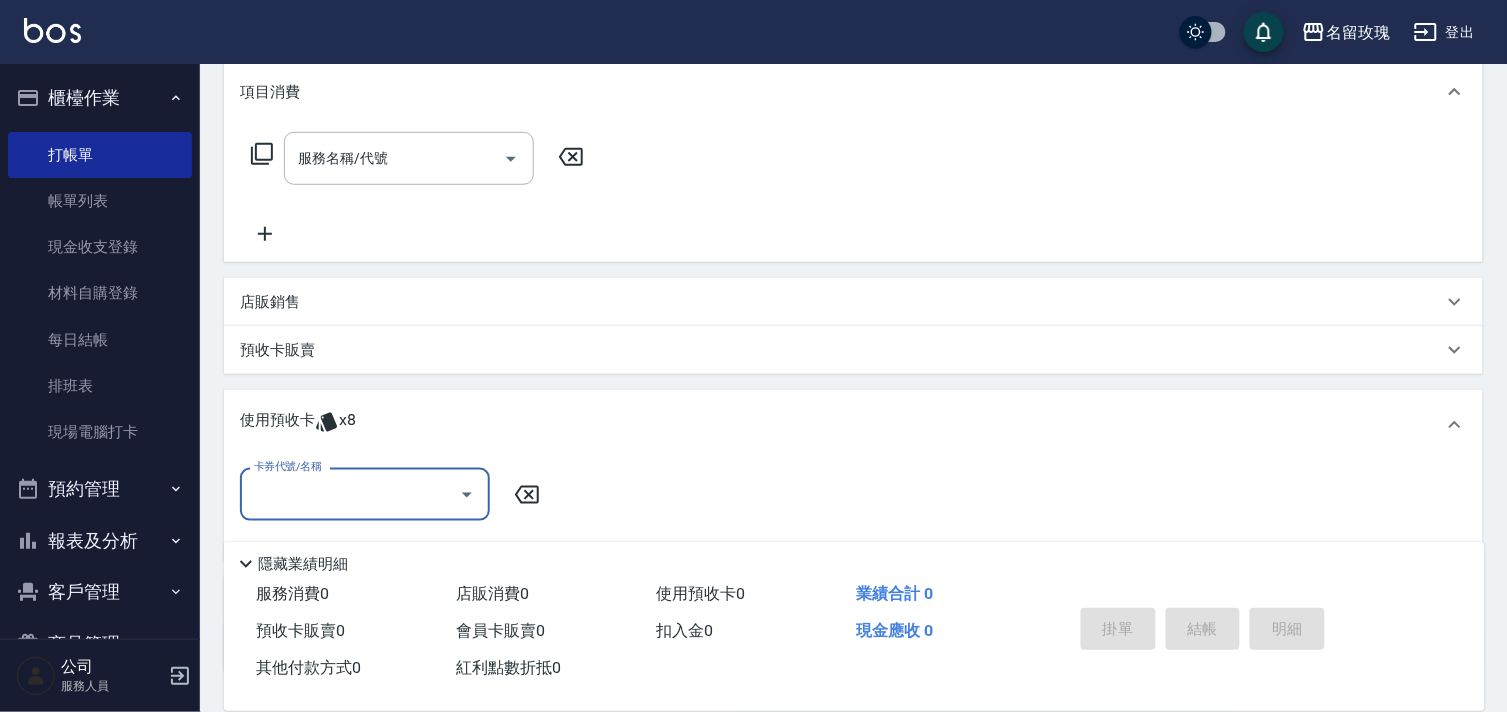 scroll, scrollTop: 0, scrollLeft: 0, axis: both 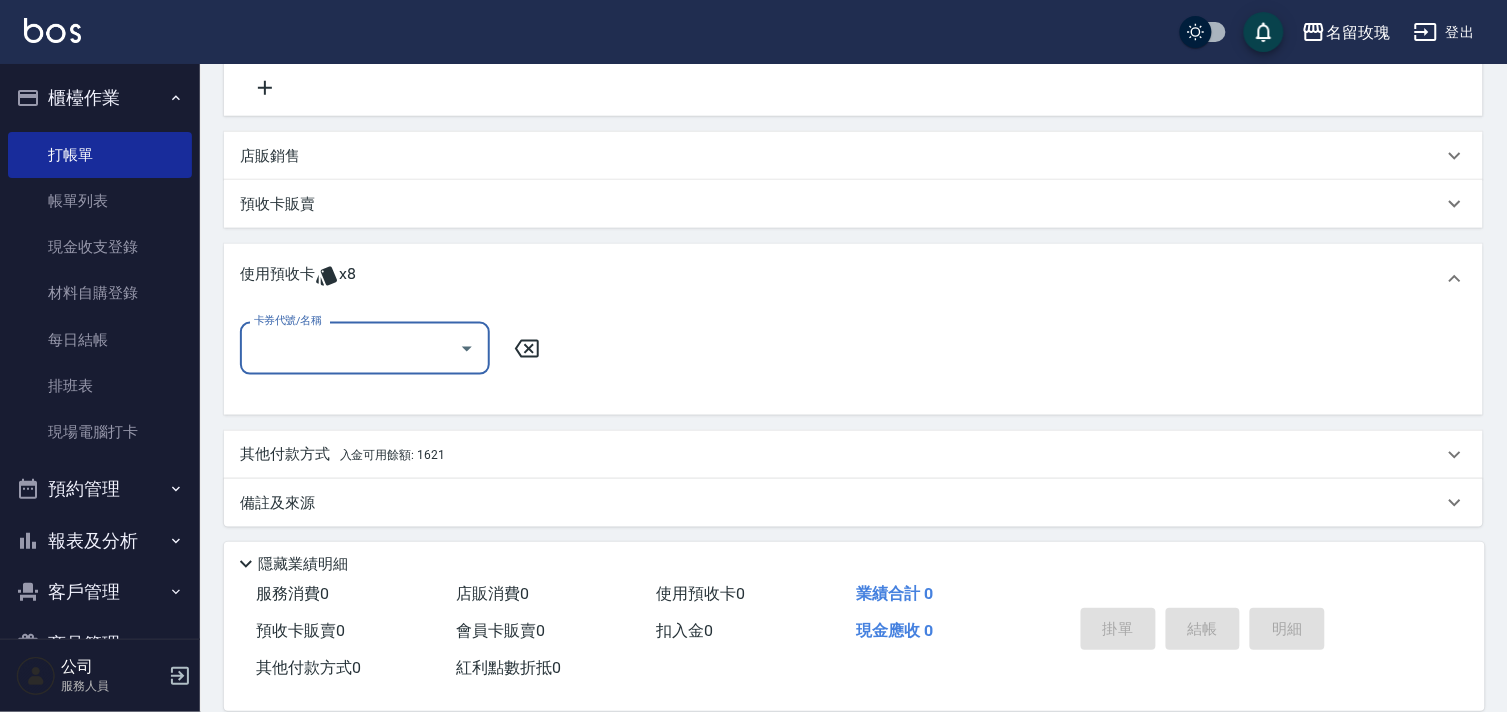 click on "卡券代號/名稱" at bounding box center [350, 348] 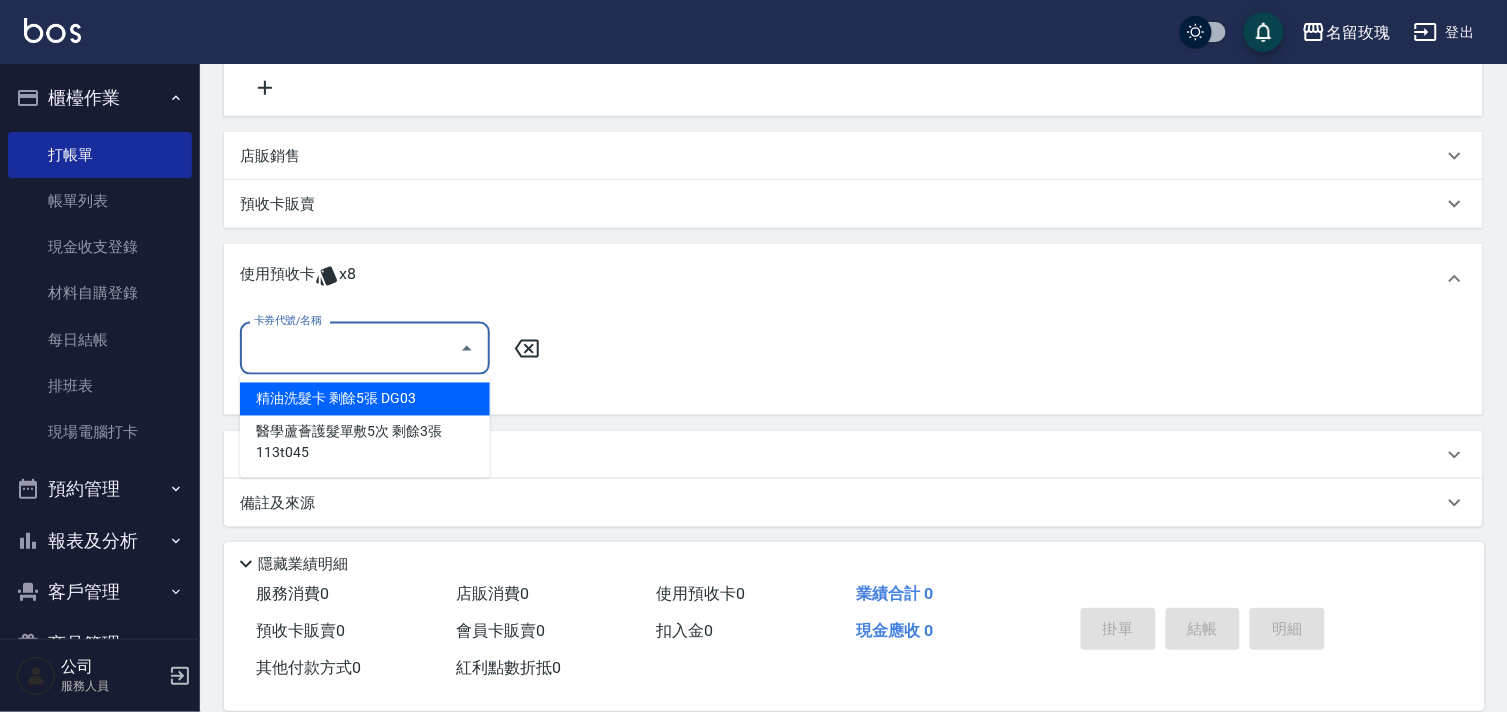 click on "精油洗髮卡 剩餘5張 DG03" at bounding box center (365, 399) 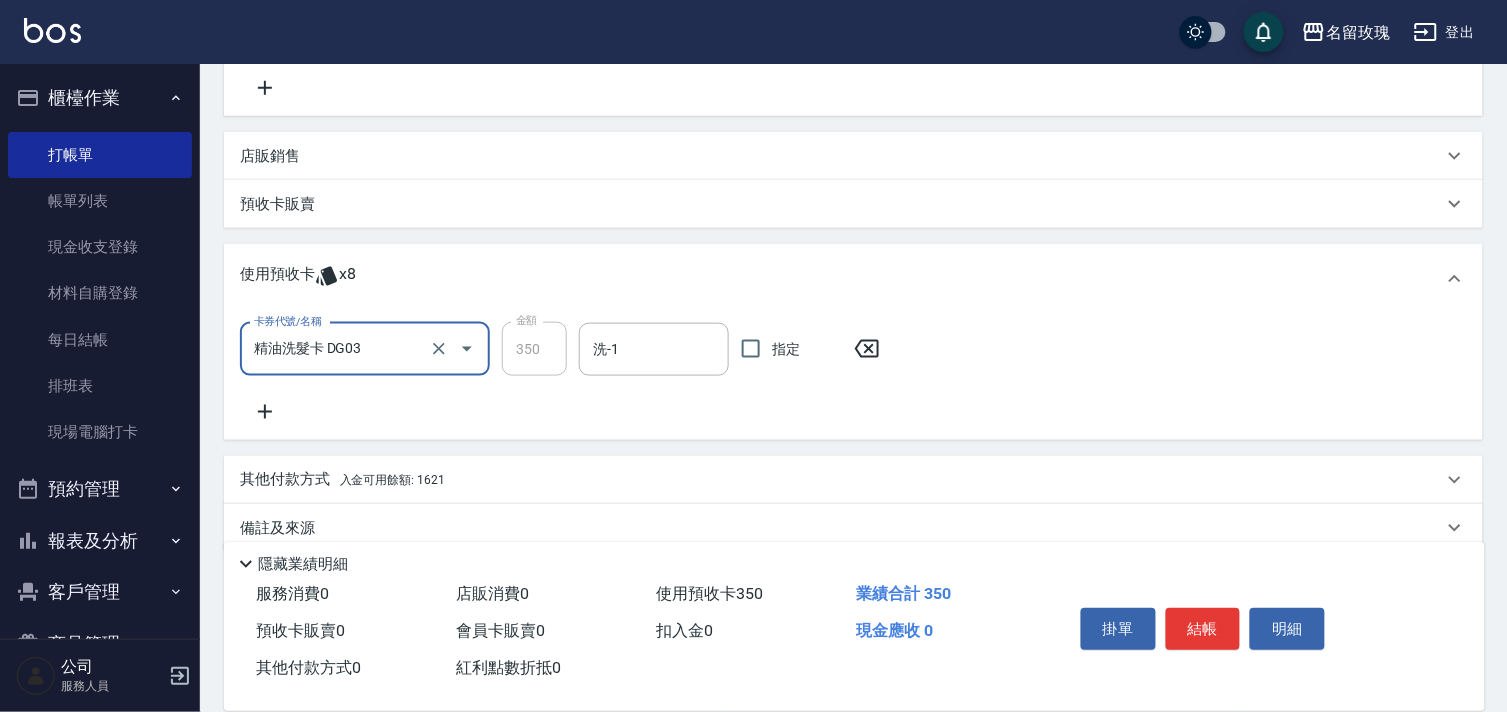 click 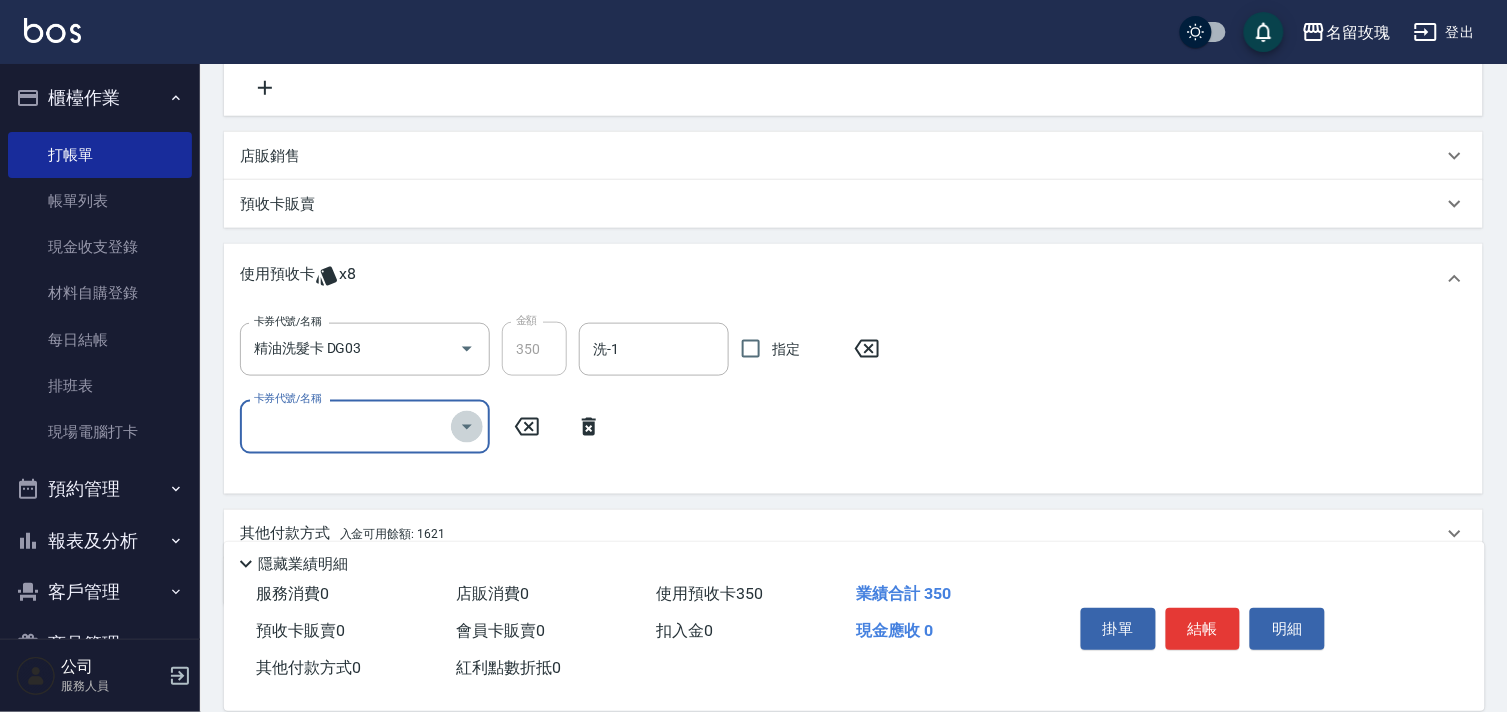 drag, startPoint x: 467, startPoint y: 413, endPoint x: 438, endPoint y: 450, distance: 47.010635 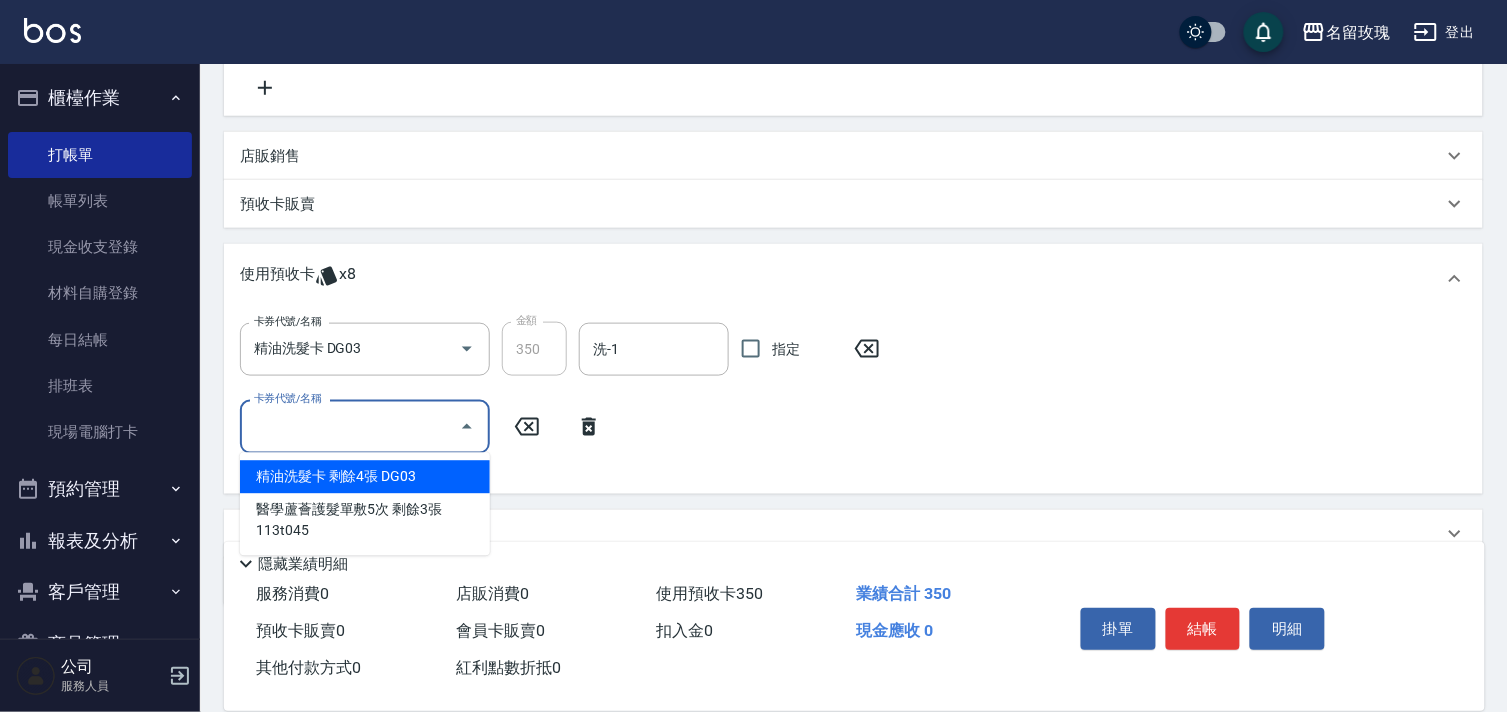 drag, startPoint x: 406, startPoint y: 472, endPoint x: 475, endPoint y: 416, distance: 88.86507 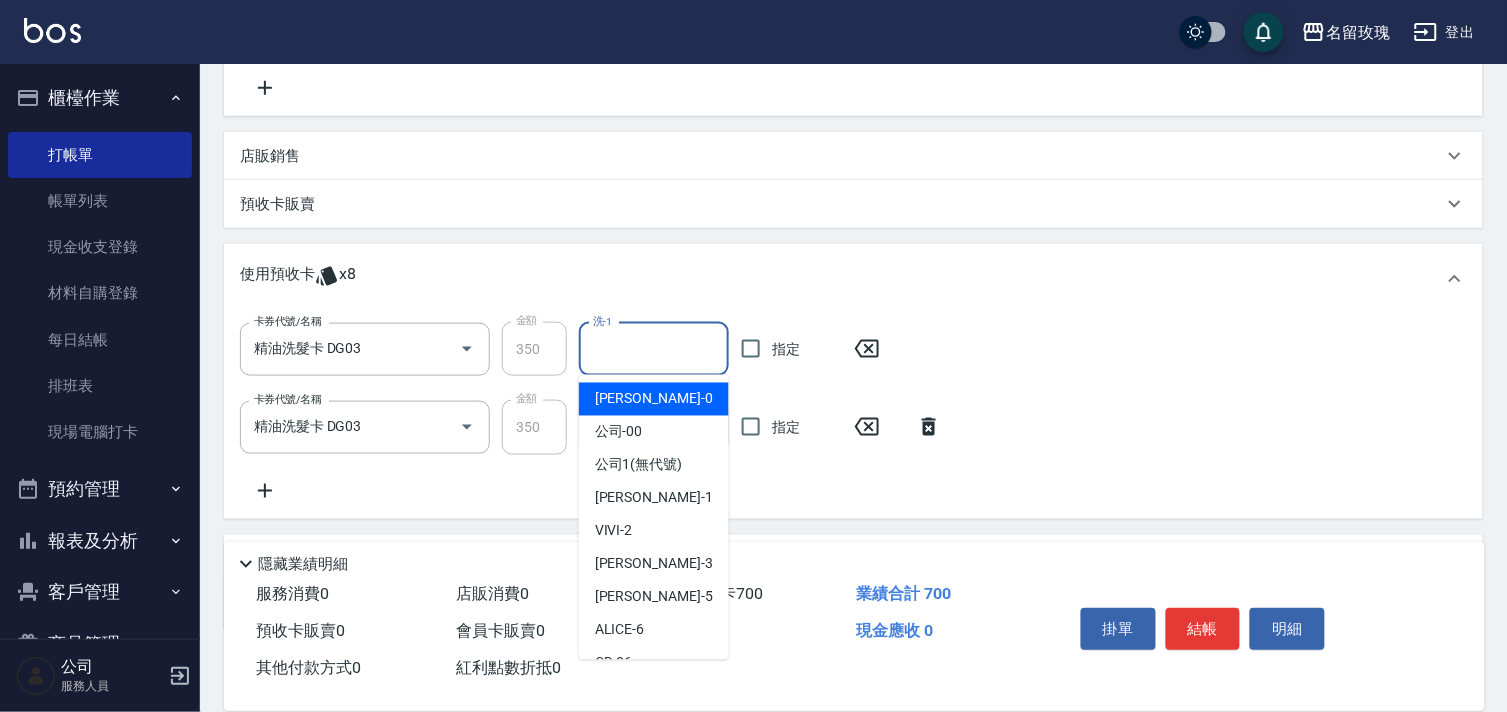 click on "洗-1" at bounding box center [654, 349] 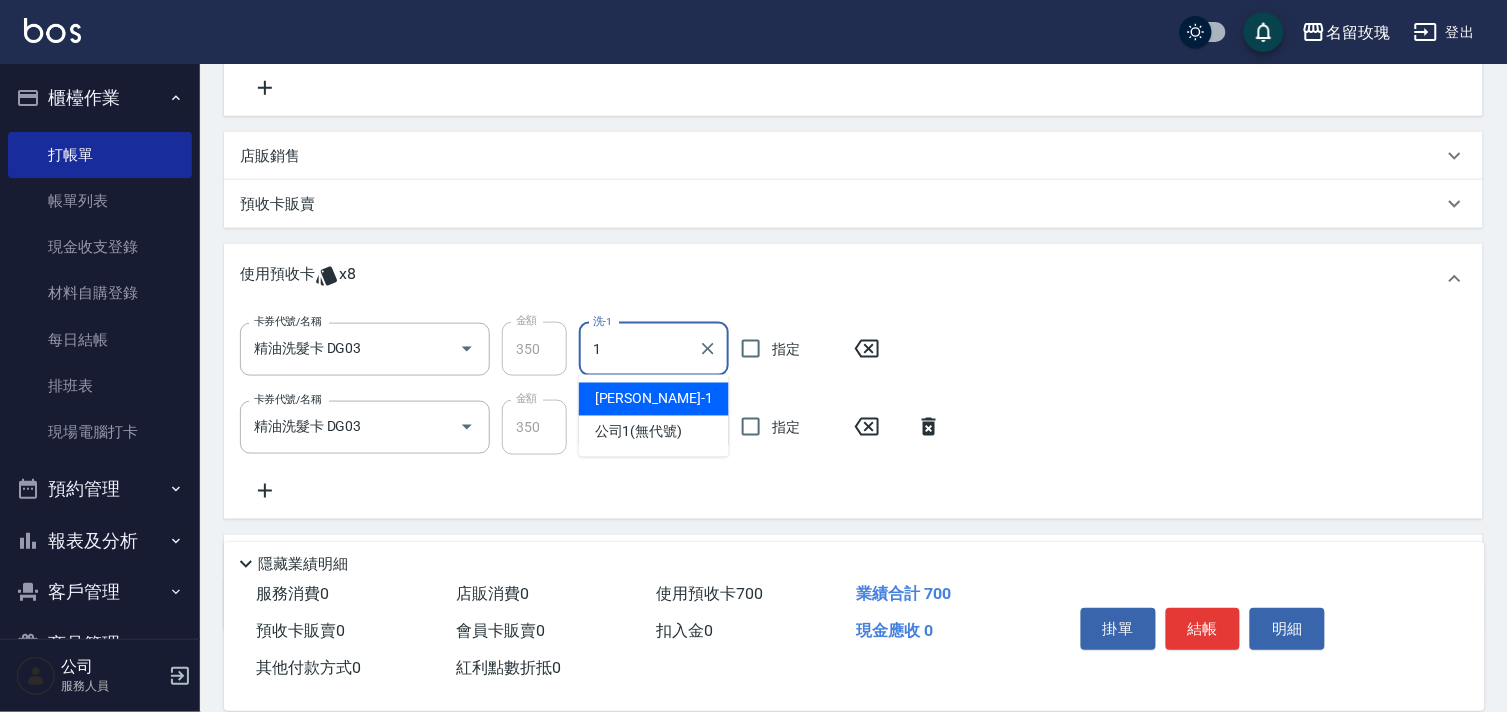 type on "JOYCE-1" 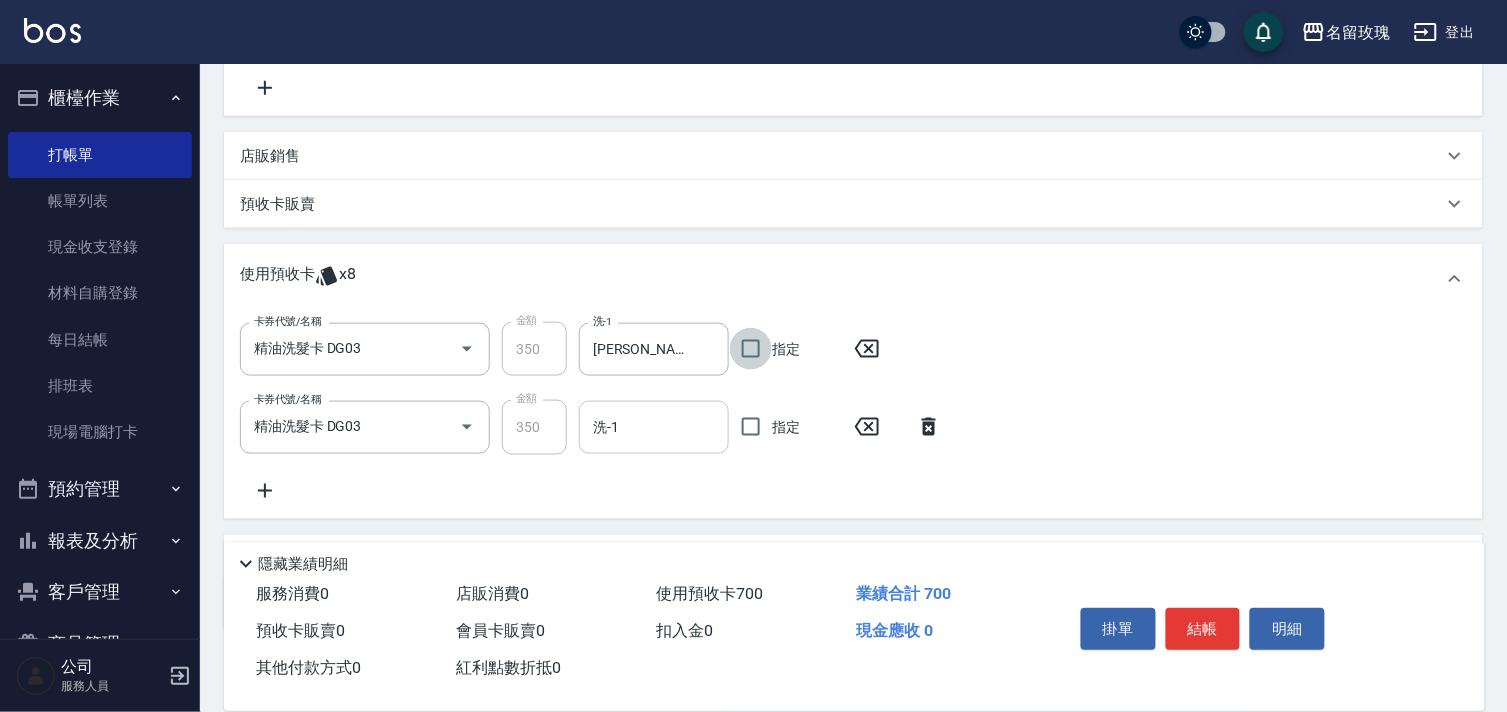 click on "洗-1" at bounding box center (654, 427) 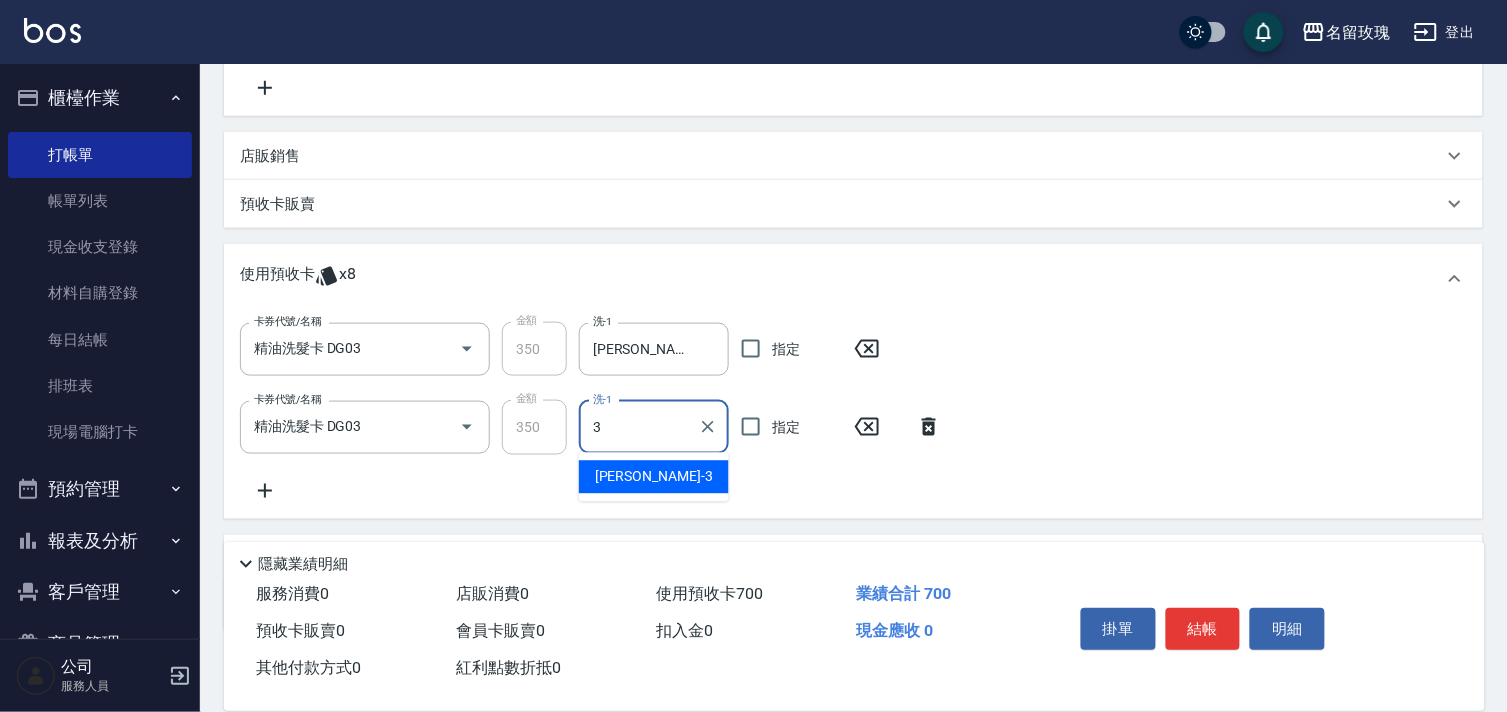 type on "Jenny-3" 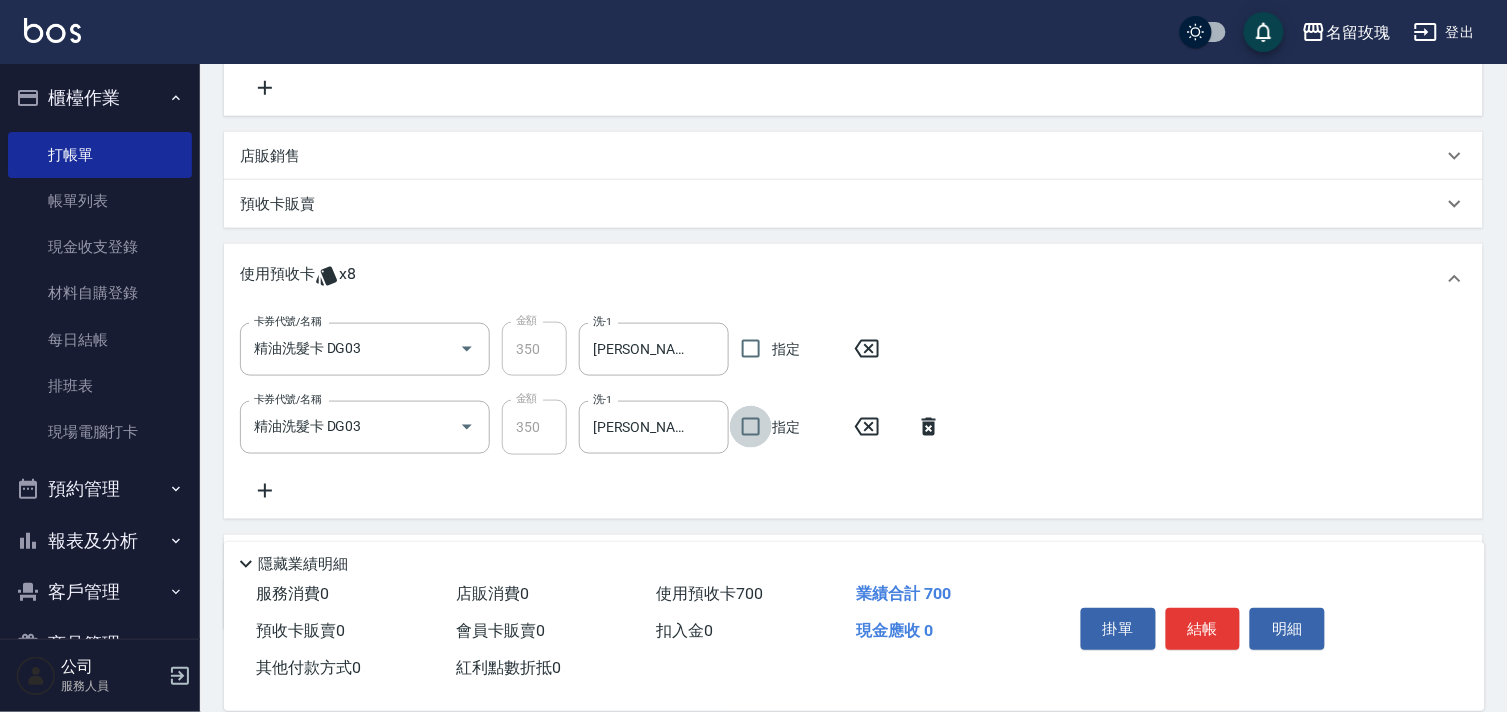 click 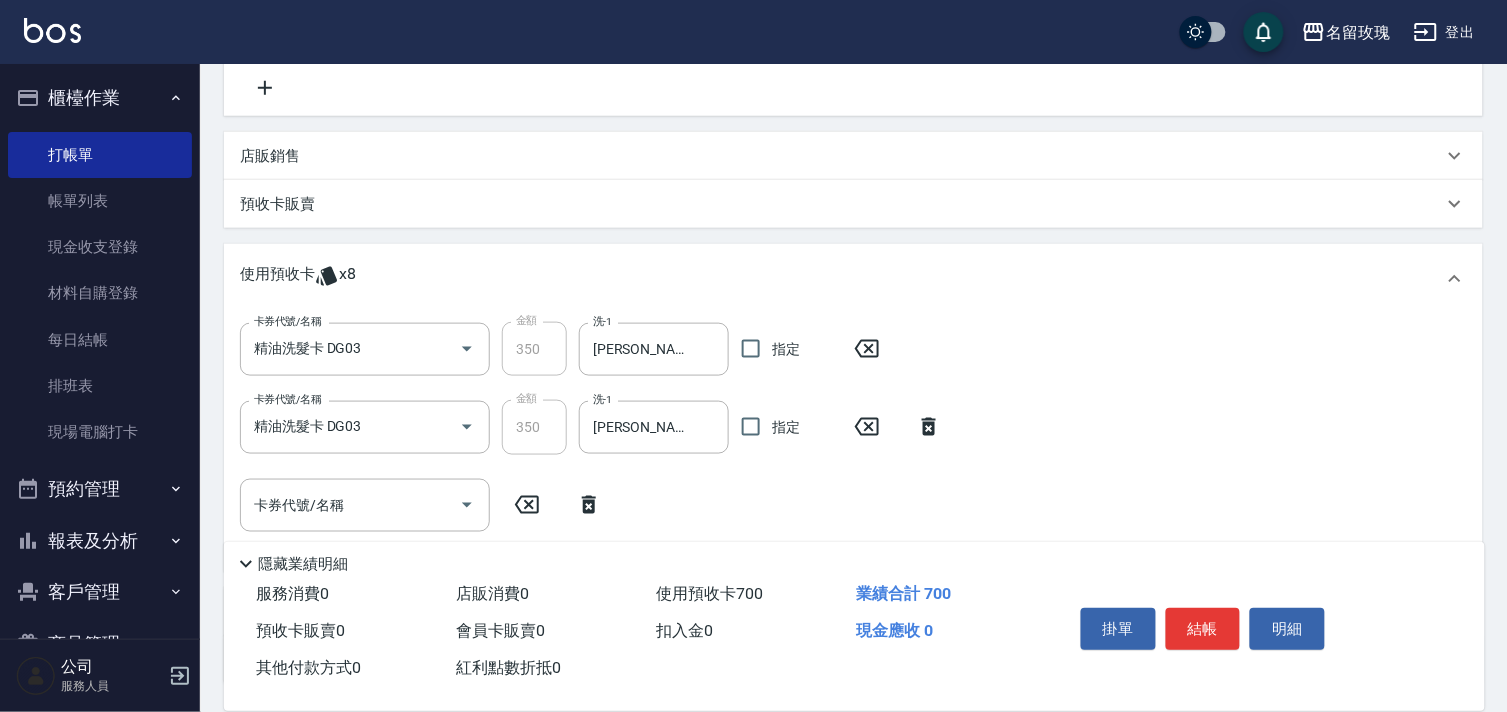 click on "卡券代號/名稱 精油洗髮卡 DG03 卡券代號/名稱 金額 350 金額 洗-1 JOYCE-1 洗-1 指定 卡券代號/名稱 精油洗髮卡 DG03 卡券代號/名稱 金額 350 金額 洗-1 Jenny-3 洗-1 指定 卡券代號/名稱 卡券代號/名稱" at bounding box center [853, 438] 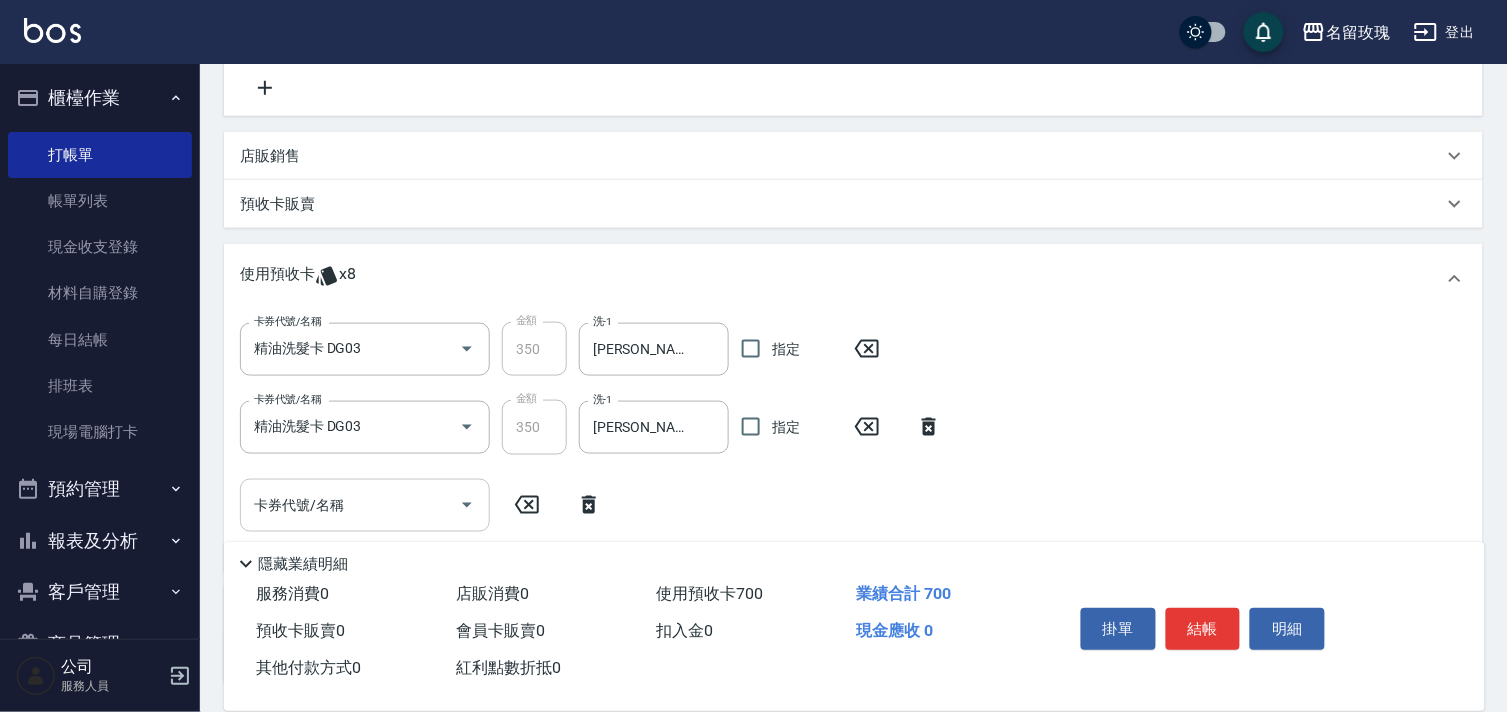 click on "卡券代號/名稱 卡券代號/名稱" at bounding box center (365, 505) 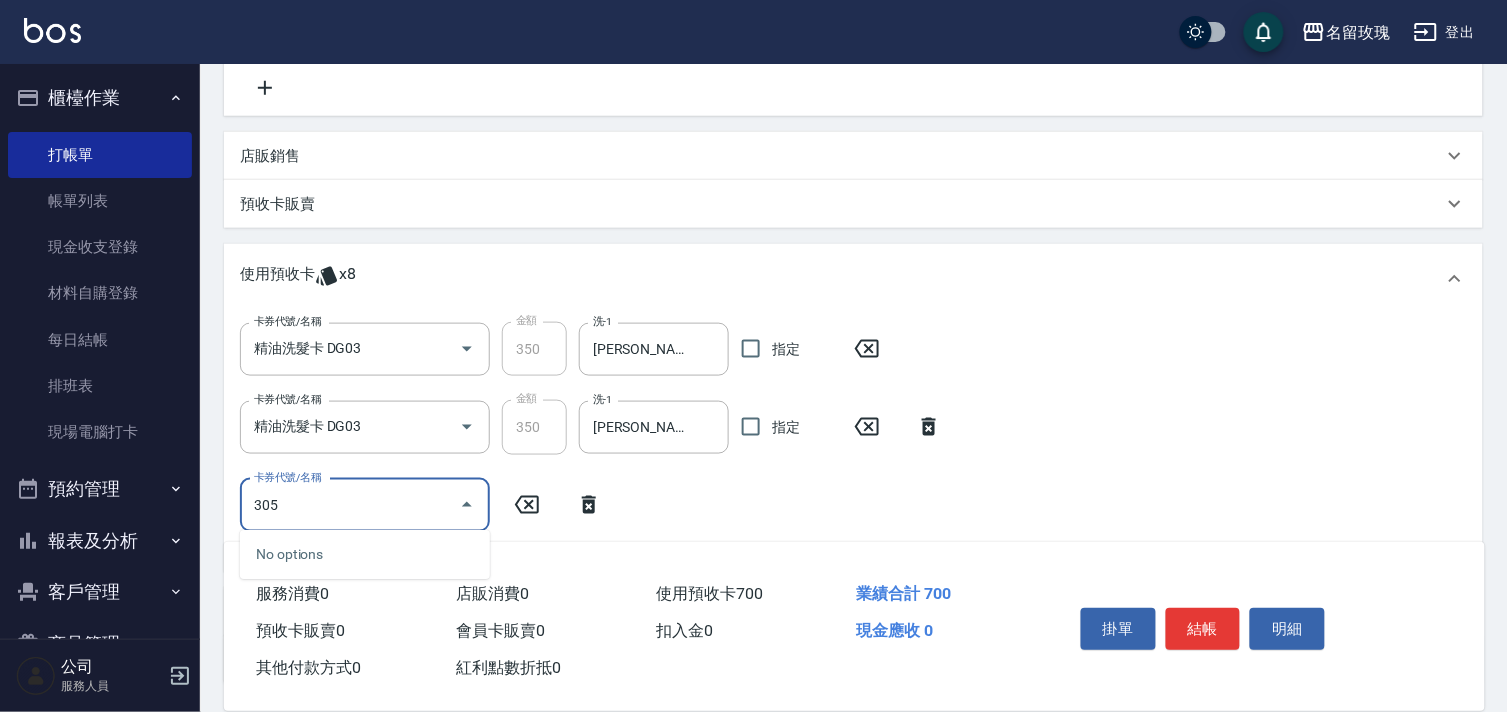type on "305" 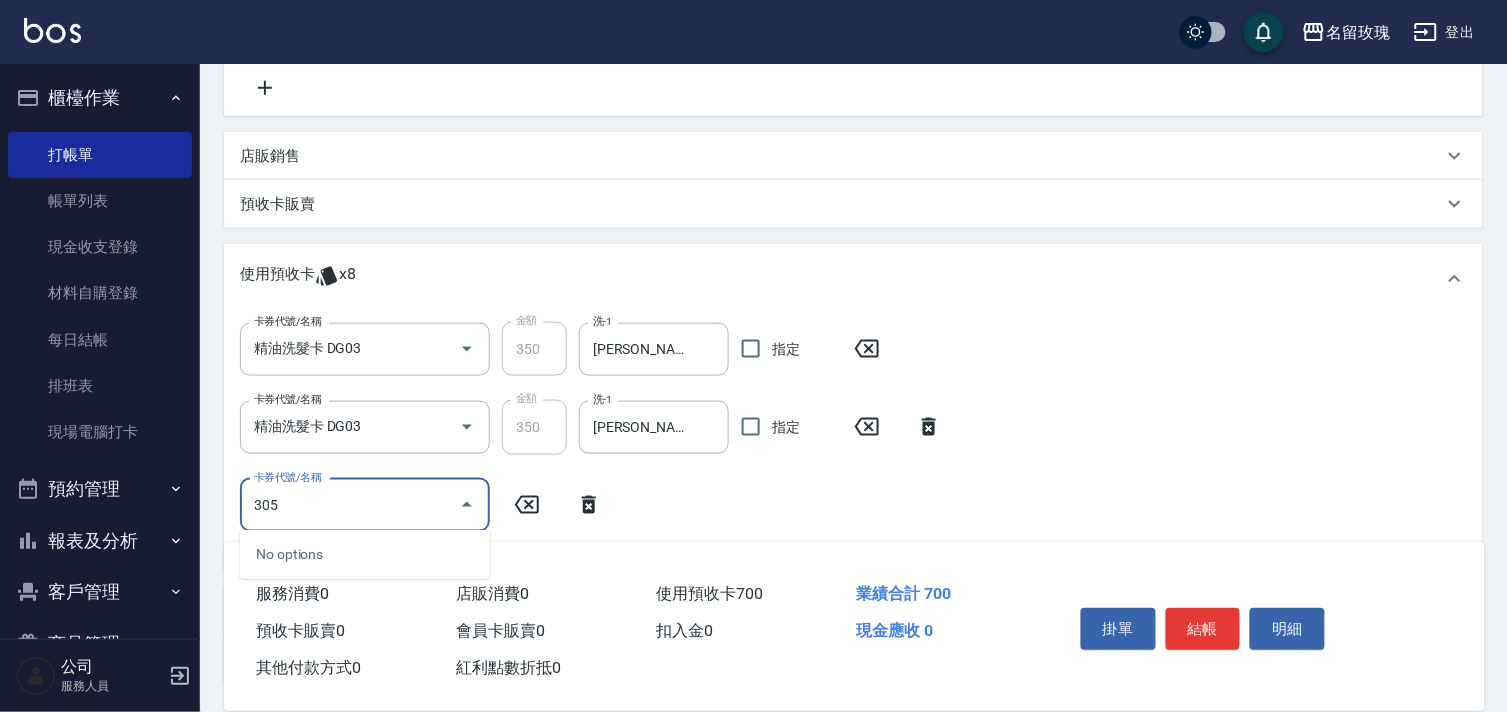 type 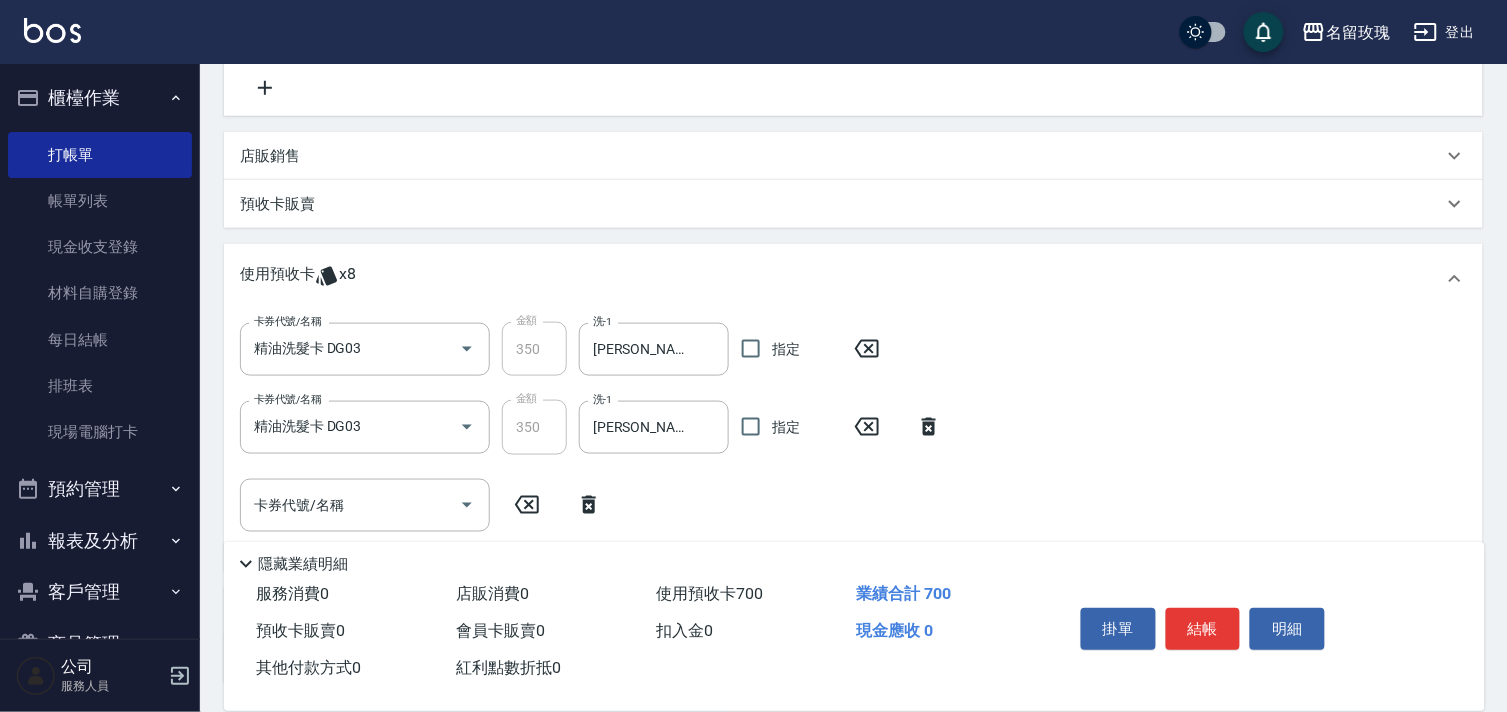 click 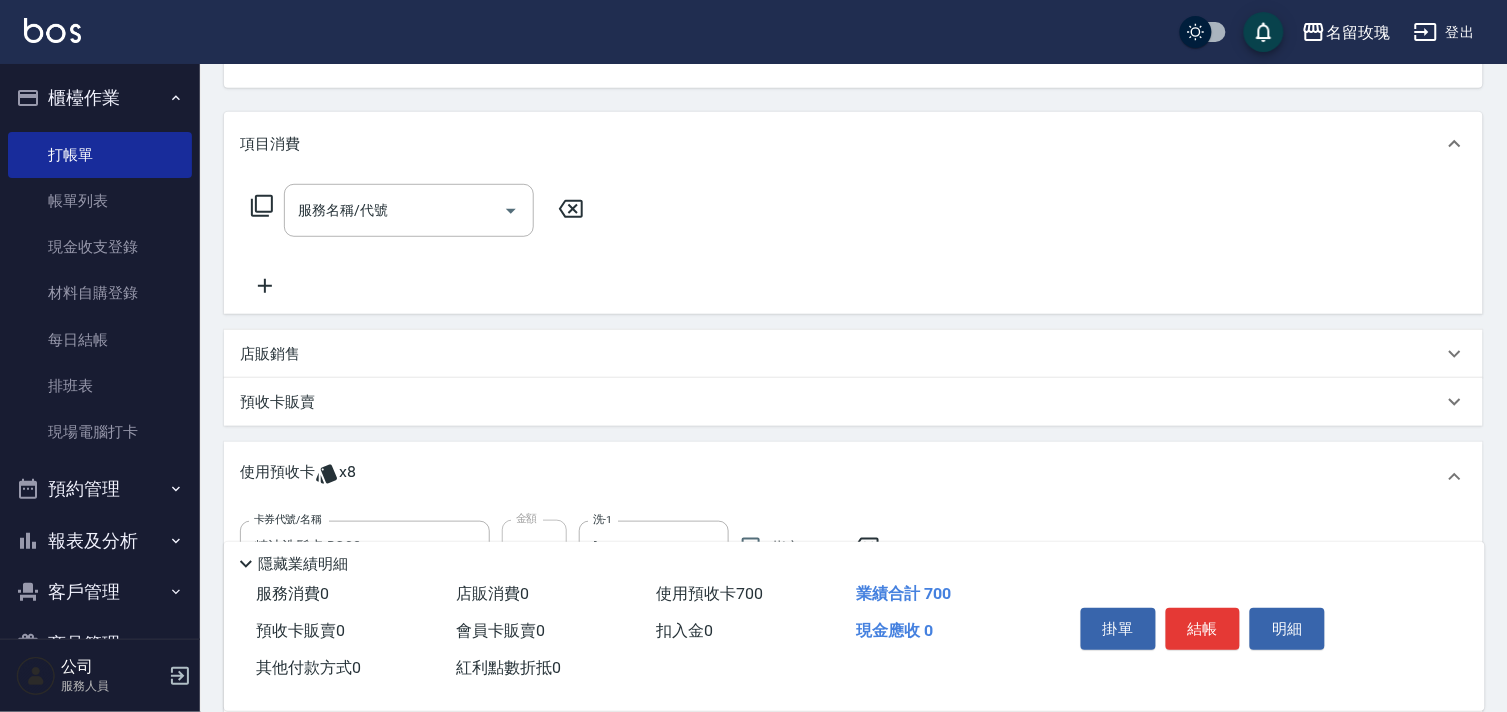 scroll, scrollTop: 192, scrollLeft: 0, axis: vertical 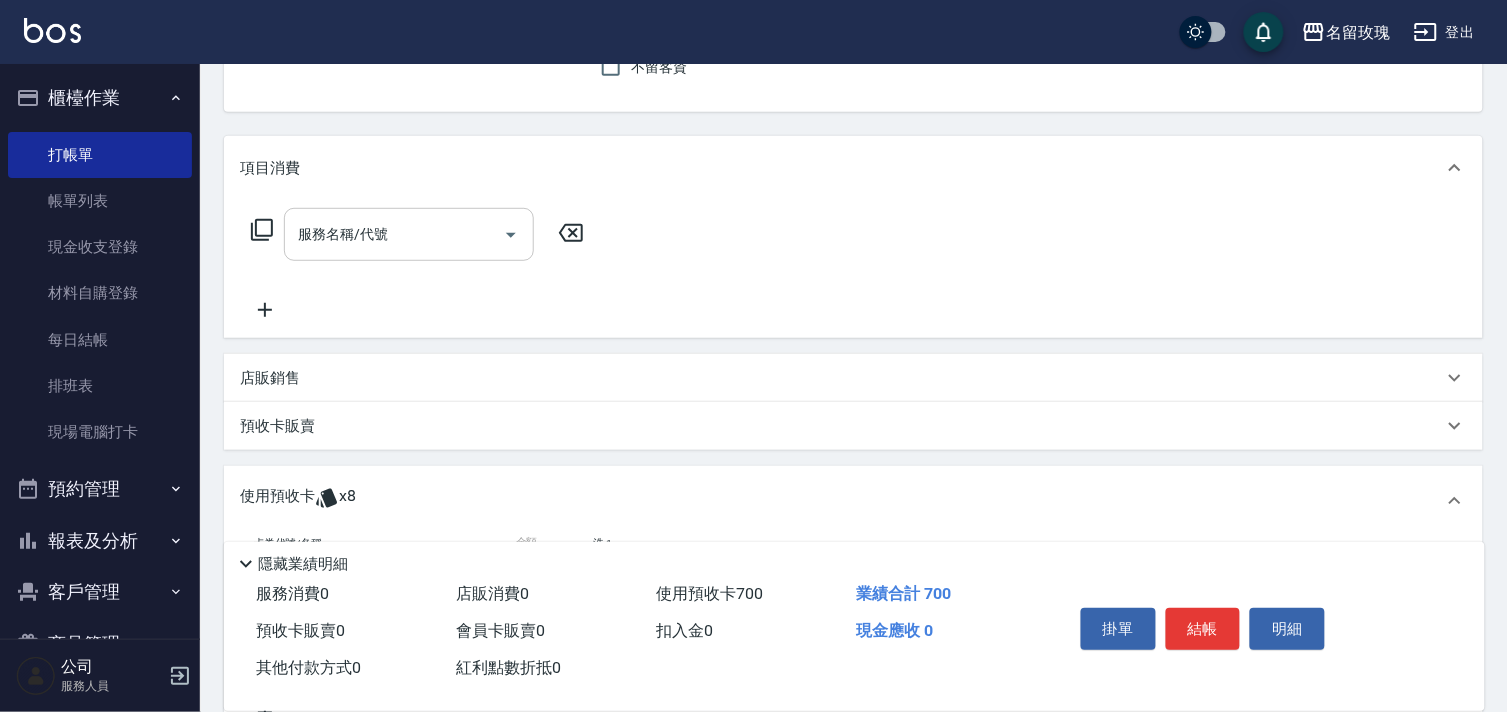 click on "服務名稱/代號 服務名稱/代號" at bounding box center [409, 234] 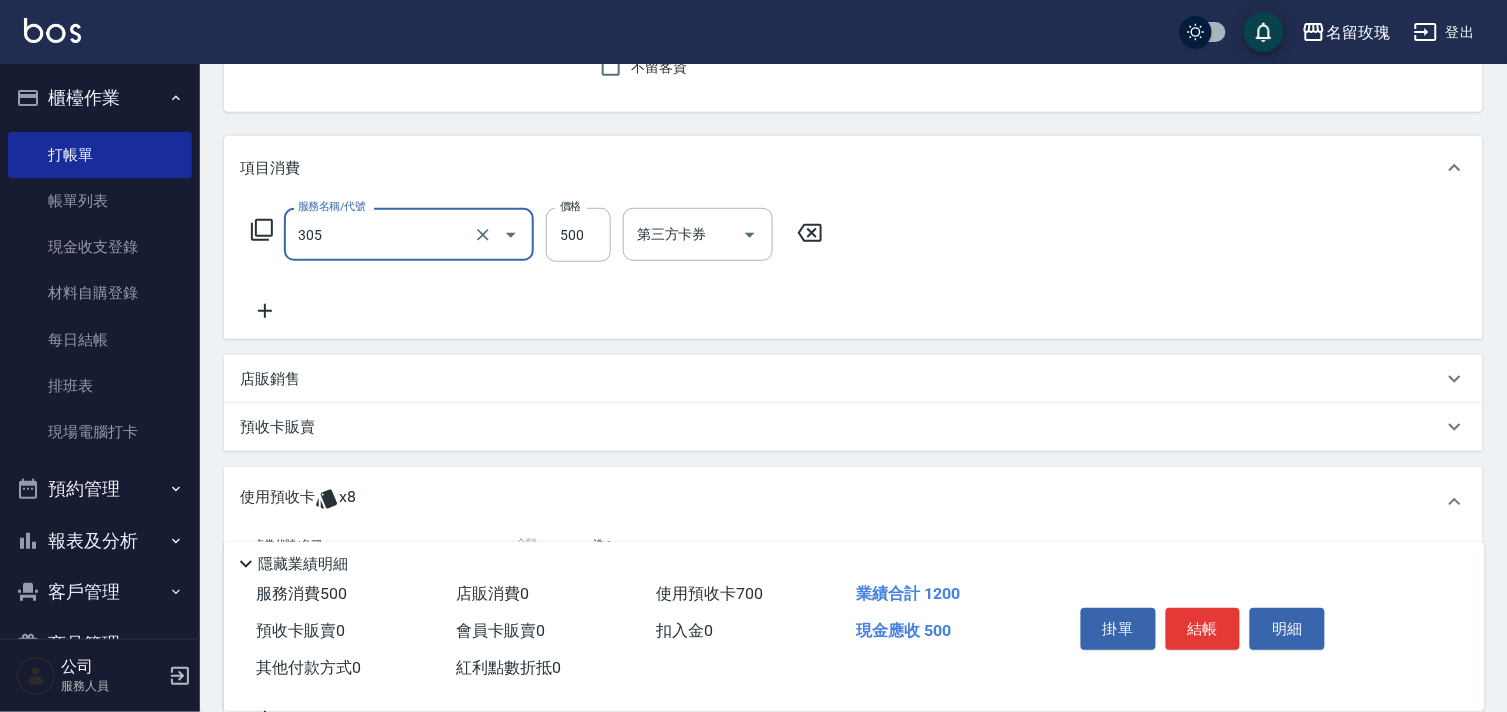type on "剪髮(305)" 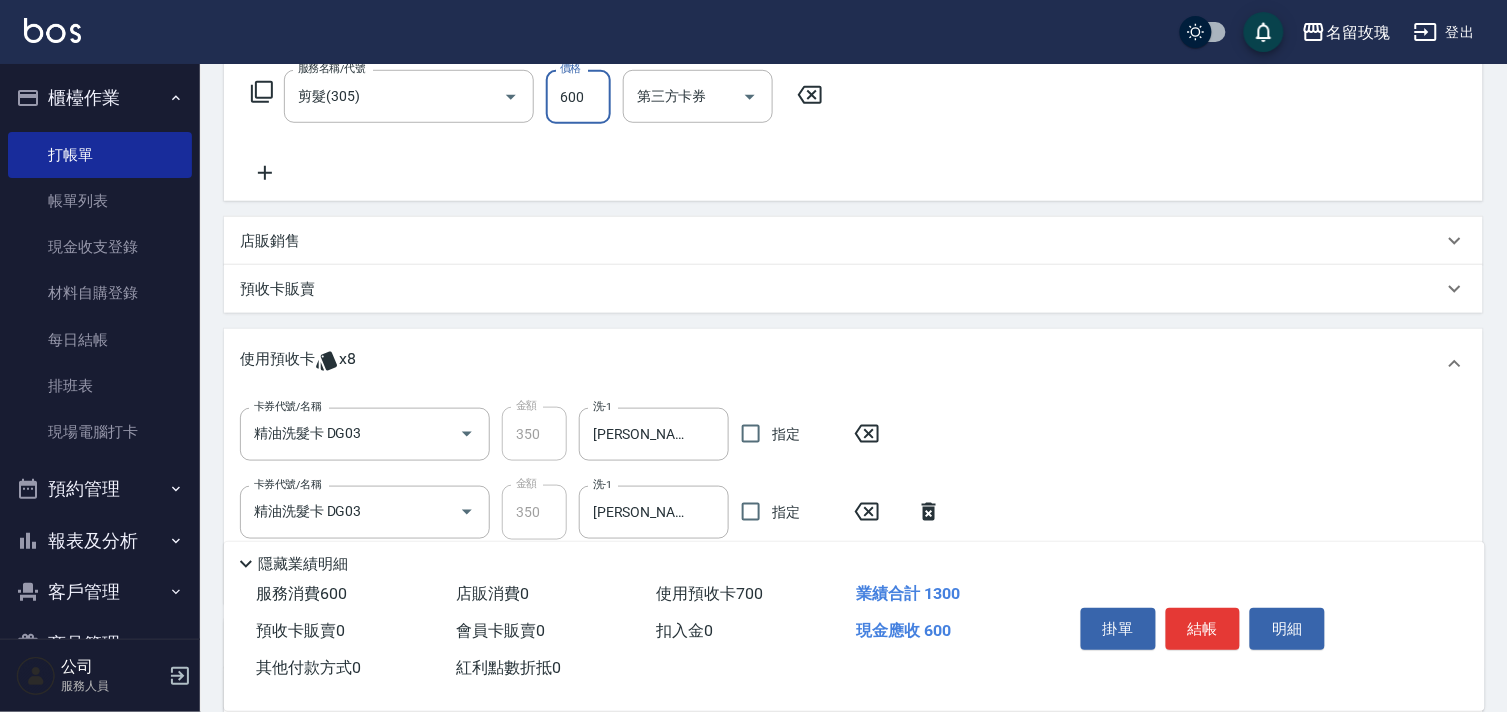 scroll, scrollTop: 522, scrollLeft: 0, axis: vertical 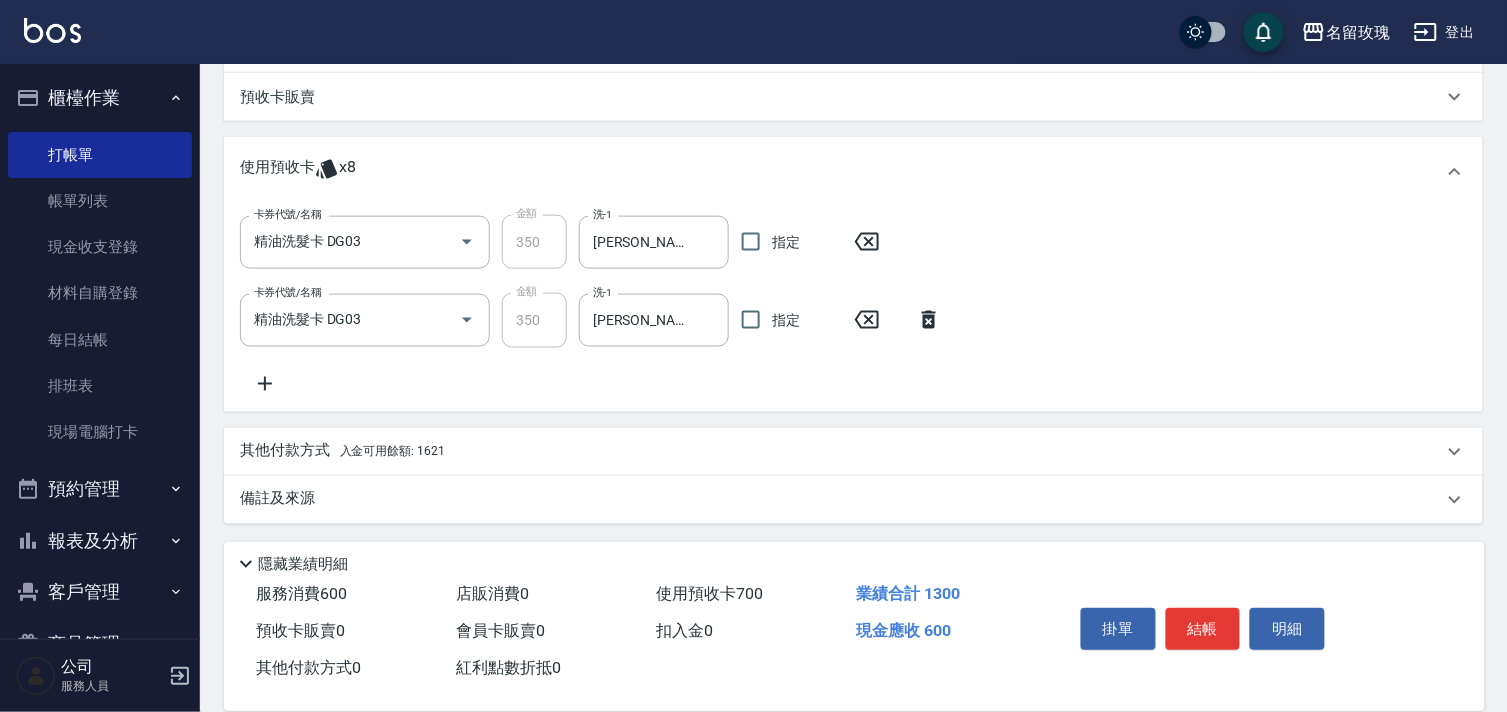 type on "600" 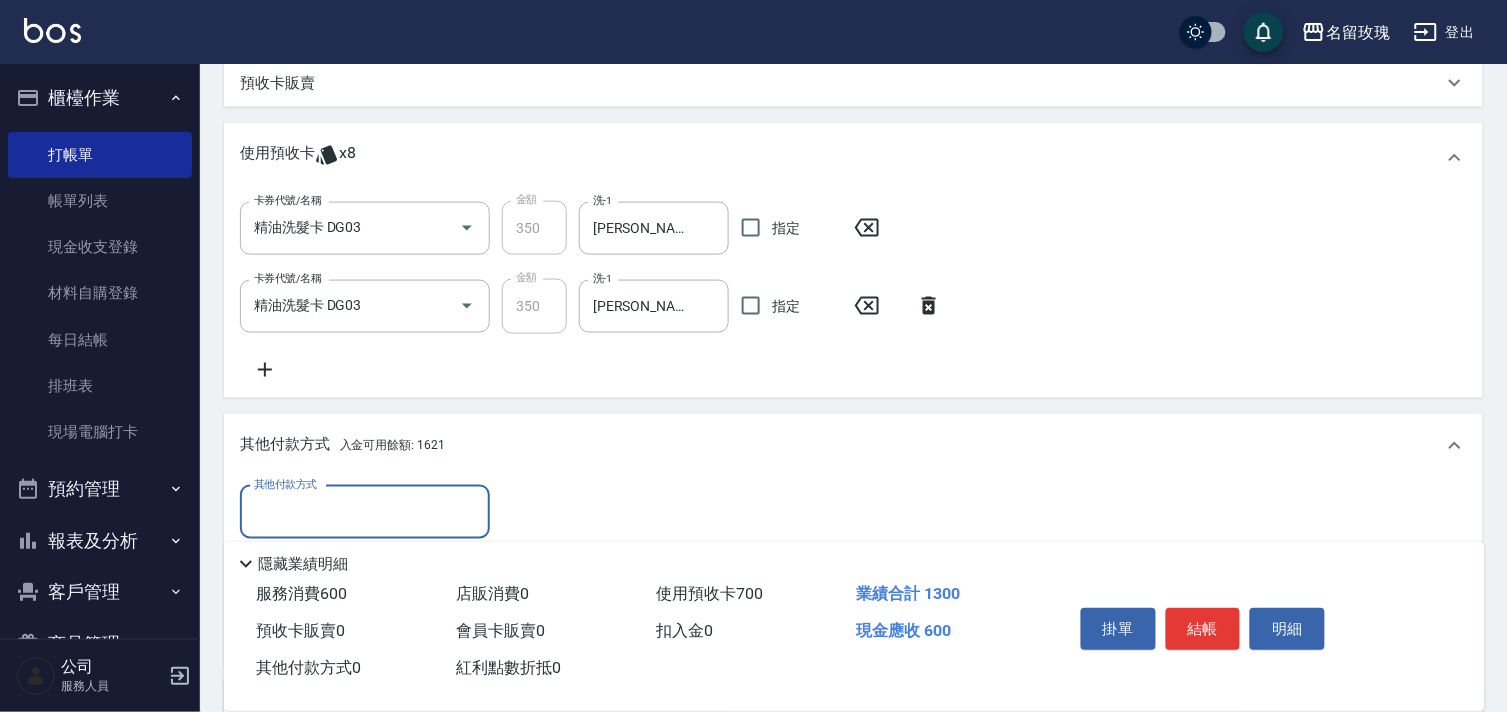 scroll, scrollTop: 707, scrollLeft: 0, axis: vertical 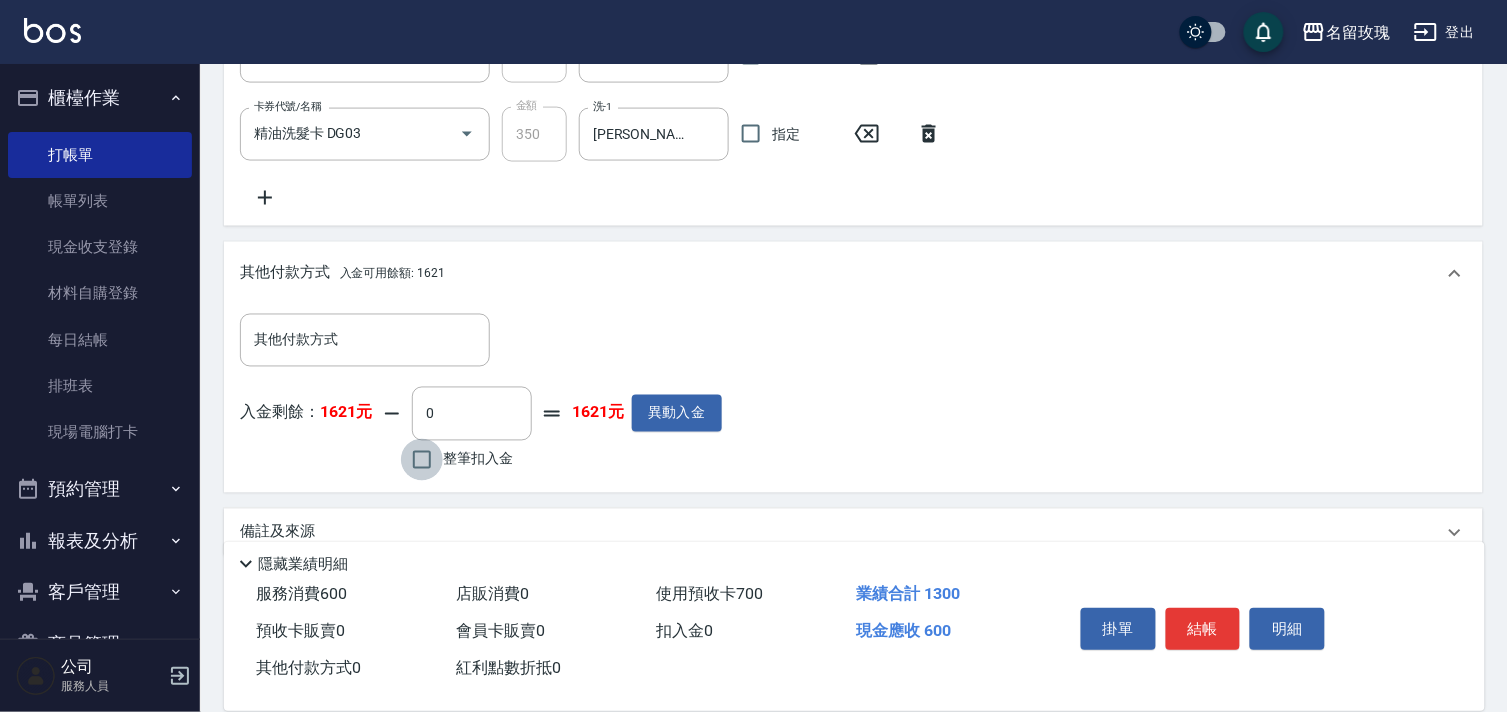 click on "整筆扣入金" at bounding box center (422, 460) 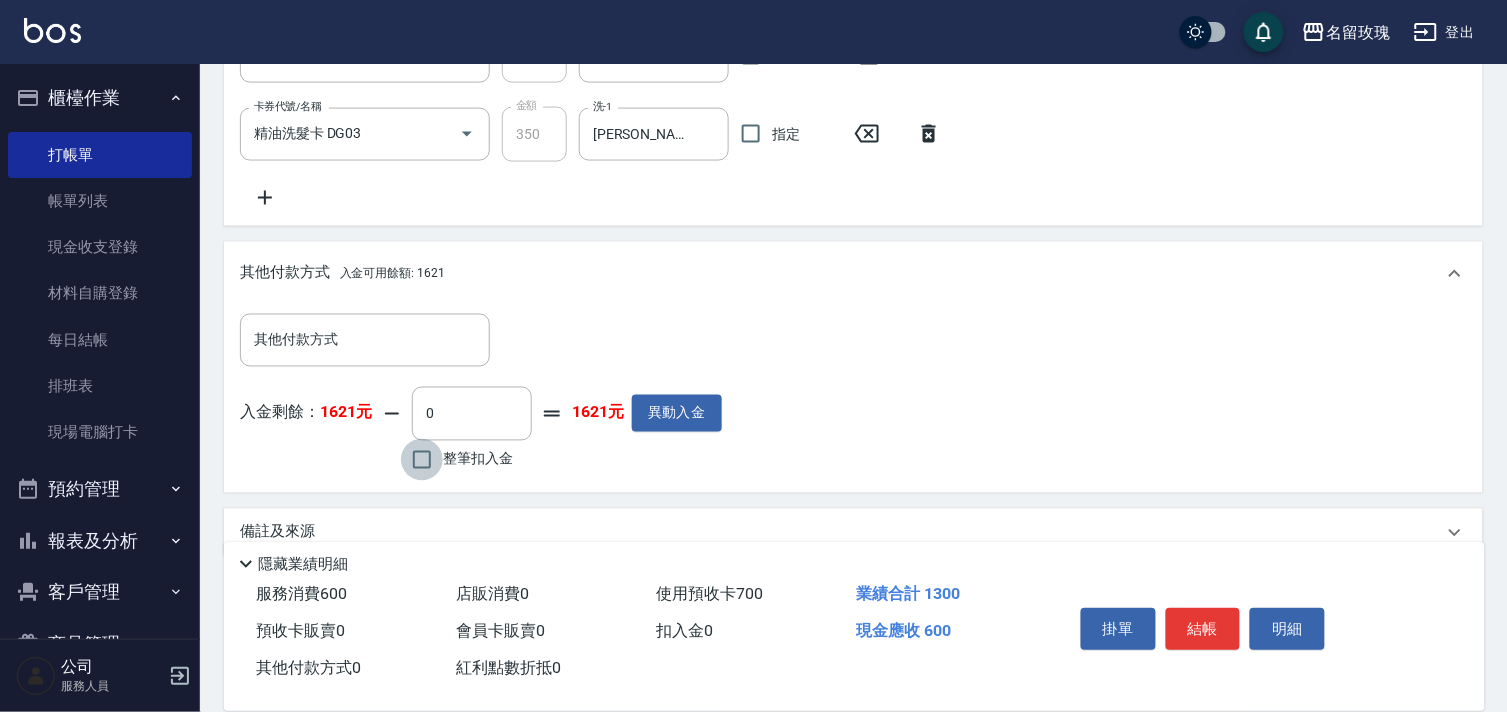 checkbox on "true" 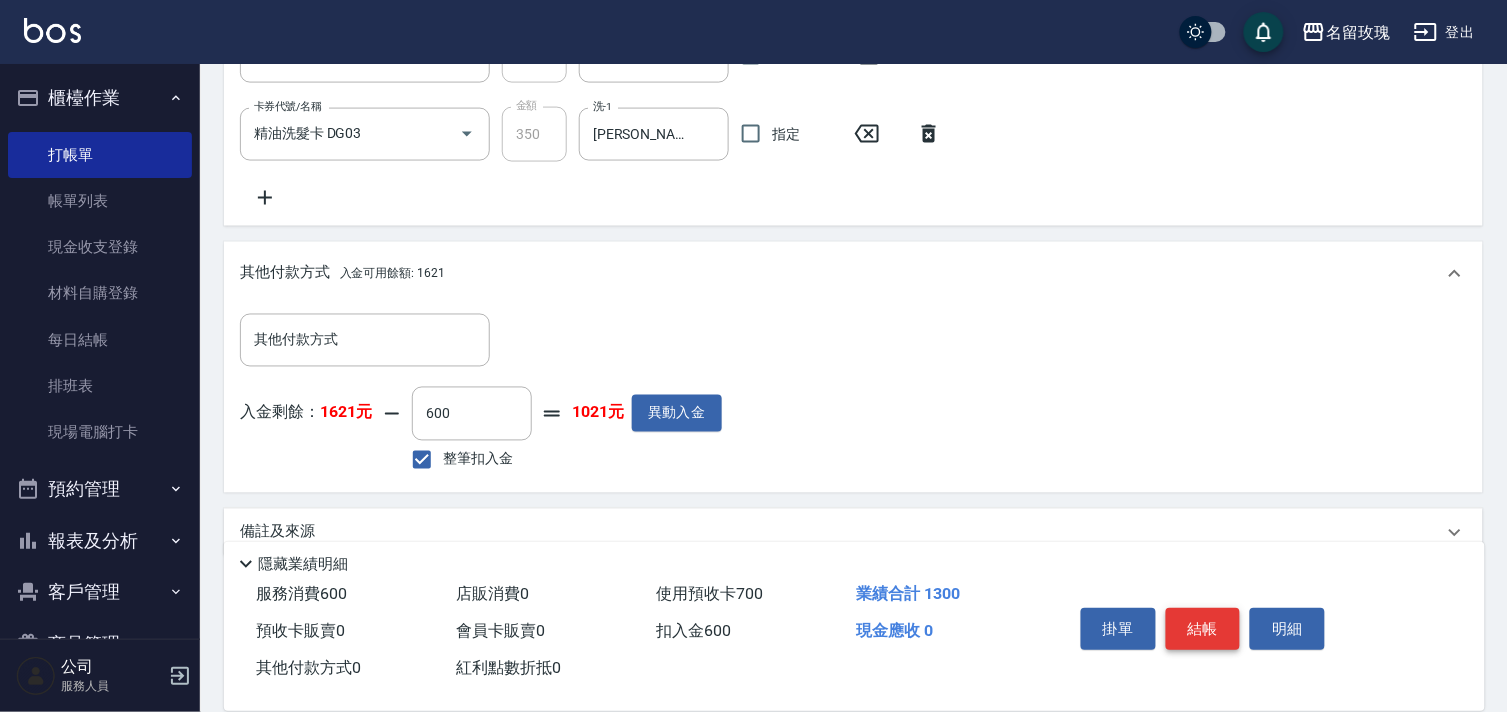 click on "結帳" at bounding box center (1203, 629) 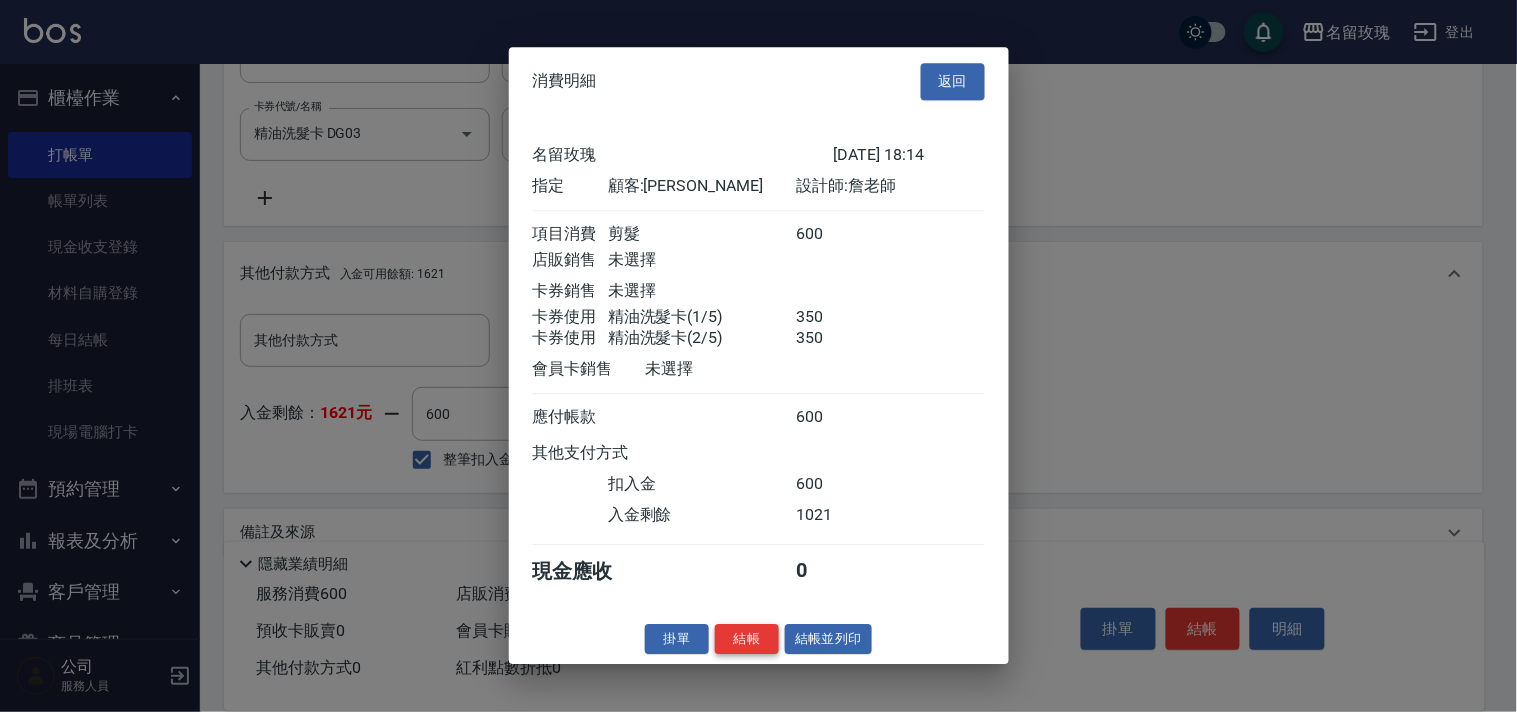 click on "結帳" at bounding box center [747, 639] 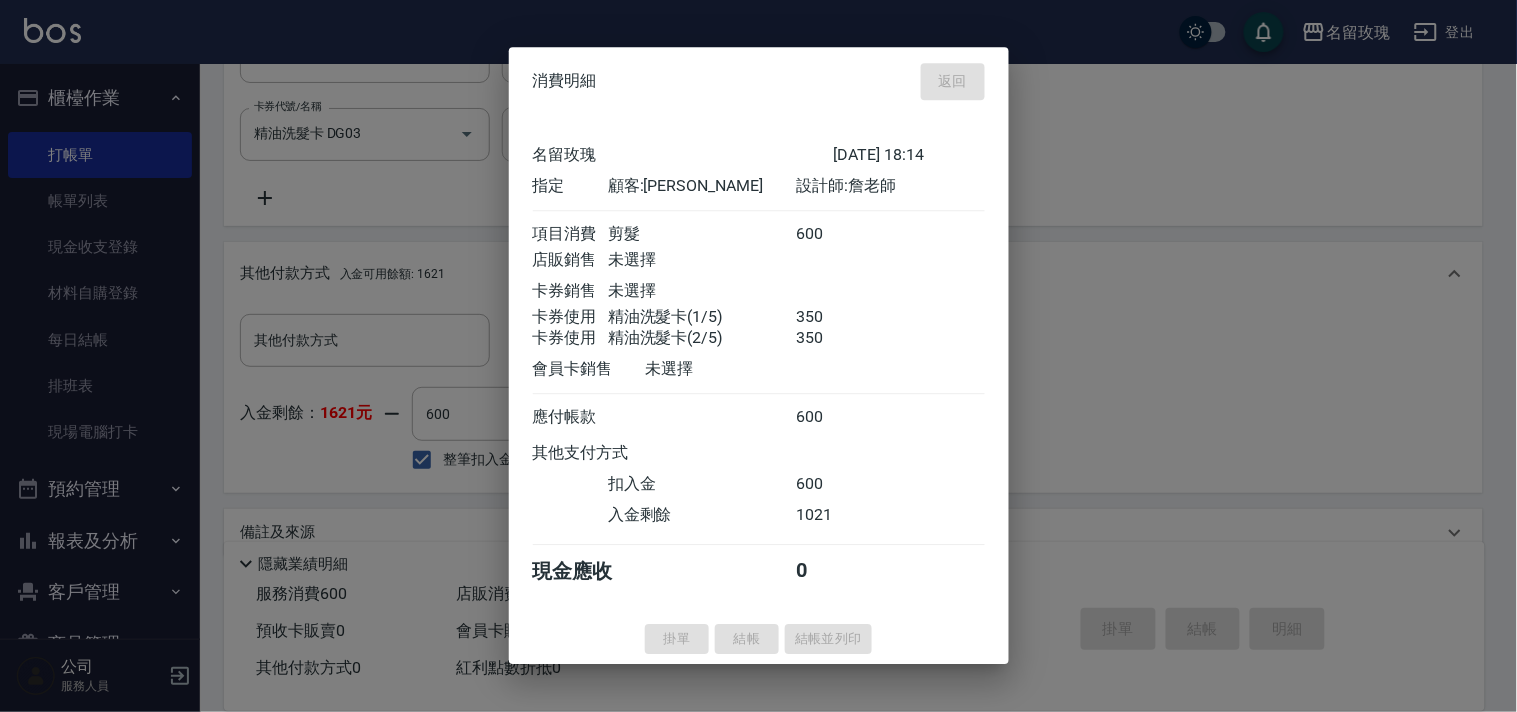 type 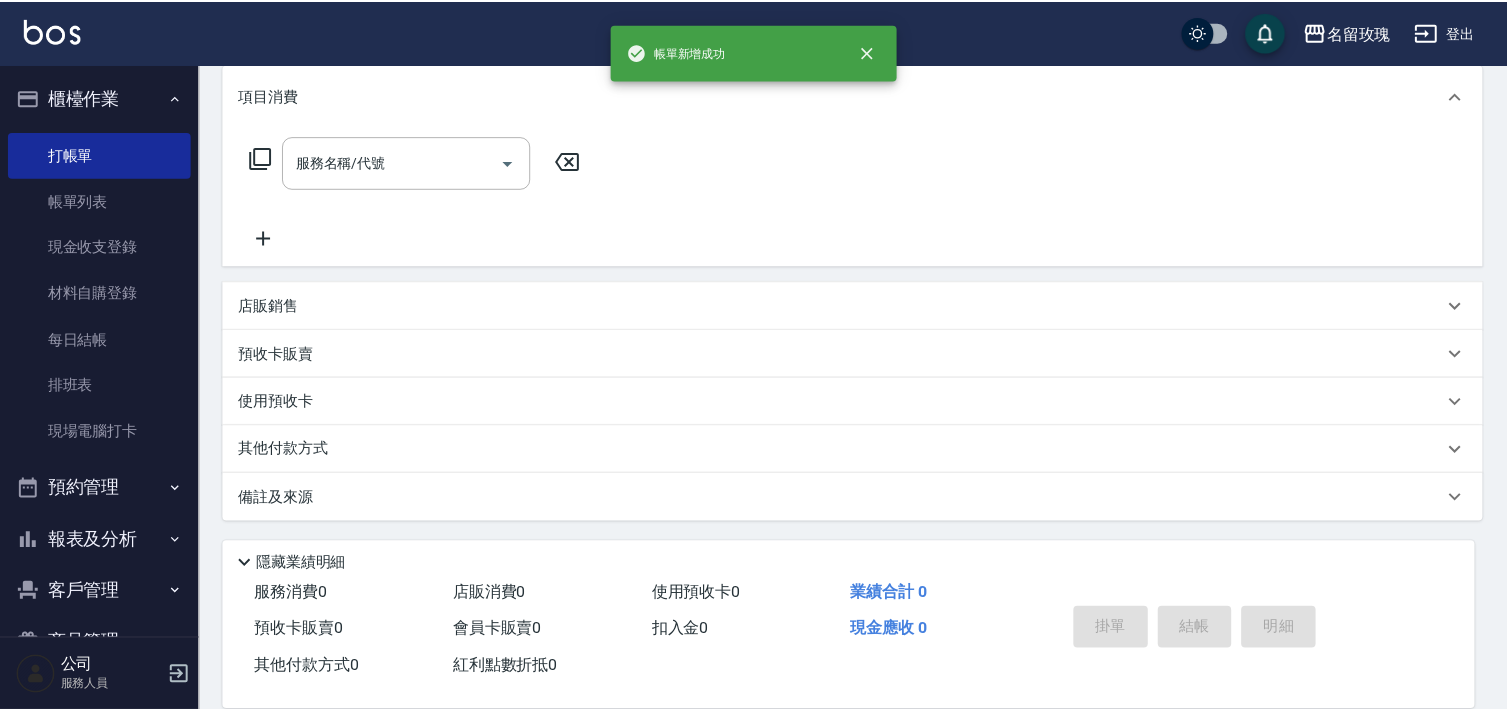 scroll, scrollTop: 0, scrollLeft: 0, axis: both 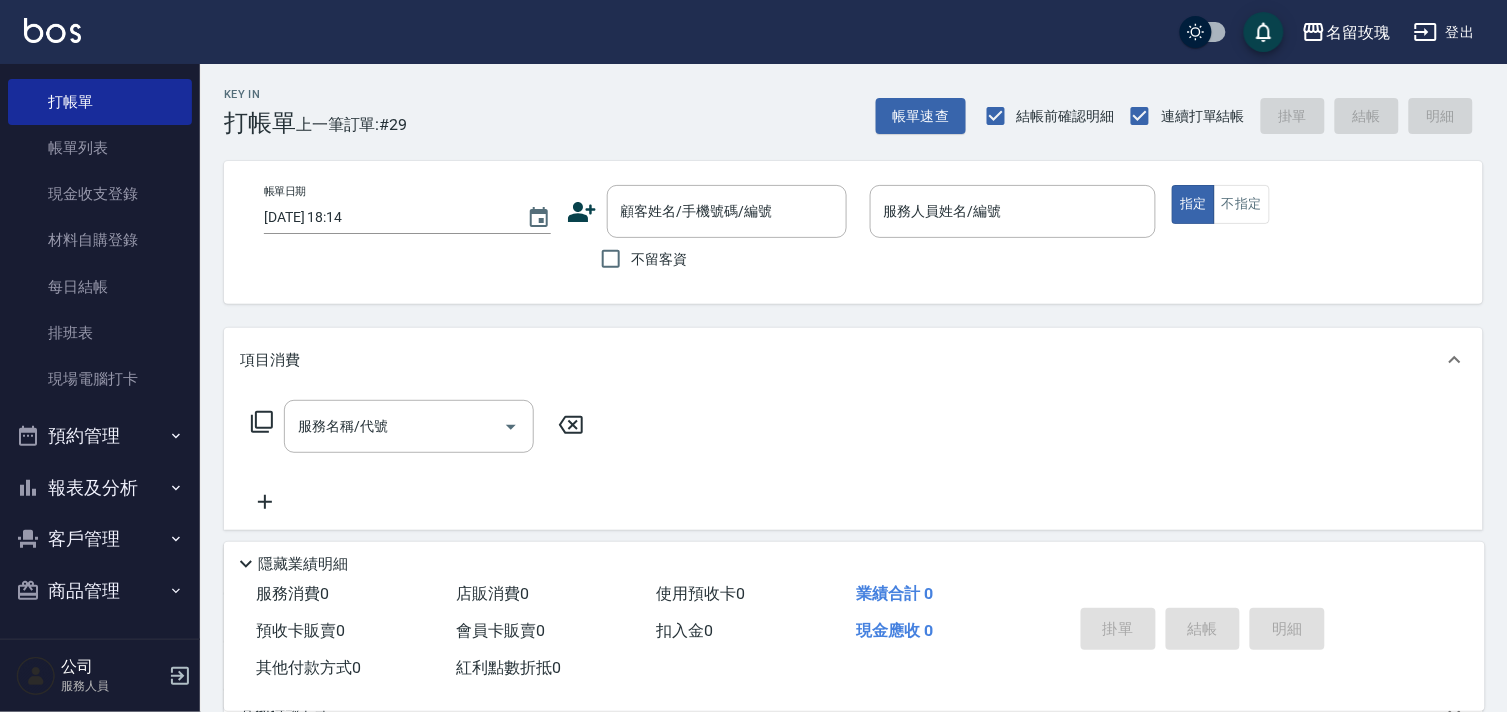 click on "報表及分析" at bounding box center (100, 488) 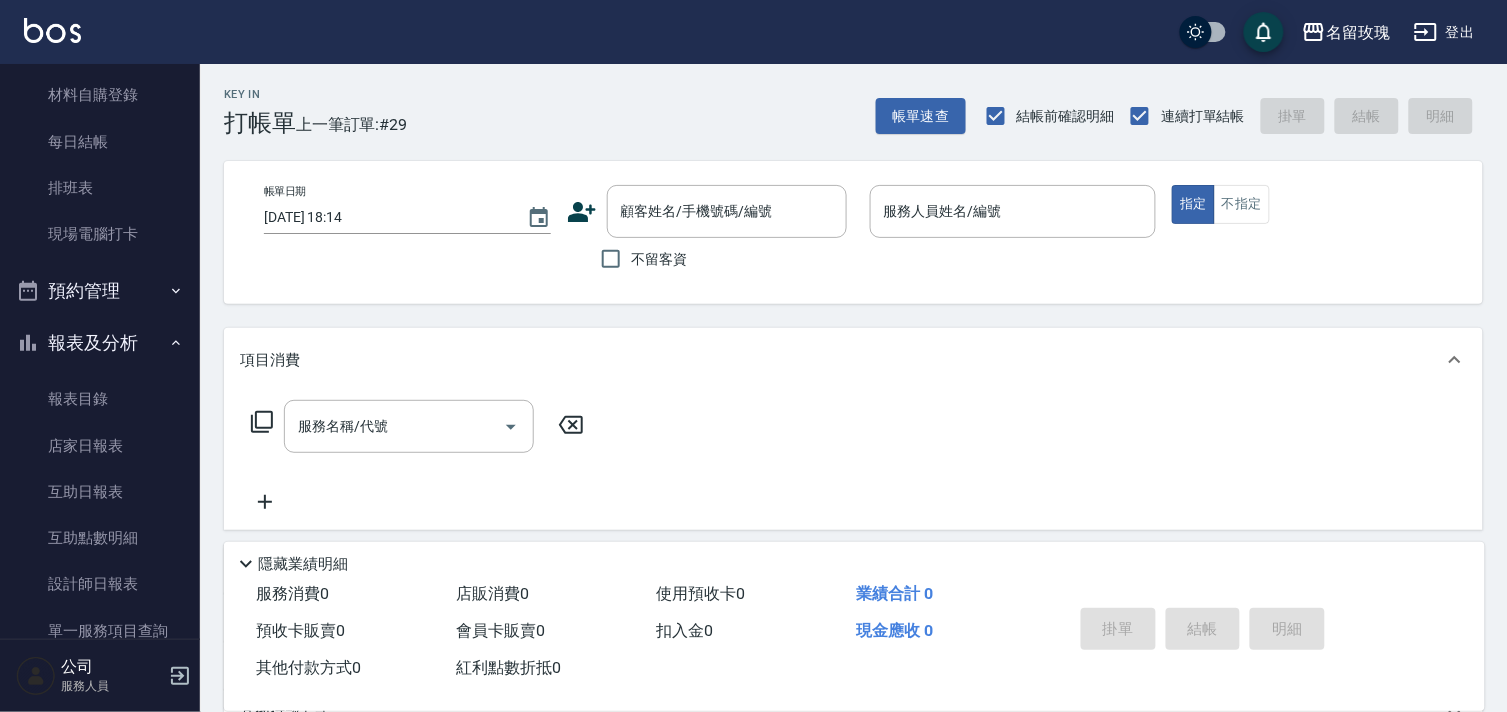 scroll, scrollTop: 396, scrollLeft: 0, axis: vertical 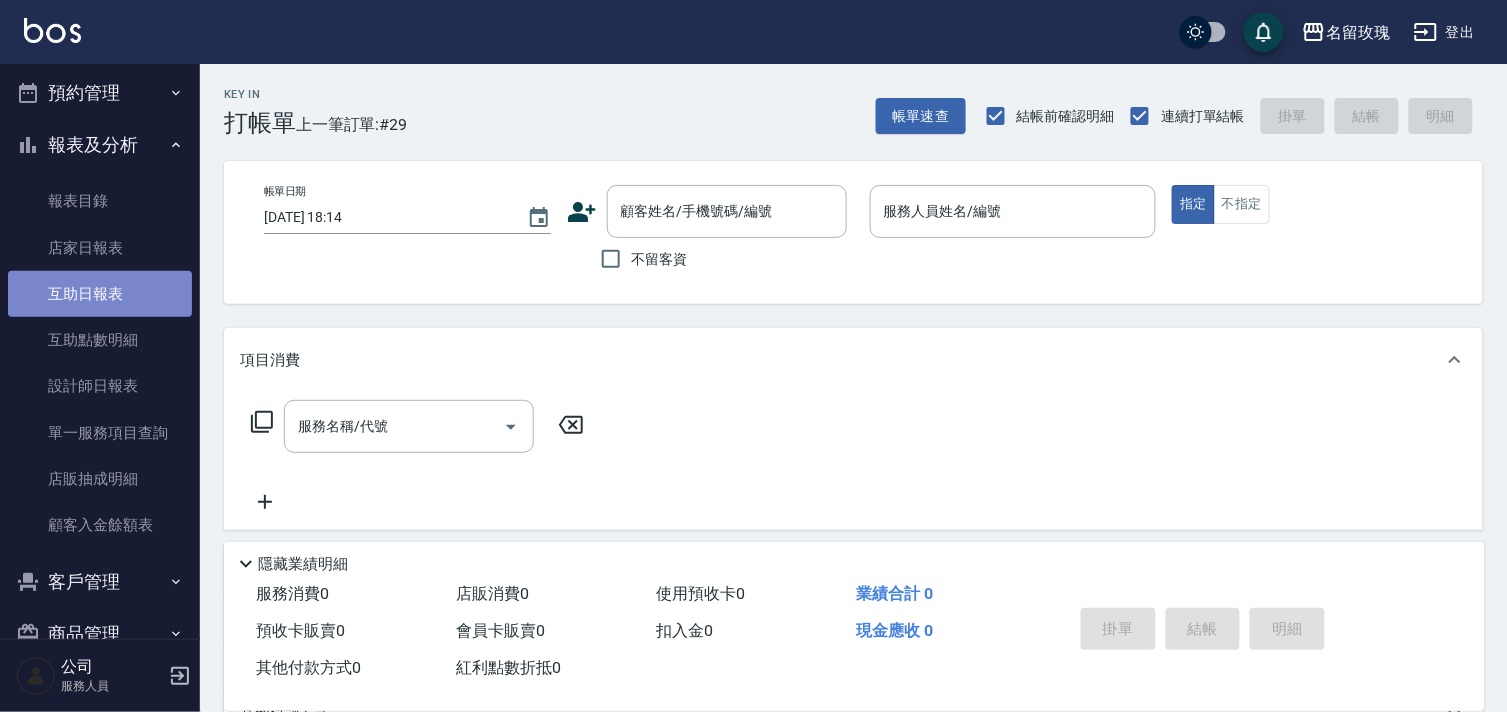 click on "互助日報表" at bounding box center [100, 294] 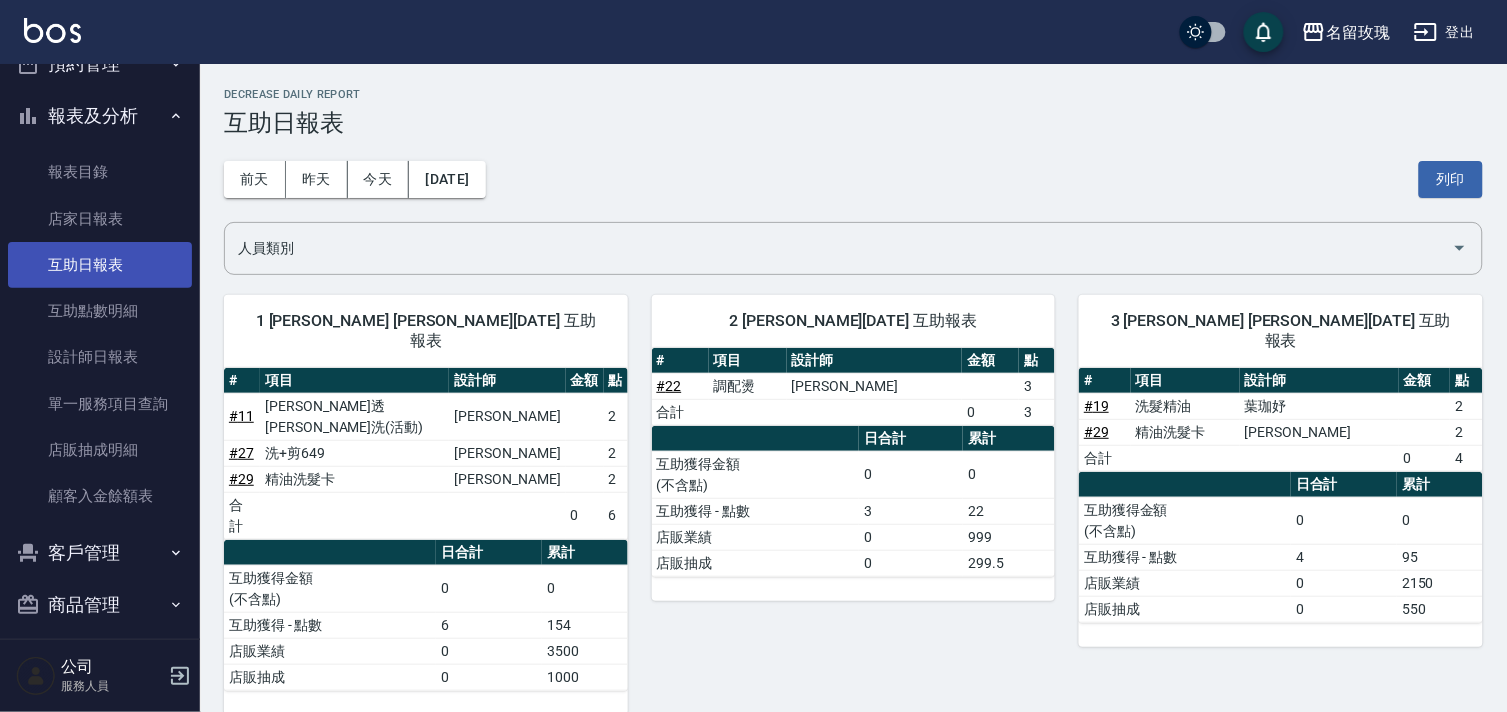 scroll, scrollTop: 440, scrollLeft: 0, axis: vertical 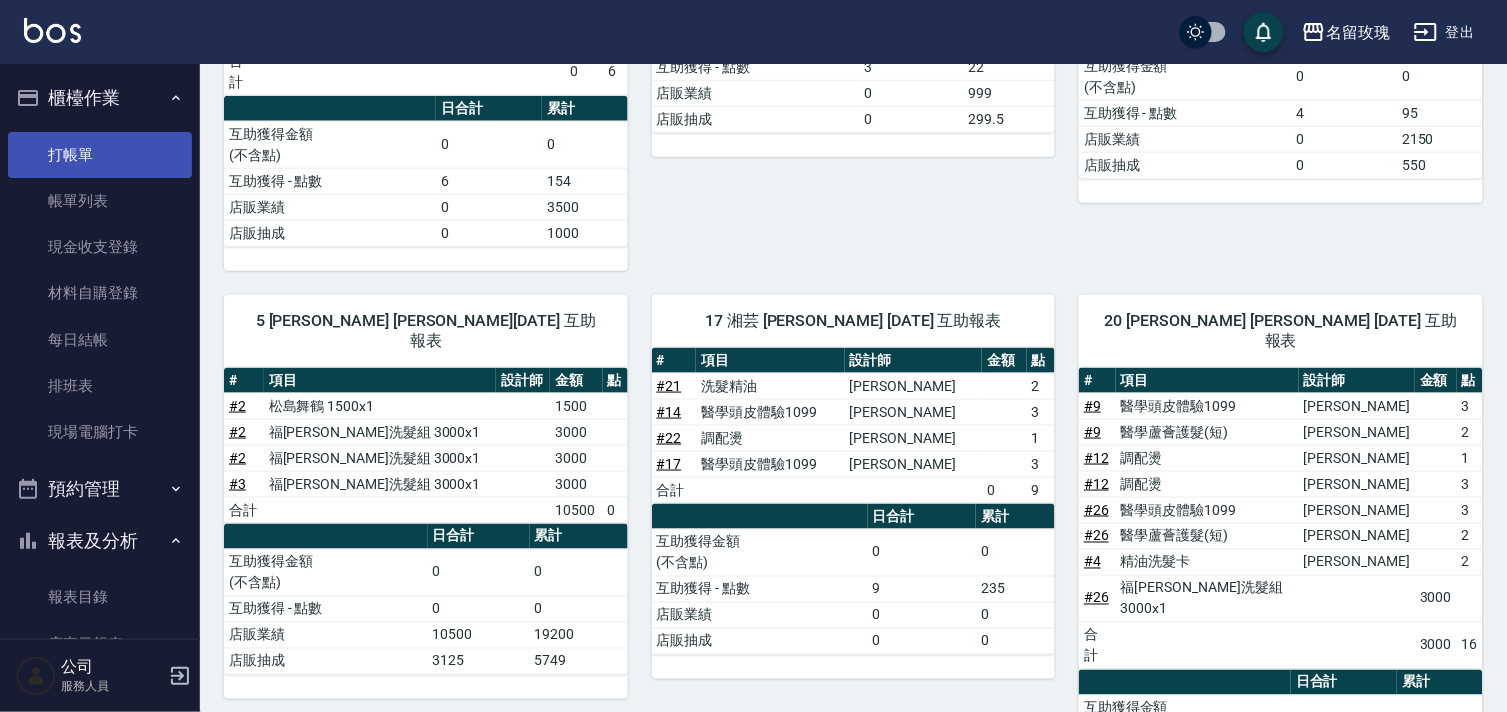 click on "打帳單" at bounding box center (100, 155) 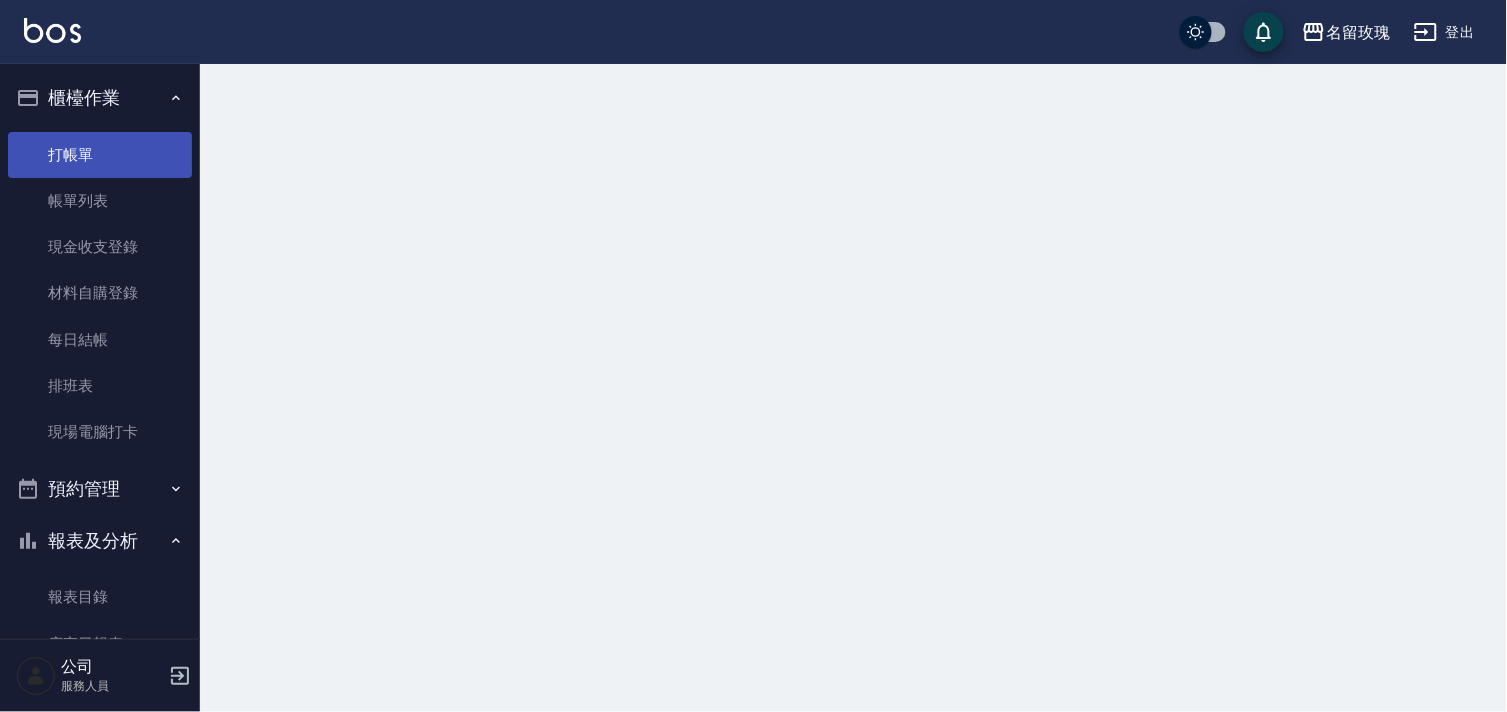 scroll, scrollTop: 0, scrollLeft: 0, axis: both 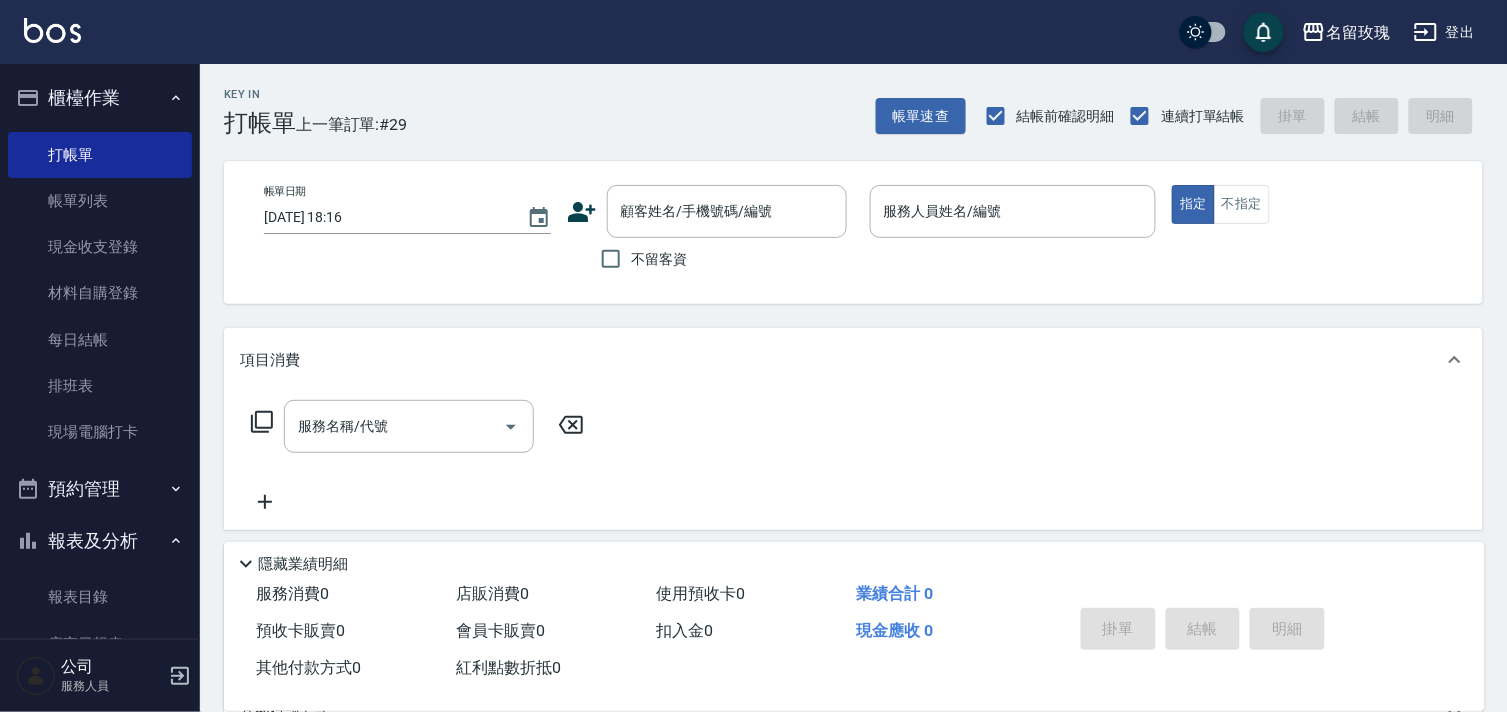 click on "Key In 打帳單 上一筆訂單:#29 帳單速查 結帳前確認明細 連續打單結帳 掛單 結帳 明細" at bounding box center (841, 100) 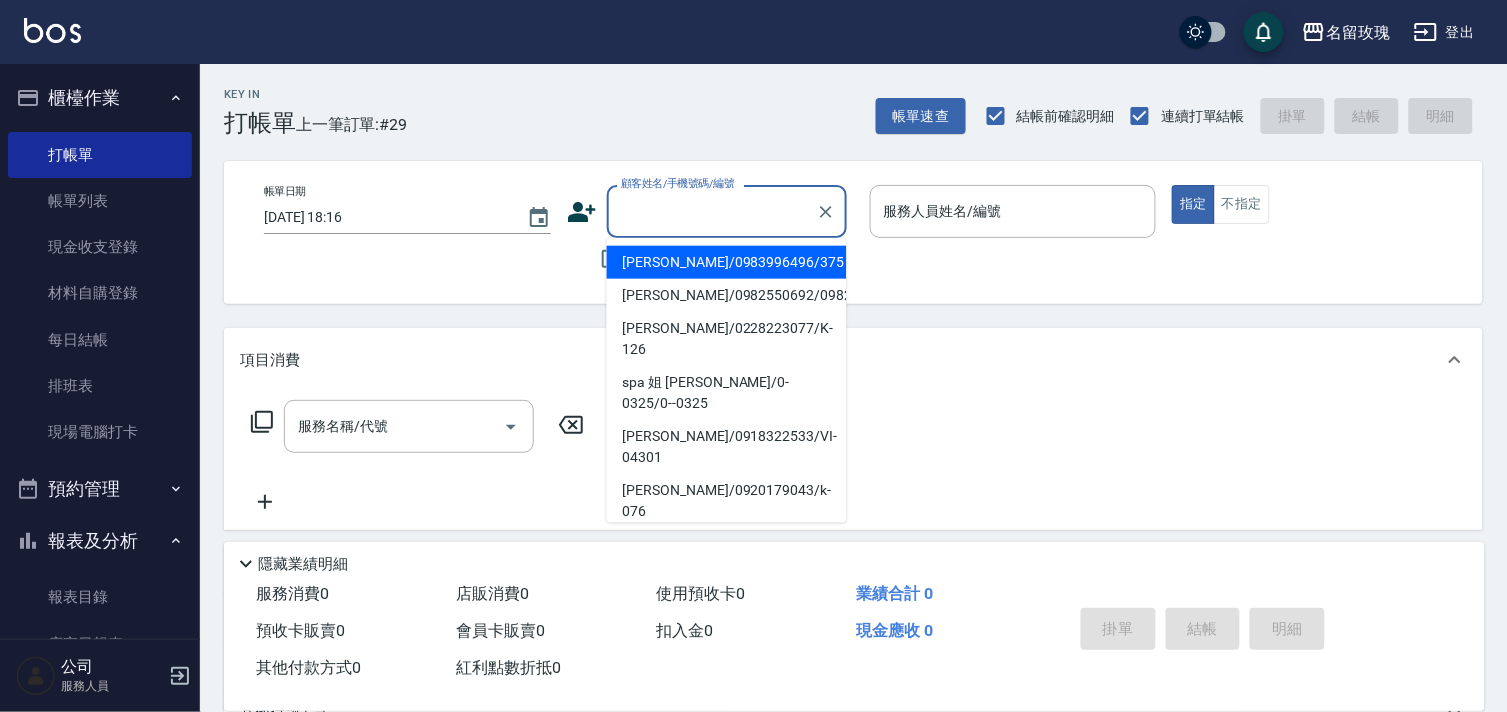 click on "顧客姓名/手機號碼/編號" at bounding box center (712, 211) 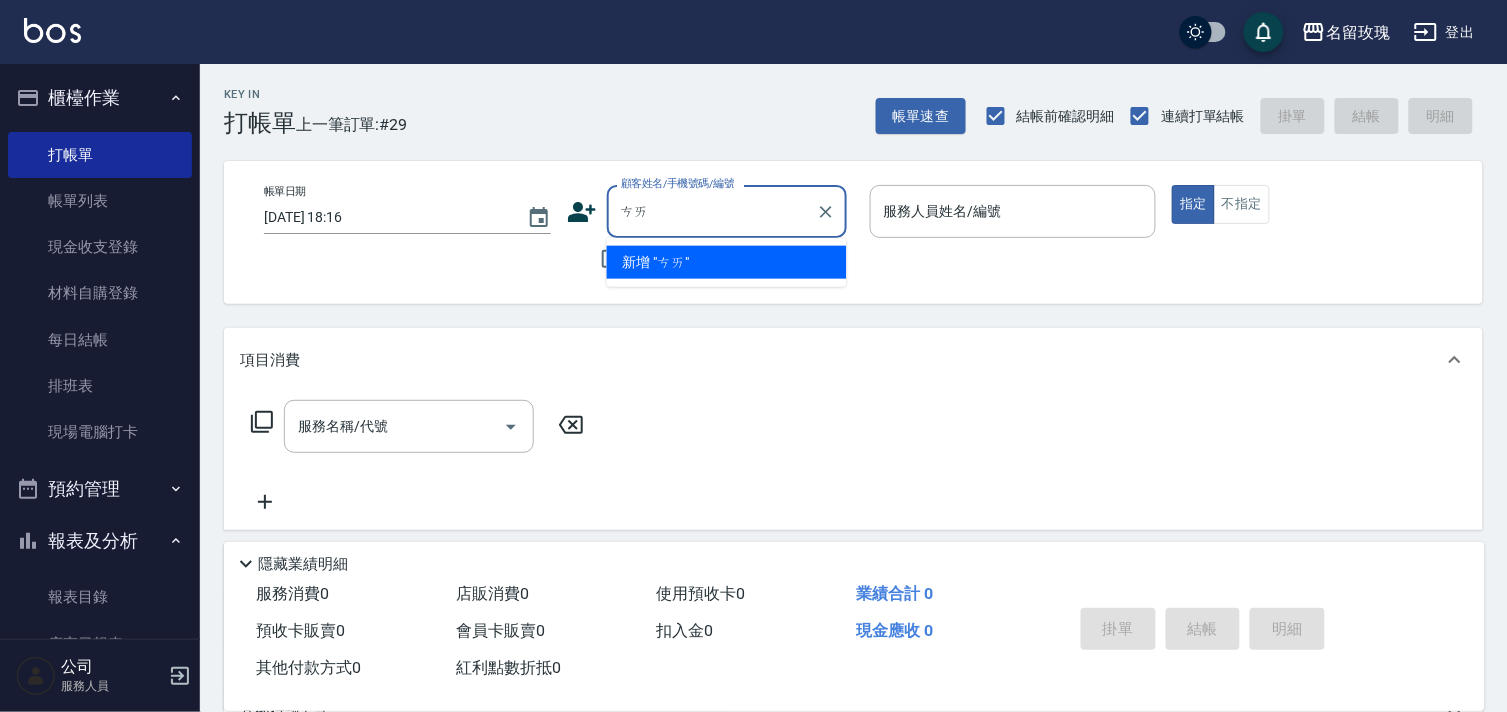 type on "蔡" 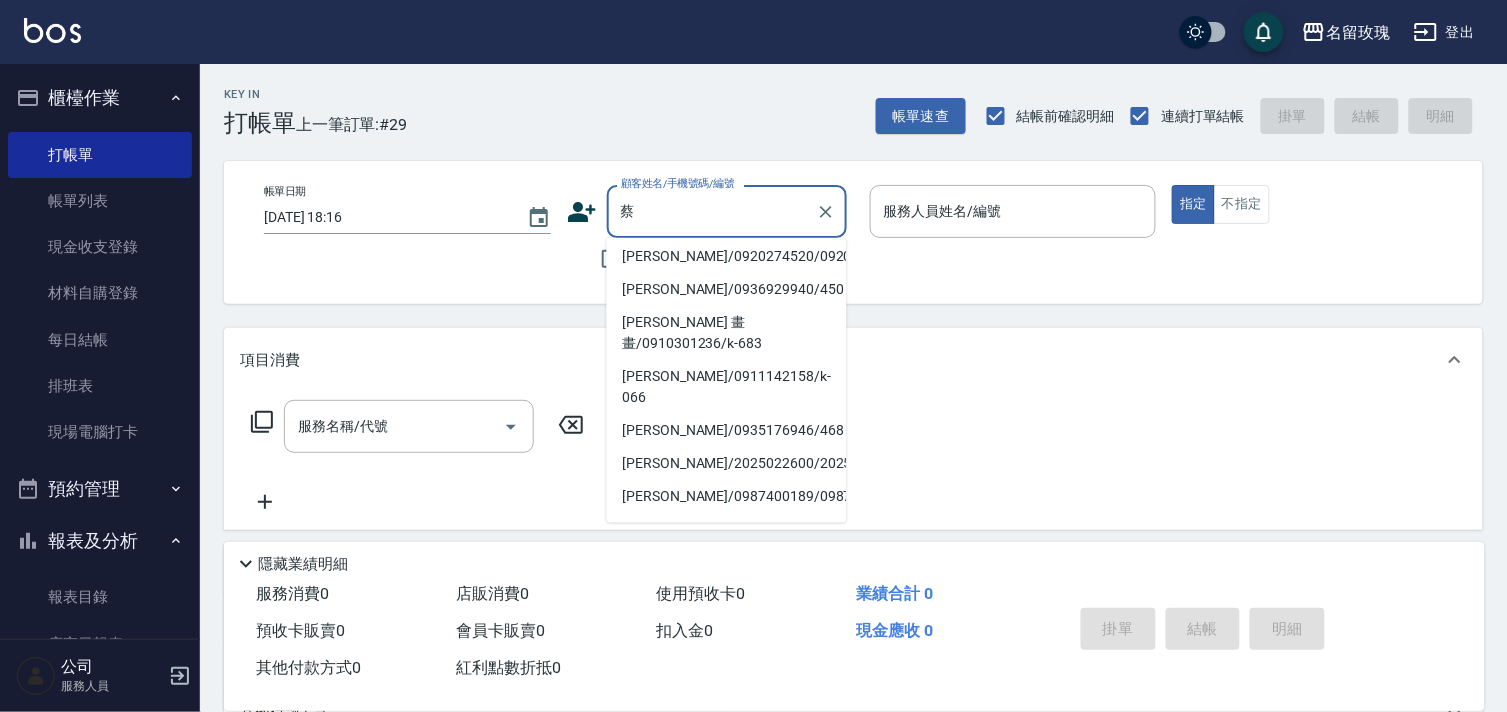 scroll, scrollTop: 0, scrollLeft: 0, axis: both 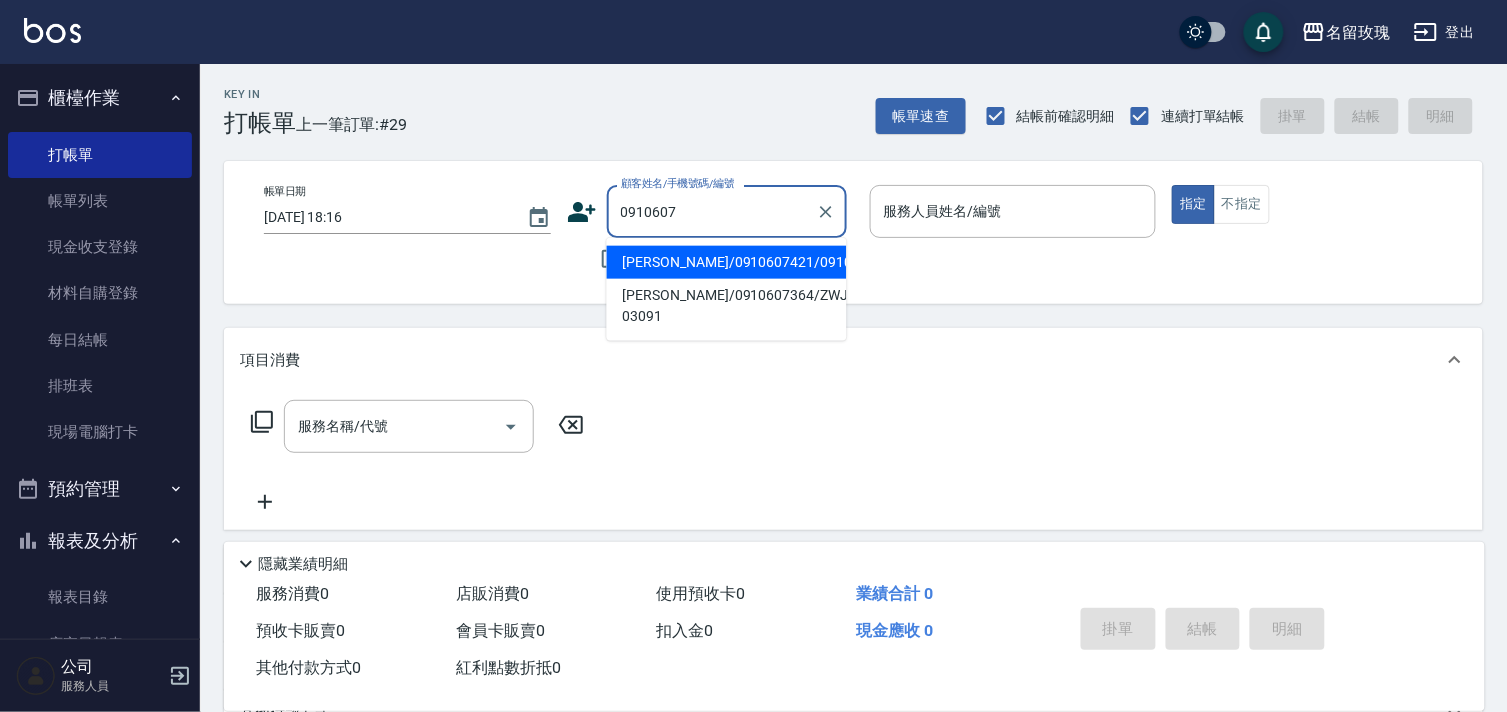 click on "0910607" at bounding box center [712, 211] 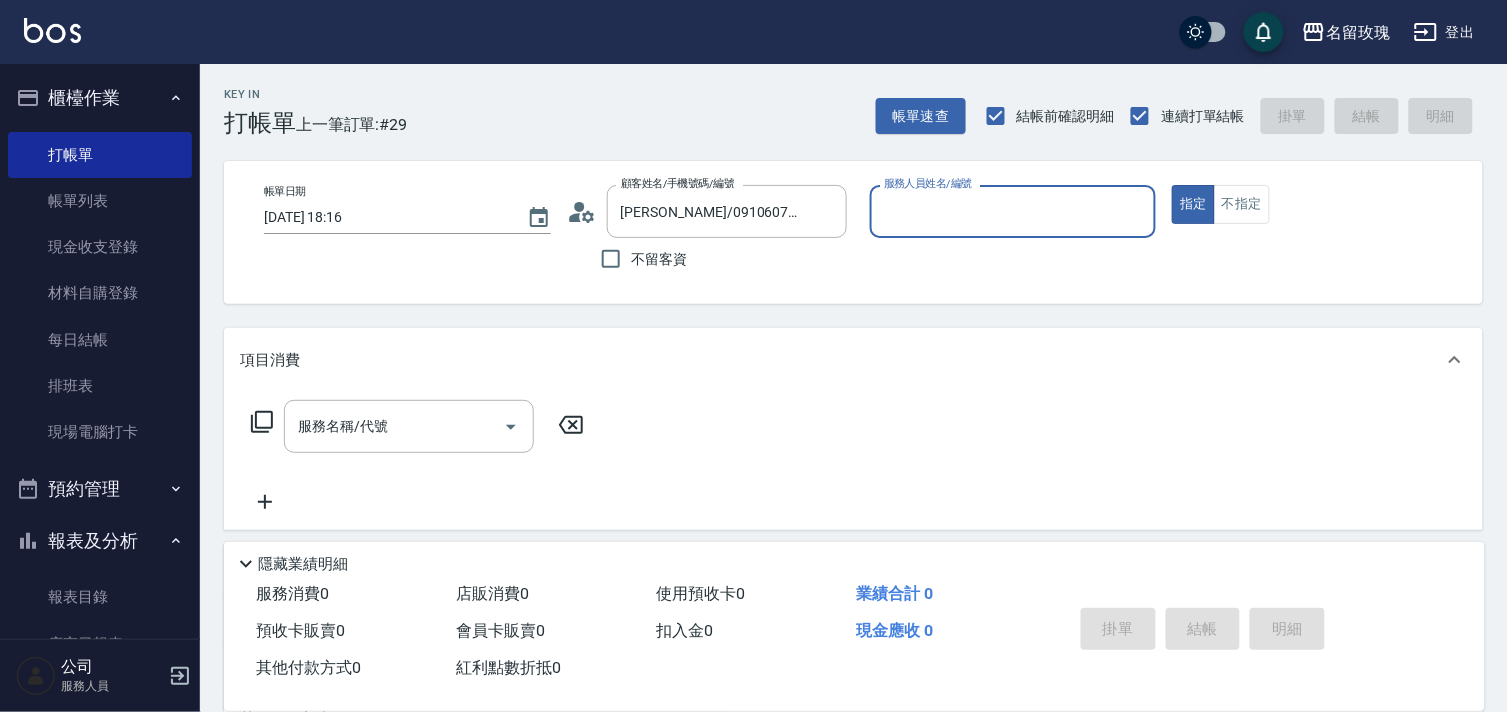 type on "JOYCE-1" 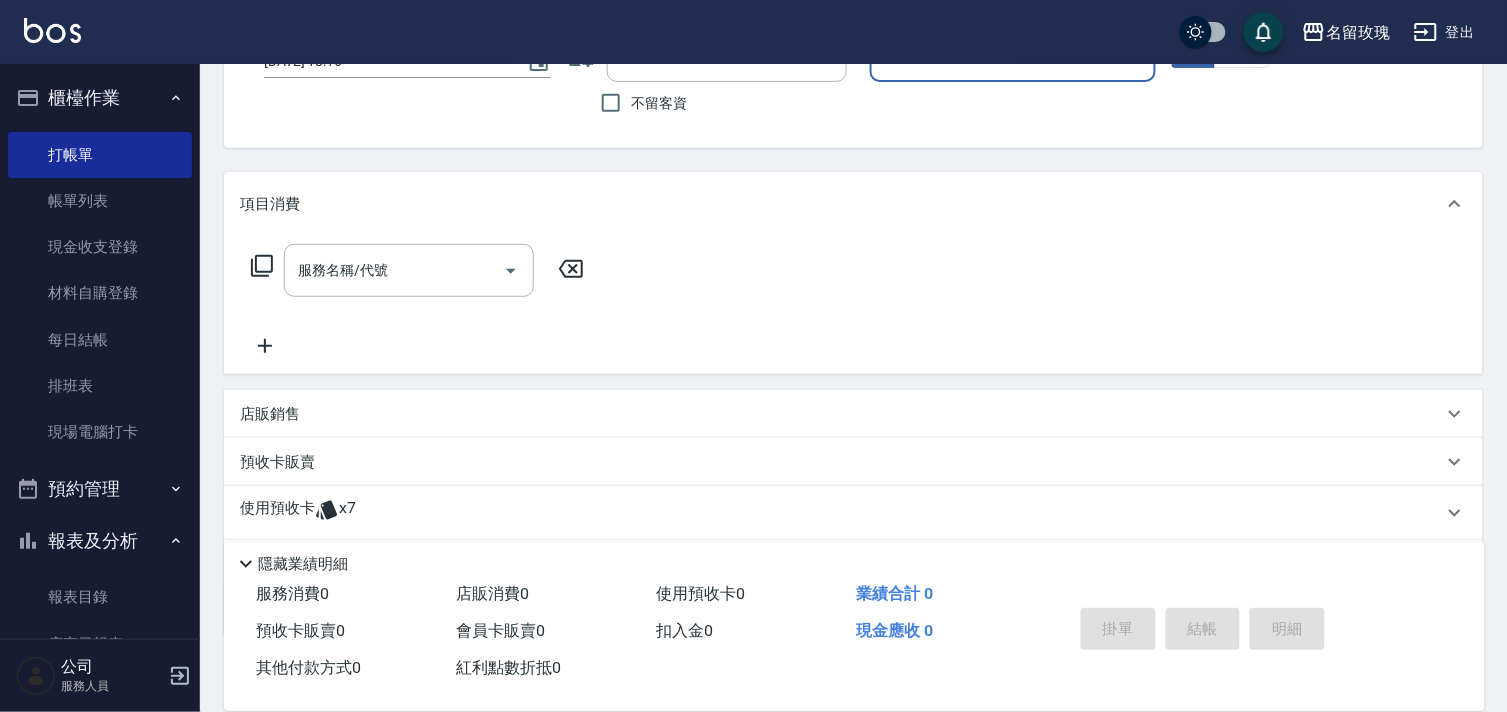 scroll, scrollTop: 268, scrollLeft: 0, axis: vertical 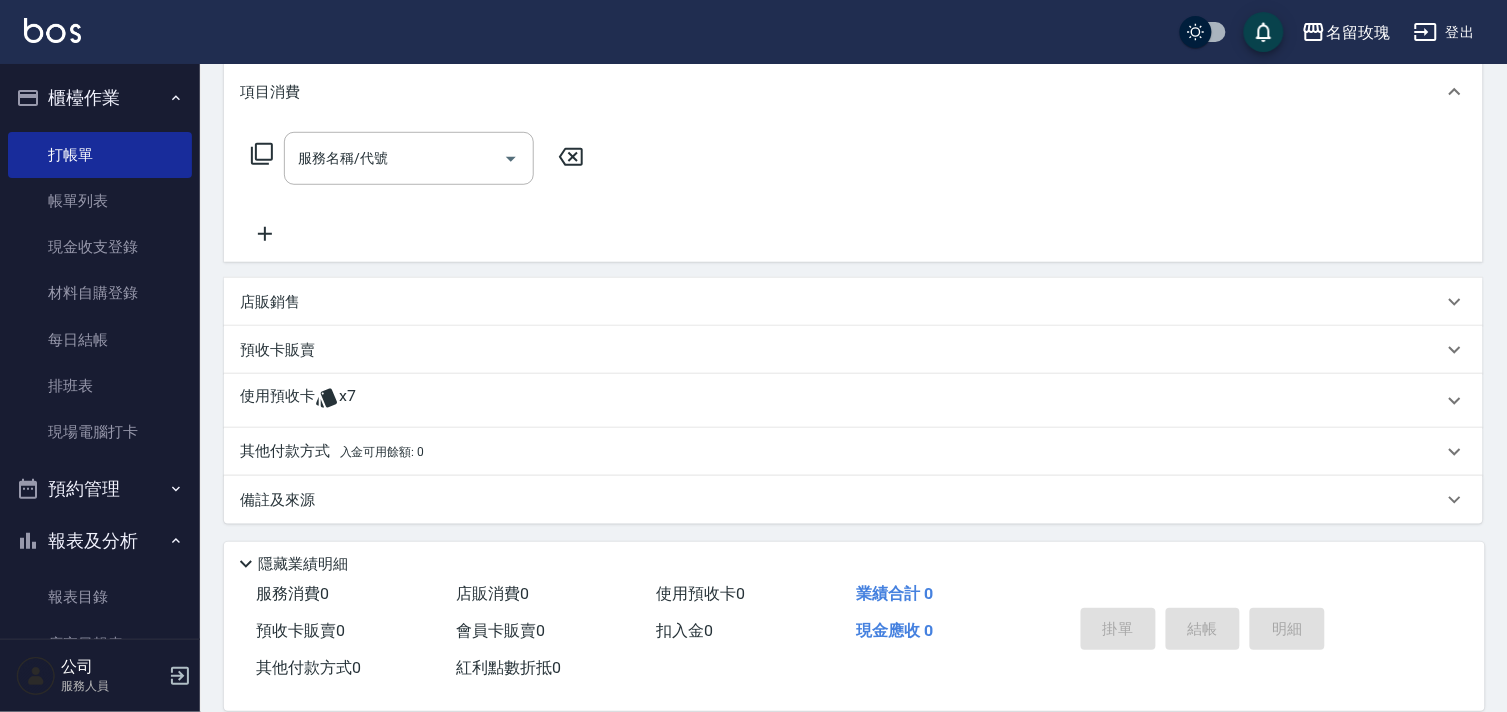 click 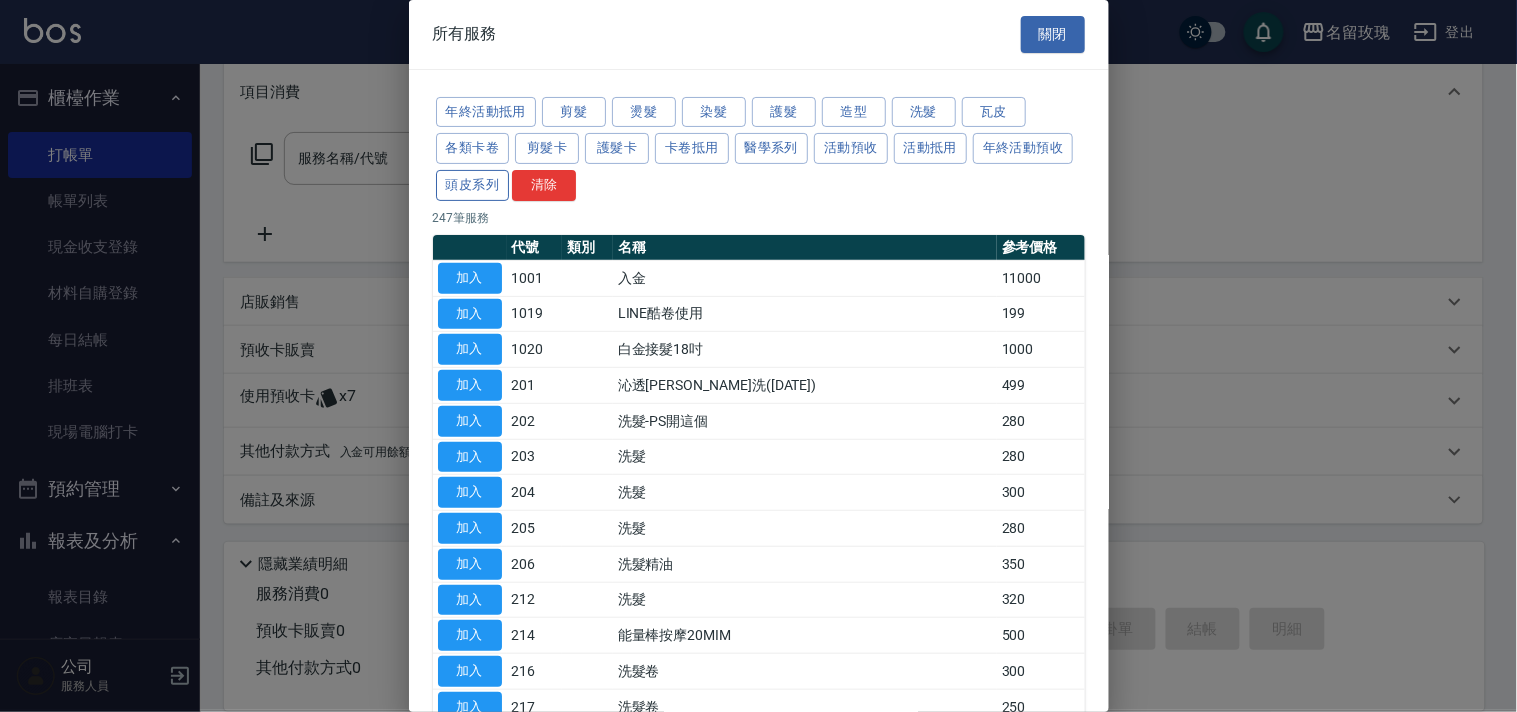 click on "頭皮系列" at bounding box center (473, 185) 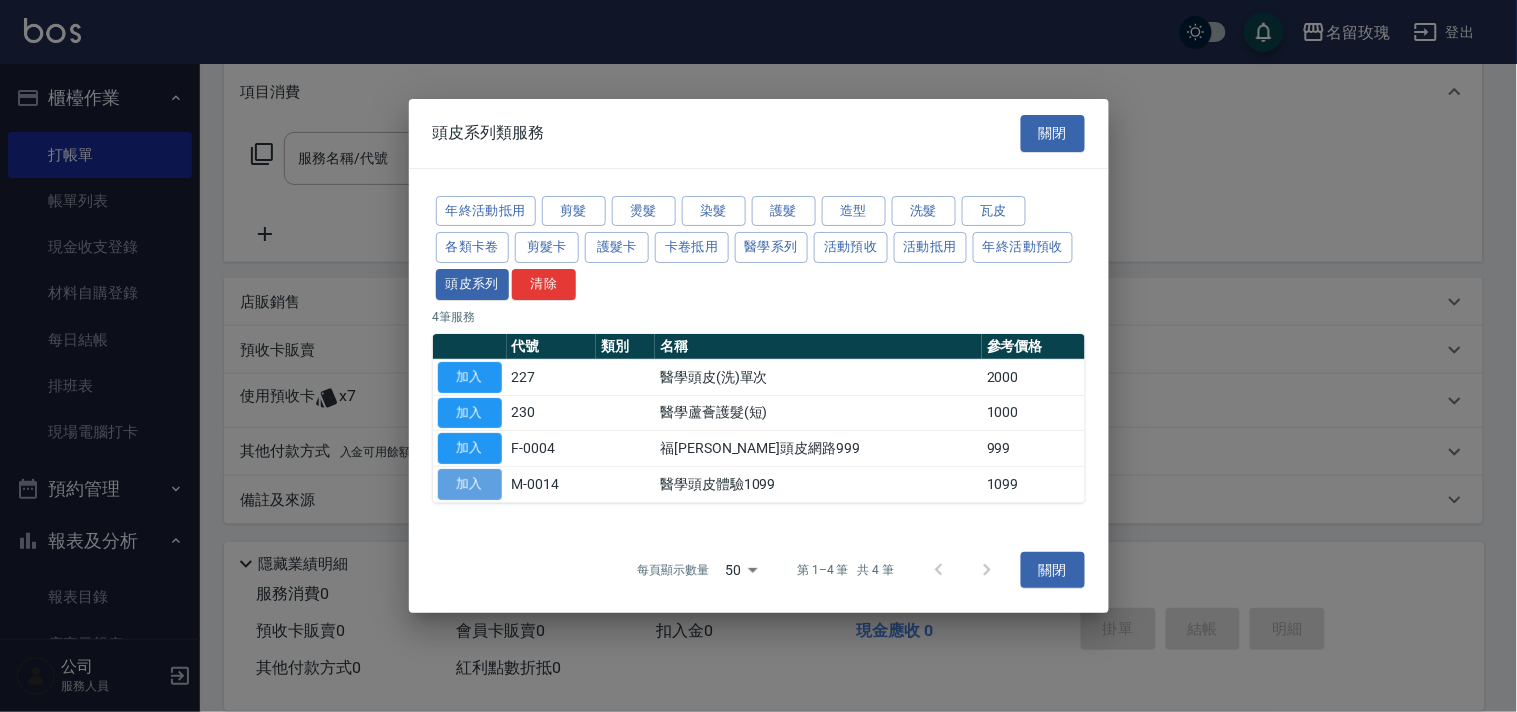 click on "加入" at bounding box center (470, 484) 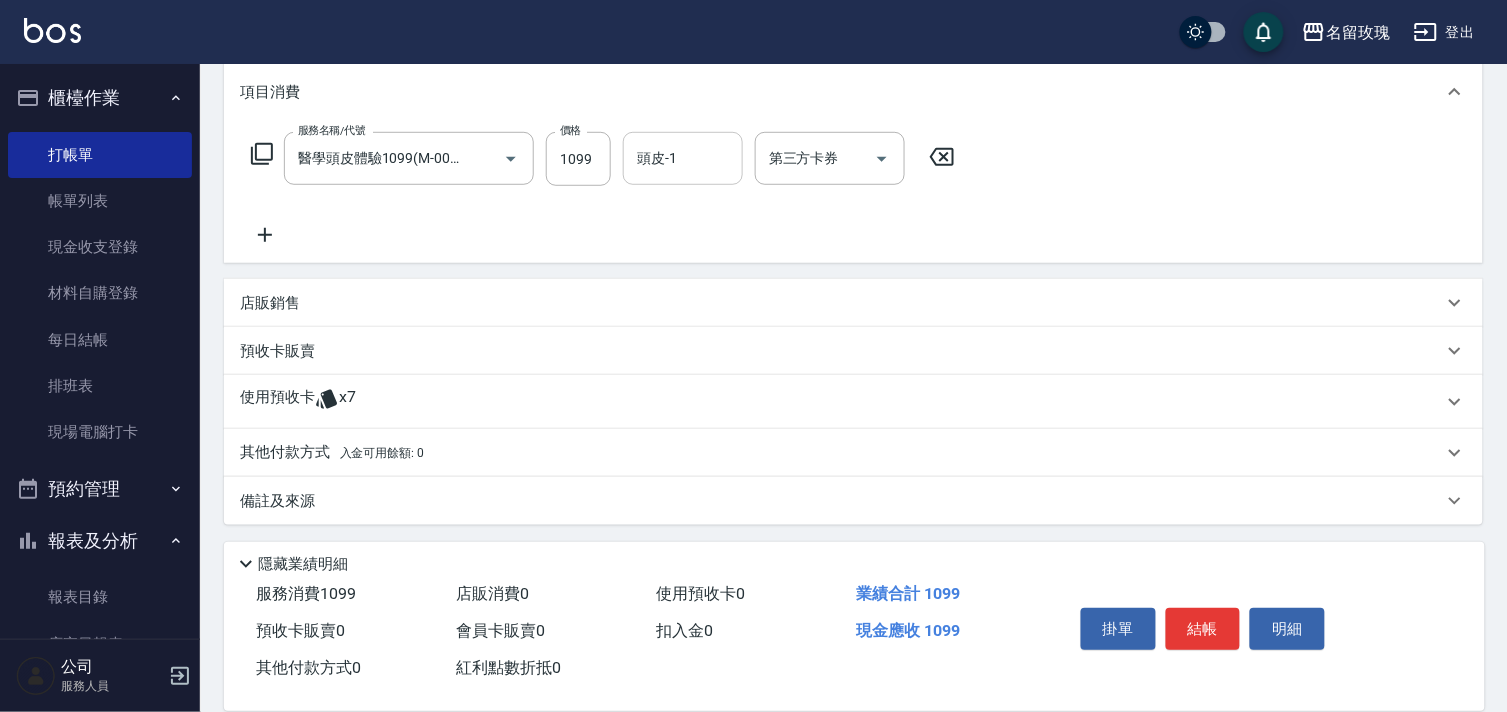 click on "頭皮-1 頭皮-1" at bounding box center (683, 158) 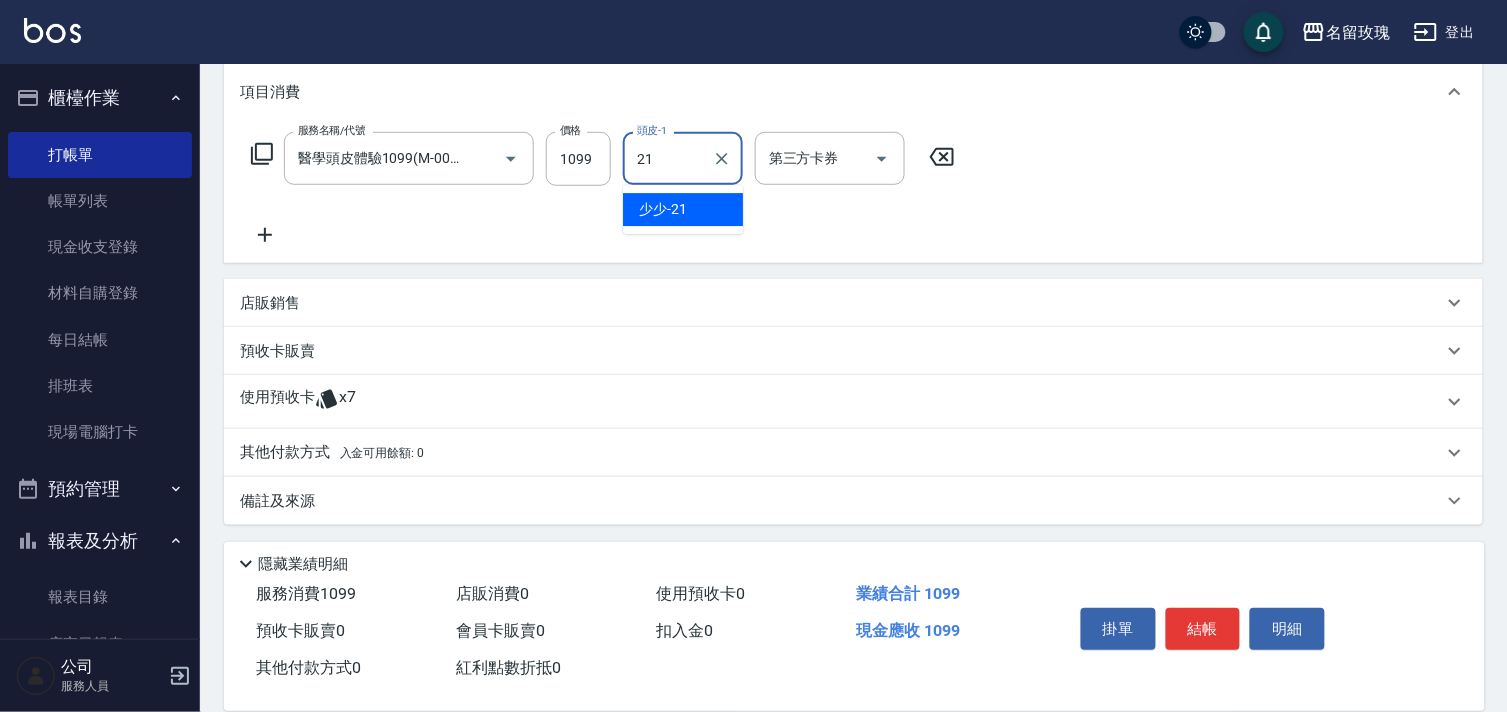 type on "少少-21" 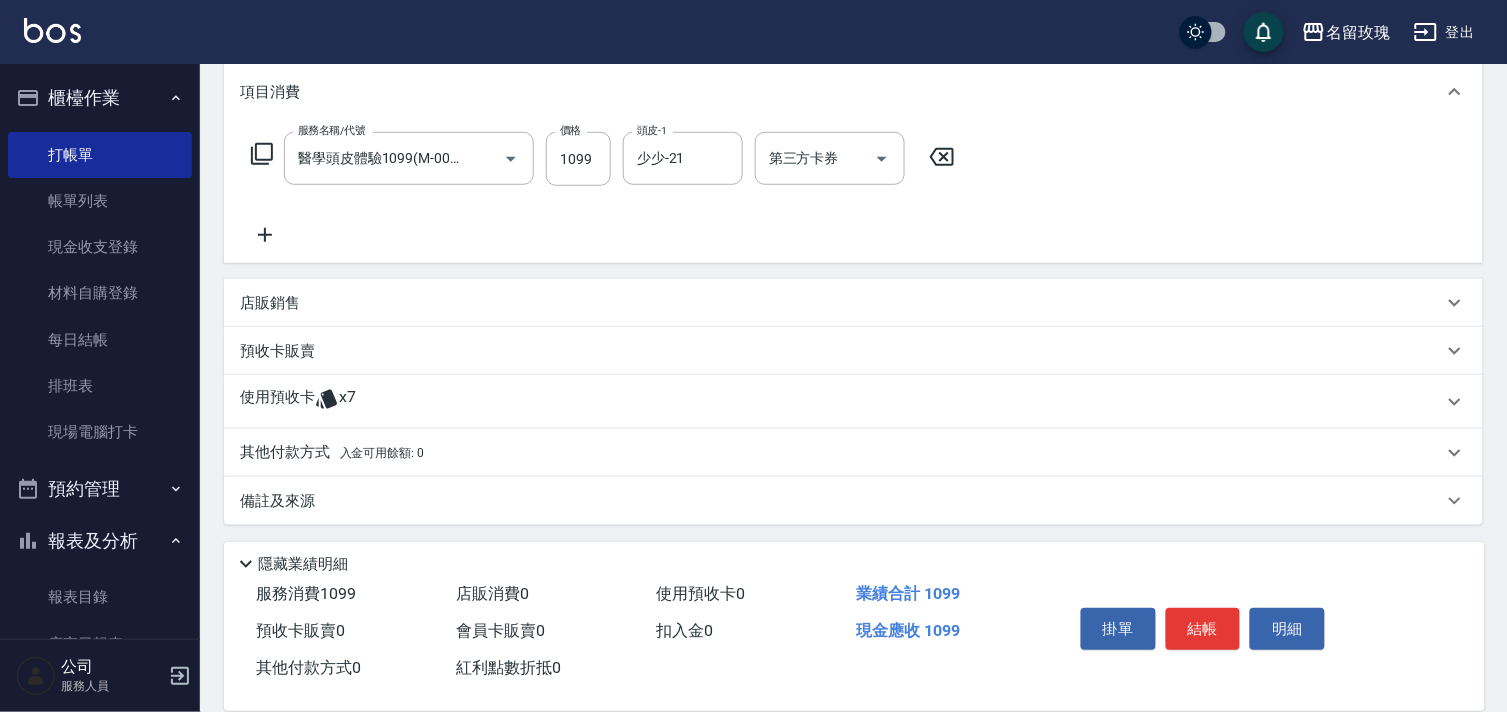 click 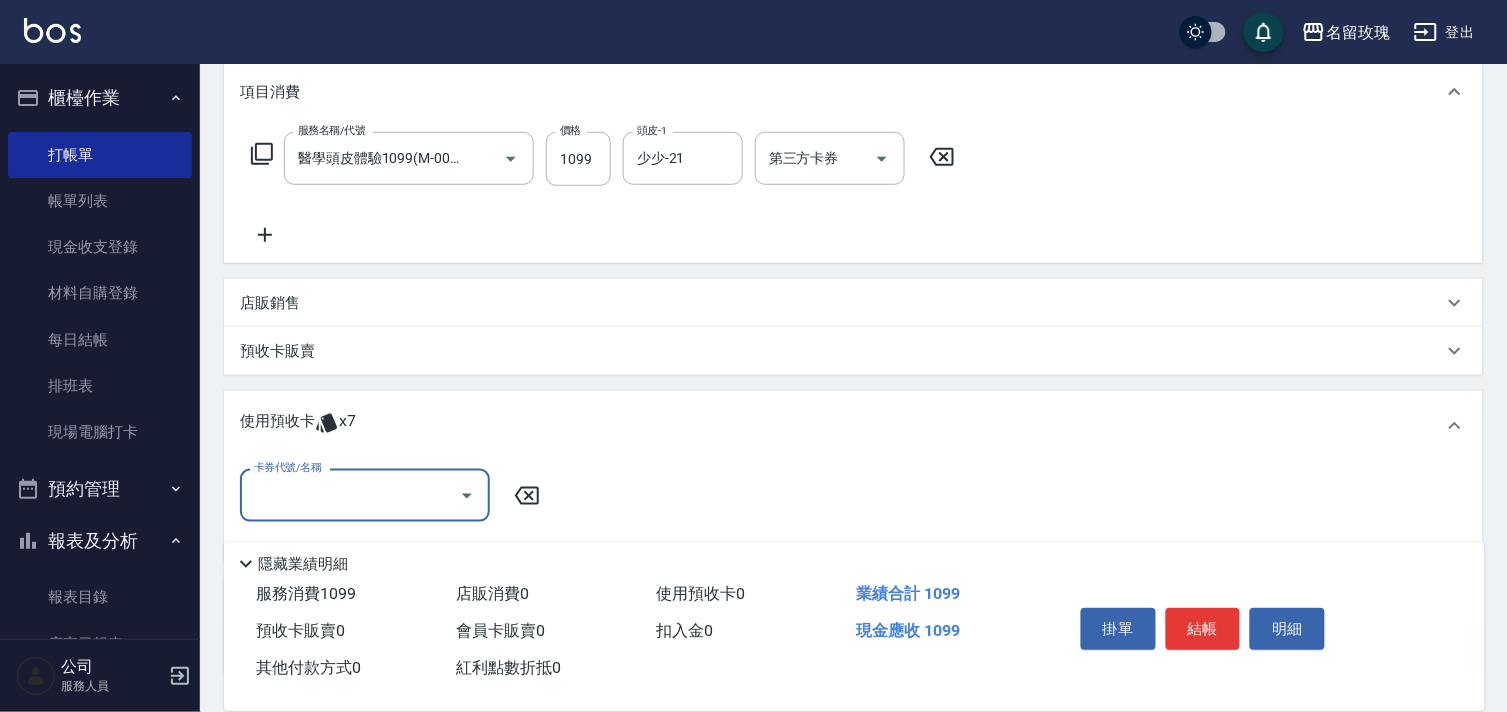 scroll, scrollTop: 327, scrollLeft: 0, axis: vertical 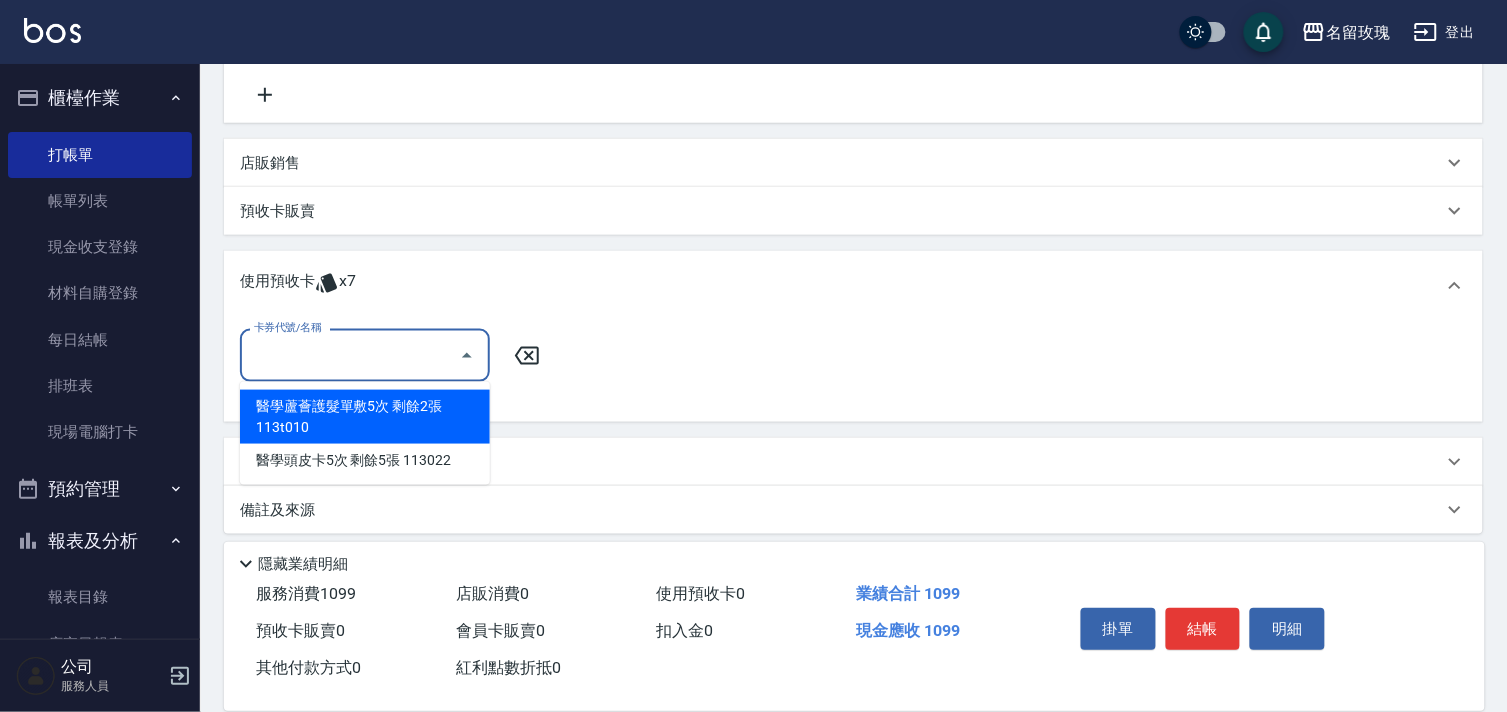click on "卡券代號/名稱" at bounding box center (350, 355) 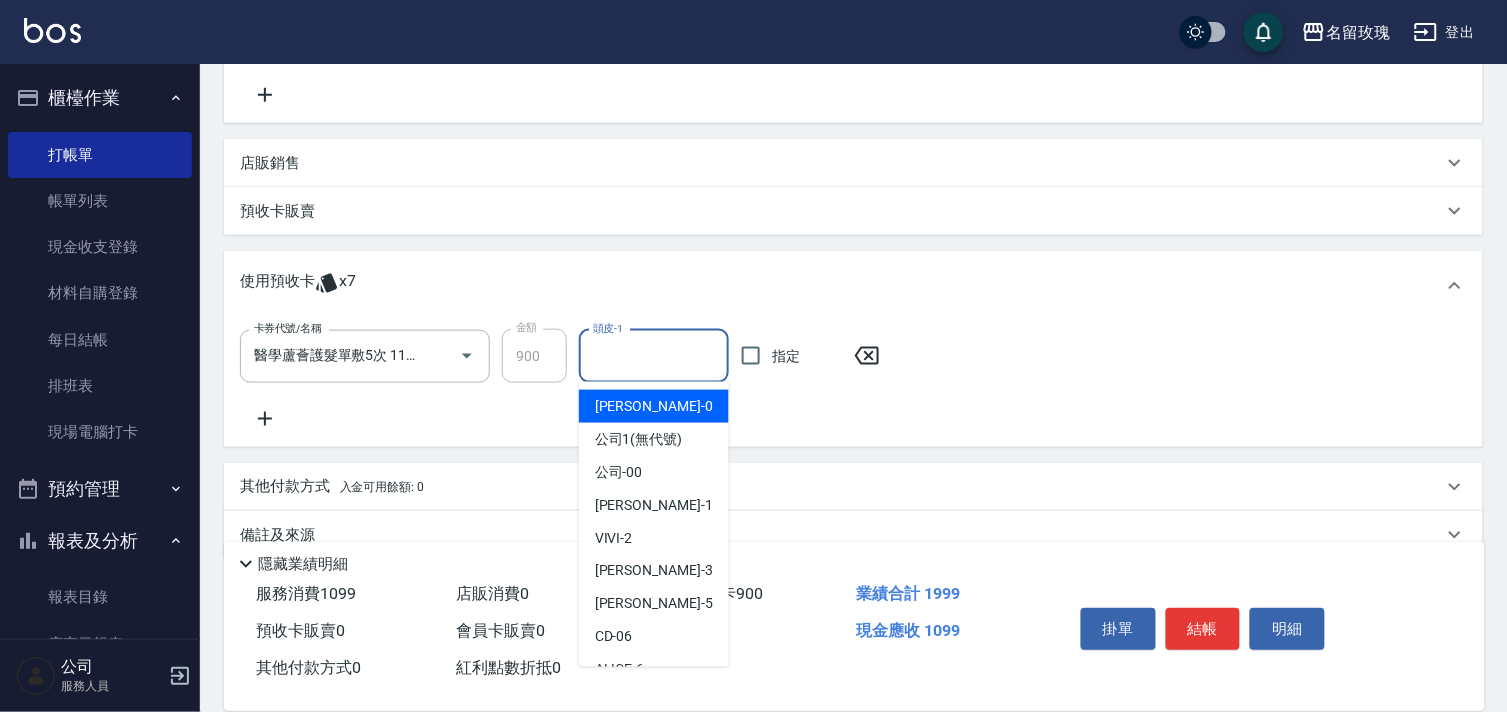 click on "頭皮-1" at bounding box center [654, 356] 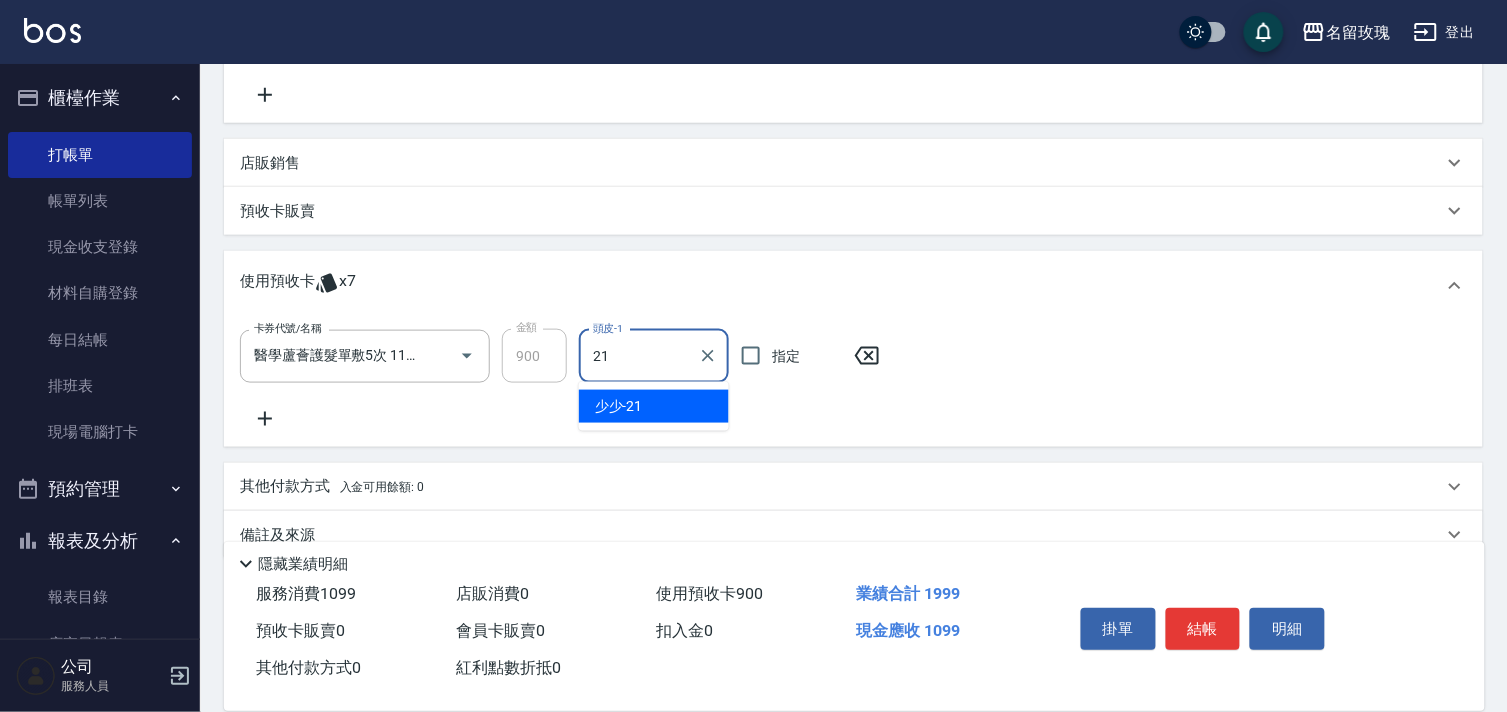 type on "少少-21" 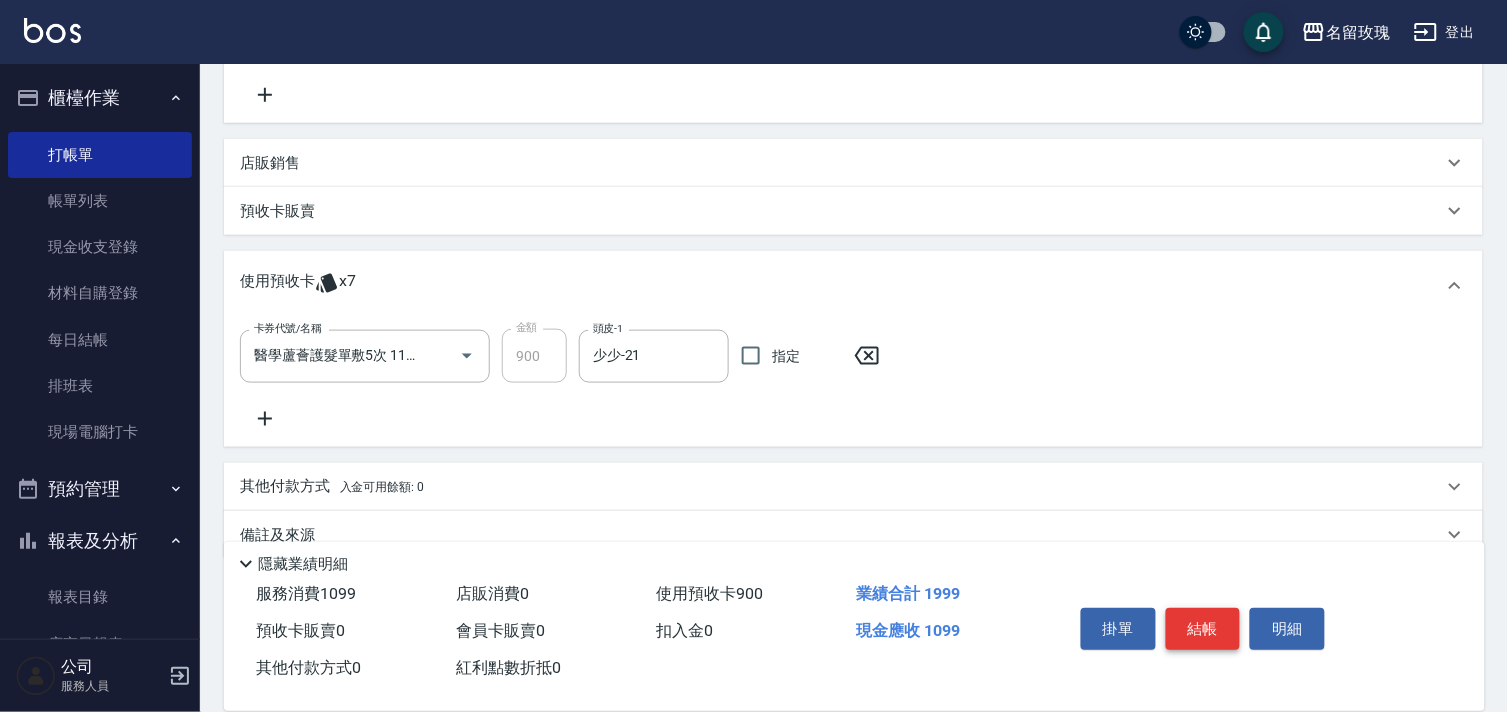 click on "結帳" at bounding box center (1203, 629) 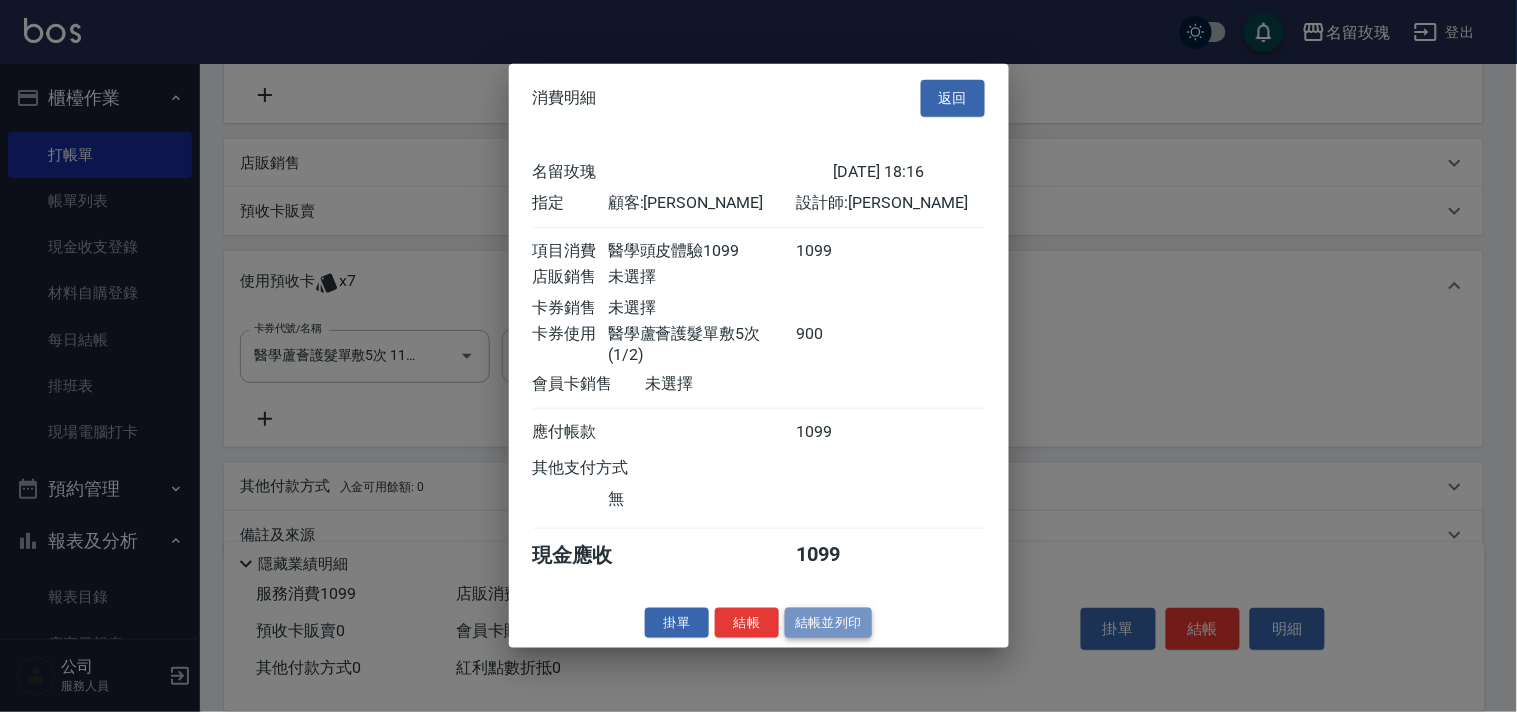 click on "結帳並列印" at bounding box center [828, 622] 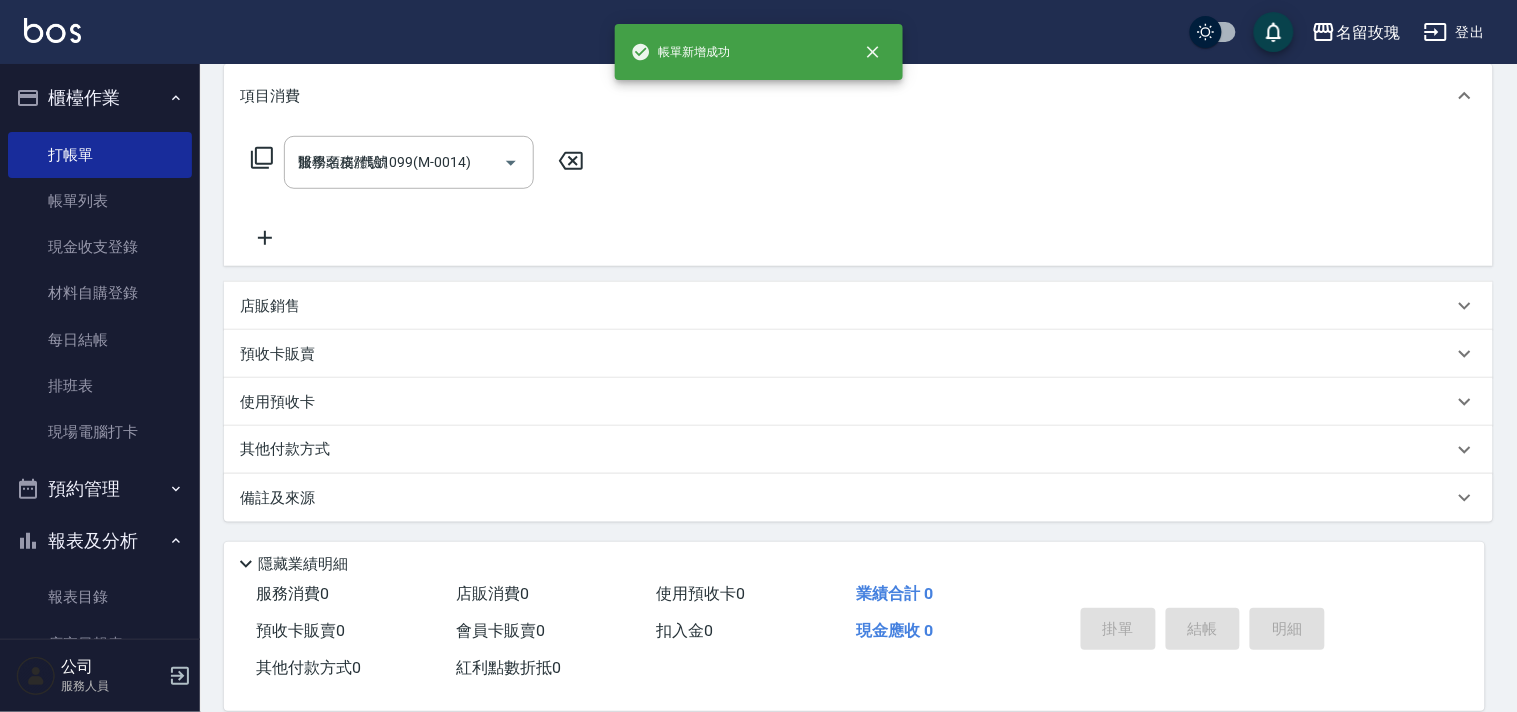 type on "2025/07/15 18:37" 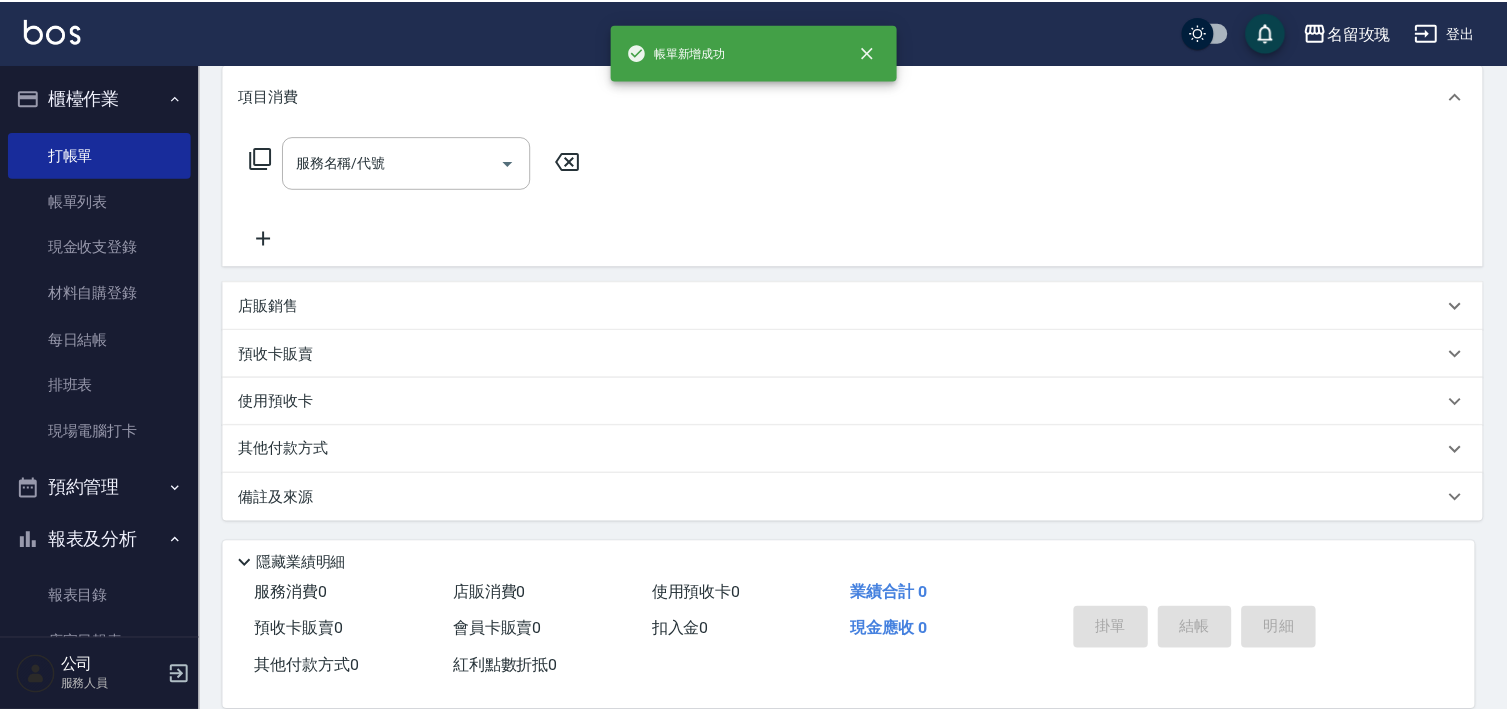 scroll, scrollTop: 0, scrollLeft: 0, axis: both 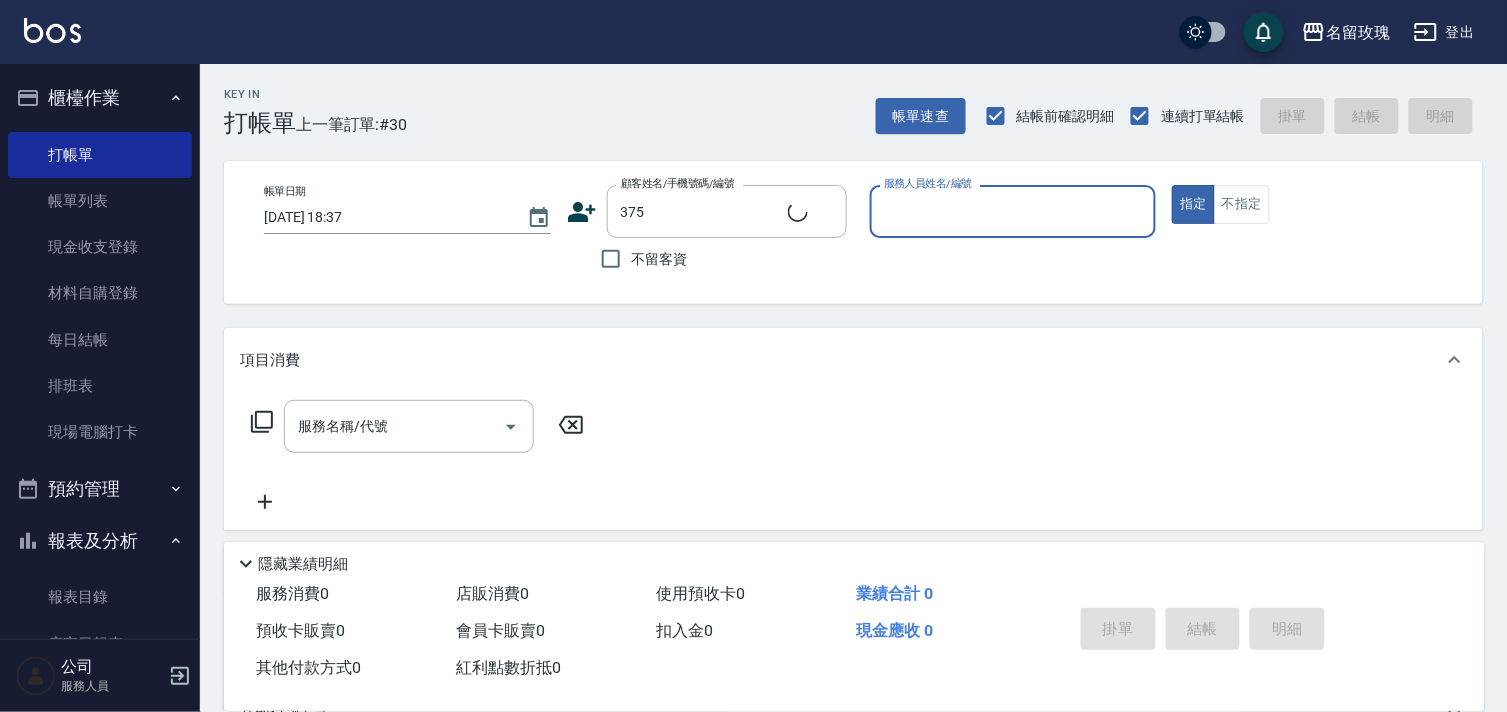 type on "周孟玲/0983996496/375" 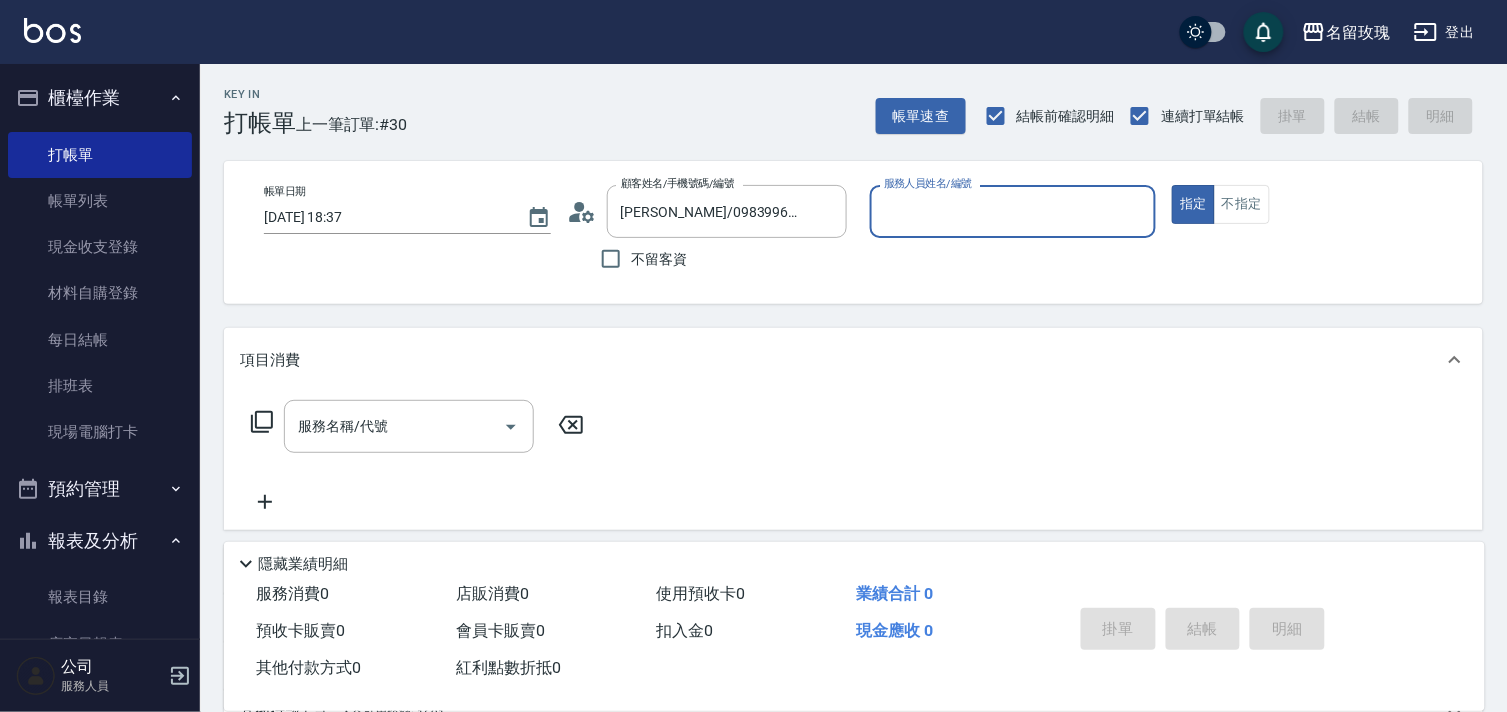 type on "詹老師-9" 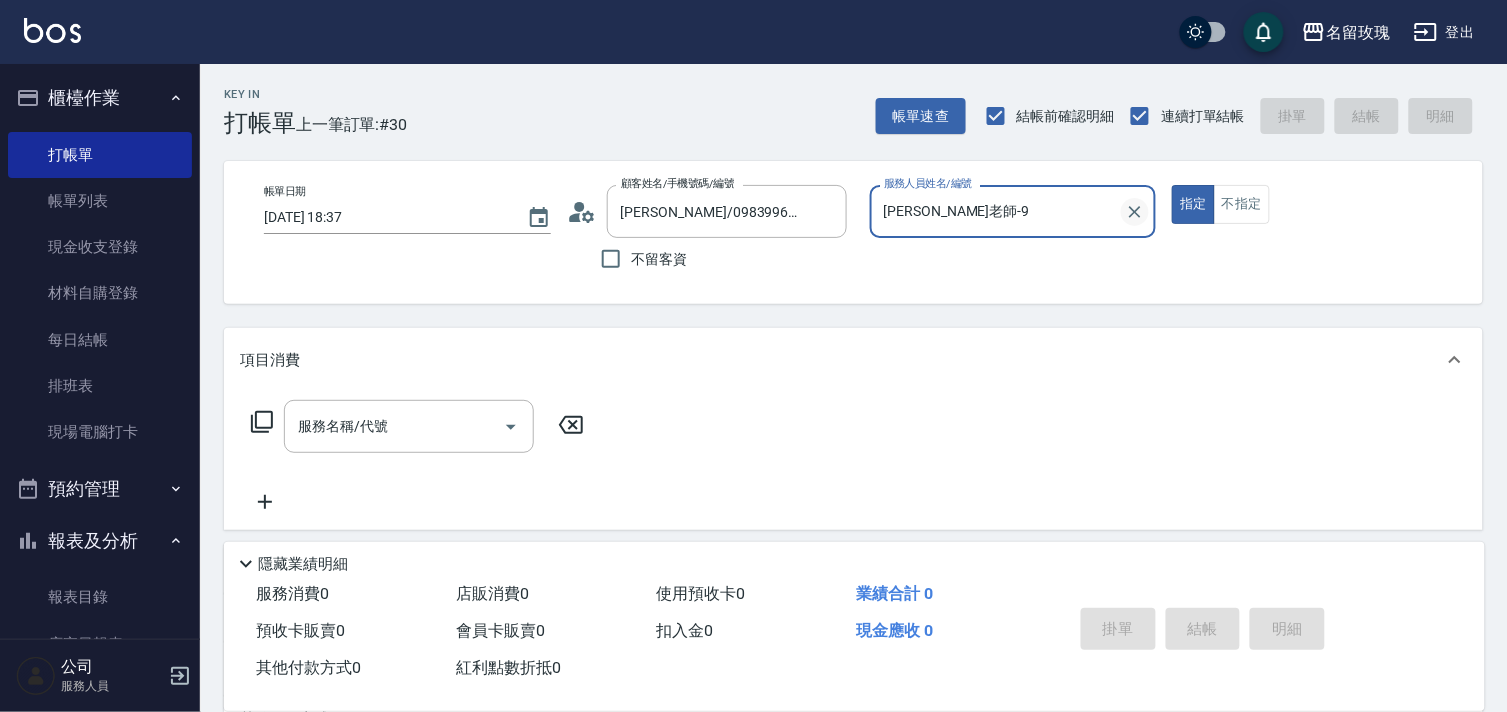 click 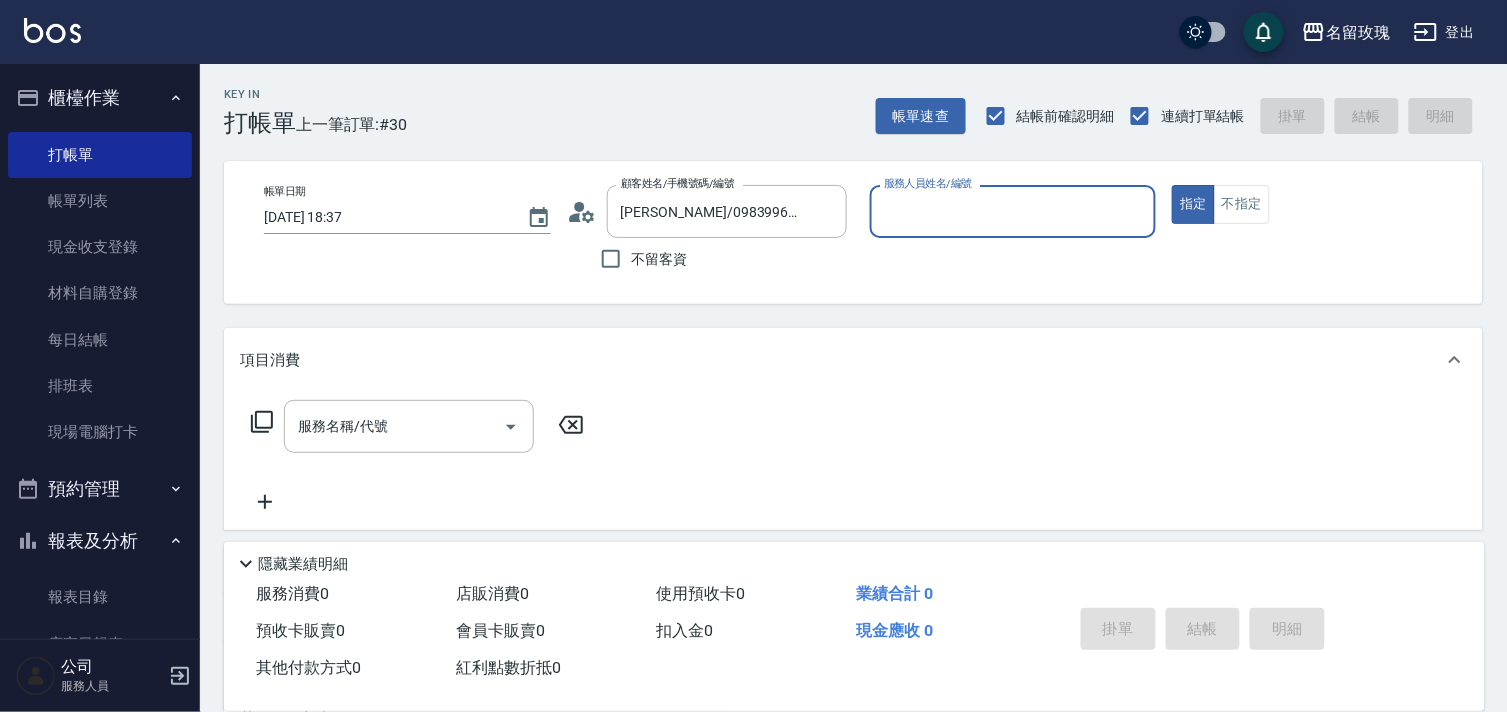 type on "1" 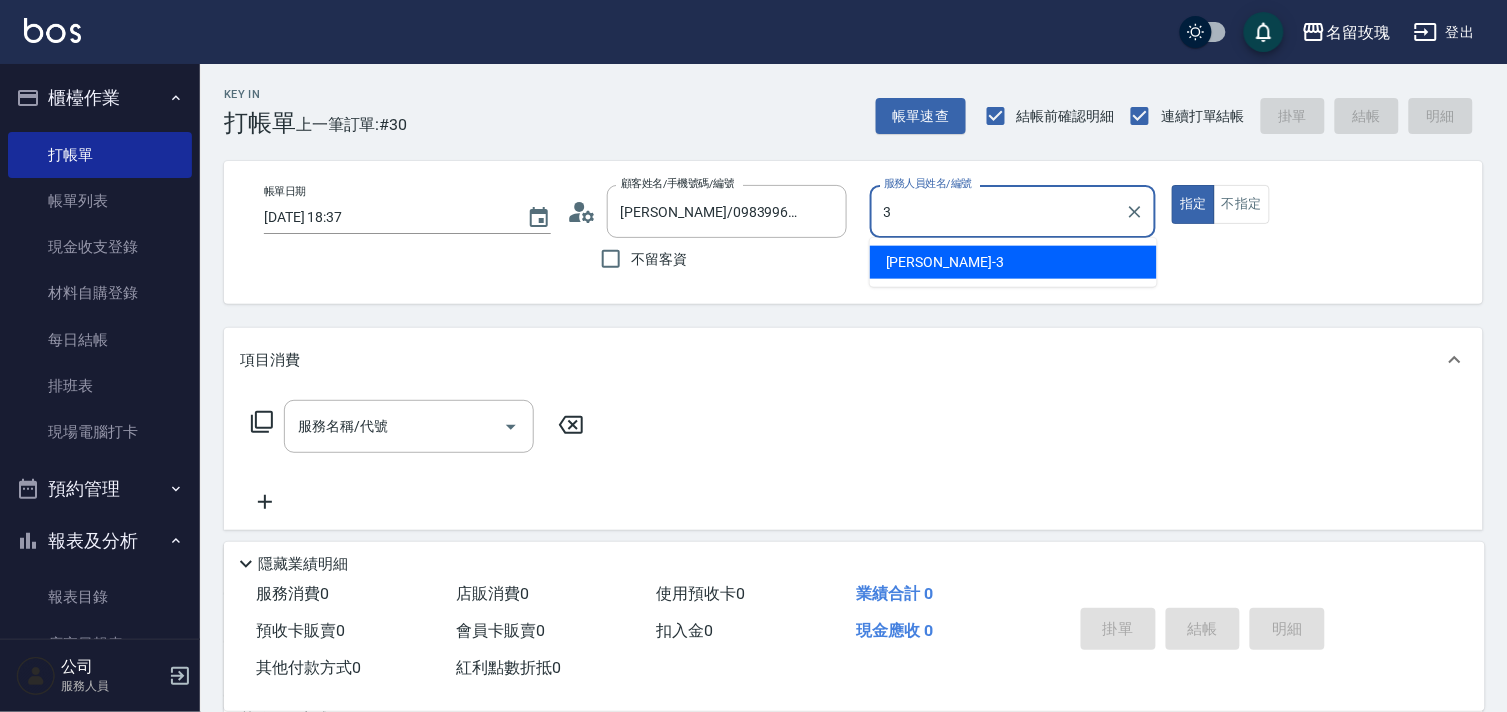 type on "Jenny-3" 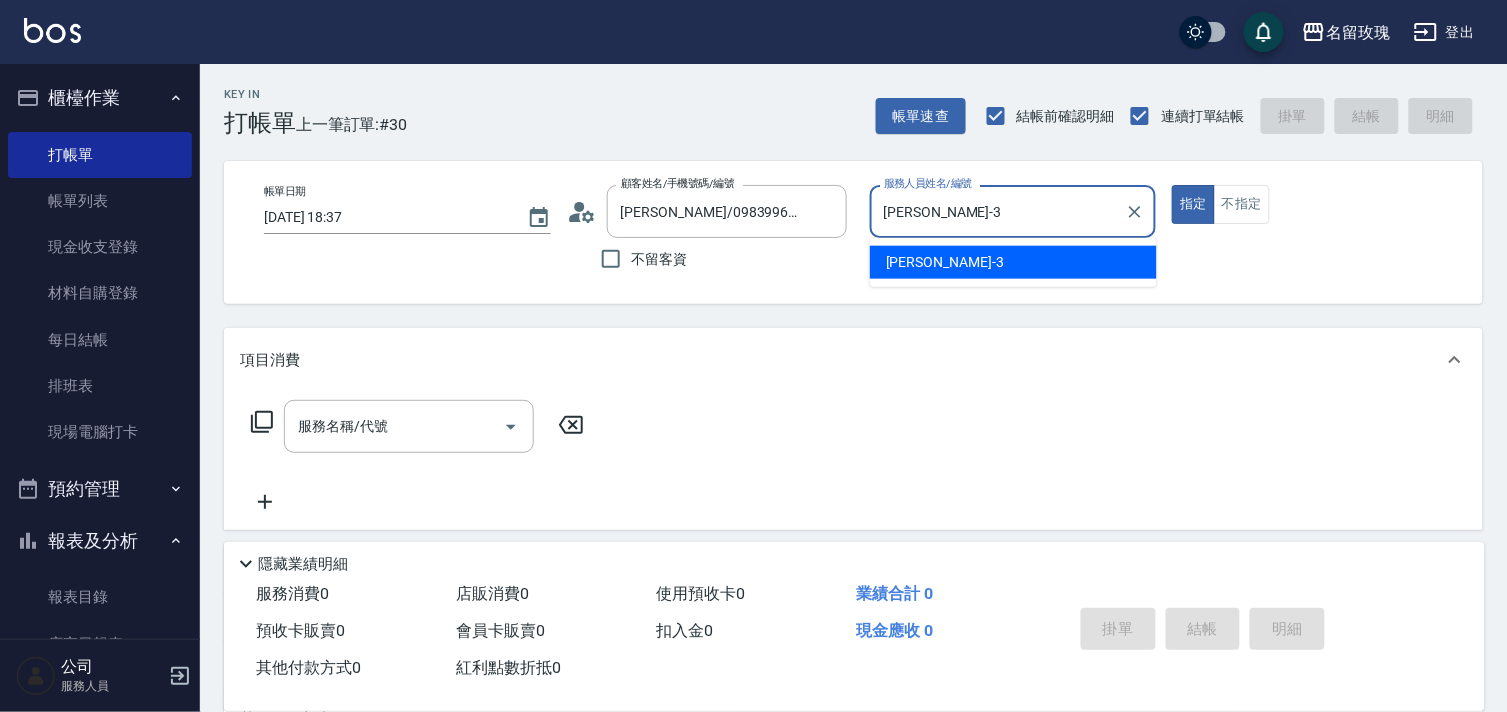type on "true" 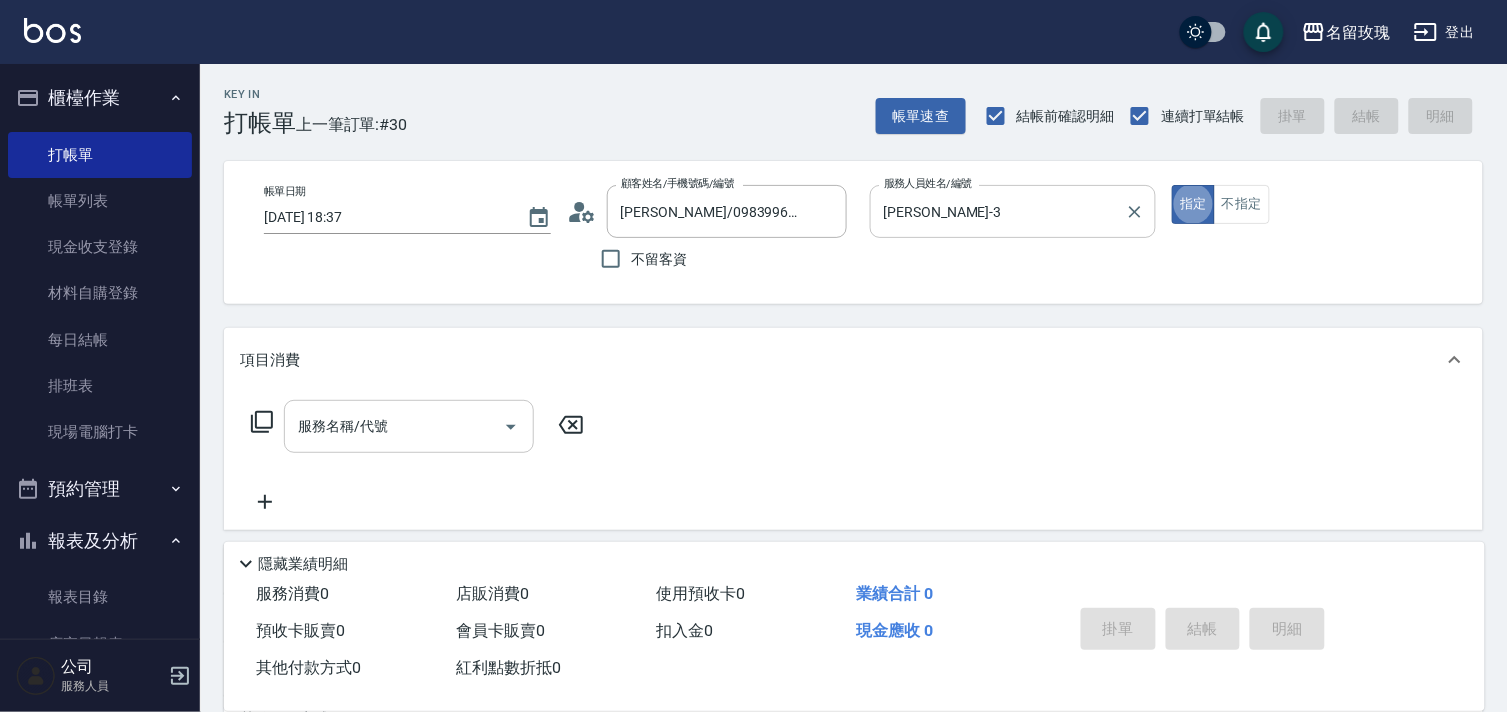 click on "服務名稱/代號 服務名稱/代號" at bounding box center [409, 426] 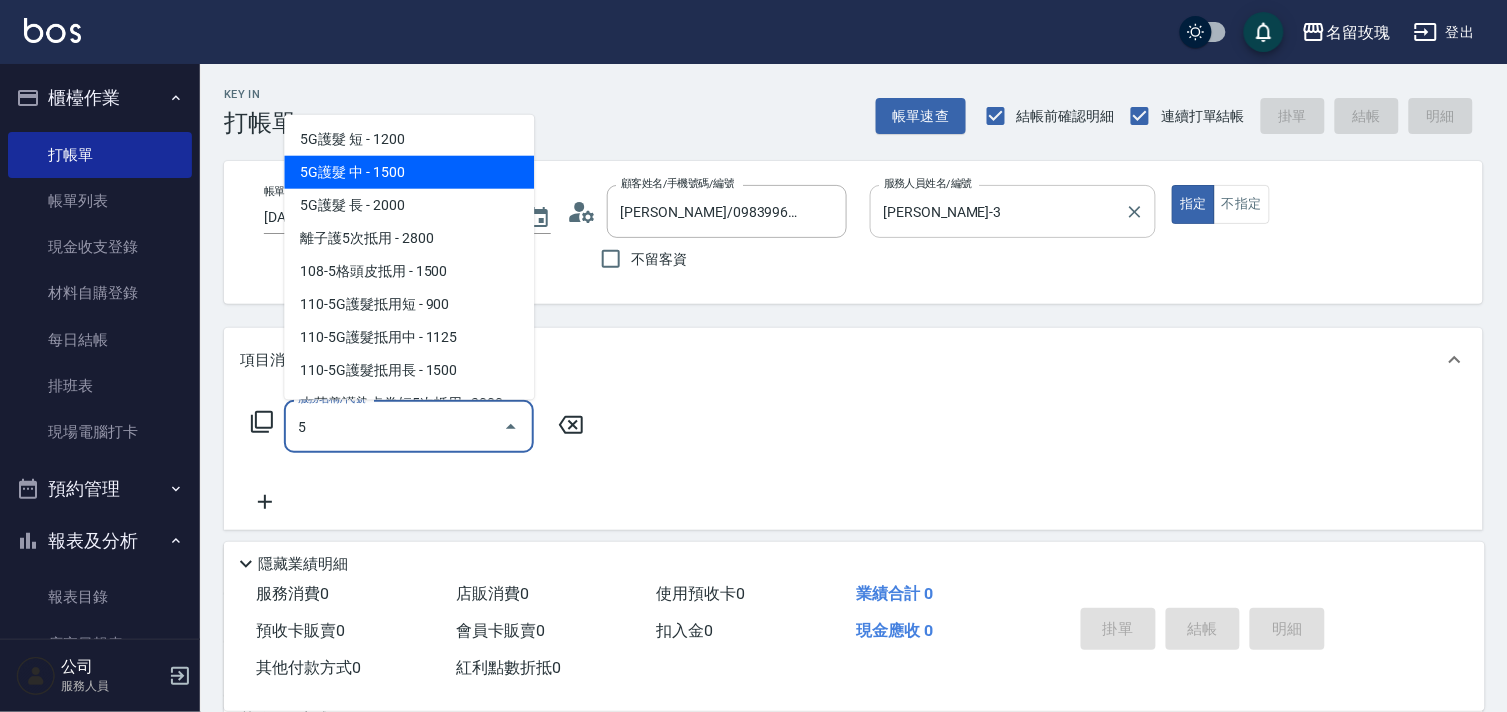 click on "5G護髮 中 - 1500" at bounding box center (409, 172) 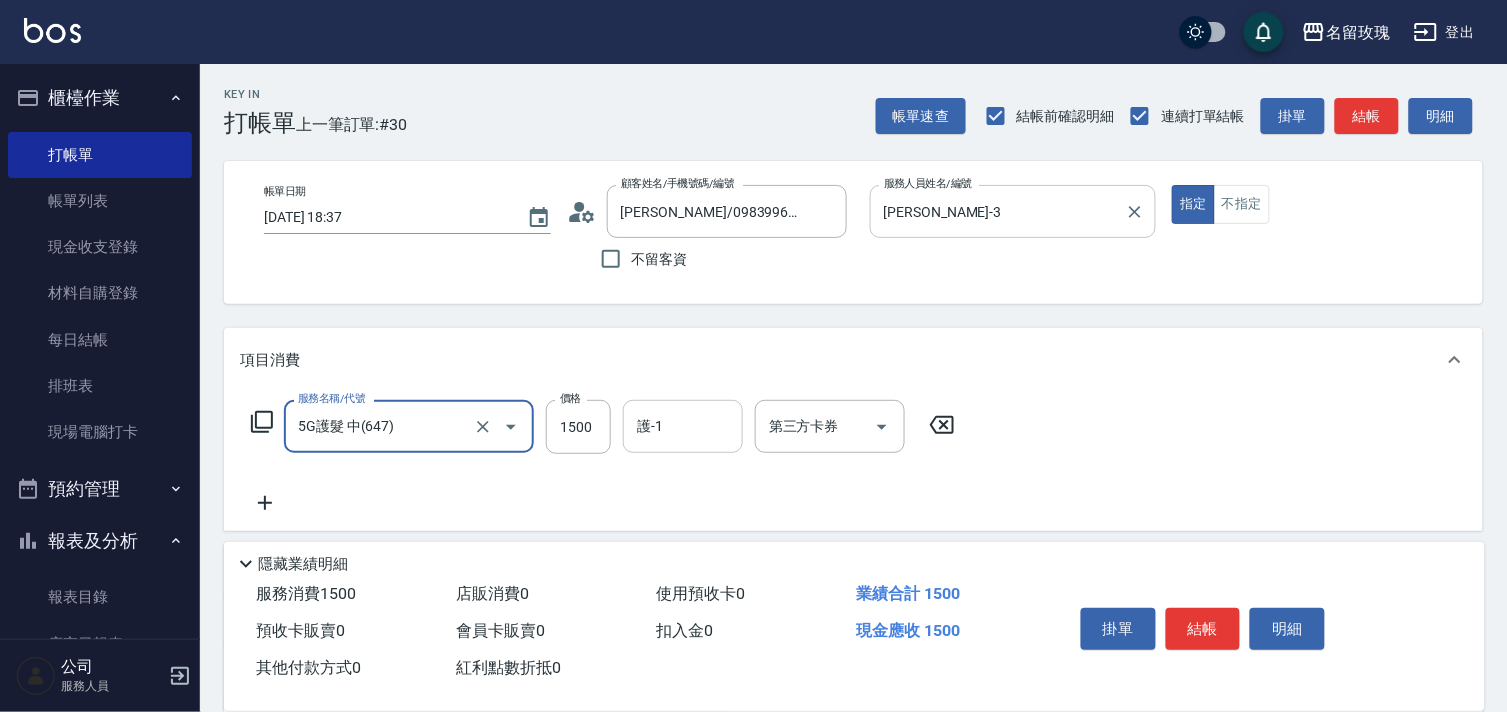 type on "5G護髮 中(647)" 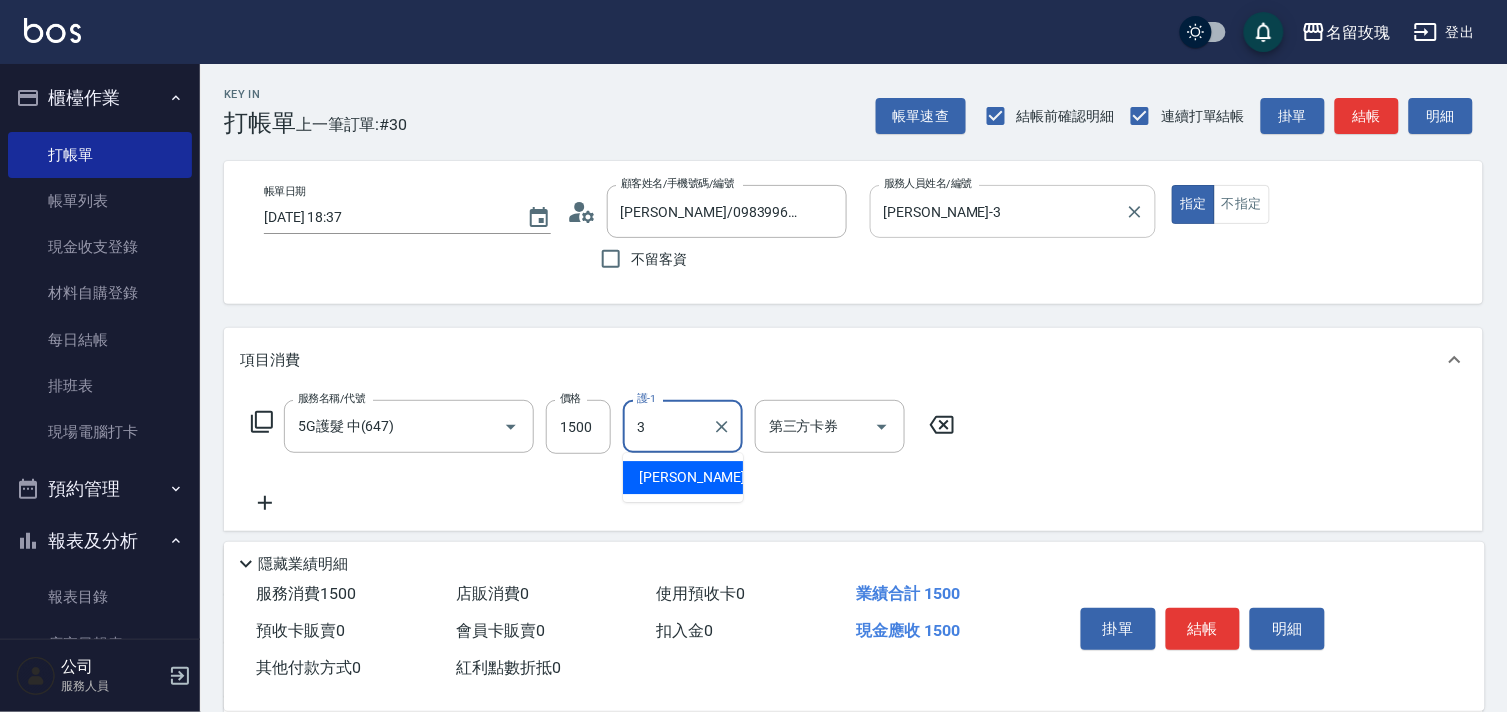 type on "Jenny-3" 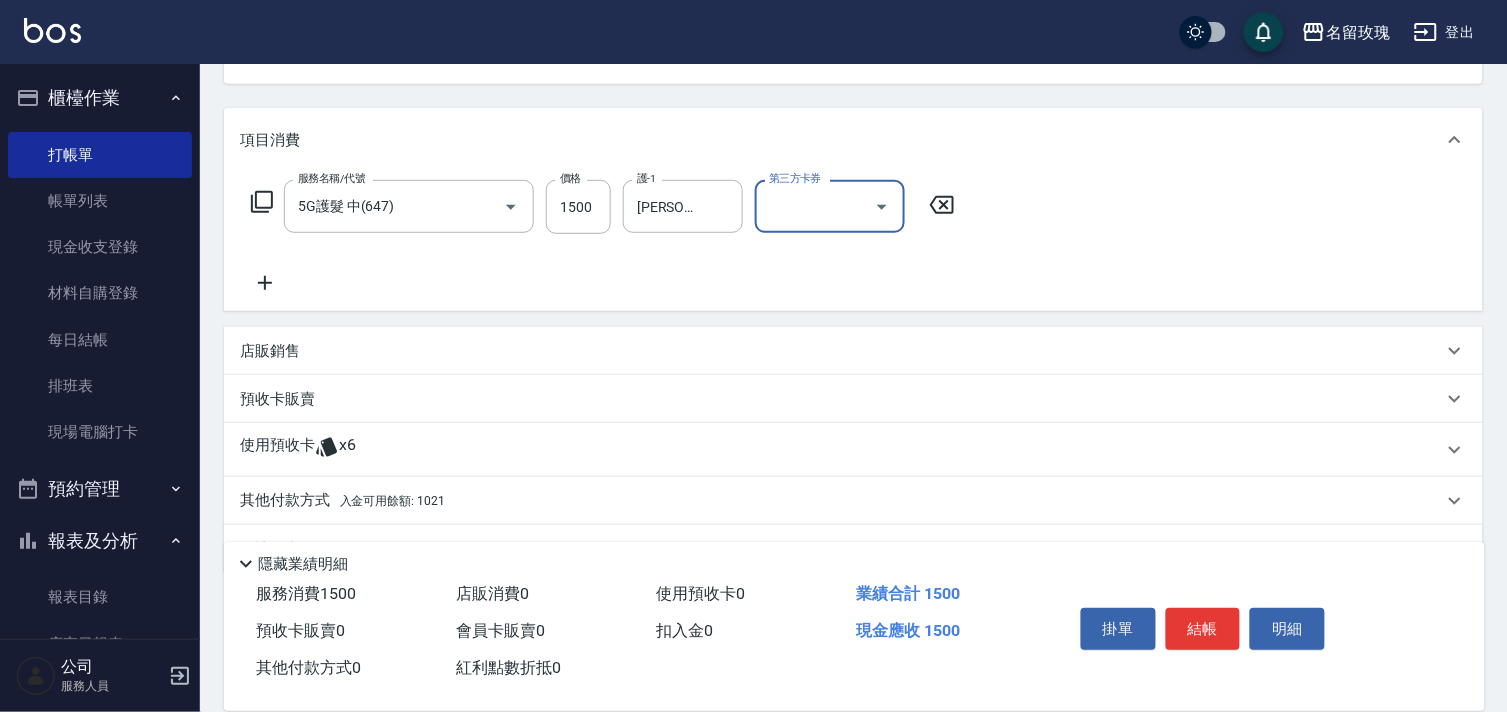 scroll, scrollTop: 270, scrollLeft: 0, axis: vertical 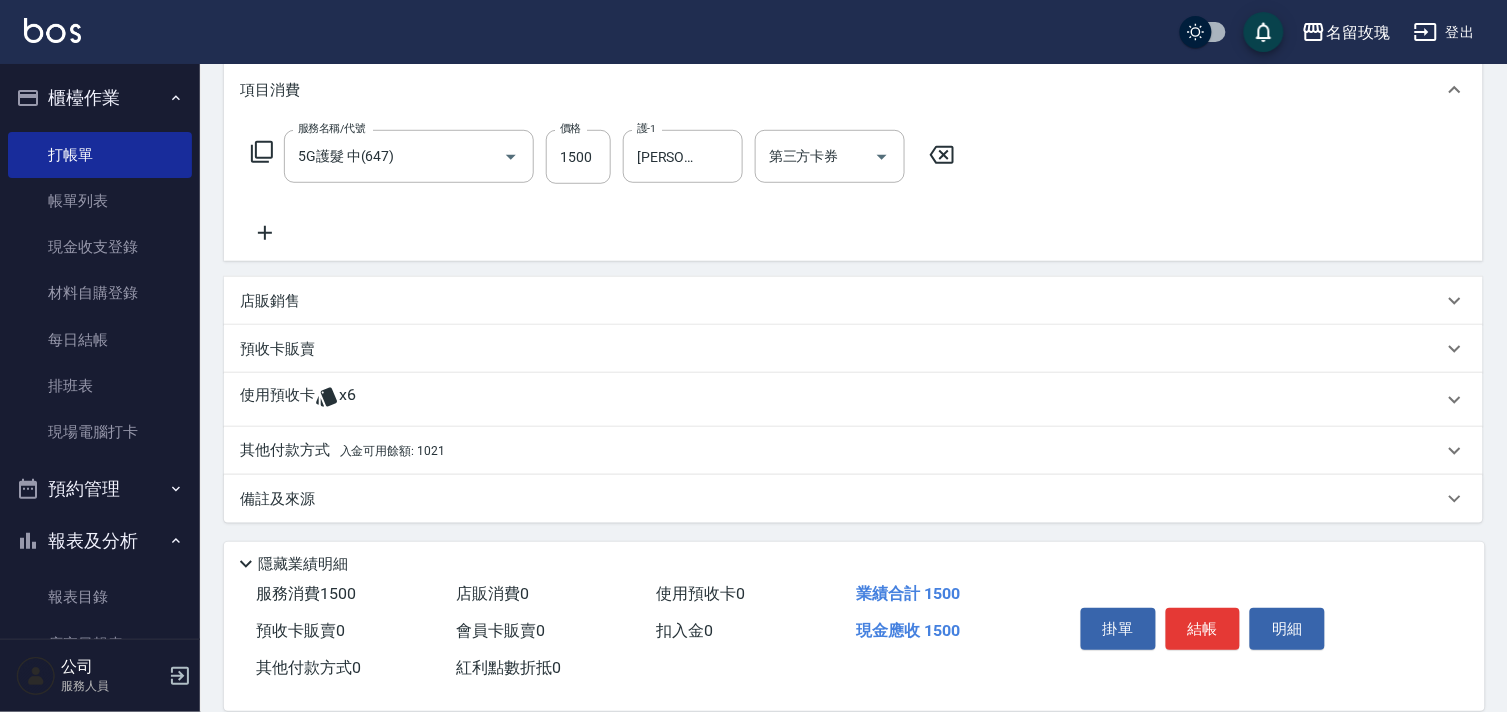 click on "入金可用餘額: 1021" at bounding box center [392, 451] 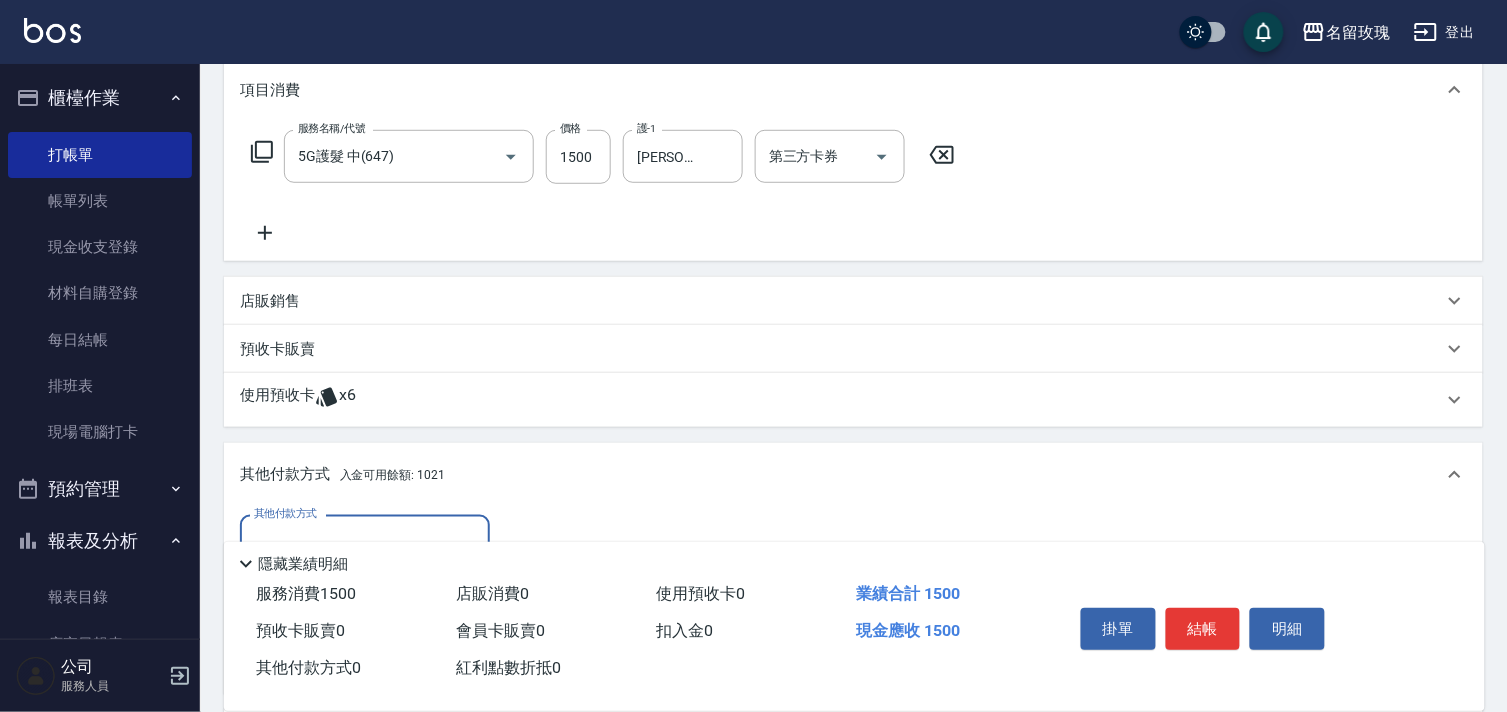 scroll, scrollTop: 355, scrollLeft: 0, axis: vertical 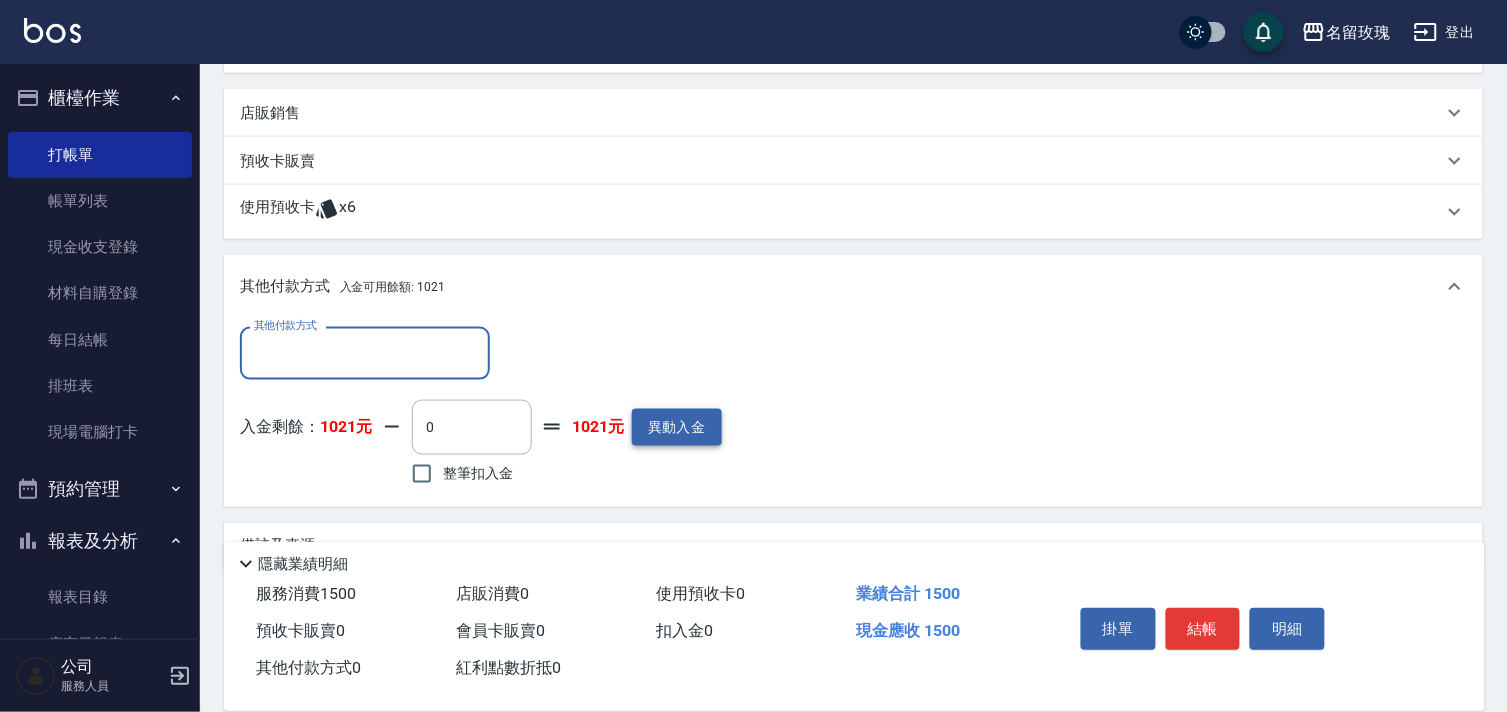 click on "異動入金" at bounding box center (677, 427) 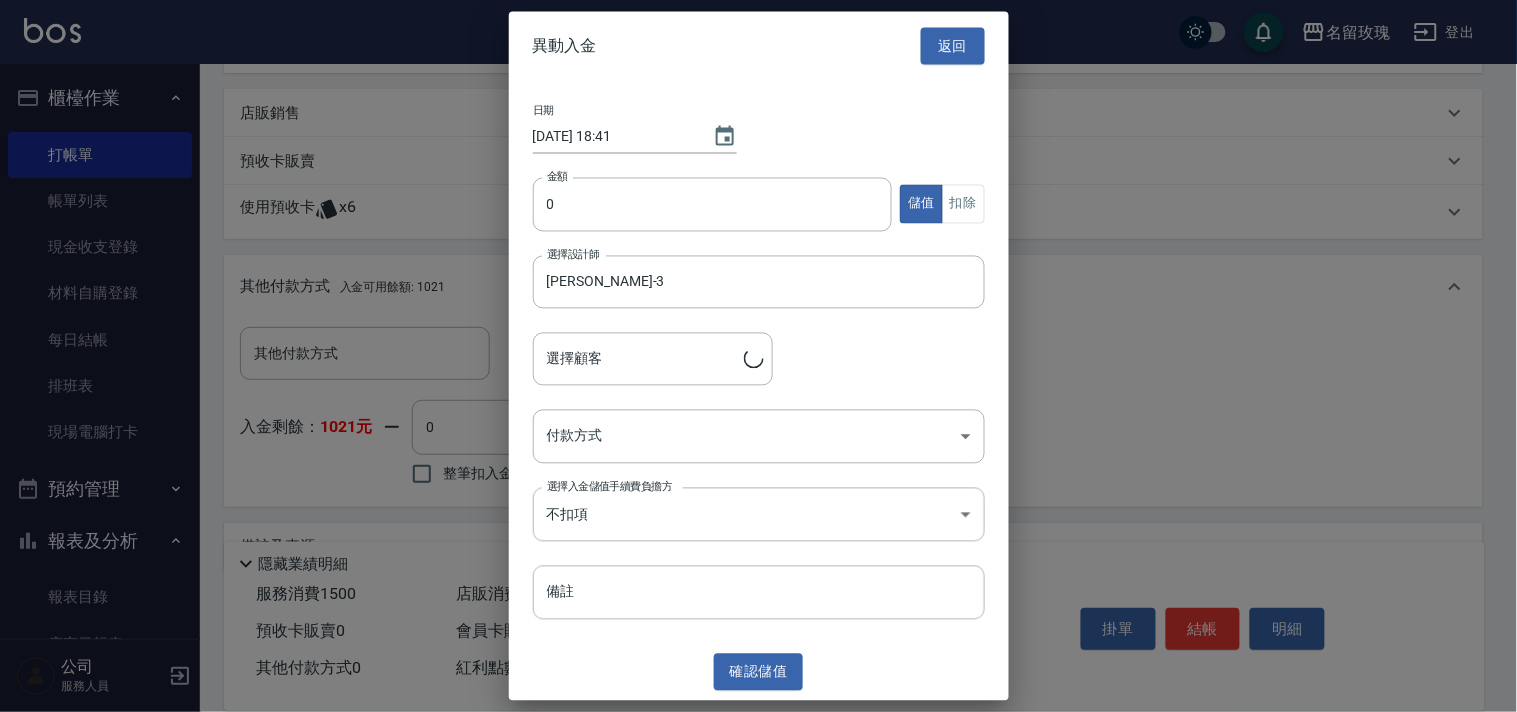 type on "周孟玲/0983996496/375" 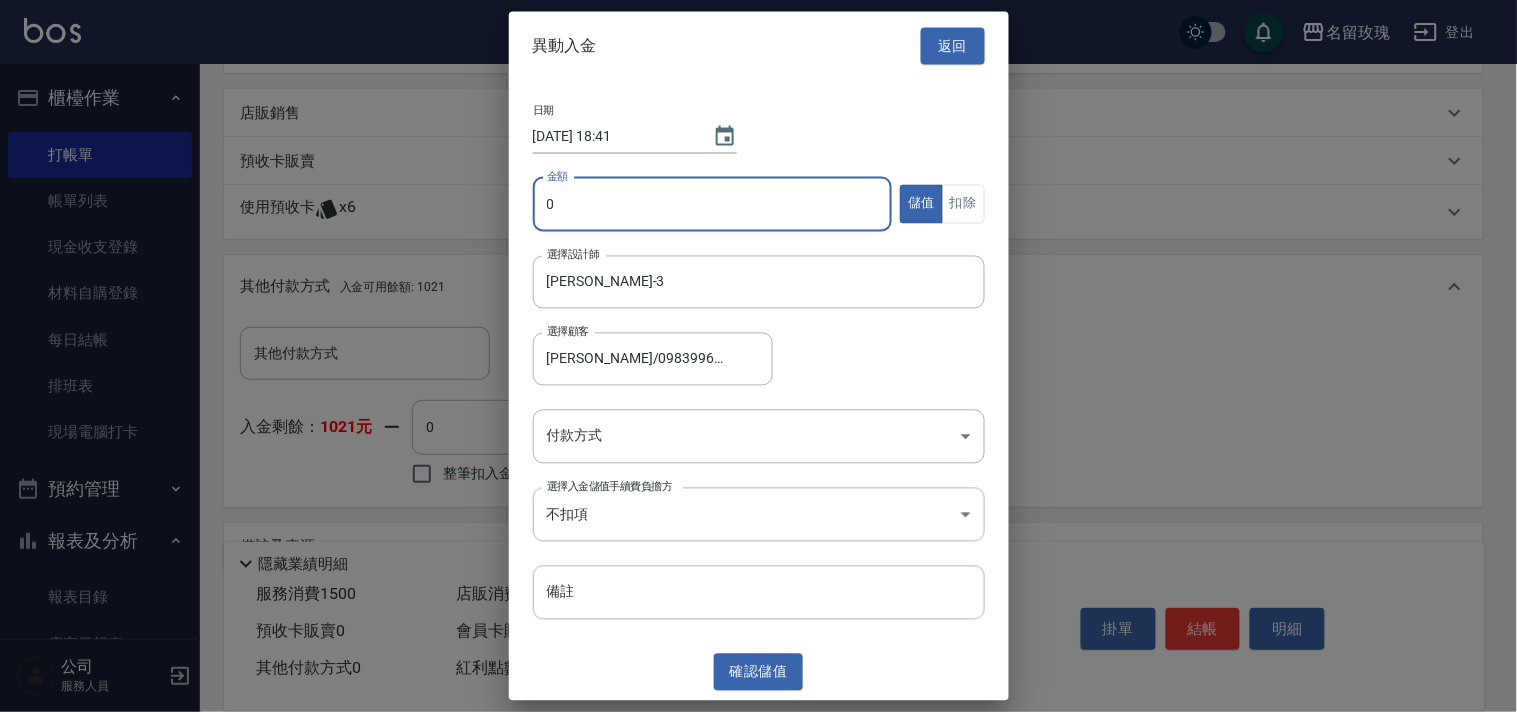 click on "0" at bounding box center [713, 204] 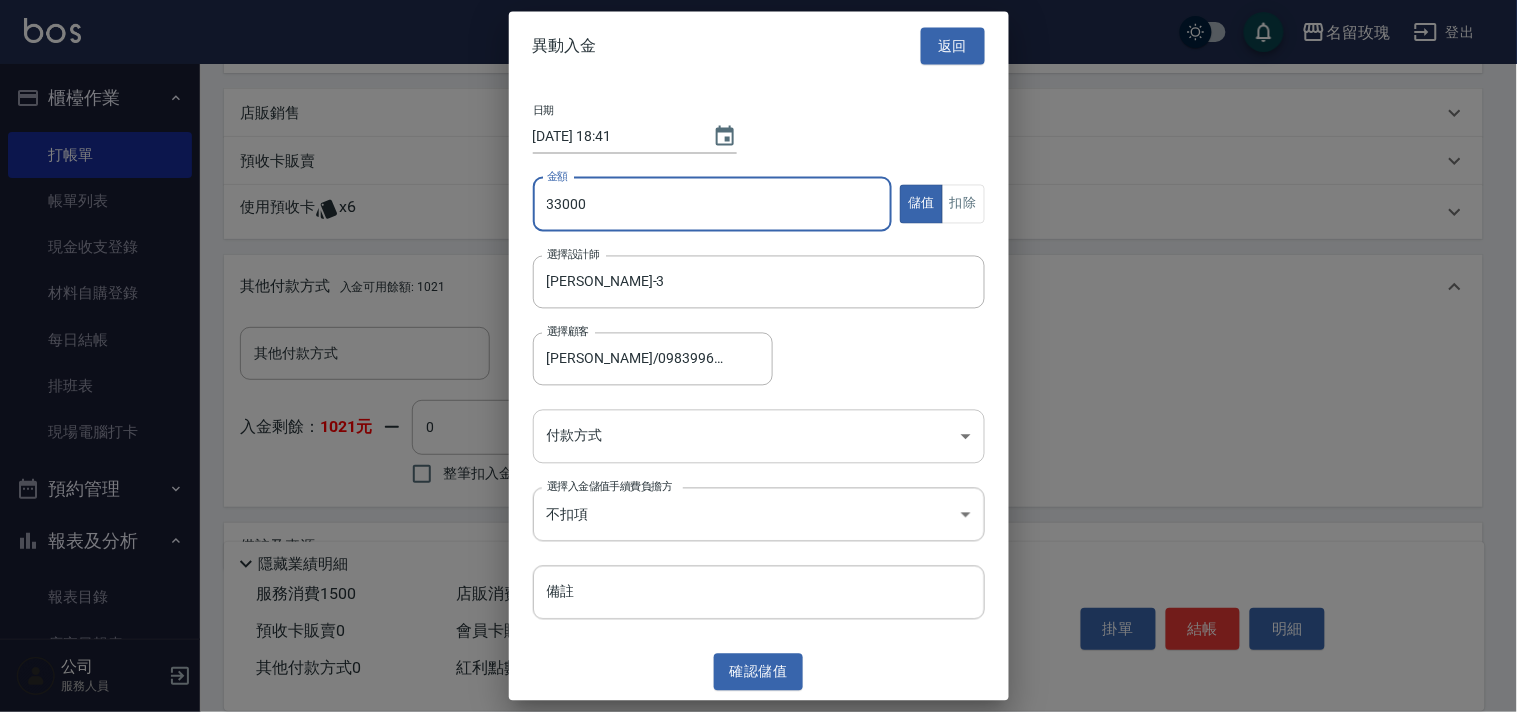 type on "33000" 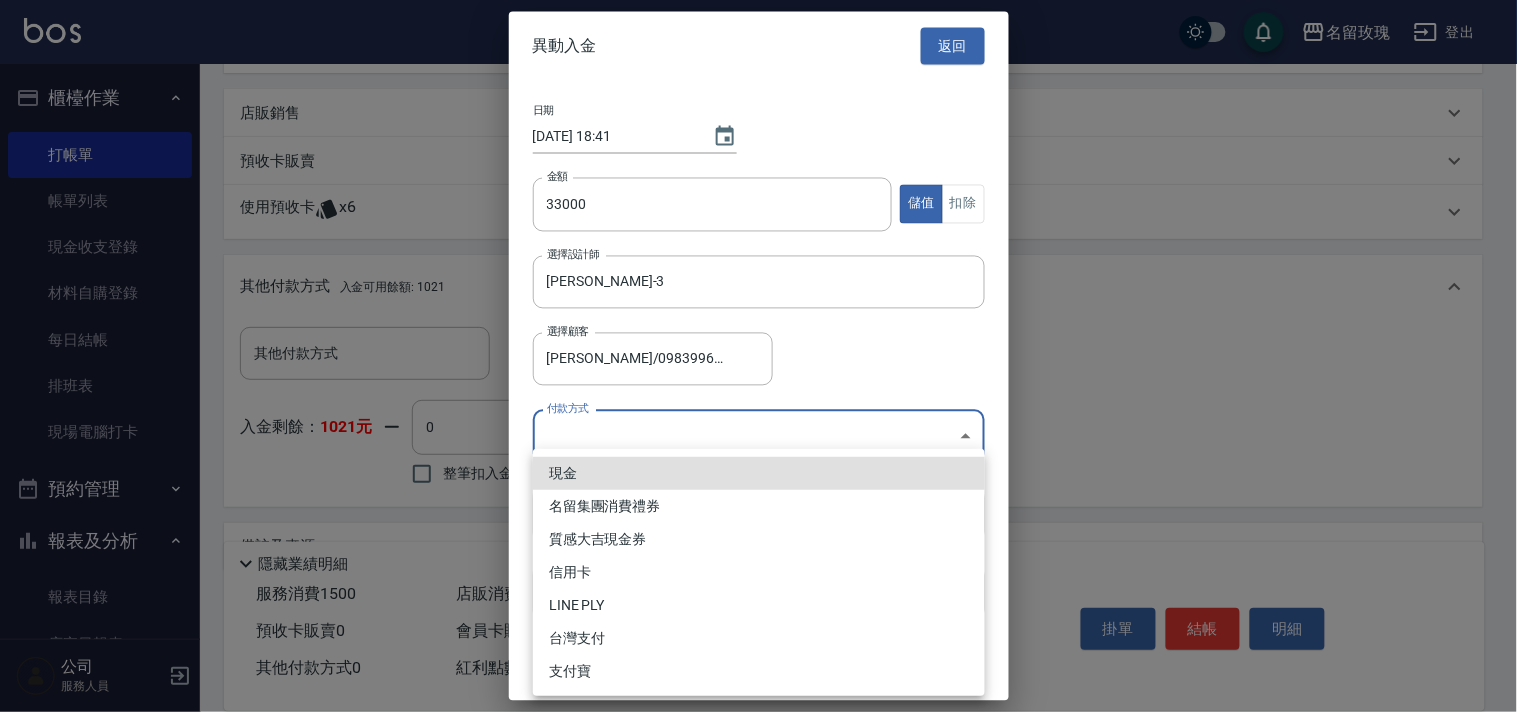 click on "名留玫瑰 登出 櫃檯作業 打帳單 帳單列表 現金收支登錄 材料自購登錄 每日結帳 排班表 現場電腦打卡 預約管理 預約管理 單日預約紀錄 單週預約紀錄 報表及分析 報表目錄 店家日報表 互助日報表 互助點數明細 設計師日報表 單一服務項目查詢 店販抽成明細 顧客入金餘額表 客戶管理 客戶列表 卡券管理 入金管理 商品管理 商品分類設定 商品列表 公司 服務人員 Key In 打帳單 上一筆訂單:#30 帳單速查 結帳前確認明細 連續打單結帳 掛單 結帳 明細 帳單日期 2025/07/15 18:37 顧客姓名/手機號碼/編號 周孟玲/0983996496/375 顧客姓名/手機號碼/編號 不留客資 服務人員姓名/編號 Jenny-3 服務人員姓名/編號 指定 不指定 項目消費 服務名稱/代號 5G護髮 中(647) 服務名稱/代號 價格 1500 價格 護-1 Jenny-3 護-1 第三方卡券 第三方卡券 店販銷售 服務人員姓名/編號 服務人員姓名/編號 x6 1021元 0" at bounding box center (758, 151) 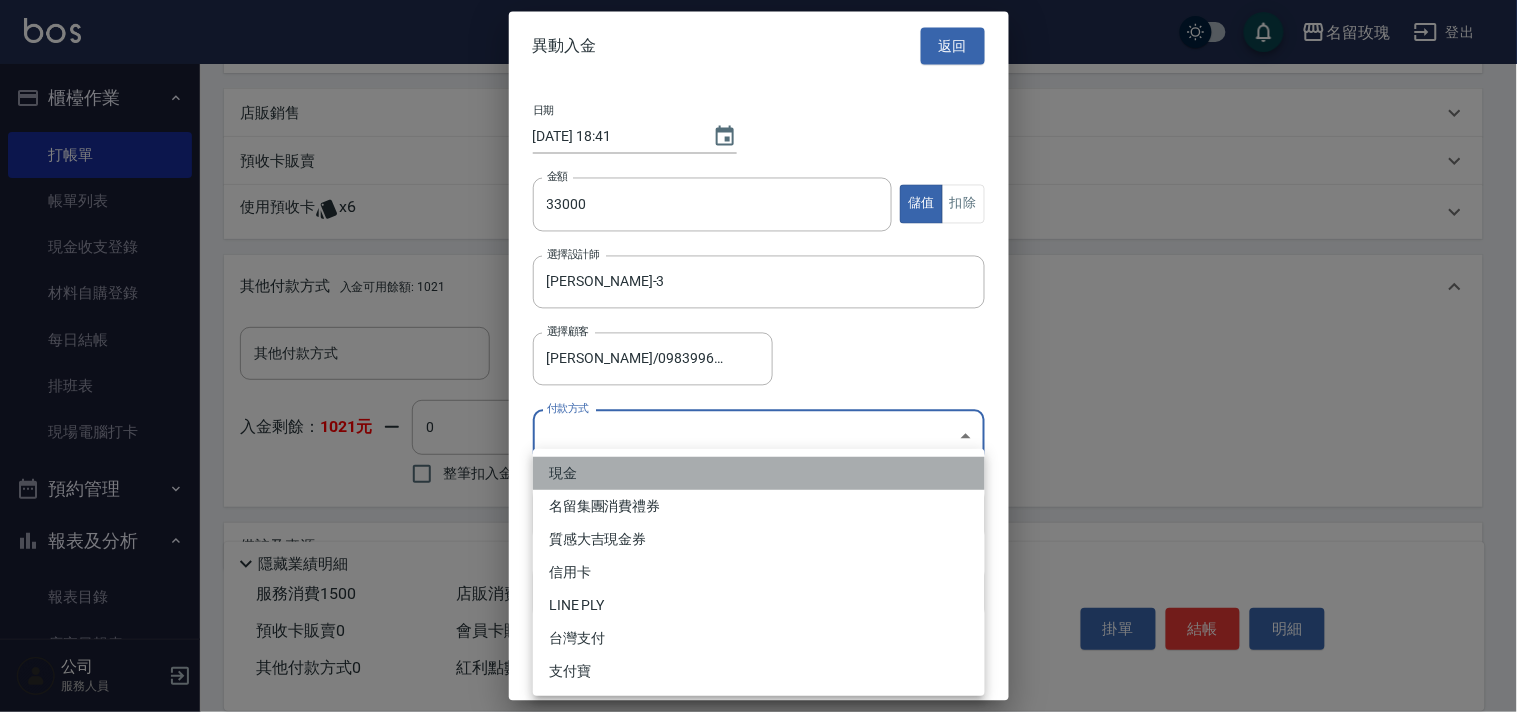 click on "現金" at bounding box center (759, 473) 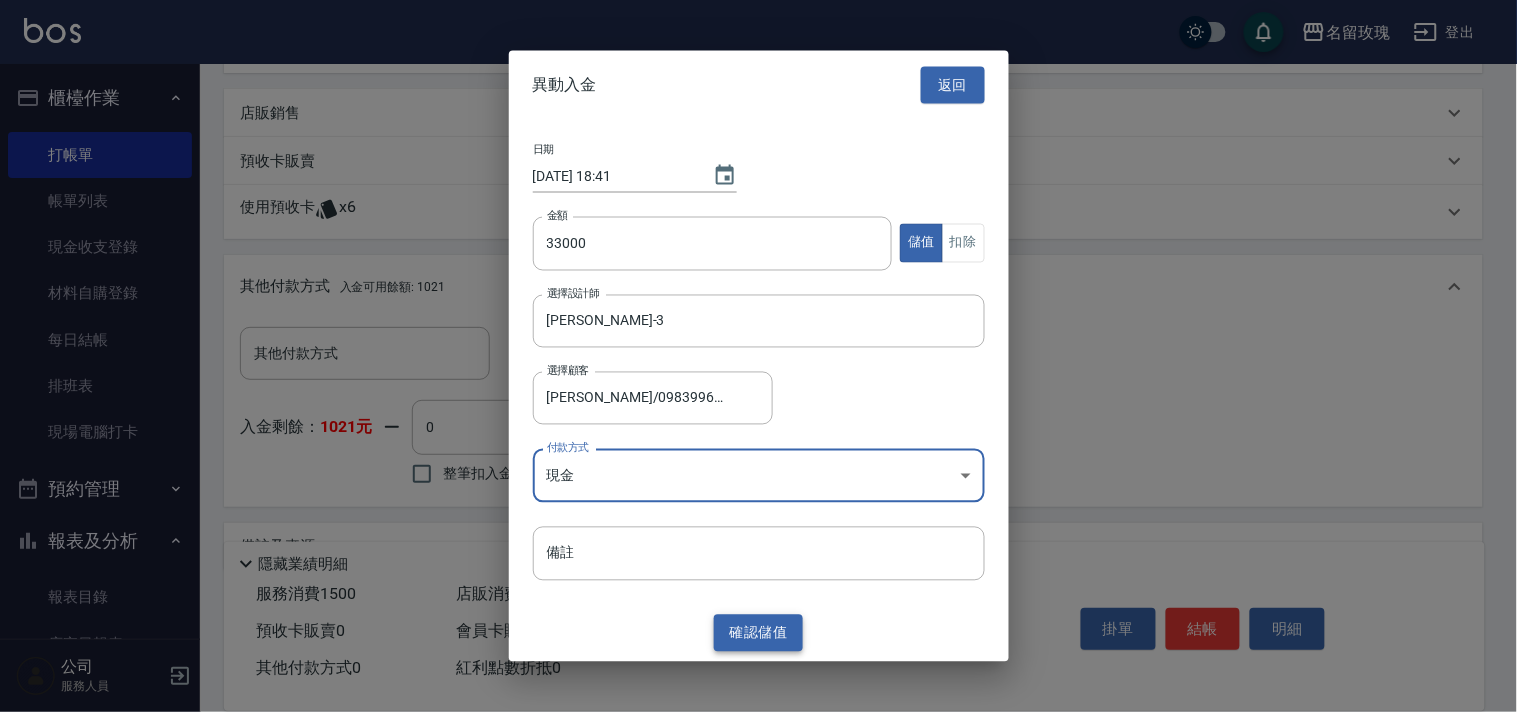 click on "確認 儲值" at bounding box center [759, 633] 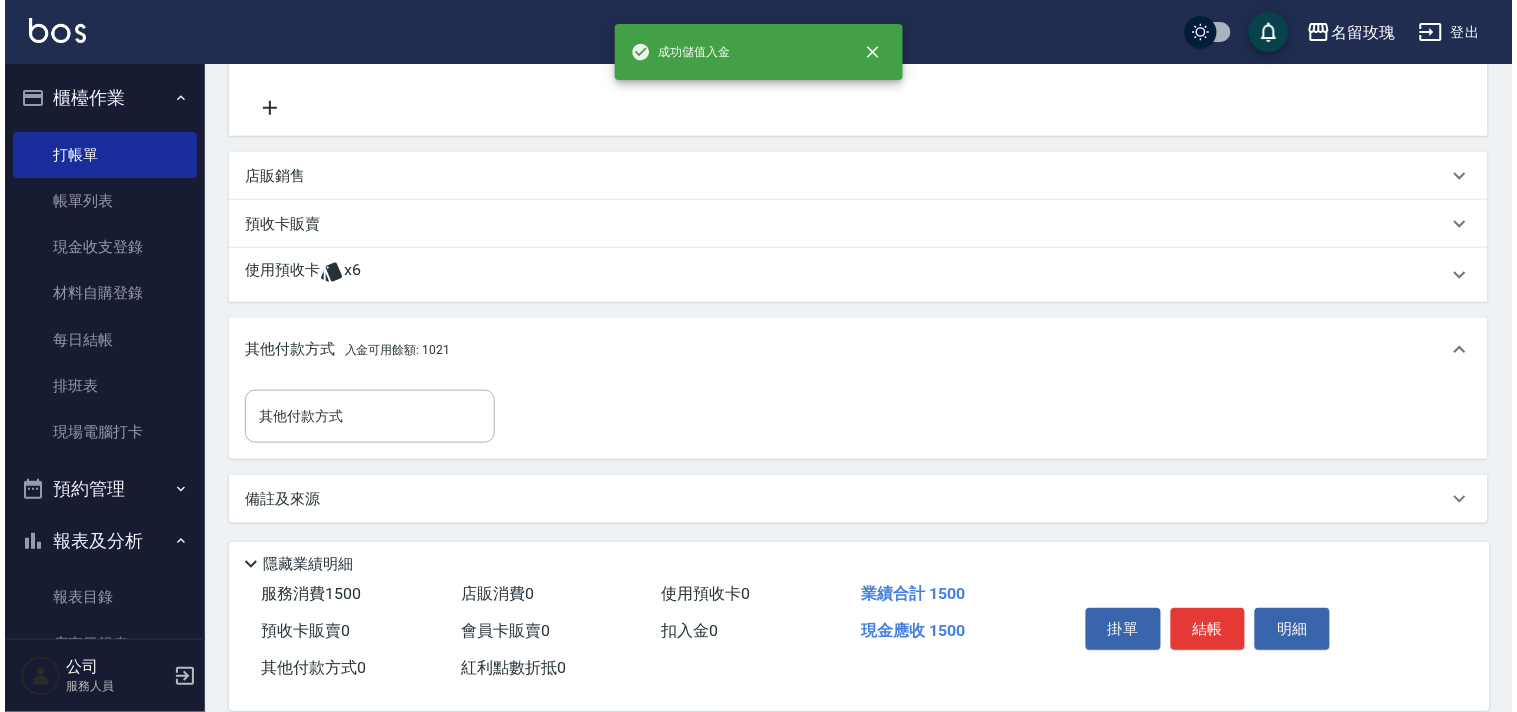 scroll, scrollTop: 458, scrollLeft: 0, axis: vertical 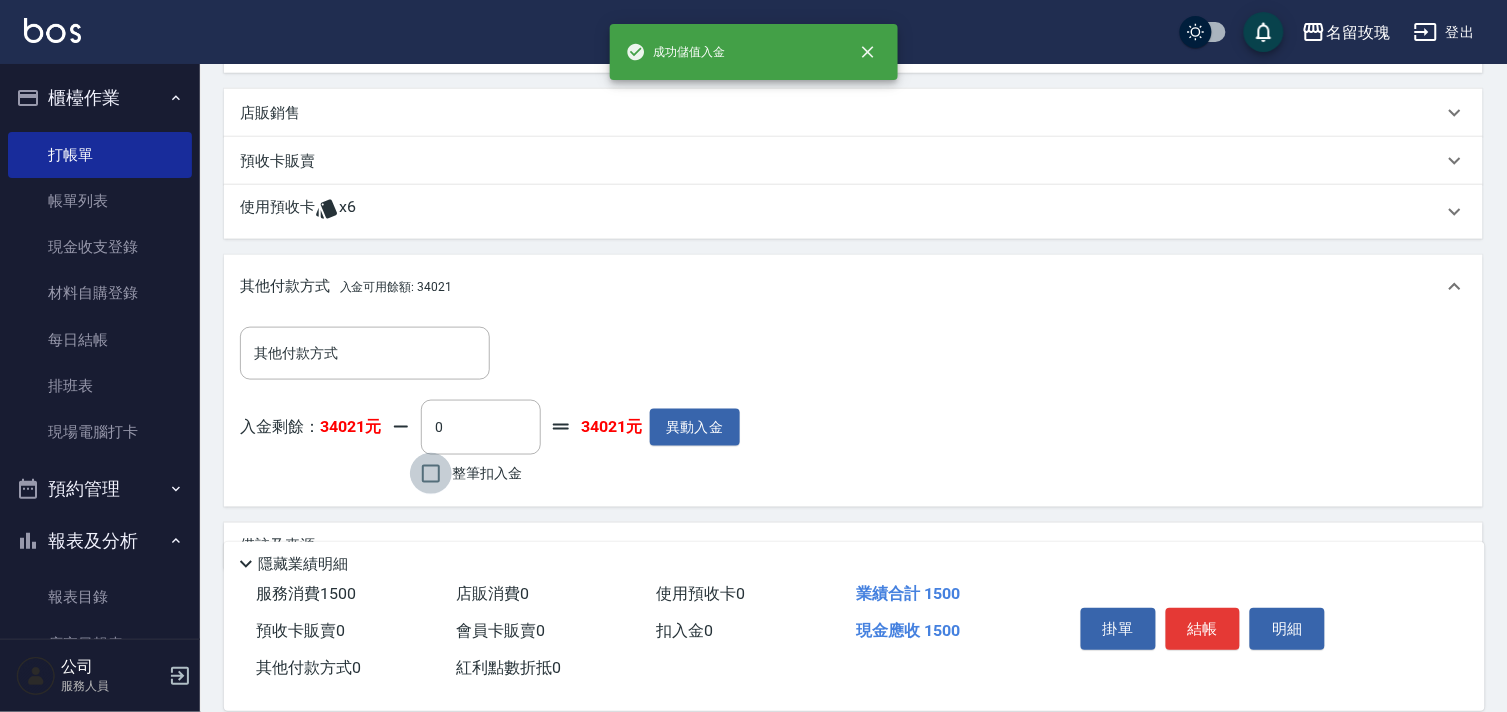 click on "整筆扣入金" at bounding box center [431, 474] 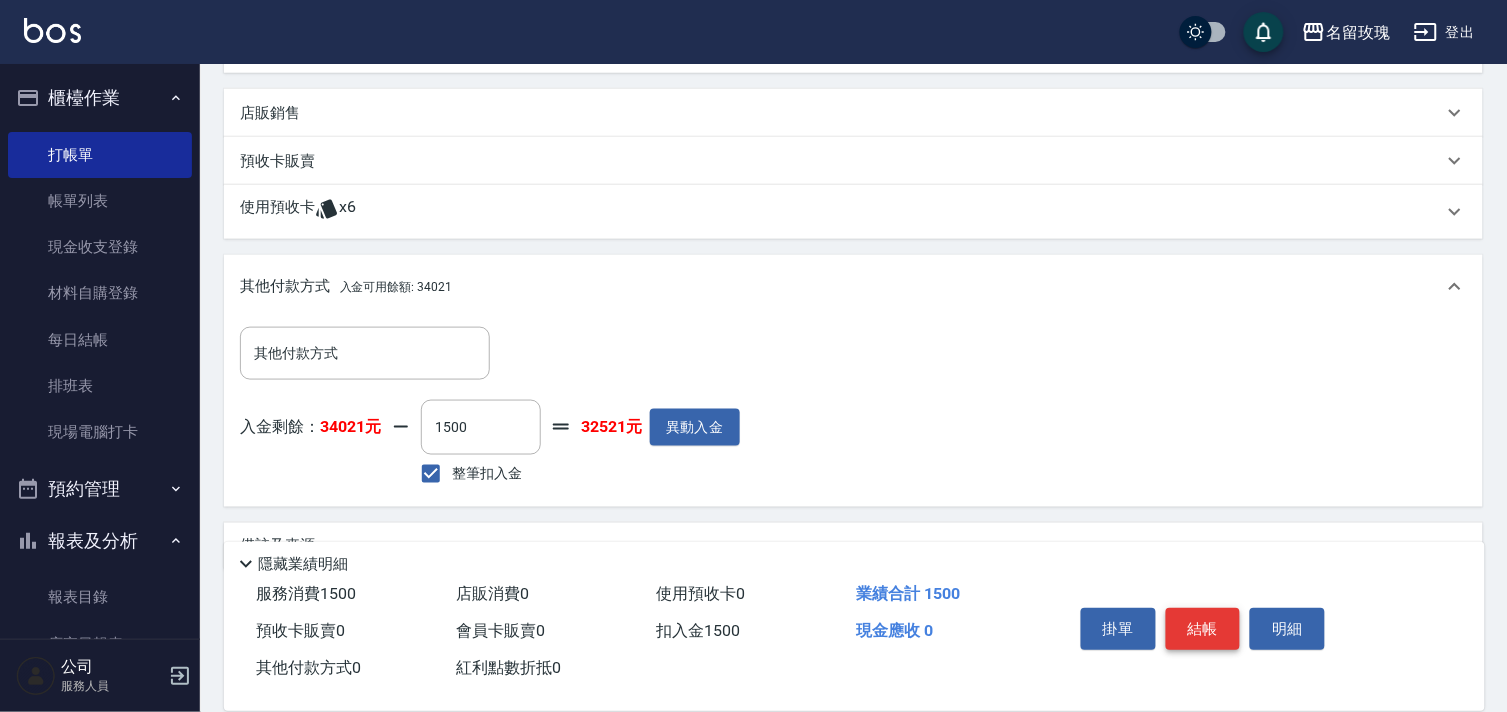 click on "結帳" at bounding box center (1203, 629) 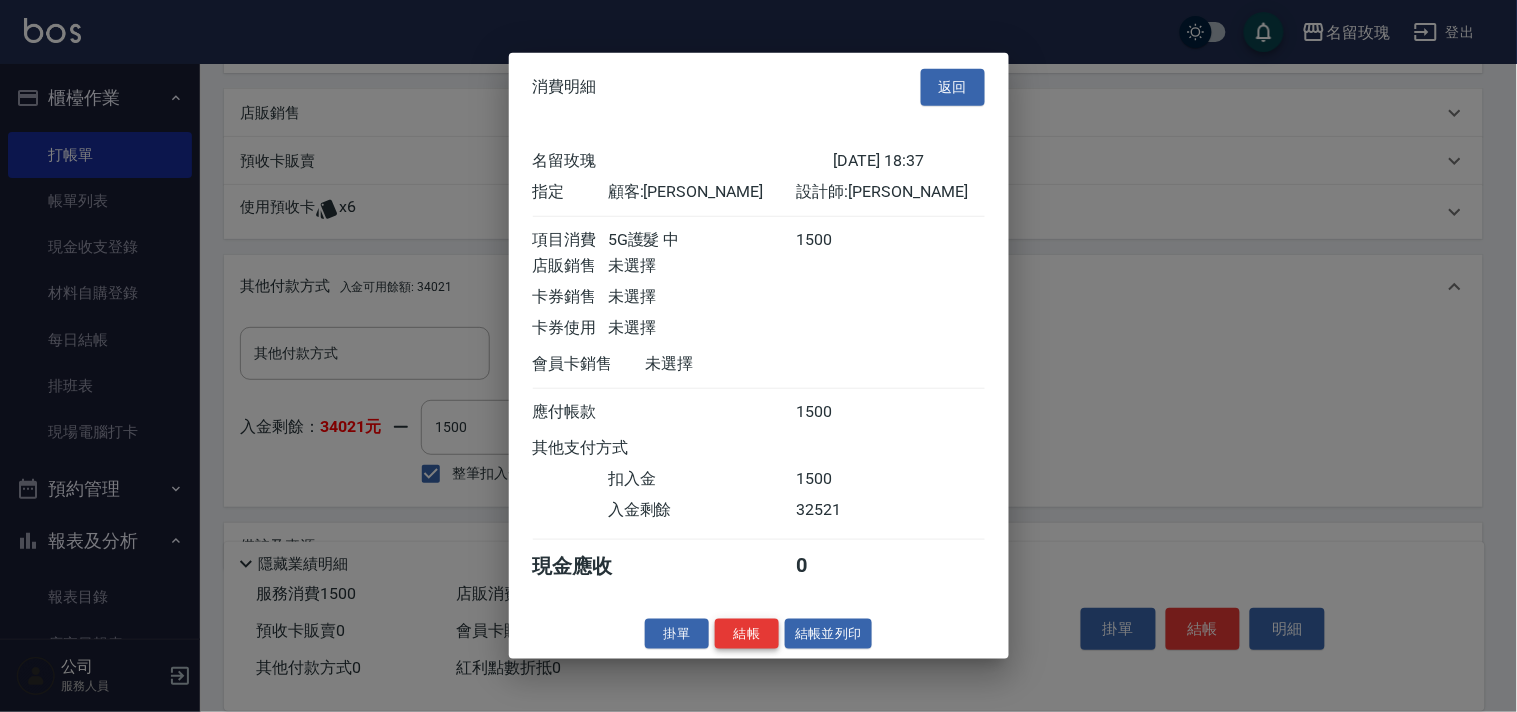 click on "結帳" at bounding box center [747, 633] 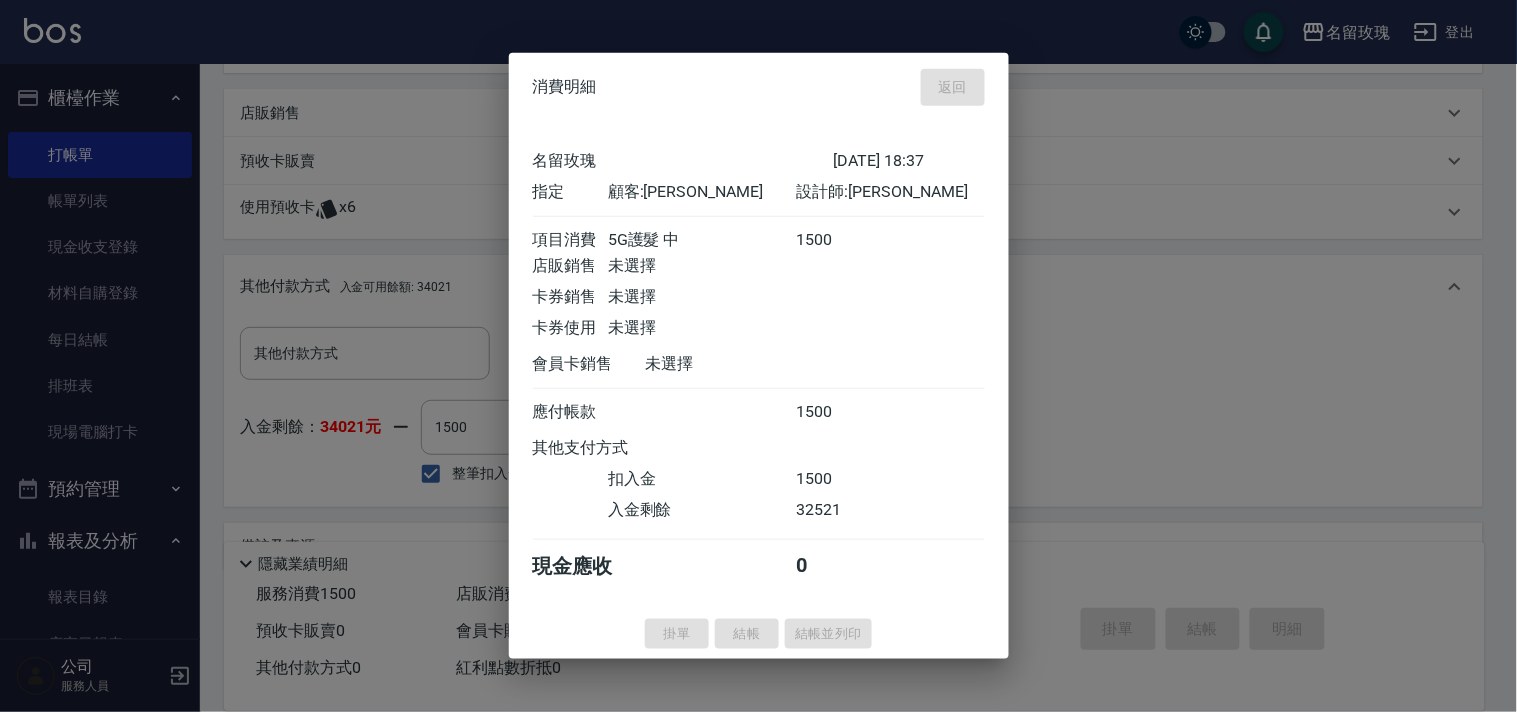 type on "2025/07/15 18:41" 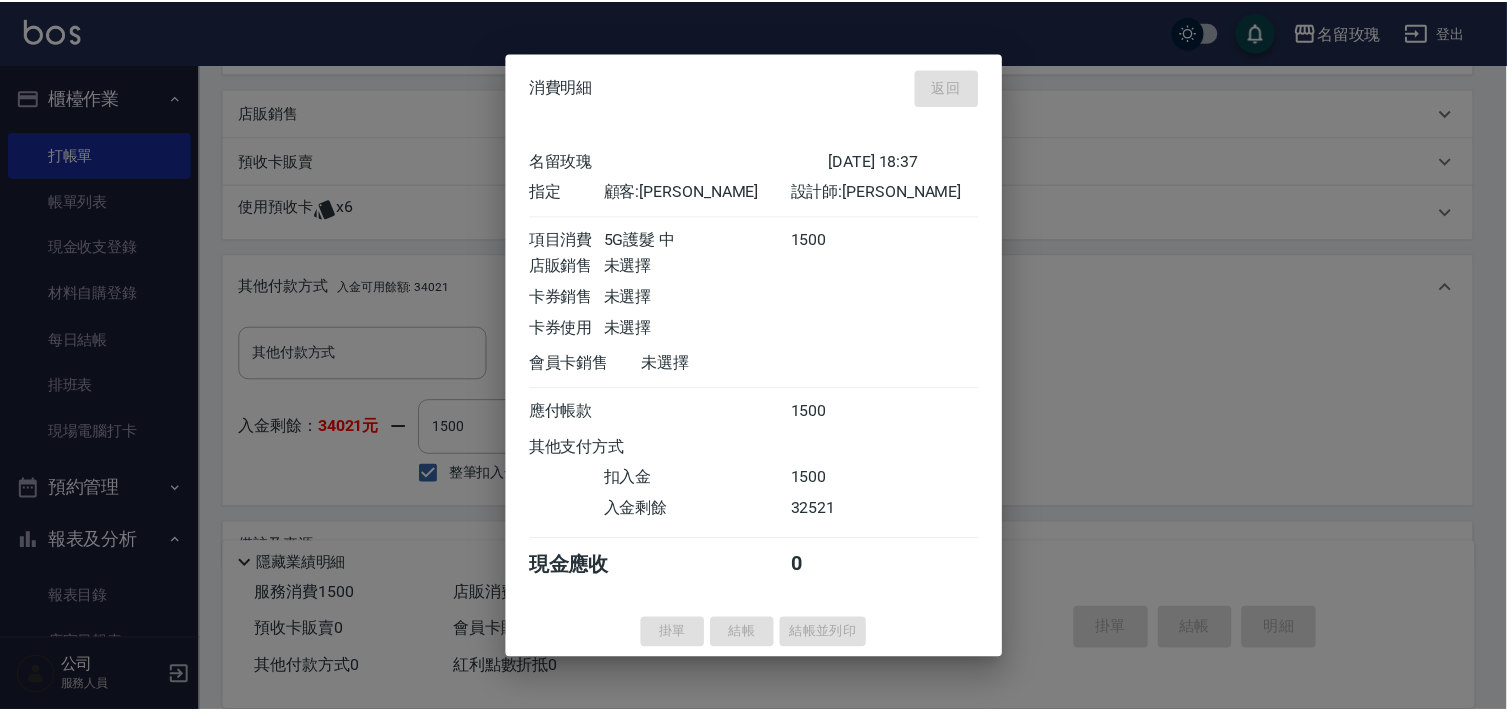 scroll, scrollTop: 0, scrollLeft: 0, axis: both 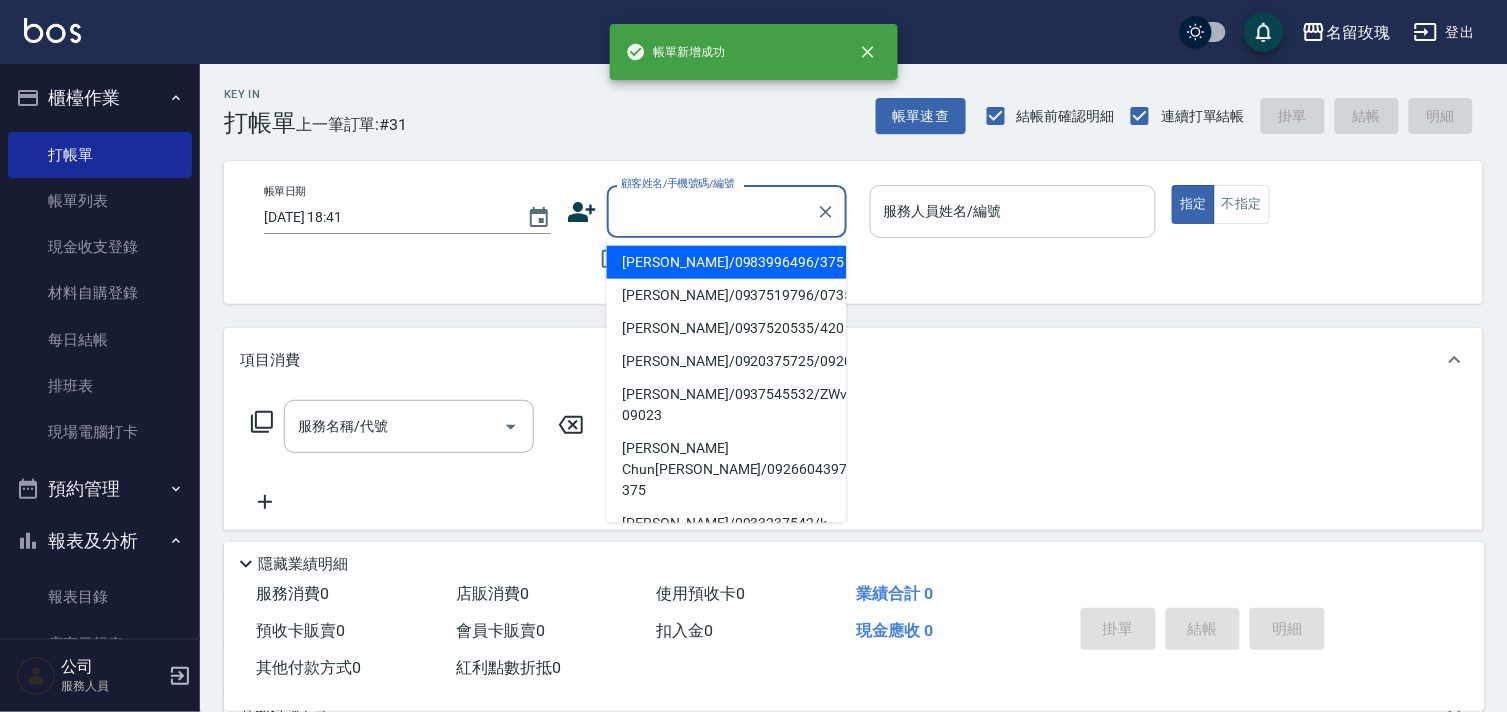 click on "顧客姓名/手機號碼/編號" at bounding box center [712, 211] 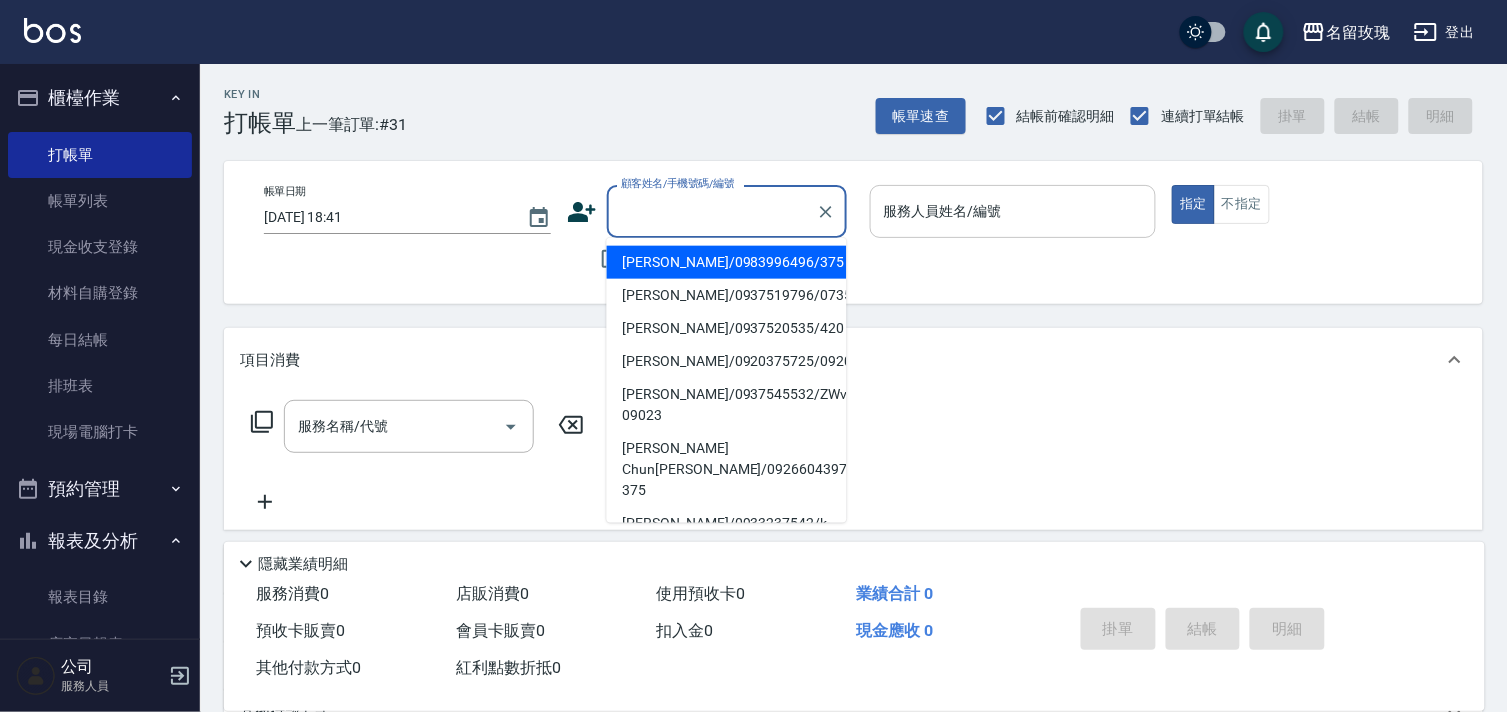 click on "周孟玲/0983996496/375" at bounding box center (727, 262) 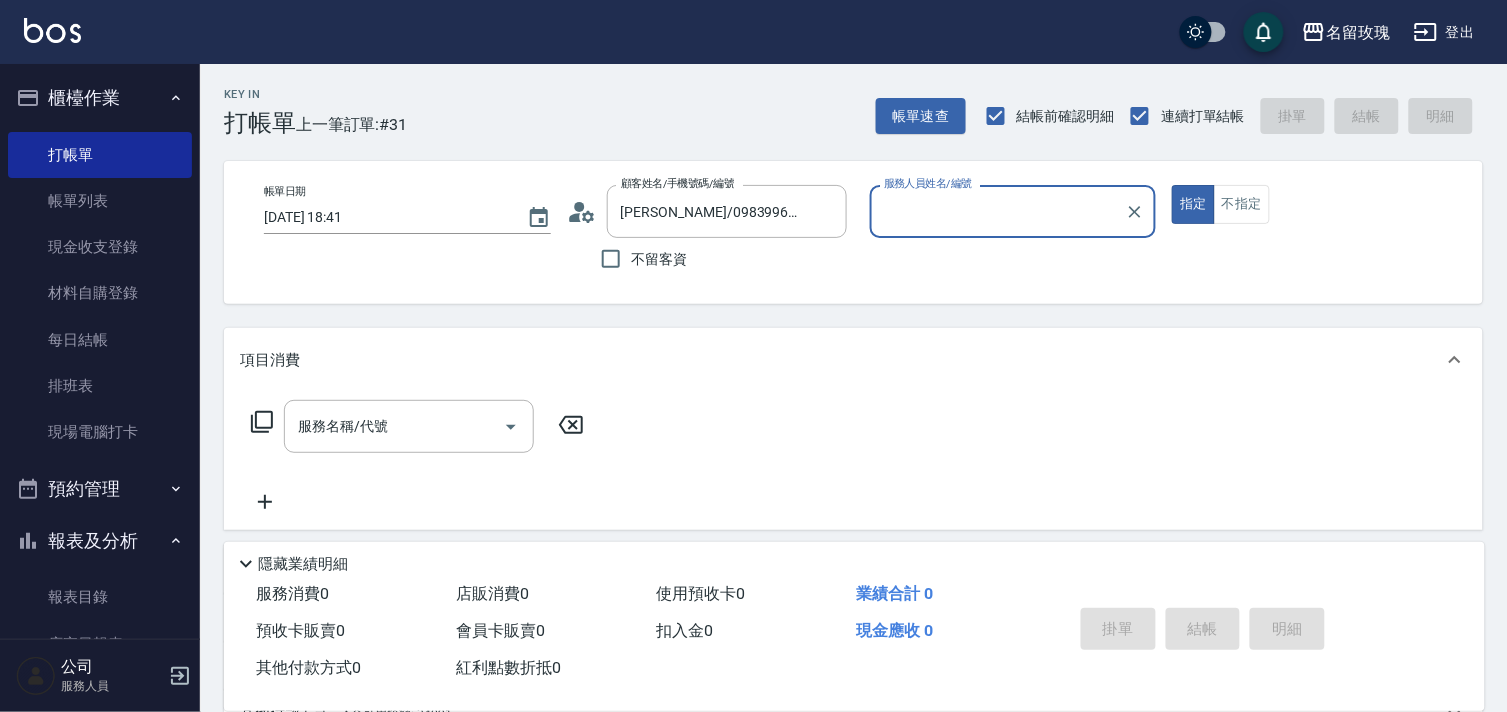 type on "詹老師-9" 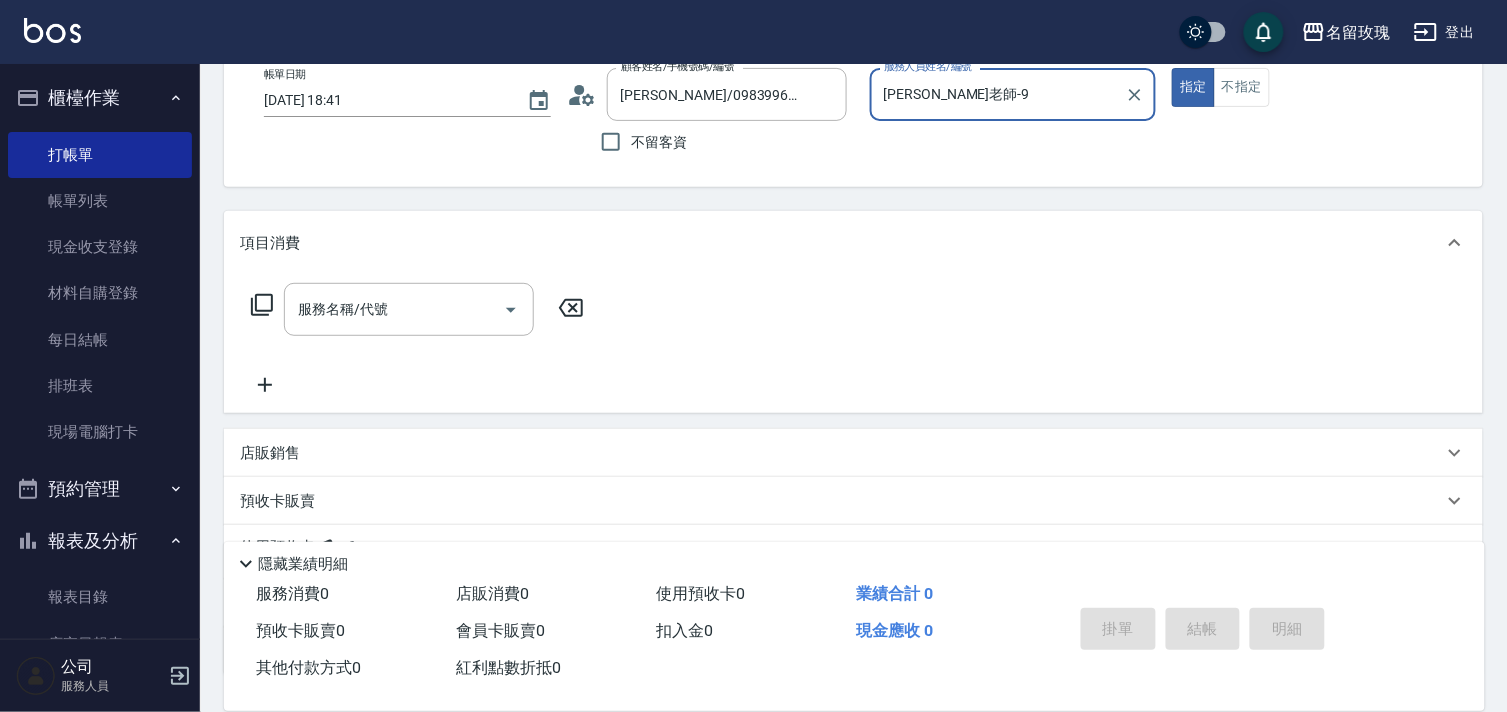 scroll, scrollTop: 268, scrollLeft: 0, axis: vertical 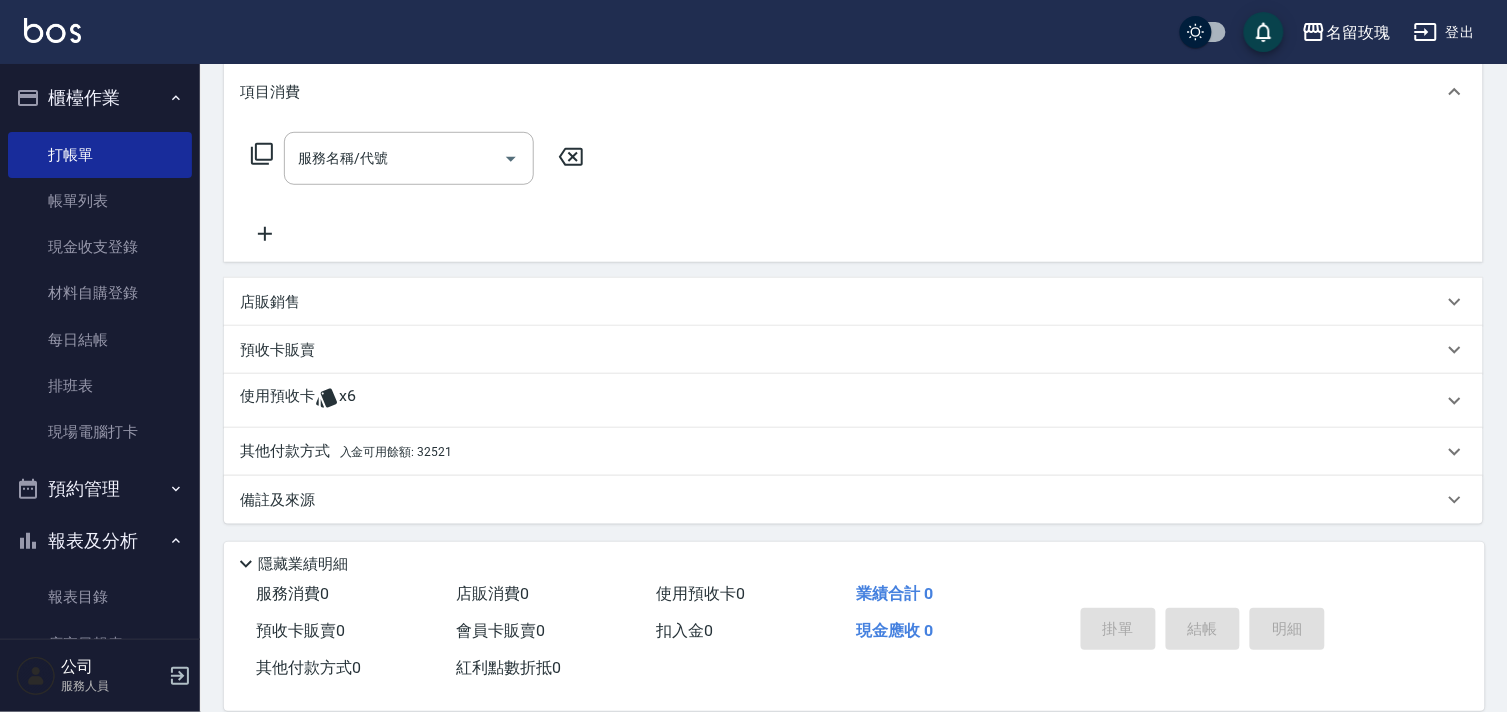 click on "預收卡販賣" at bounding box center [277, 350] 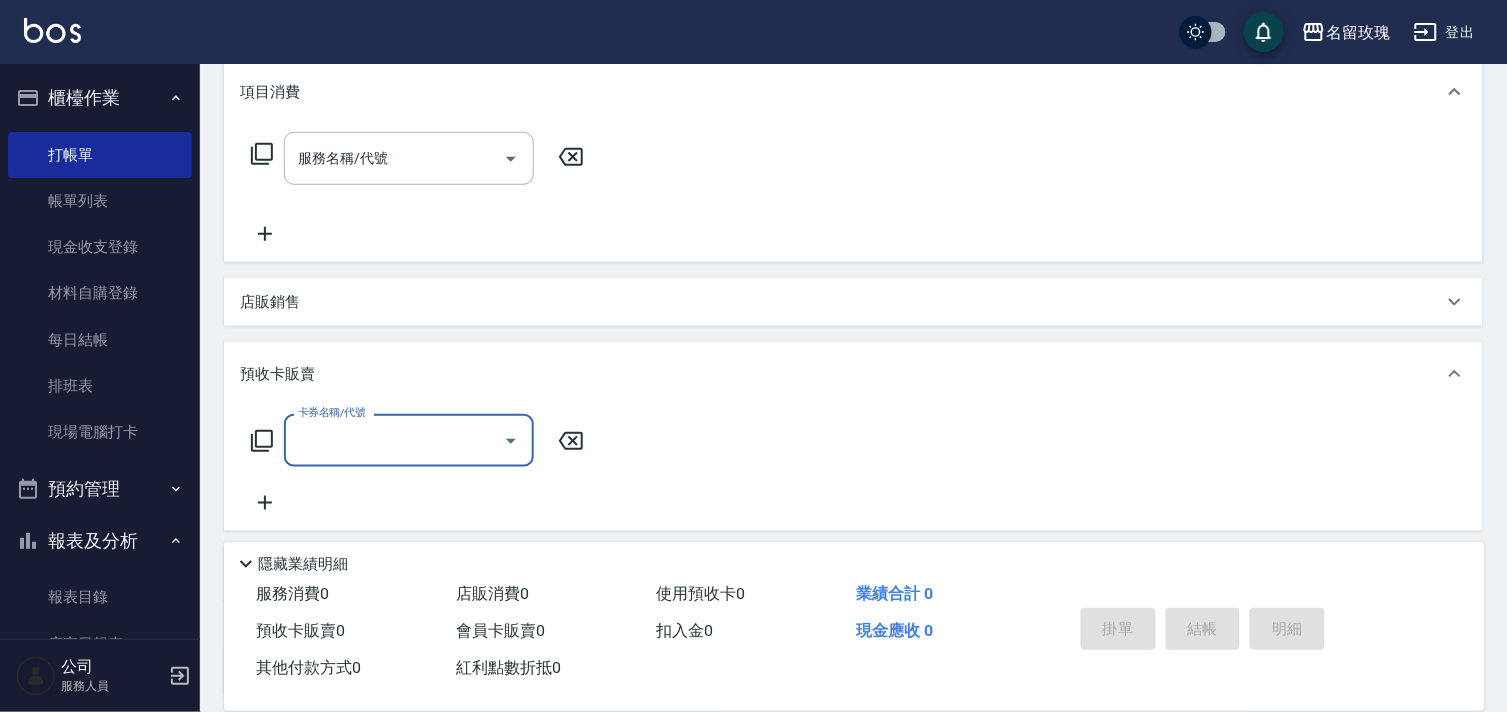 scroll, scrollTop: 1, scrollLeft: 0, axis: vertical 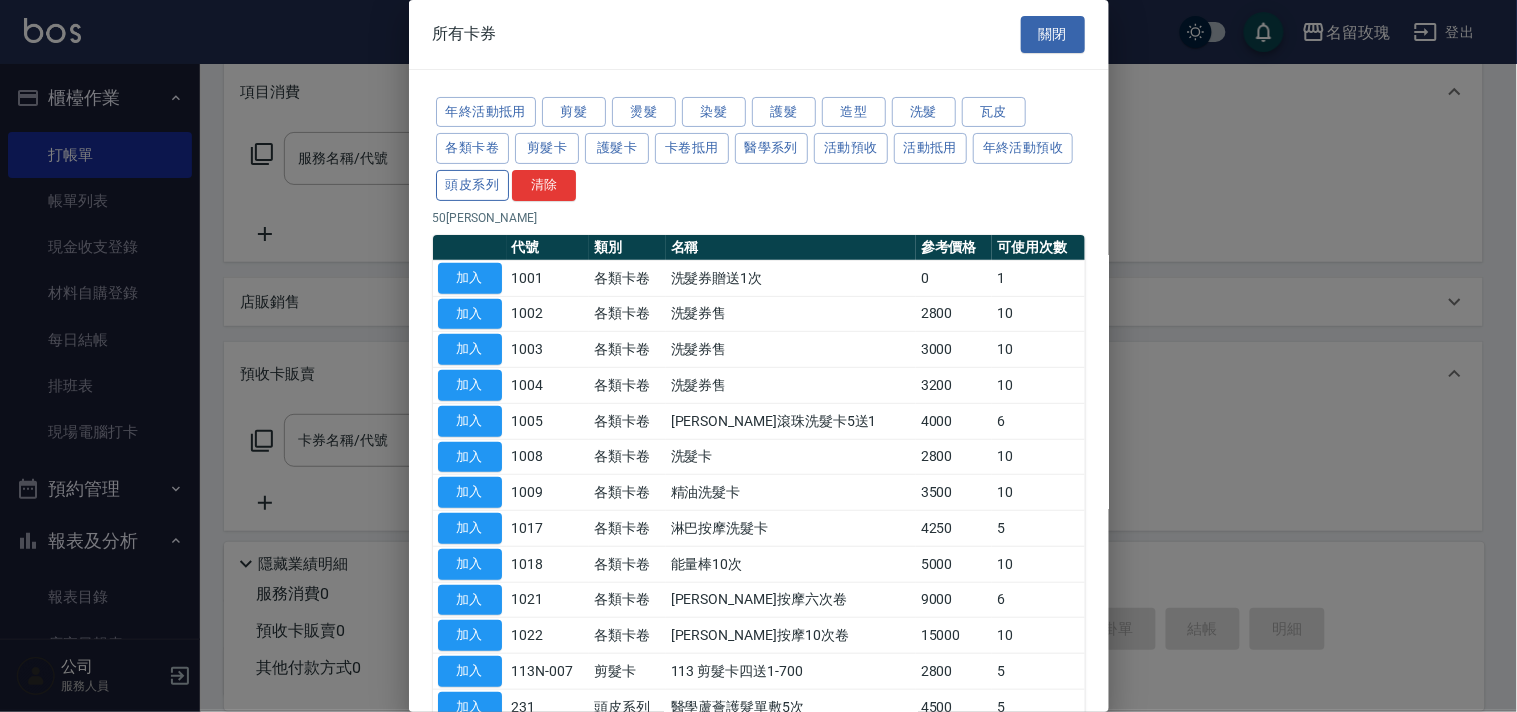 click on "頭皮系列" at bounding box center [473, 185] 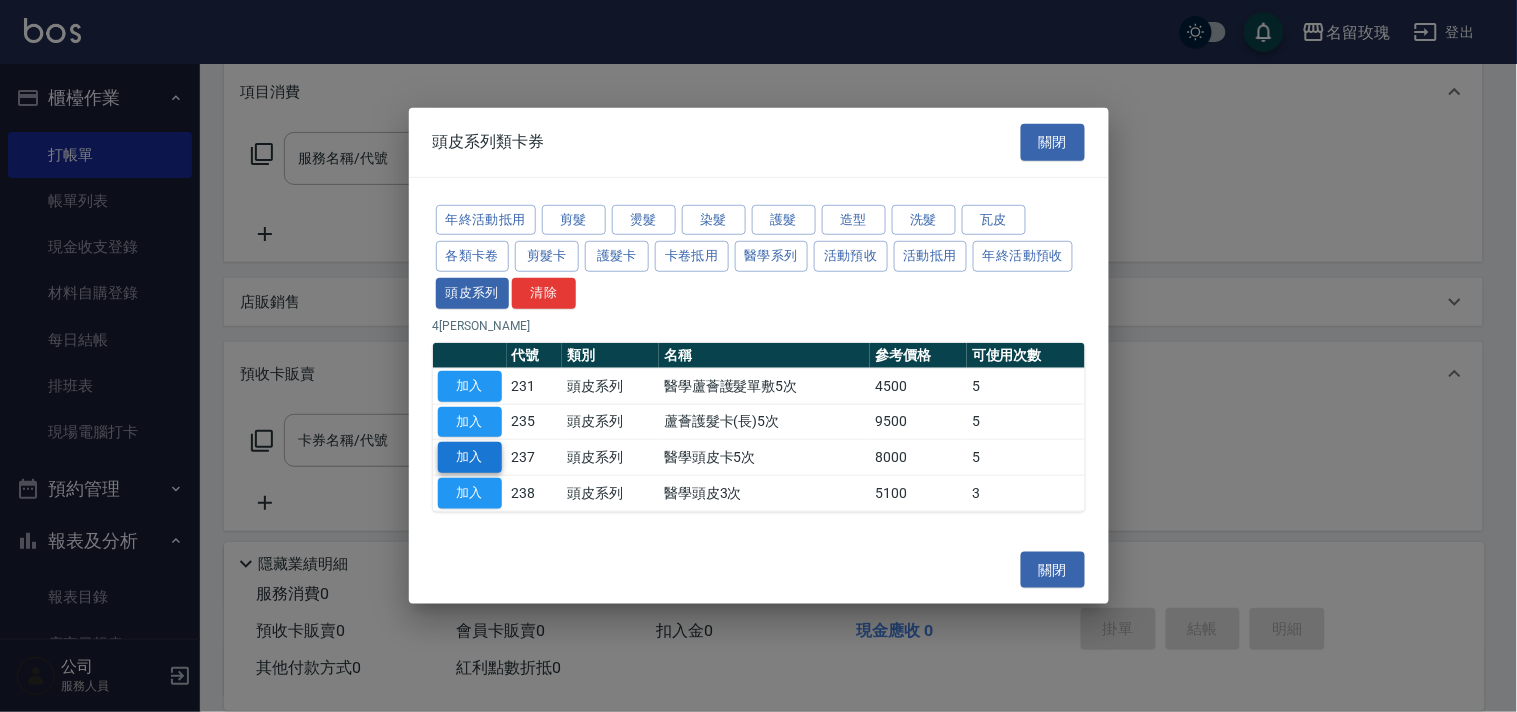 click on "加入" at bounding box center [470, 457] 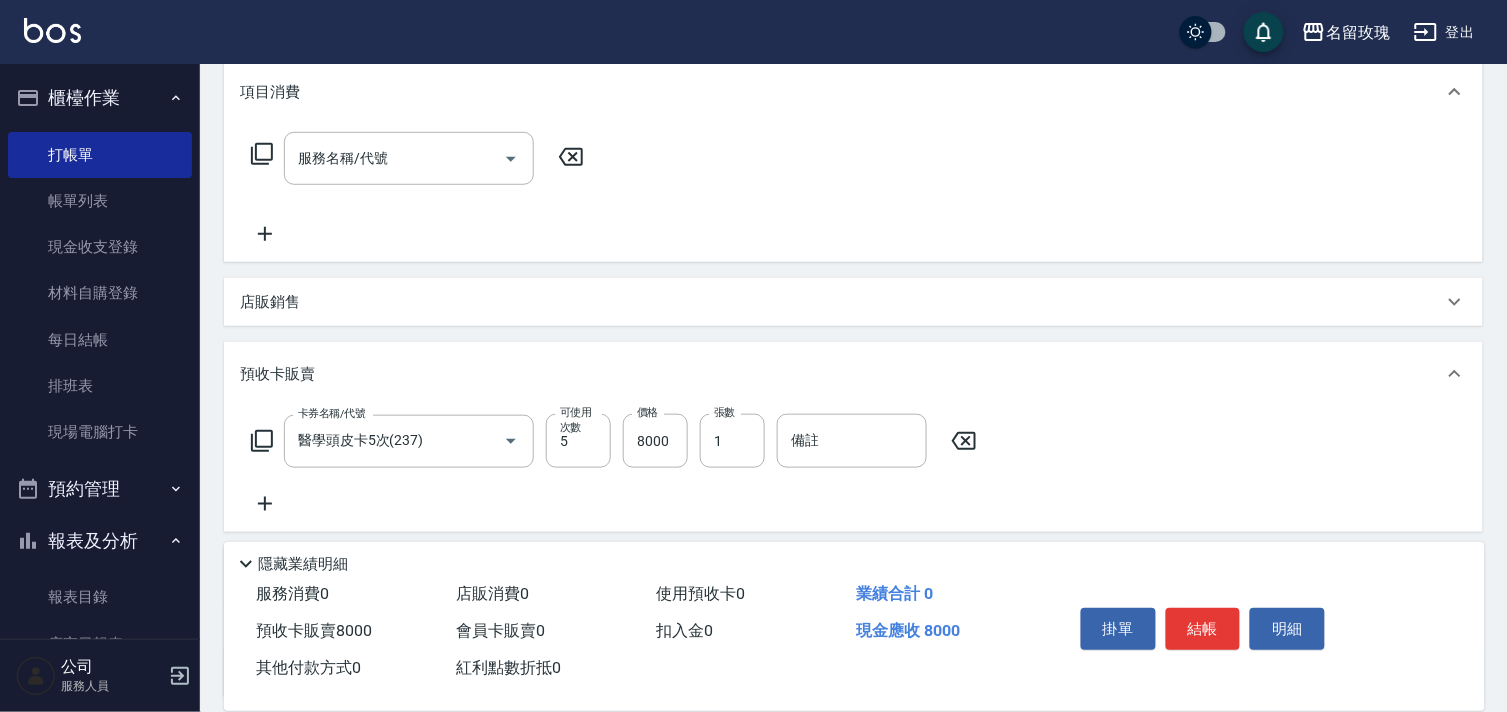 click 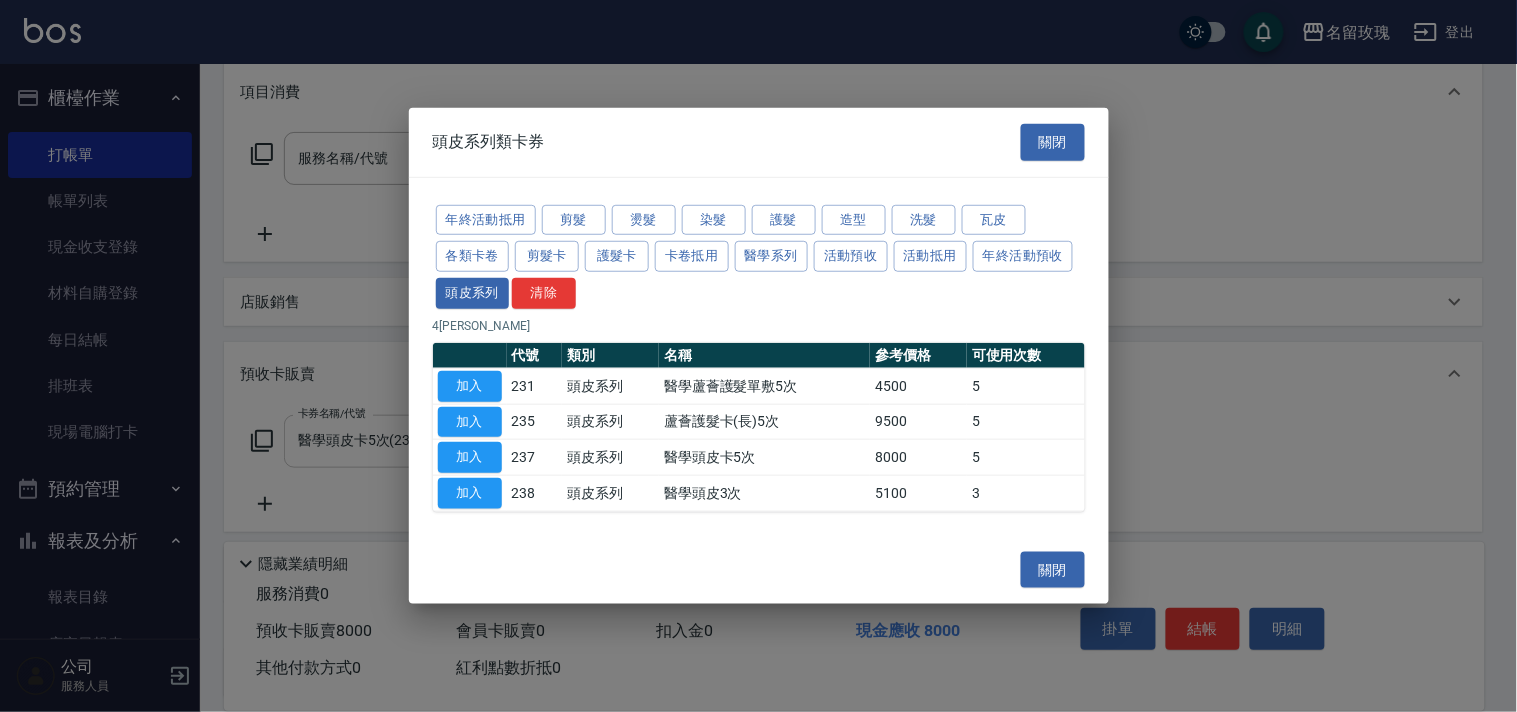 click on "加入" at bounding box center [470, 457] 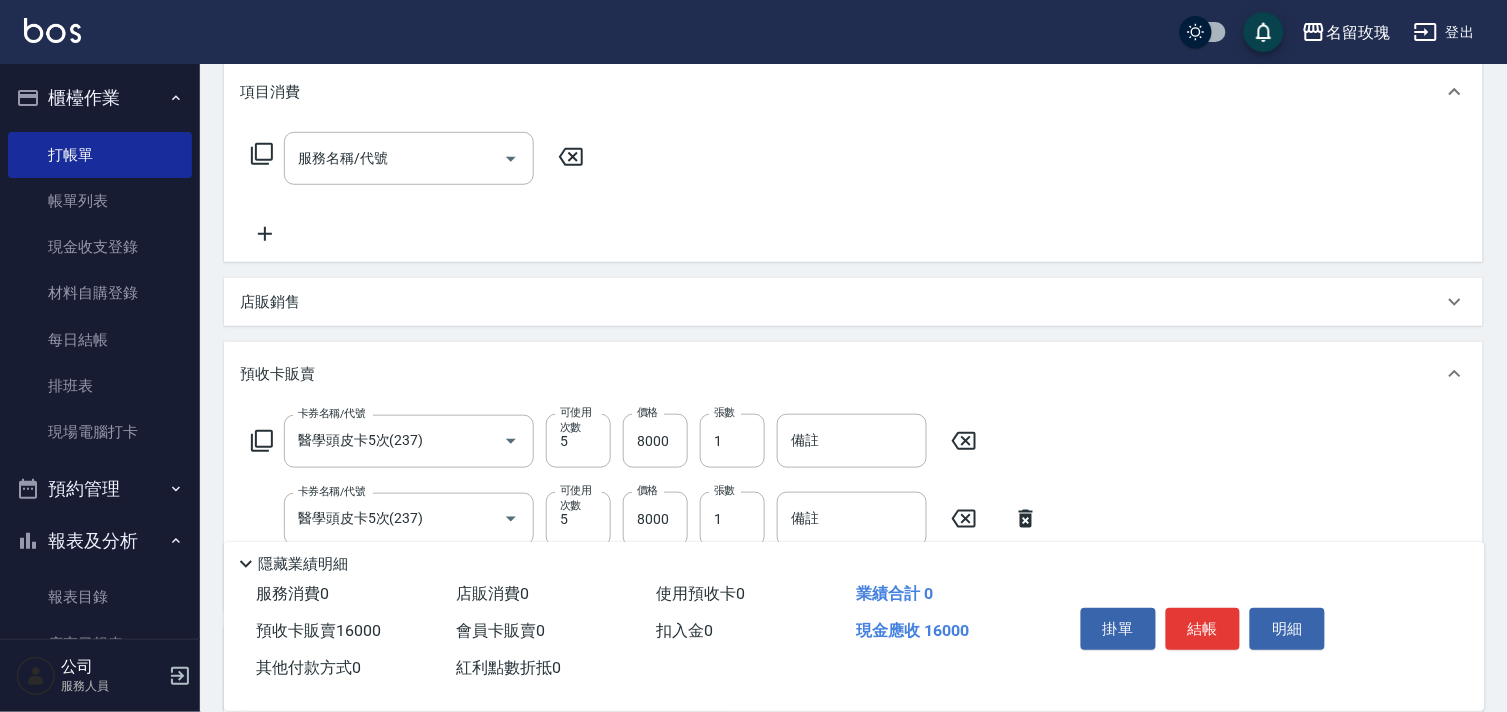 click 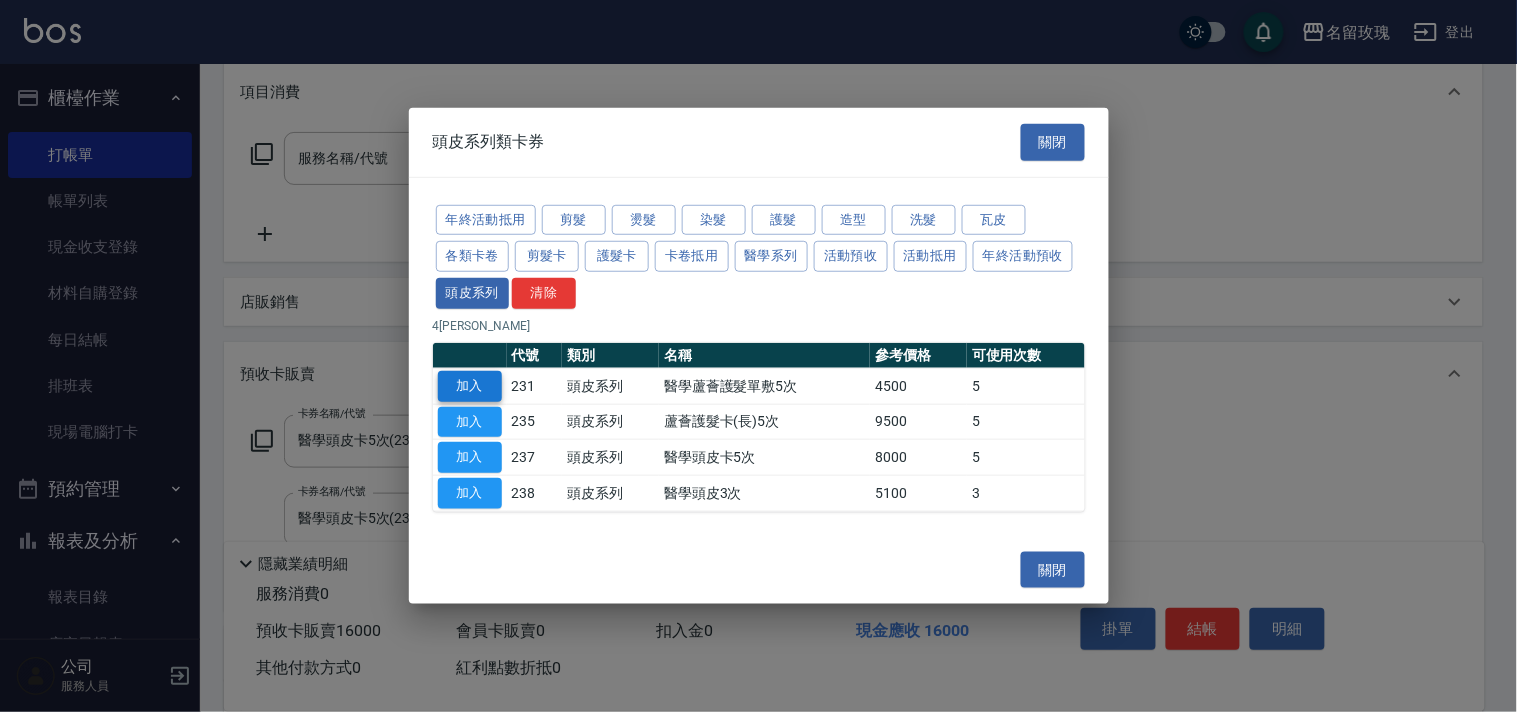 click on "加入" at bounding box center (470, 386) 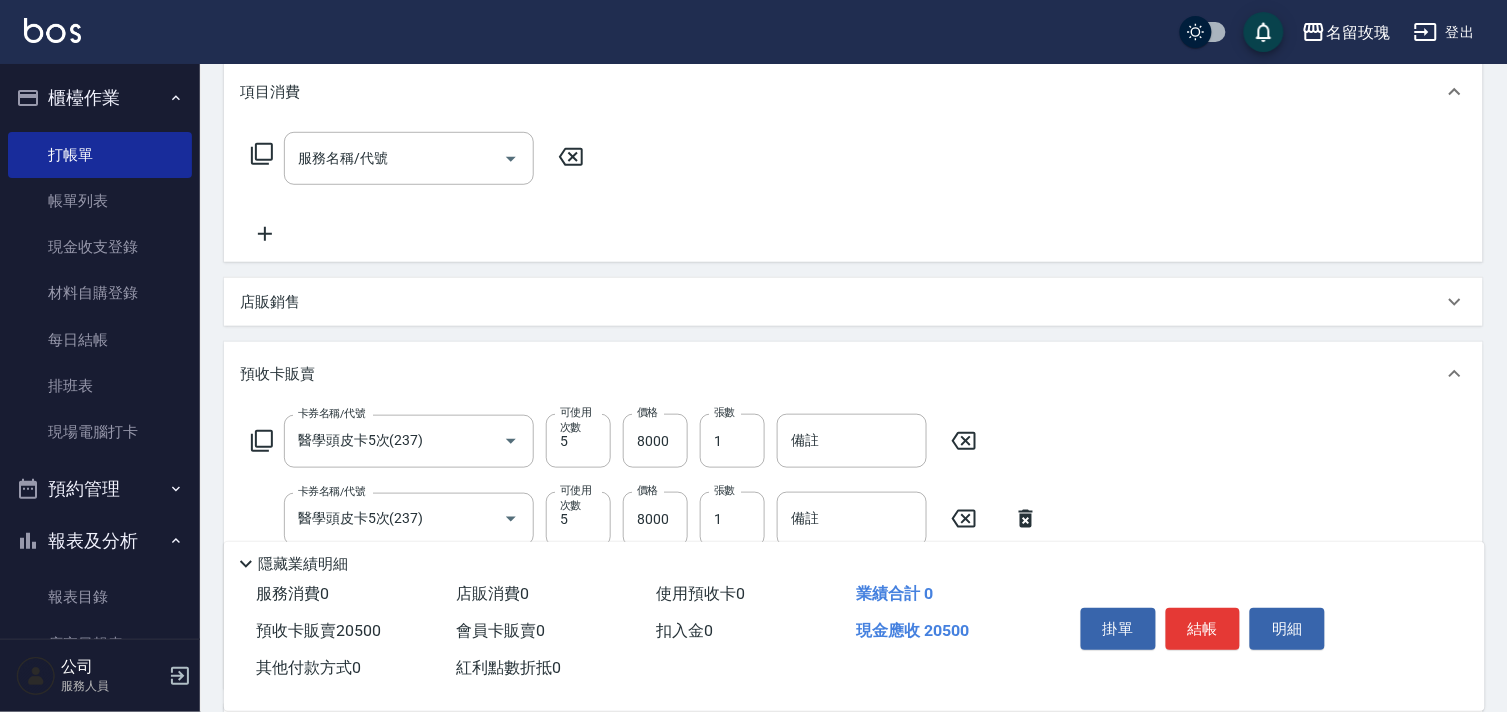 scroll, scrollTop: 491, scrollLeft: 0, axis: vertical 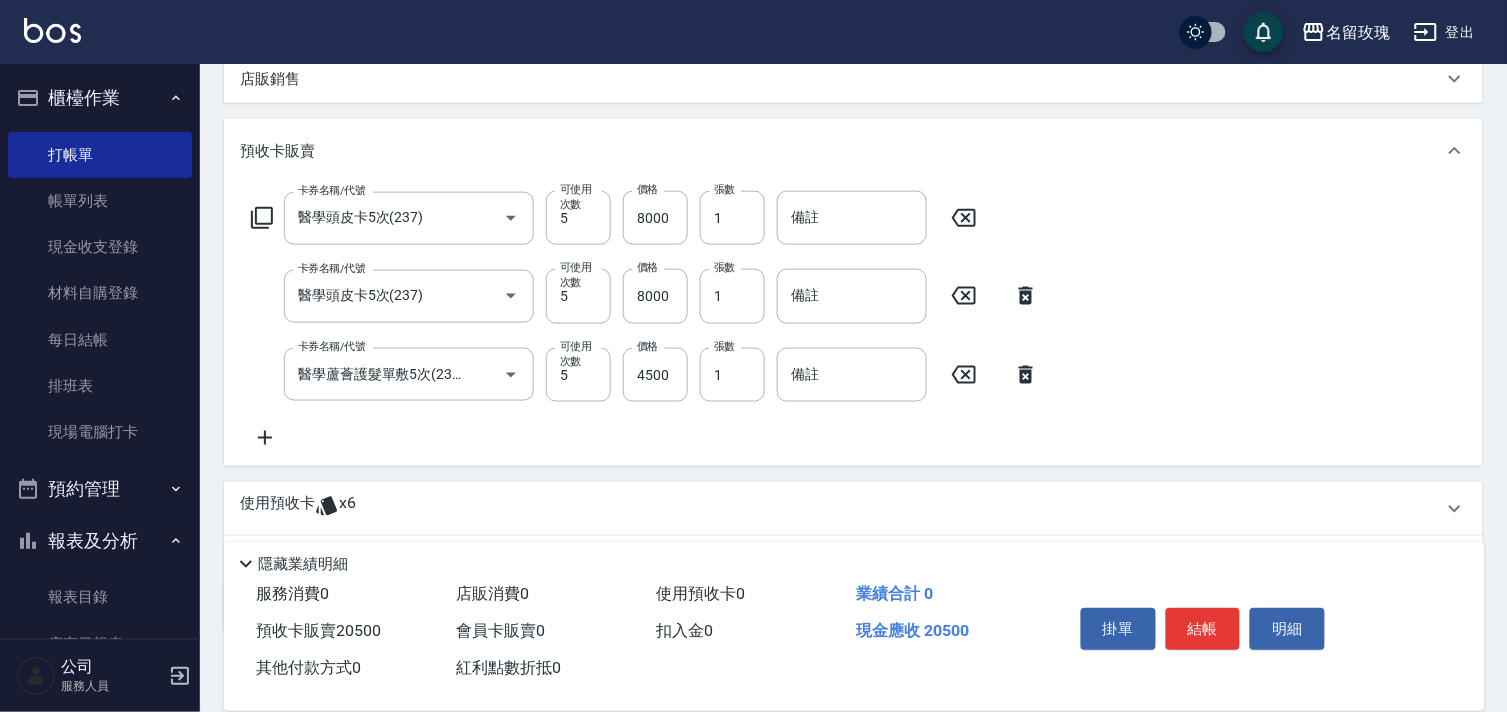 click 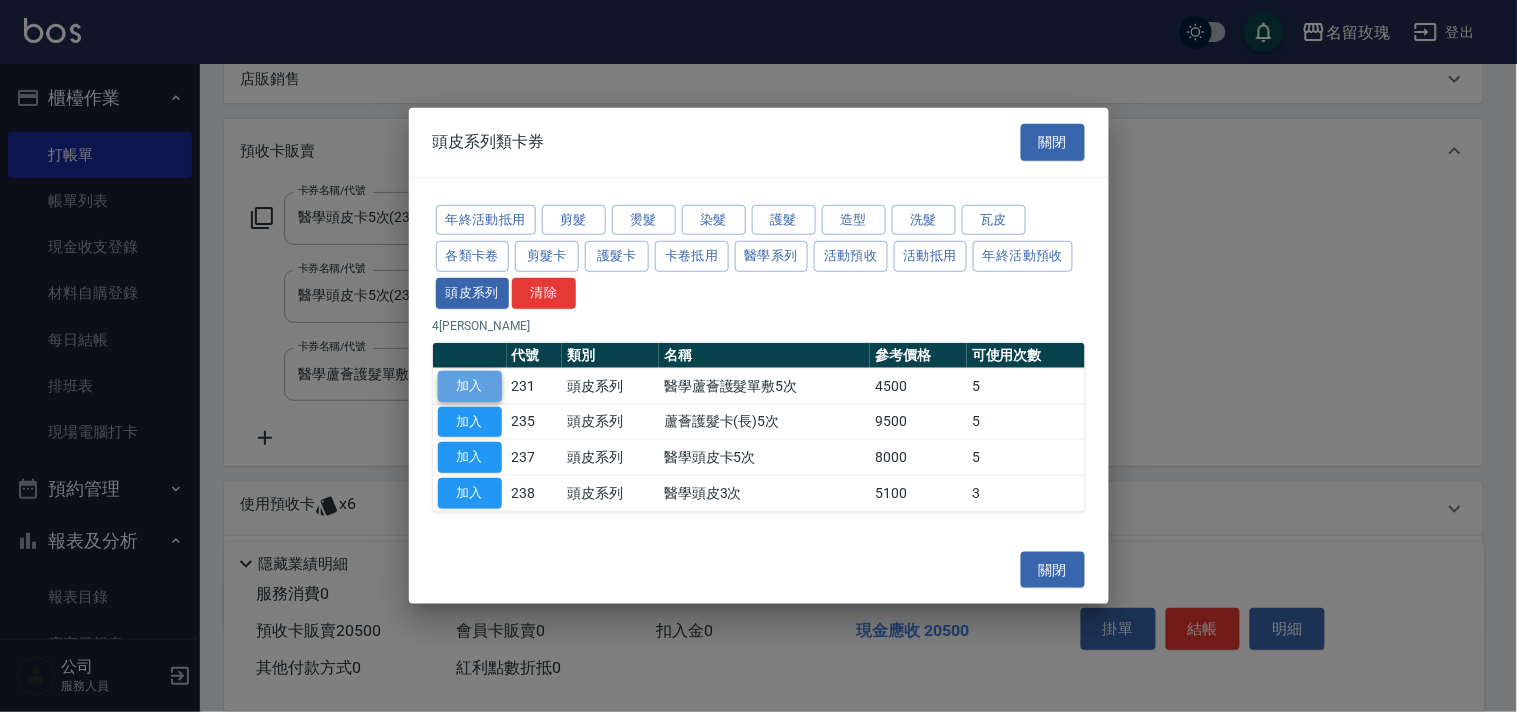 click on "加入" at bounding box center [470, 386] 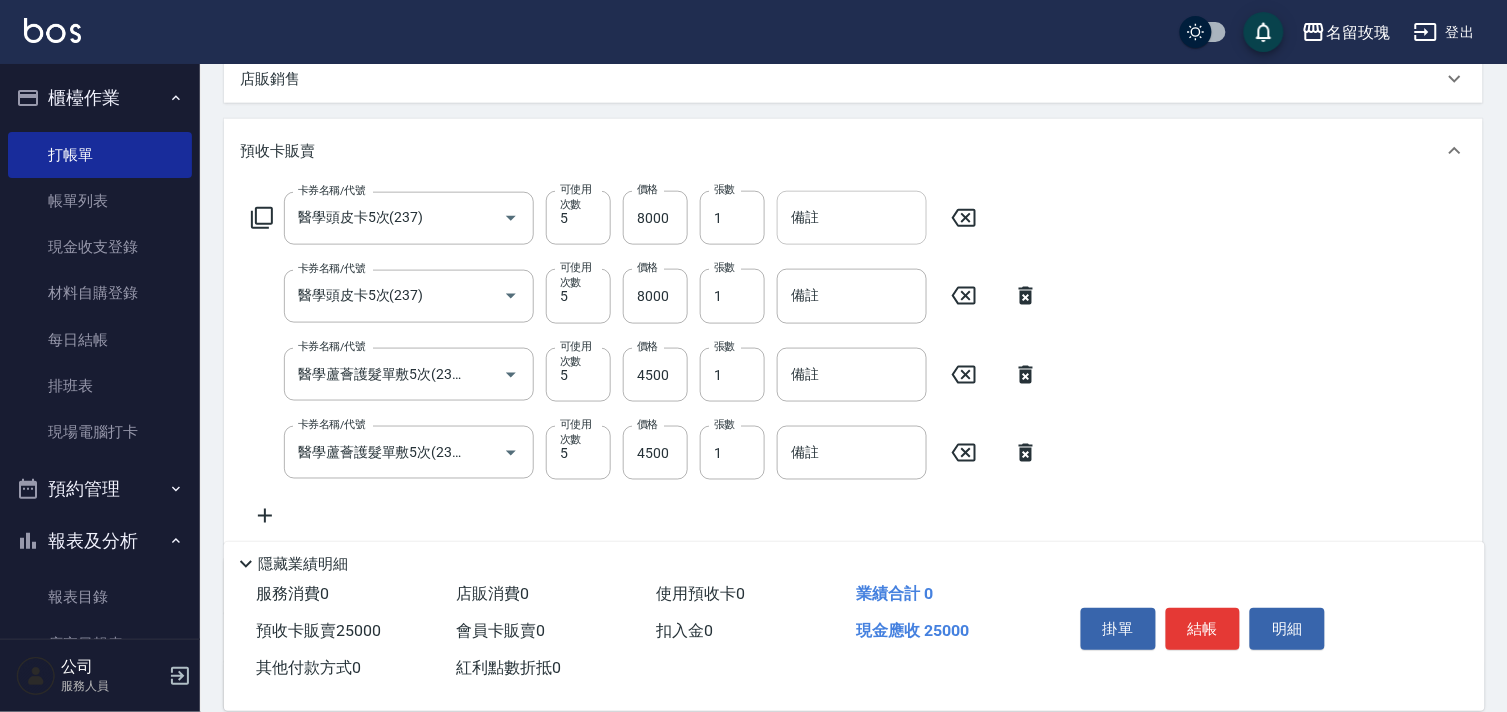 click on "備註" at bounding box center [852, 218] 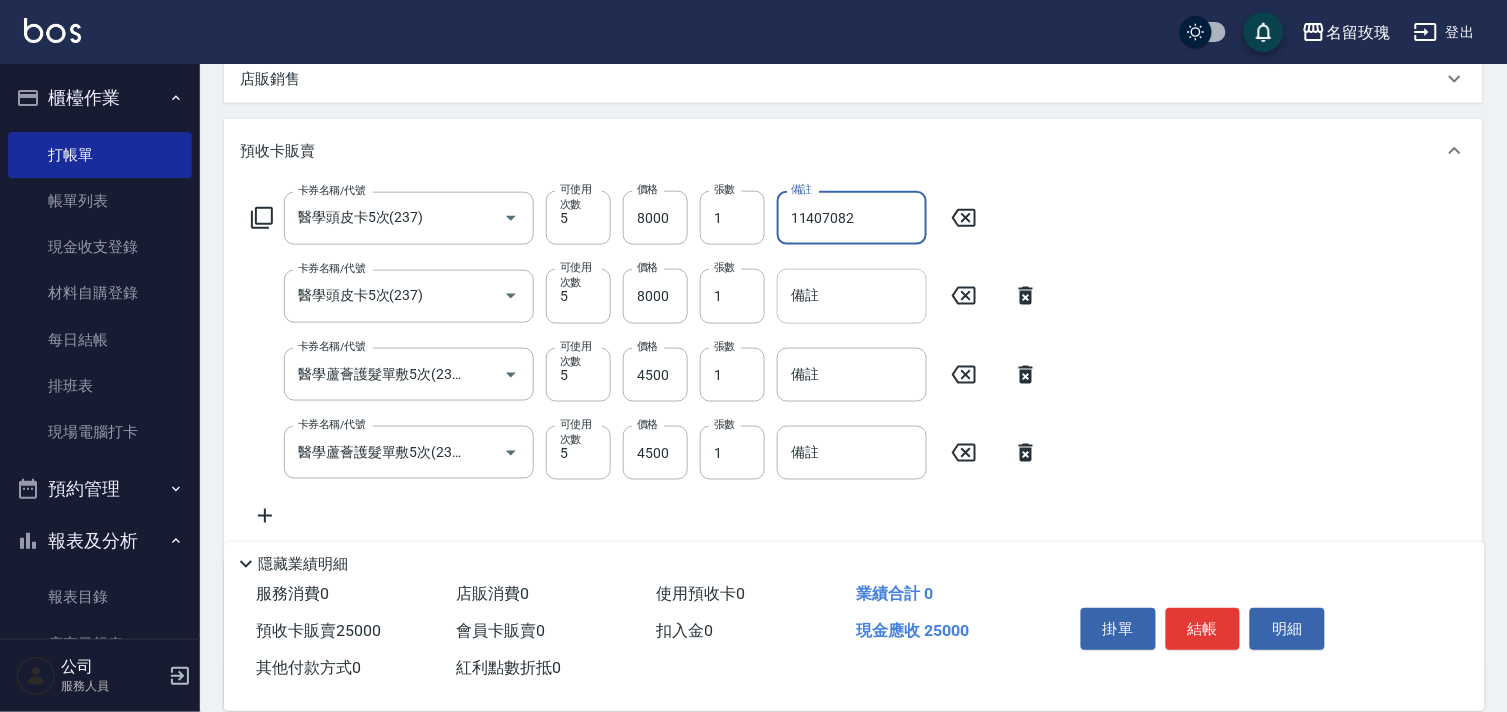 type on "11407082" 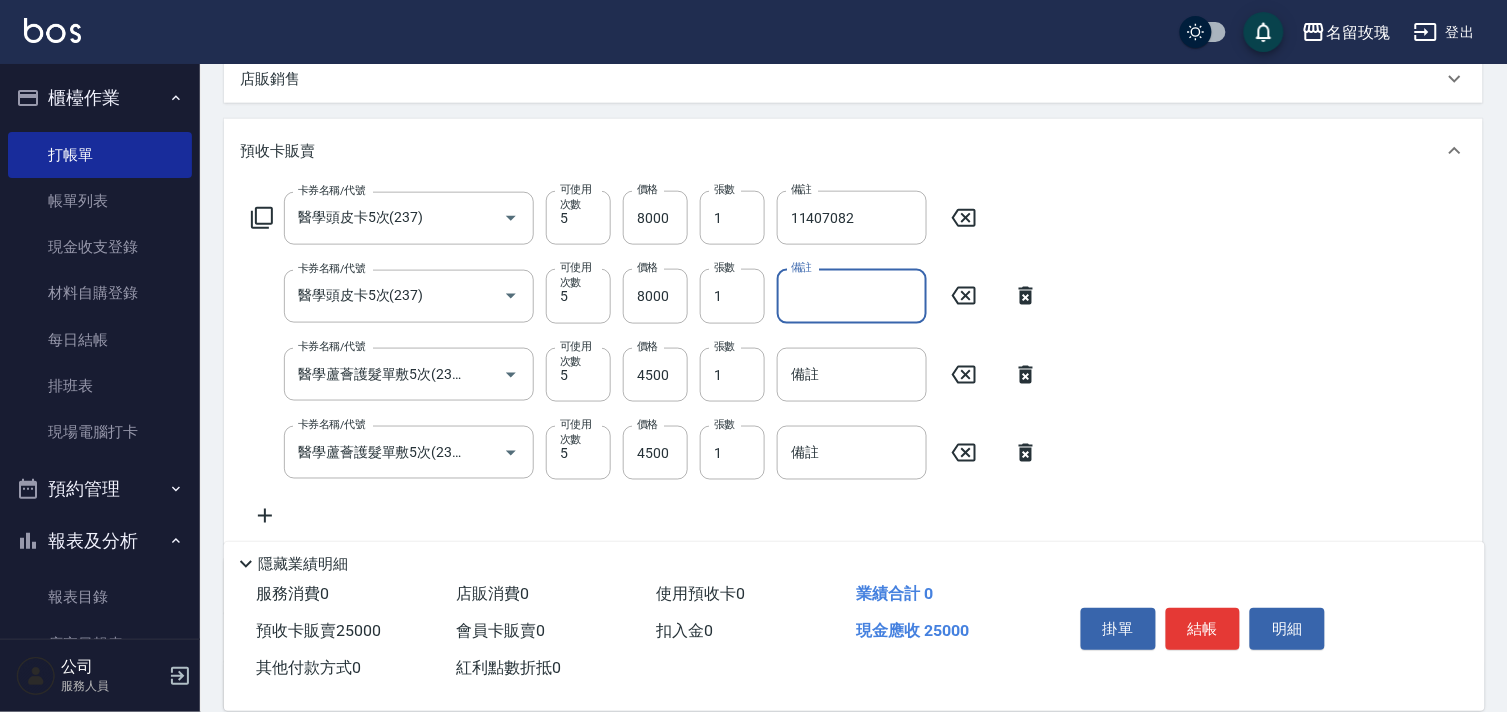 click on "備註" at bounding box center (852, 296) 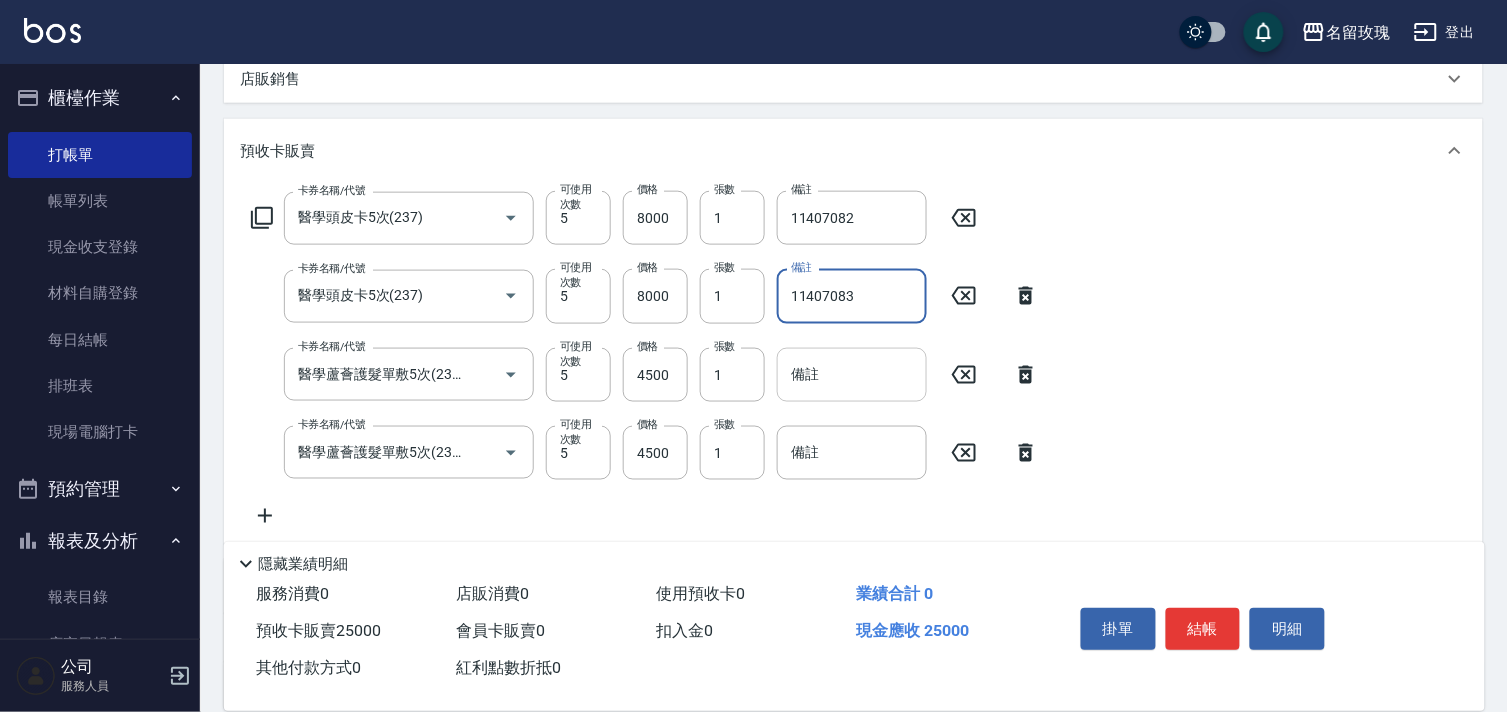 type on "11407083" 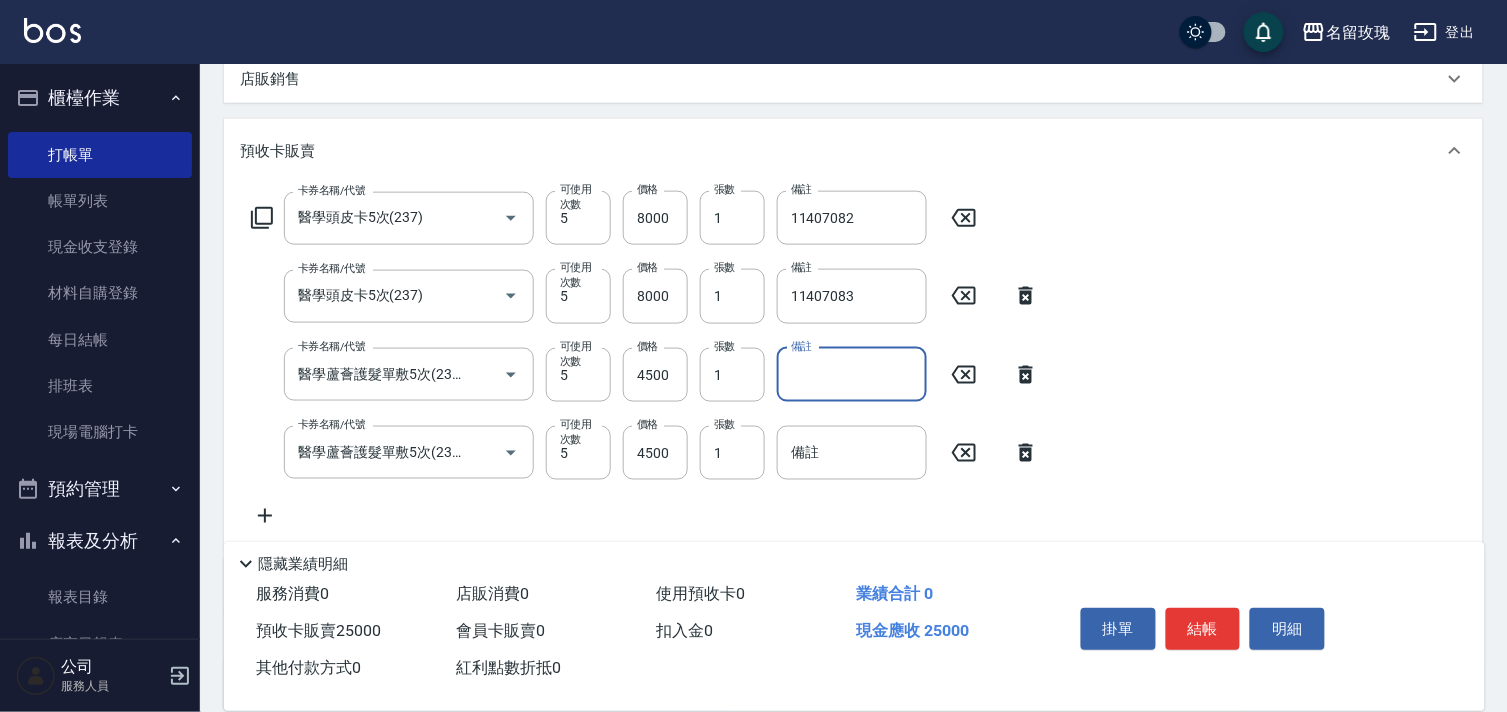 click on "備註" at bounding box center [852, 375] 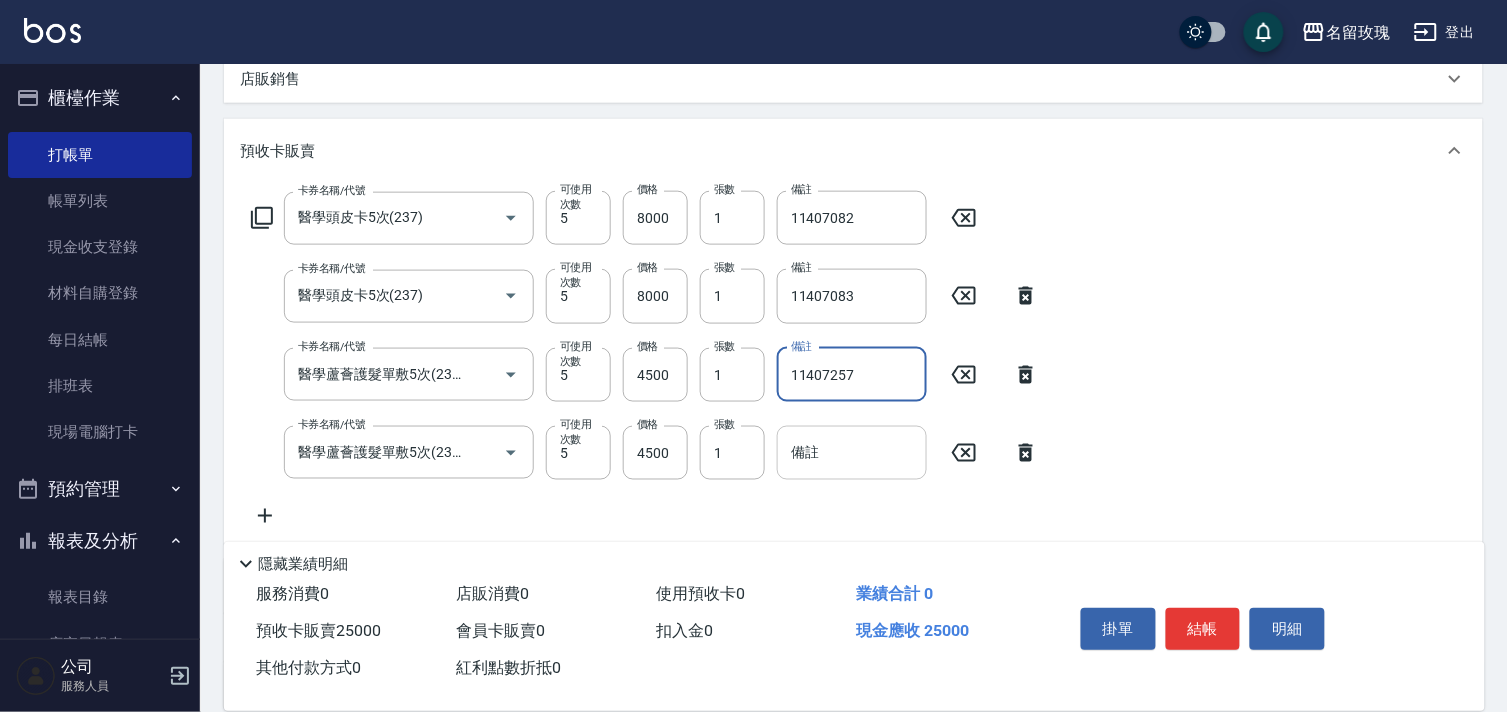 type on "11407257" 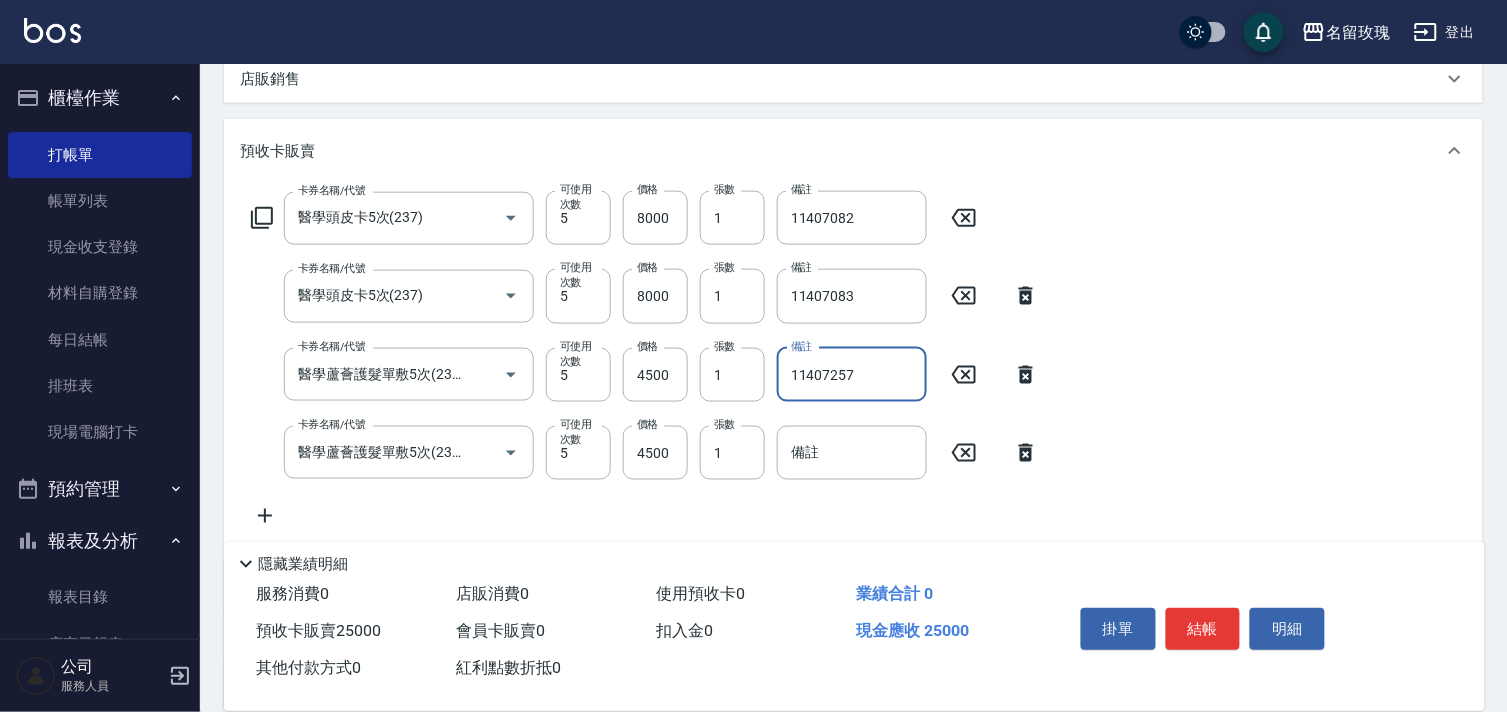 click on "備註" at bounding box center [852, 453] 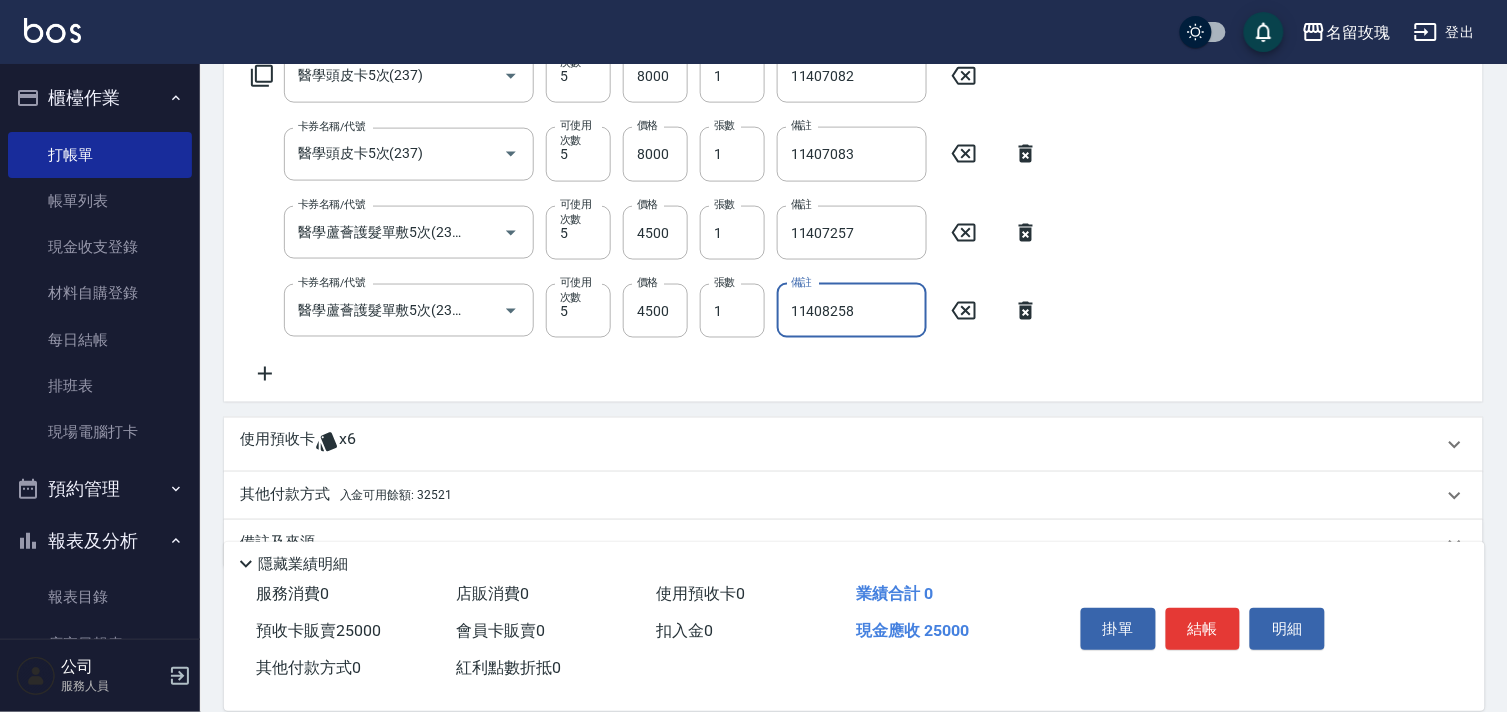 scroll, scrollTop: 677, scrollLeft: 0, axis: vertical 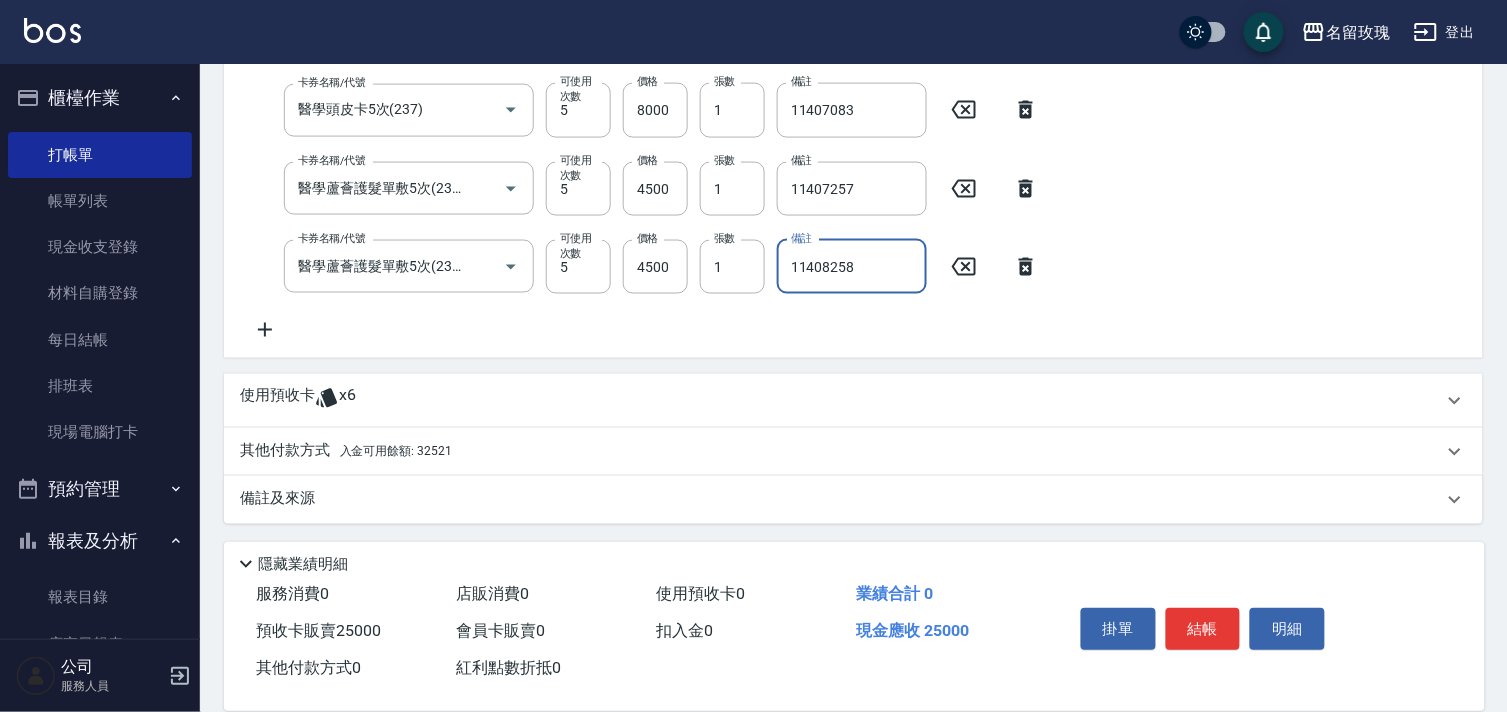 type on "11408258" 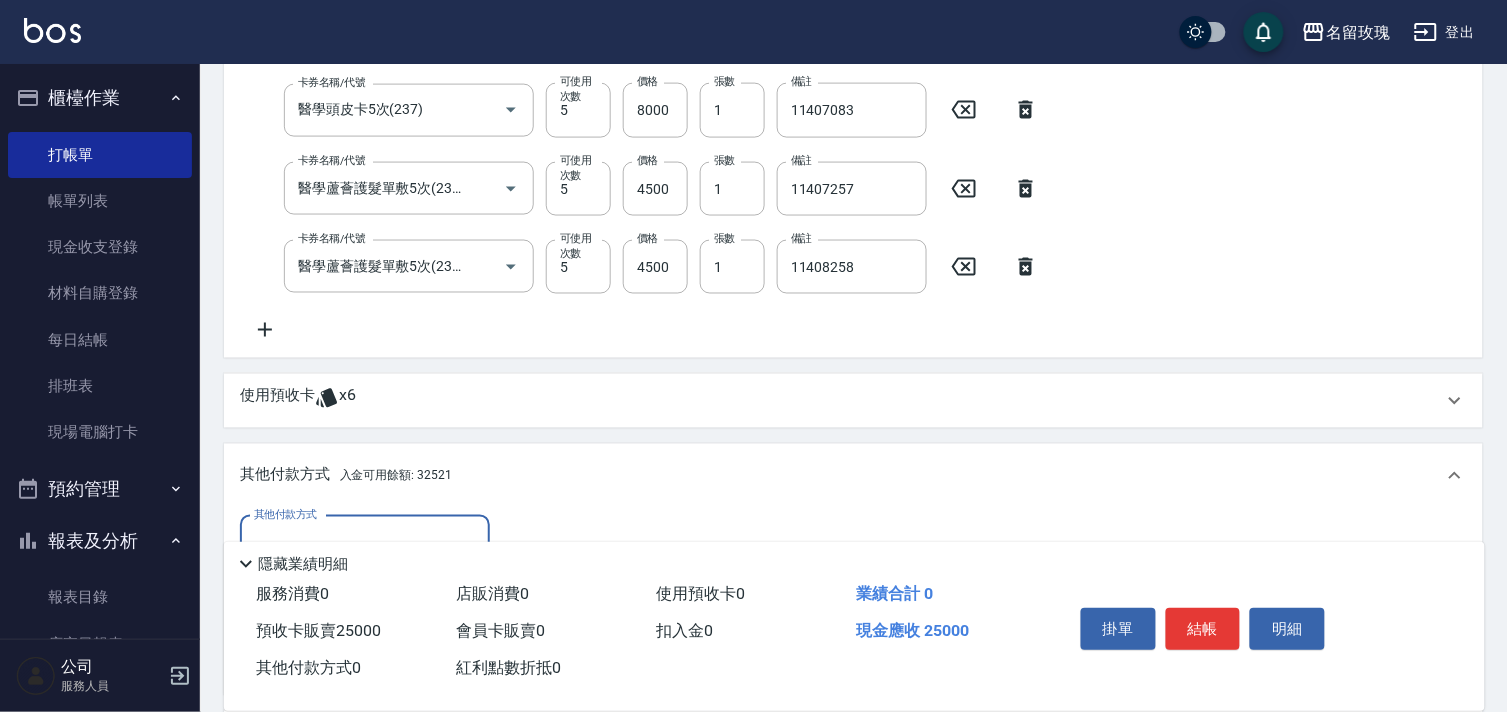 scroll, scrollTop: 34, scrollLeft: 0, axis: vertical 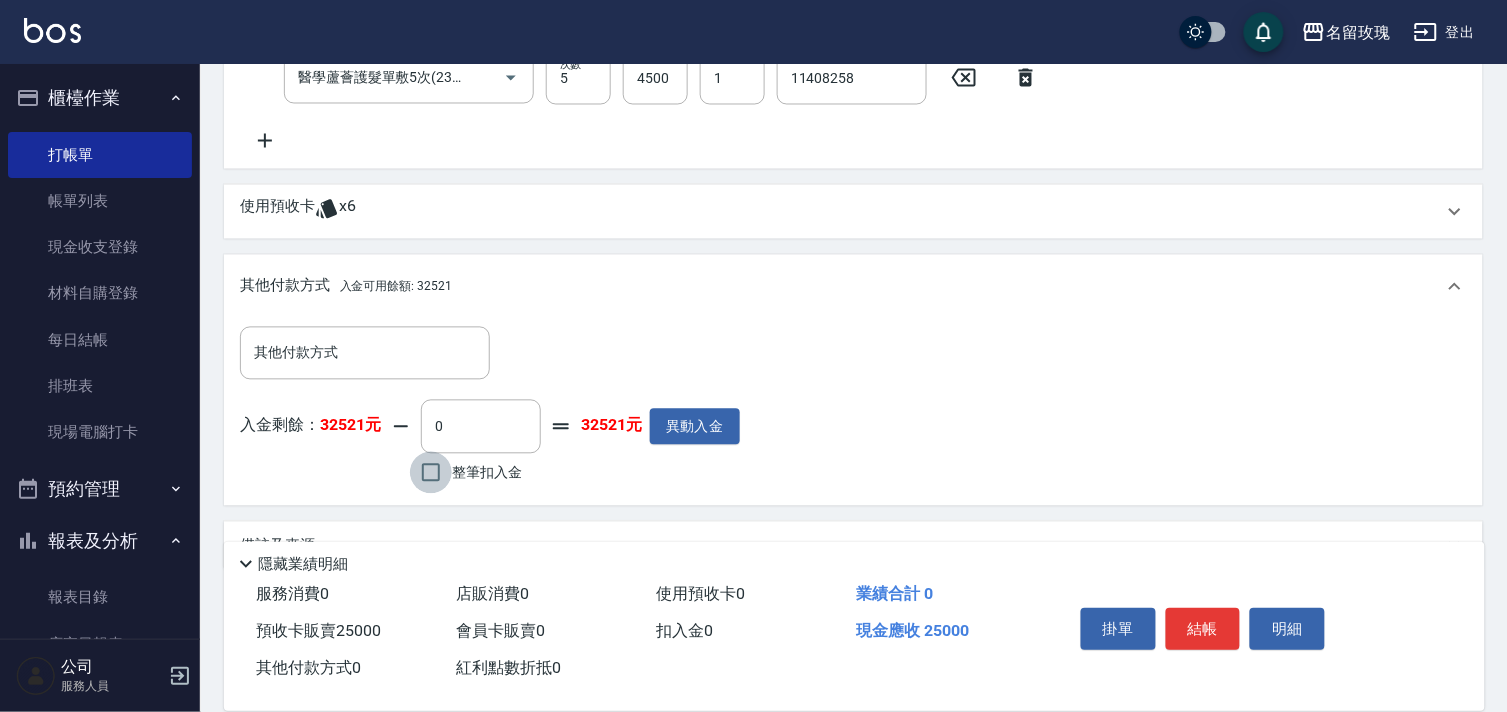 click on "整筆扣入金" at bounding box center (431, 473) 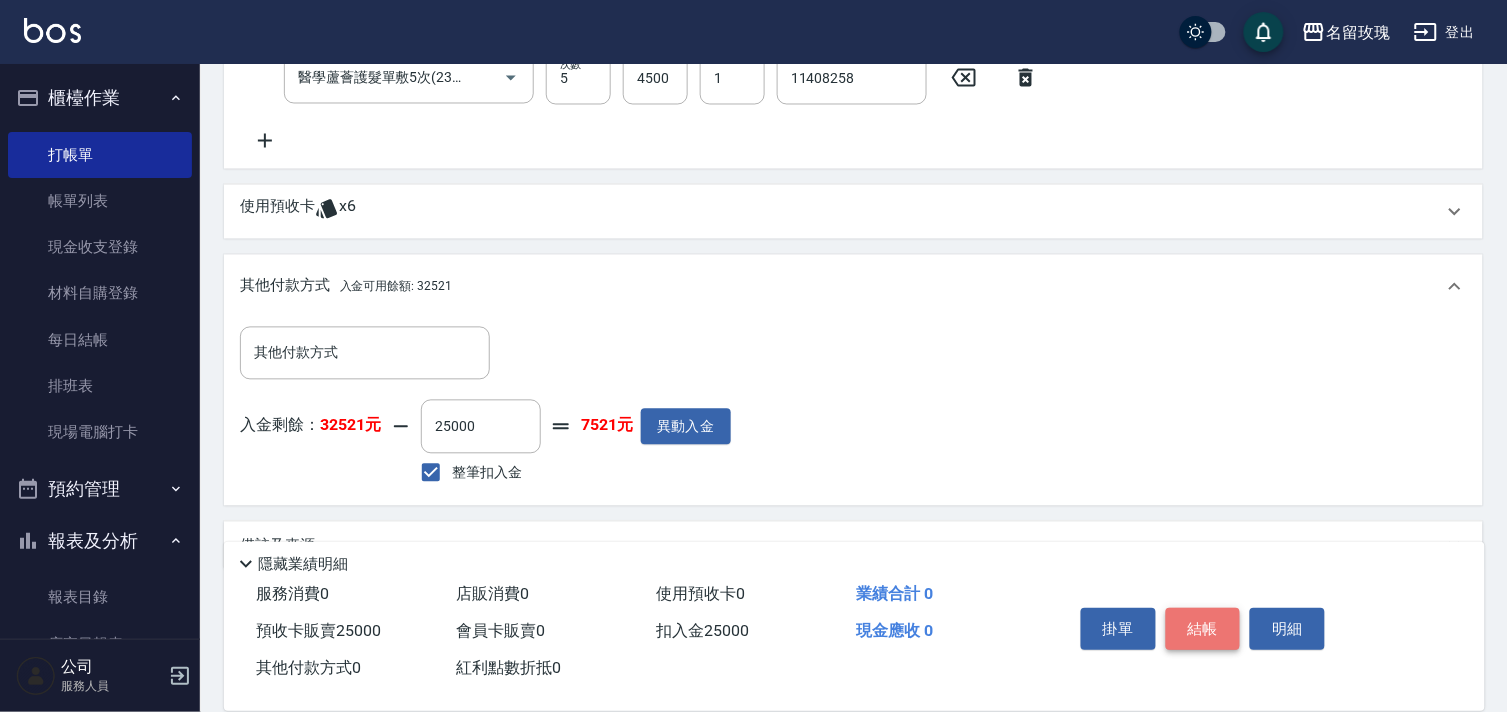click on "結帳" at bounding box center (1203, 629) 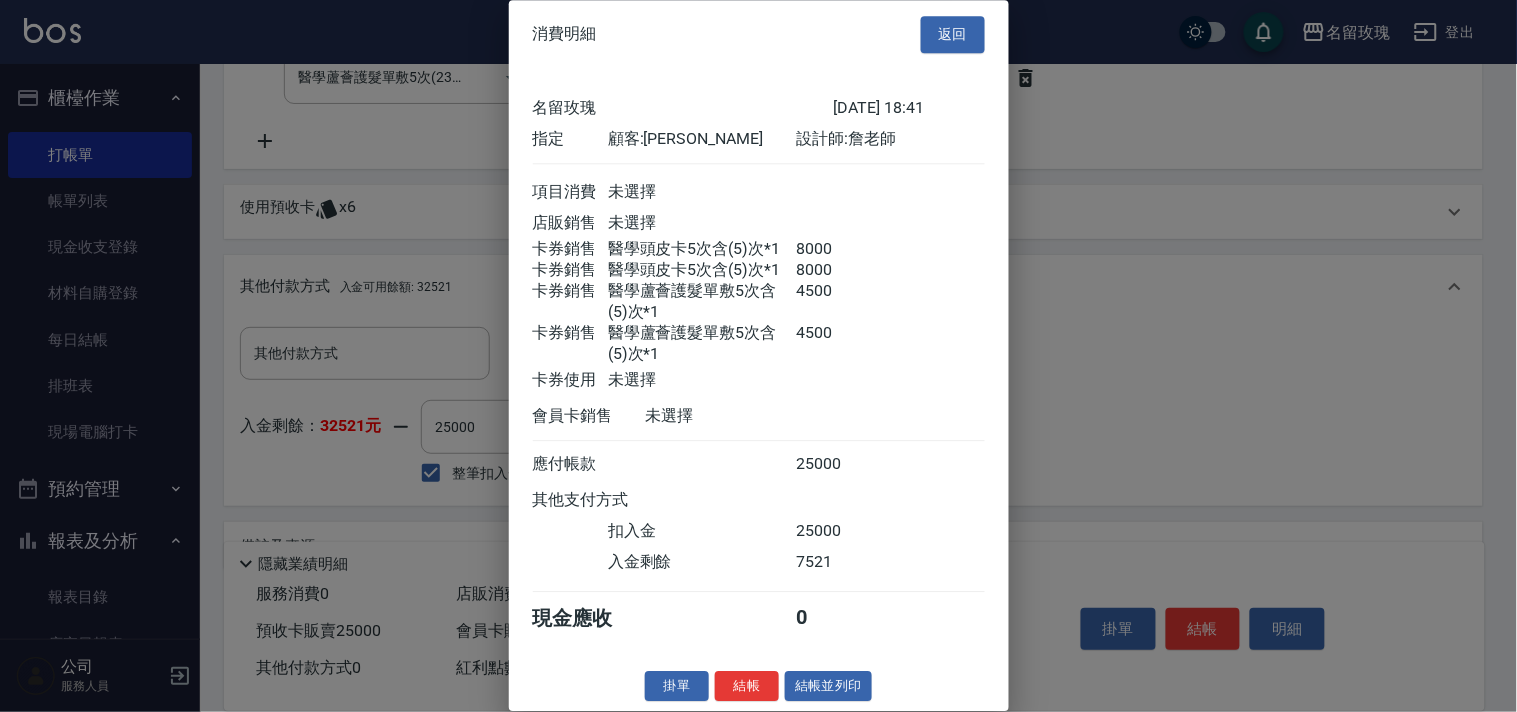 scroll, scrollTop: 37, scrollLeft: 0, axis: vertical 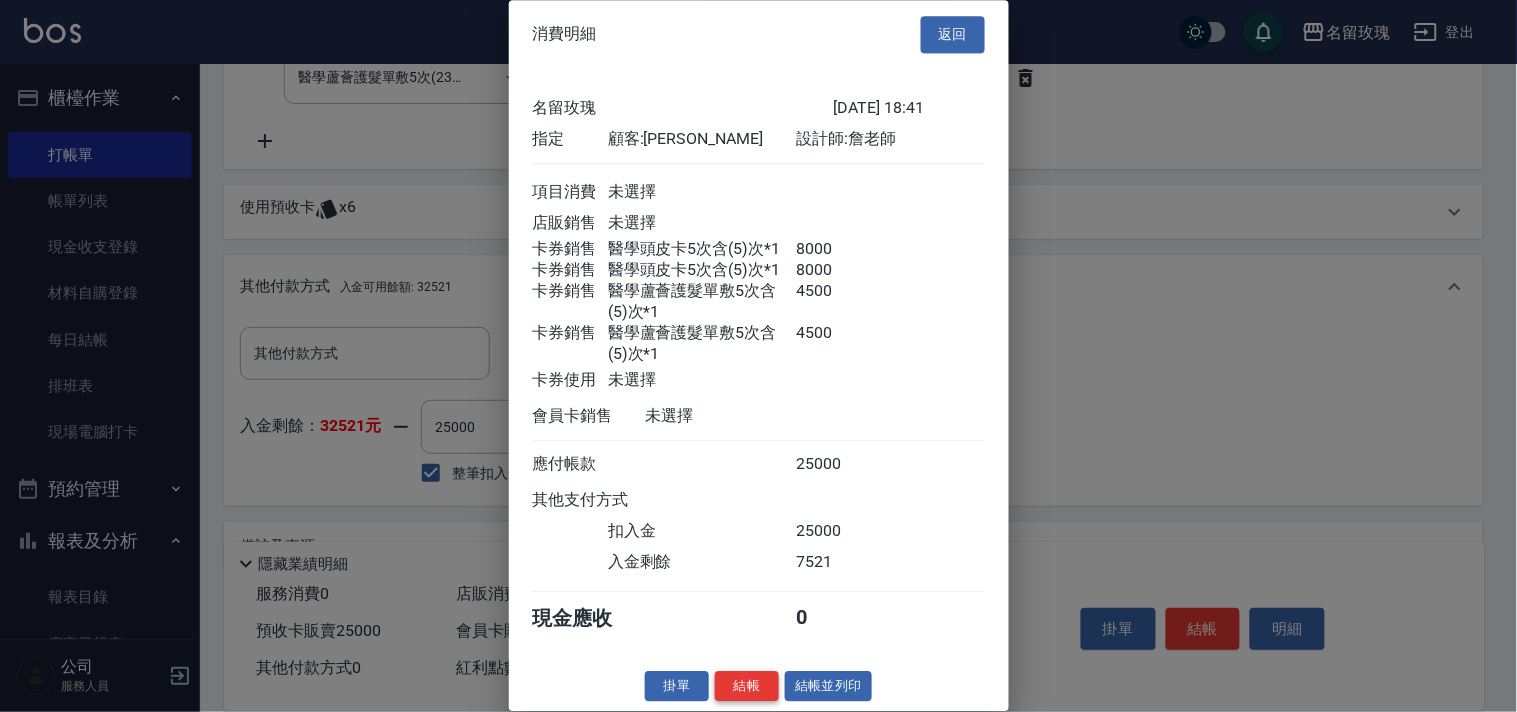 click on "結帳" at bounding box center (747, 686) 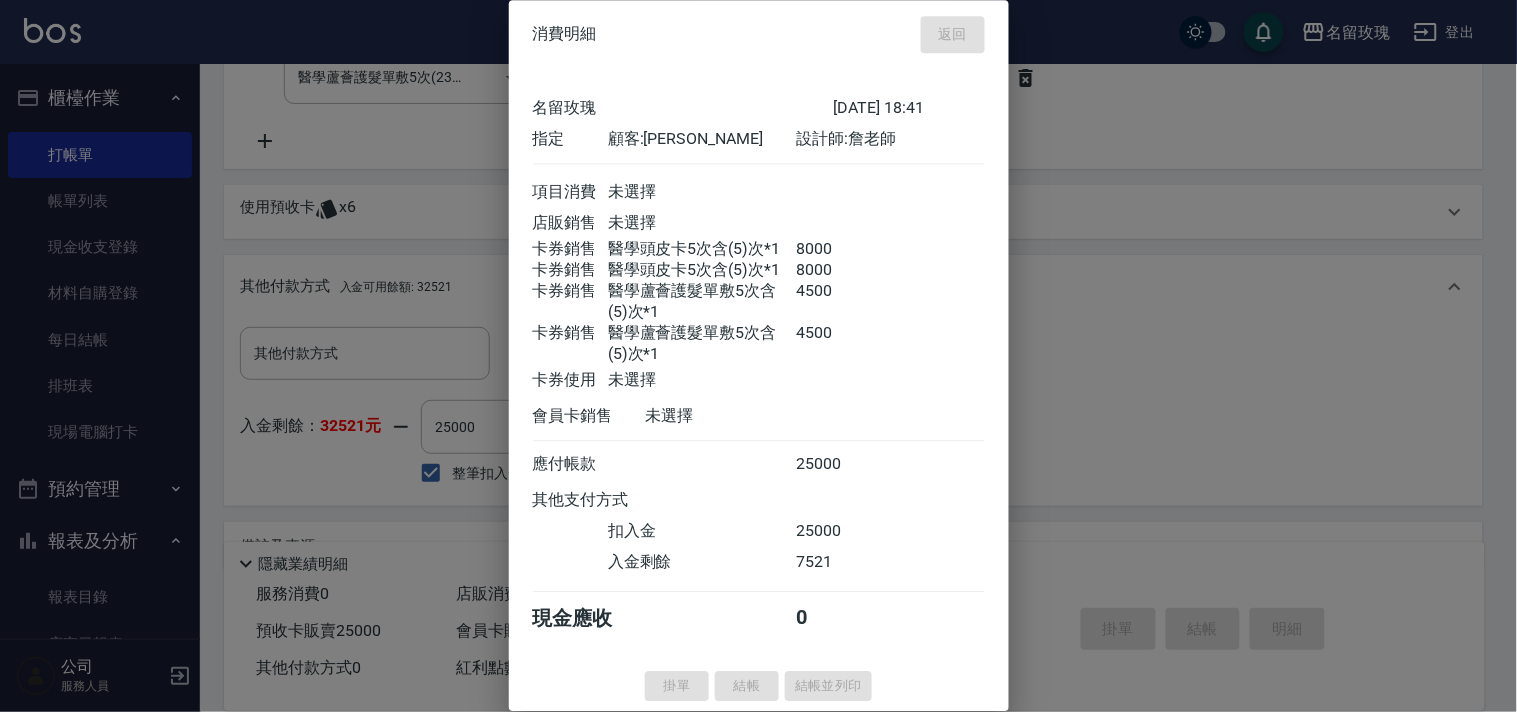 type on "2025/07/15 18:42" 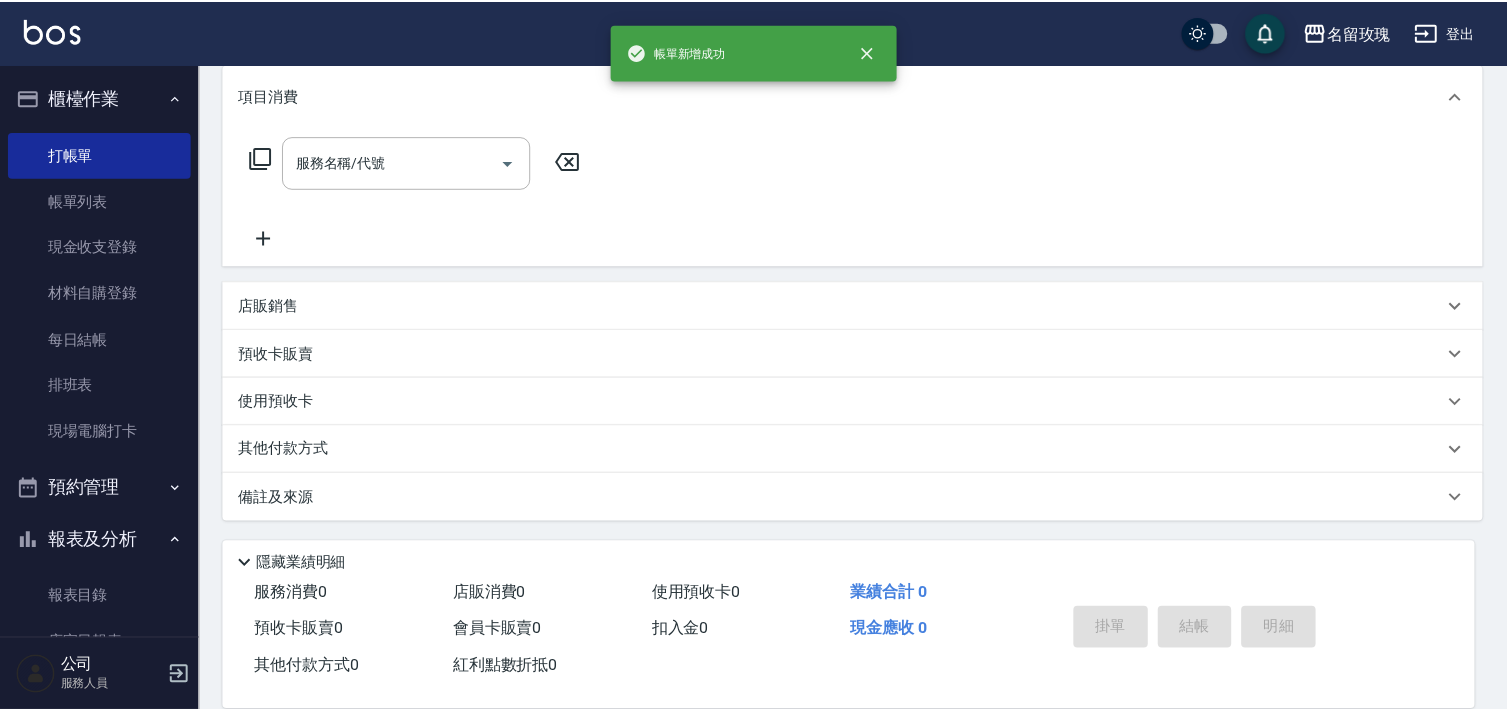 scroll, scrollTop: 0, scrollLeft: 0, axis: both 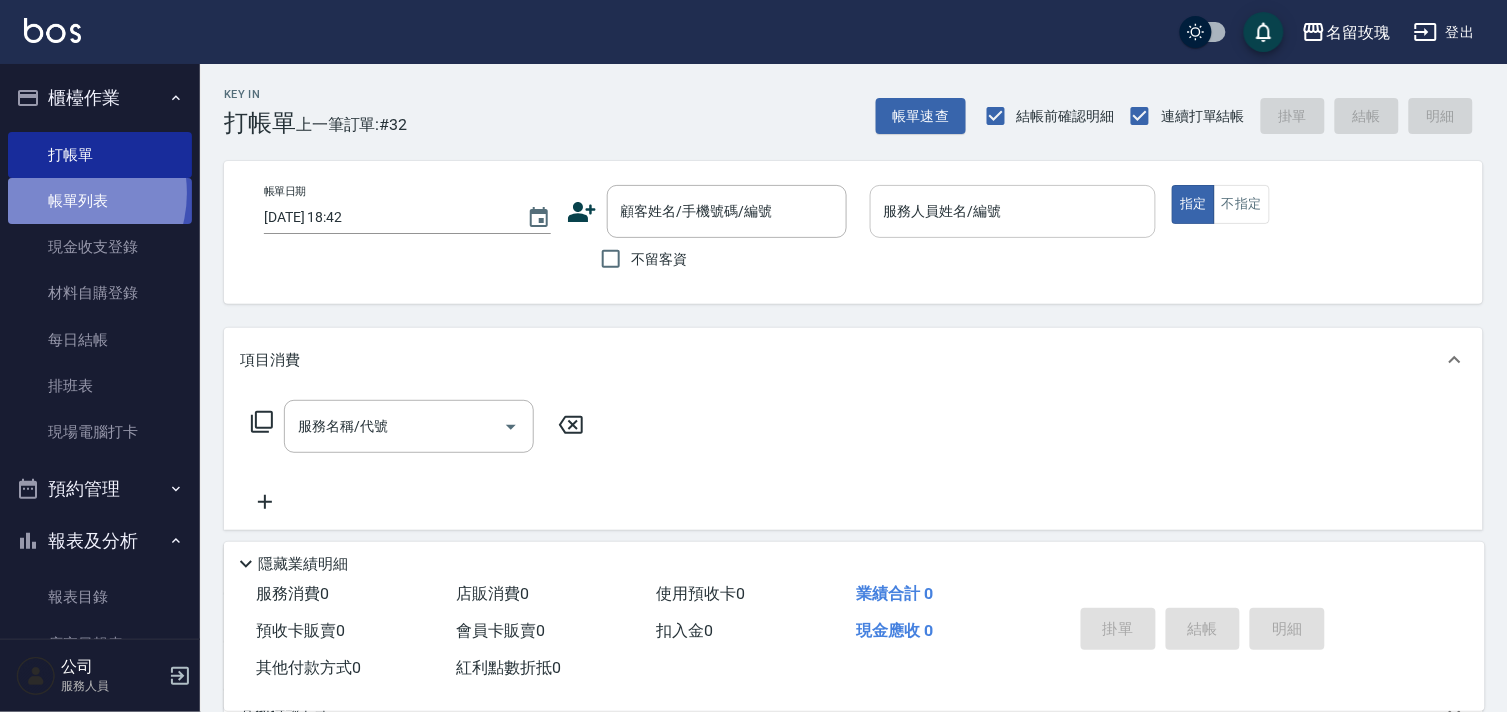 click on "帳單列表" at bounding box center (100, 201) 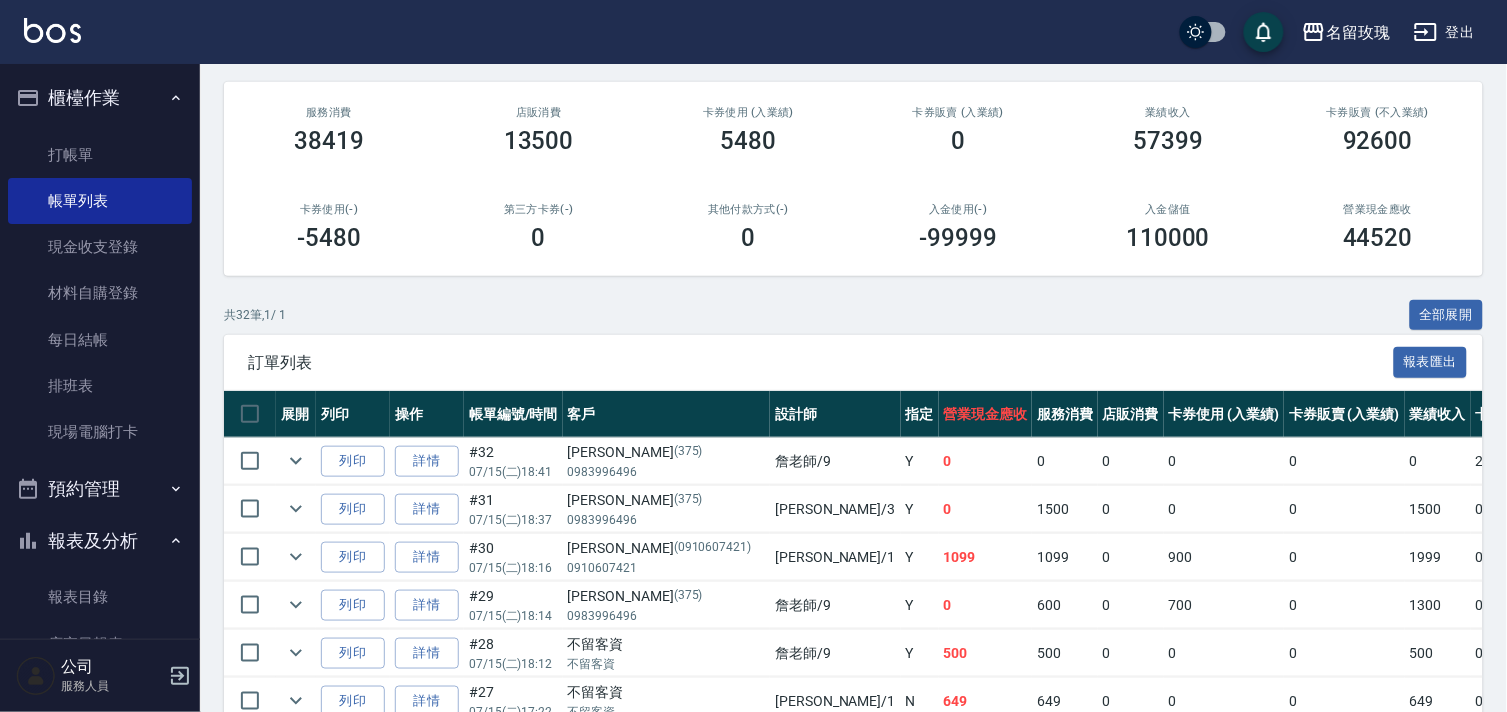 scroll, scrollTop: 444, scrollLeft: 0, axis: vertical 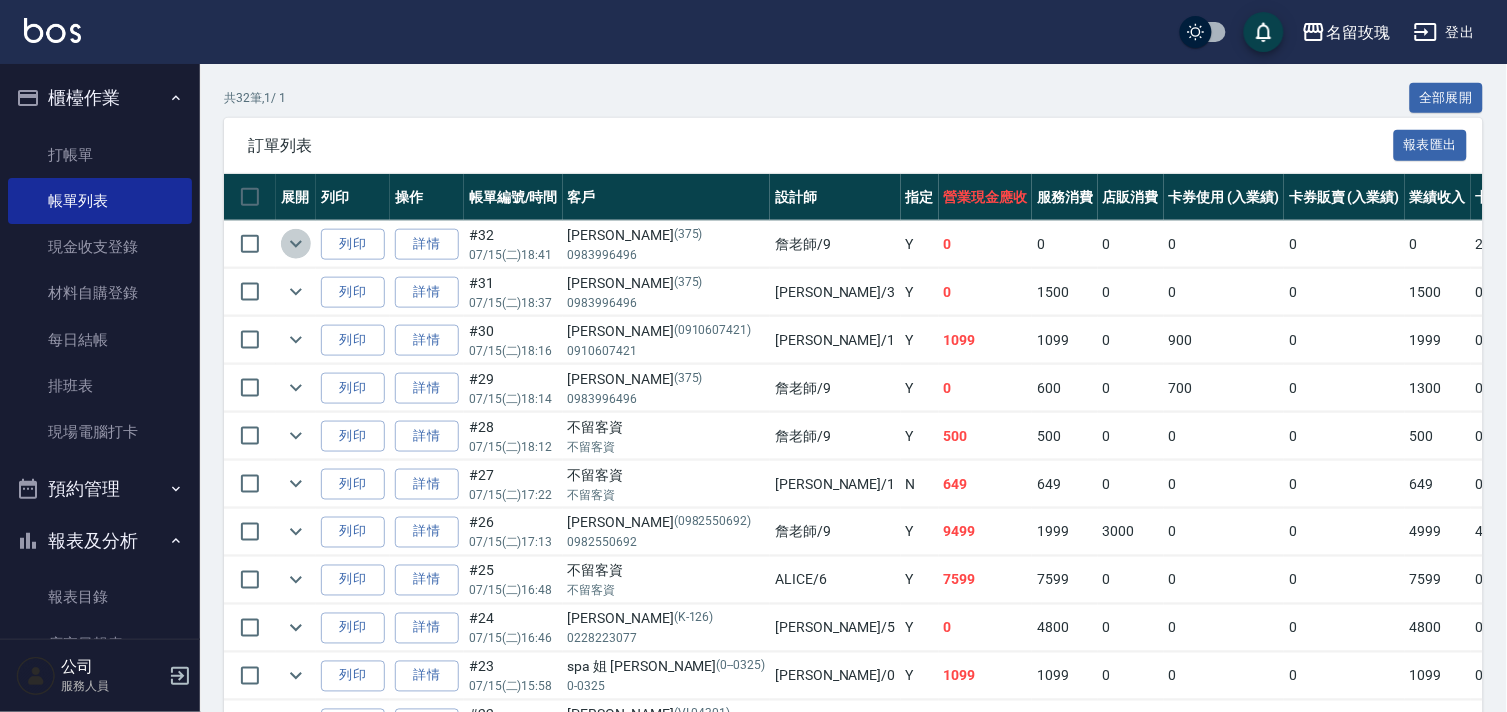 click 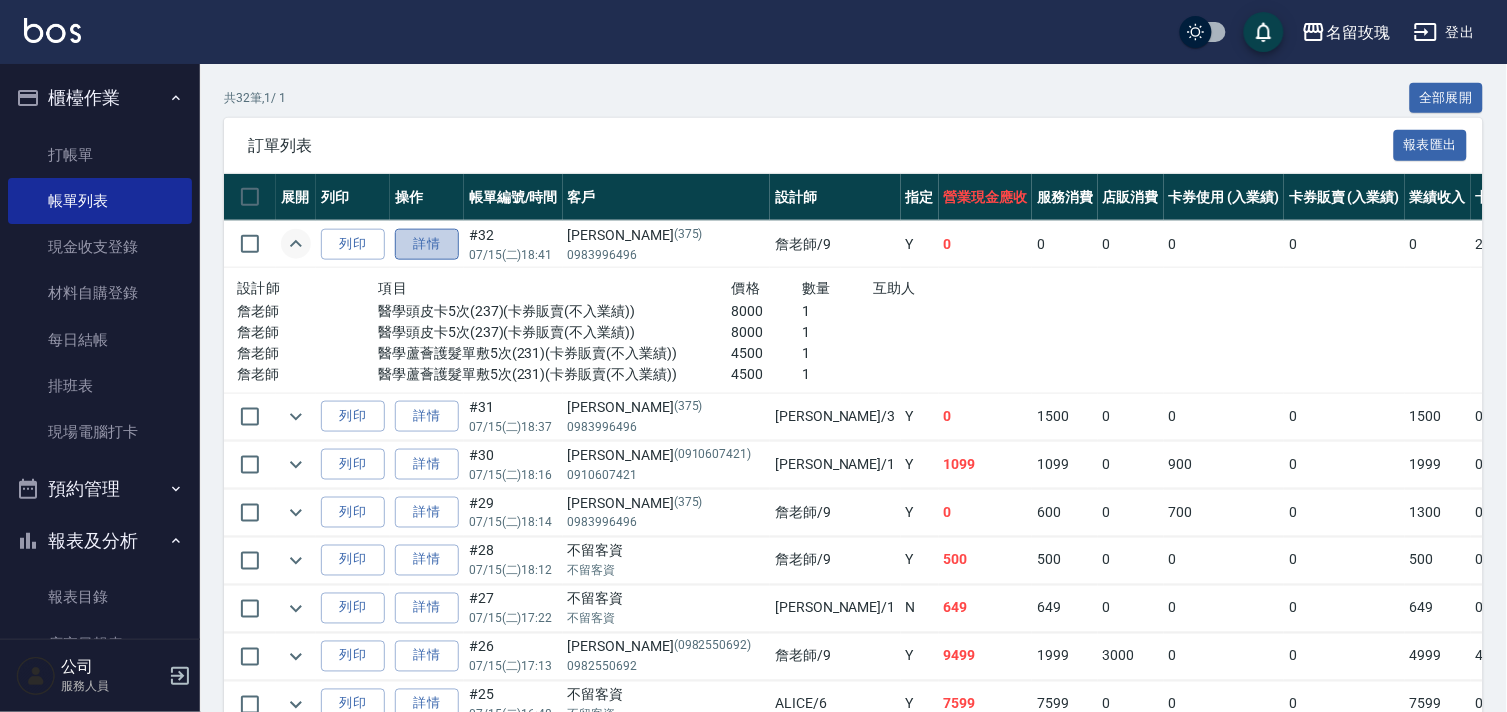 click on "詳情" at bounding box center (427, 244) 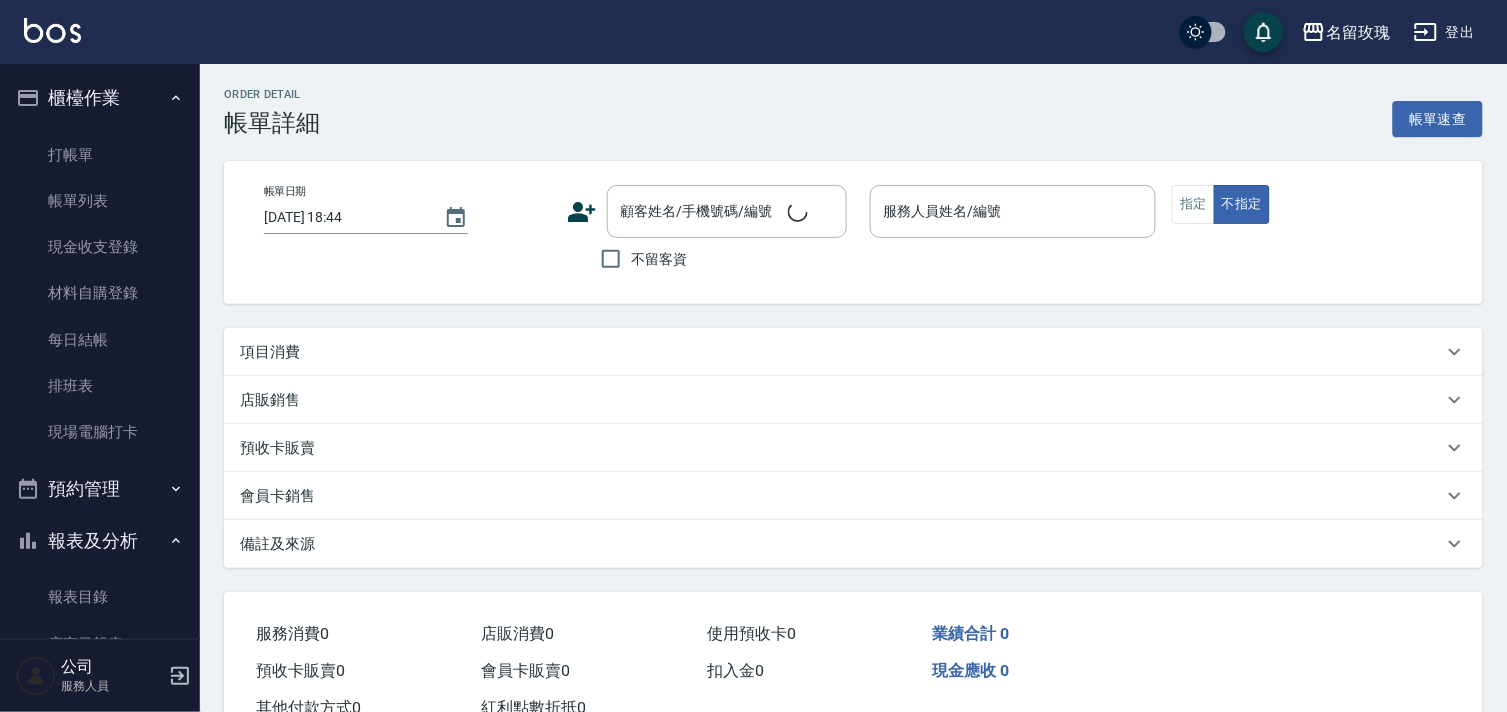 type on "2025/07/15 18:41" 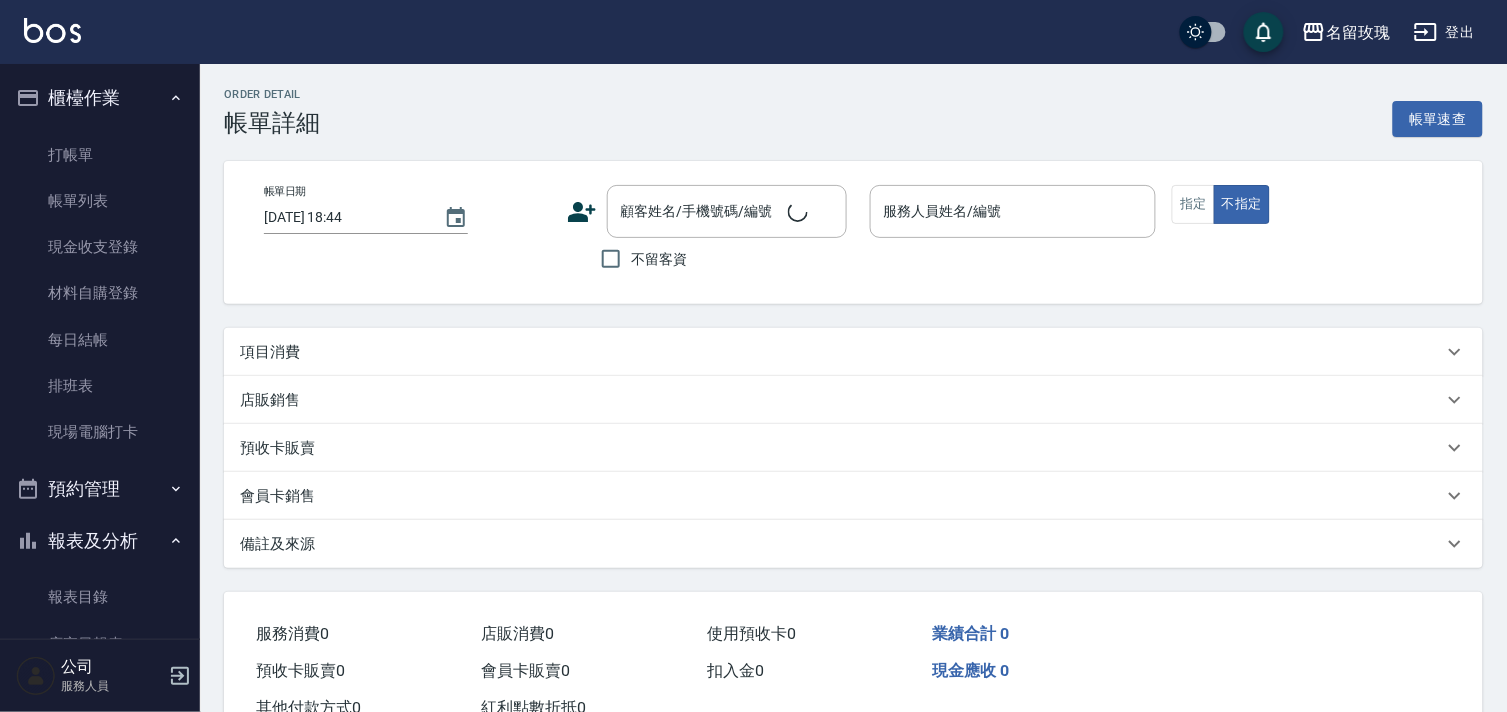 type on "詹老師-9" 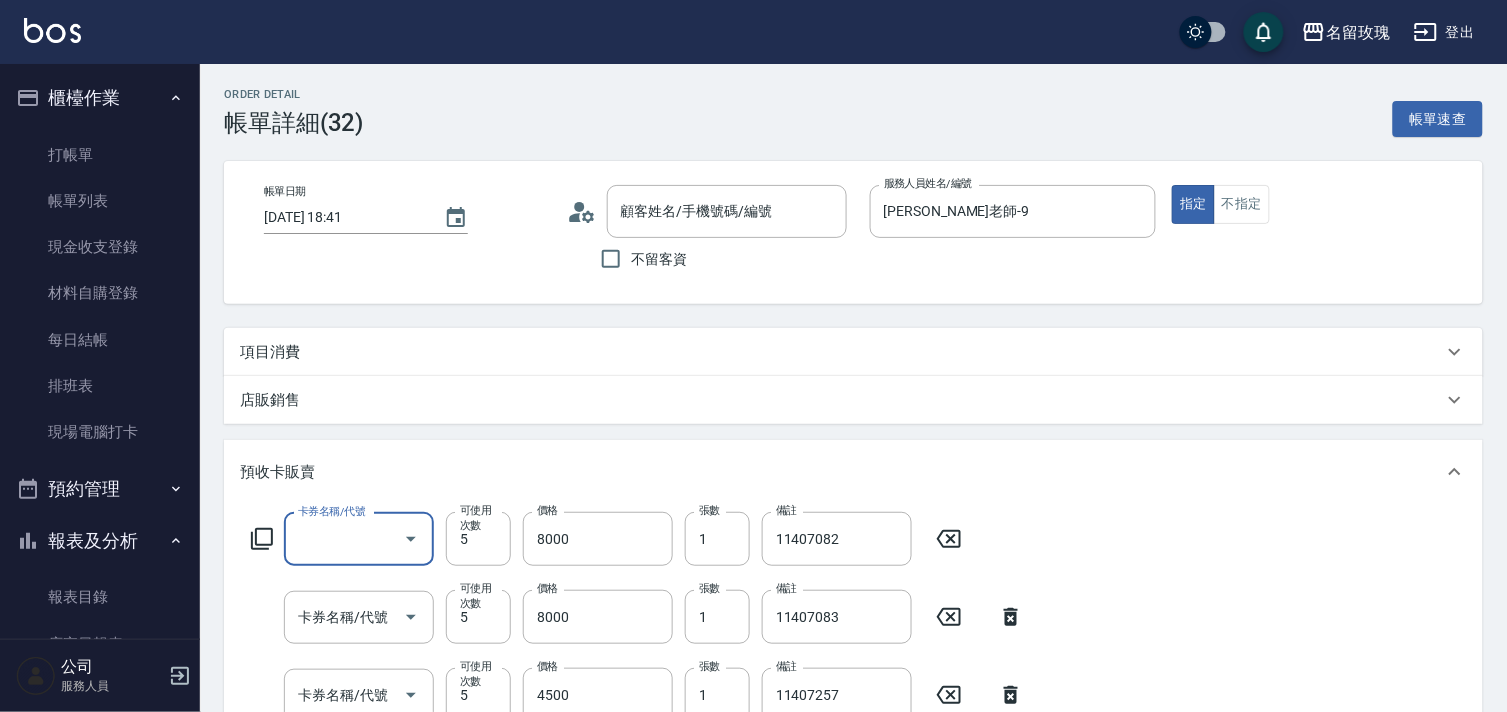 type on "周孟玲/0983996496/375" 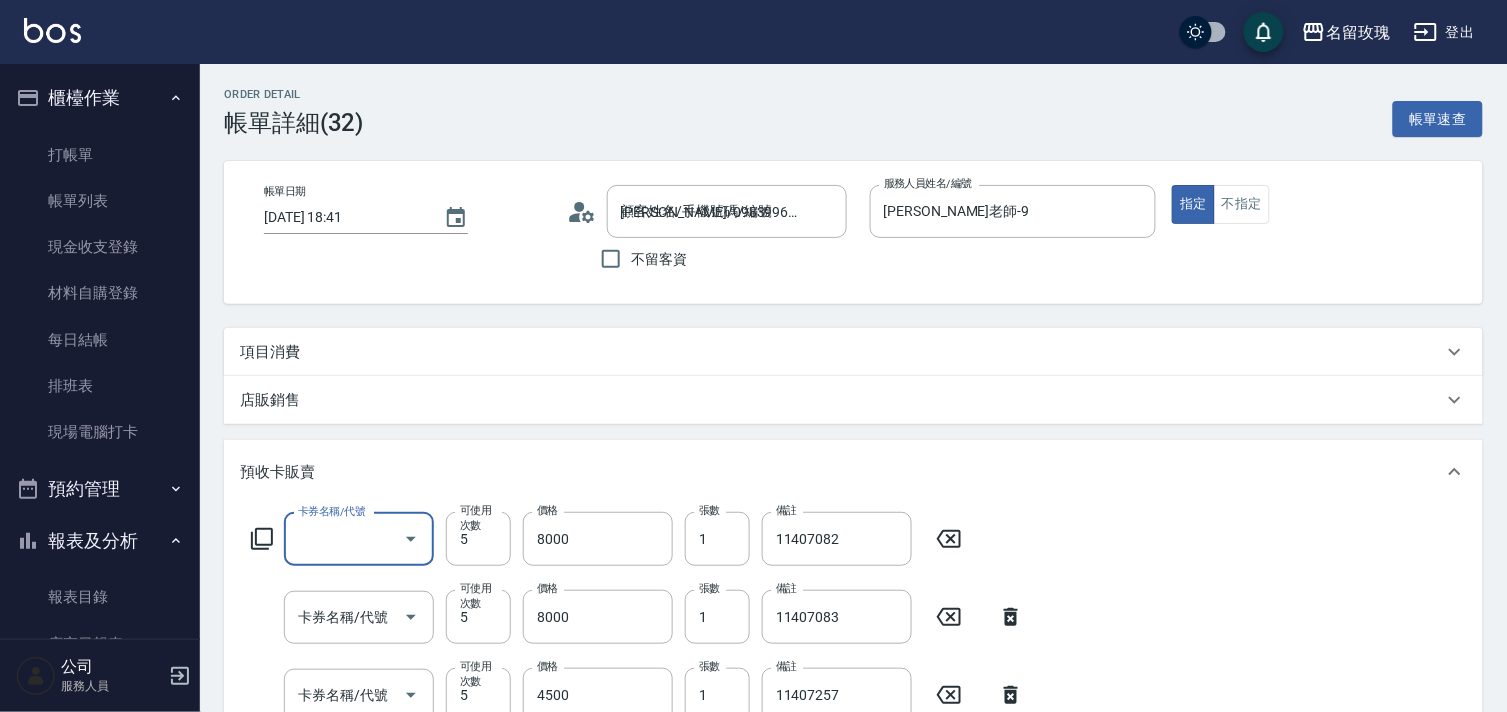 scroll, scrollTop: 0, scrollLeft: 0, axis: both 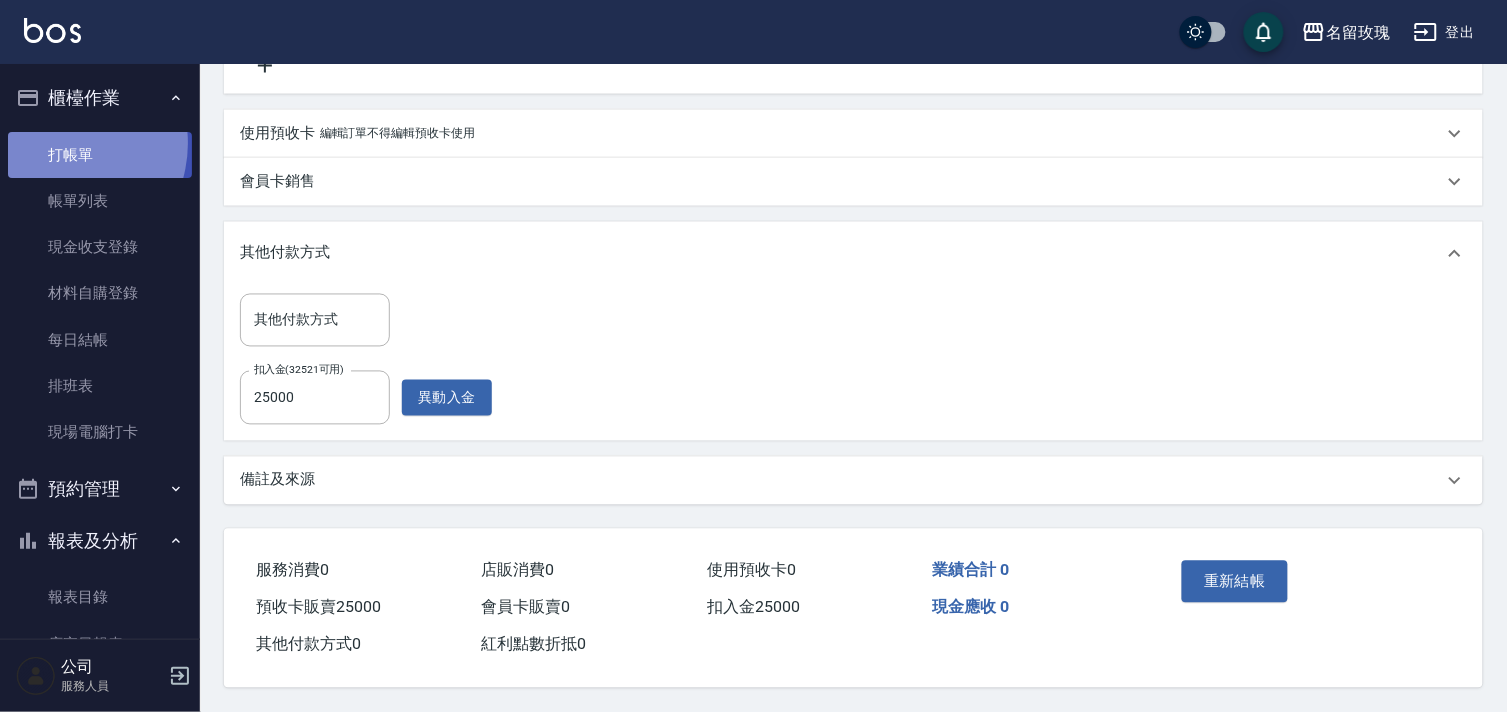 click on "打帳單" at bounding box center (100, 155) 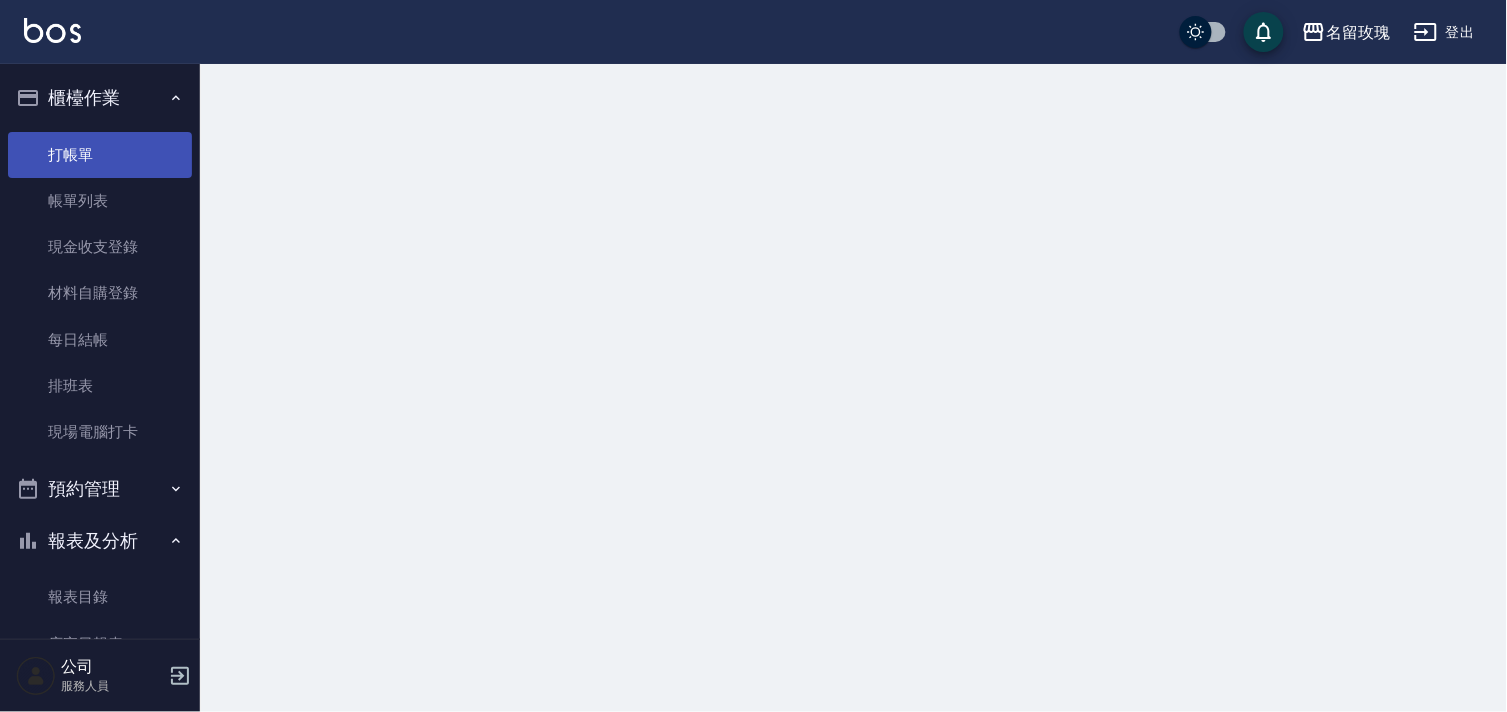 scroll, scrollTop: 0, scrollLeft: 0, axis: both 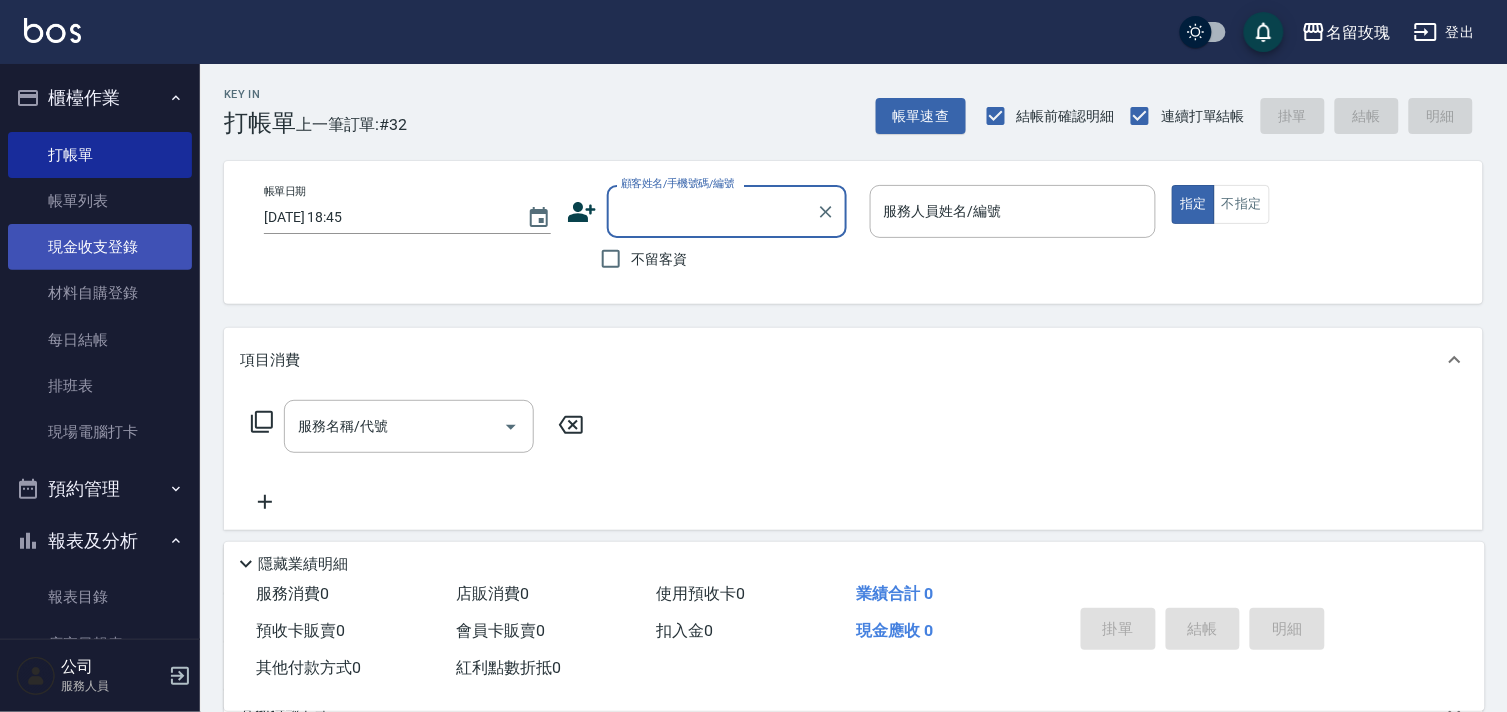 click on "現金收支登錄" at bounding box center [100, 247] 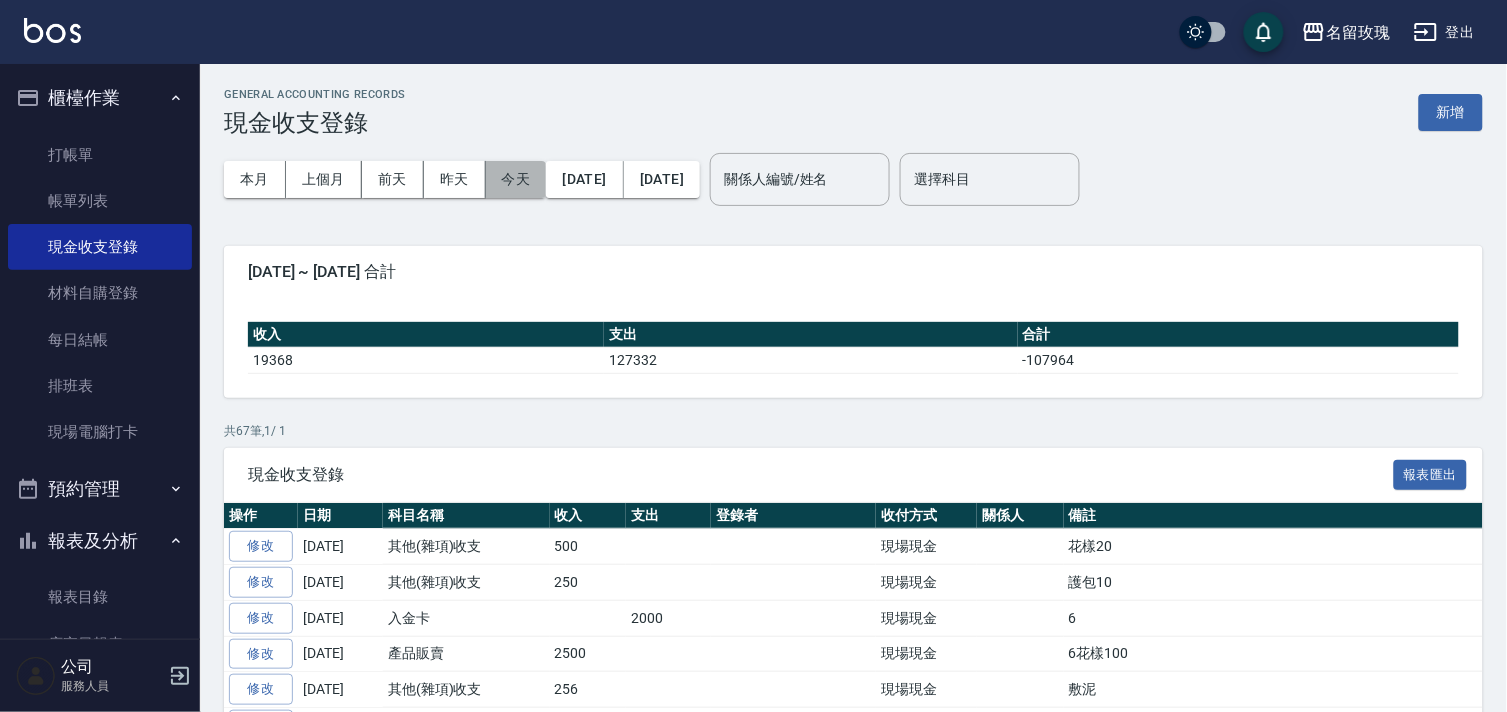 click on "今天" at bounding box center (516, 179) 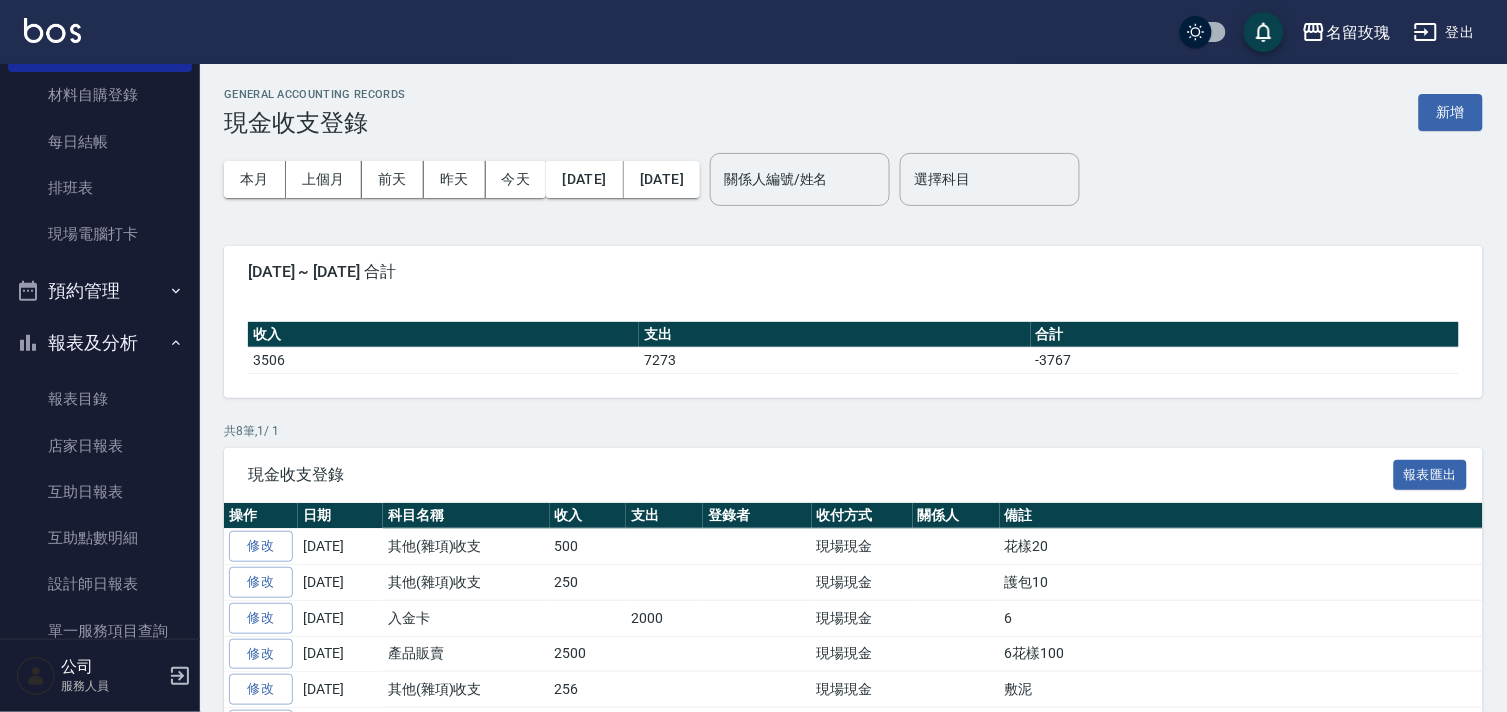 scroll, scrollTop: 440, scrollLeft: 0, axis: vertical 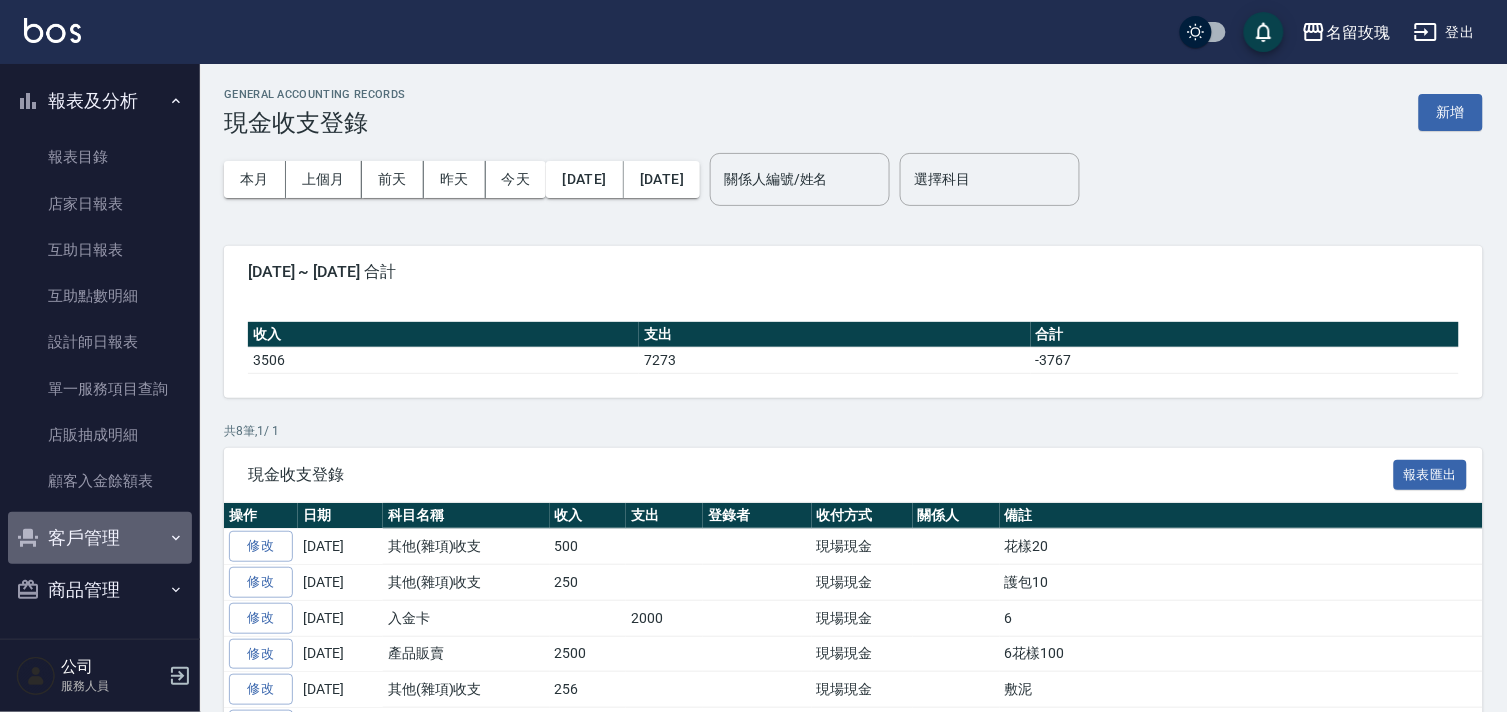 click on "客戶管理" at bounding box center [100, 538] 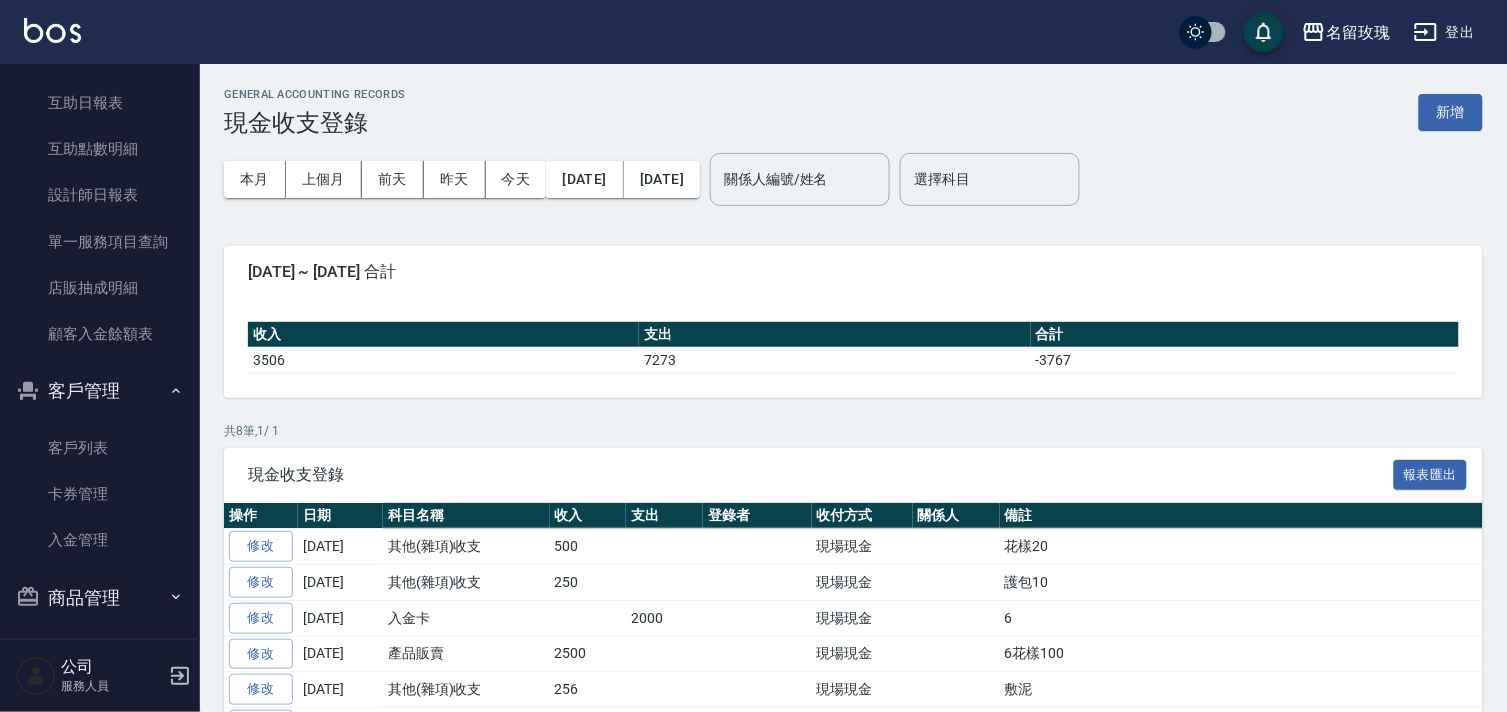 scroll, scrollTop: 594, scrollLeft: 0, axis: vertical 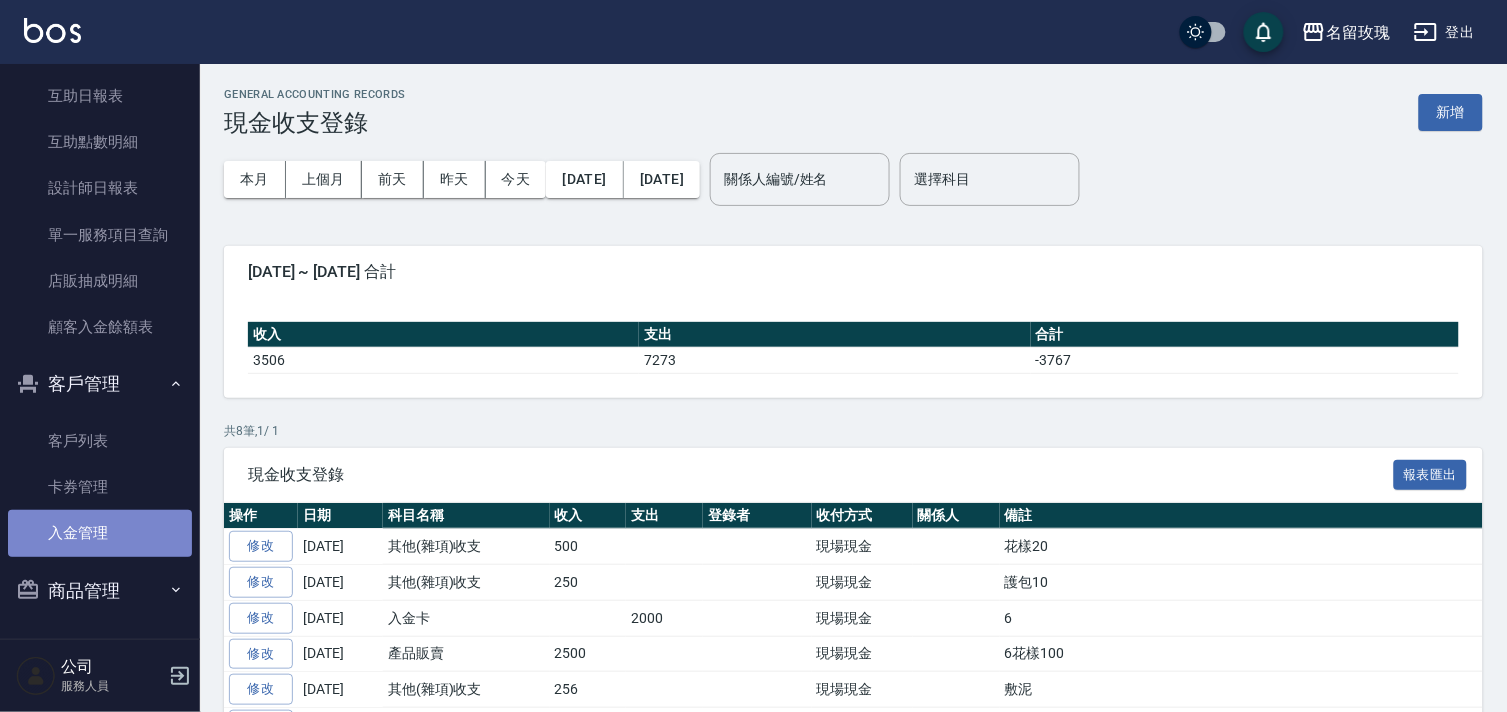 click on "入金管理" at bounding box center [100, 533] 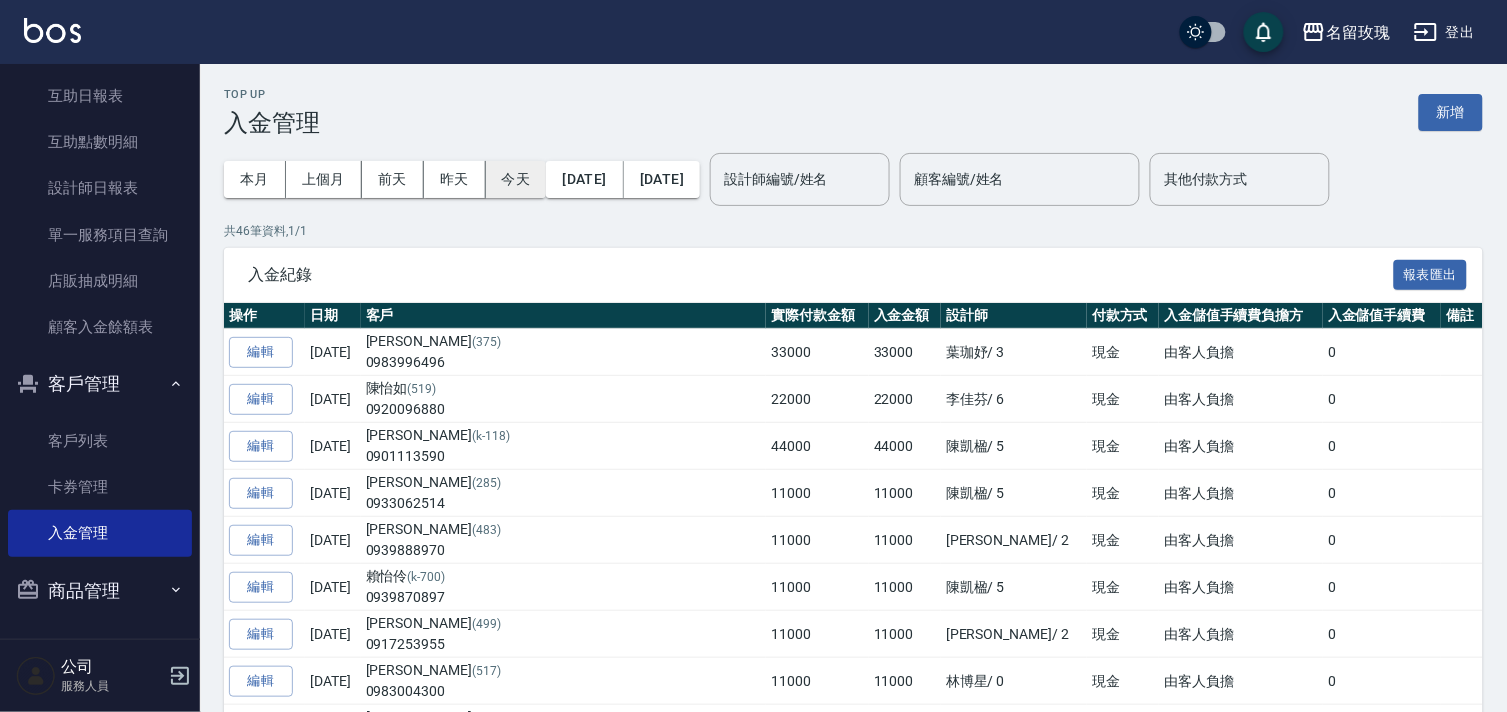 click on "今天" at bounding box center [516, 179] 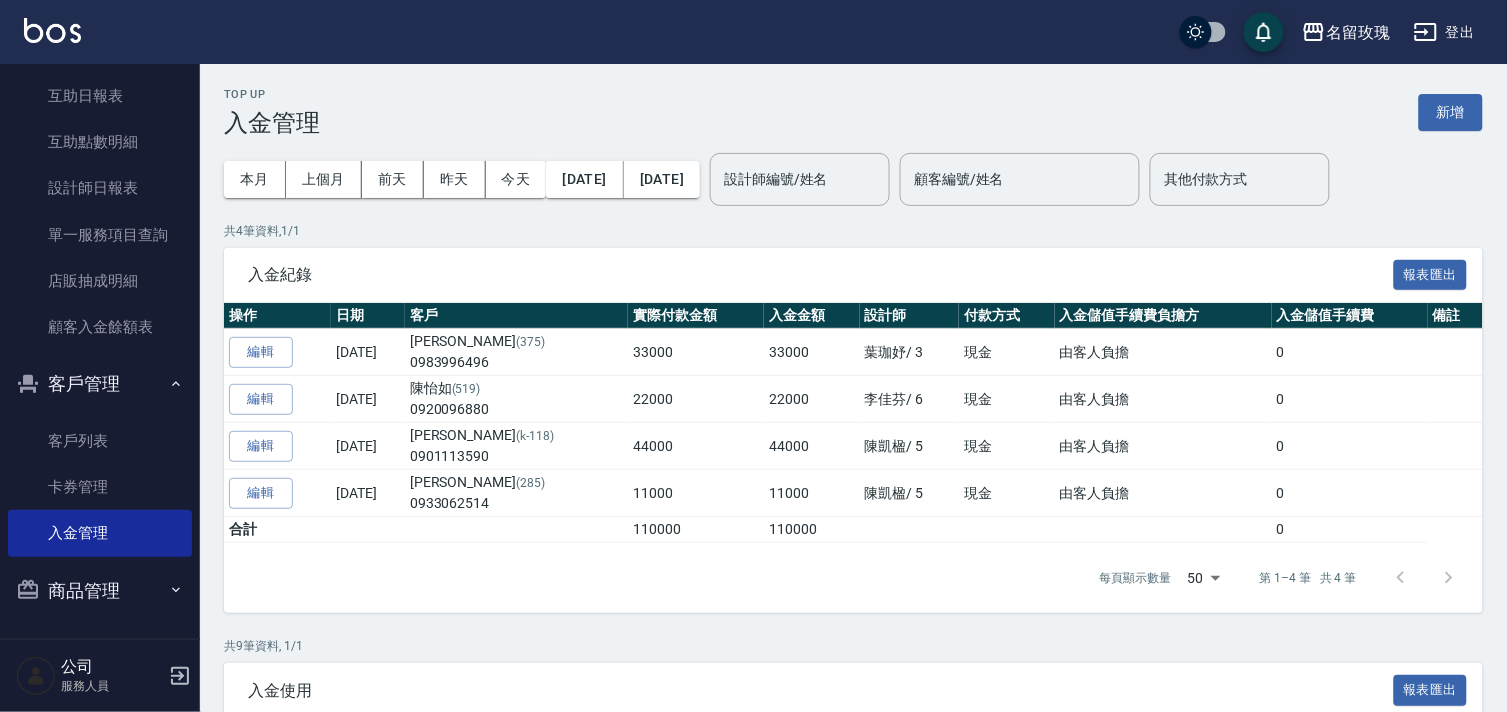 click on "名留玫瑰 登出" at bounding box center [753, 32] 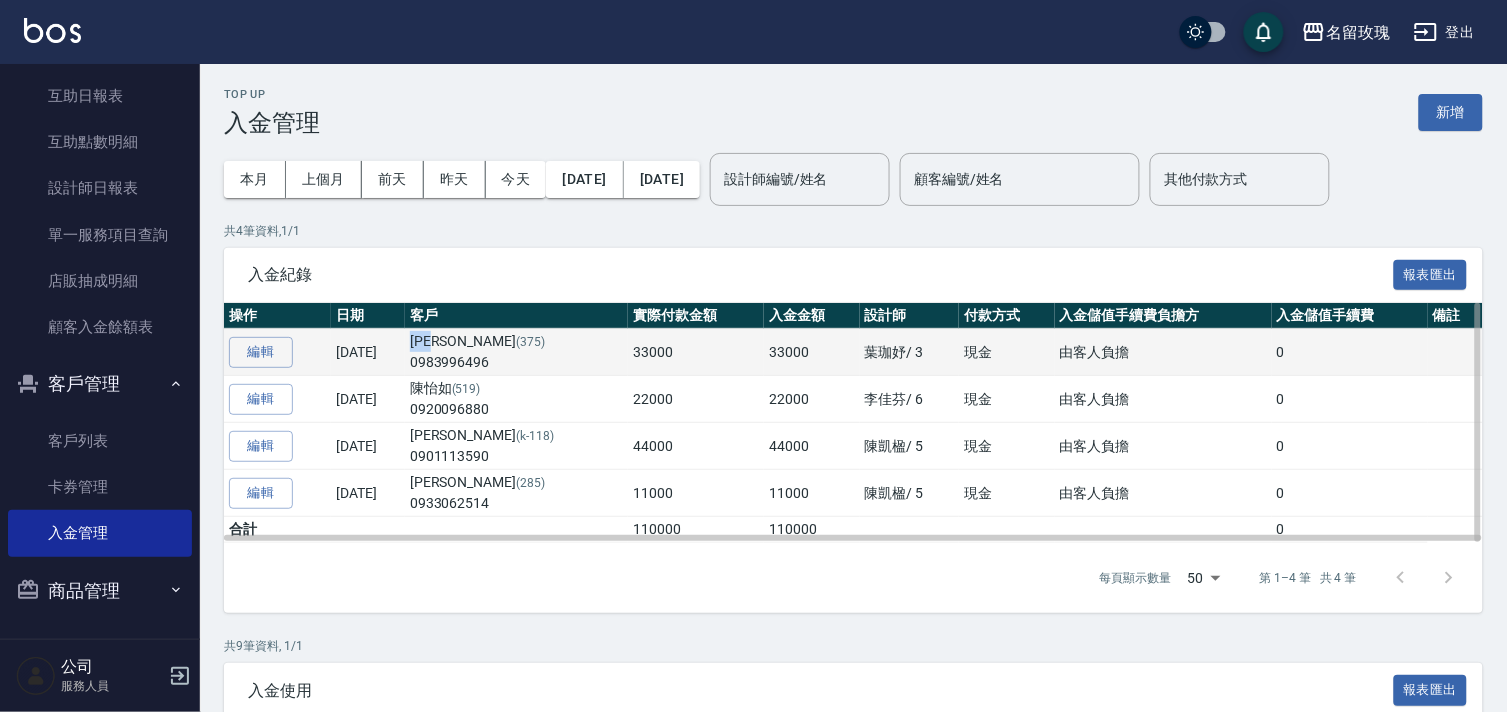 drag, startPoint x: 506, startPoint y: 334, endPoint x: 466, endPoint y: 346, distance: 41.761227 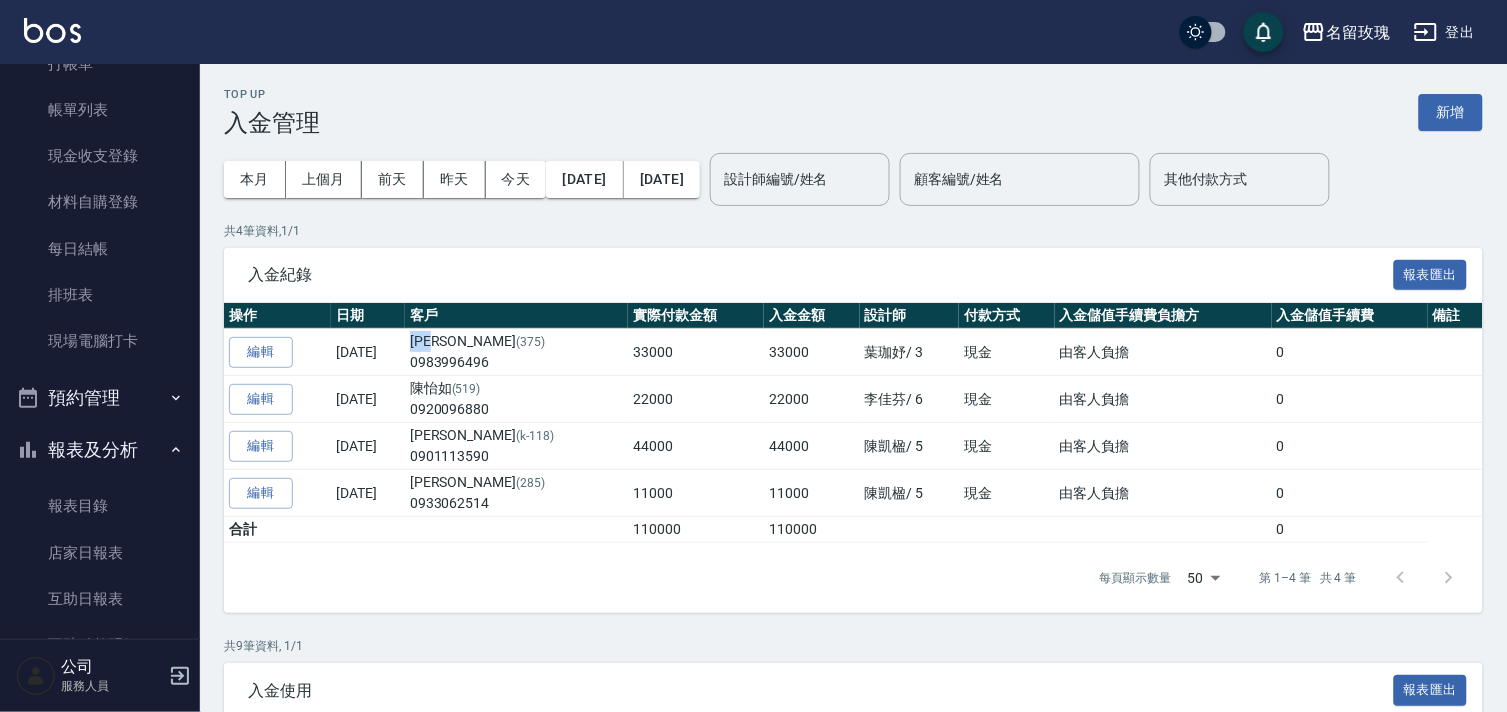 scroll, scrollTop: 38, scrollLeft: 0, axis: vertical 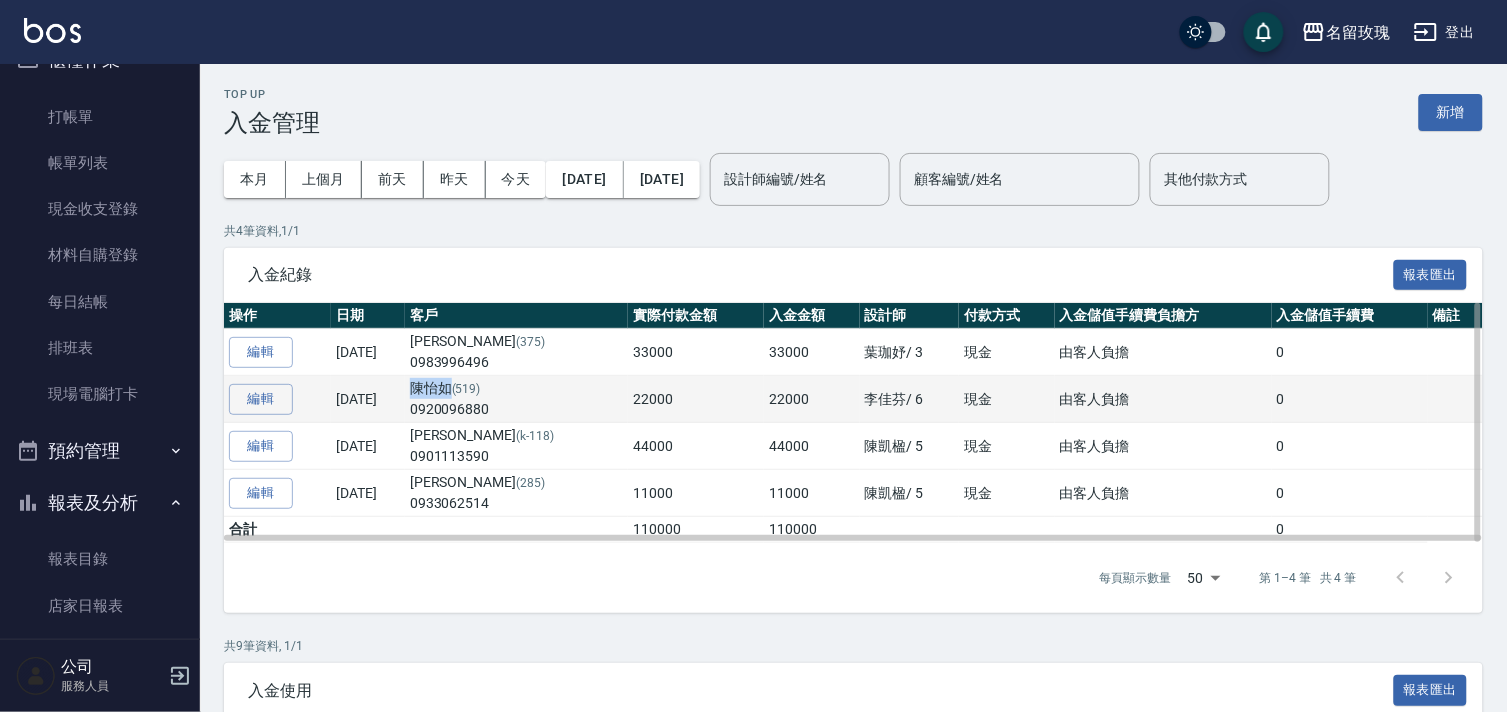 drag, startPoint x: 502, startPoint y: 382, endPoint x: 461, endPoint y: 386, distance: 41.19466 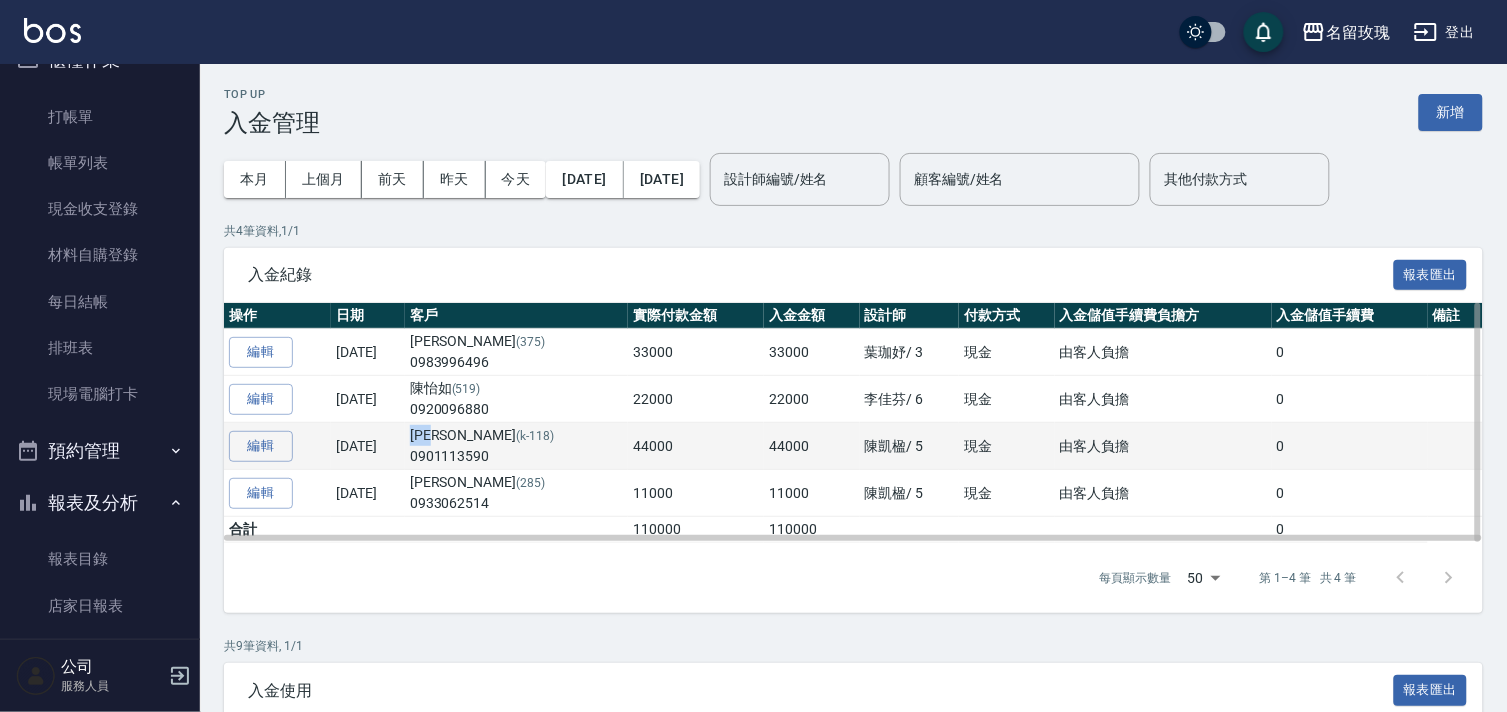 drag, startPoint x: 505, startPoint y: 434, endPoint x: 470, endPoint y: 436, distance: 35.057095 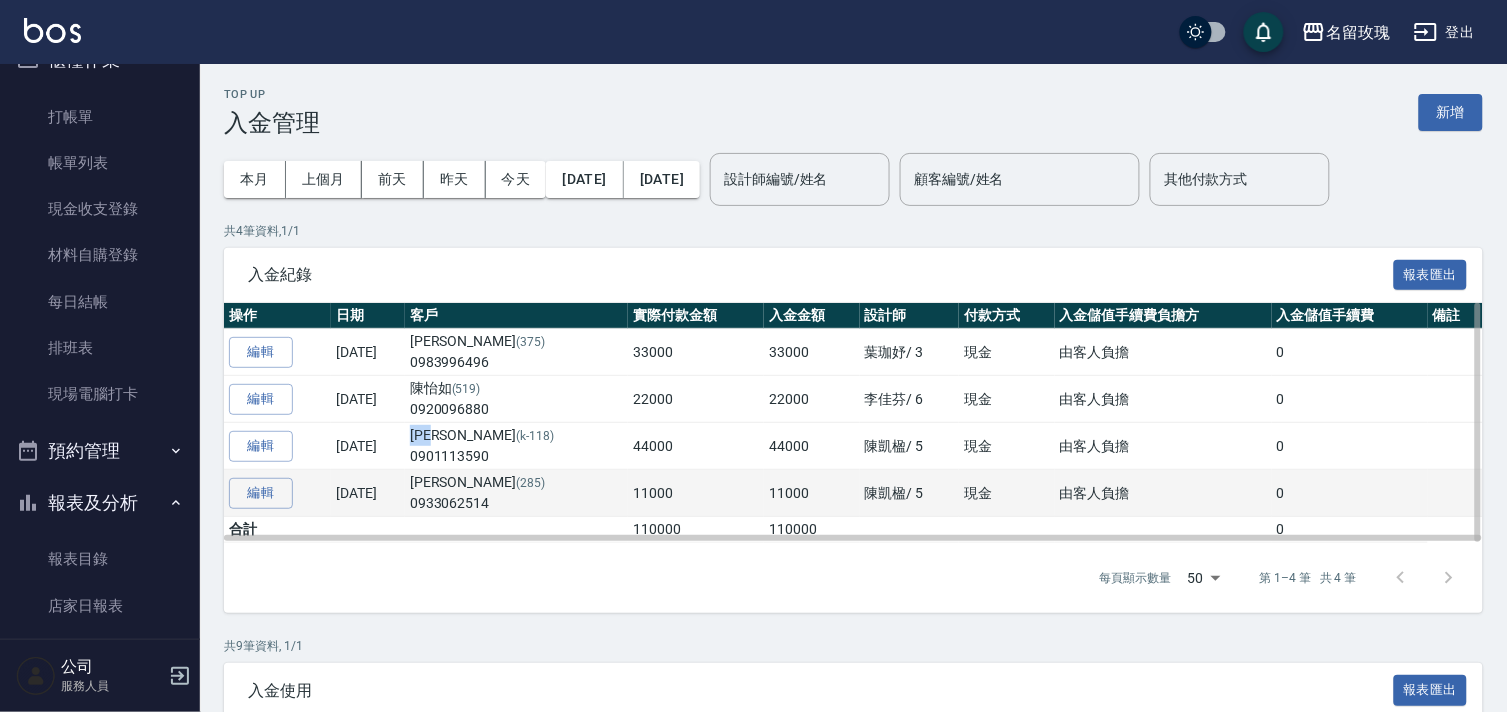 drag, startPoint x: 503, startPoint y: 473, endPoint x: 453, endPoint y: 472, distance: 50.01 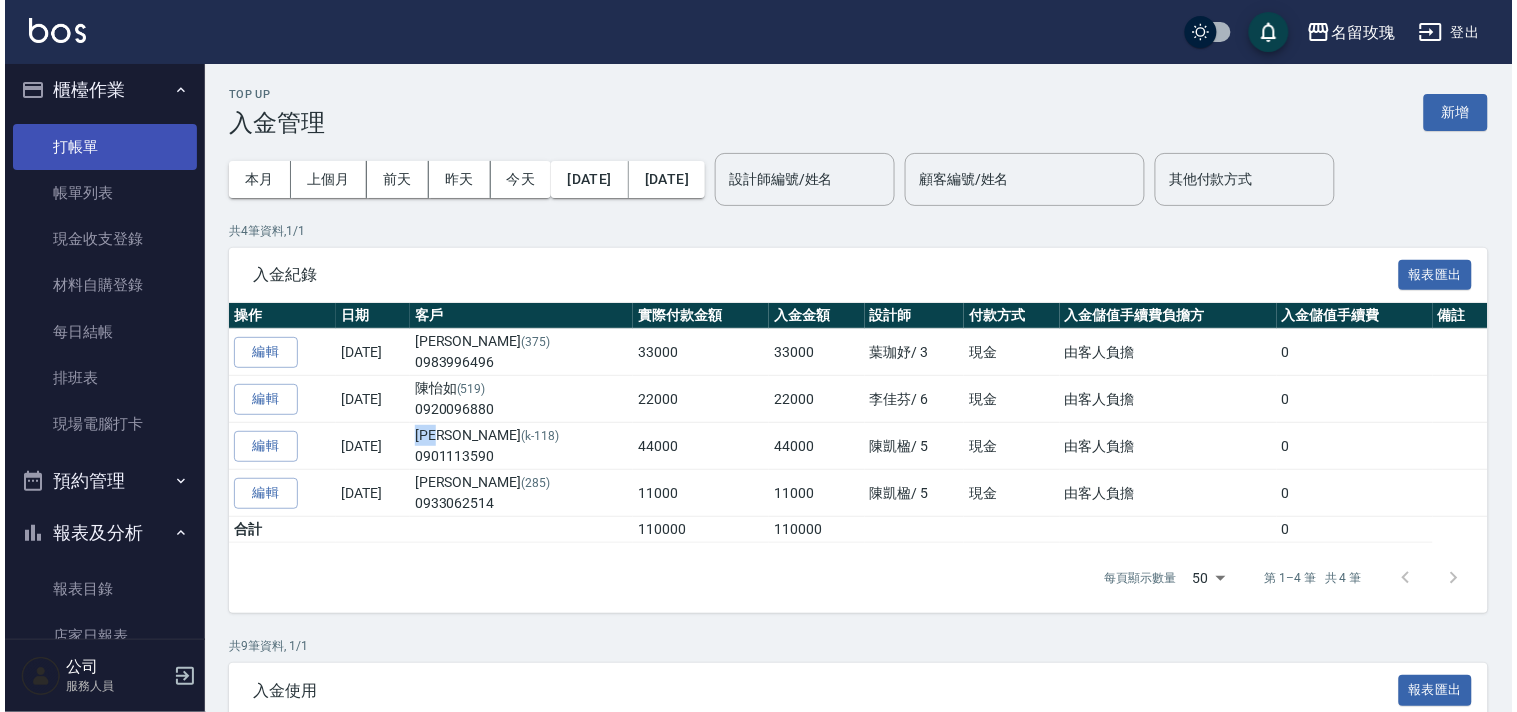scroll, scrollTop: 0, scrollLeft: 0, axis: both 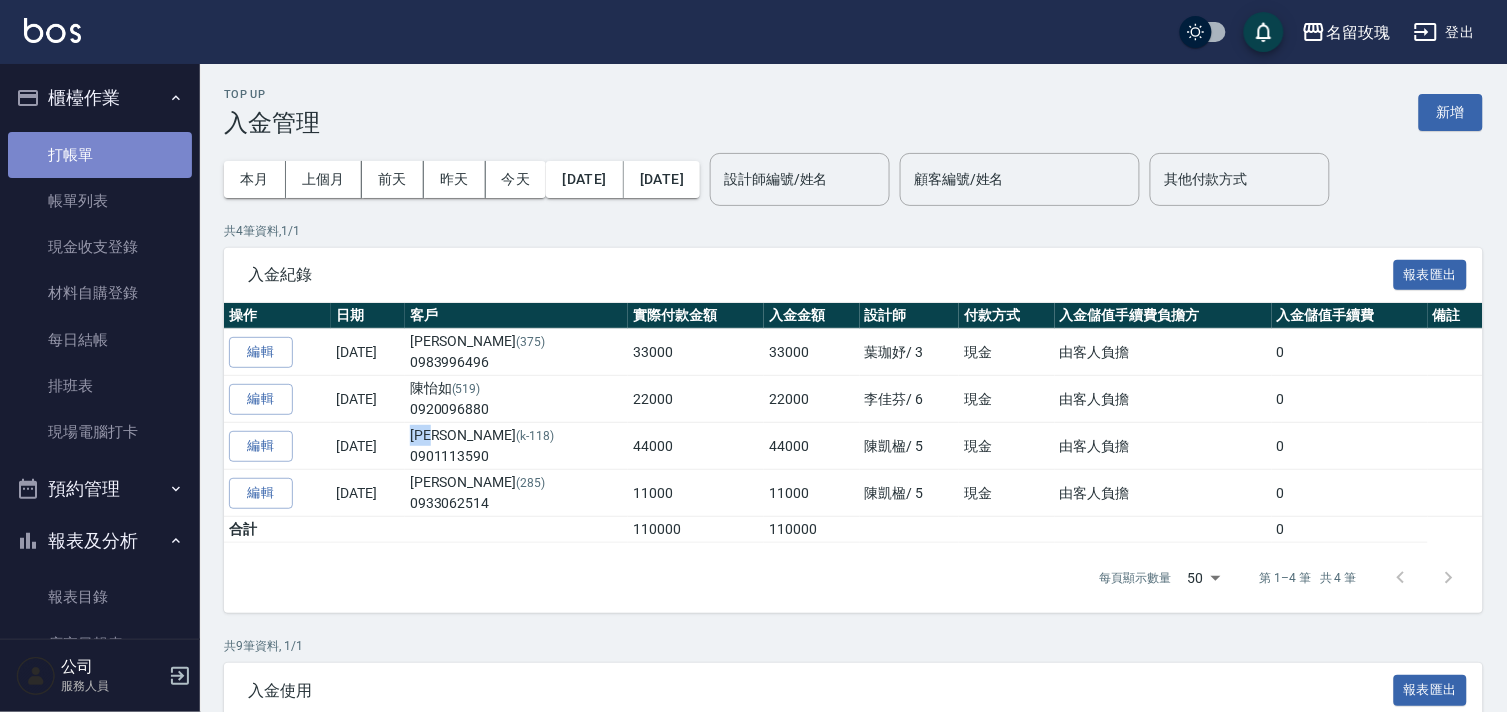 click on "打帳單" at bounding box center (100, 155) 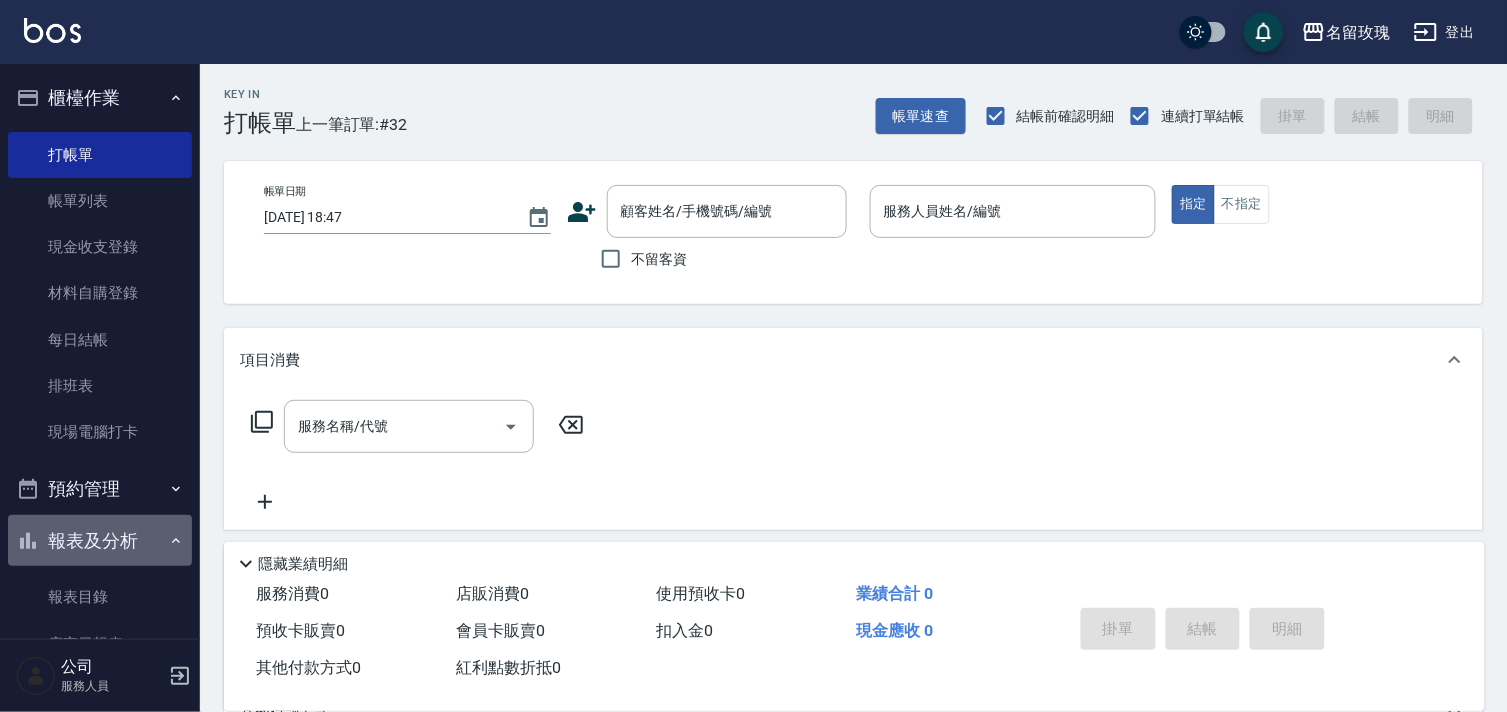 click on "報表及分析" at bounding box center [100, 541] 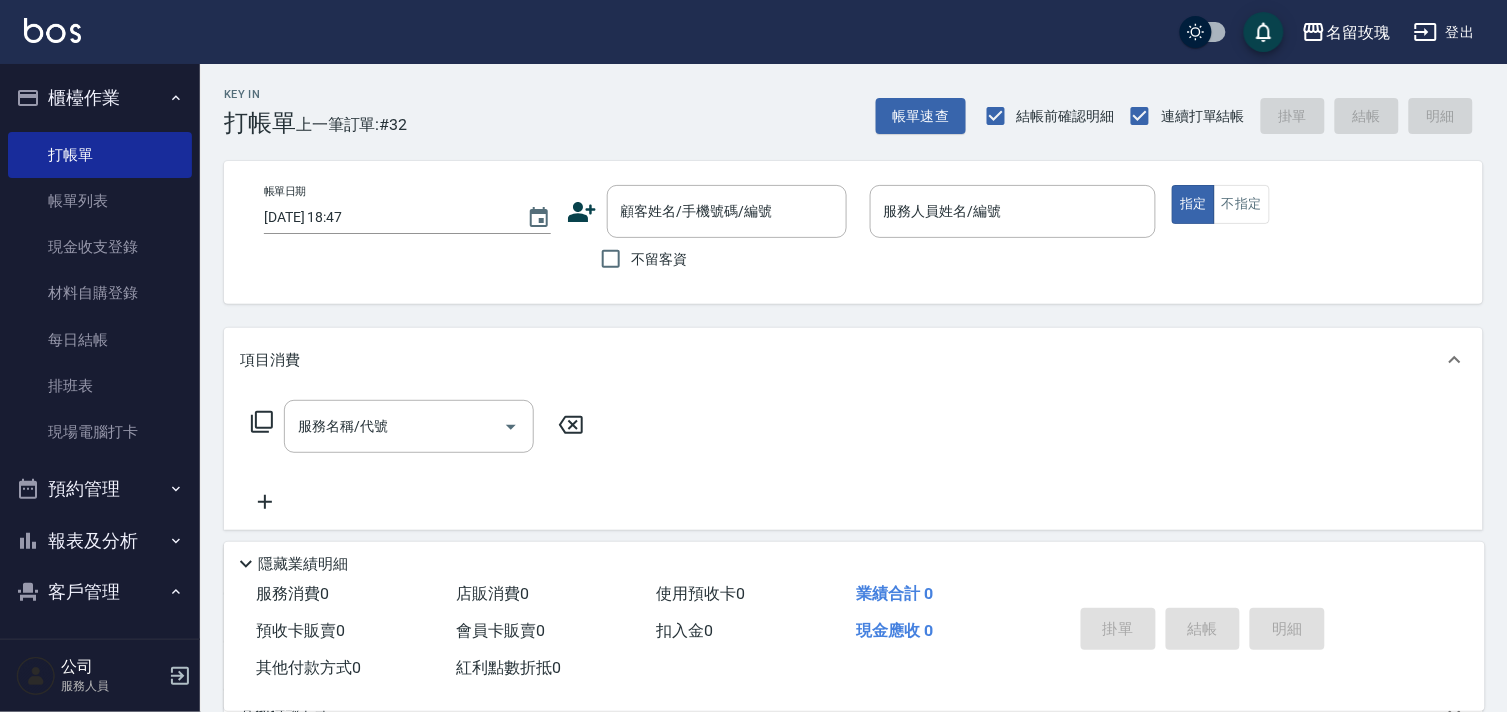 click on "Key In 打帳單 上一筆訂單:#32 帳單速查 結帳前確認明細 連續打單結帳 掛單 結帳 明細" at bounding box center [841, 100] 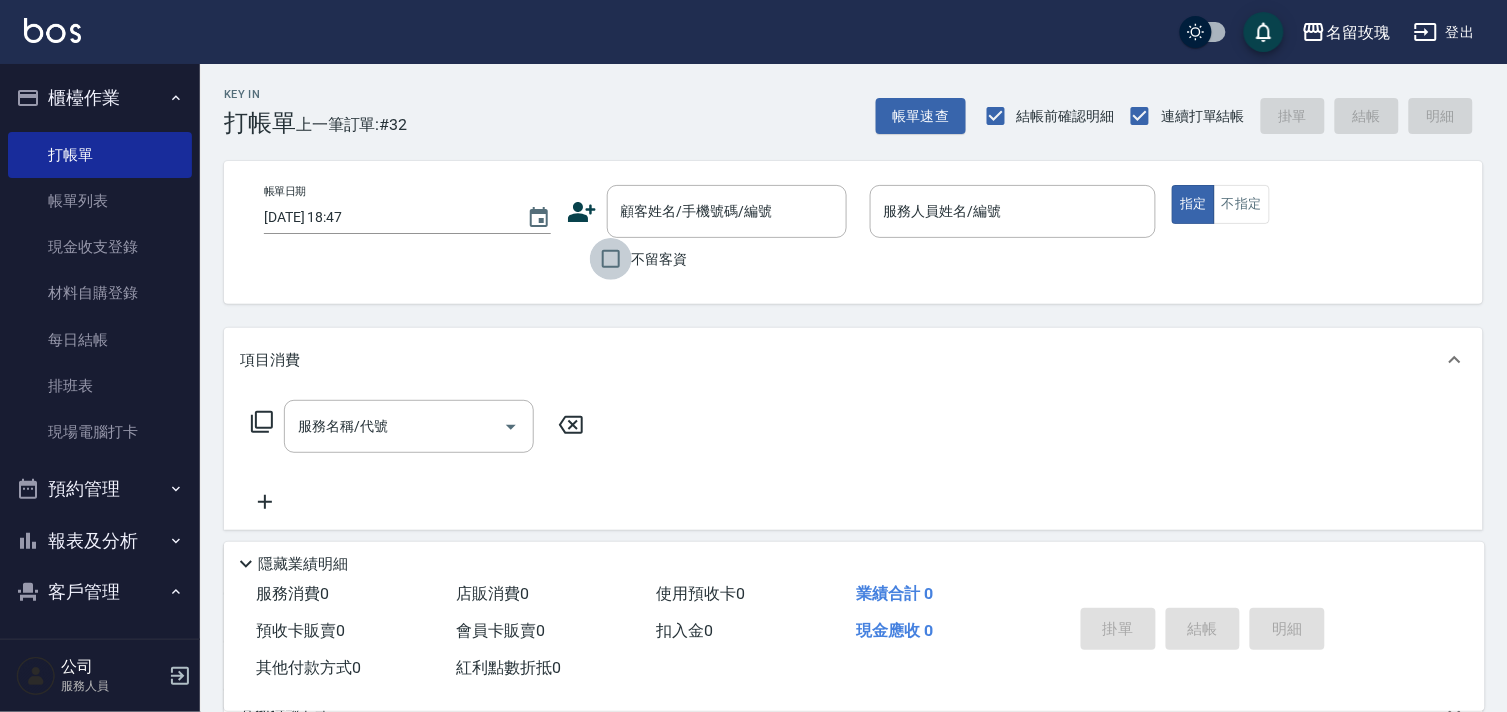 click on "不留客資" at bounding box center [611, 259] 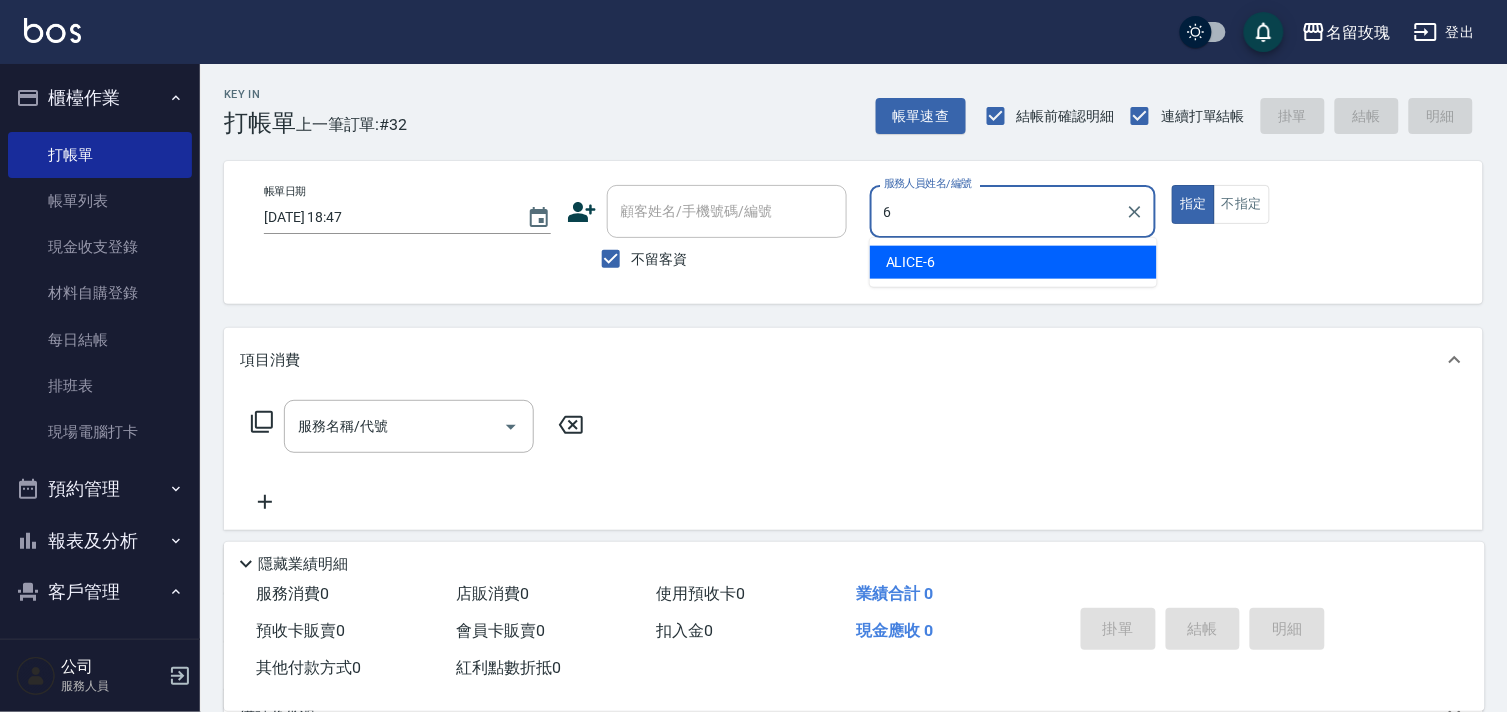 type on "ALICE-6" 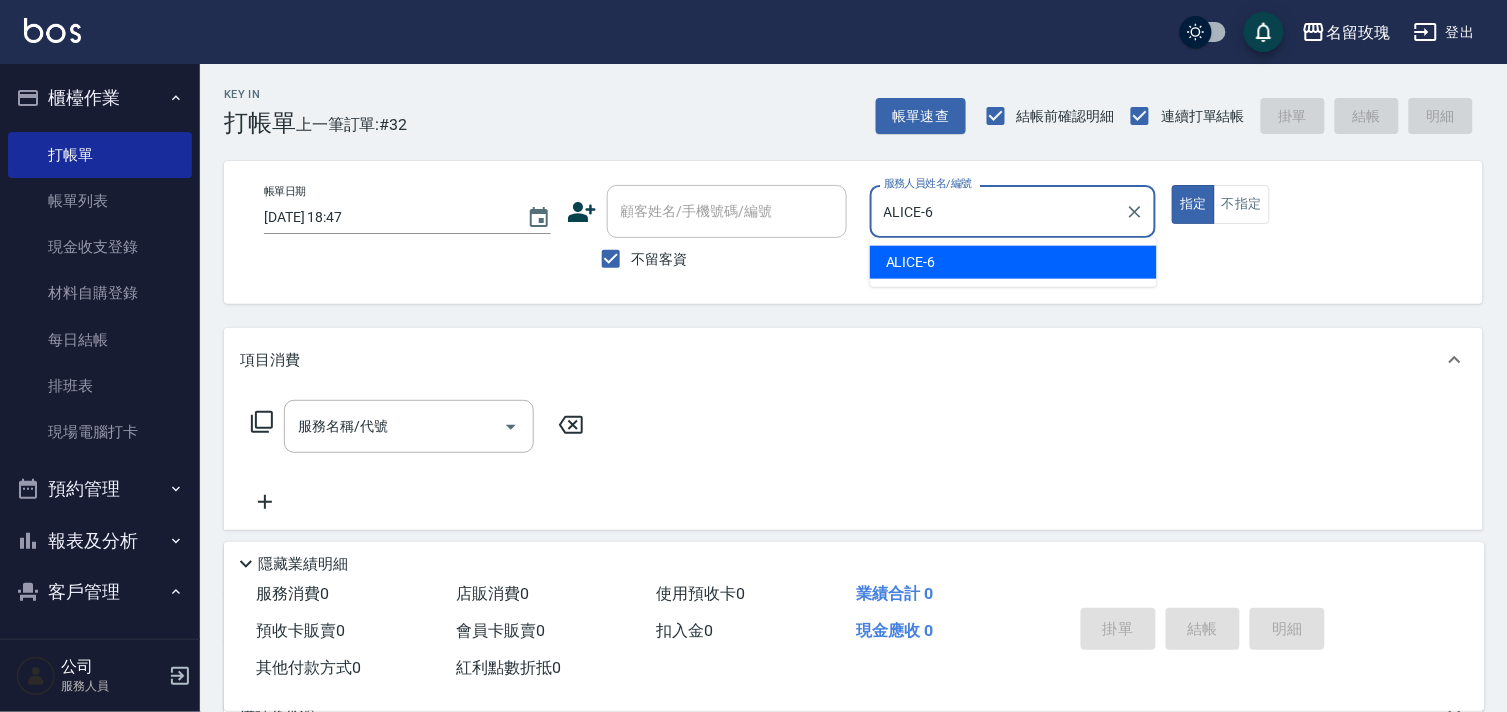 type on "true" 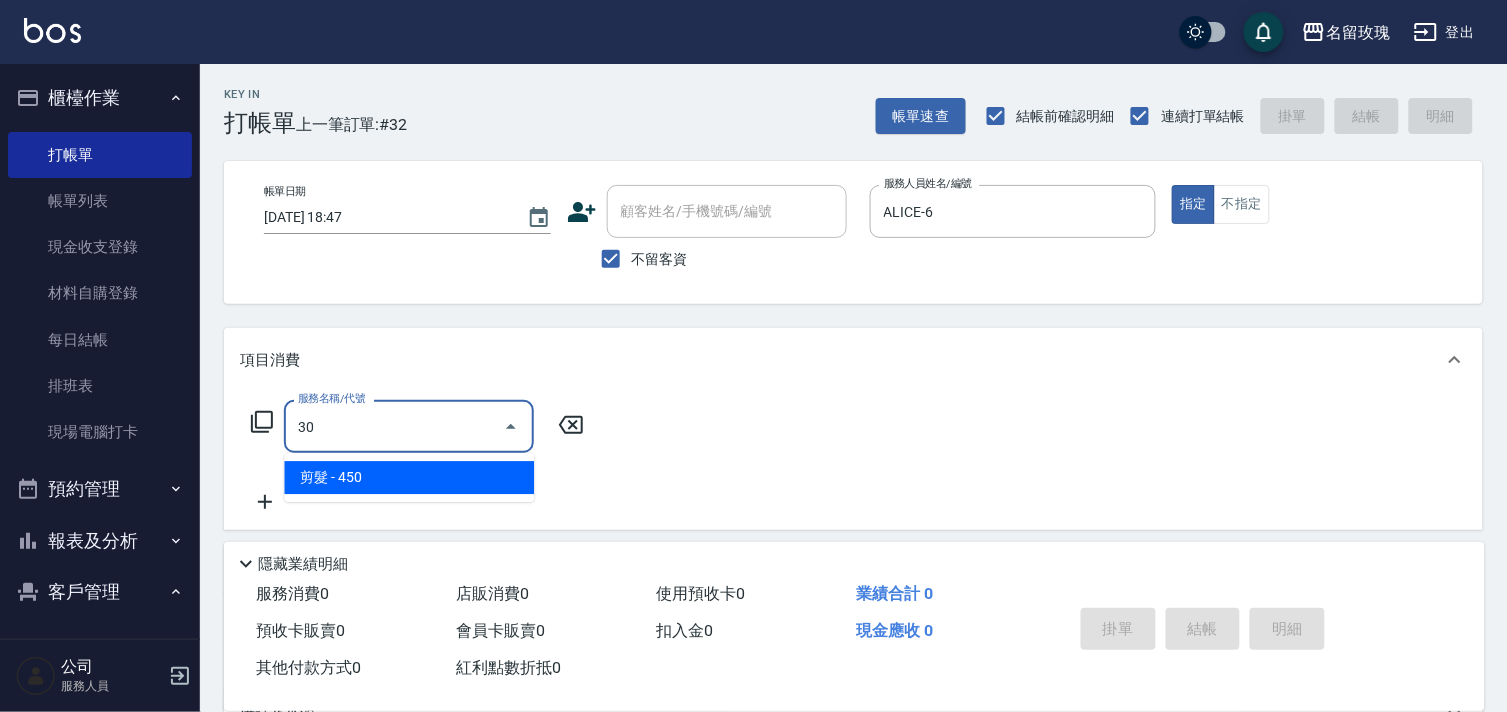 type on "3" 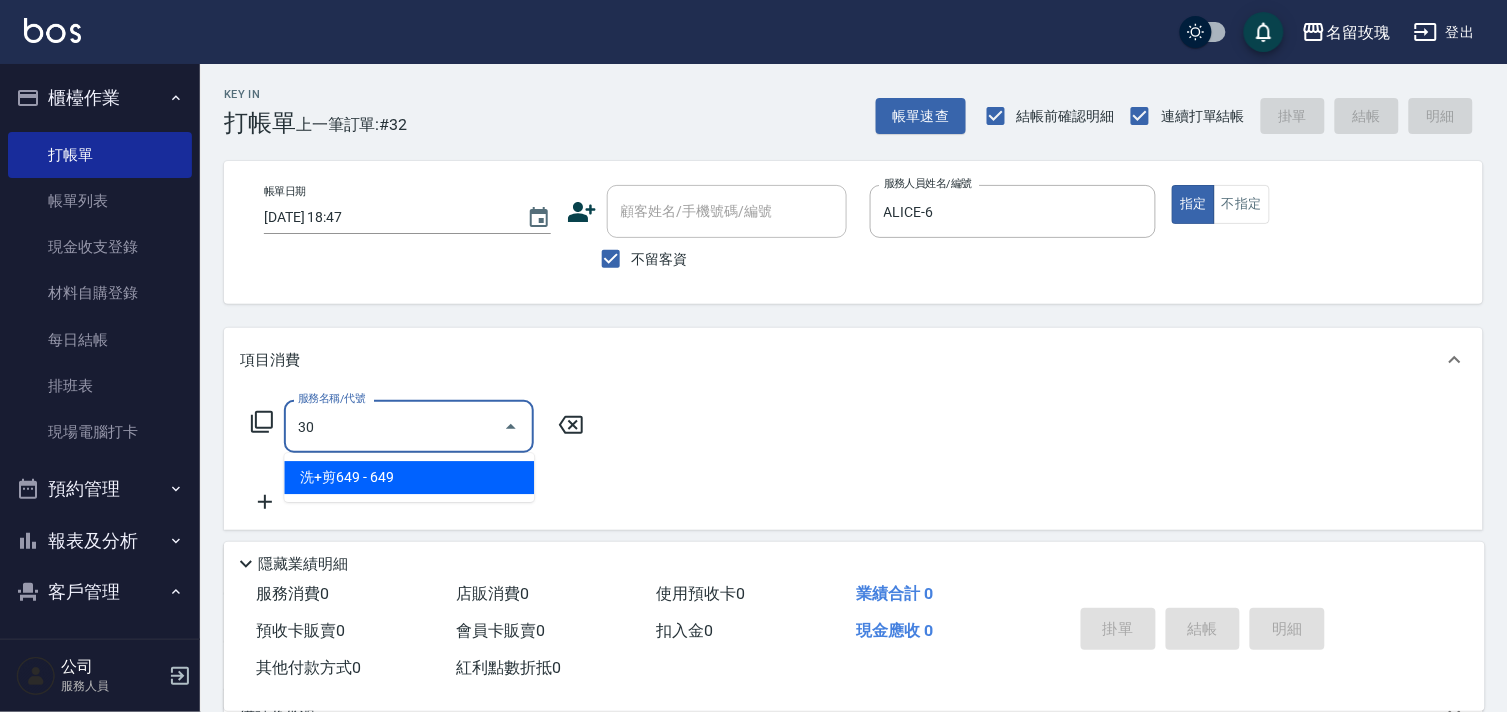 type on "3" 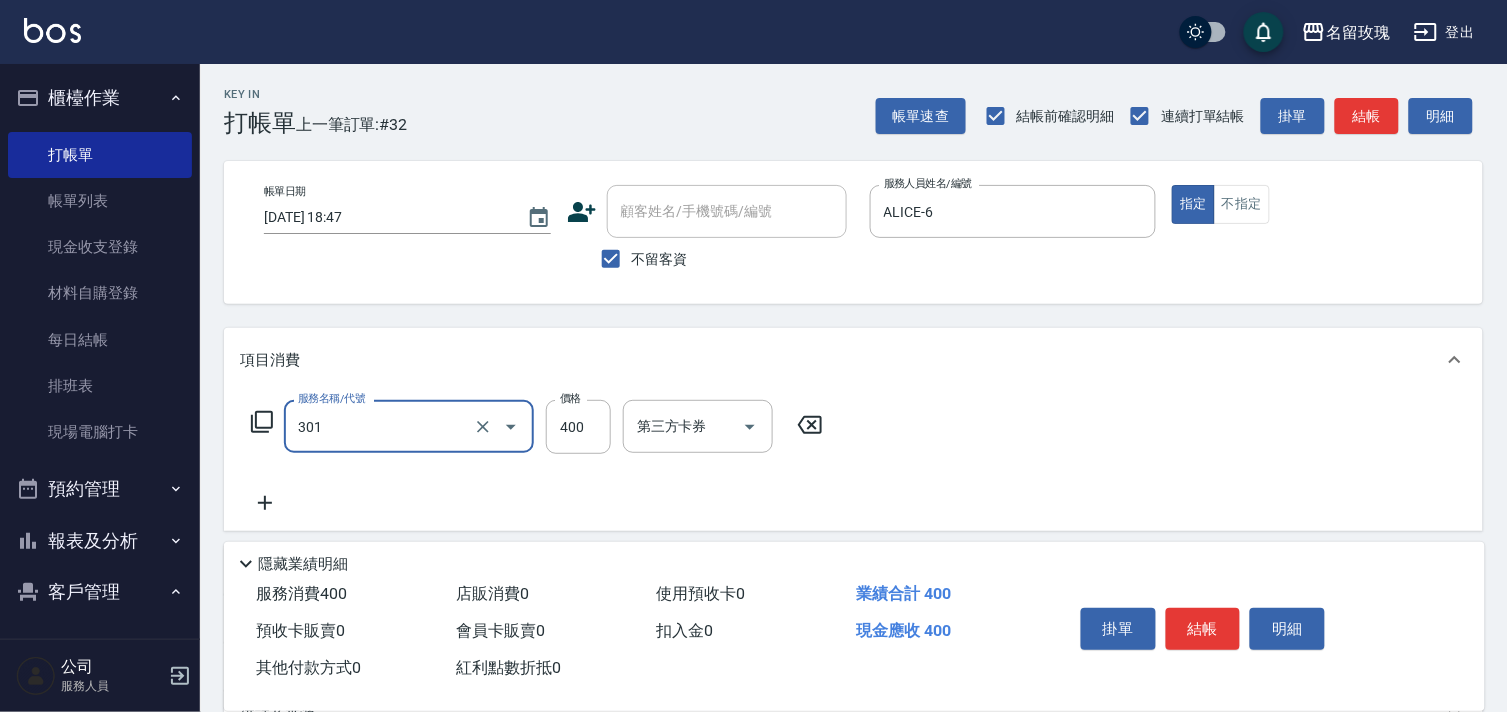 type on "剪髮(301)" 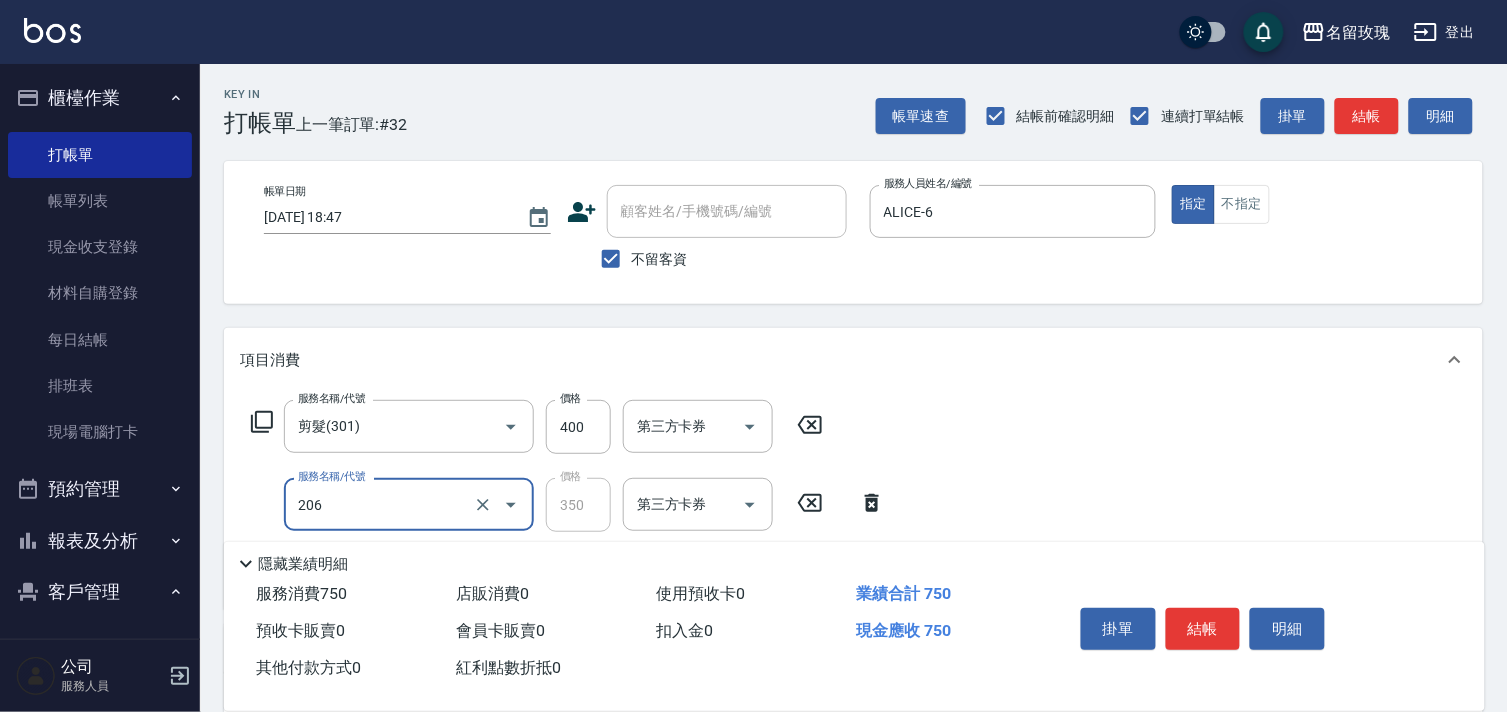 type on "洗髮精油(206)" 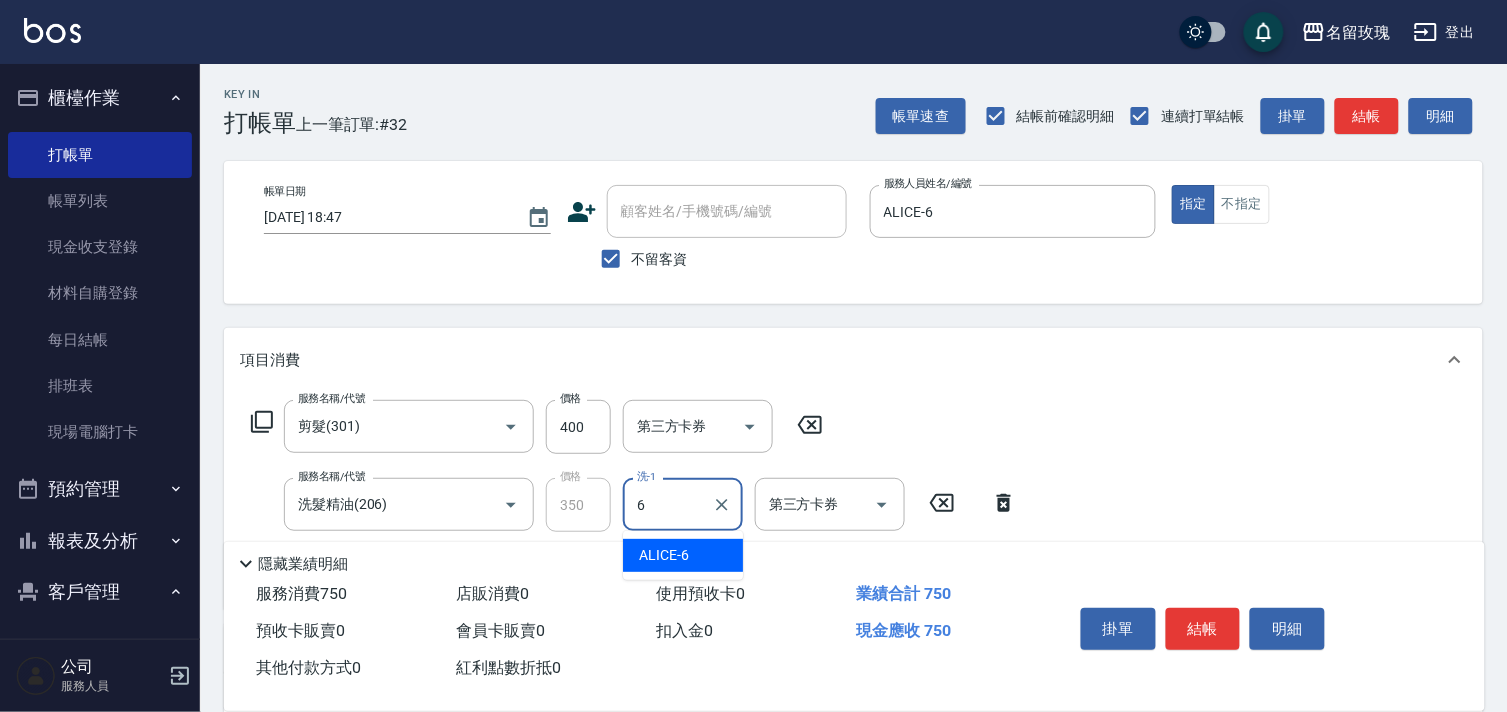 type on "ALICE-6" 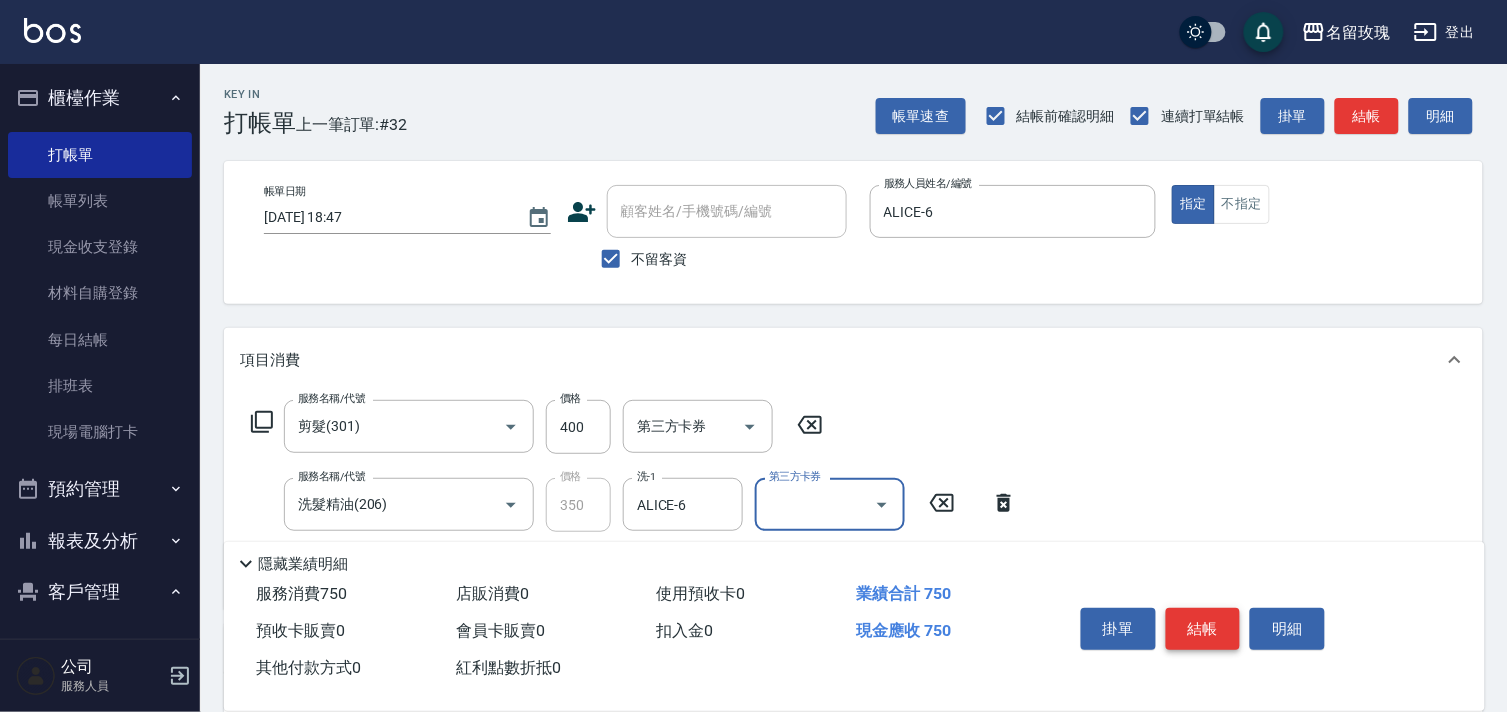click on "結帳" at bounding box center (1203, 629) 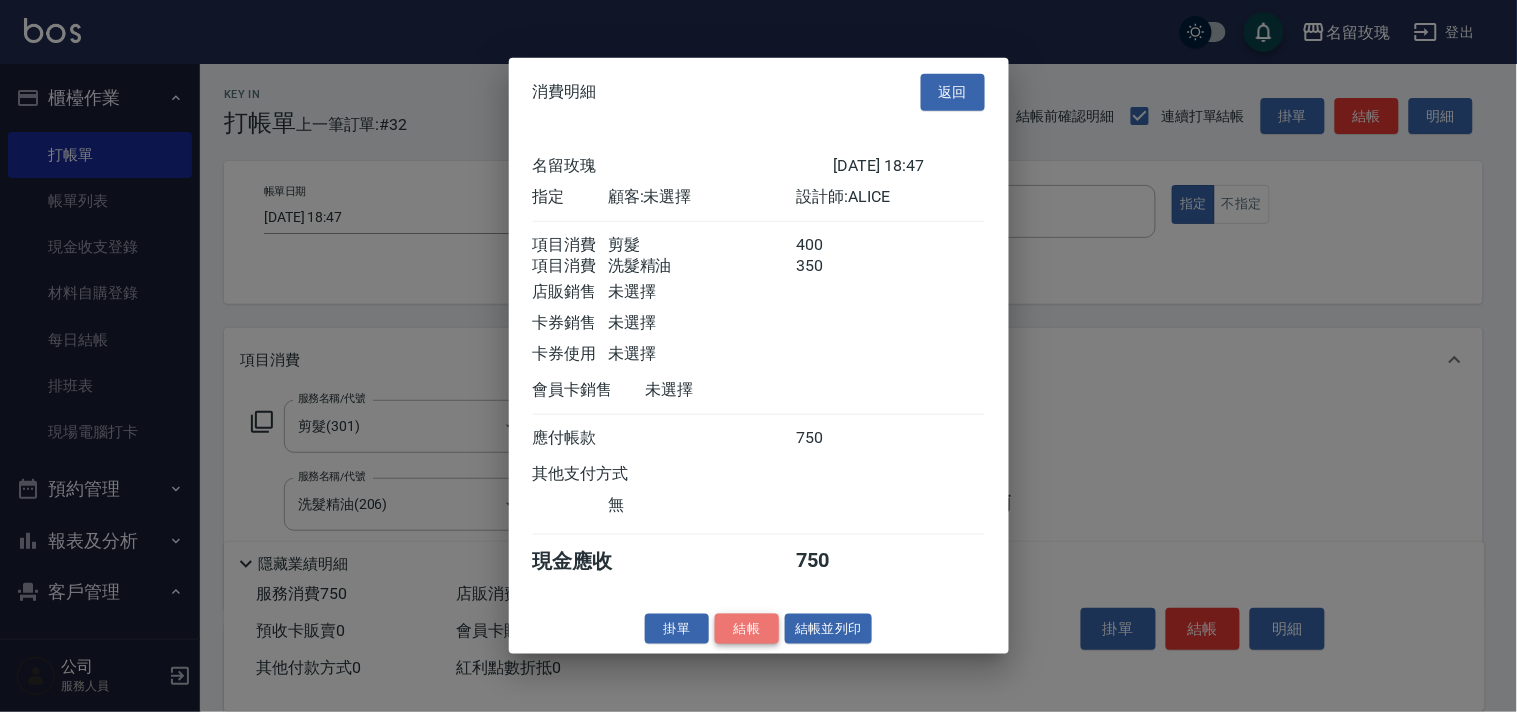 click on "結帳" at bounding box center [747, 628] 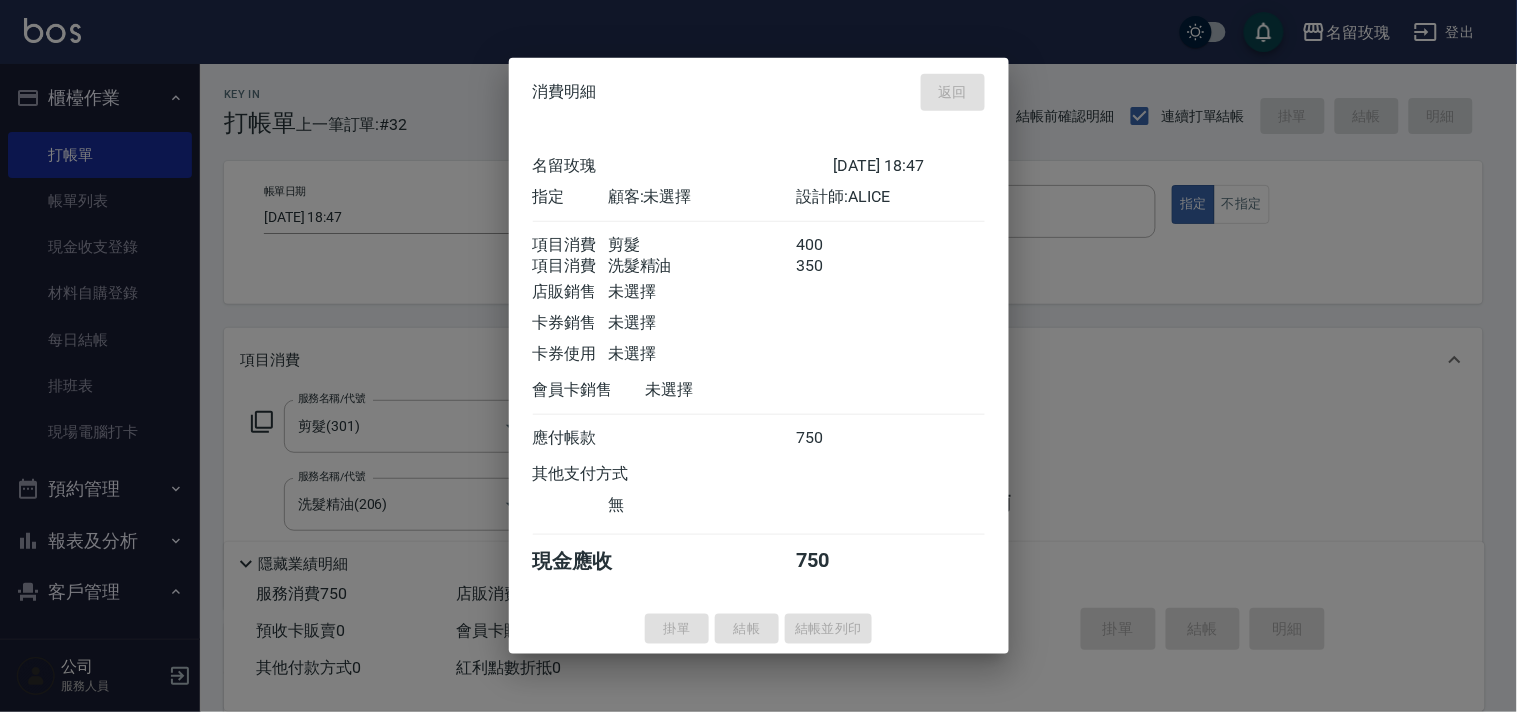 type on "2025/07/15 18:58" 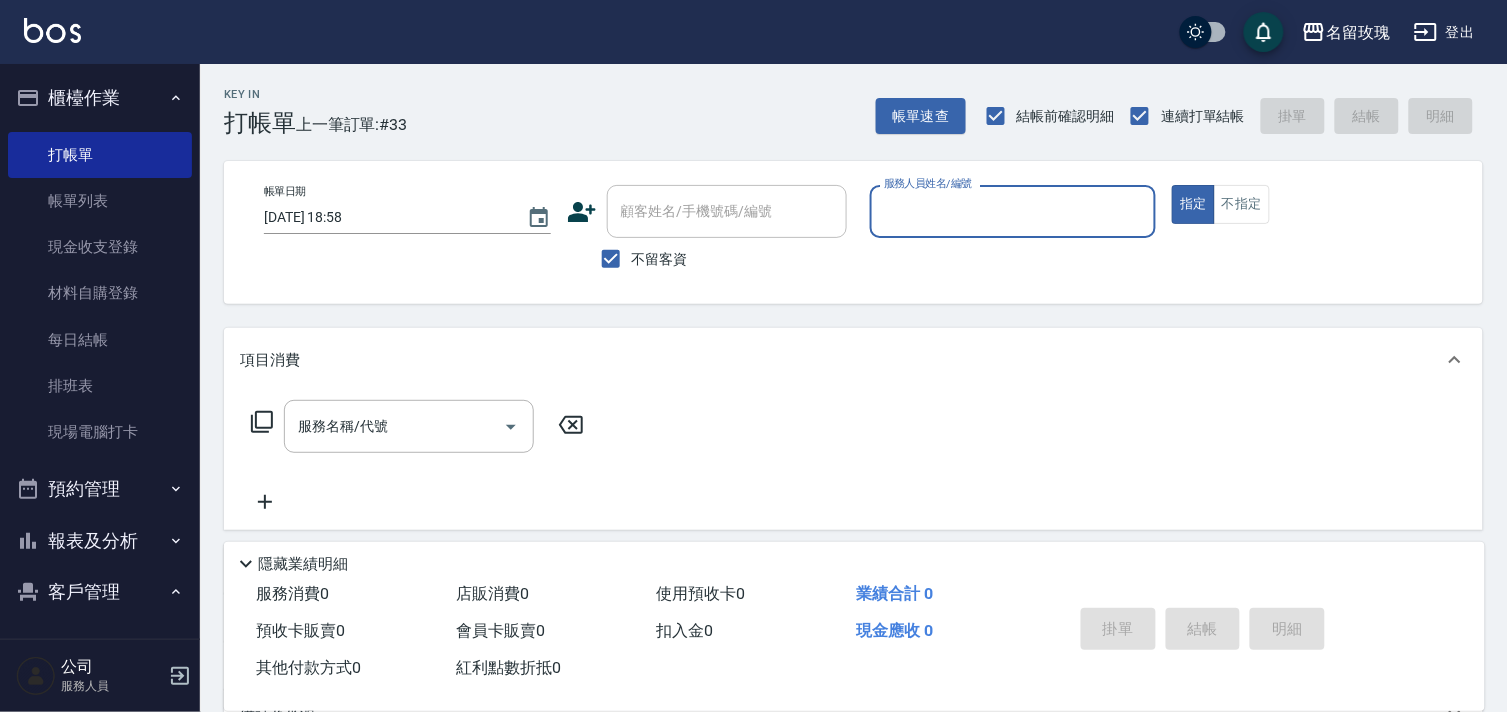 drag, startPoint x: 662, startPoint y: 276, endPoint x: 634, endPoint y: 270, distance: 28.635643 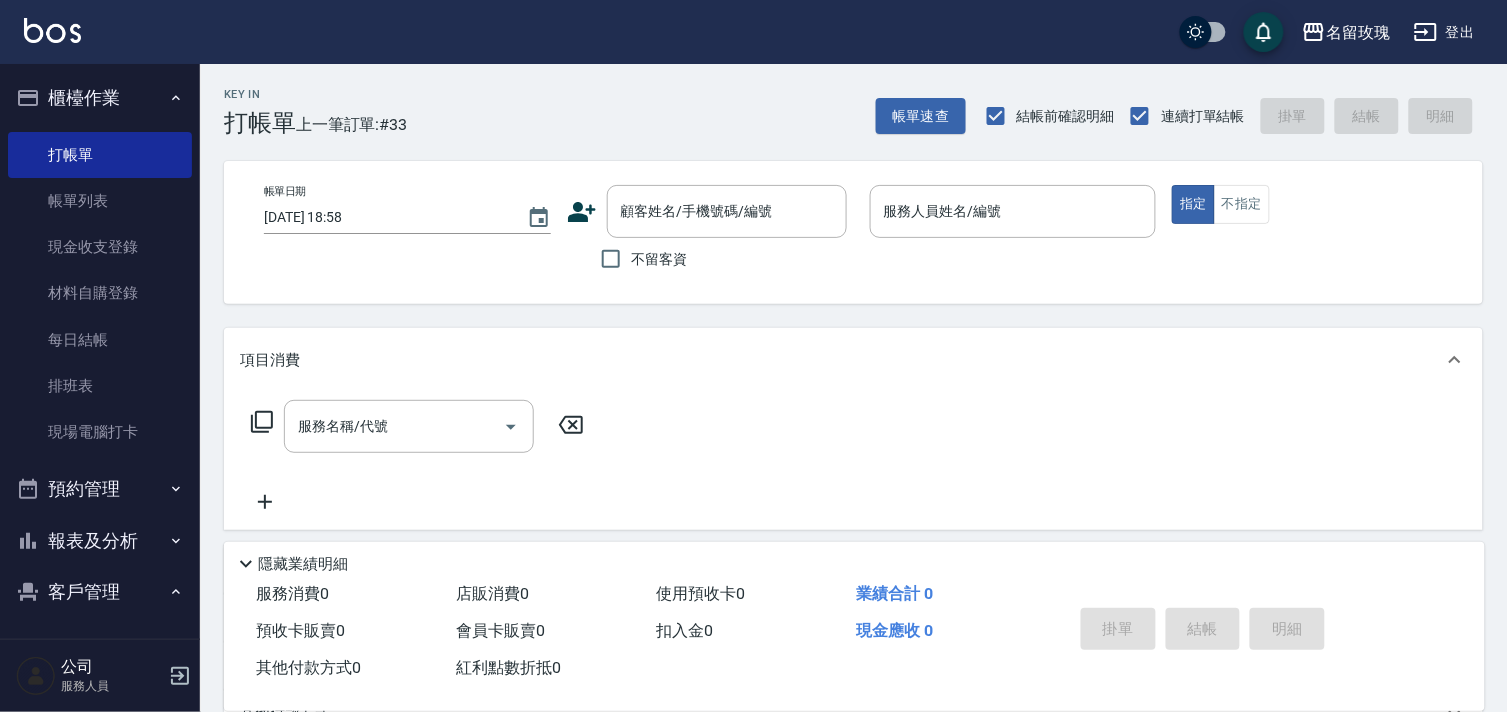 drag, startPoint x: 580, startPoint y: 226, endPoint x: 571, endPoint y: 221, distance: 10.29563 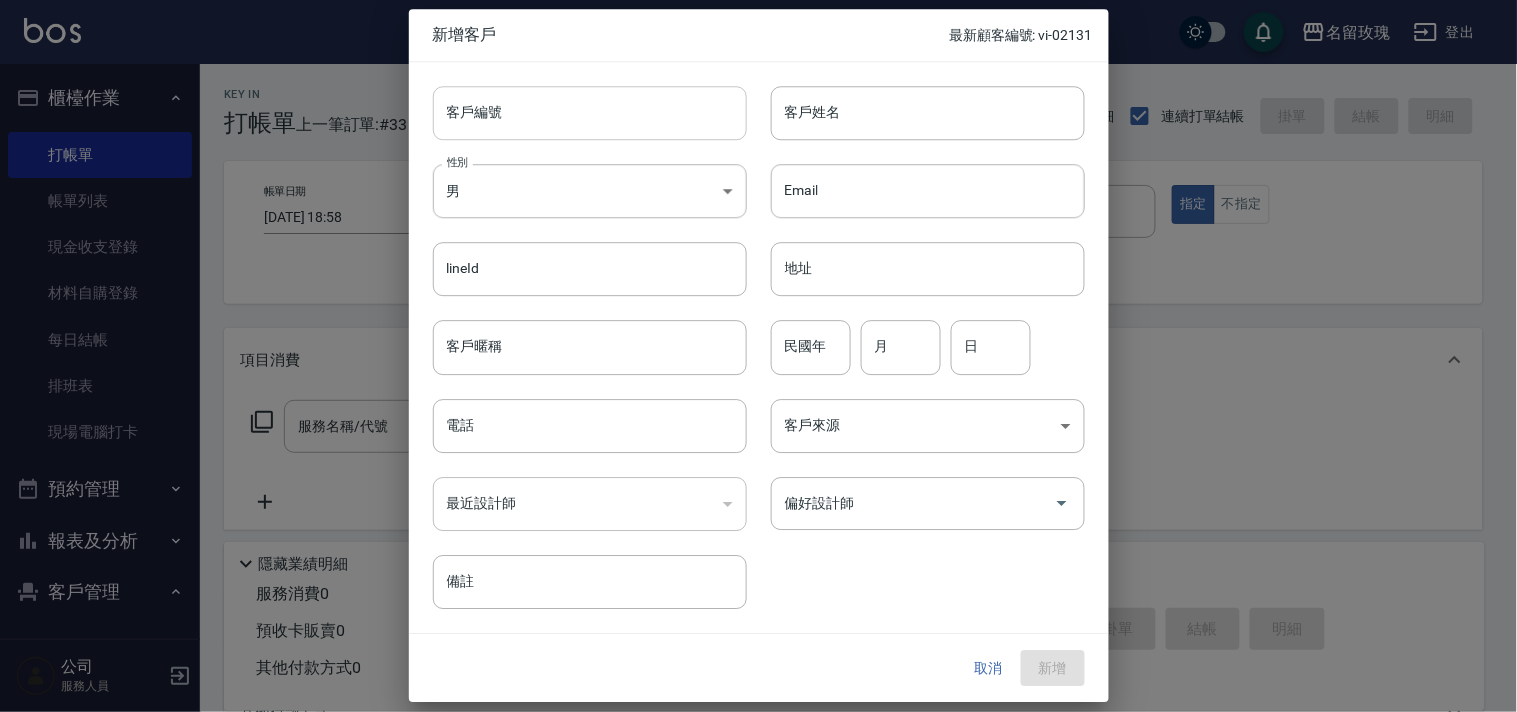 click on "客戶編號" at bounding box center (590, 113) 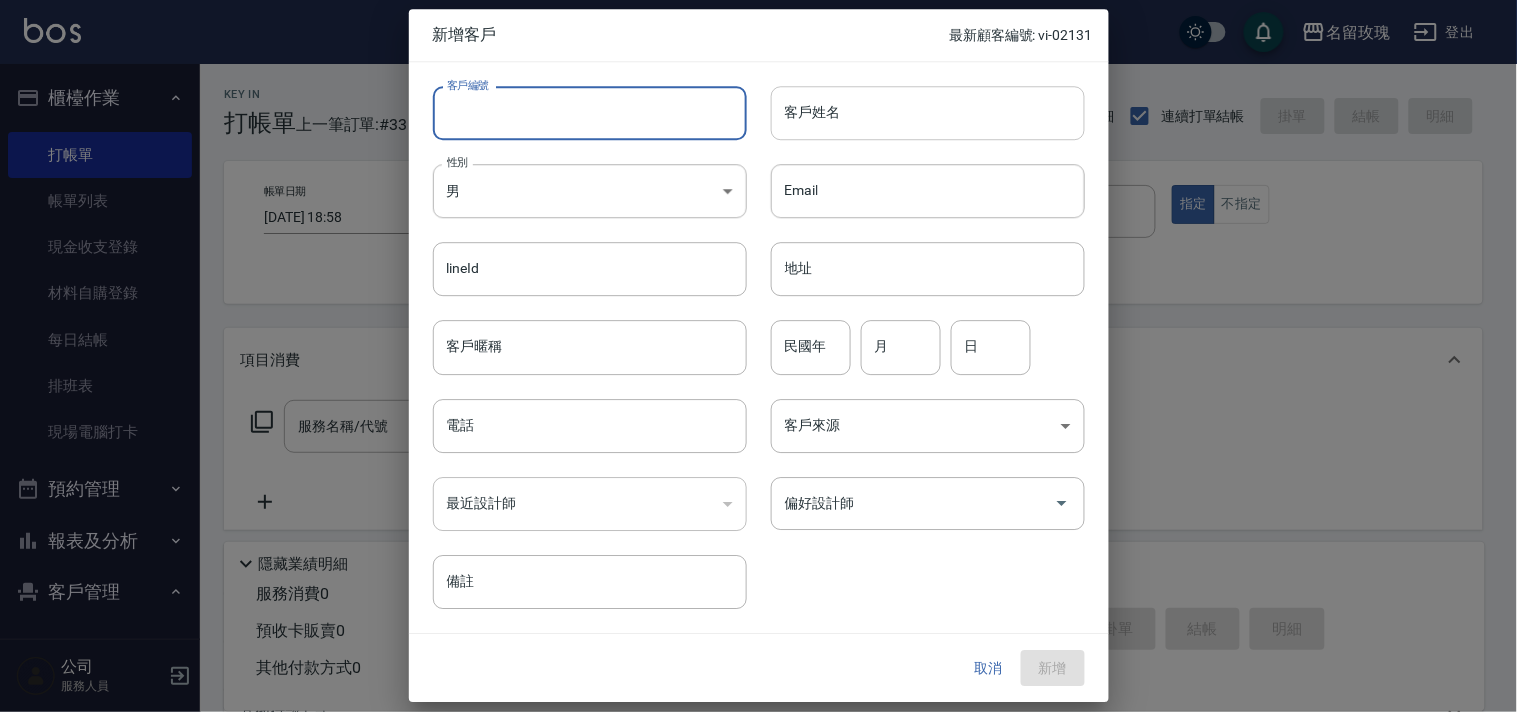 click on "客戶姓名" at bounding box center (928, 113) 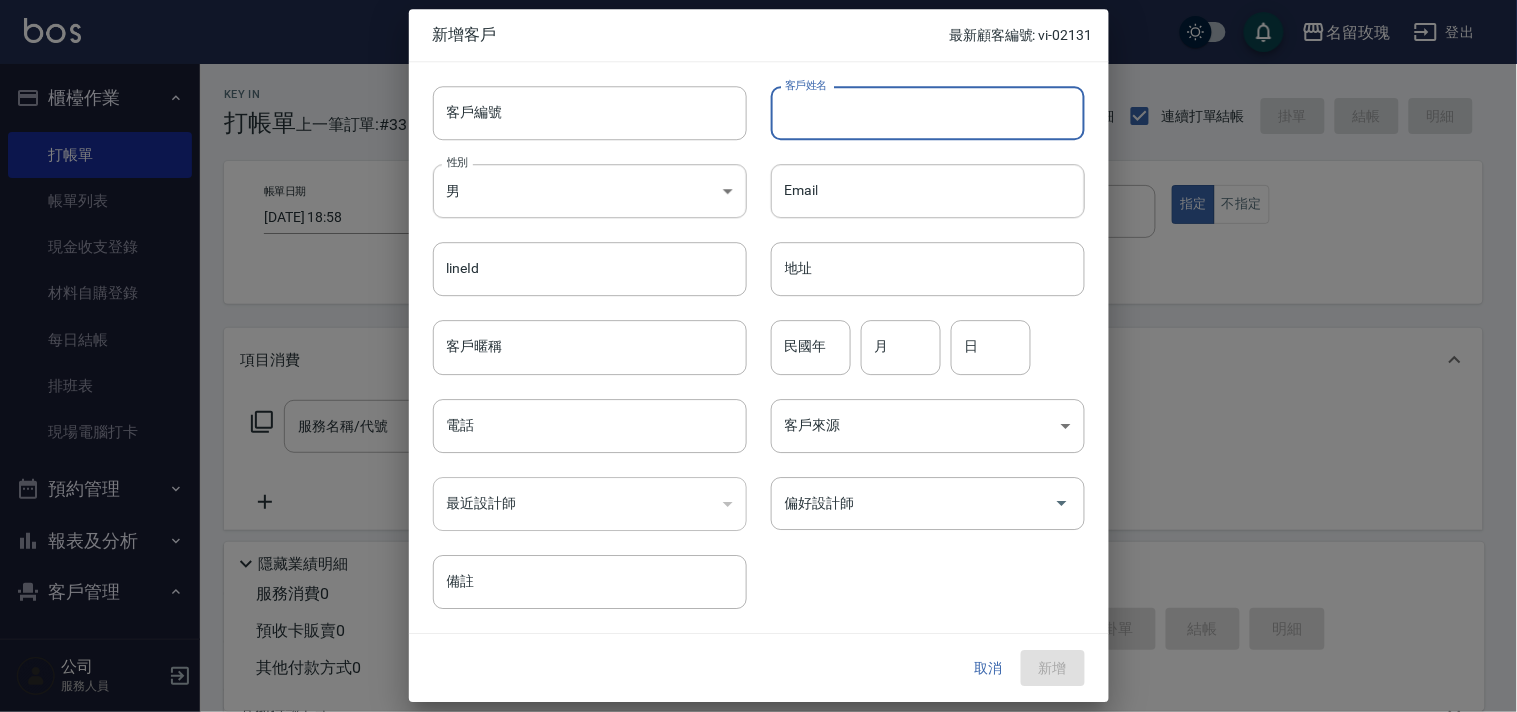 click on "客戶姓名" at bounding box center (928, 113) 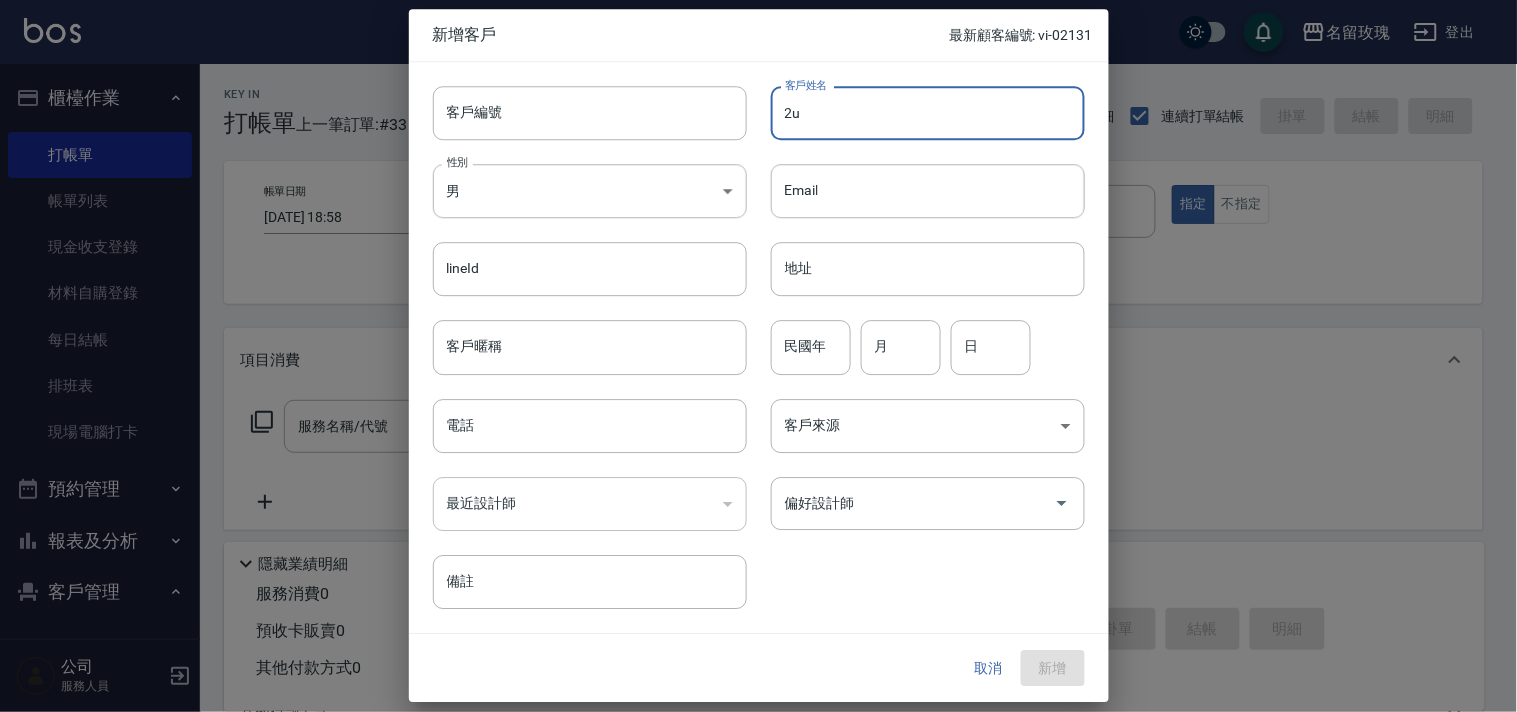 type on "2" 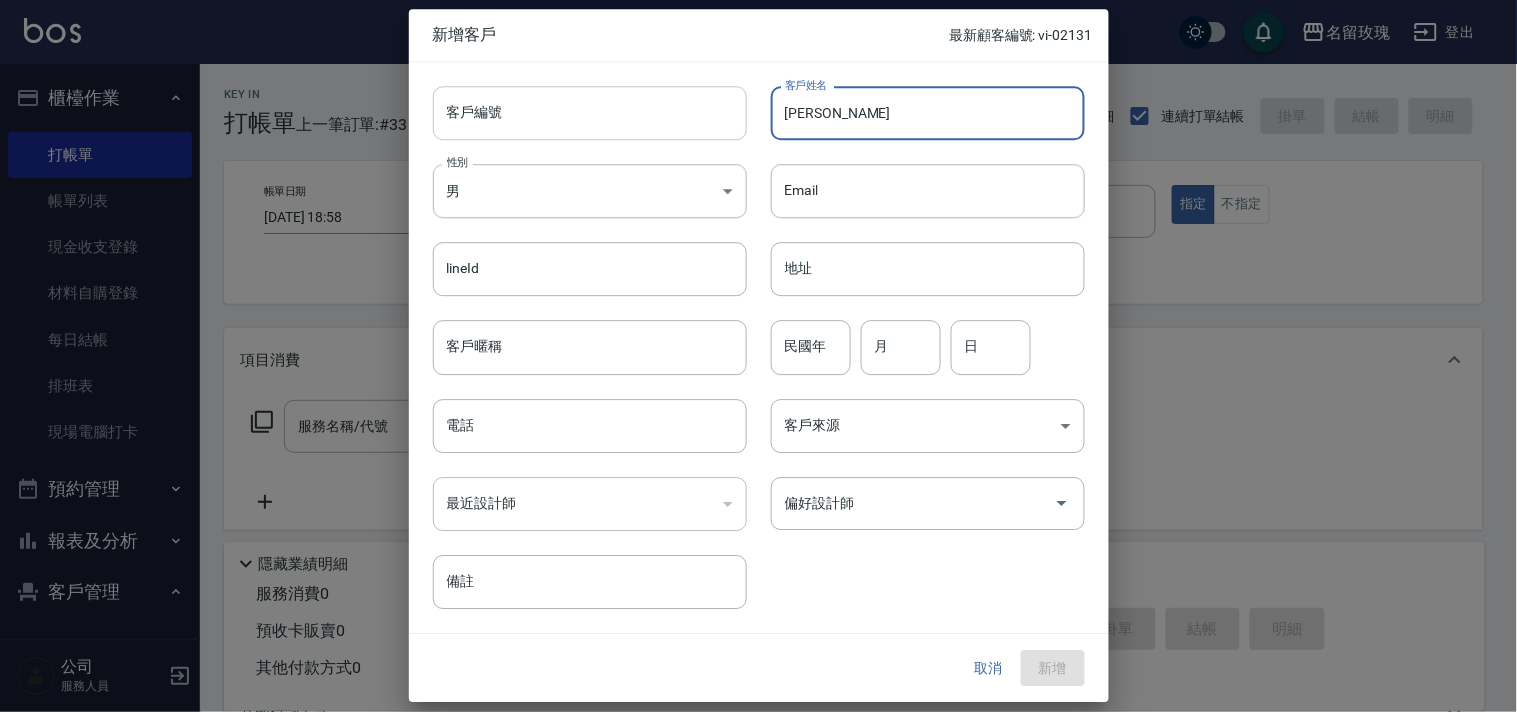 type on "丁廣怡" 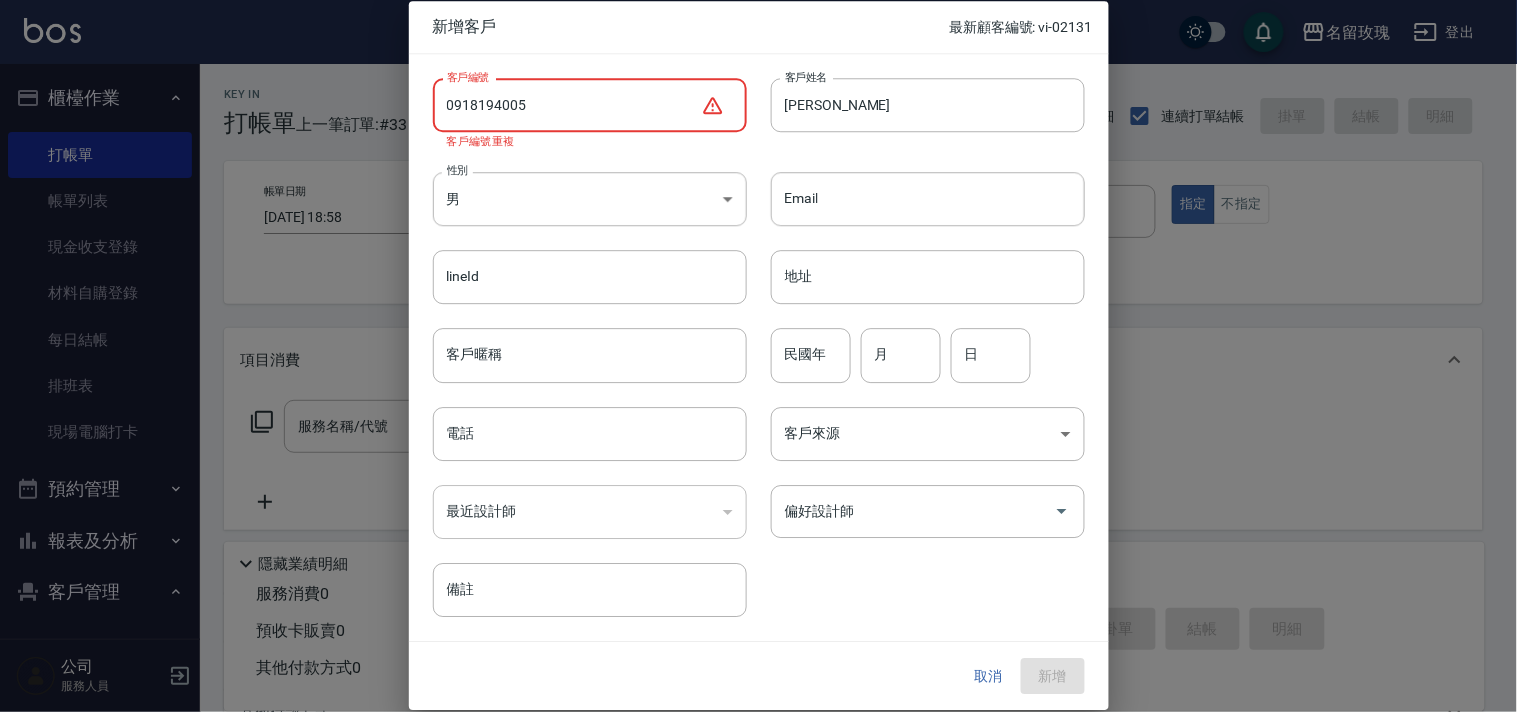 drag, startPoint x: 591, startPoint y: 107, endPoint x: 286, endPoint y: 90, distance: 305.4734 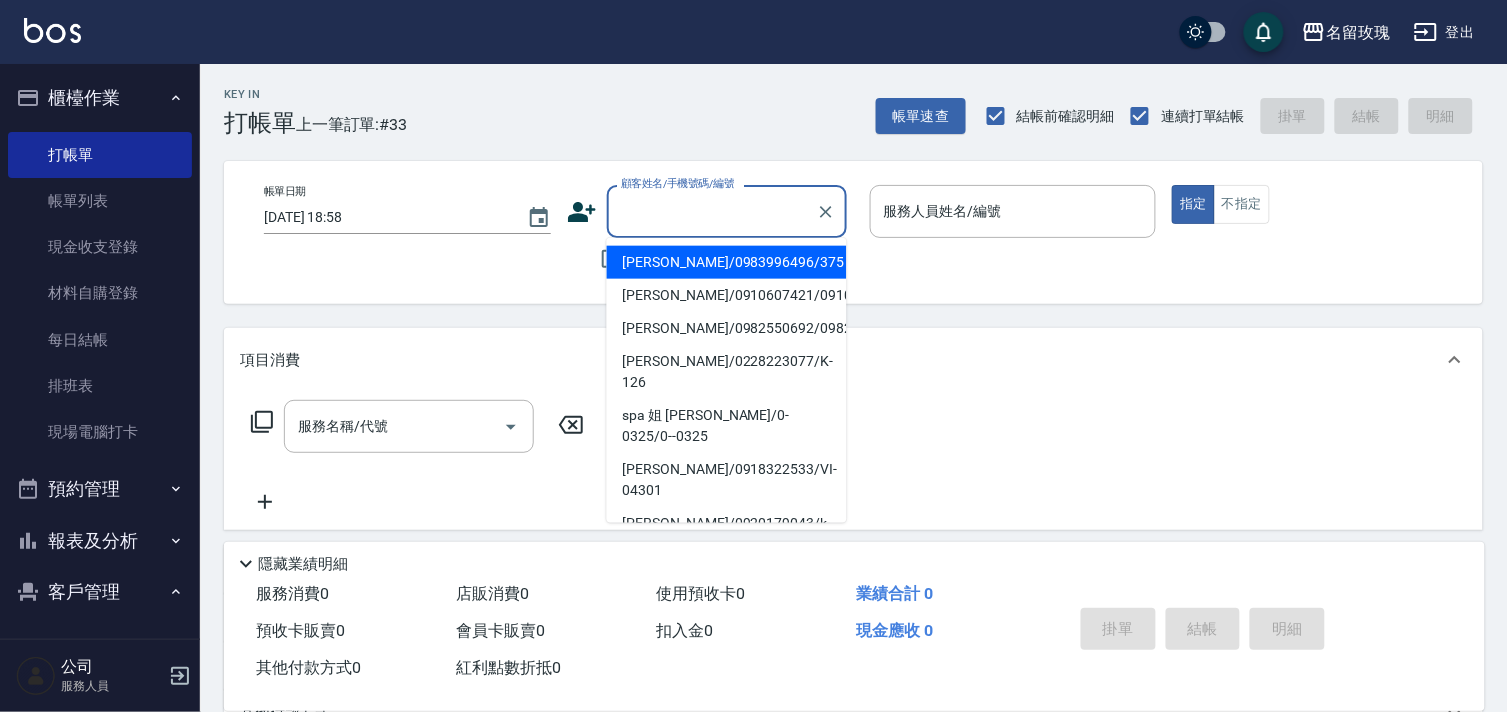 paste on "0918194005" 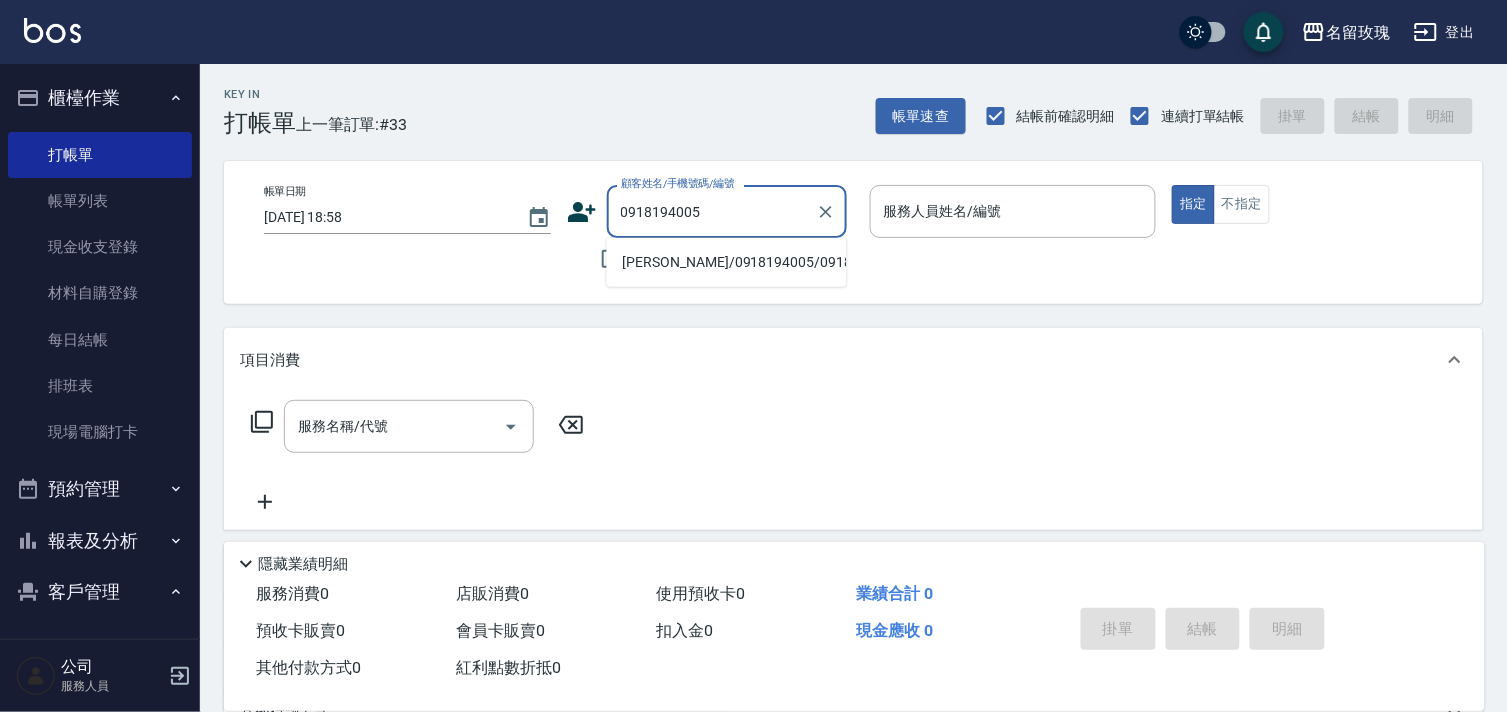 click on "丁廣怡/0918194005/0918194005" at bounding box center [727, 262] 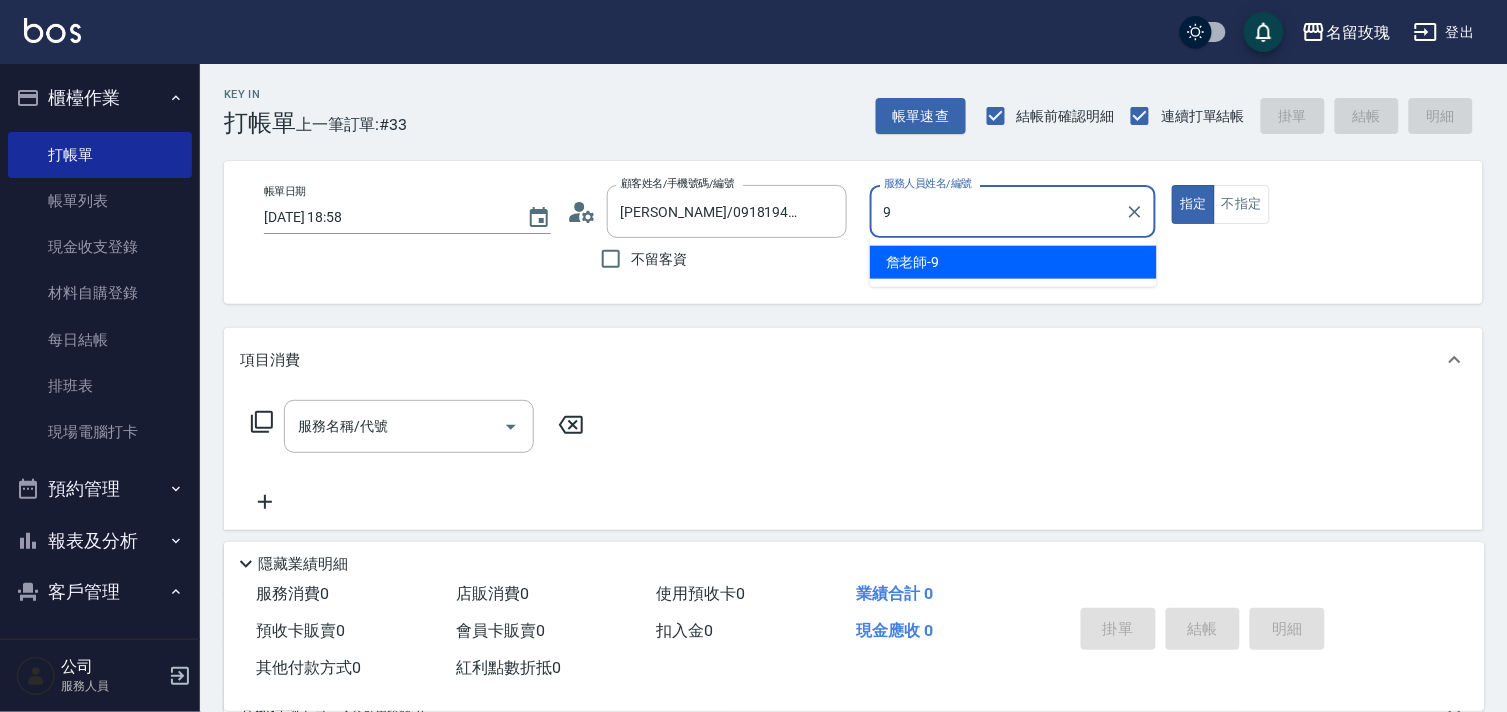 click on "詹老師 -9" at bounding box center [913, 262] 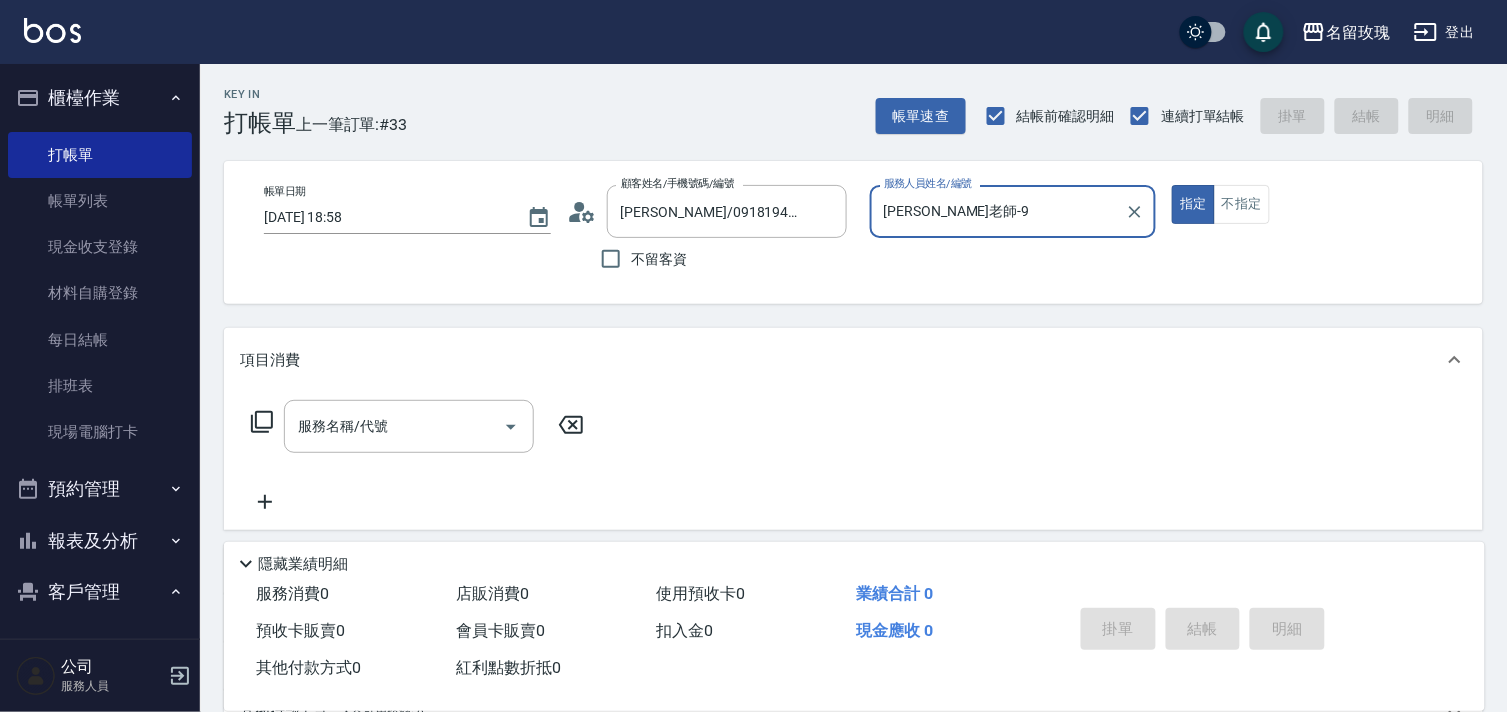 type on "詹老師-9" 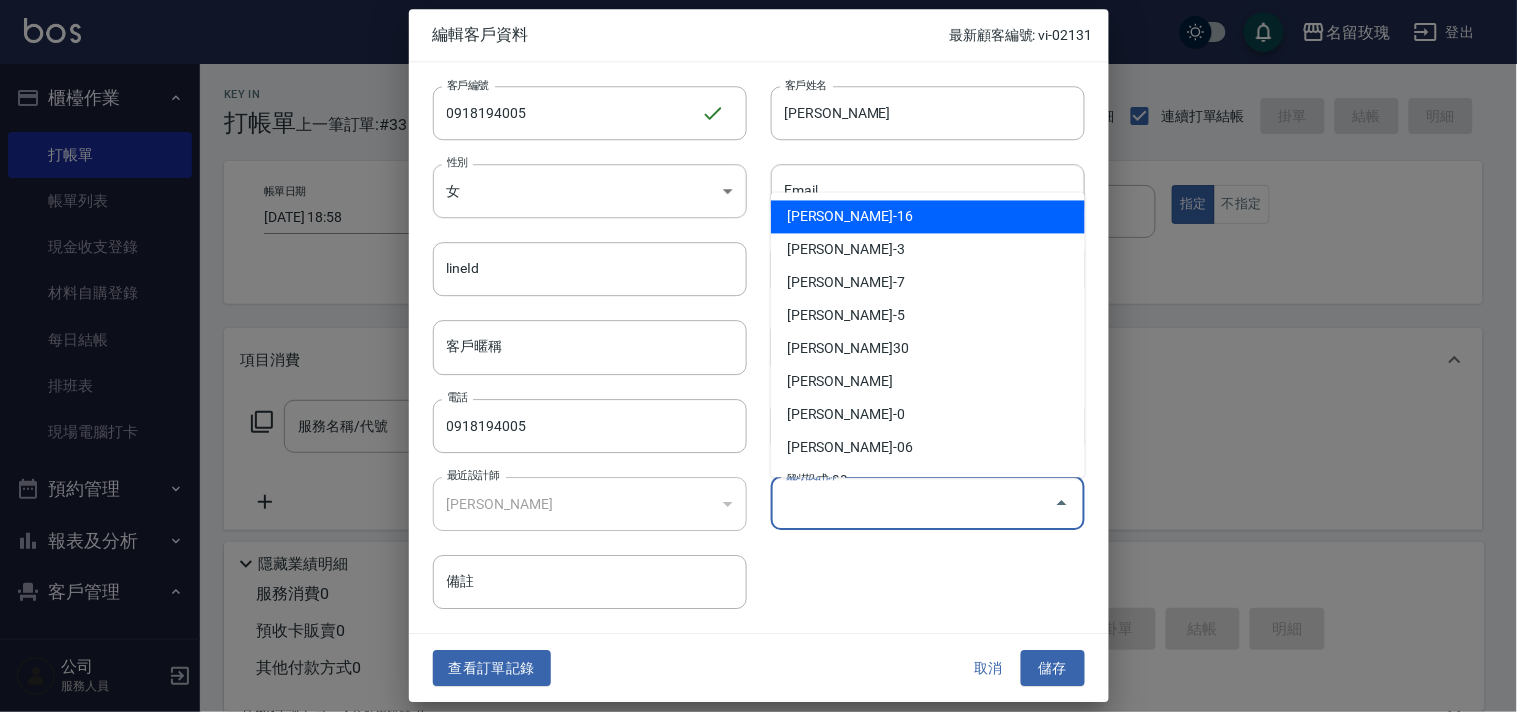 click on "偏好設計師" at bounding box center (913, 503) 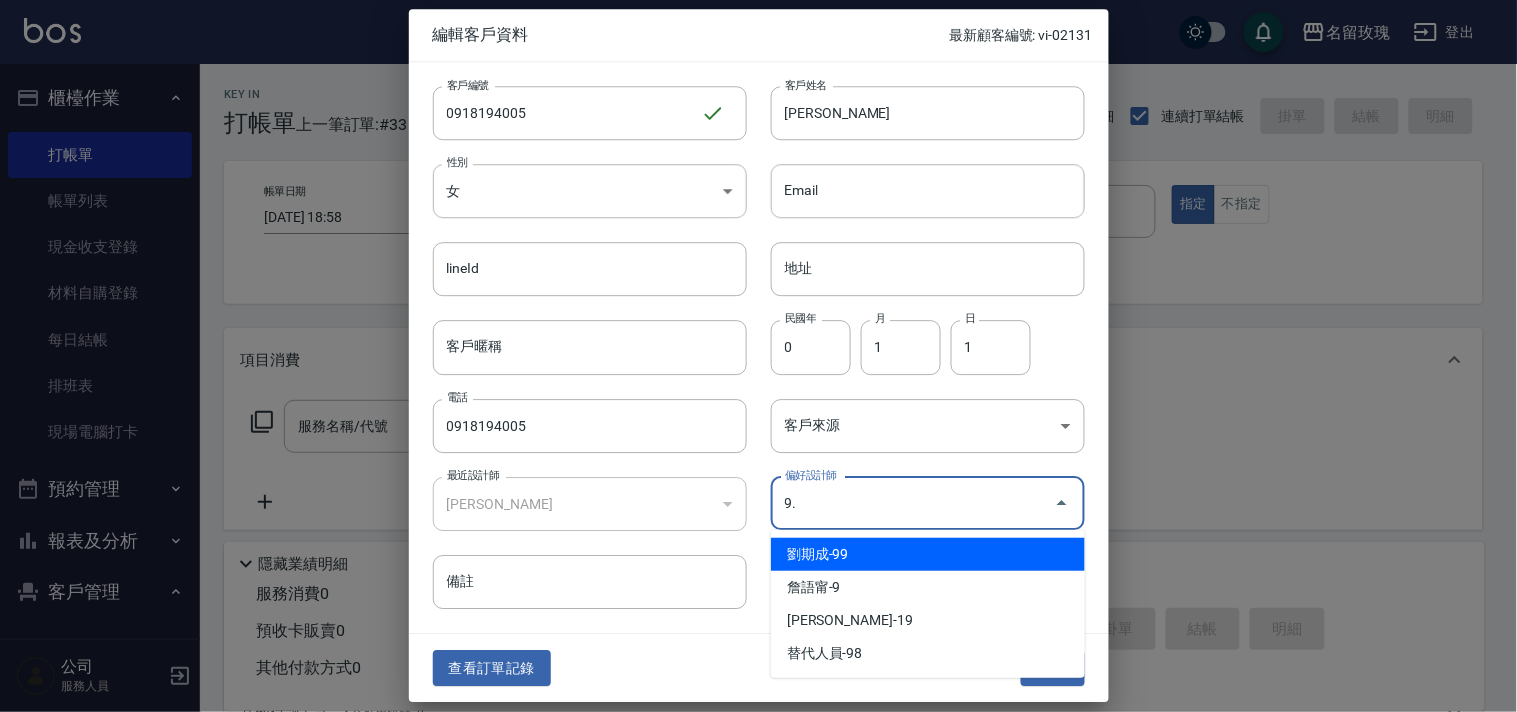 type on "9." 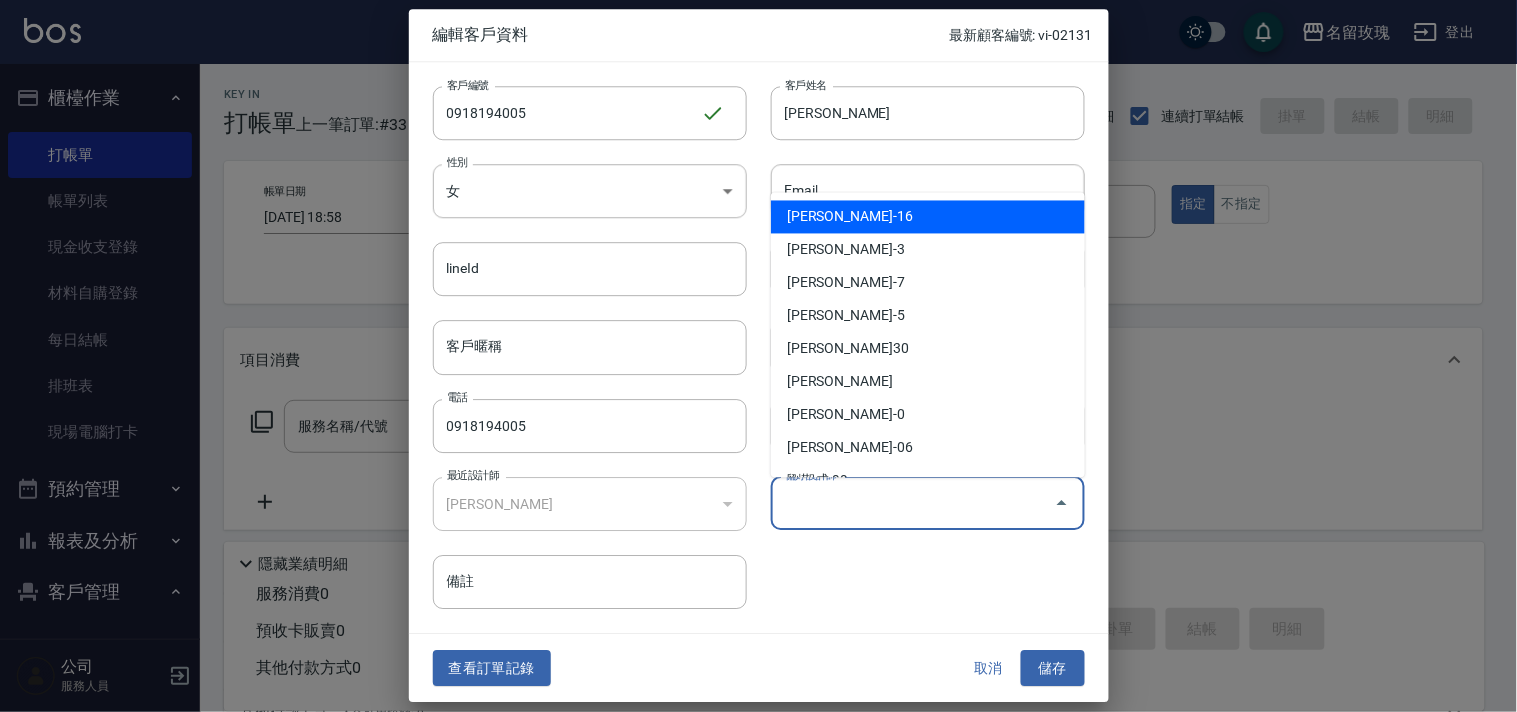 click on "偏好設計師" at bounding box center [913, 503] 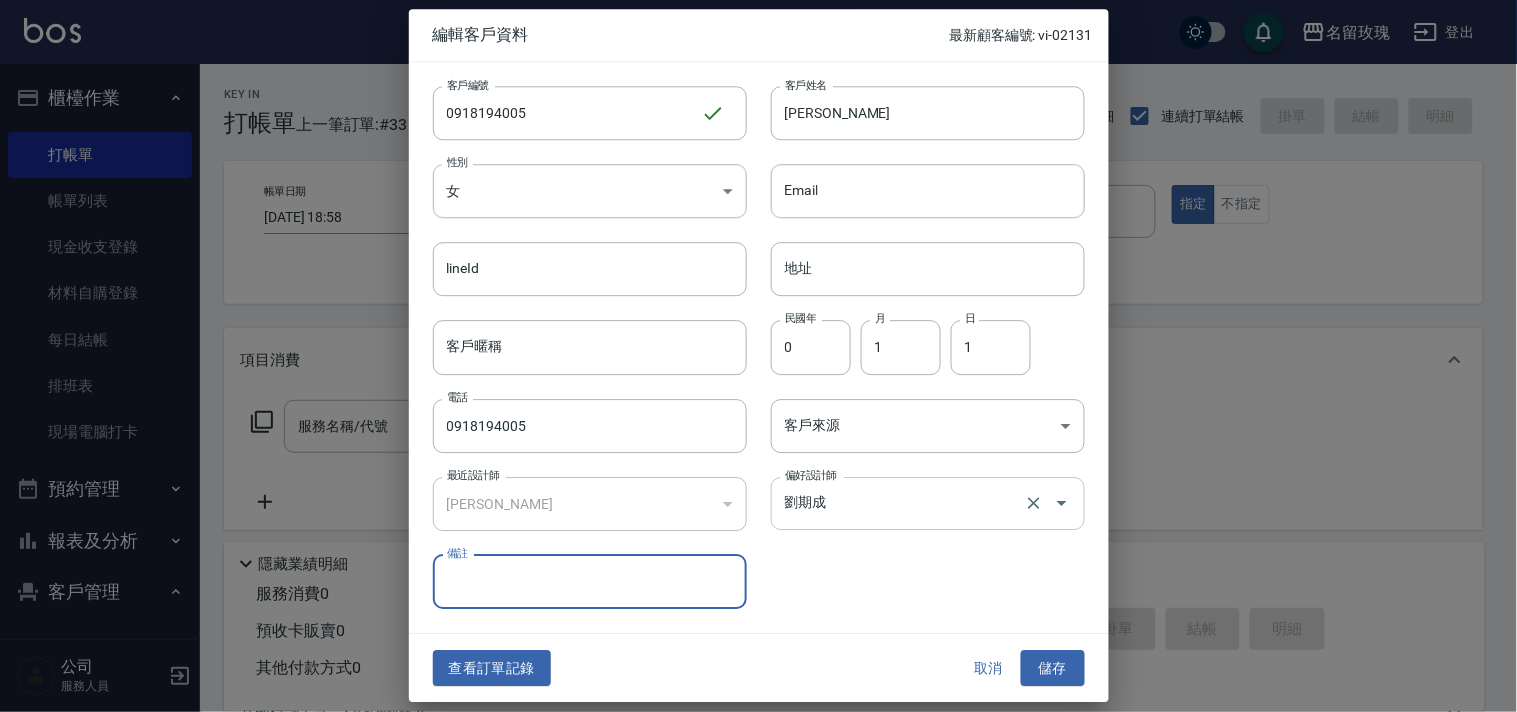 click on "劉期成" at bounding box center (900, 503) 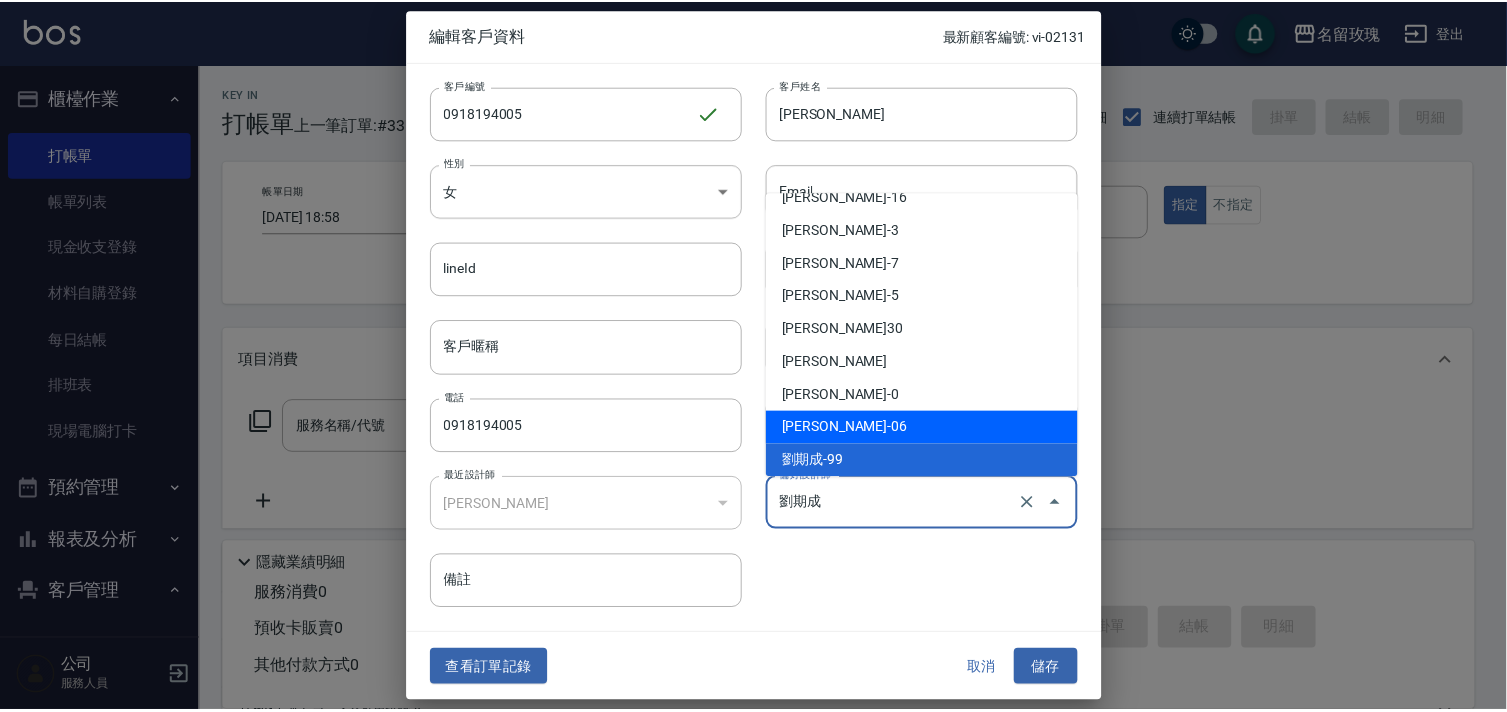 scroll, scrollTop: 131, scrollLeft: 0, axis: vertical 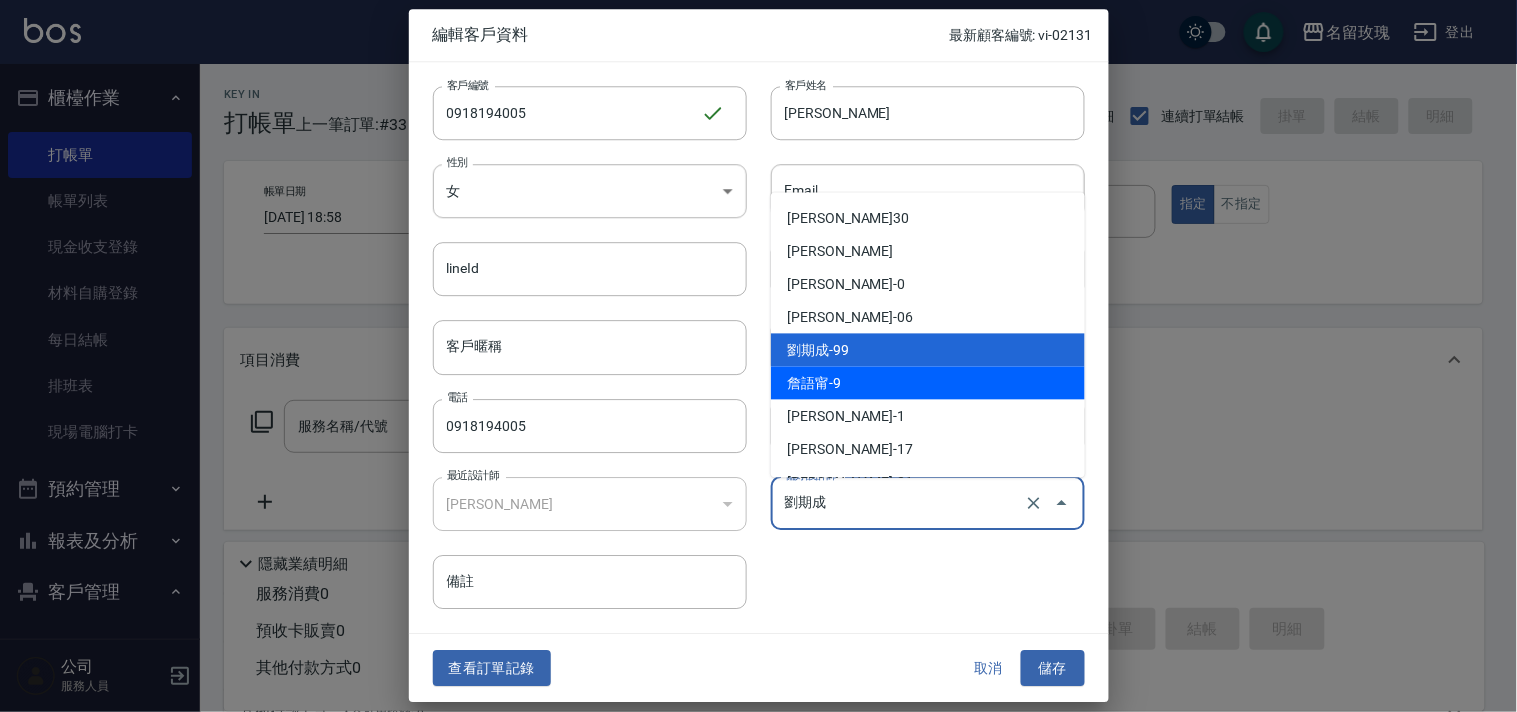 click on "詹語甯-9" at bounding box center (928, 383) 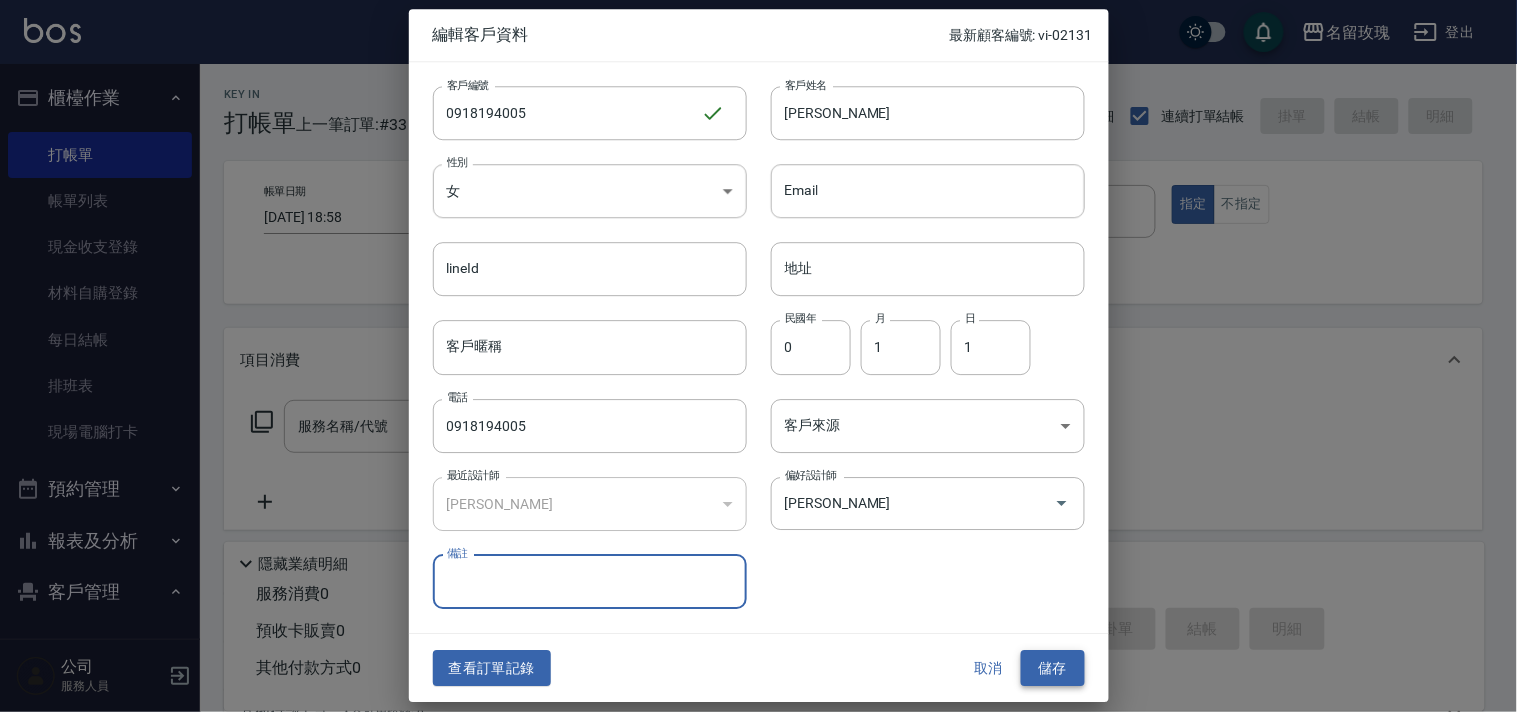 click on "儲存" at bounding box center (1053, 668) 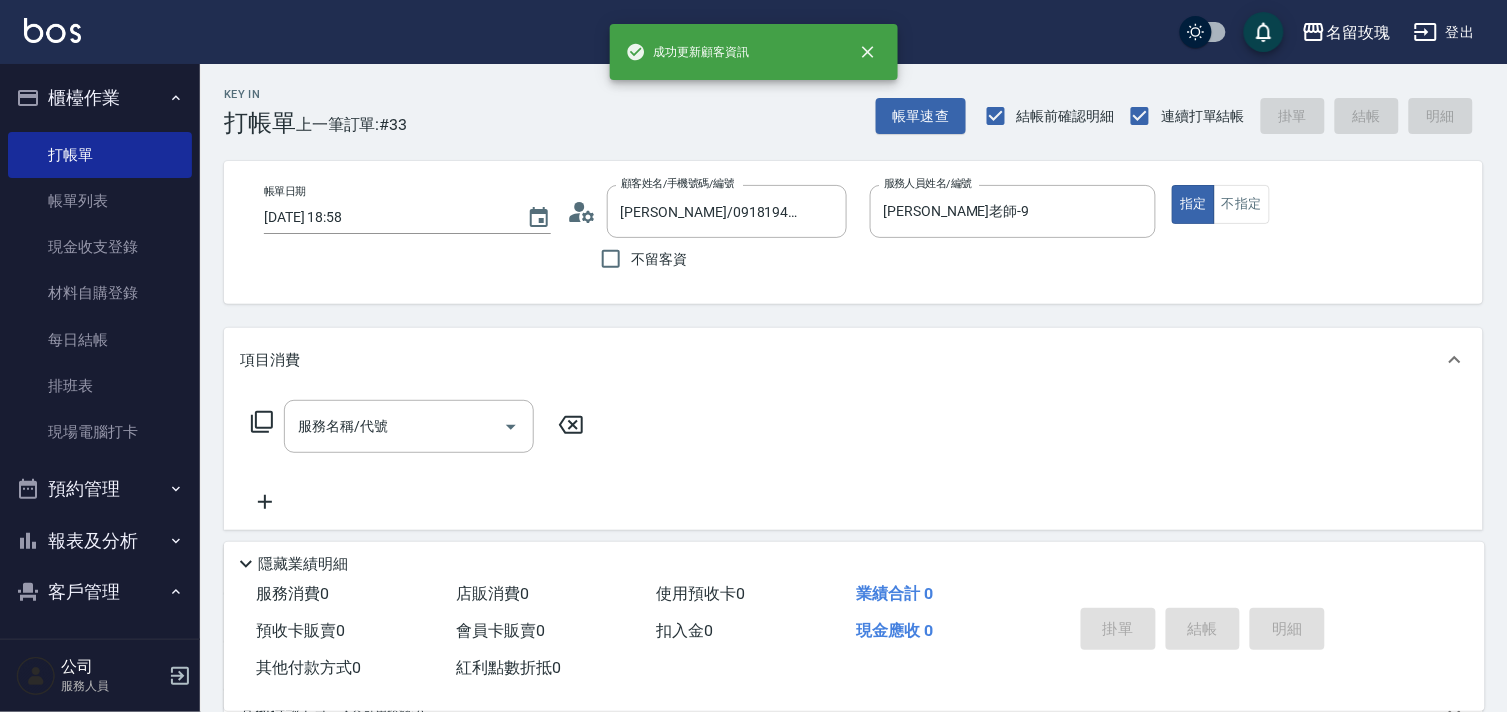 click 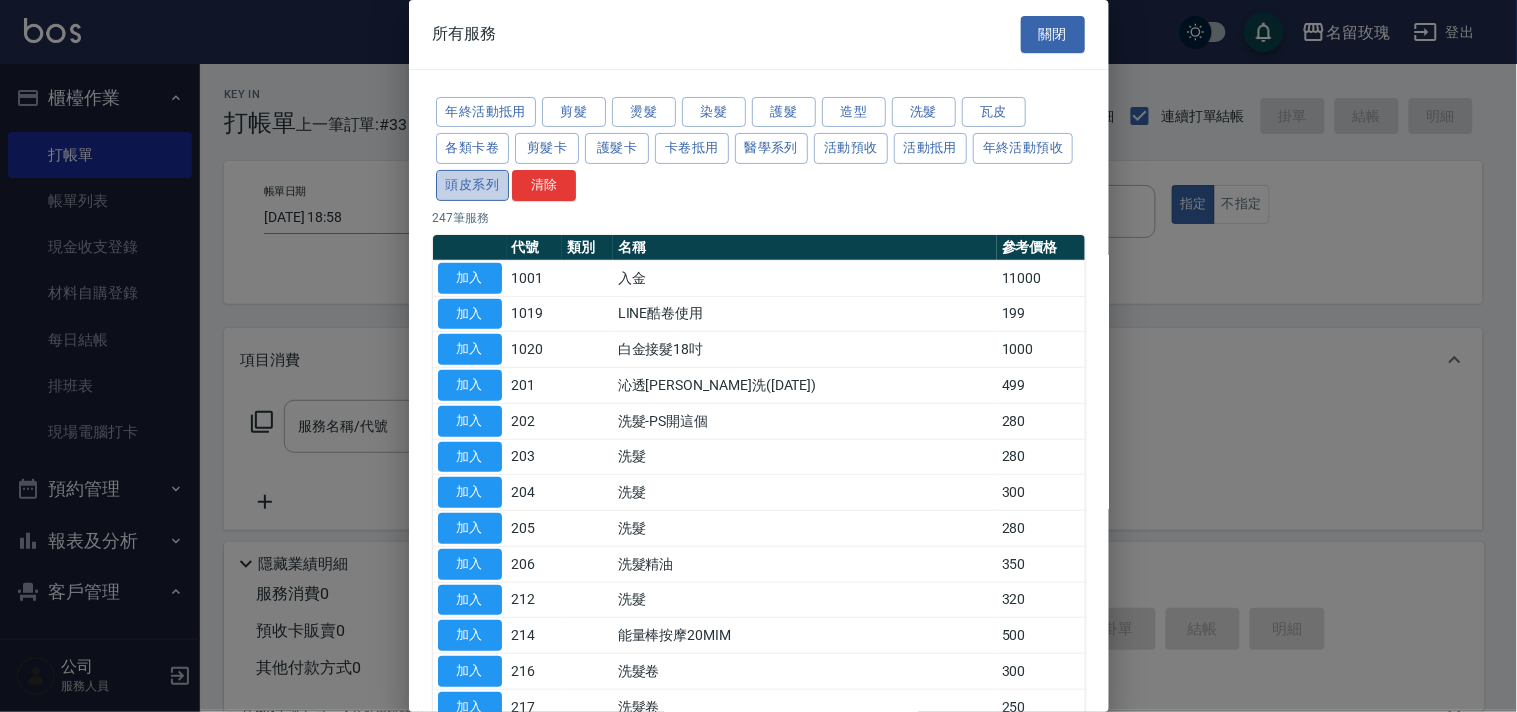 click on "頭皮系列" at bounding box center (473, 185) 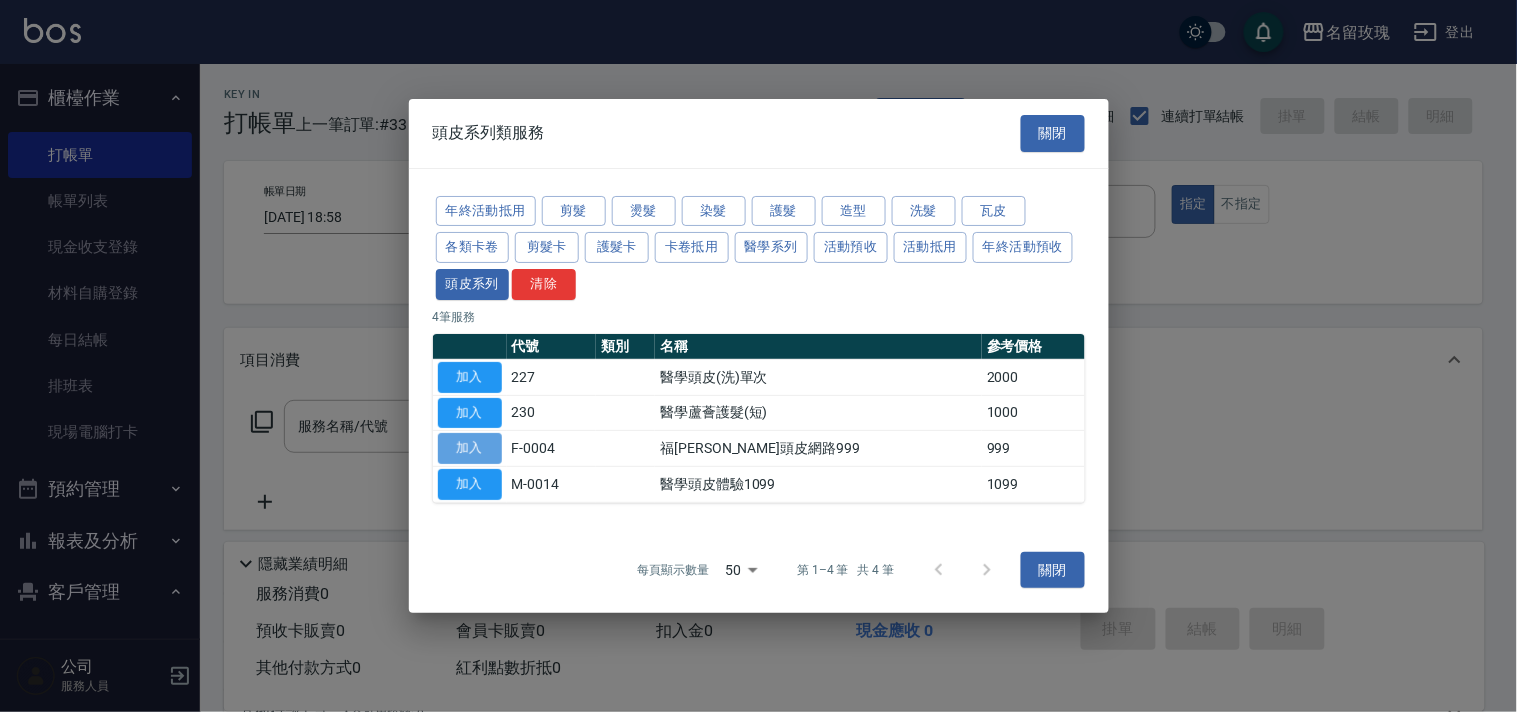 drag, startPoint x: 440, startPoint y: 461, endPoint x: 446, endPoint y: 474, distance: 14.3178215 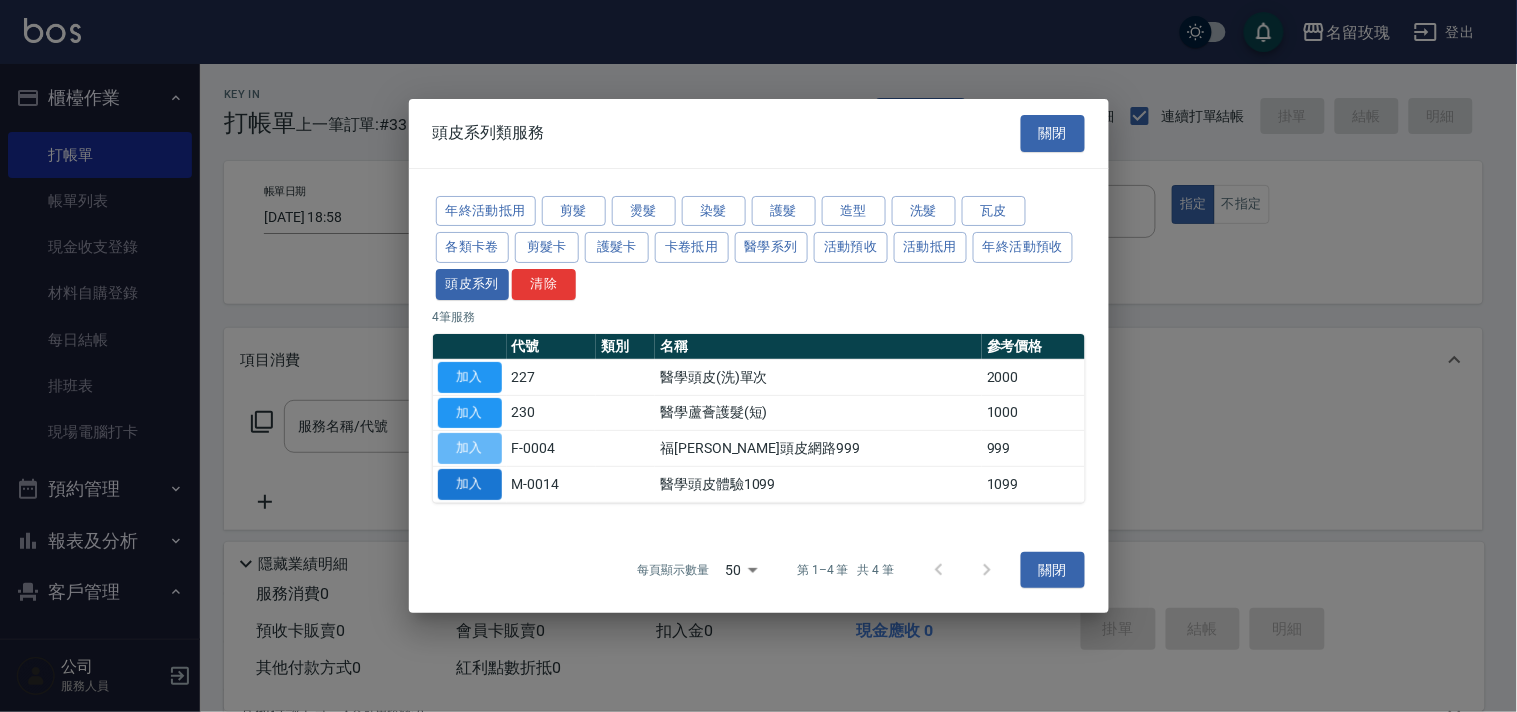 click on "加入" at bounding box center (470, 448) 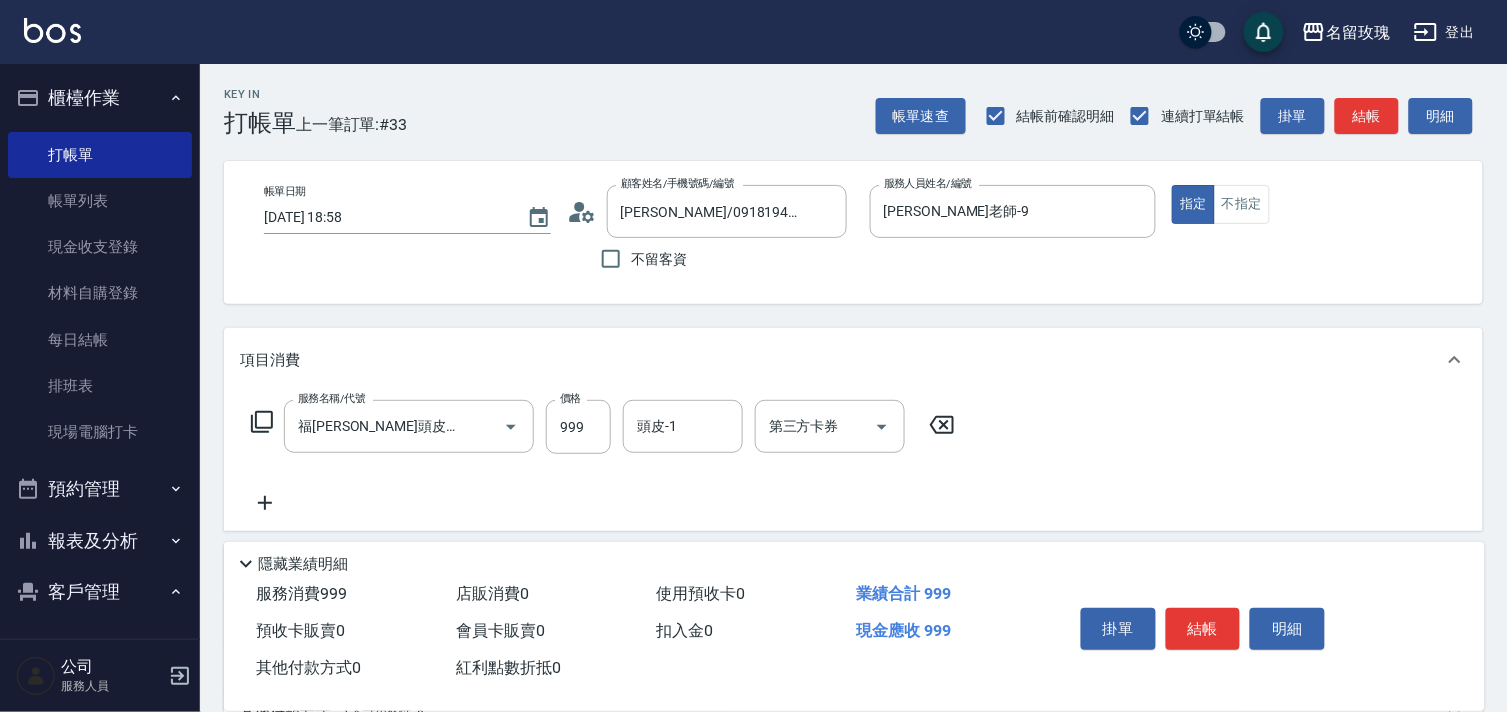 click 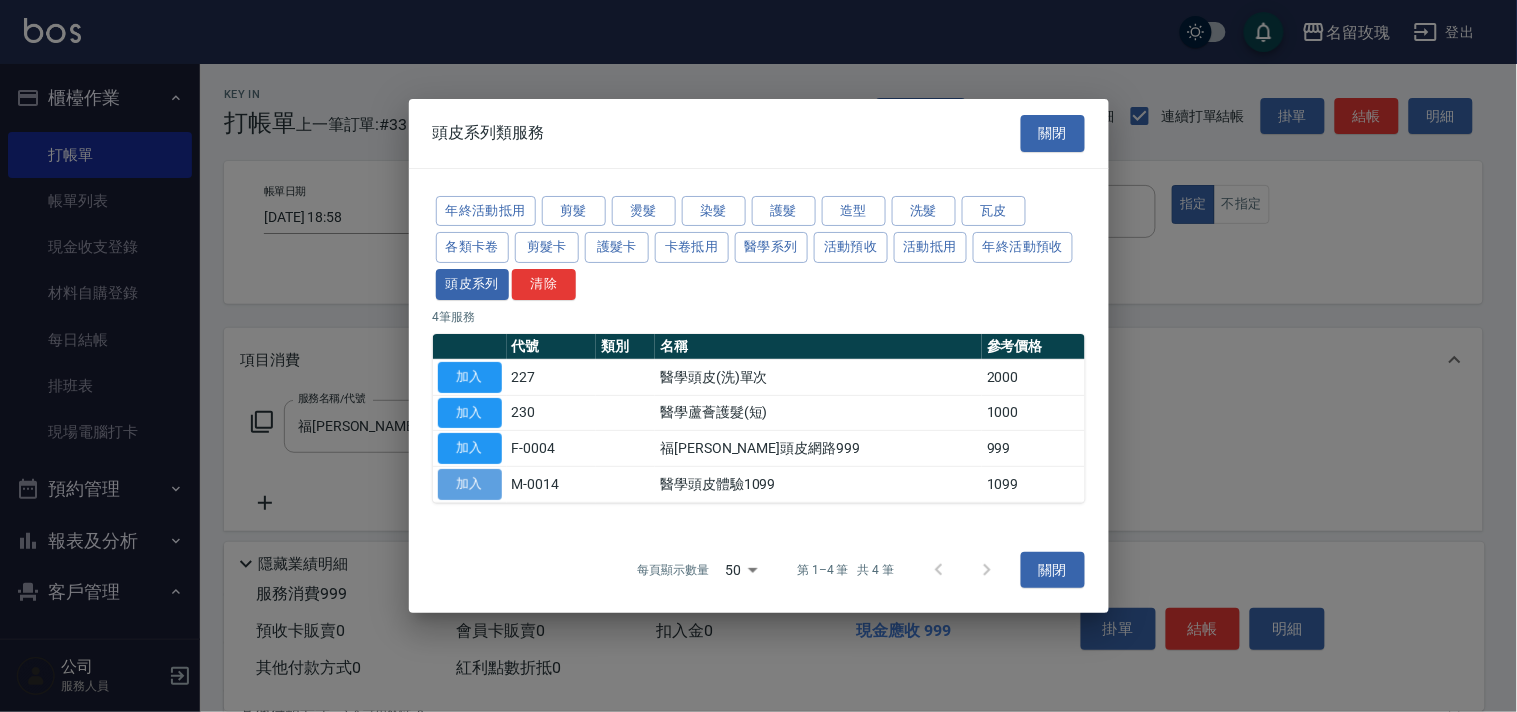 click on "加入" at bounding box center (470, 484) 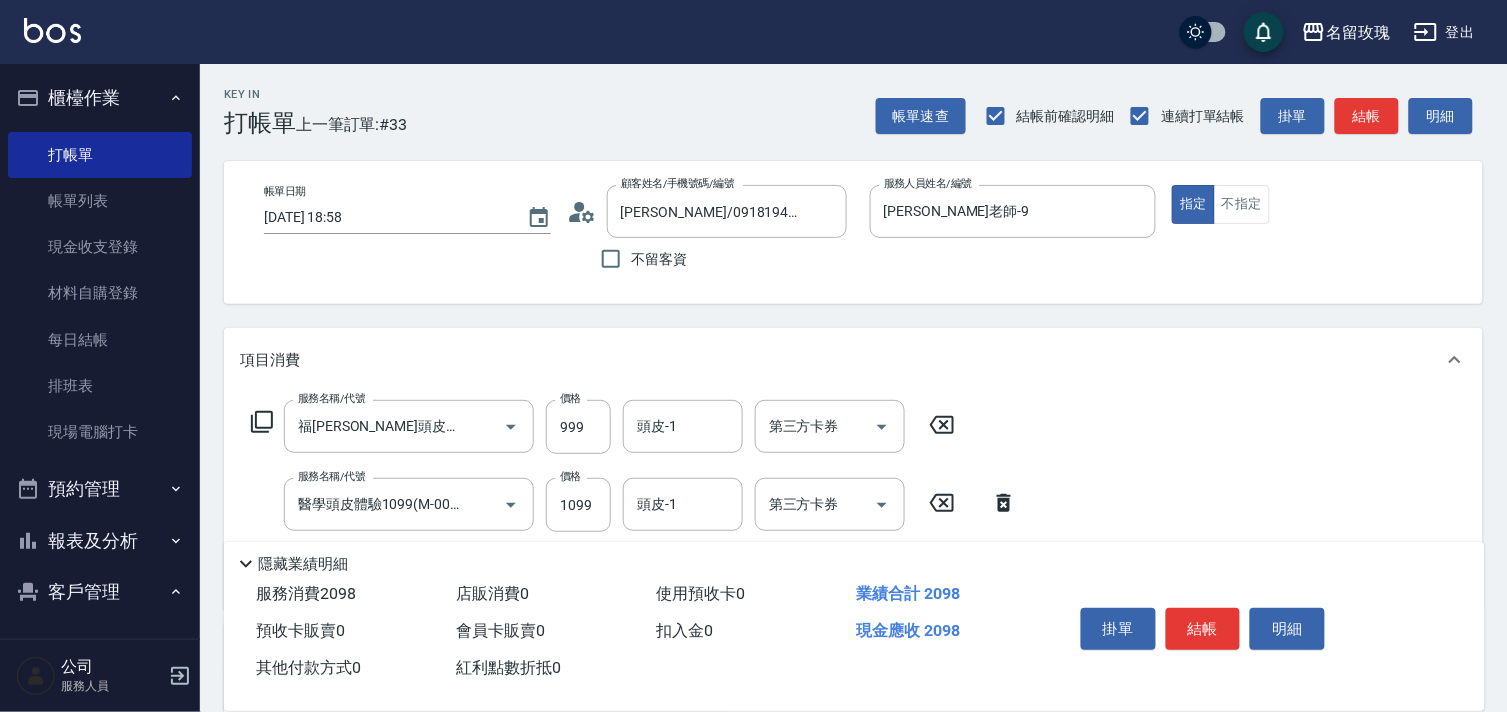 click 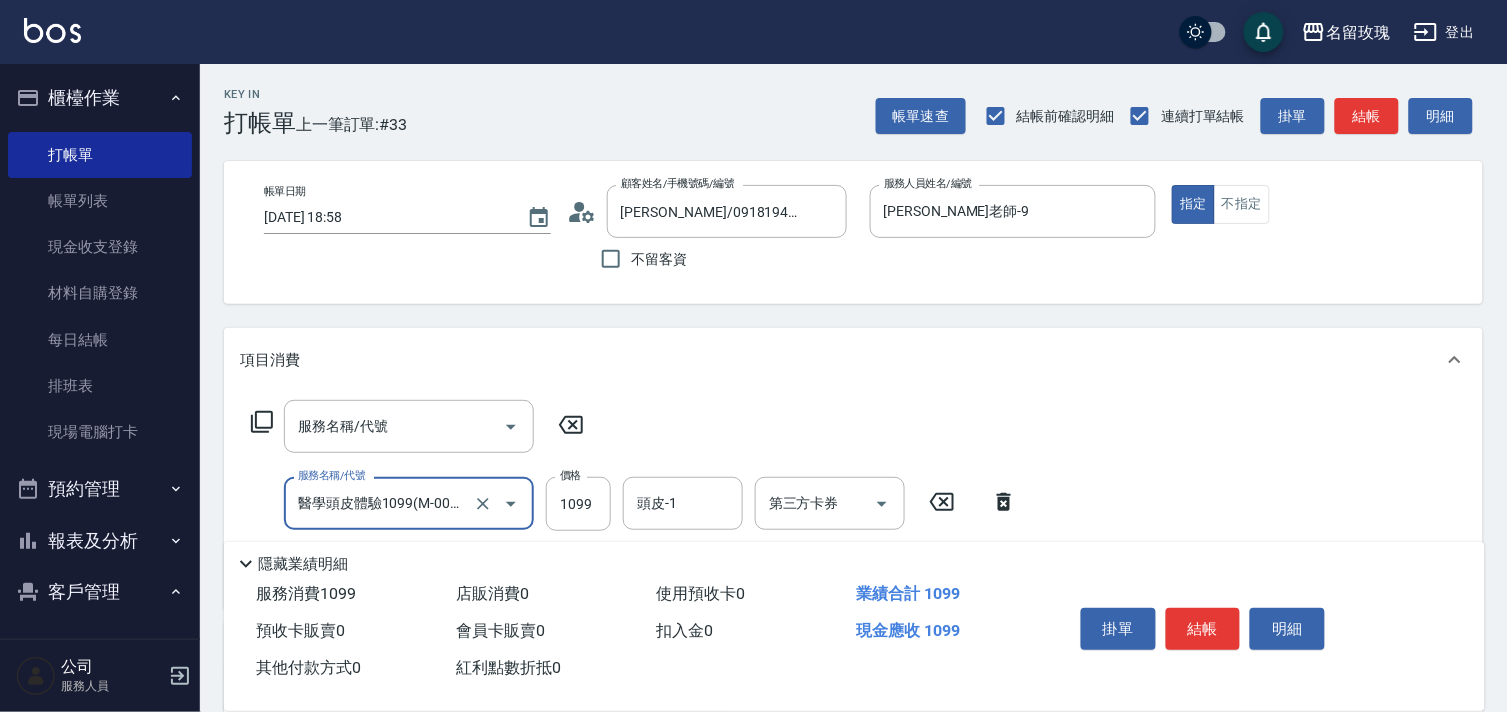 scroll, scrollTop: 0, scrollLeft: 0, axis: both 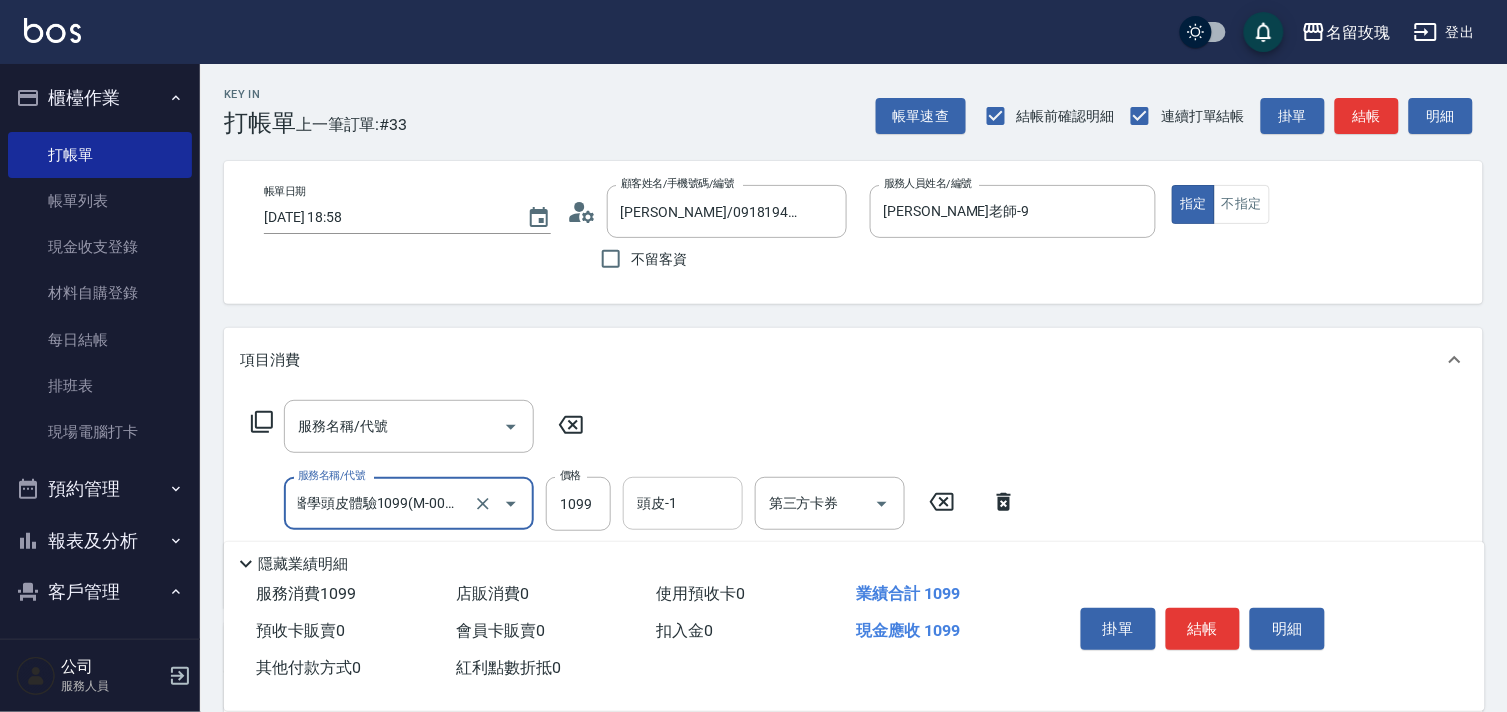 click on "頭皮-1 頭皮-1" at bounding box center [683, 503] 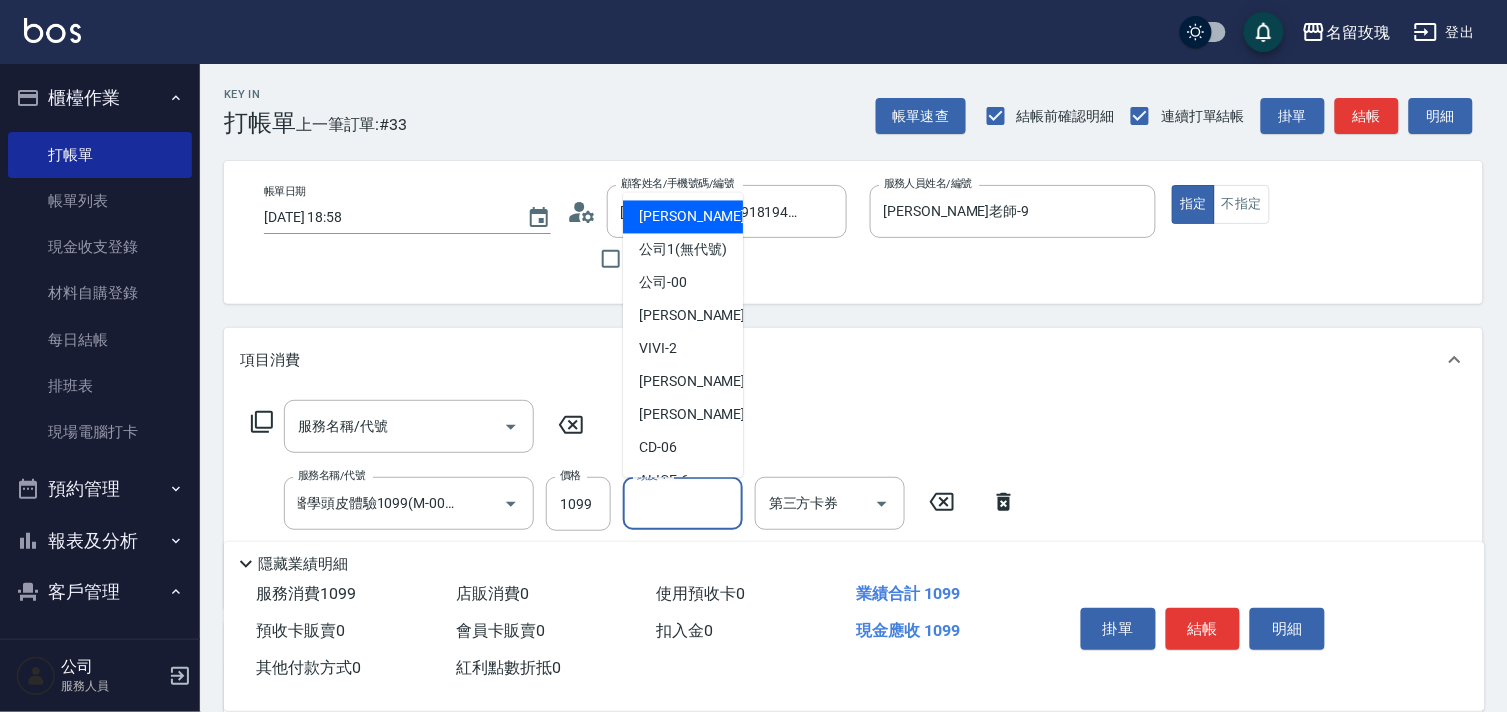 scroll, scrollTop: 0, scrollLeft: 0, axis: both 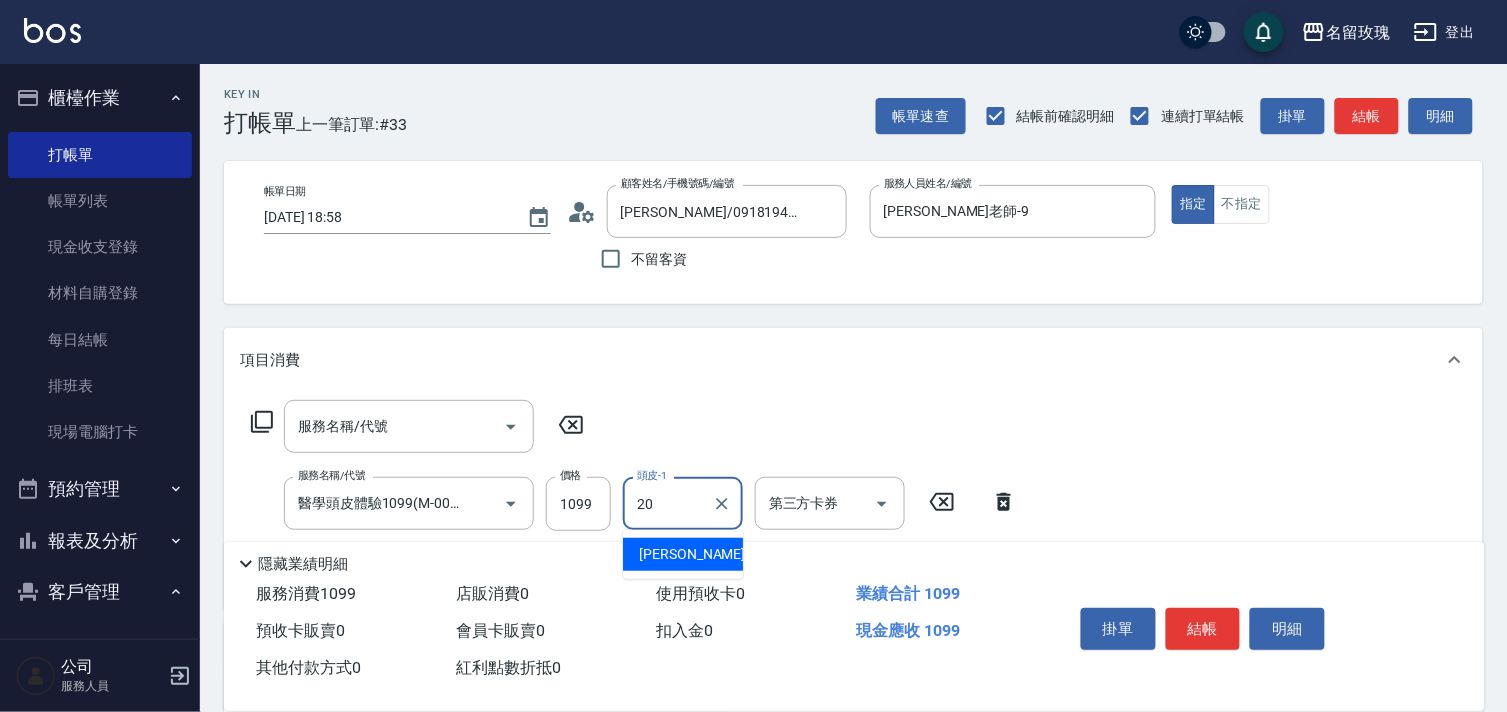 type on "紫芊-20" 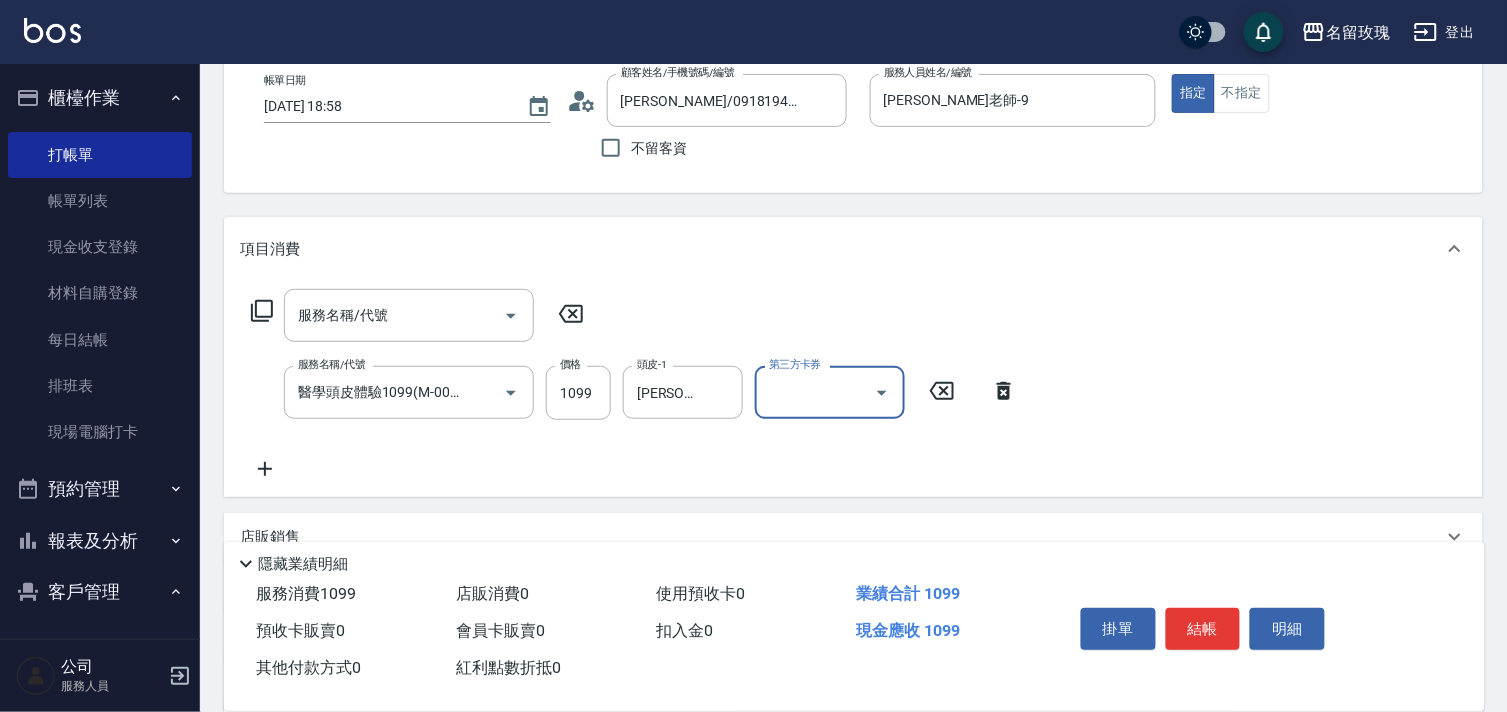 scroll, scrollTop: 333, scrollLeft: 0, axis: vertical 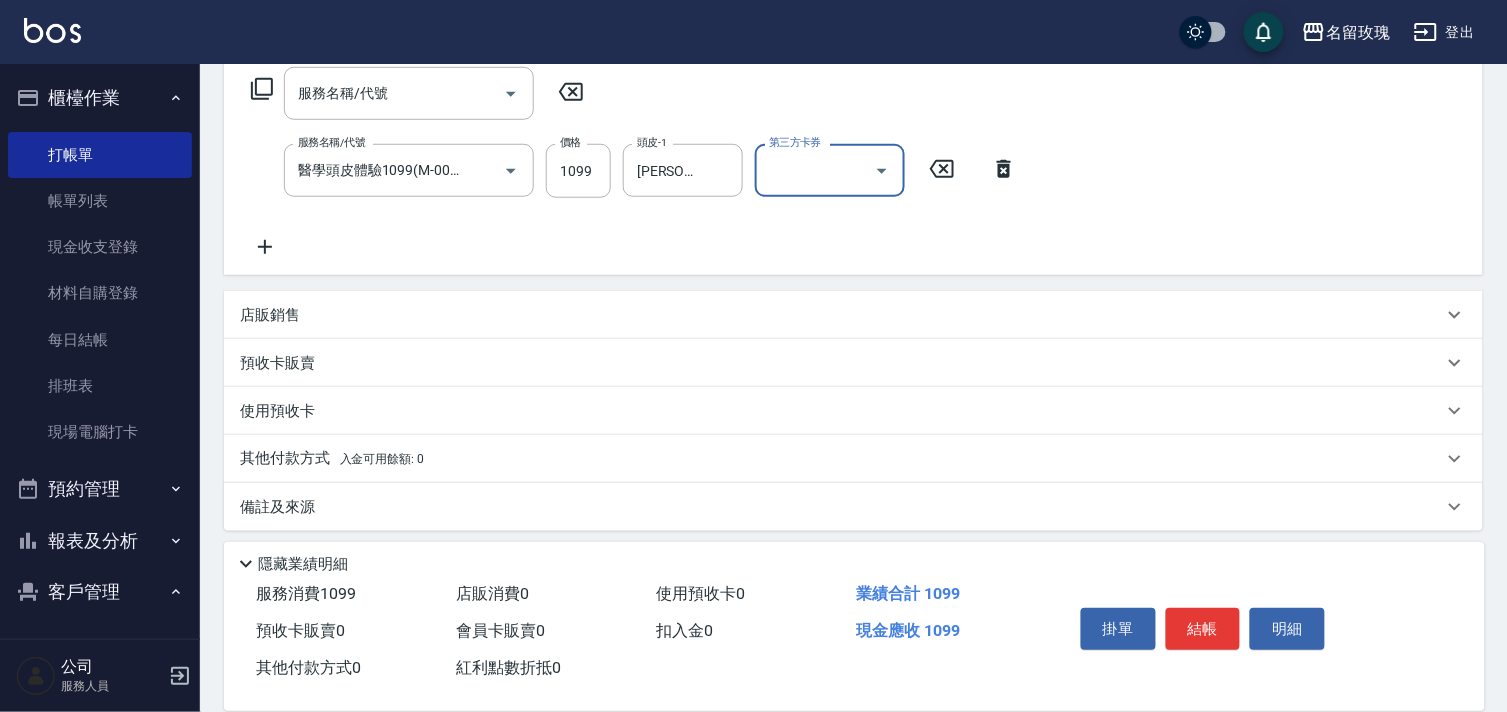 click on "預收卡販賣" at bounding box center (277, 363) 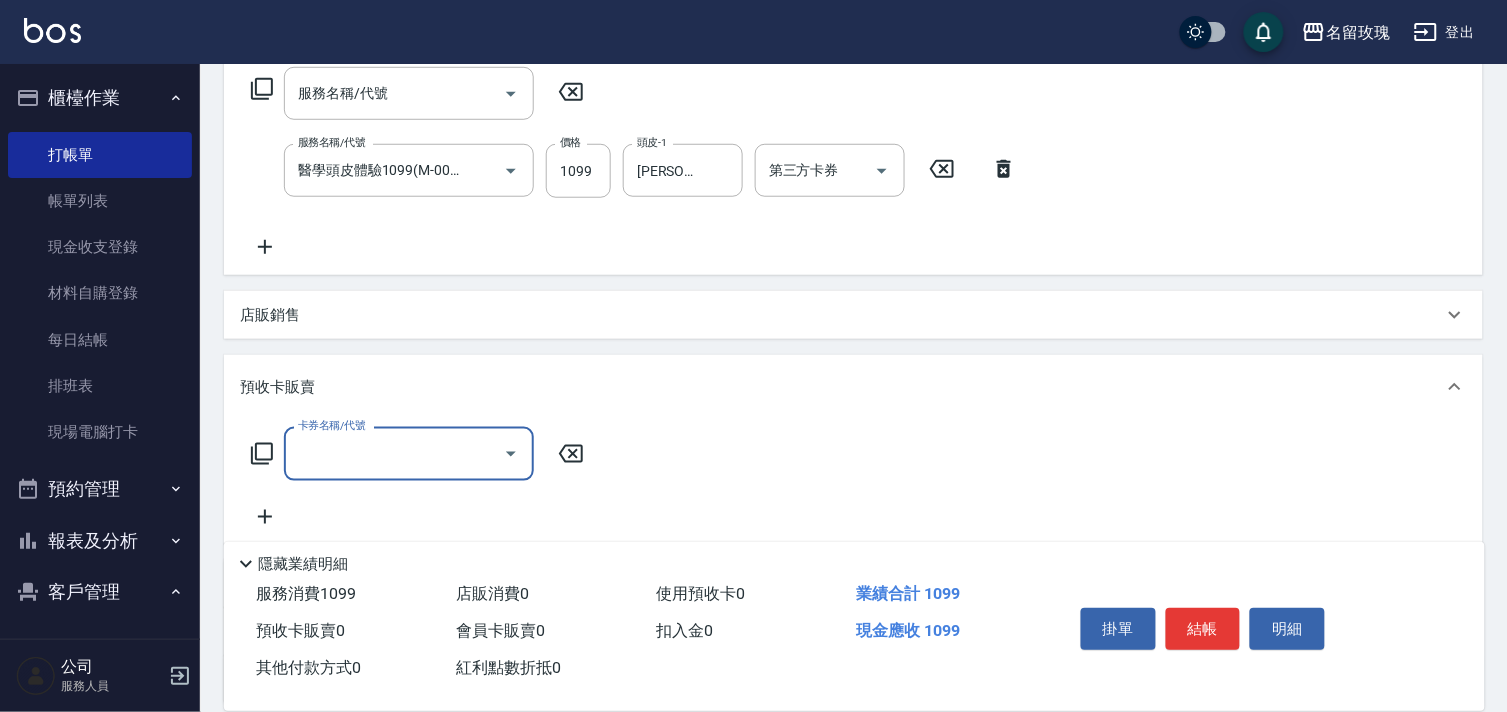 scroll, scrollTop: 0, scrollLeft: 0, axis: both 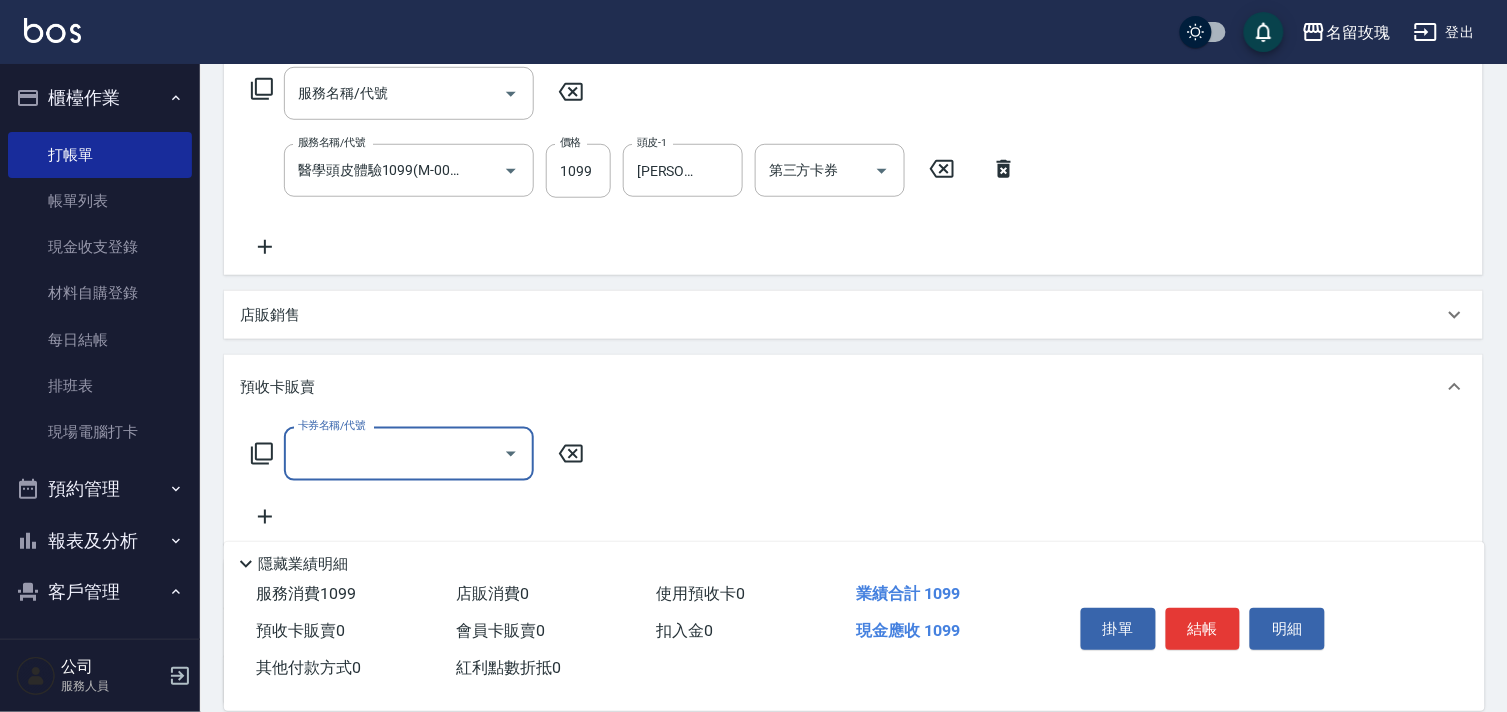 click 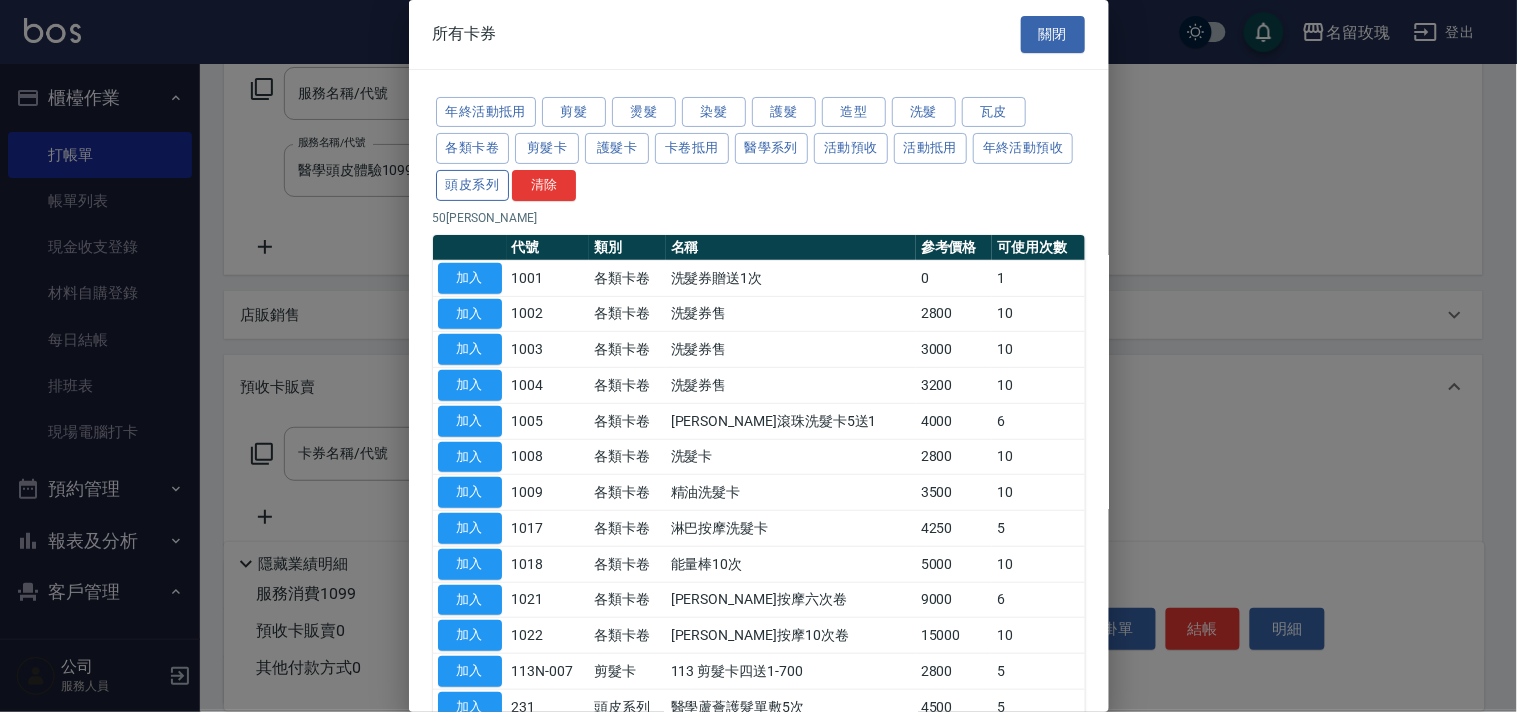 click on "頭皮系列" at bounding box center [473, 185] 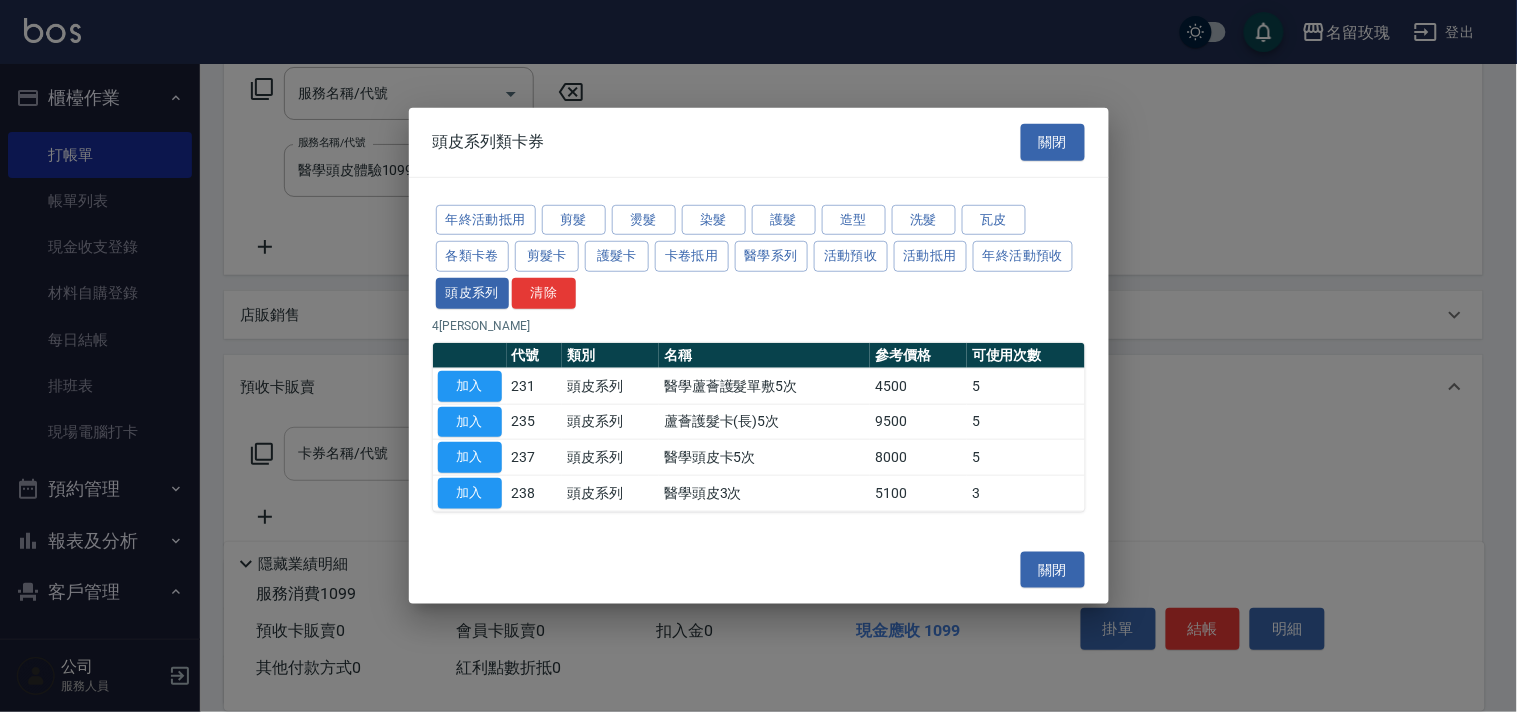 click on "加入" at bounding box center (470, 457) 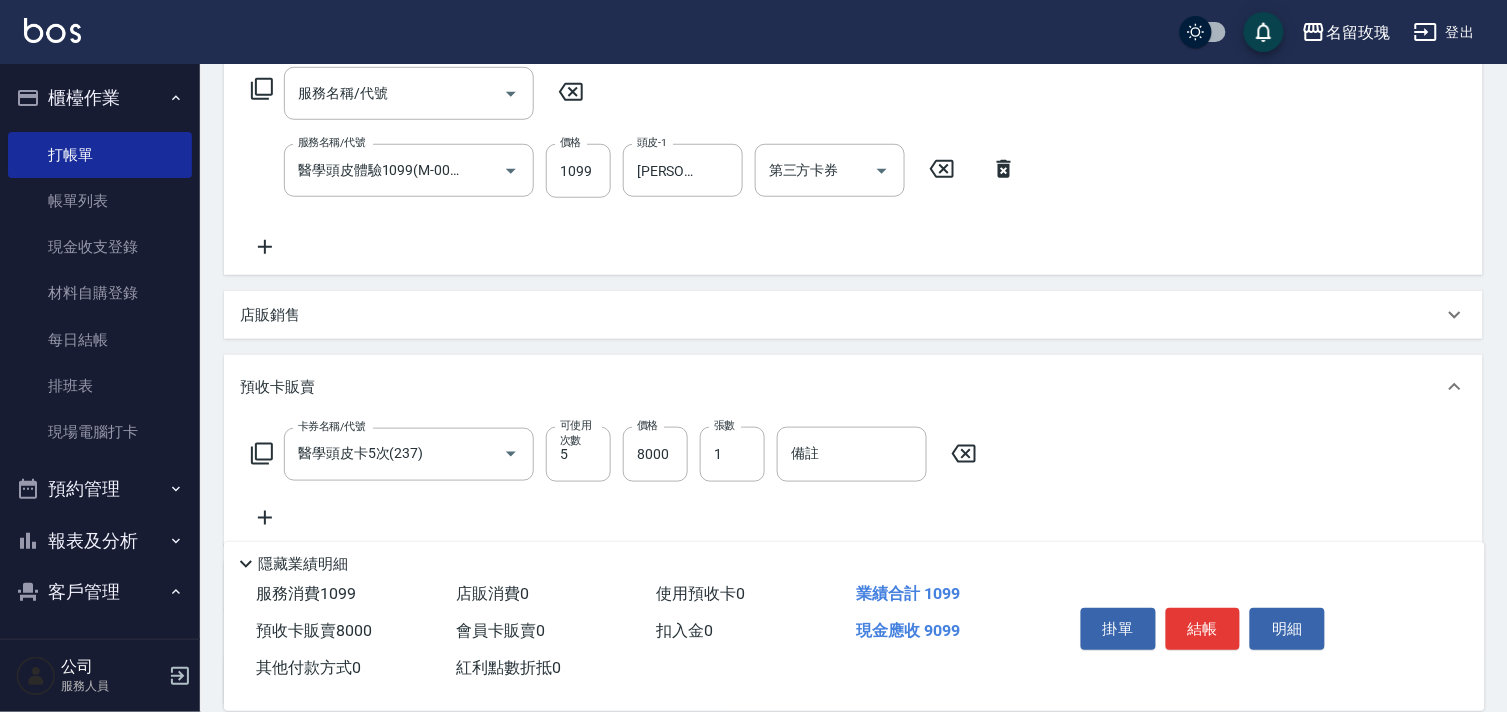 click 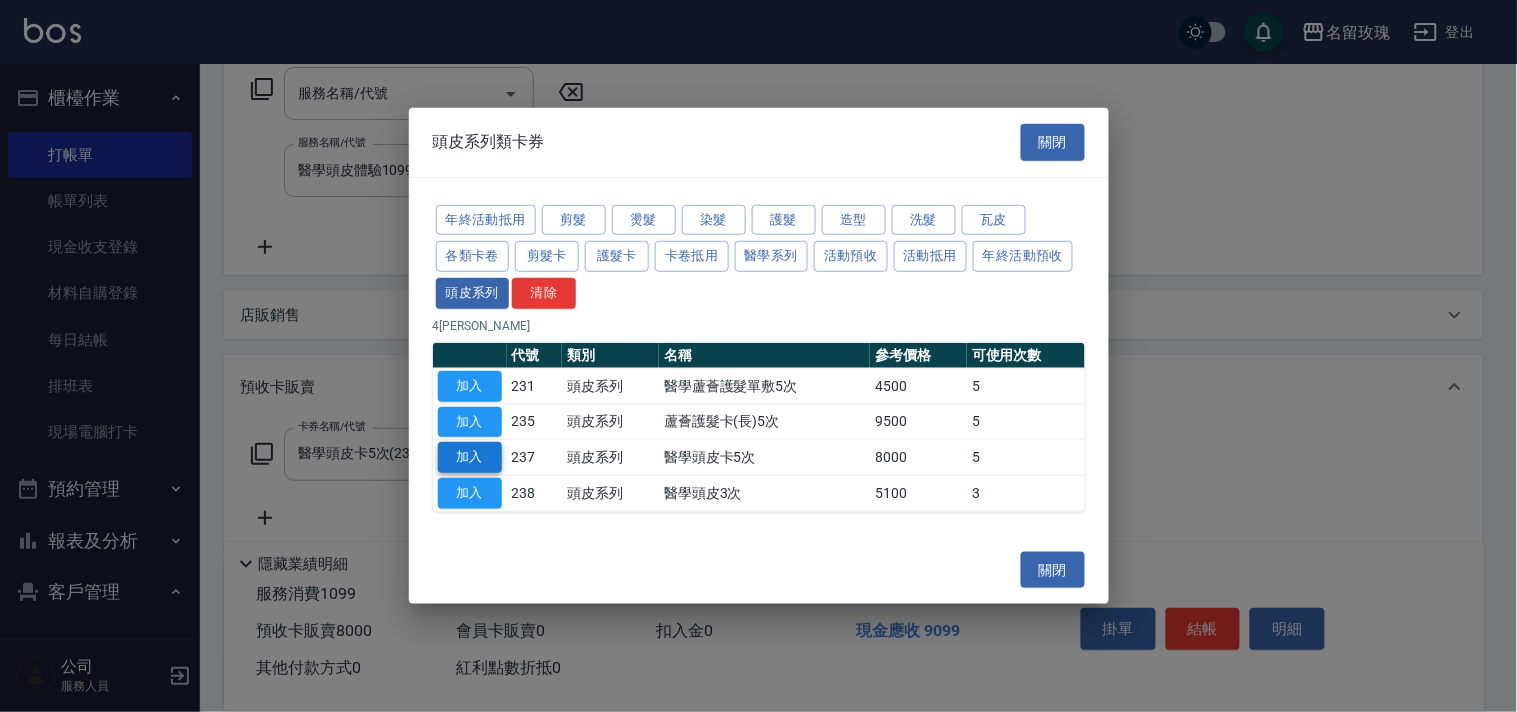click on "加入" at bounding box center (470, 457) 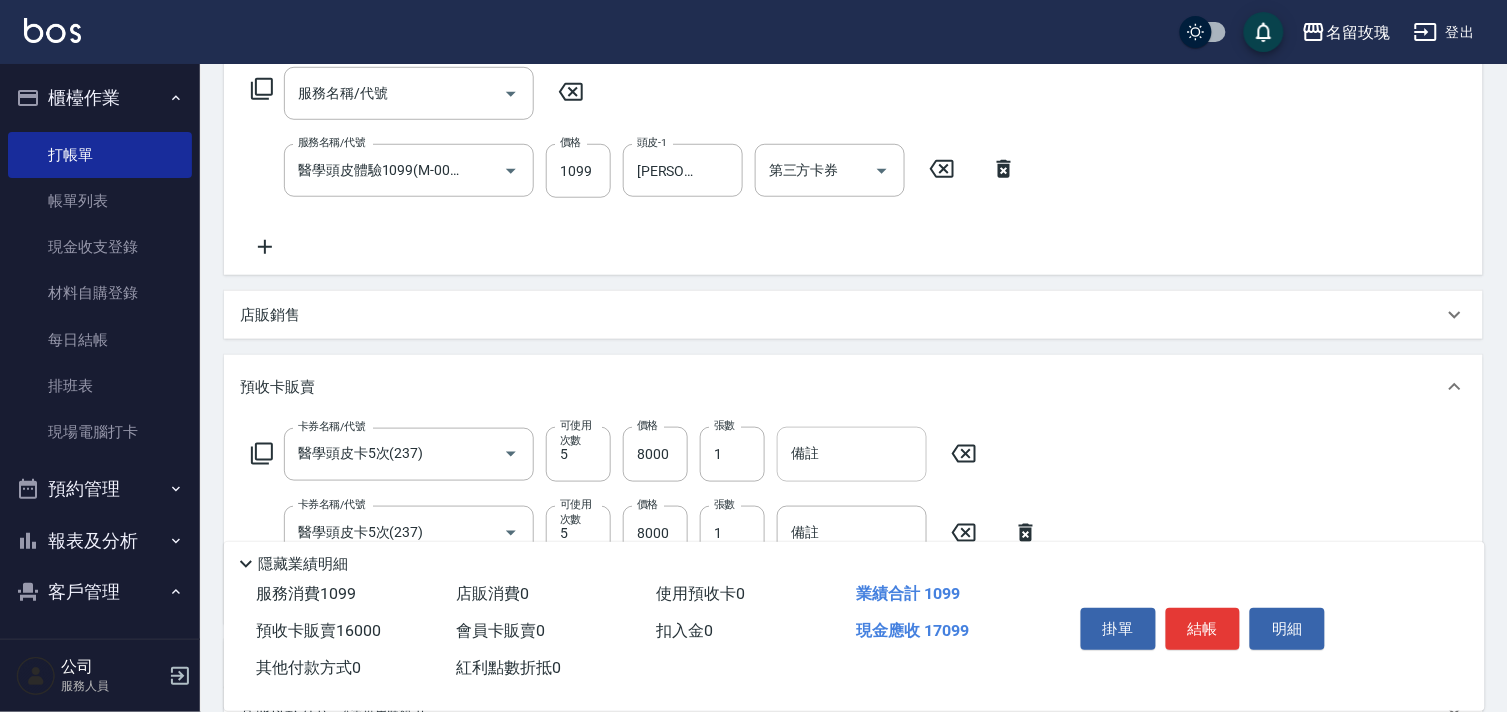 click on "備註" at bounding box center [852, 454] 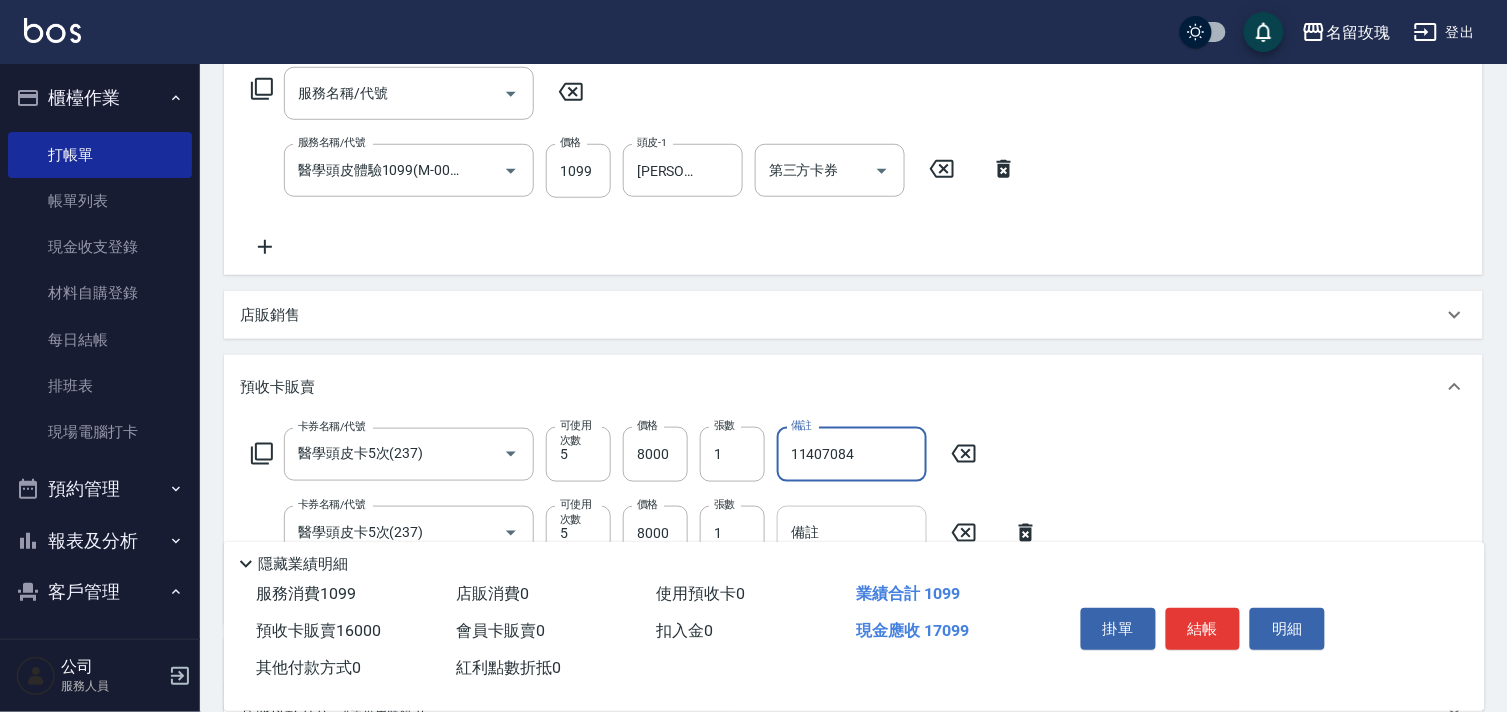 type on "11407084" 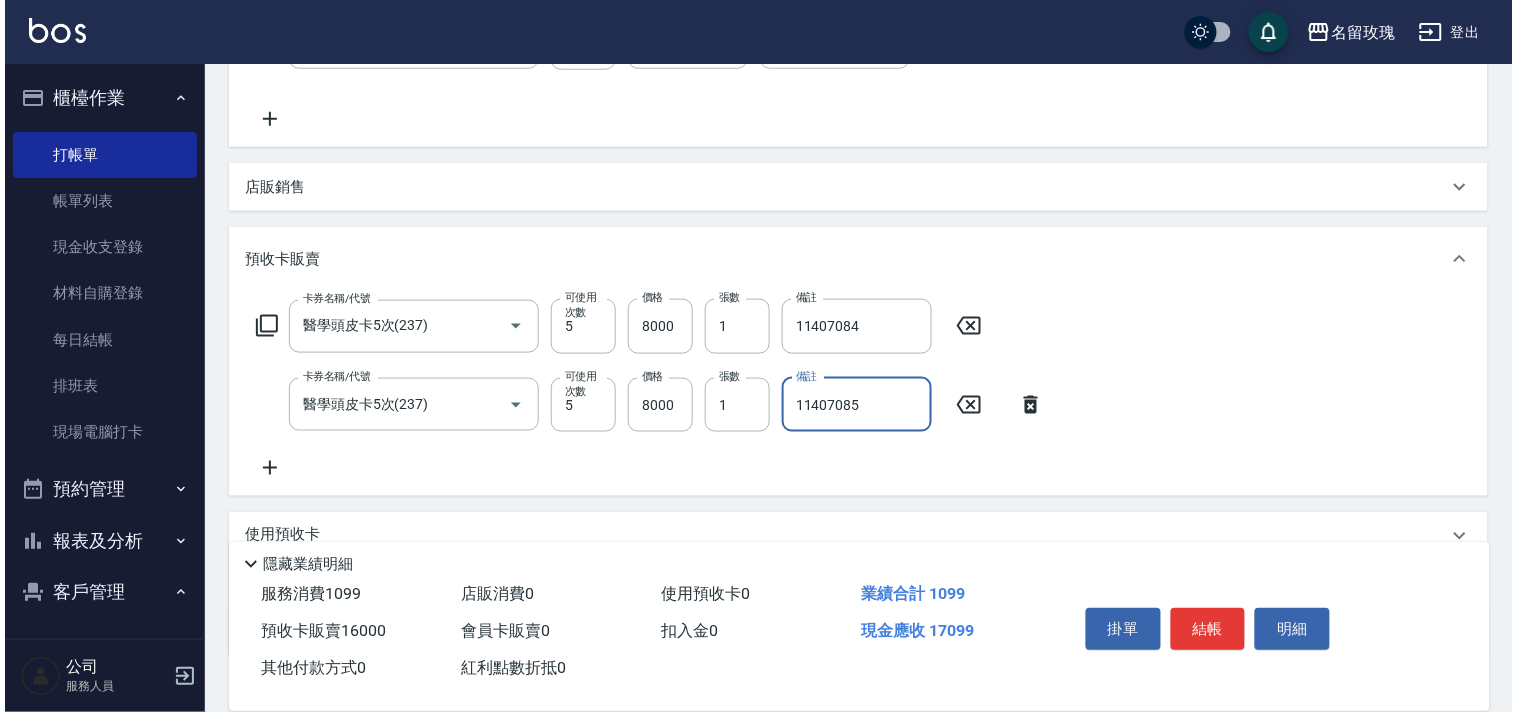 scroll, scrollTop: 555, scrollLeft: 0, axis: vertical 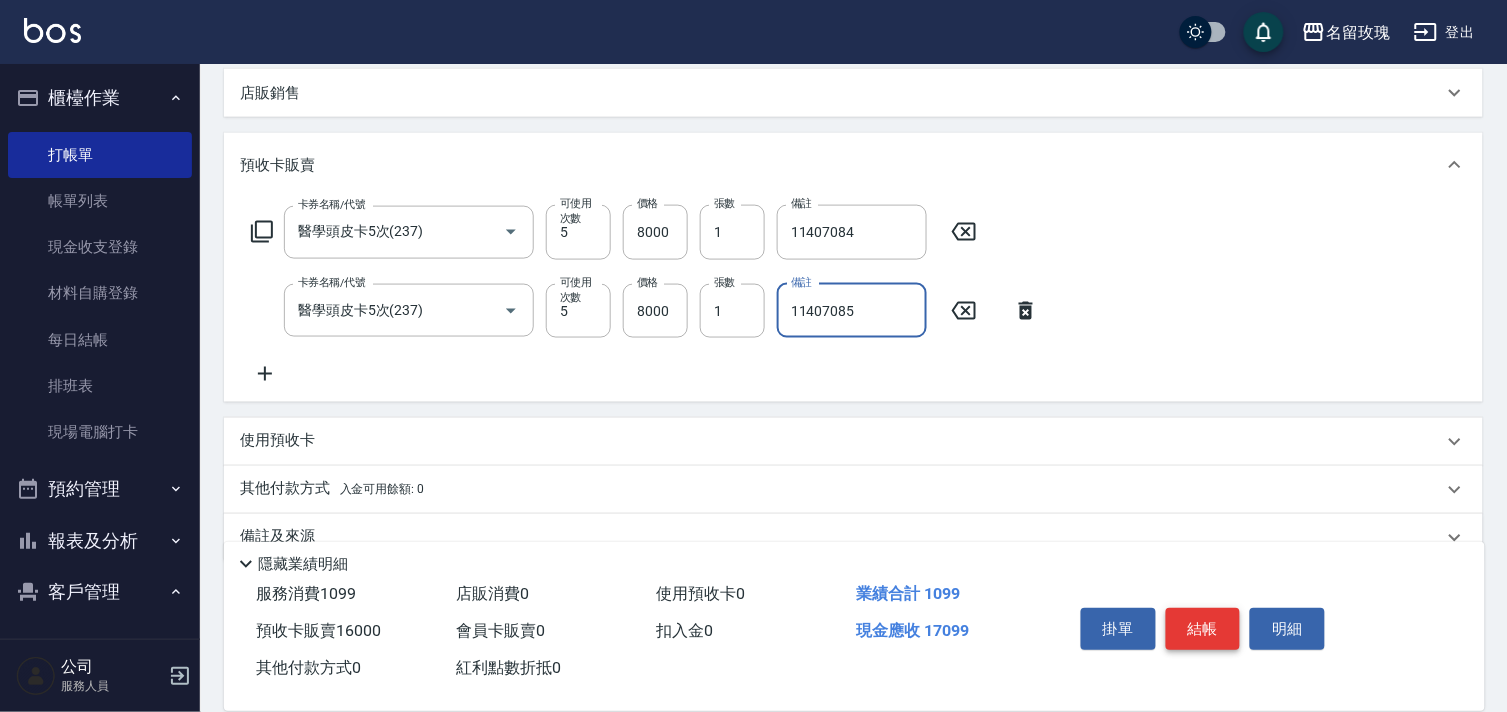 type on "11407085" 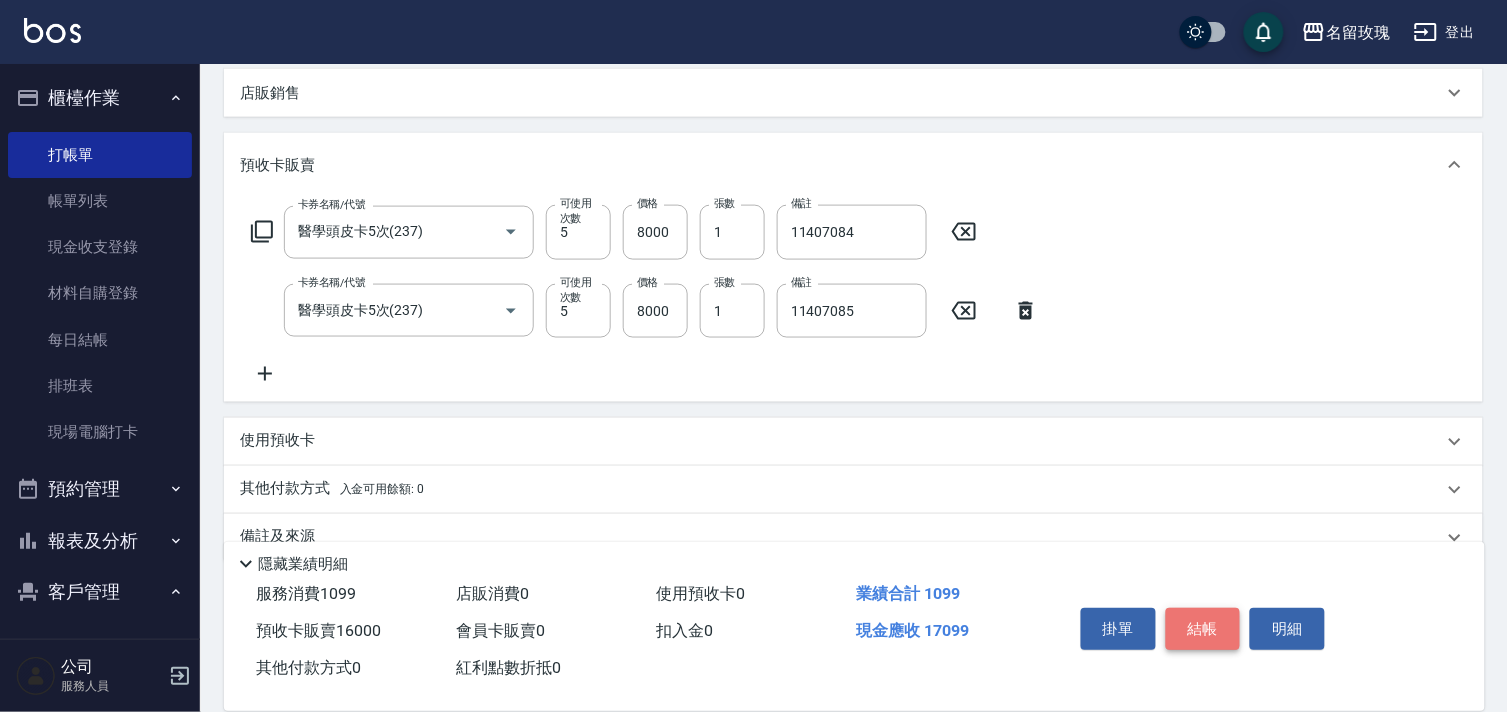 click on "結帳" at bounding box center (1203, 629) 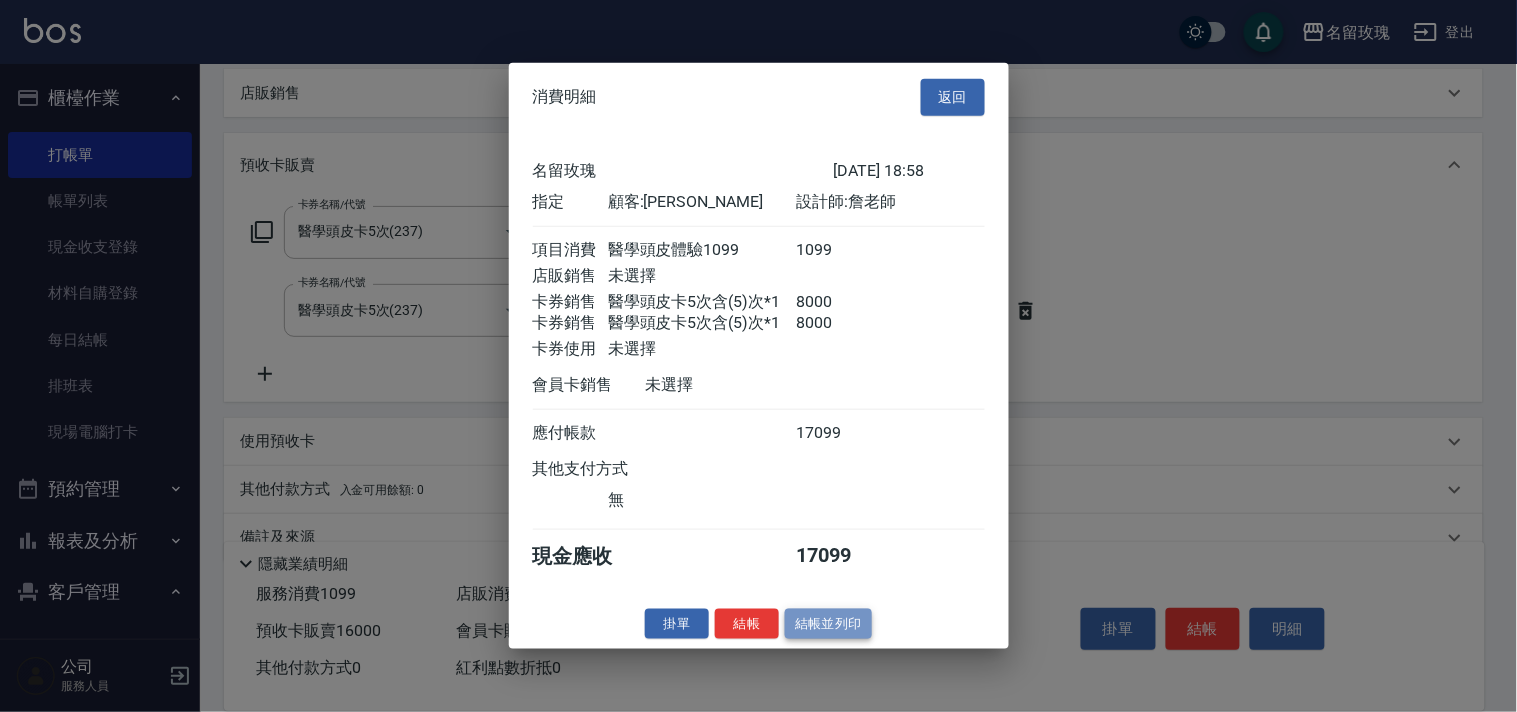 click on "結帳並列印" at bounding box center (828, 623) 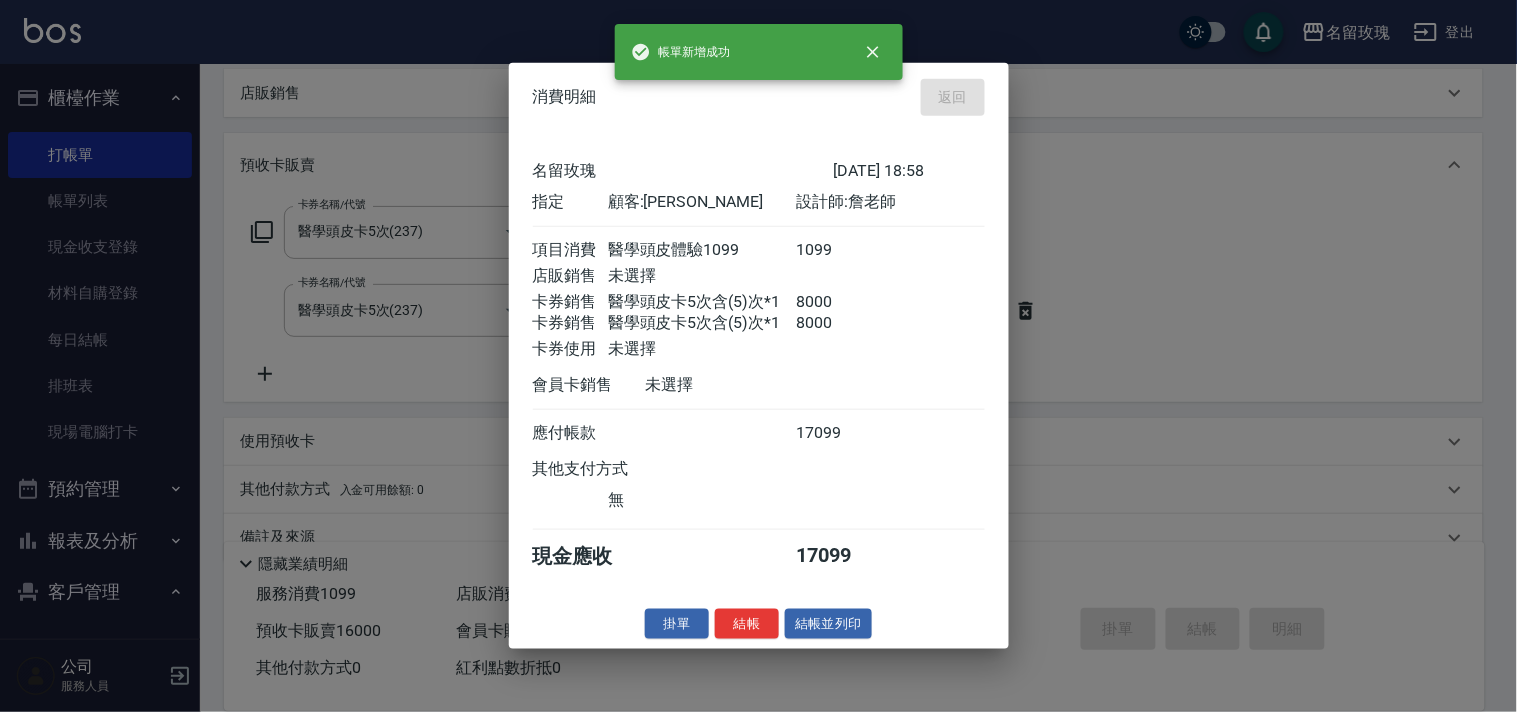 type on "2025/07/15 19:12" 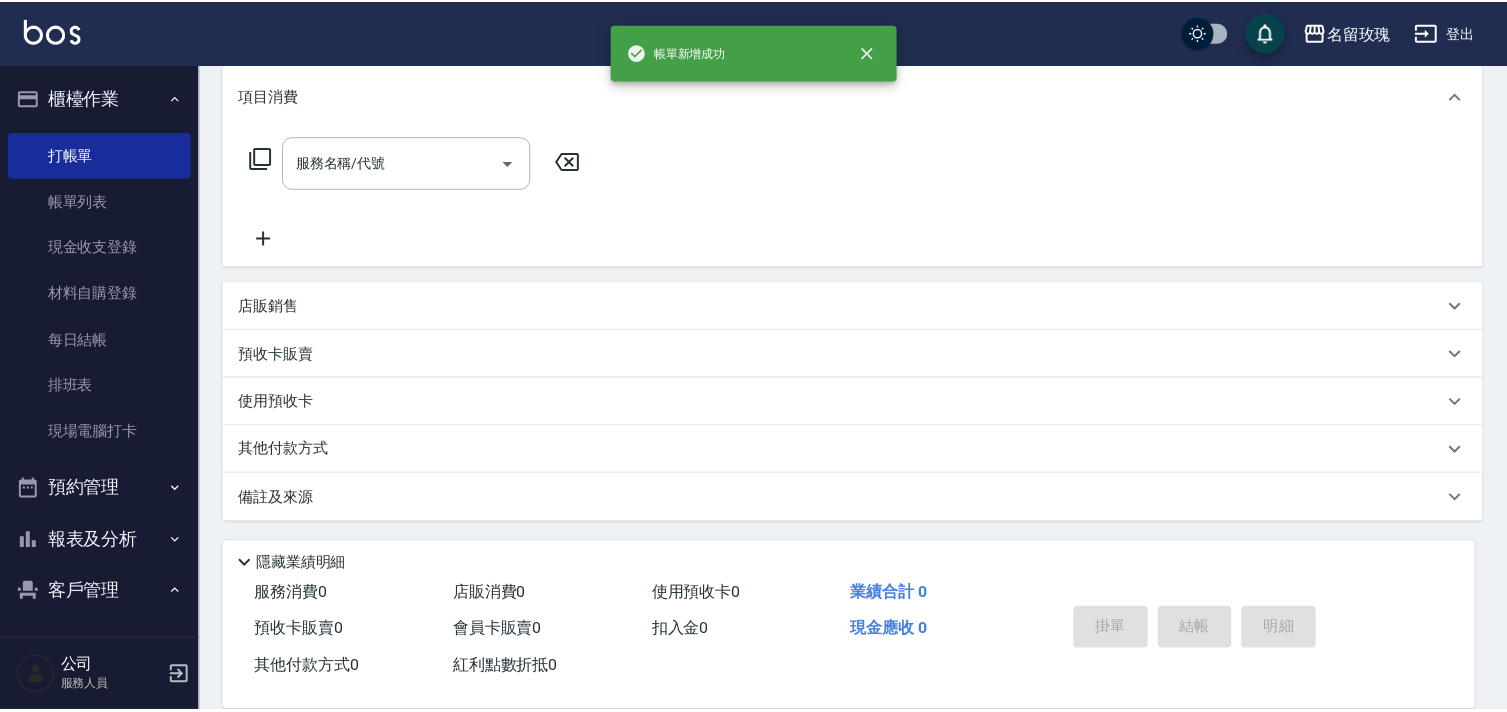 scroll, scrollTop: 0, scrollLeft: 0, axis: both 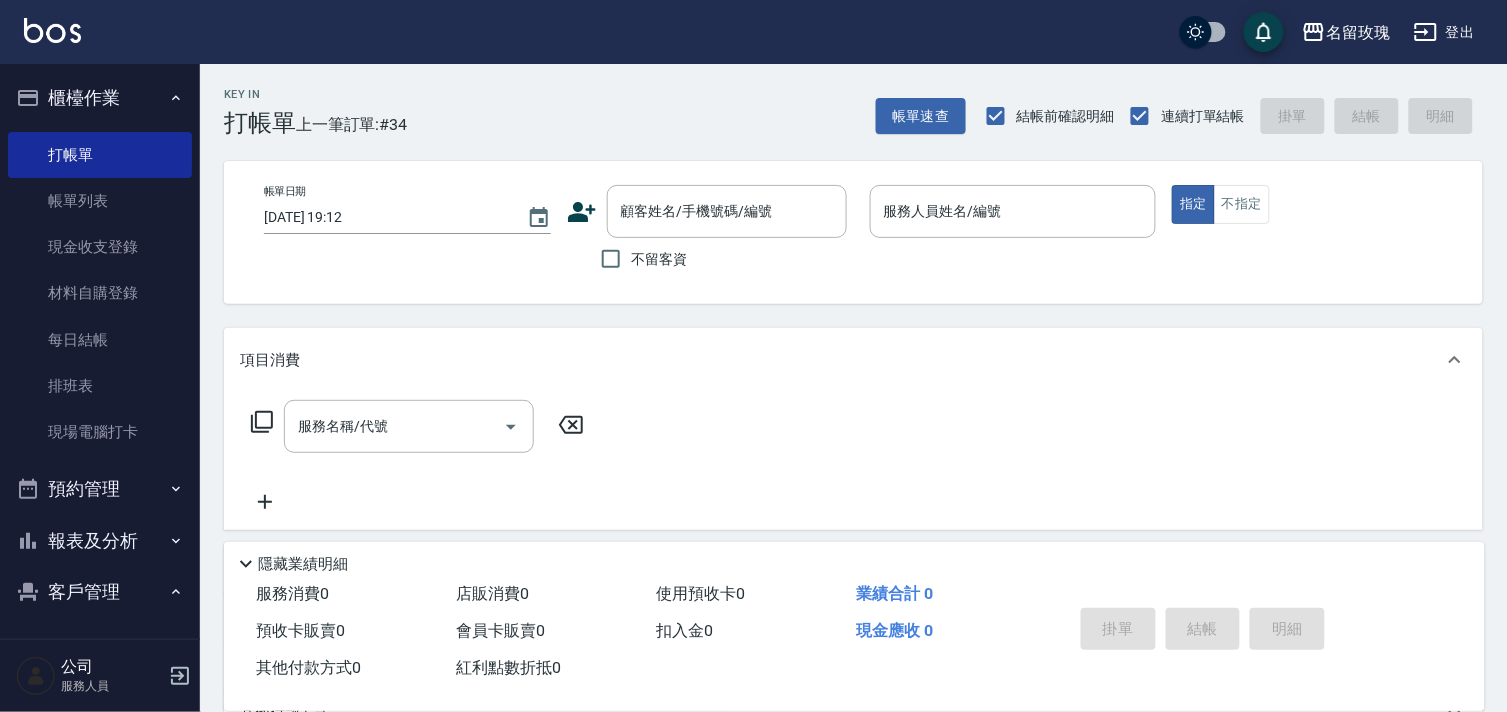 click on "不留客資" at bounding box center [660, 259] 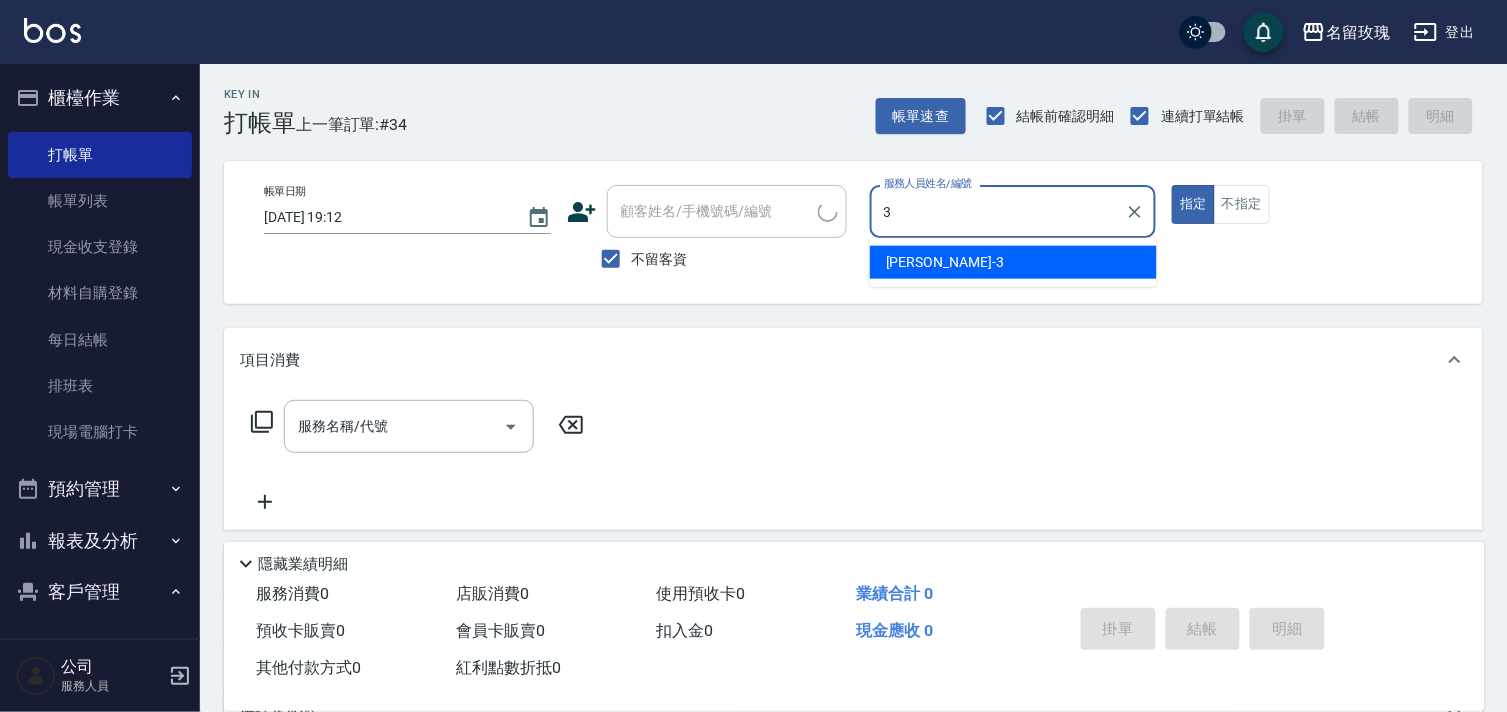 type on "Jenny-3" 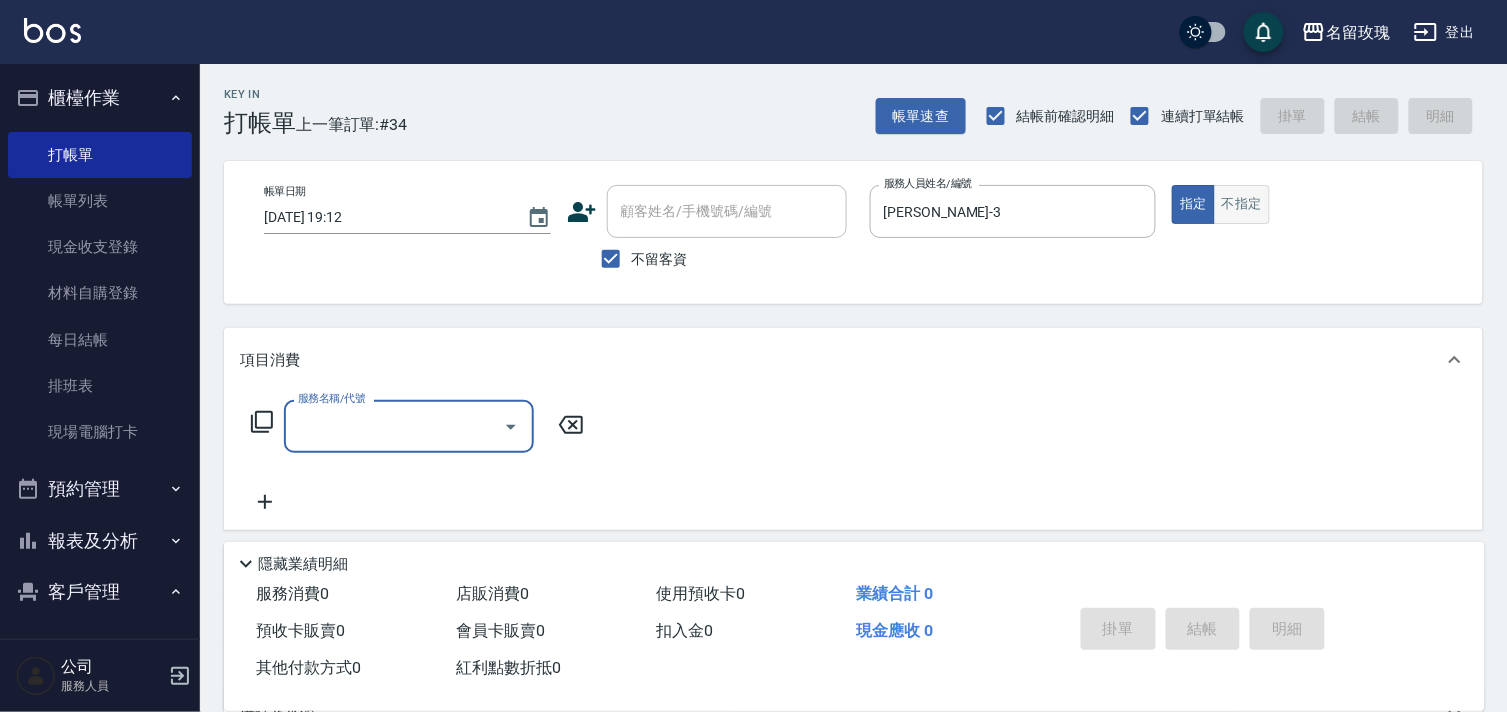 click on "不指定" at bounding box center (1242, 204) 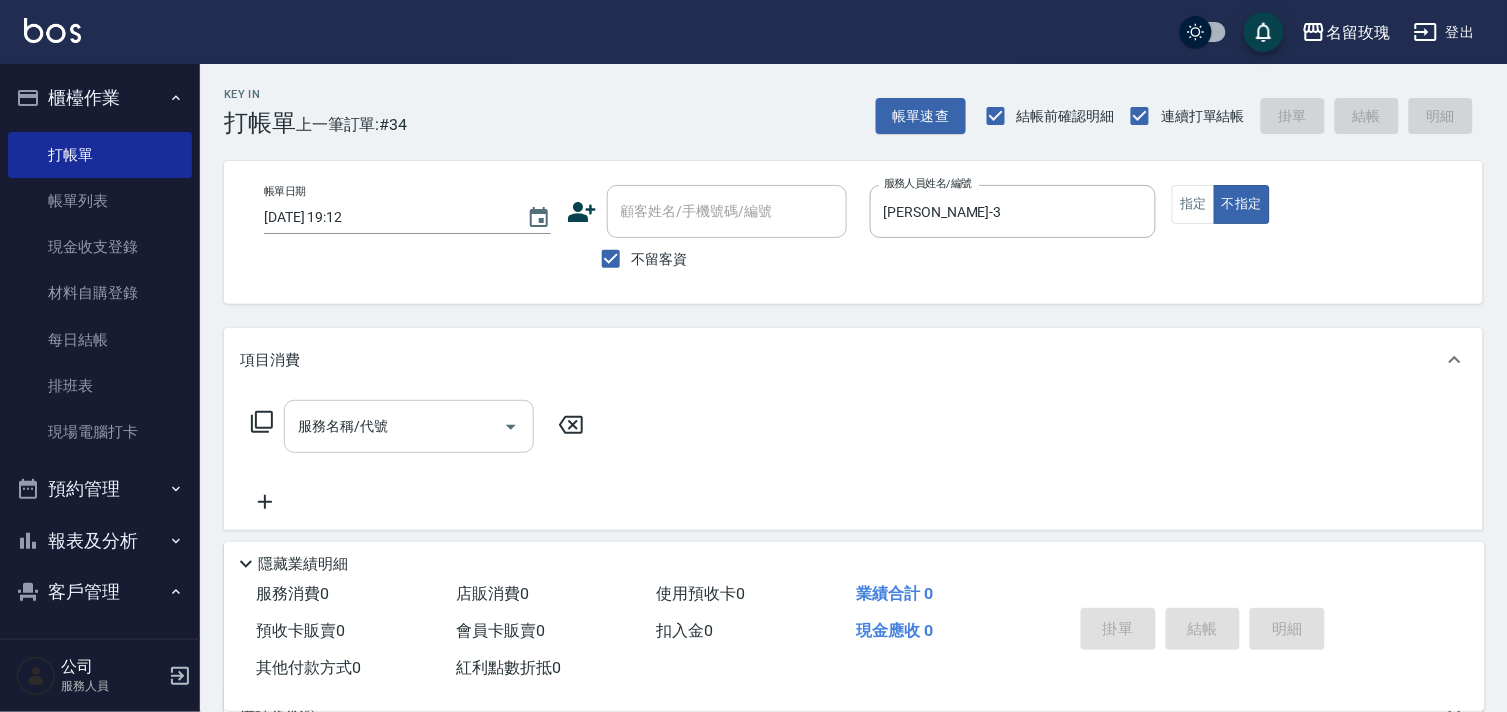 click on "服務名稱/代號 服務名稱/代號" at bounding box center (409, 426) 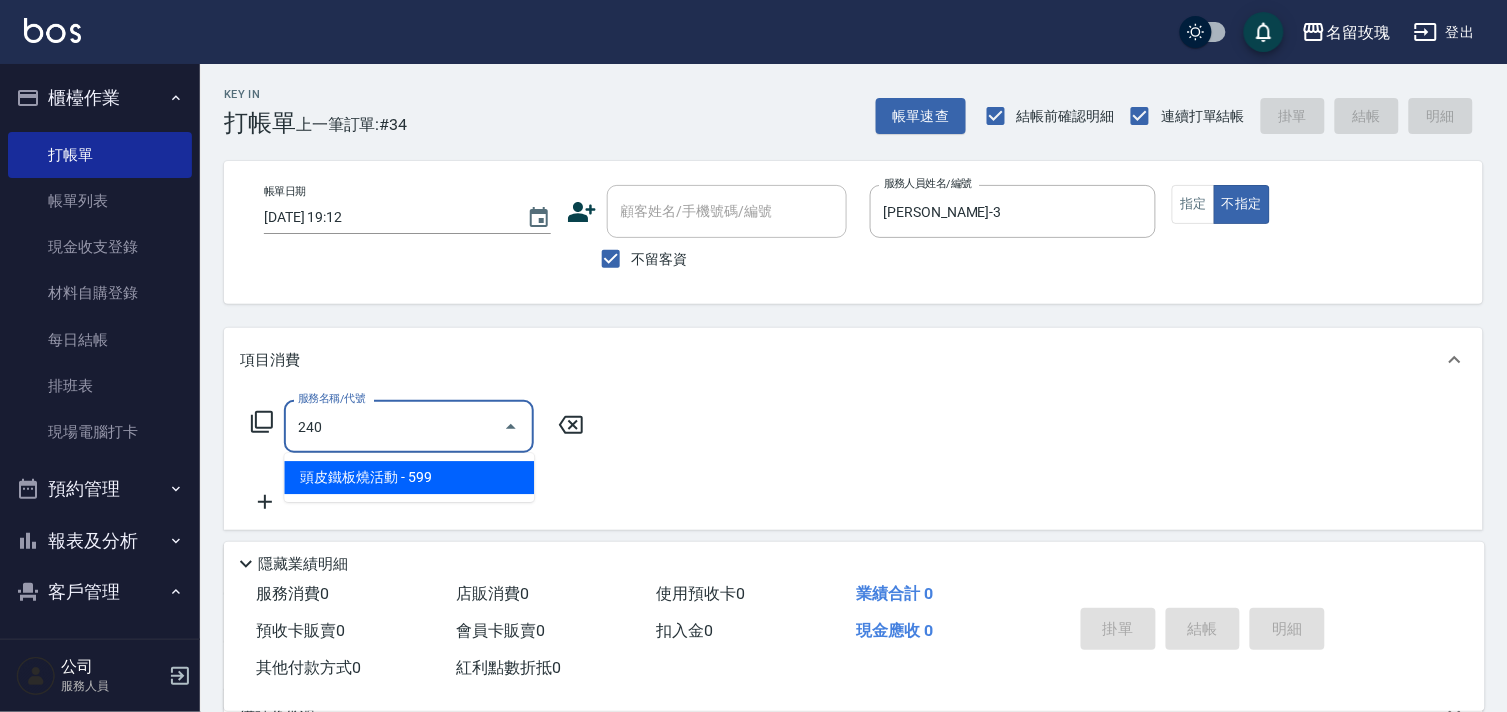 type on "頭皮鐵板燒活動(240)" 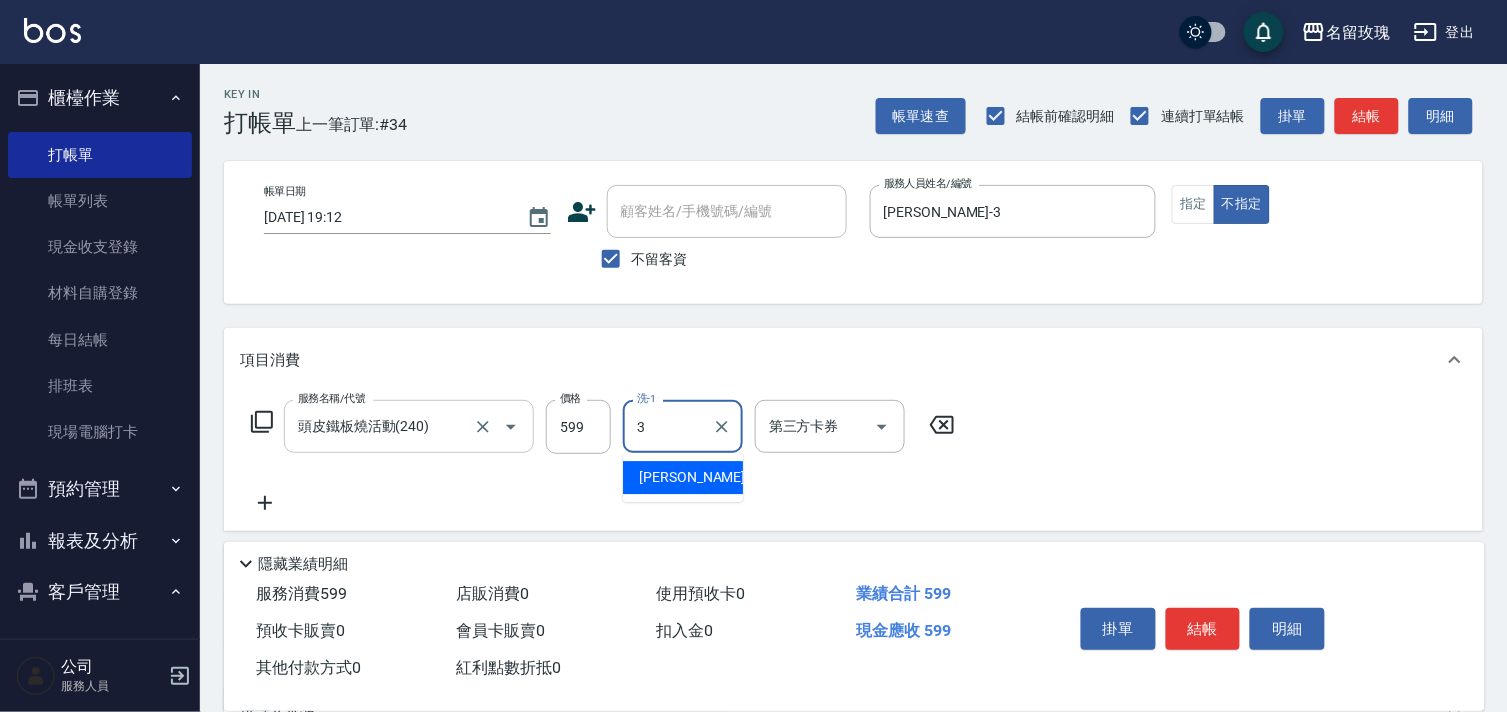 type on "Jenny-3" 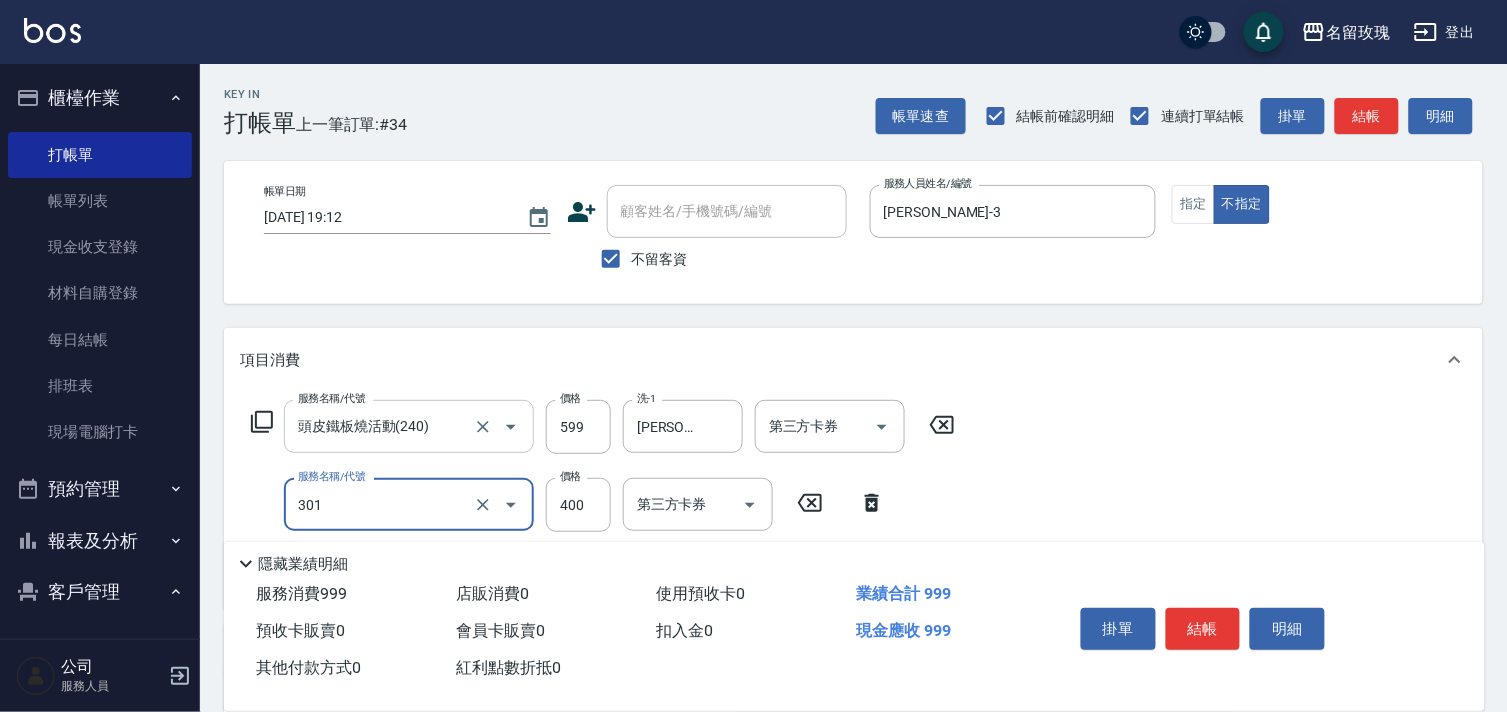 type on "剪髮(301)" 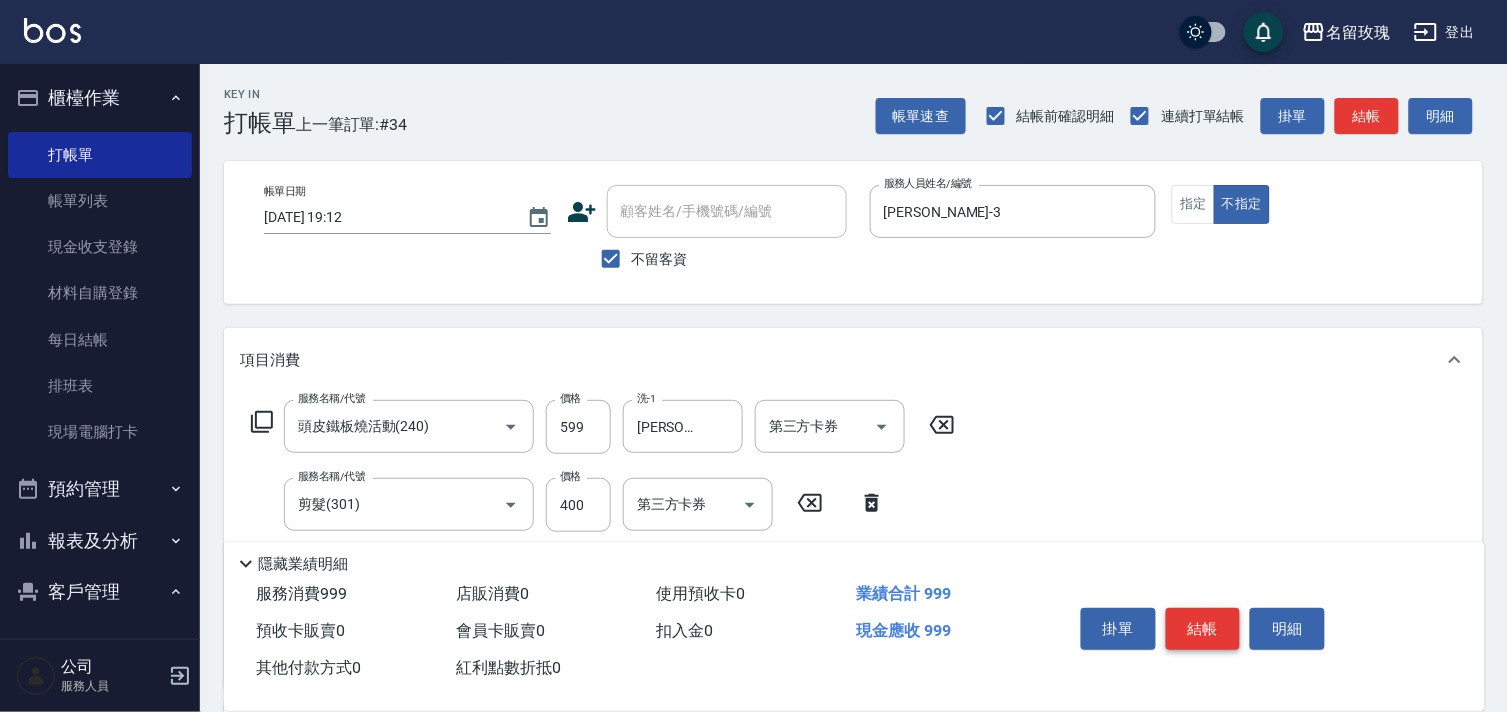 click on "結帳" at bounding box center [1203, 629] 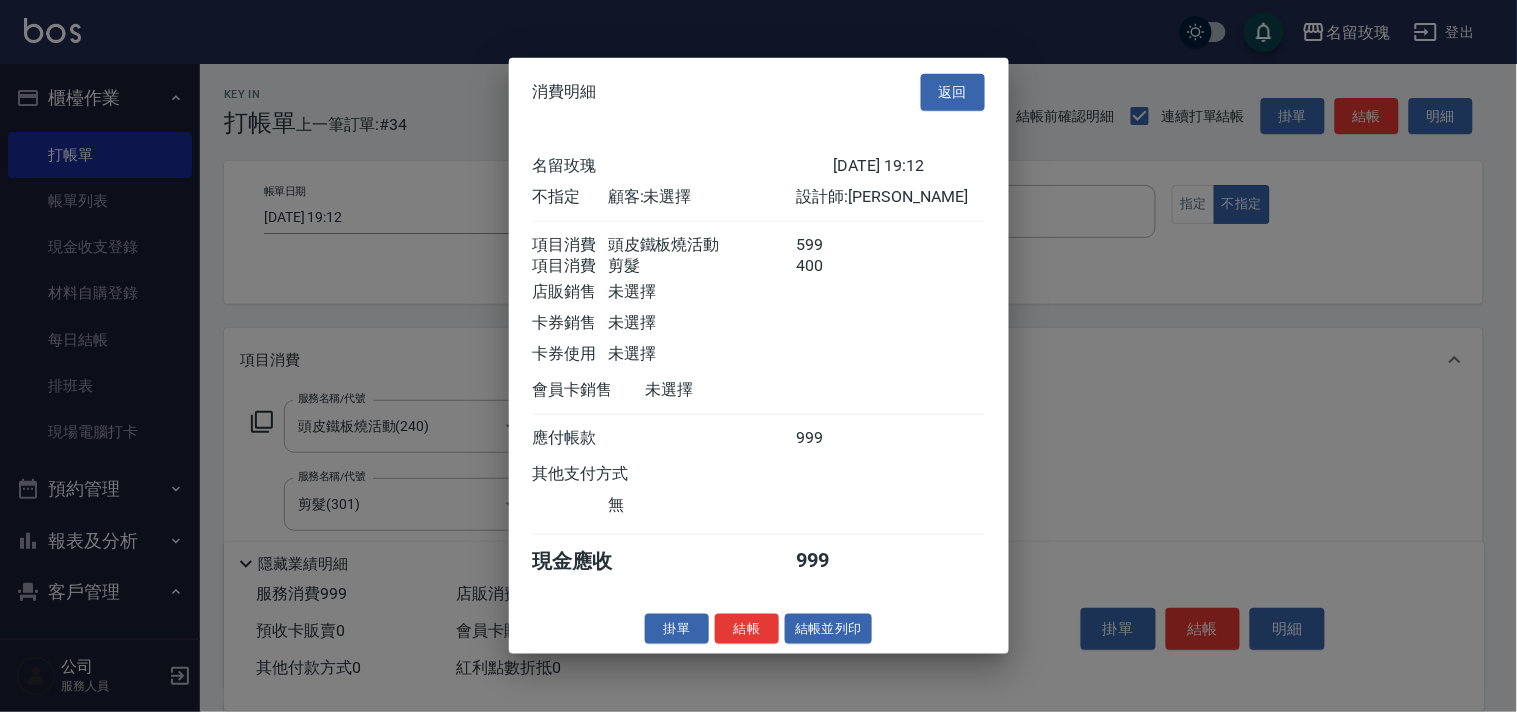 click on "消費明細 返回 名留玫瑰 2025/07/15 19:12 不指定 顧客: 未選擇 設計師: Jenny 項目消費 頭皮鐵板燒活動 599 項目消費 剪髮 400 店販銷售 未選擇 卡券銷售 未選擇 卡券使用 未選擇 會員卡銷售 未選擇 應付帳款 999 其他支付方式 無 現金應收 999 掛單 結帳 結帳並列印 名留玫瑰 結帳單 日期： 2025/07/15 19:12 帳單編號： 0 設計師: Jenny 顧客： 未選擇 頭皮鐵板燒活動 助理: 3 599 x1 剪髮 400 x1 合計： 999 結帳： 扣入金： 0 入金餘額： 0 卡券金額： 0 付現金額： 999 名留玫瑰 結帳單 日期： 2025/07/15 19:12 帳單編號： 設計師: Jenny 顧客： 未選擇 名稱 單價 數量 小計 頭皮鐵板燒活動 599 1 599 助理: 3 剪髮 400 1 400 合計： 999 扣入金： 0 入金餘額： 0 卡券金額： 0 付現金額： 999 謝謝惠顧,歡迎下次光臨!" at bounding box center (759, 356) 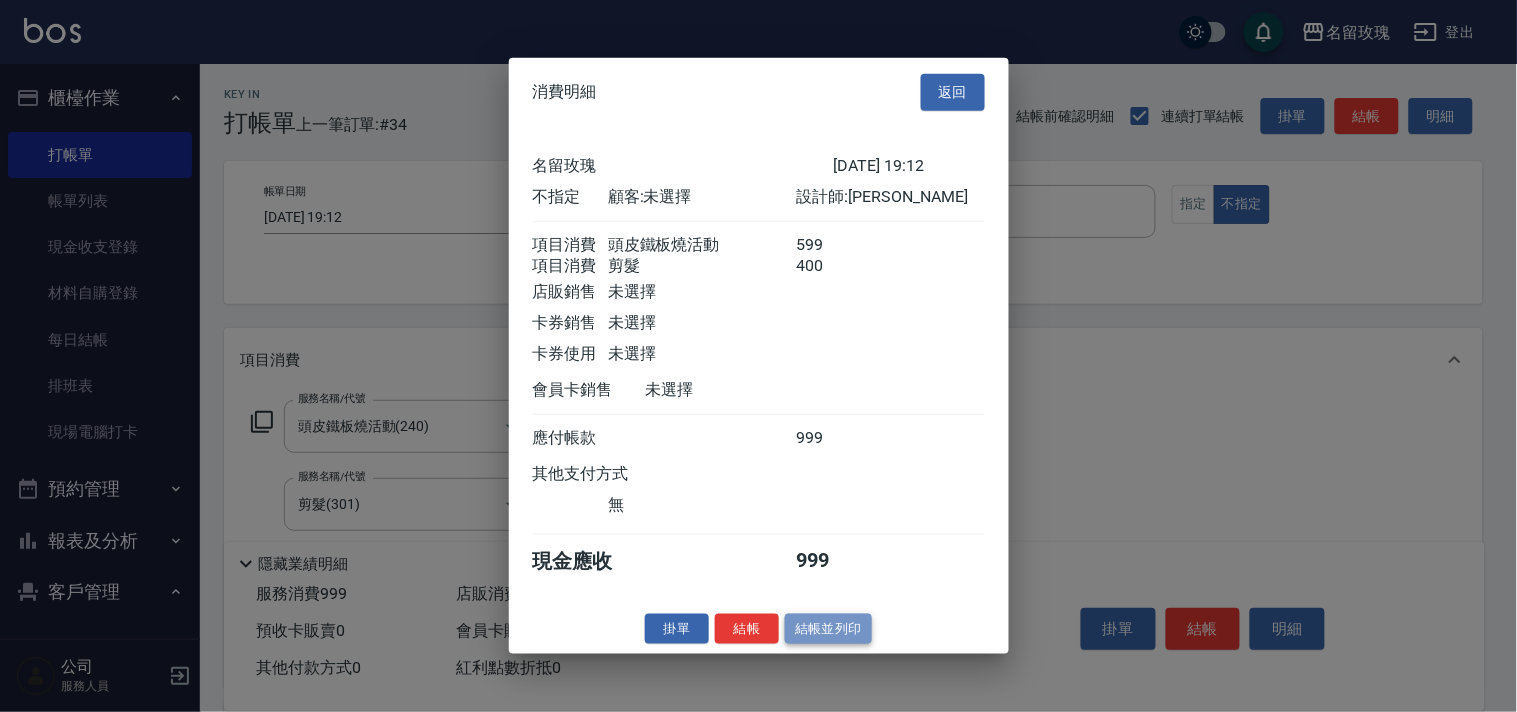 click on "結帳並列印" at bounding box center (828, 628) 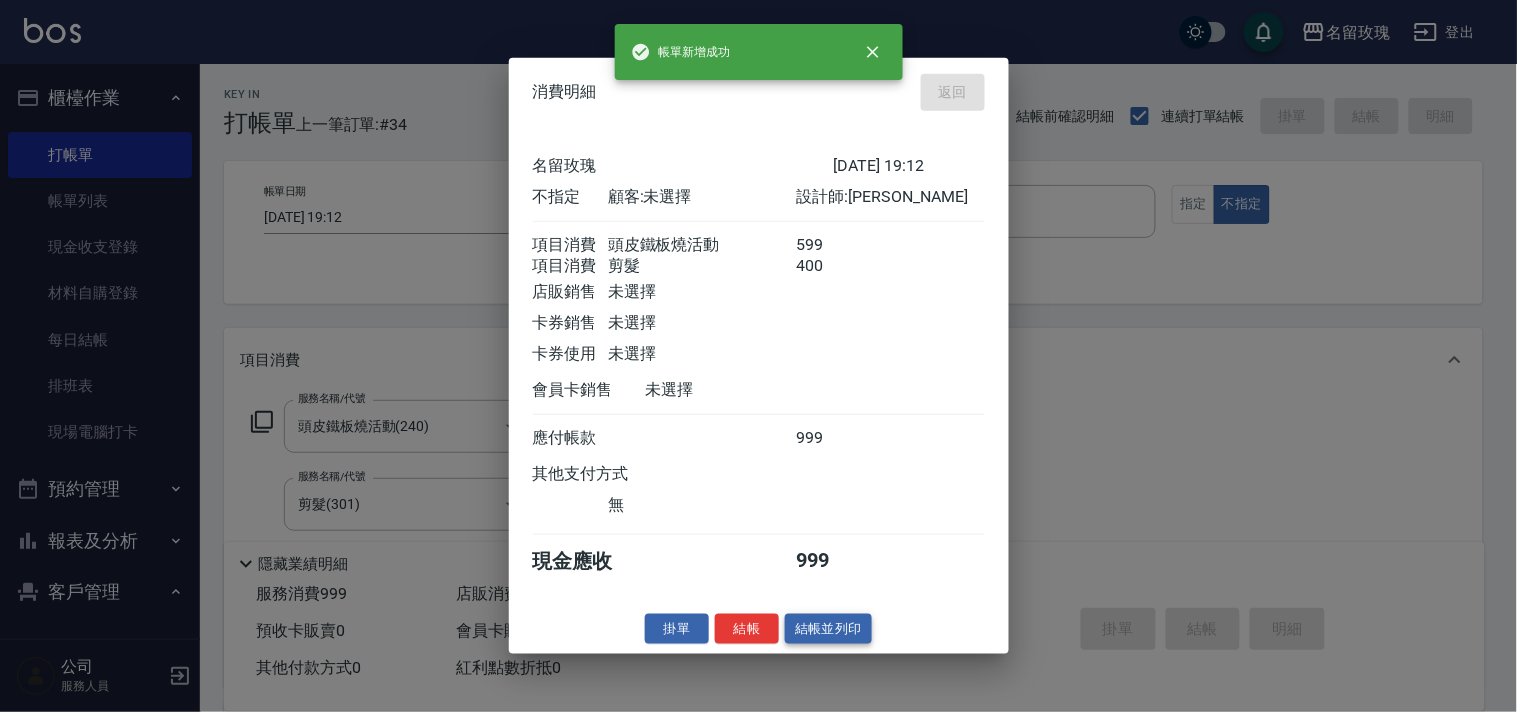type on "2025/07/15 19:13" 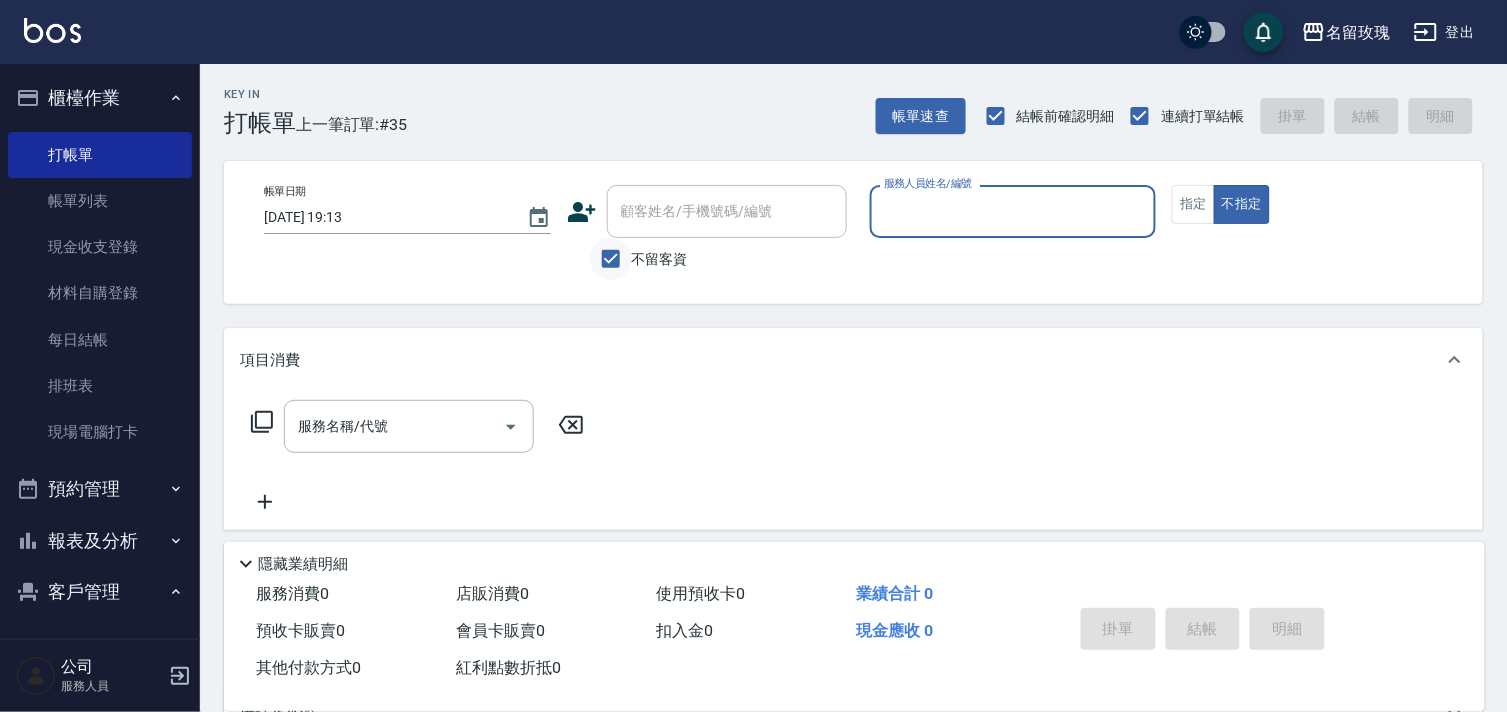 click on "不留客資" at bounding box center (611, 259) 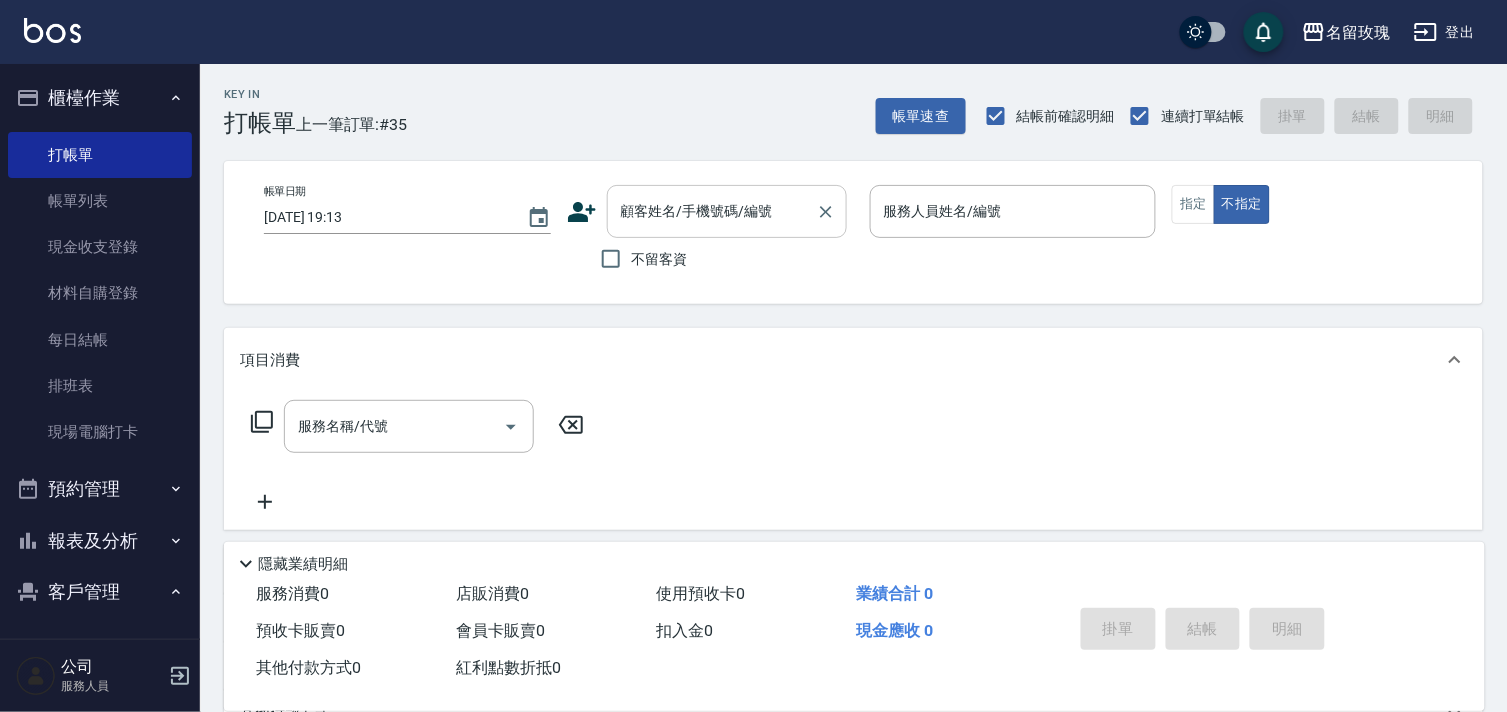 click on "顧客姓名/手機號碼/編號 顧客姓名/手機號碼/編號" at bounding box center (727, 211) 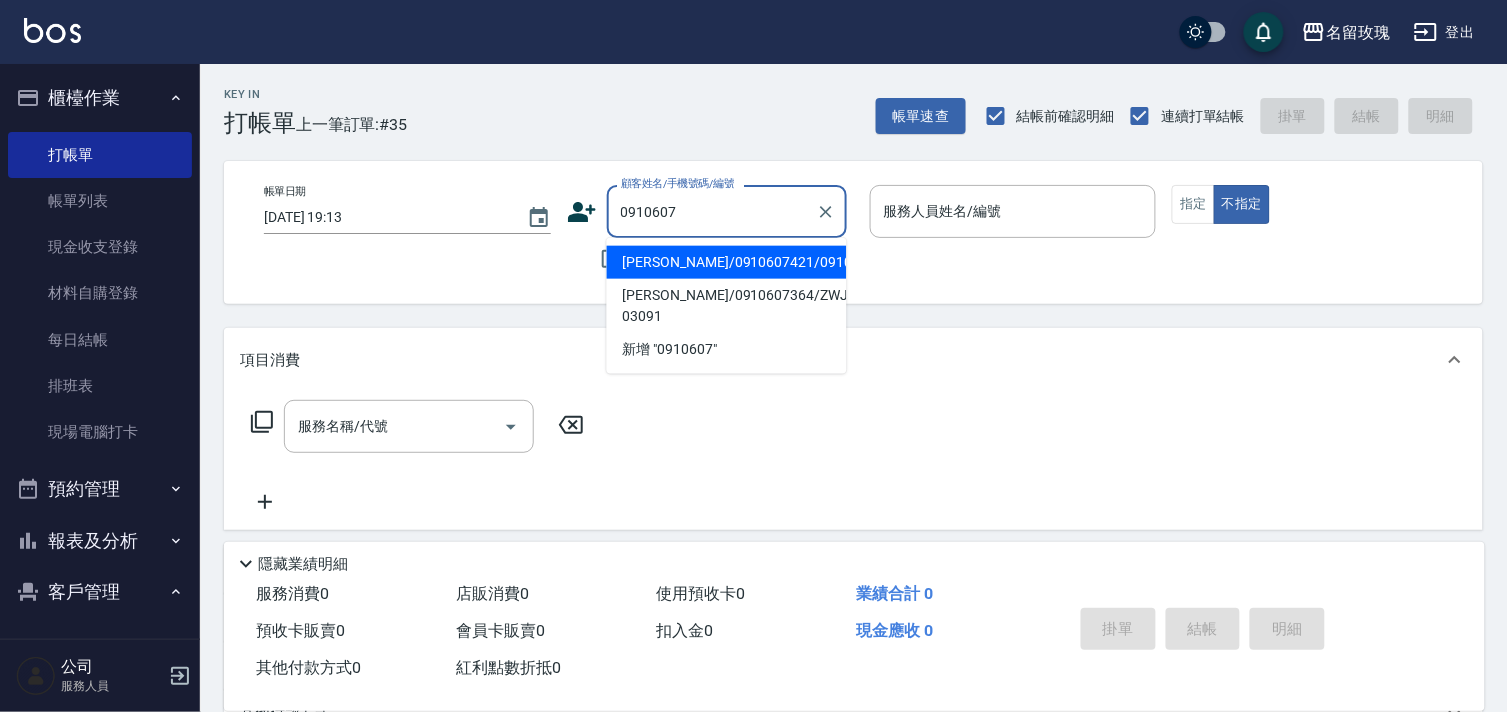 click on "蔡小姐/0910607421/0910607421" at bounding box center (727, 262) 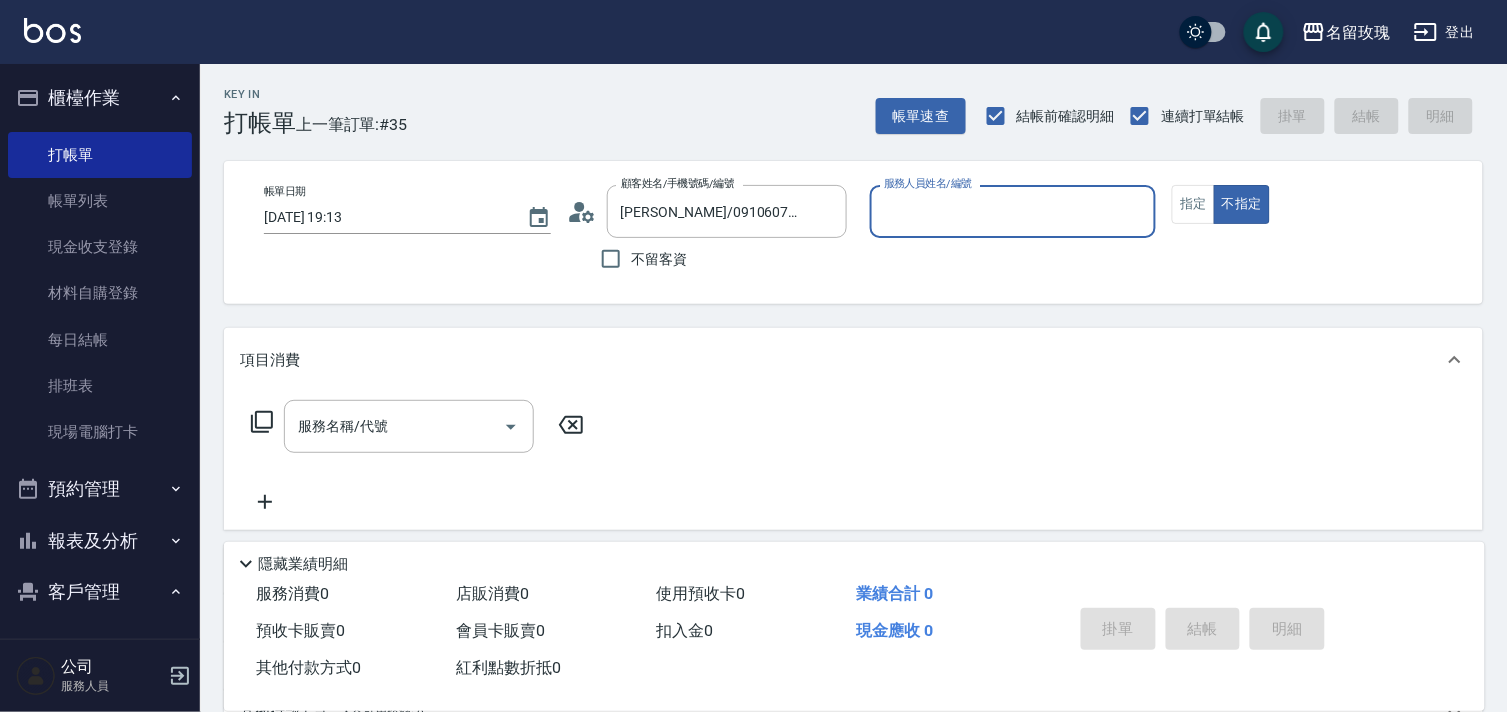 type on "JOYCE-1" 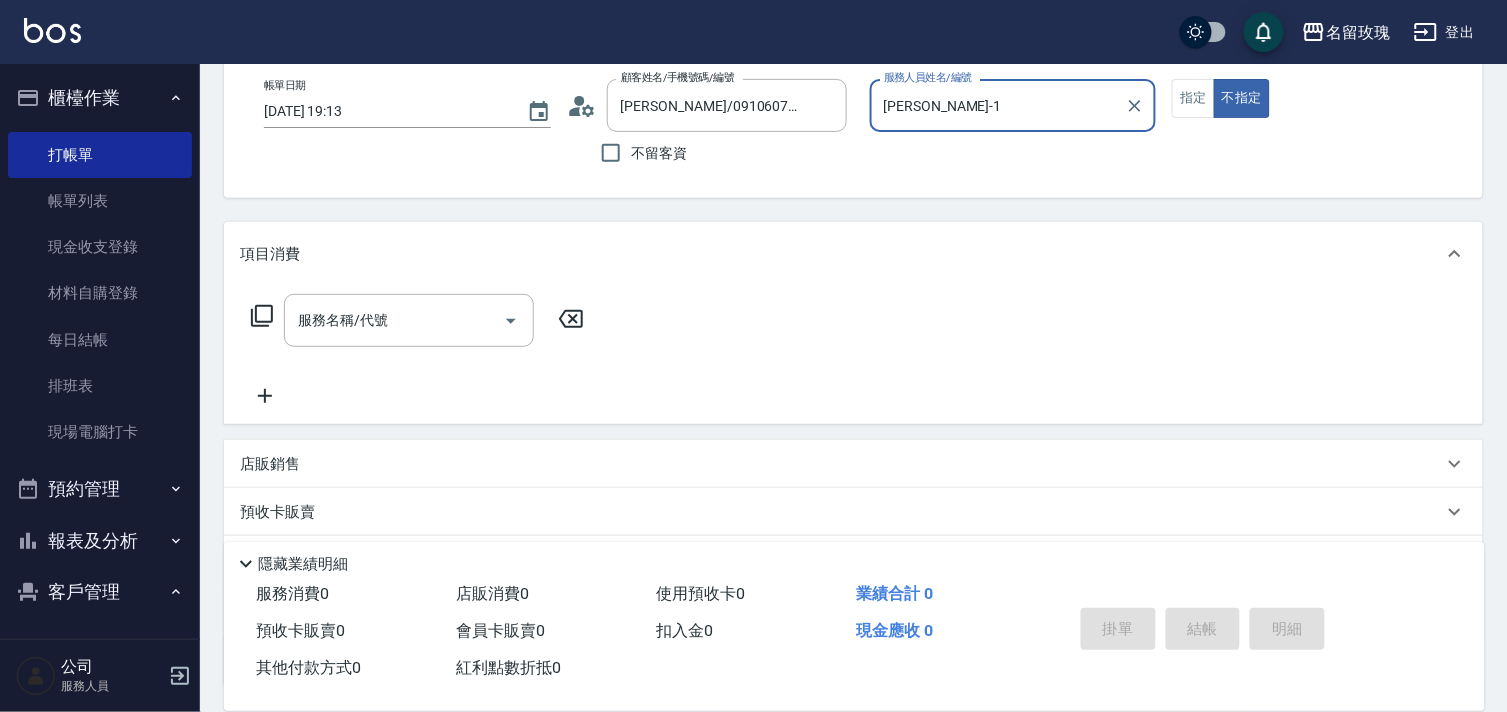 scroll, scrollTop: 268, scrollLeft: 0, axis: vertical 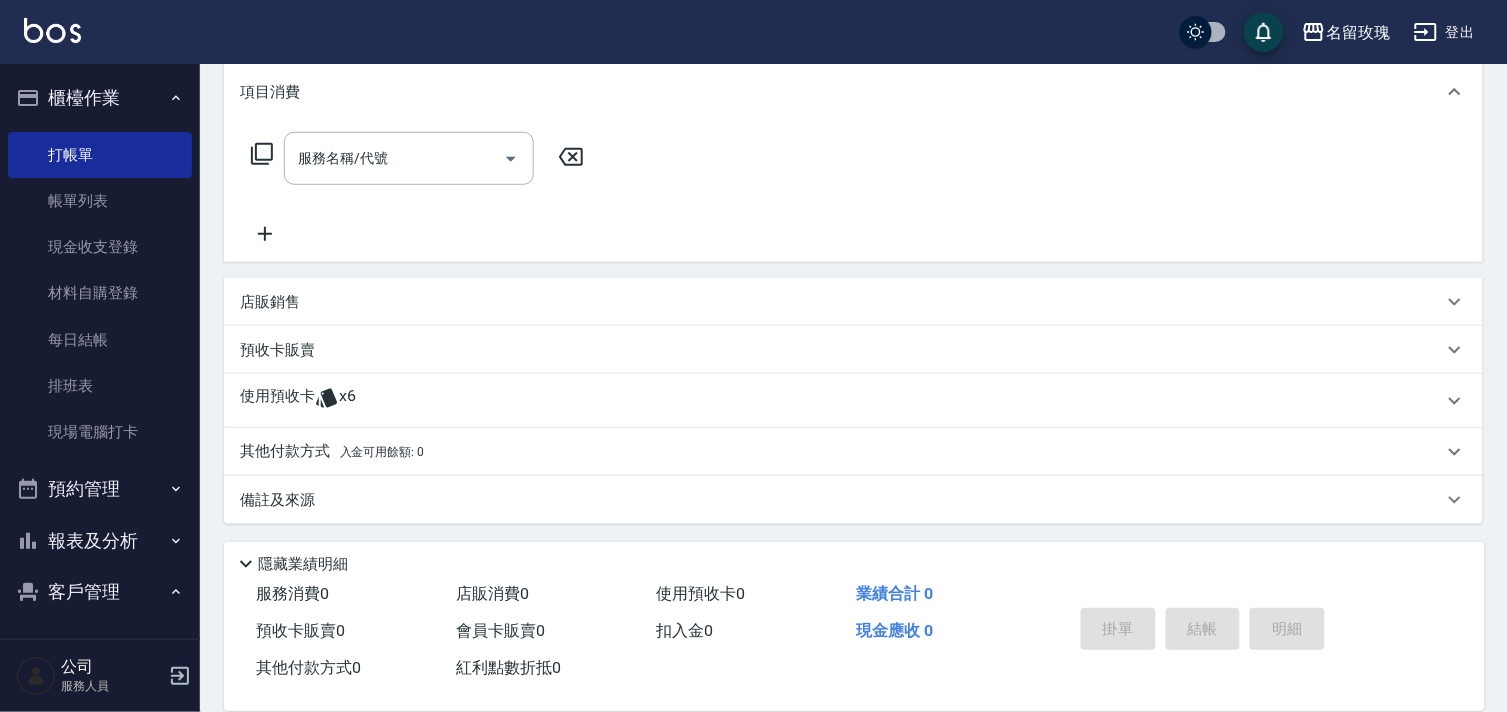 click on "預收卡販賣" at bounding box center [277, 350] 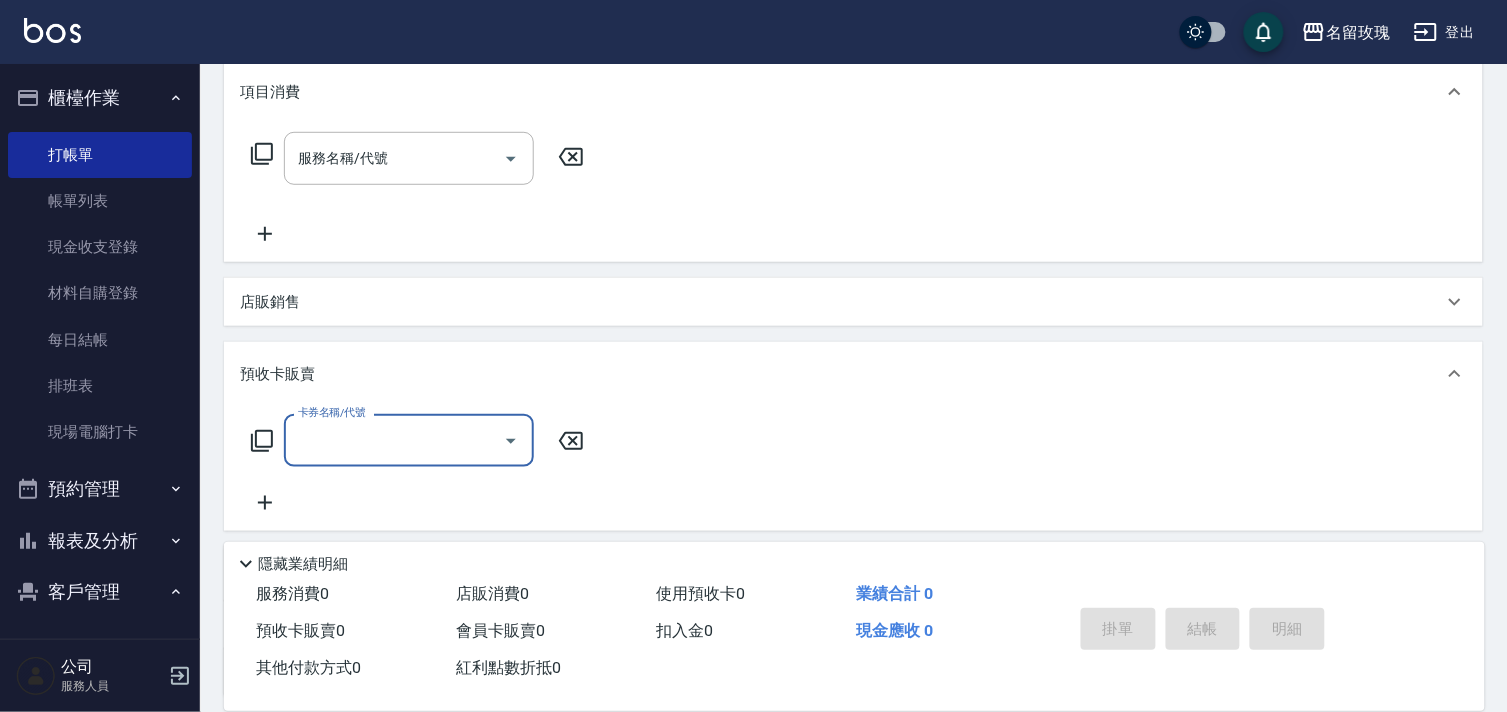 scroll, scrollTop: 275, scrollLeft: 0, axis: vertical 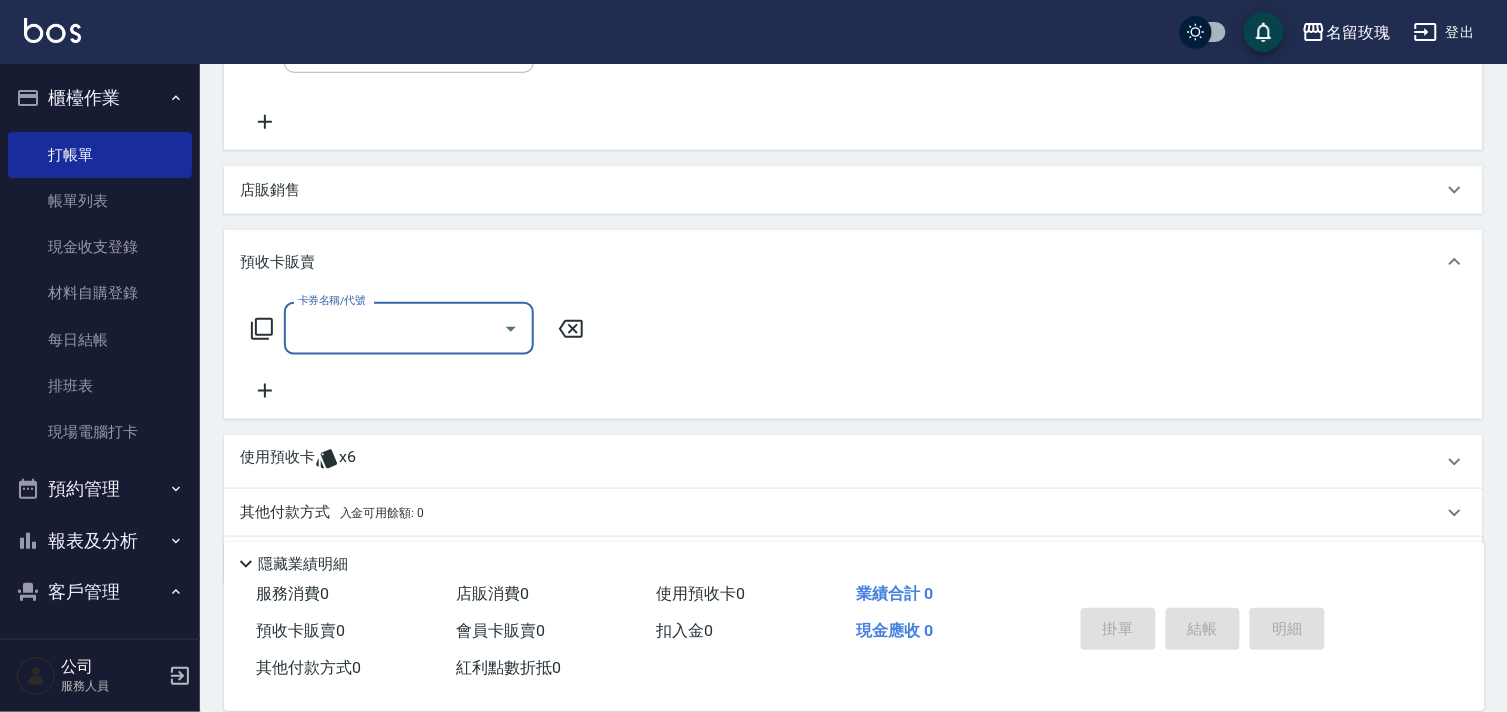 click 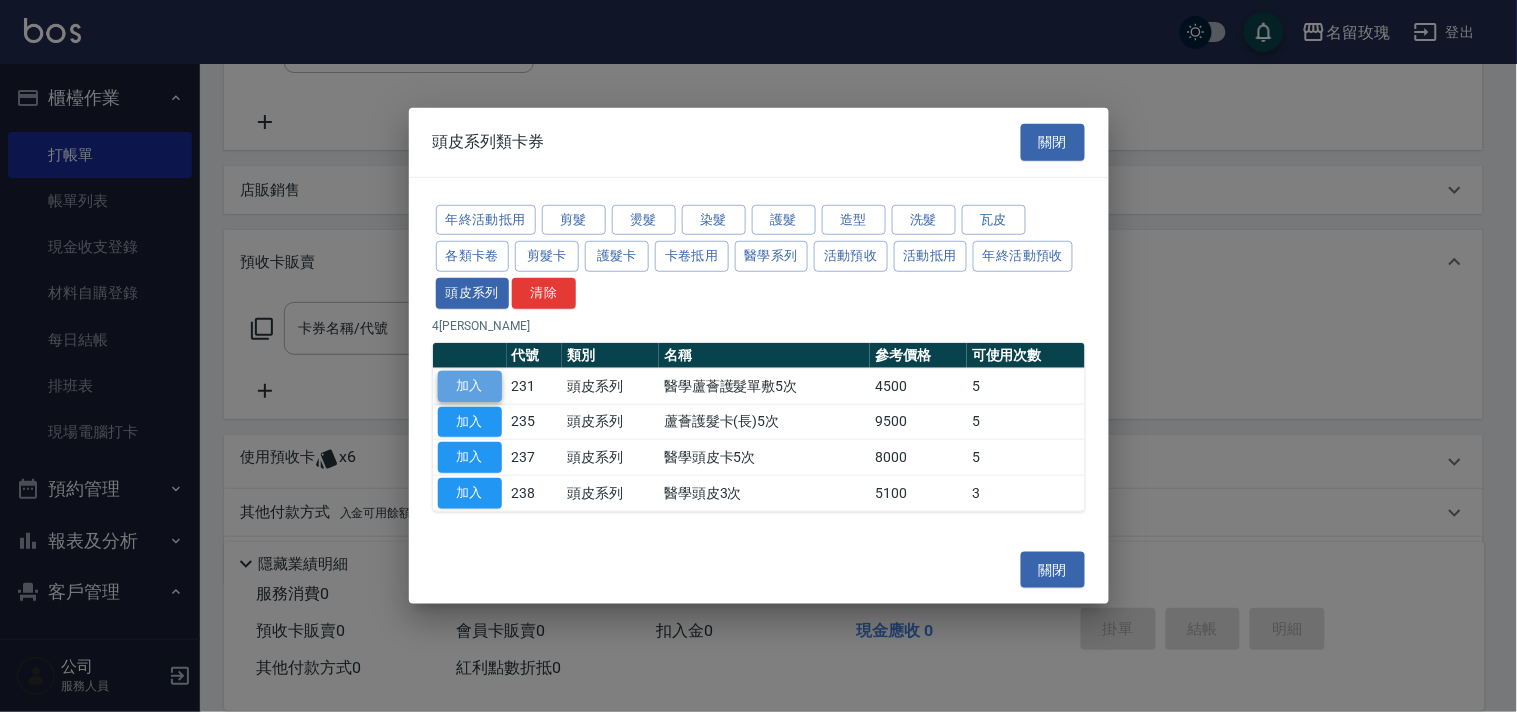 click on "加入" at bounding box center (470, 386) 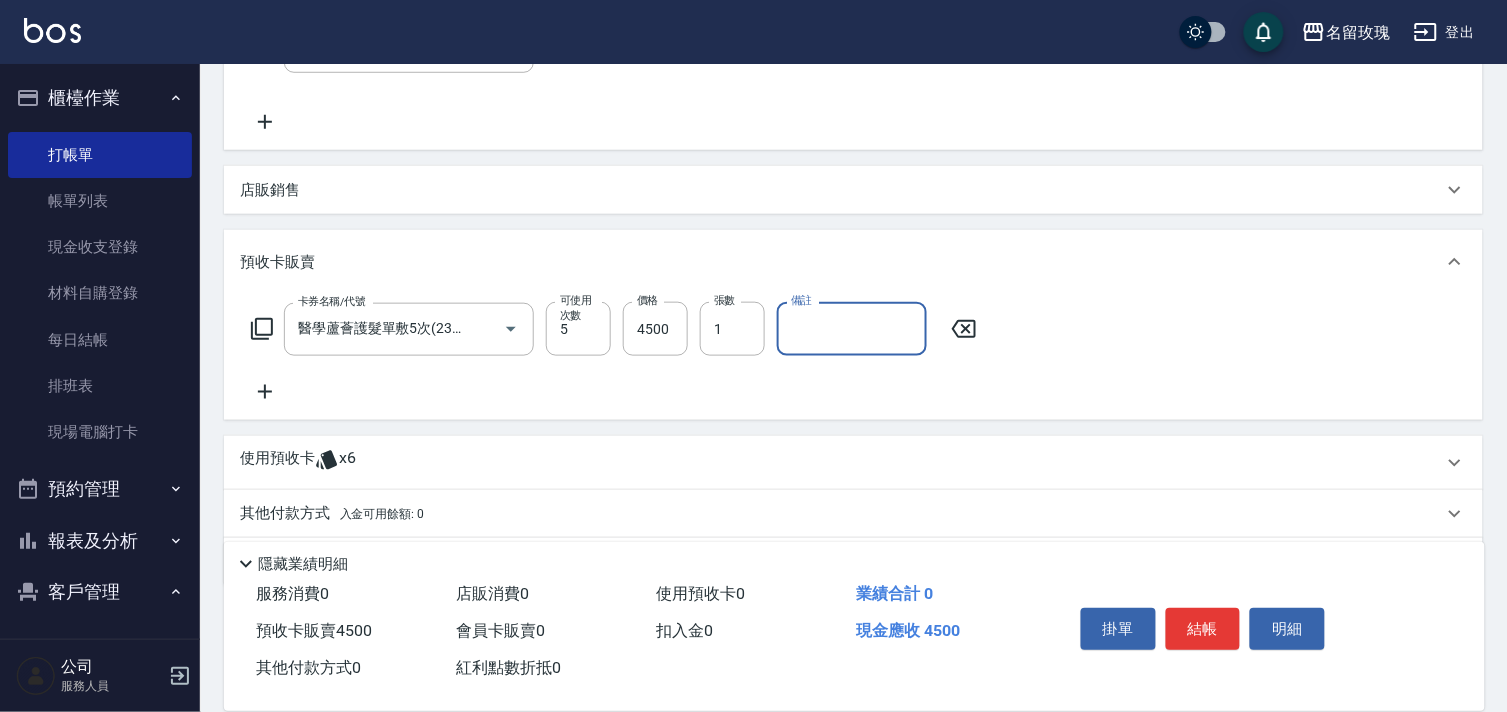 click on "備註" at bounding box center (852, 329) 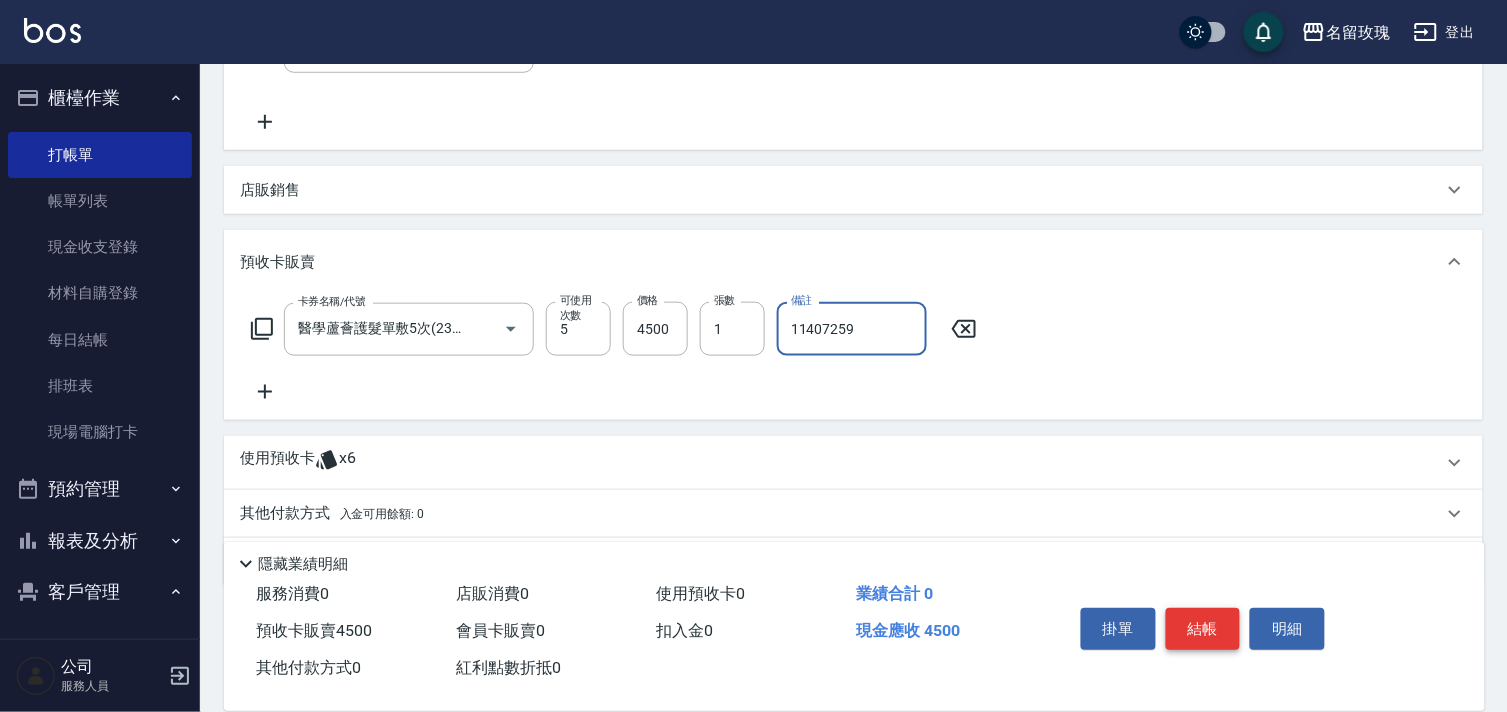 type on "11407259" 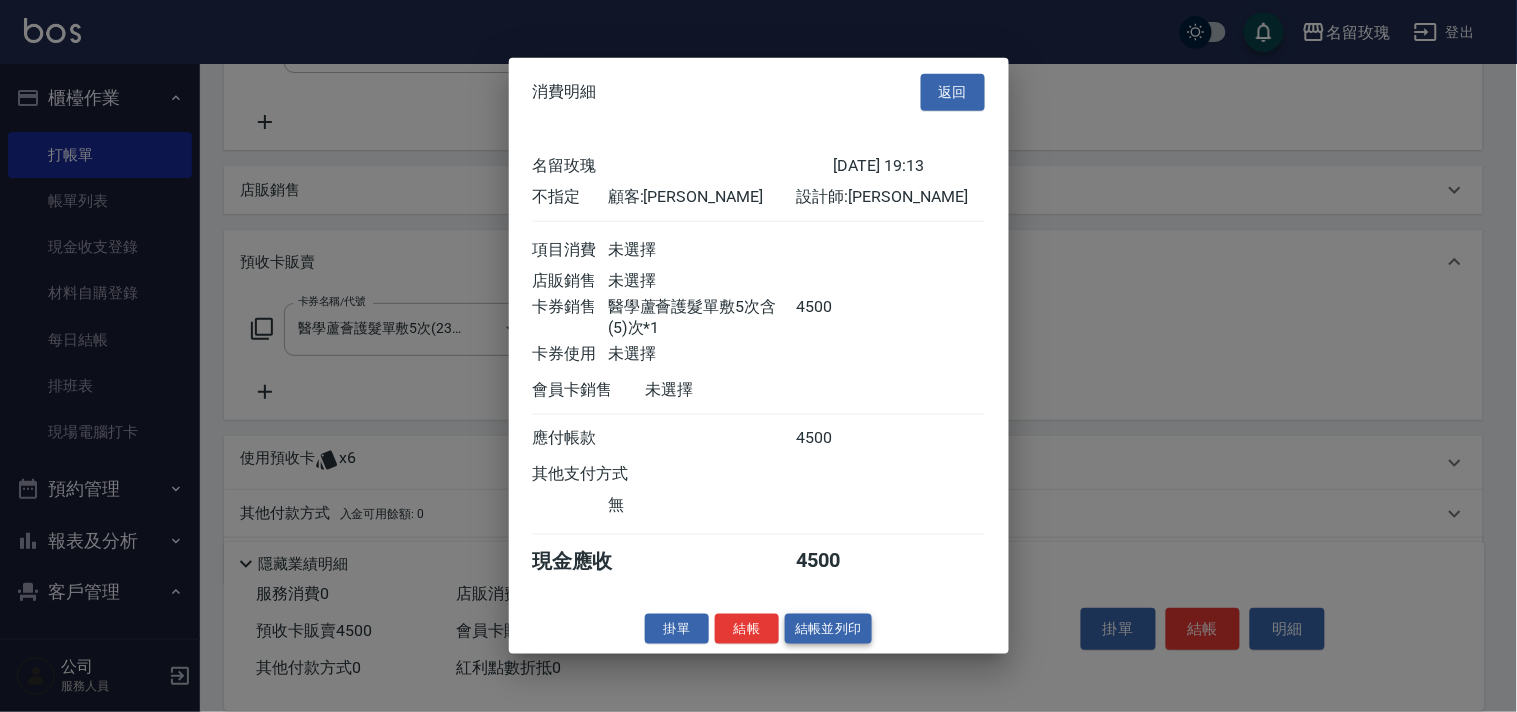 click on "結帳並列印" at bounding box center [828, 628] 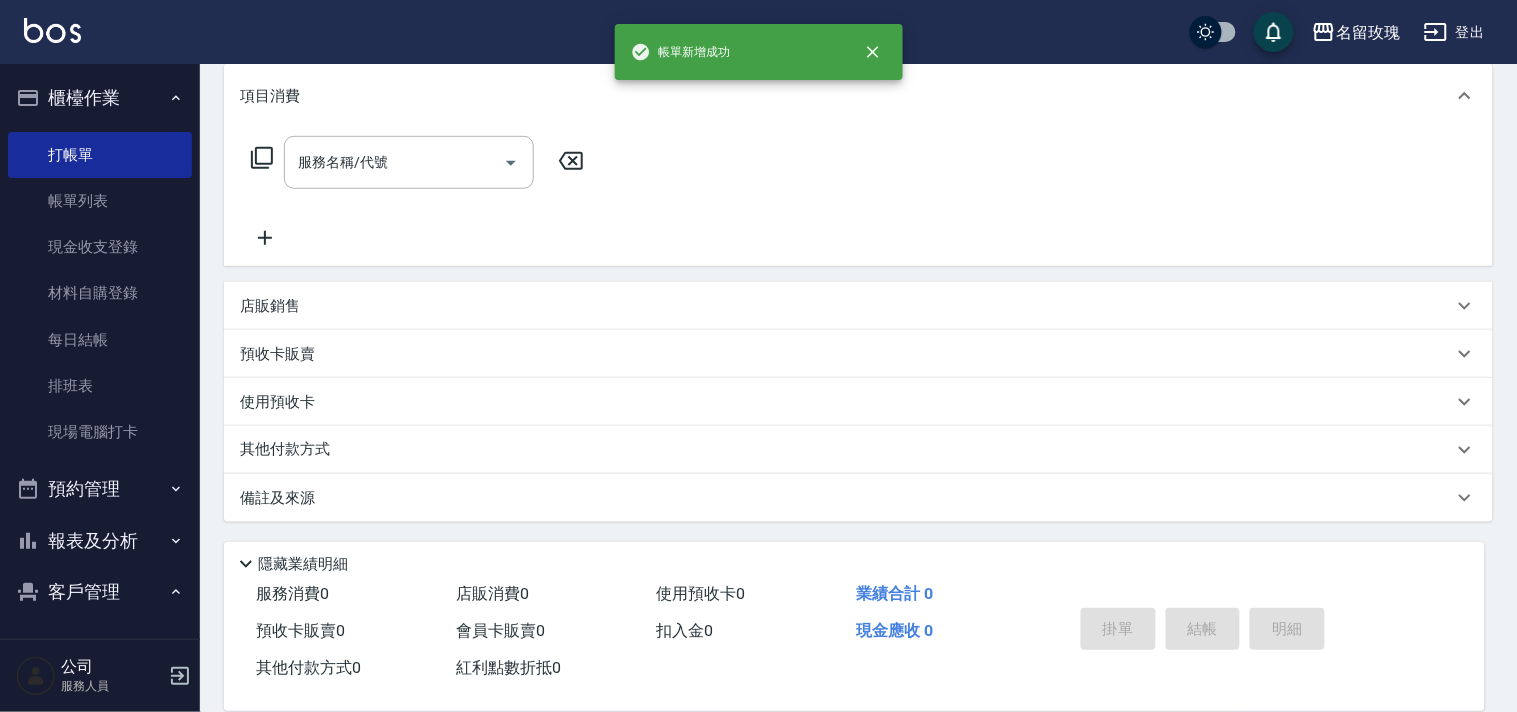 type on "2025/07/15 19:20" 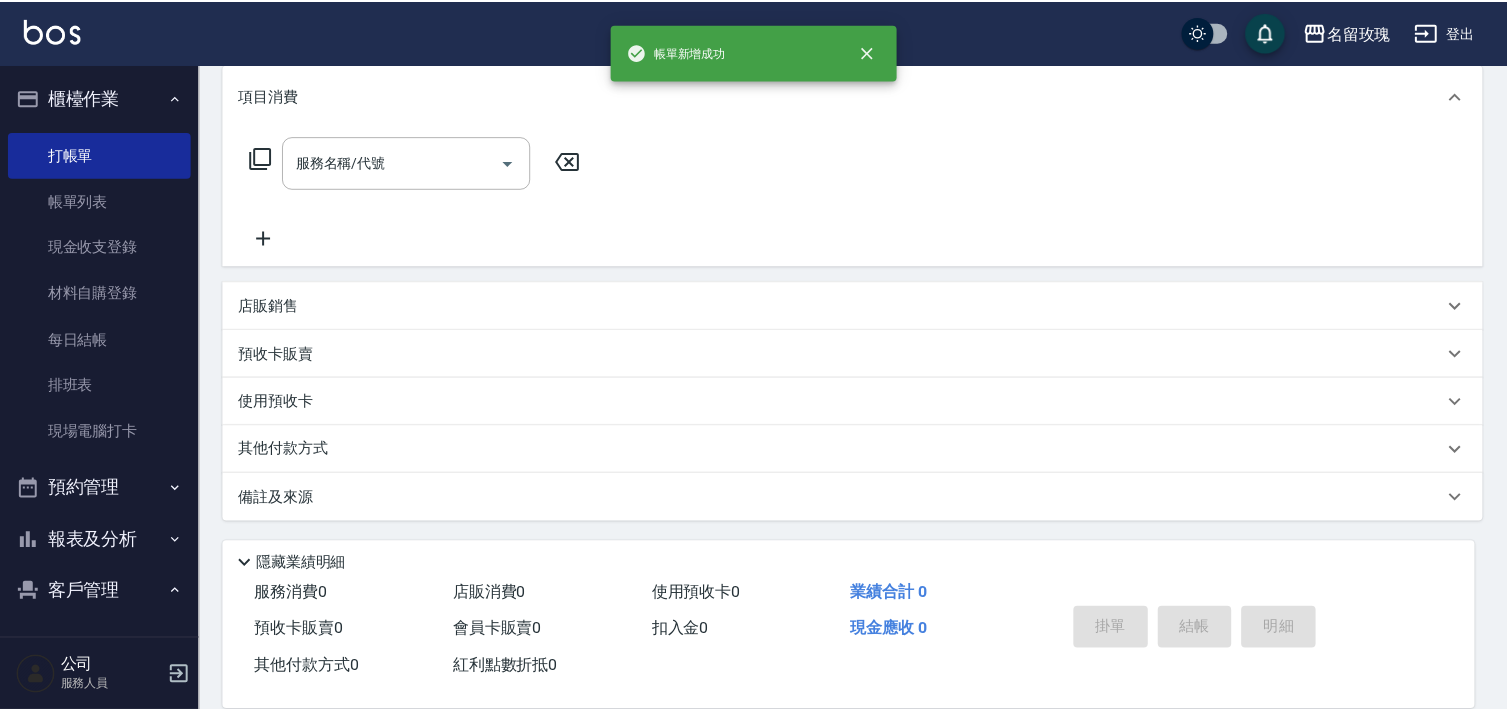 scroll, scrollTop: 0, scrollLeft: 0, axis: both 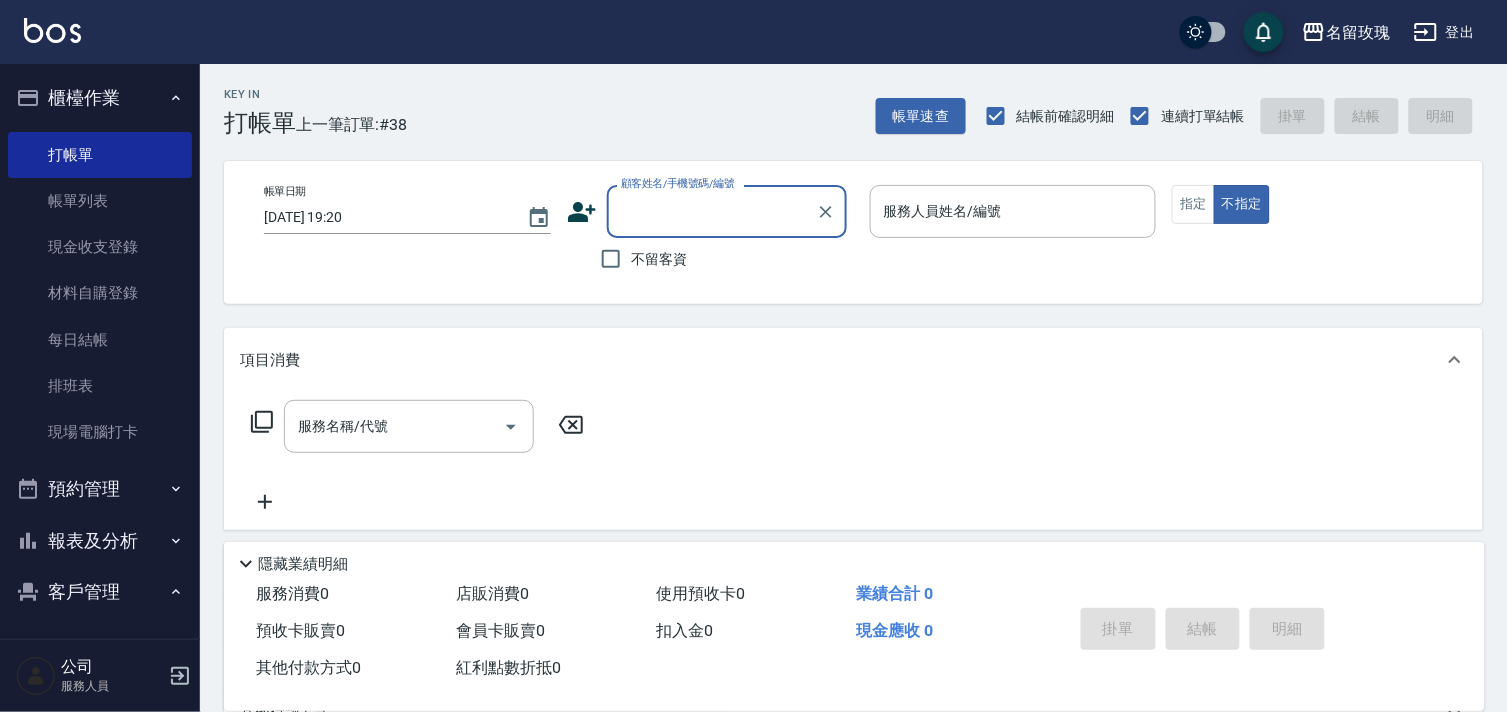 click on "客戶管理" at bounding box center (100, 592) 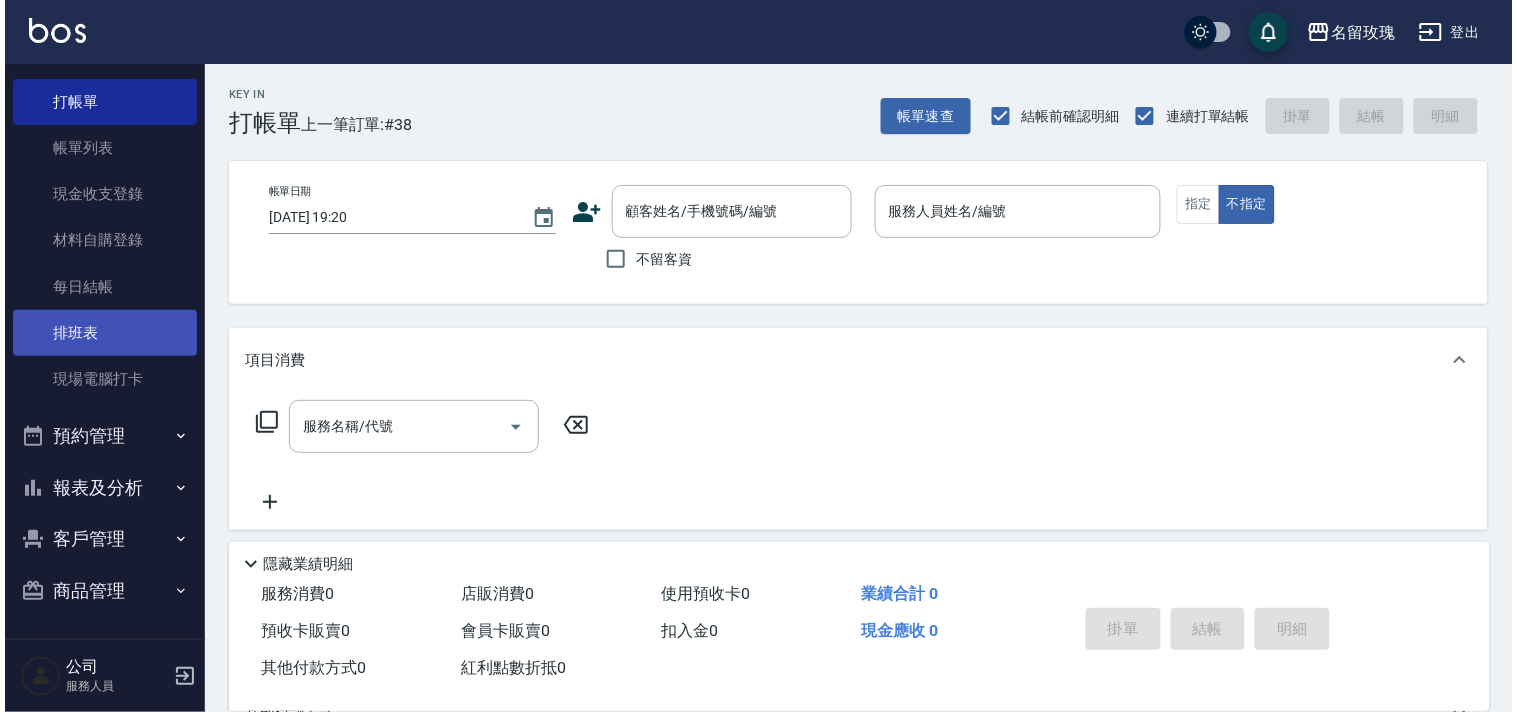 scroll, scrollTop: 0, scrollLeft: 0, axis: both 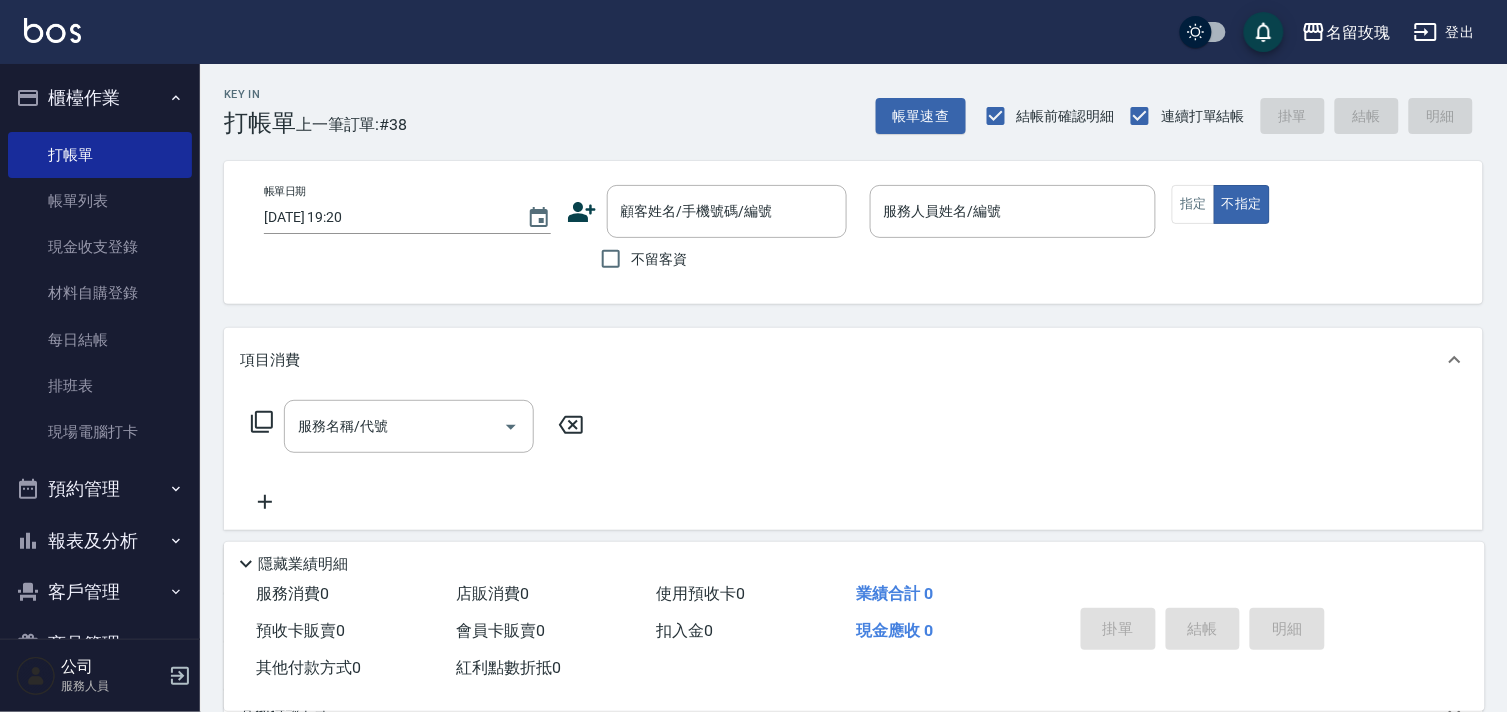 click on "不留客資" at bounding box center [639, 259] 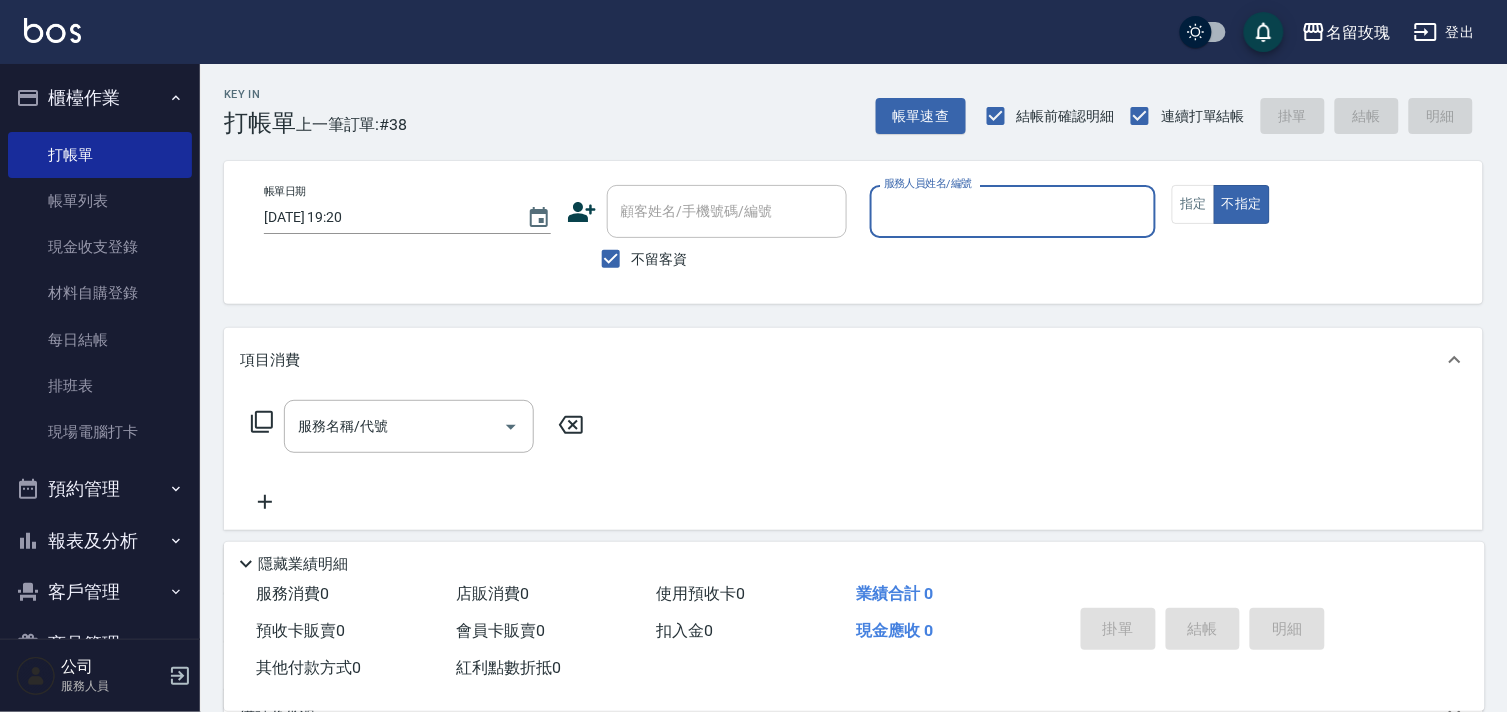 click on "服務人員姓名/編號" at bounding box center (1013, 211) 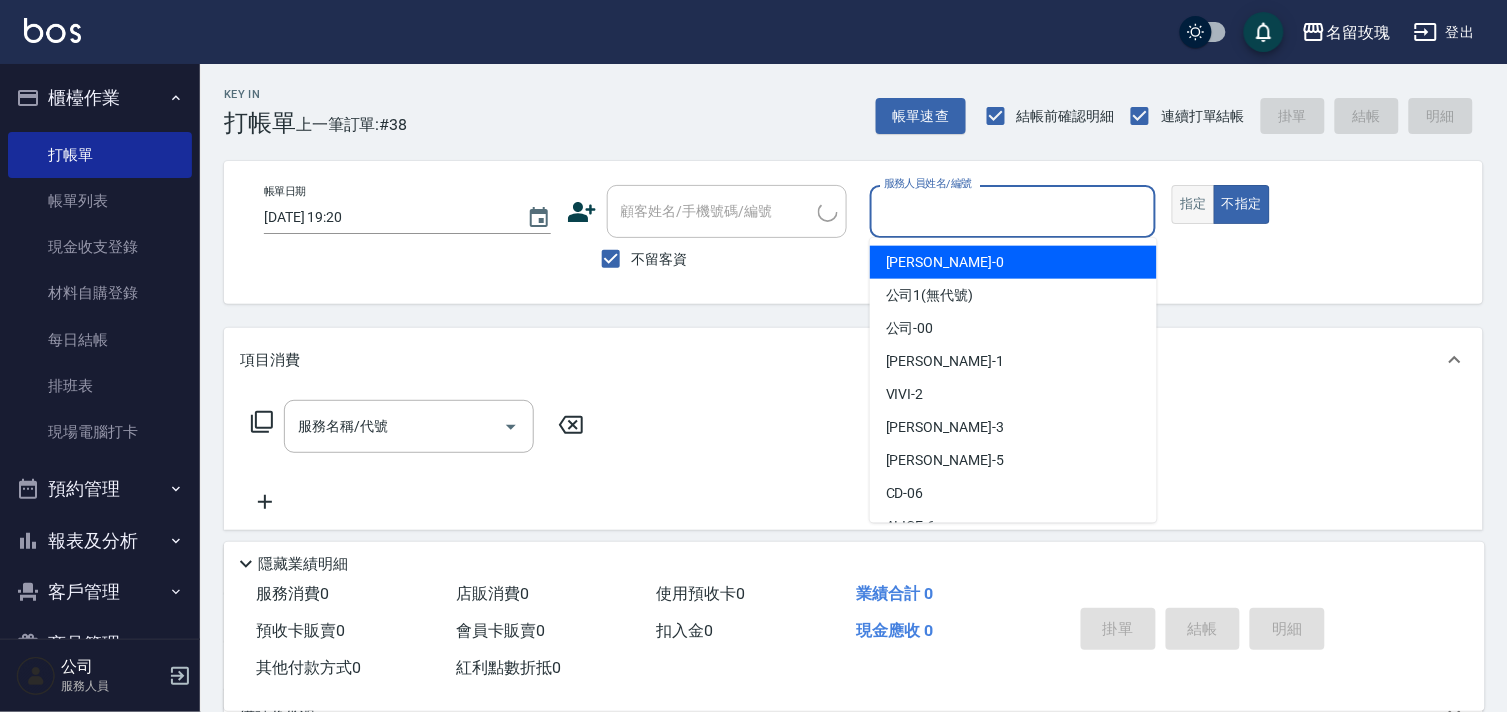 drag, startPoint x: 1197, startPoint y: 183, endPoint x: 1190, endPoint y: 194, distance: 13.038404 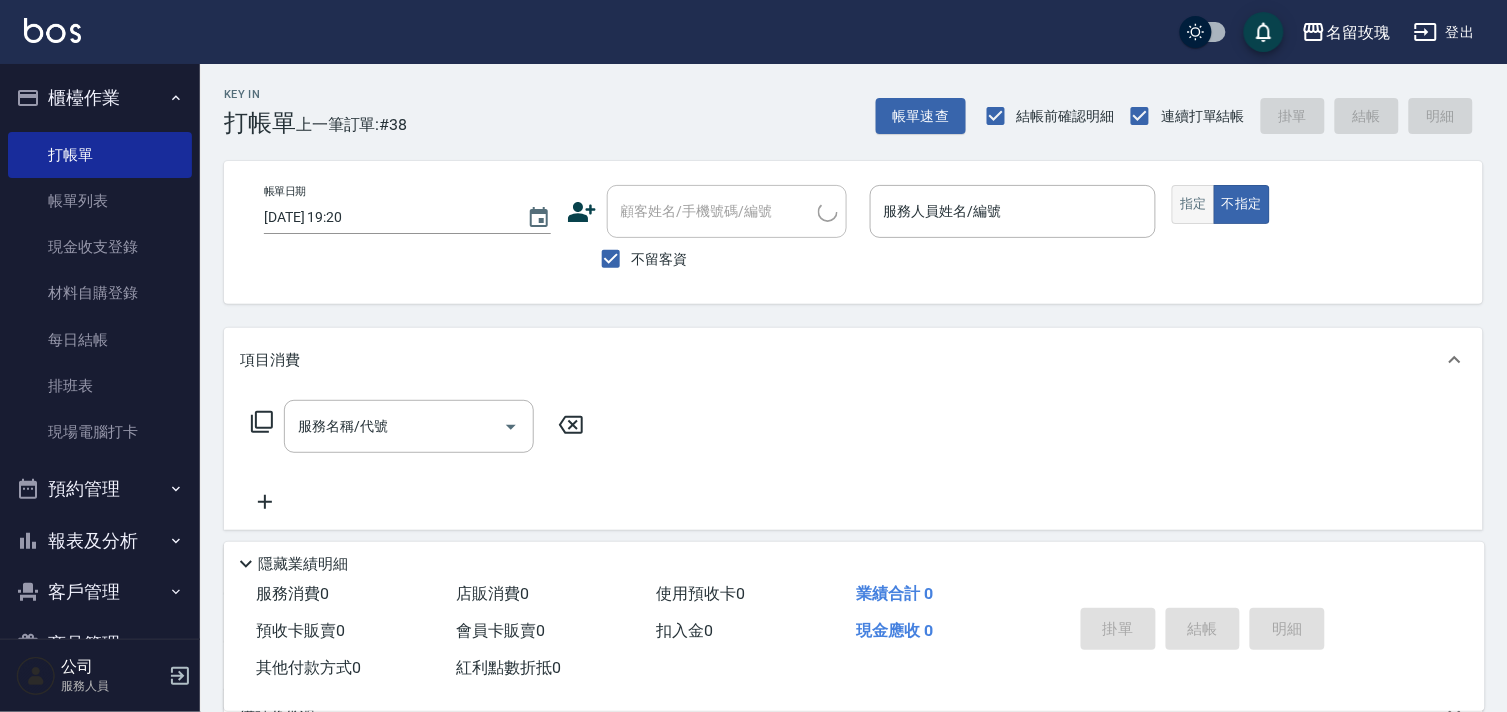 click on "指定" at bounding box center (1193, 204) 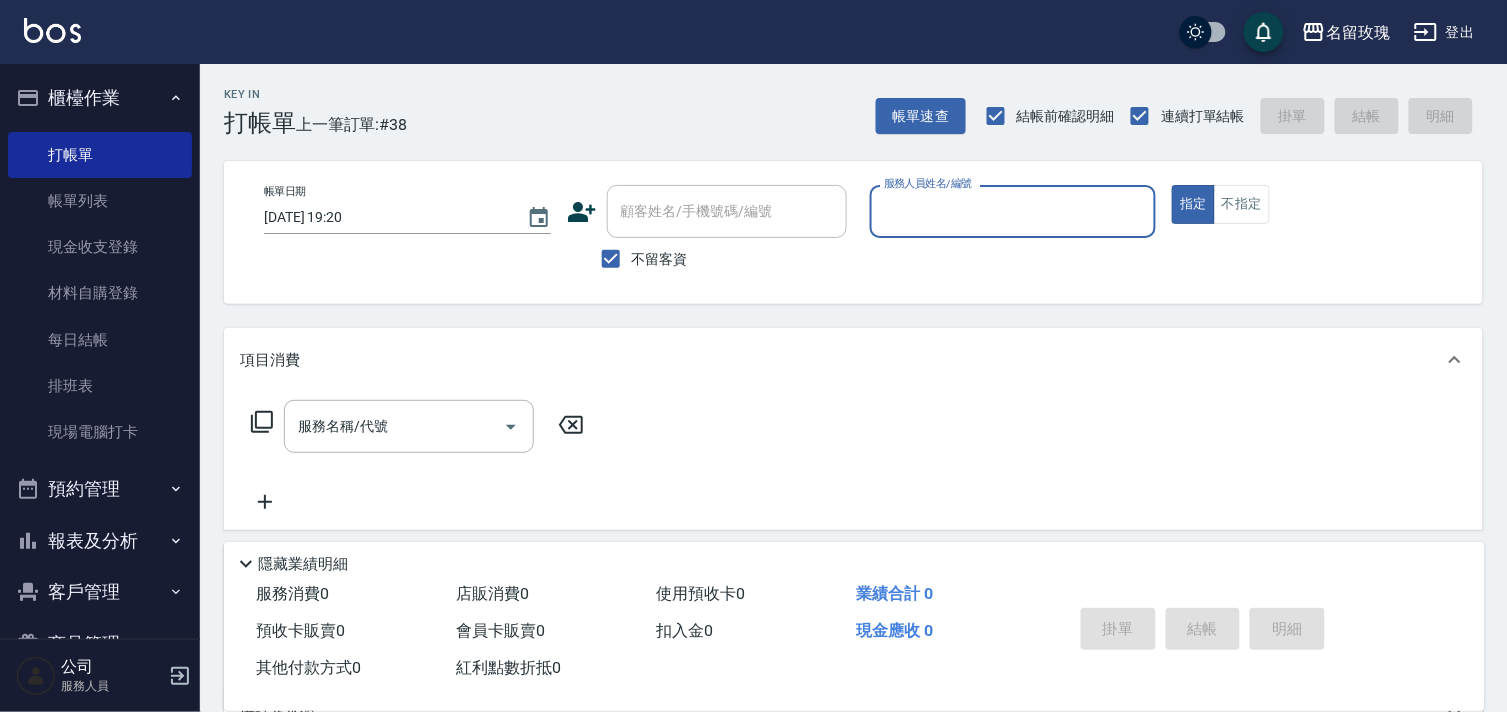 drag, startPoint x: 932, startPoint y: 281, endPoint x: 935, endPoint y: 271, distance: 10.440307 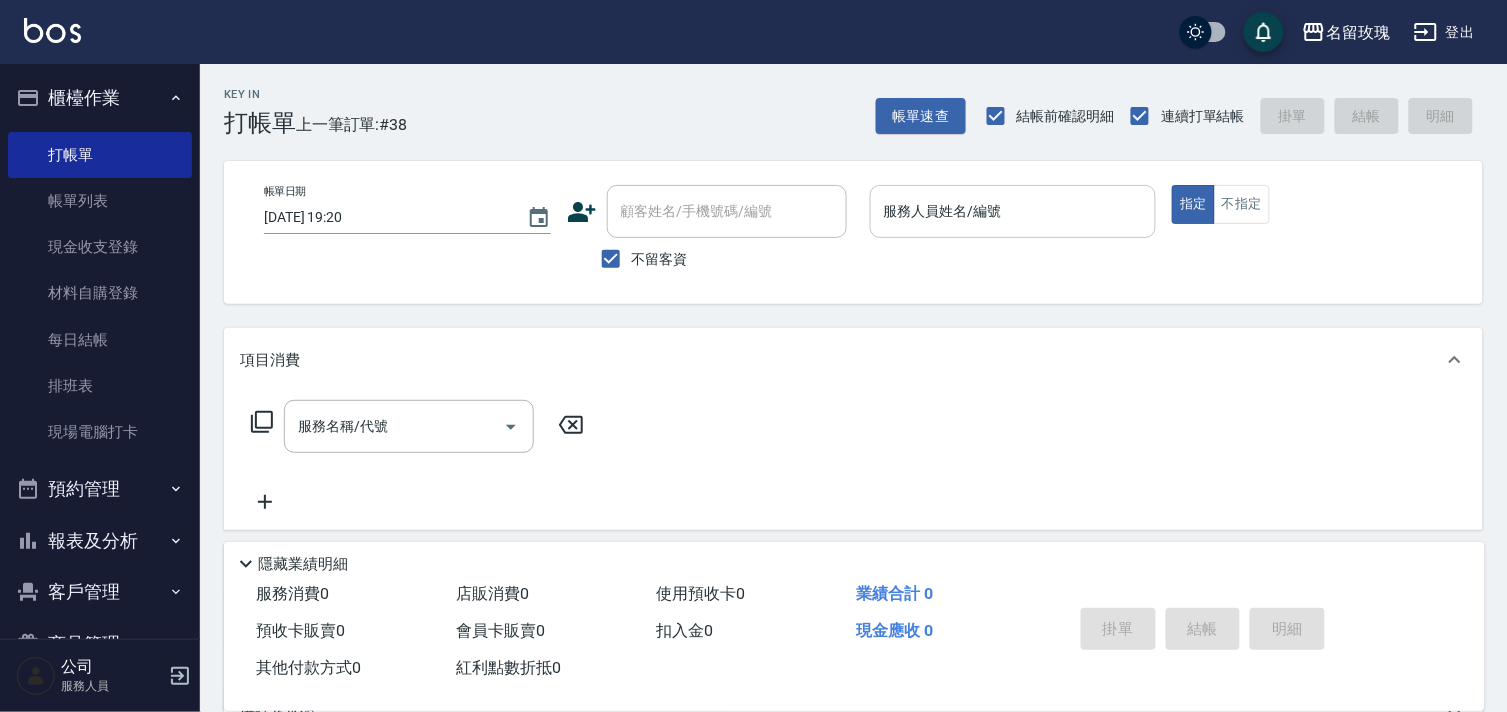 click on "服務人員姓名/編號" at bounding box center (1013, 211) 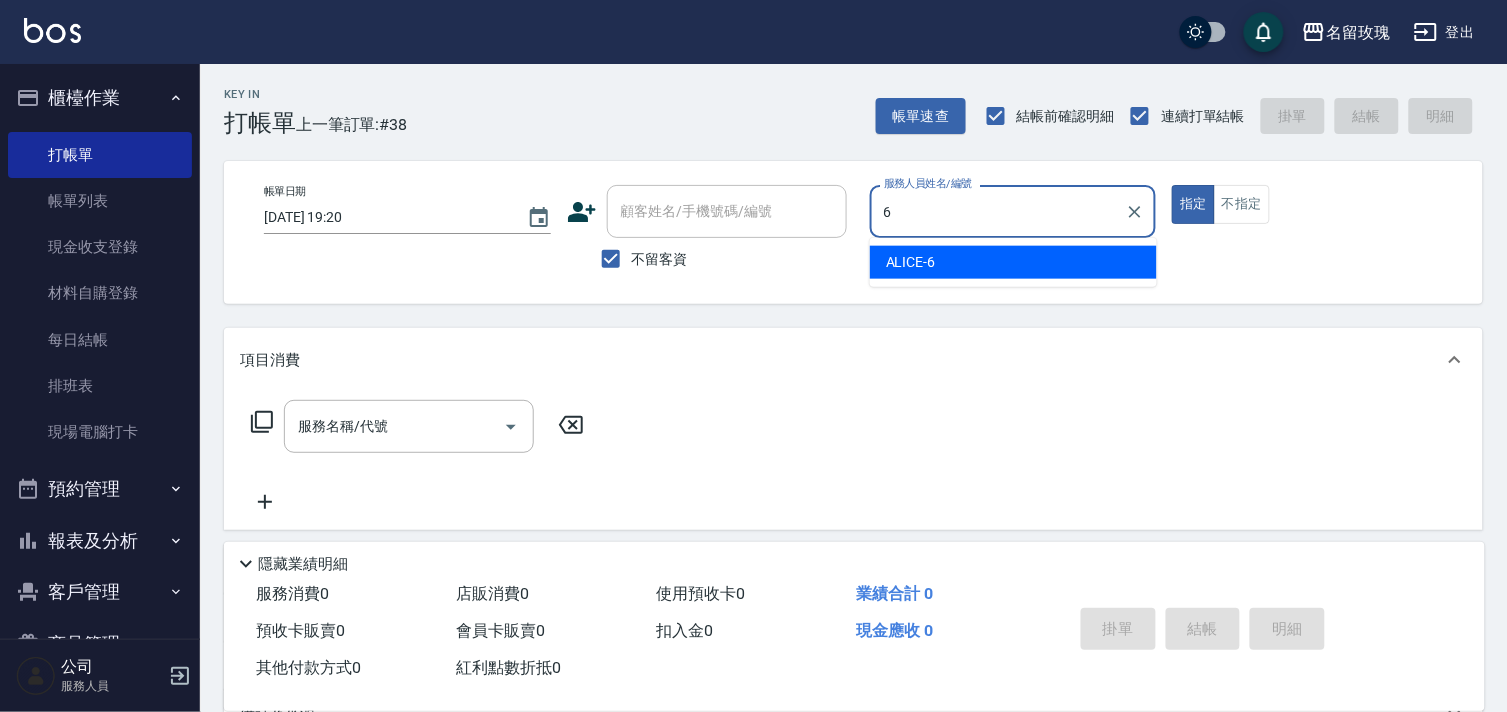 type on "ALICE-6" 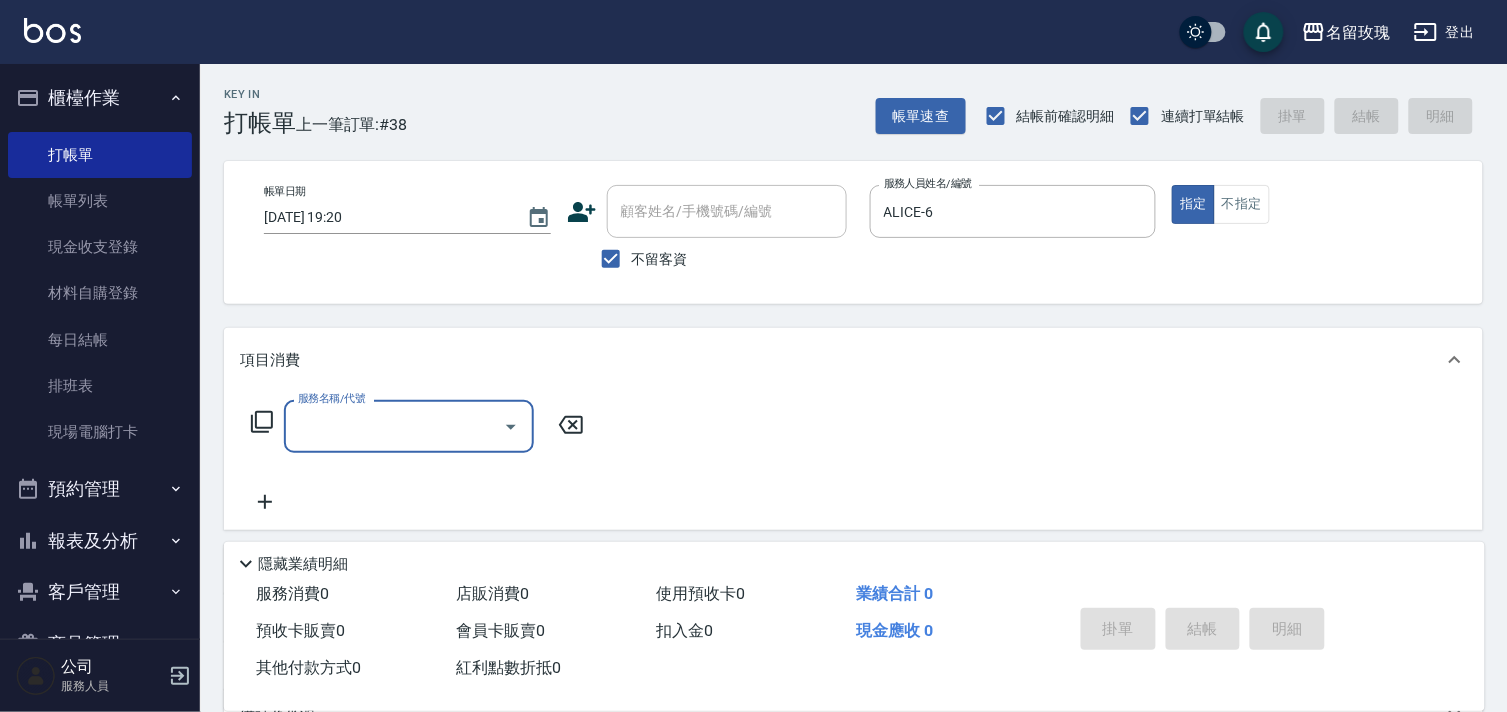 click 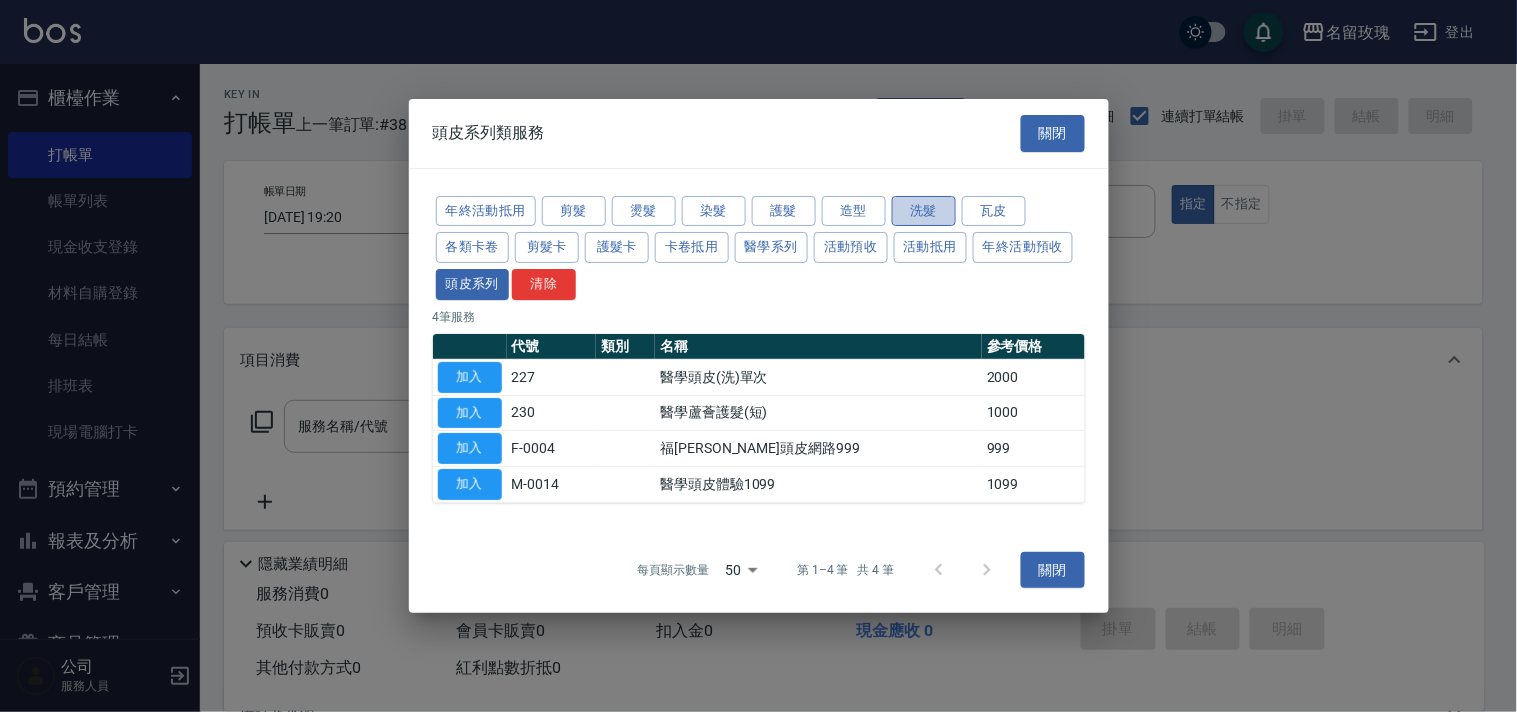 click on "洗髮" at bounding box center [924, 211] 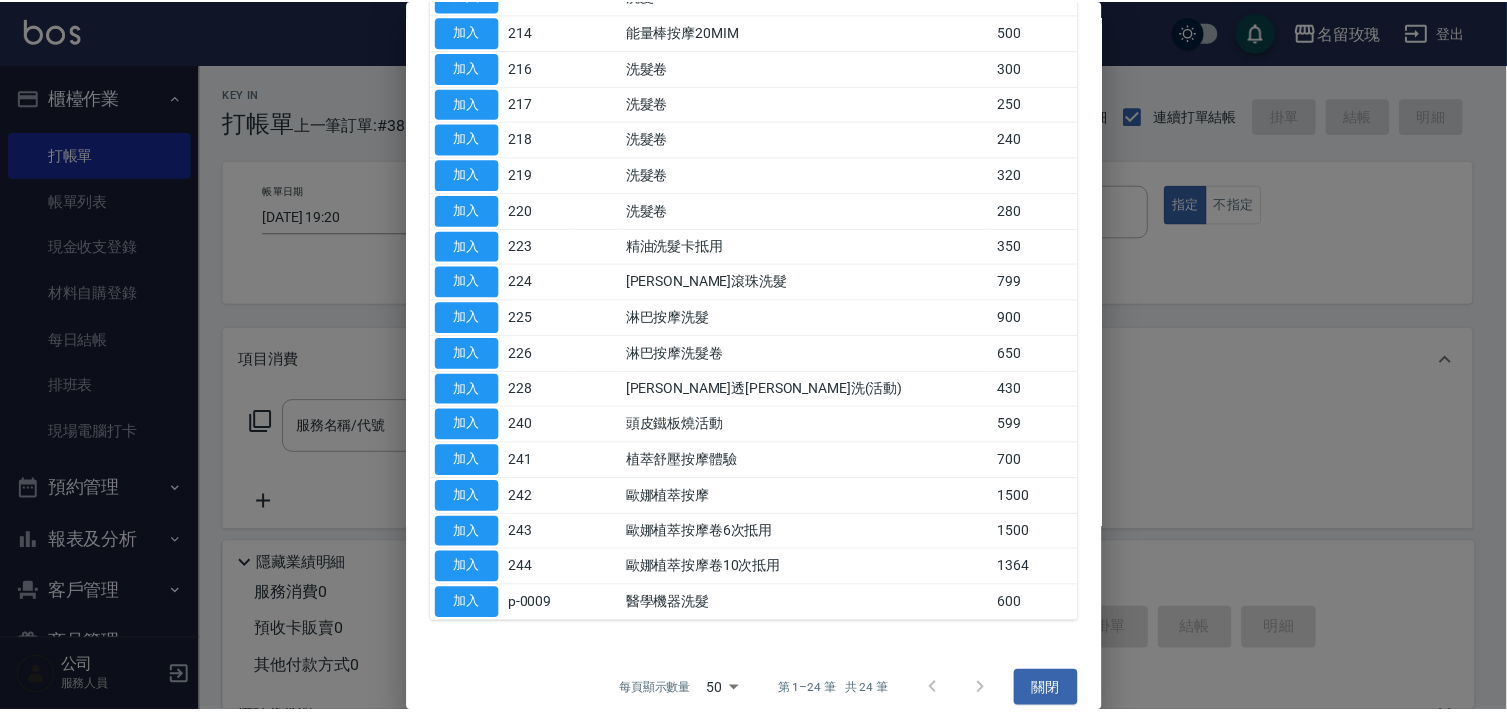 scroll, scrollTop: 518, scrollLeft: 0, axis: vertical 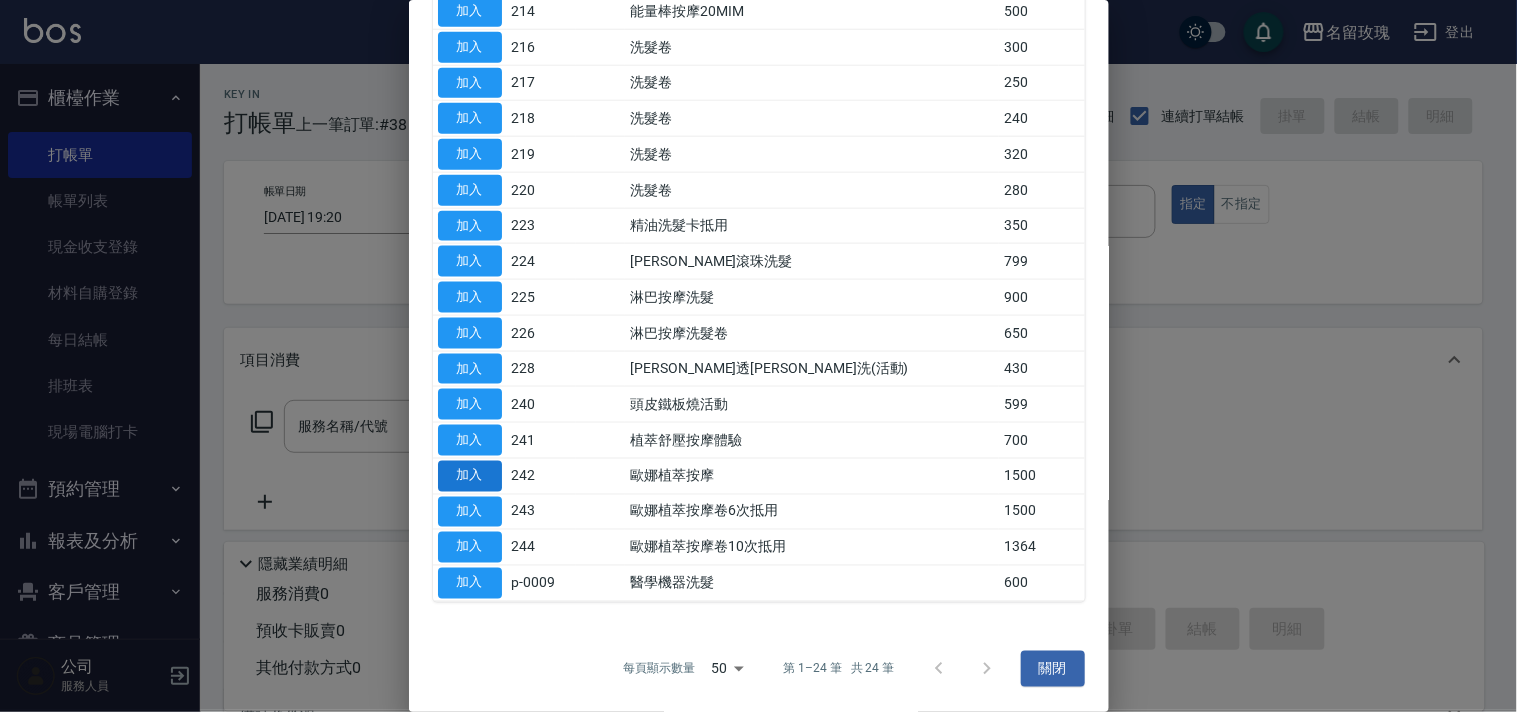 click on "加入" at bounding box center (470, 476) 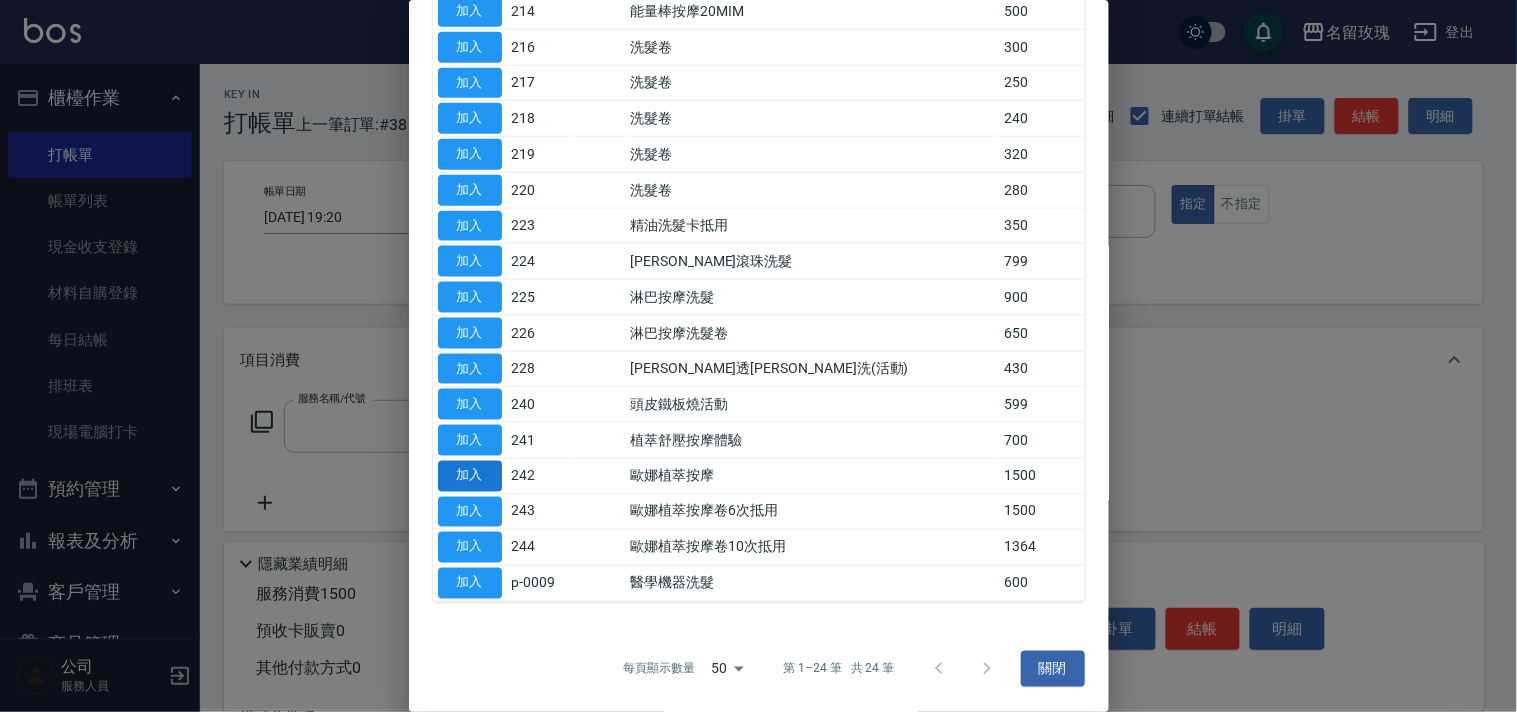 type on "歐娜植萃按摩(242)" 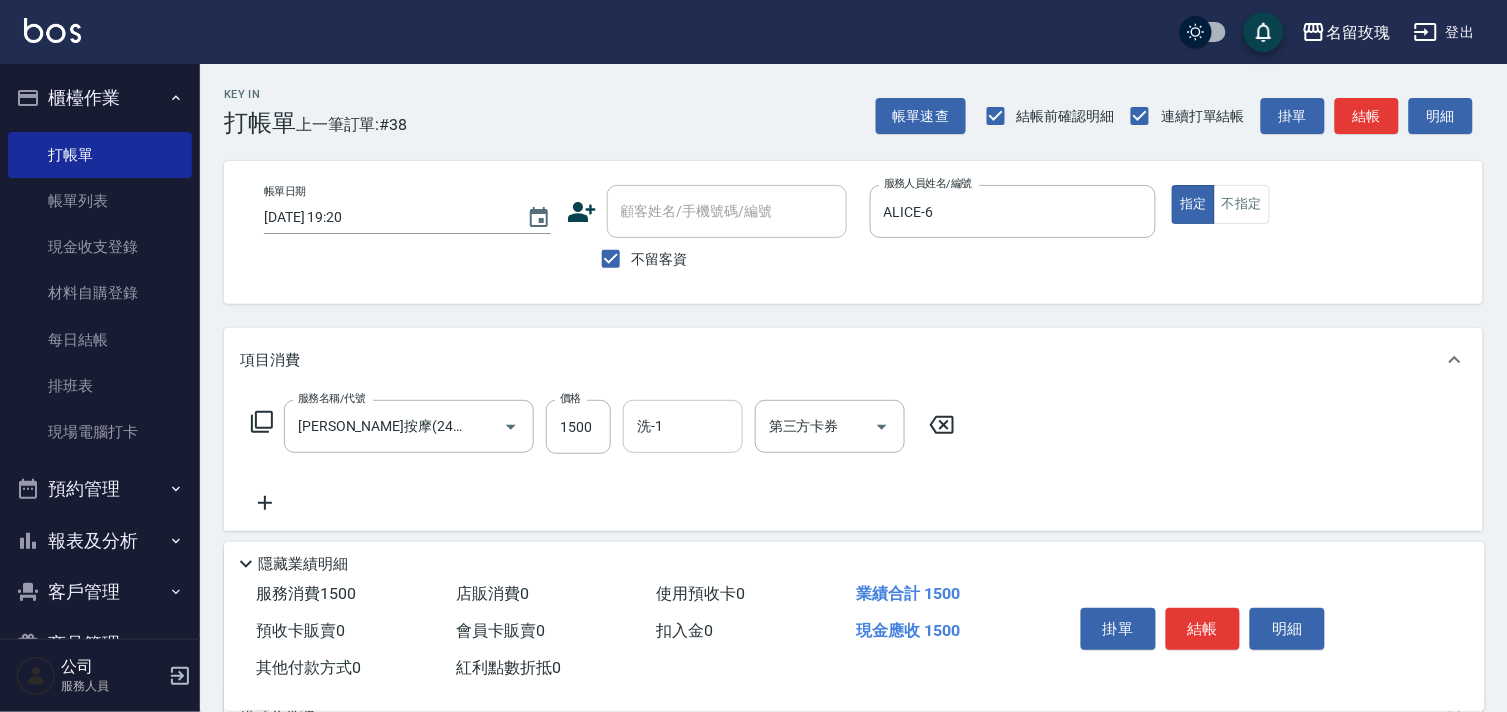click on "洗-1" at bounding box center [683, 426] 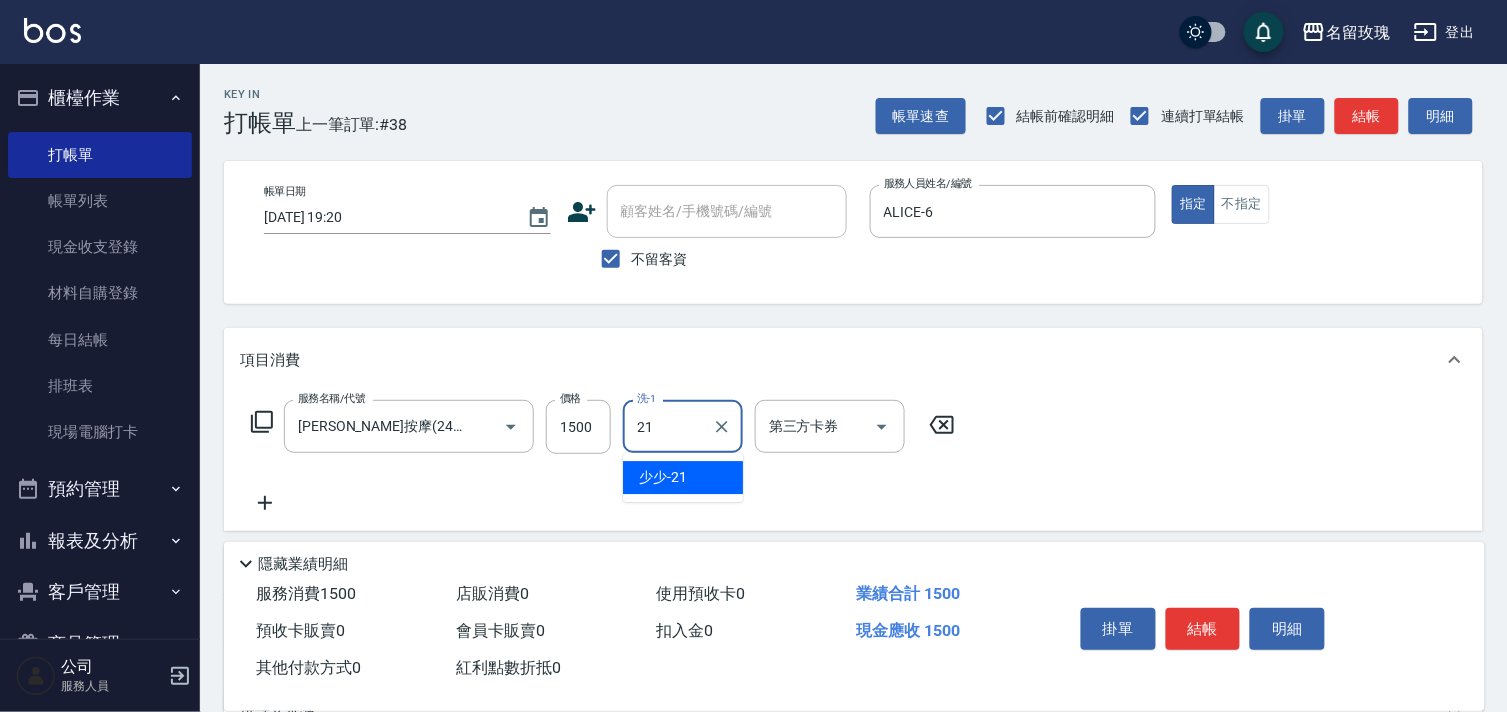 type on "少少-21" 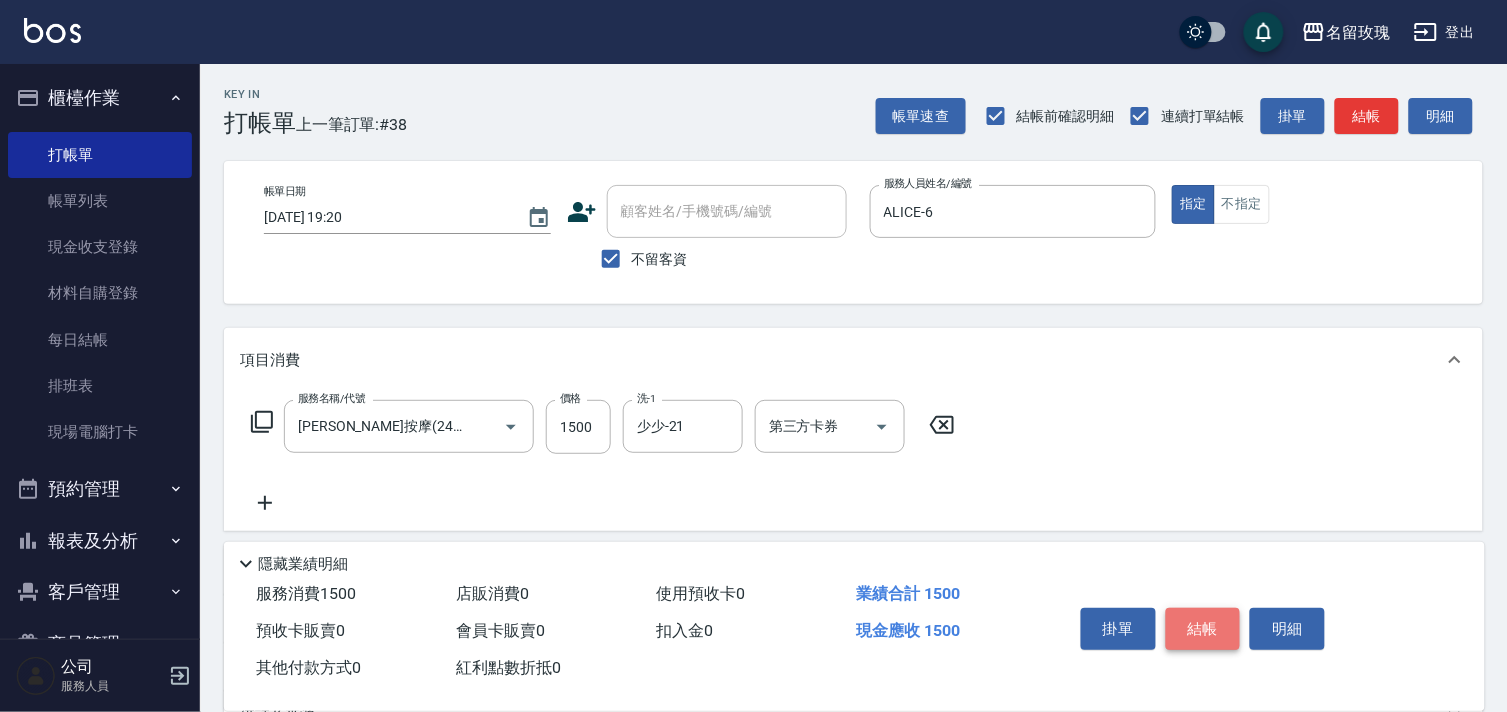 click on "結帳" at bounding box center [1203, 629] 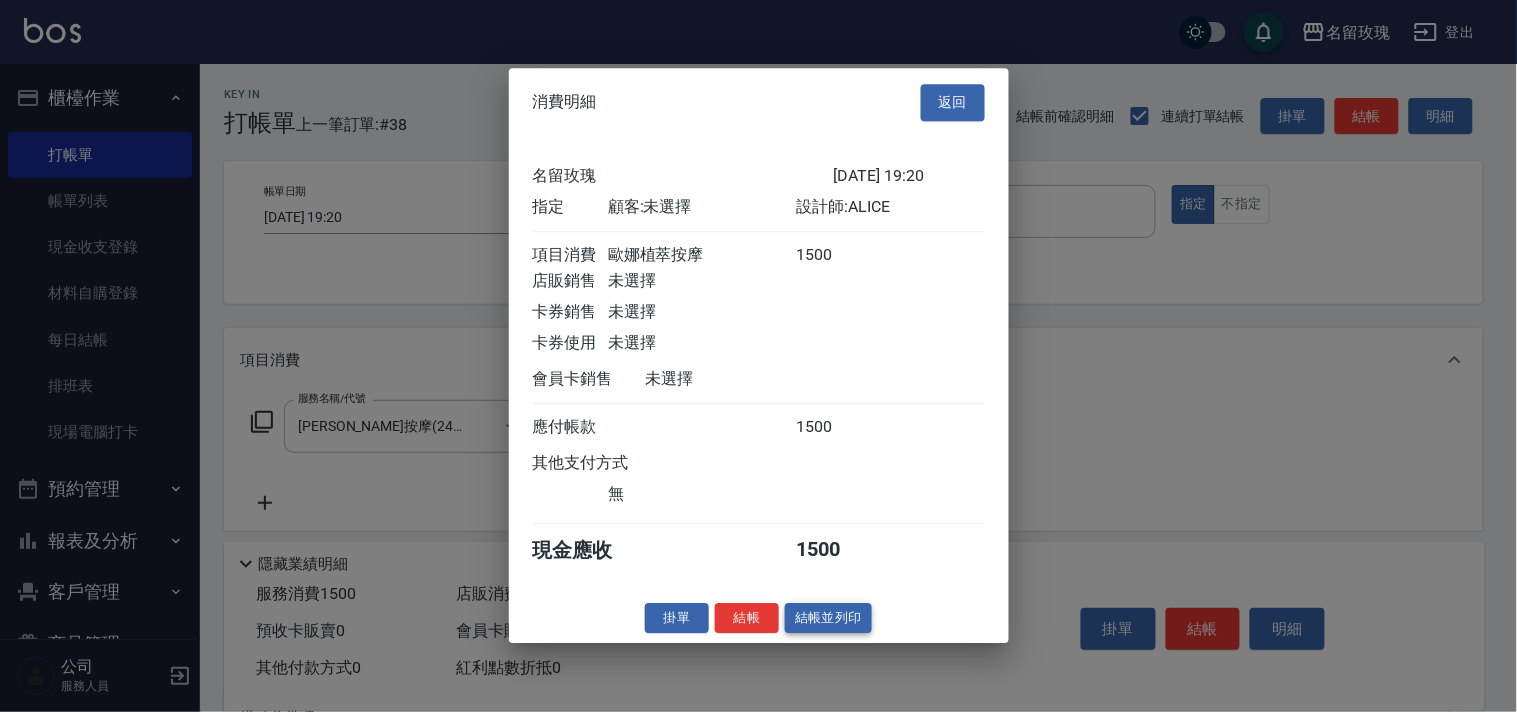 click on "結帳並列印" at bounding box center [828, 618] 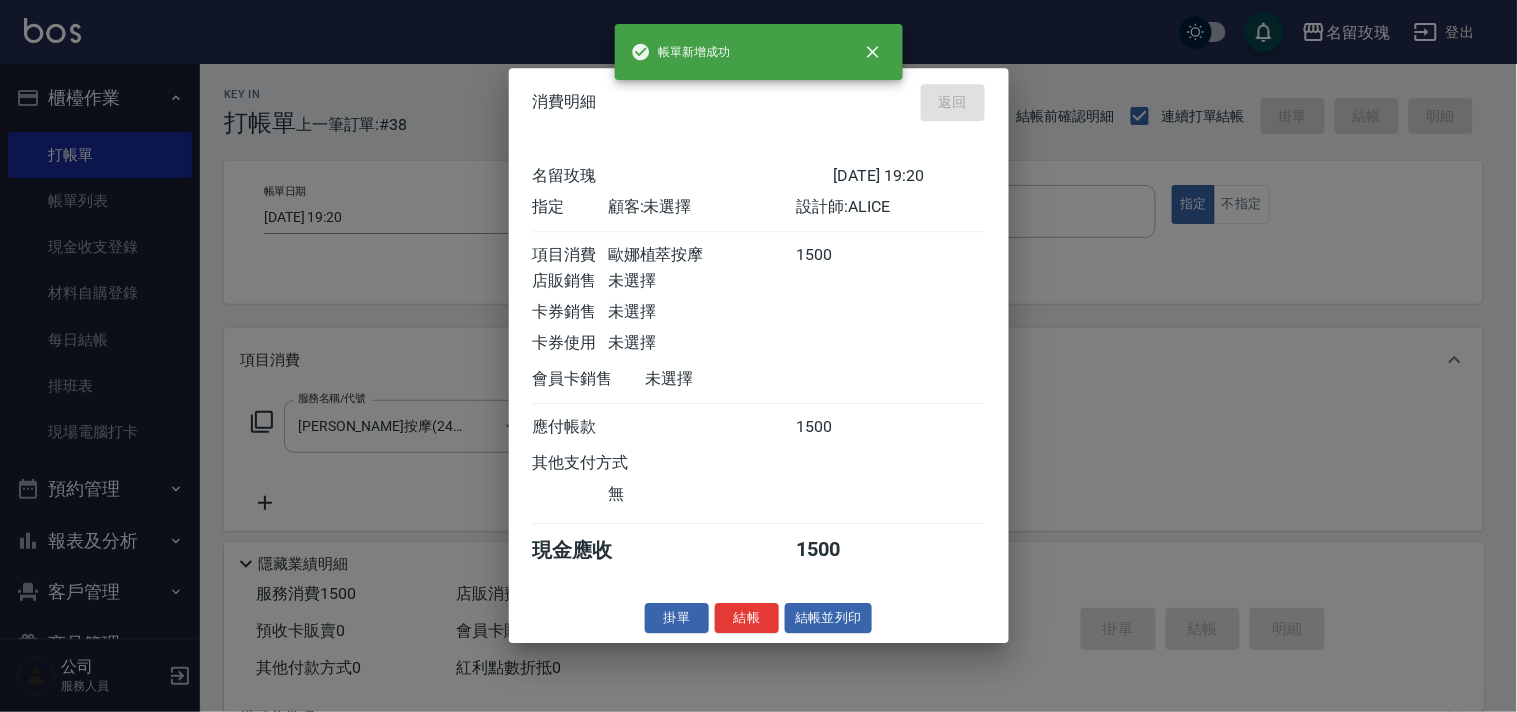 type on "2025/07/15 19:34" 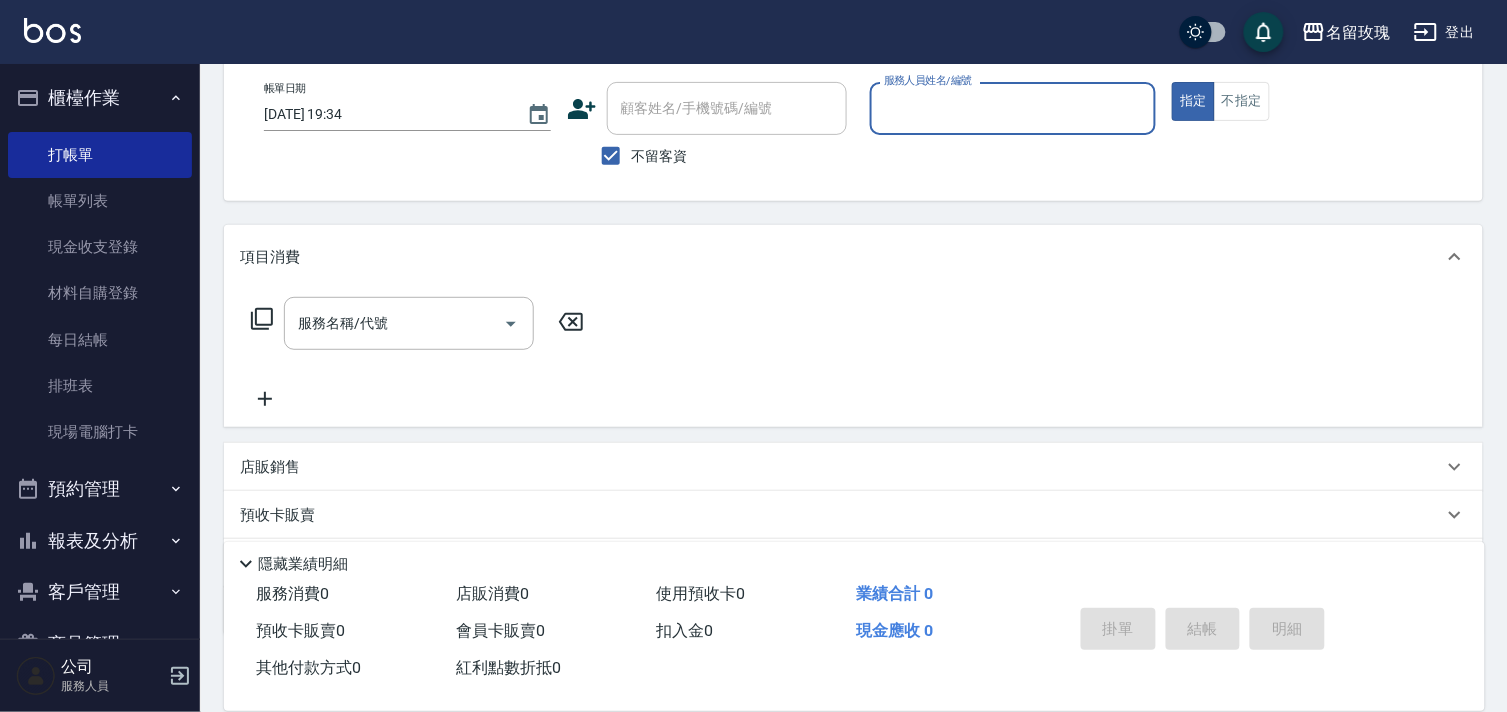 scroll, scrollTop: 215, scrollLeft: 0, axis: vertical 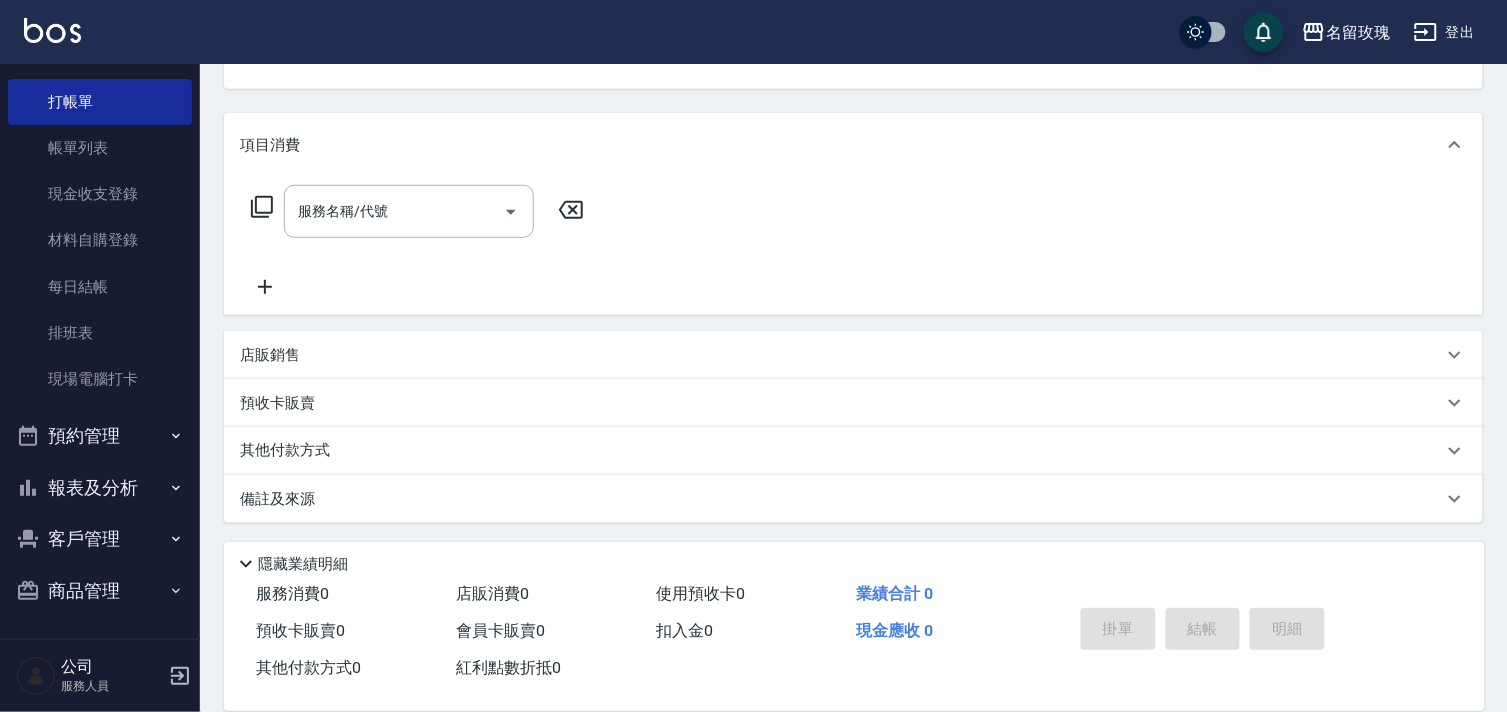 click on "客戶管理" at bounding box center (100, 539) 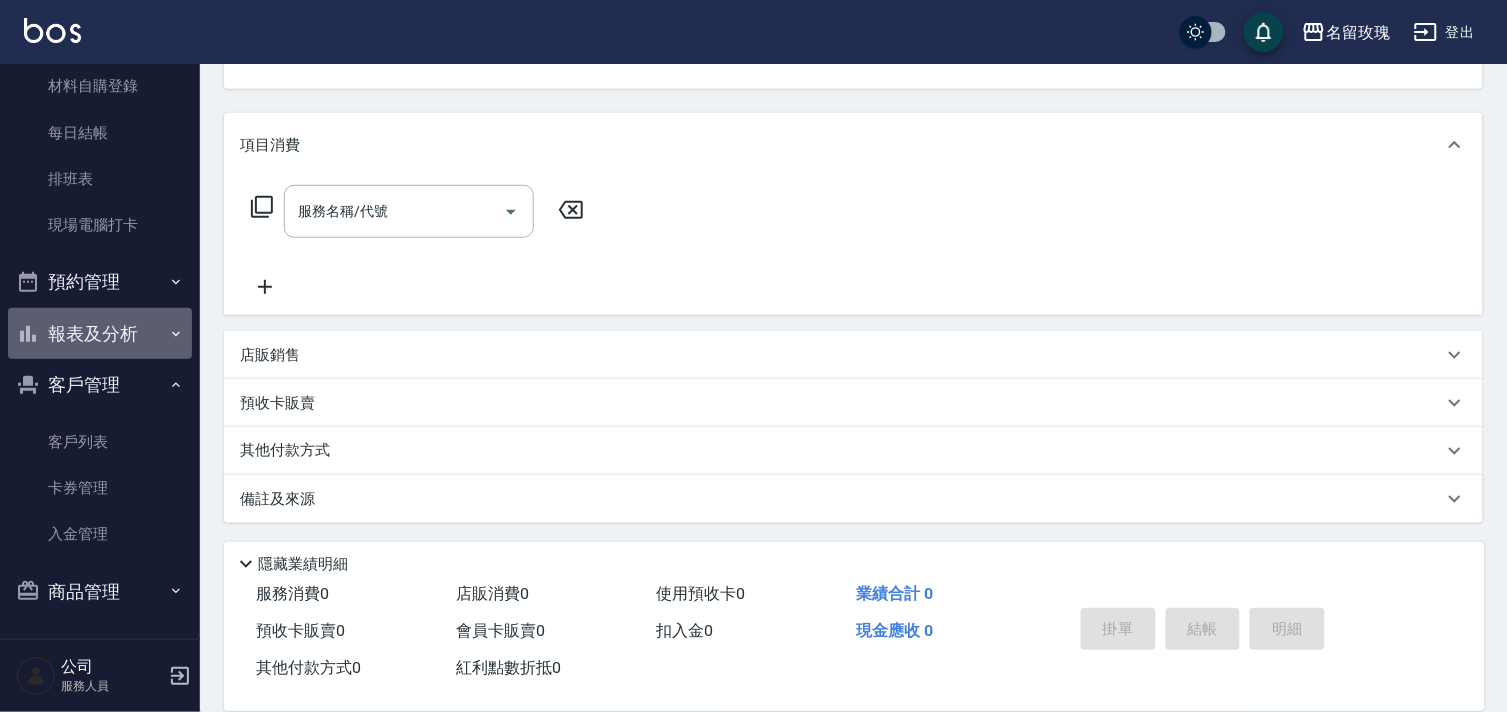 click on "報表及分析" at bounding box center (100, 334) 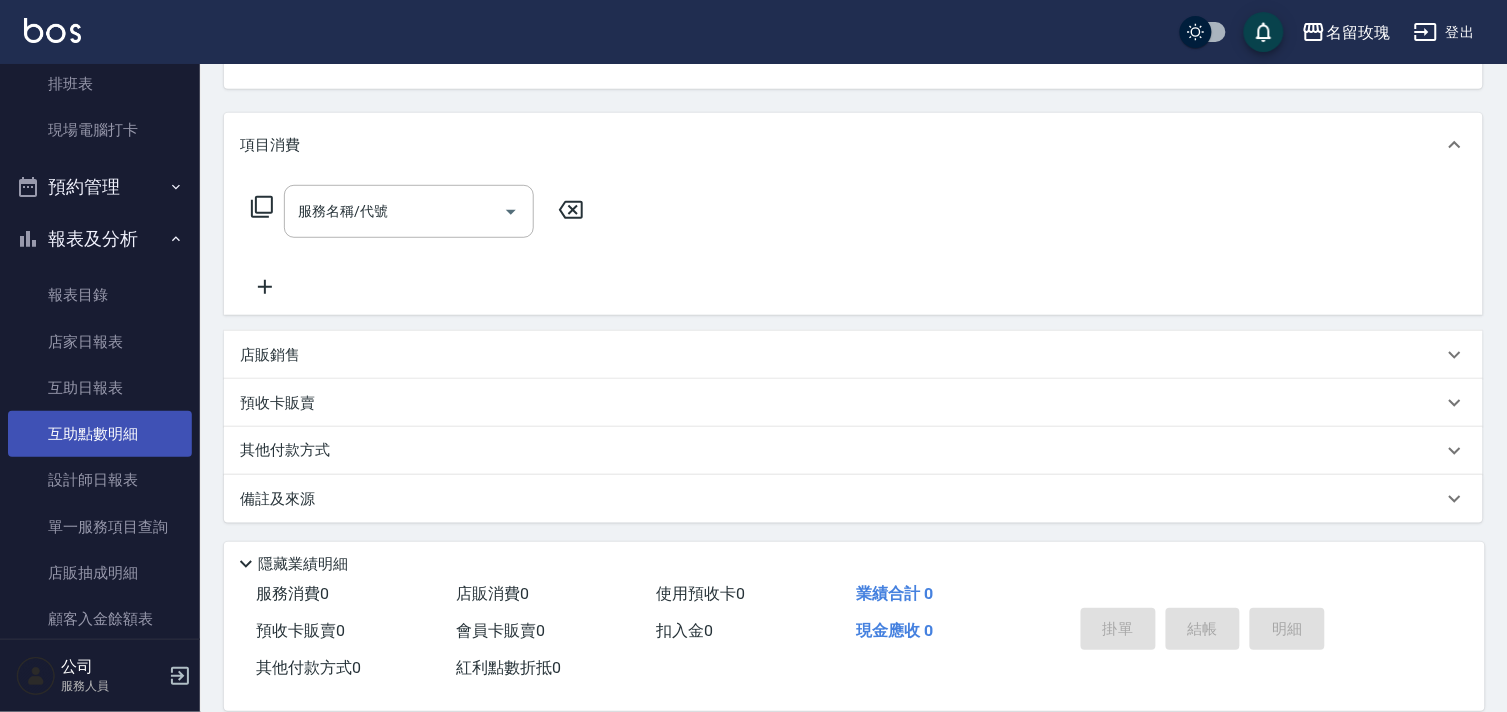 scroll, scrollTop: 430, scrollLeft: 0, axis: vertical 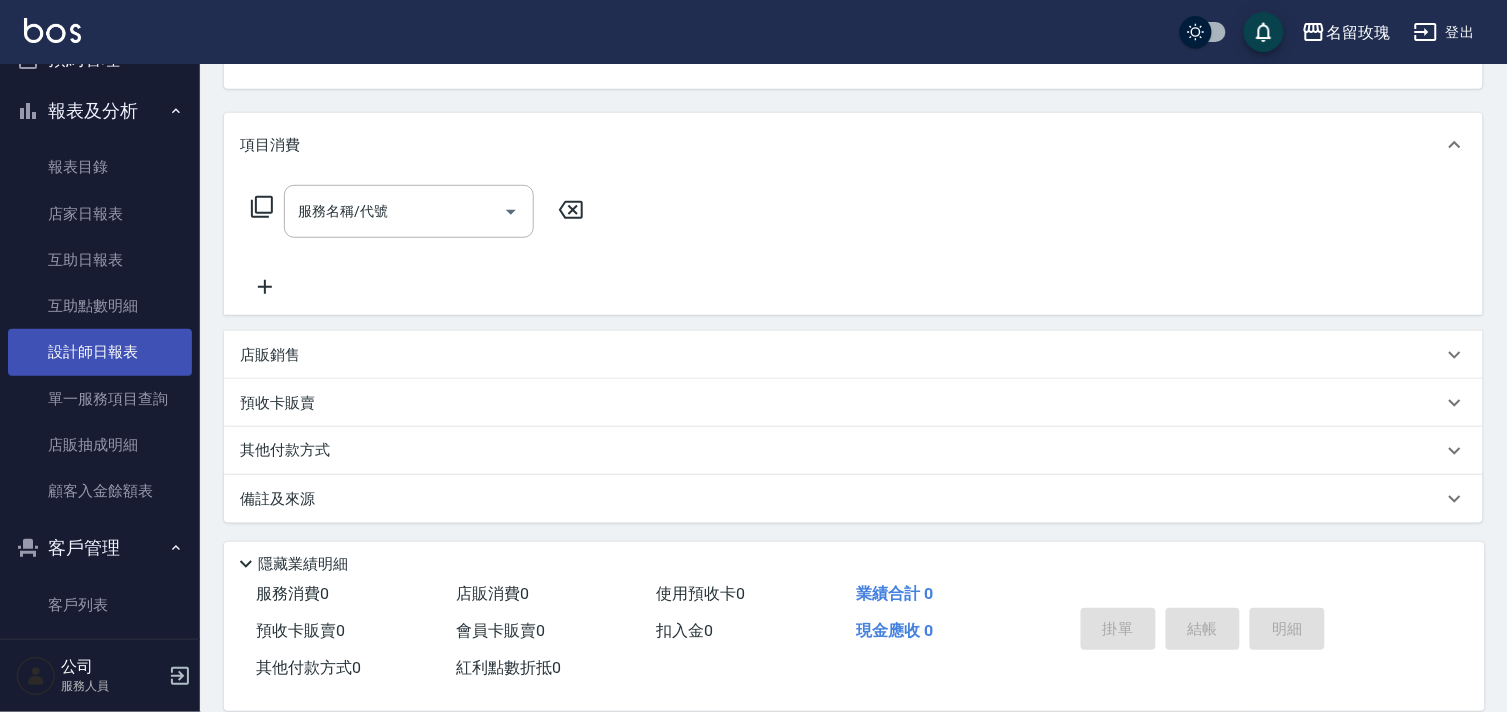 click on "設計師日報表" at bounding box center [100, 352] 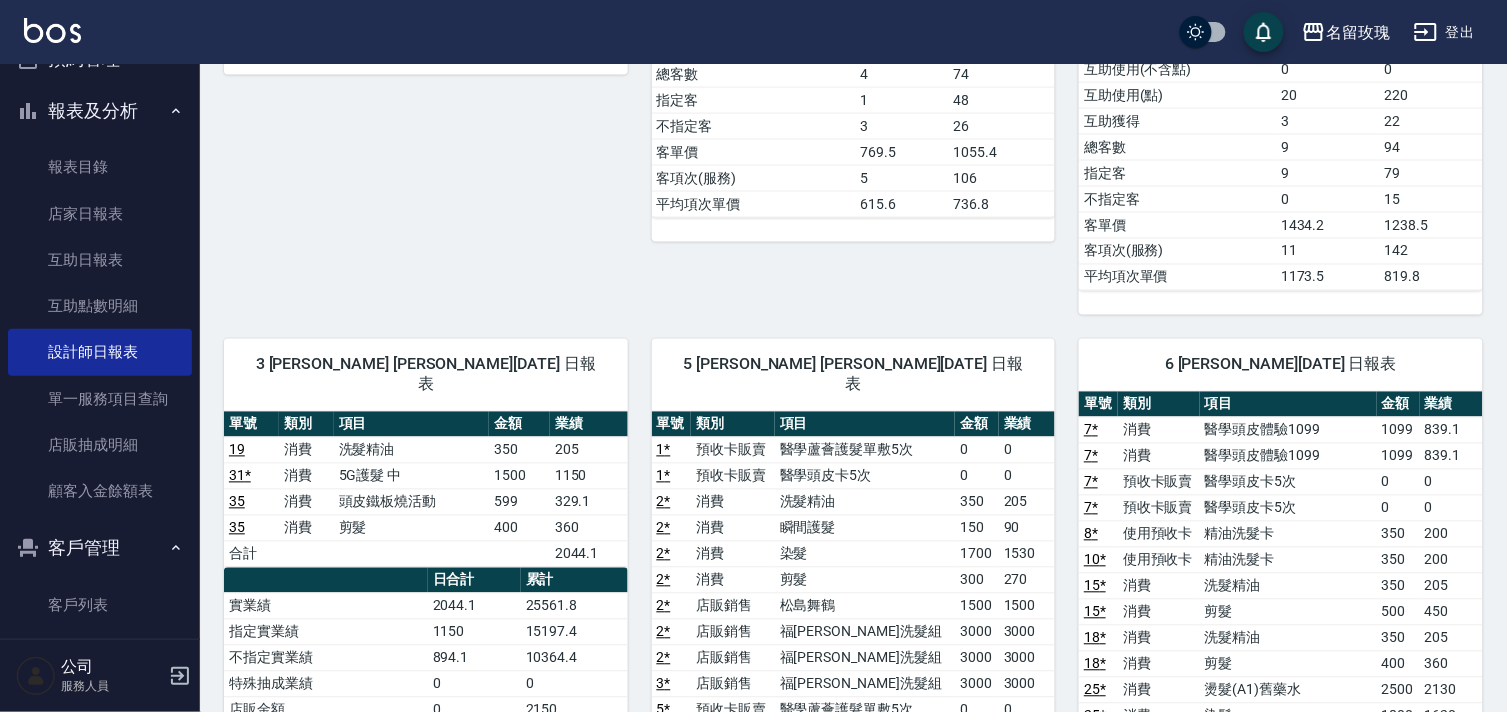 scroll, scrollTop: 777, scrollLeft: 0, axis: vertical 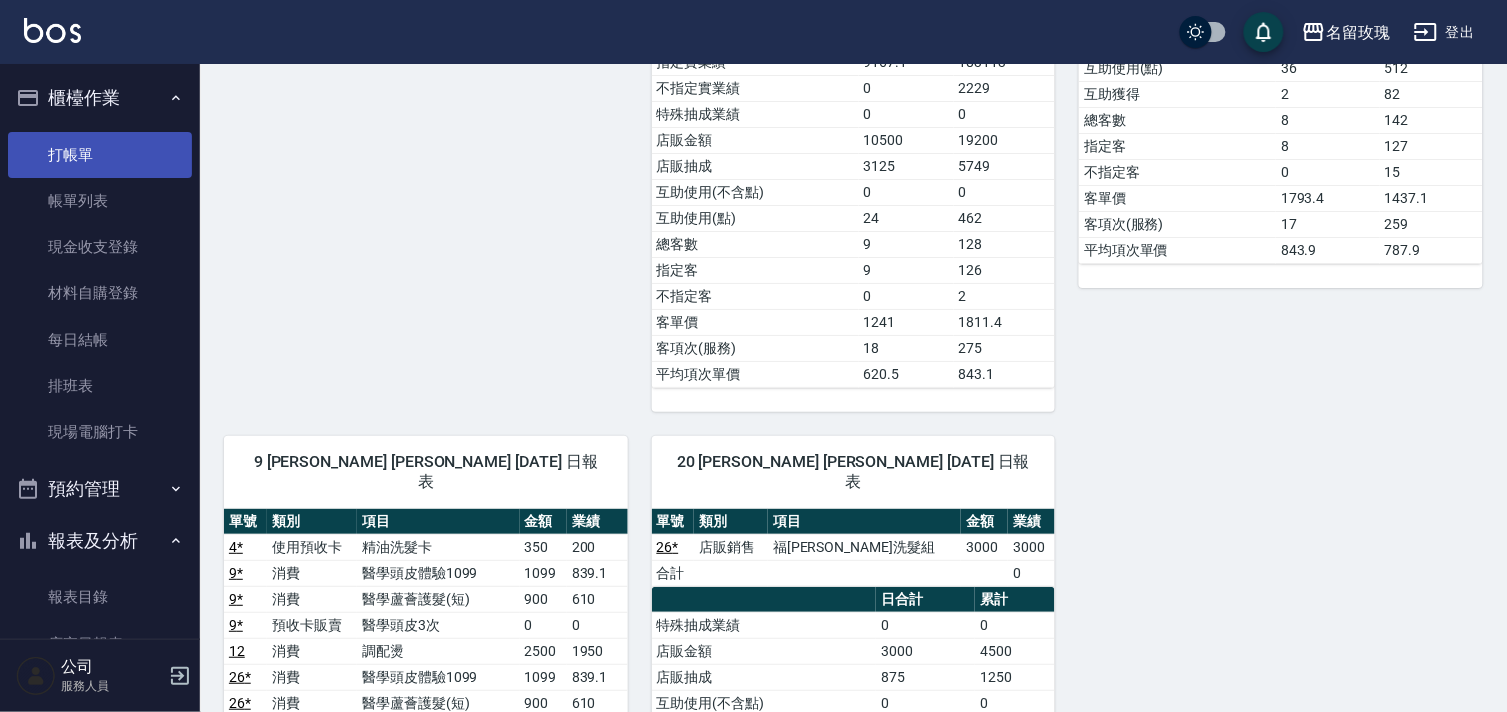 click on "打帳單" at bounding box center [100, 155] 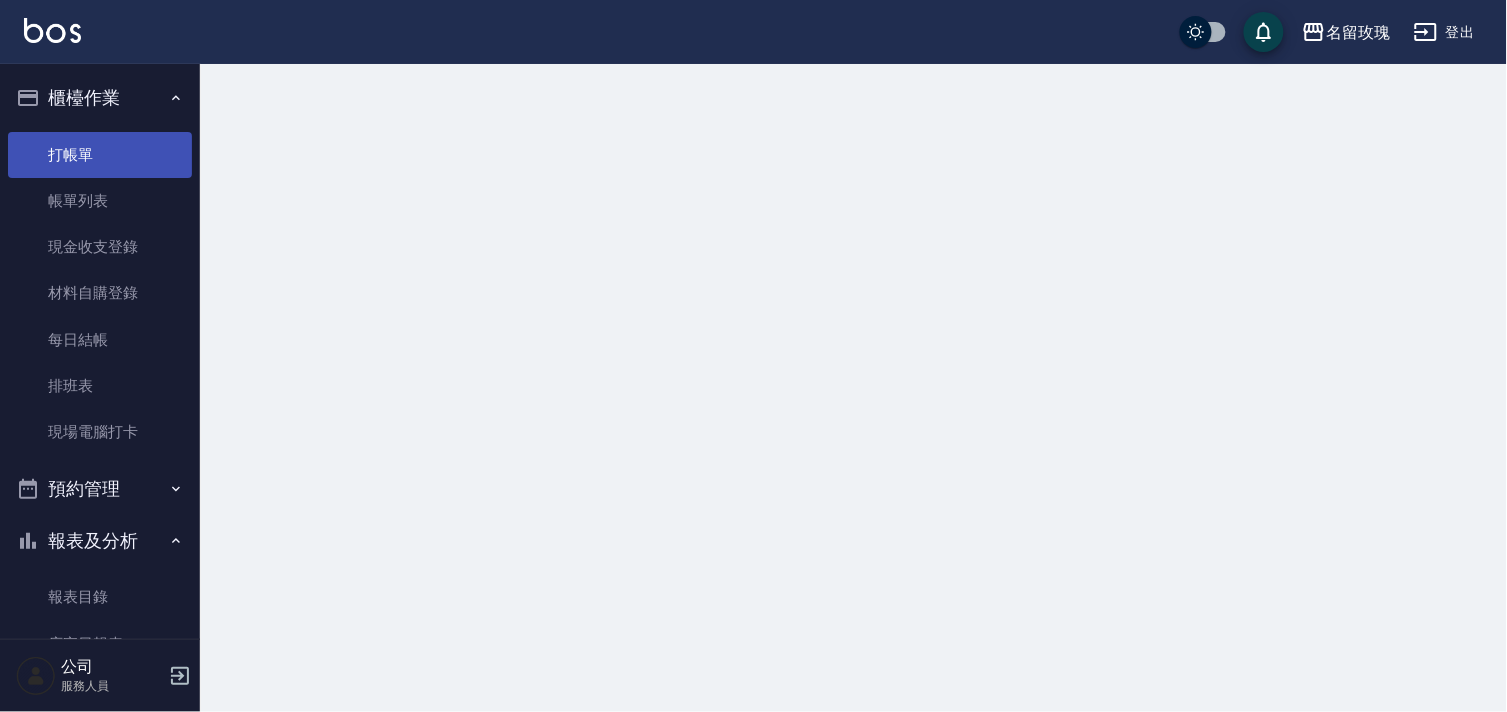scroll, scrollTop: 0, scrollLeft: 0, axis: both 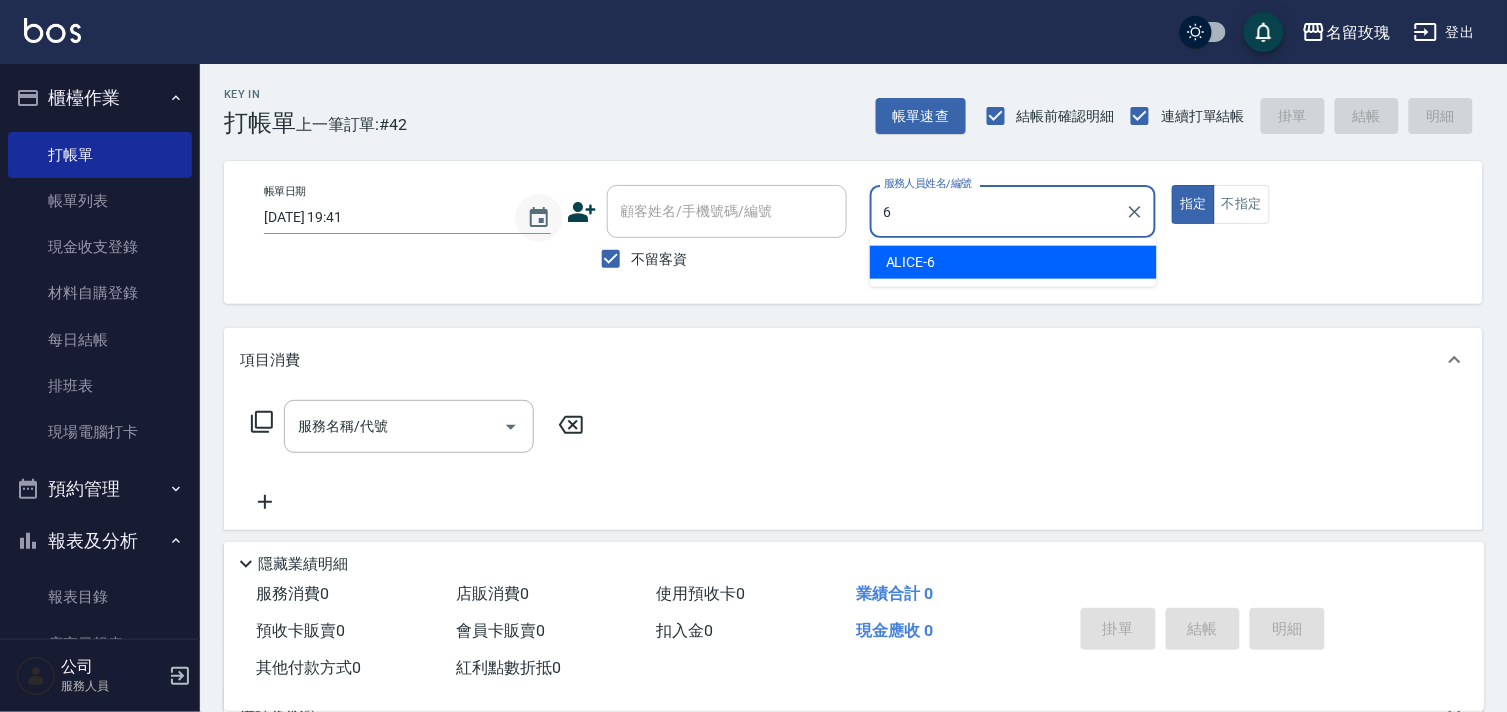 type on "ALICE-6" 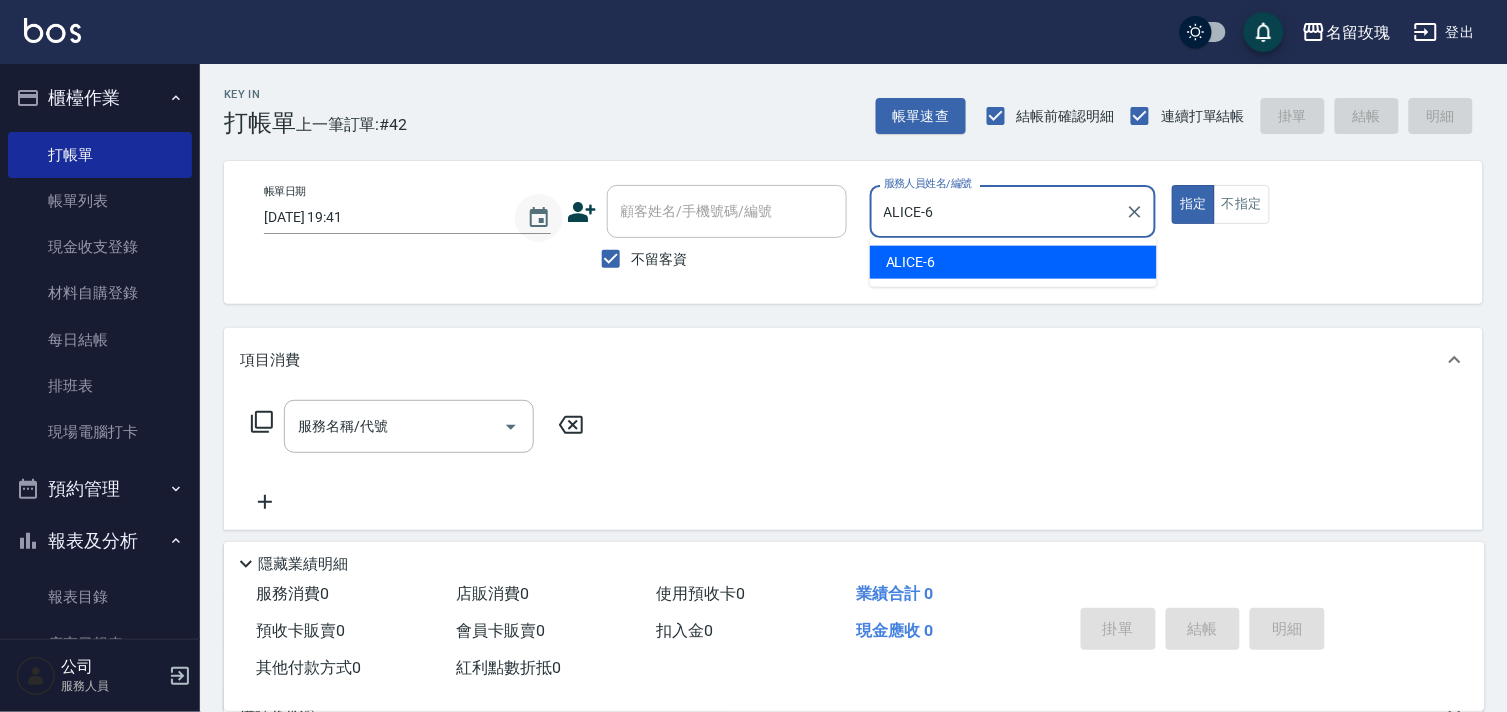 type on "true" 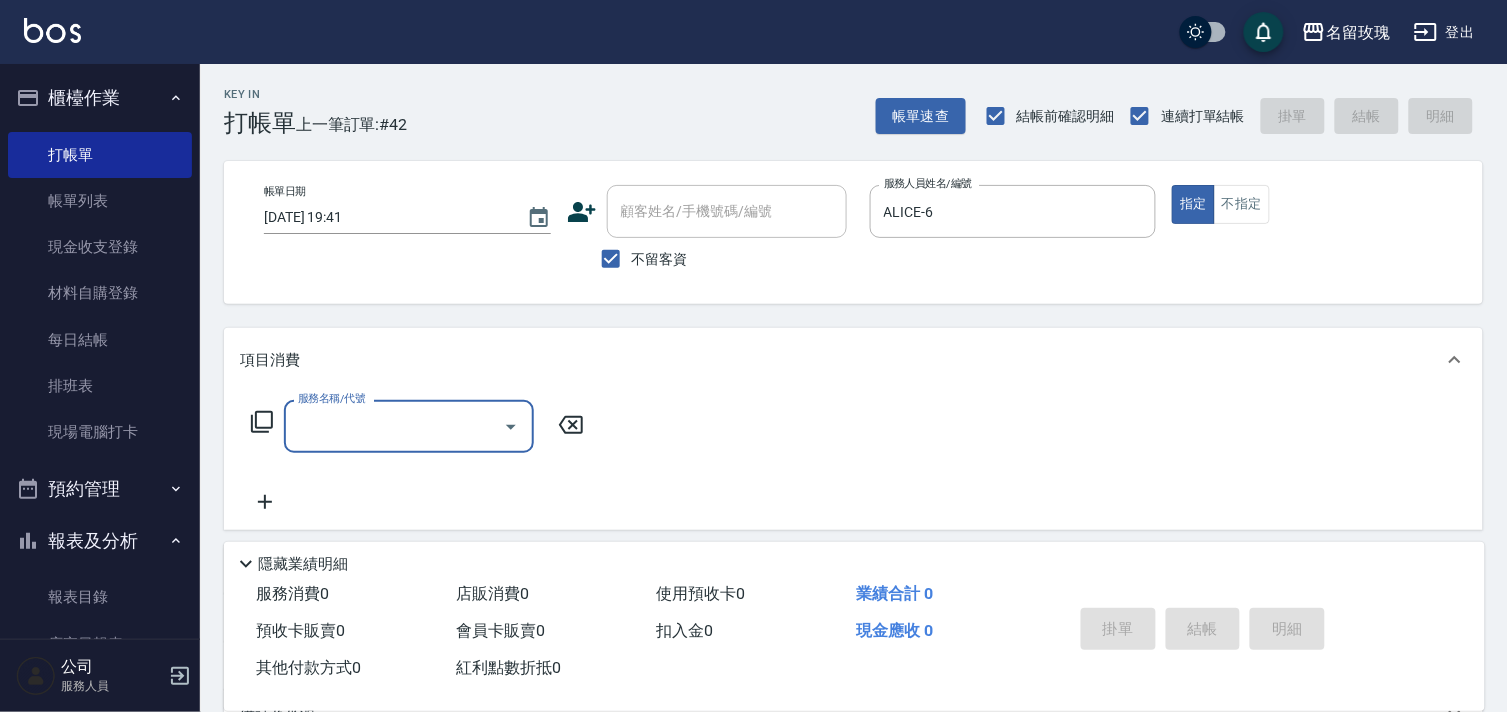 click on "服務名稱/代號 服務名稱/代號" at bounding box center (853, 461) 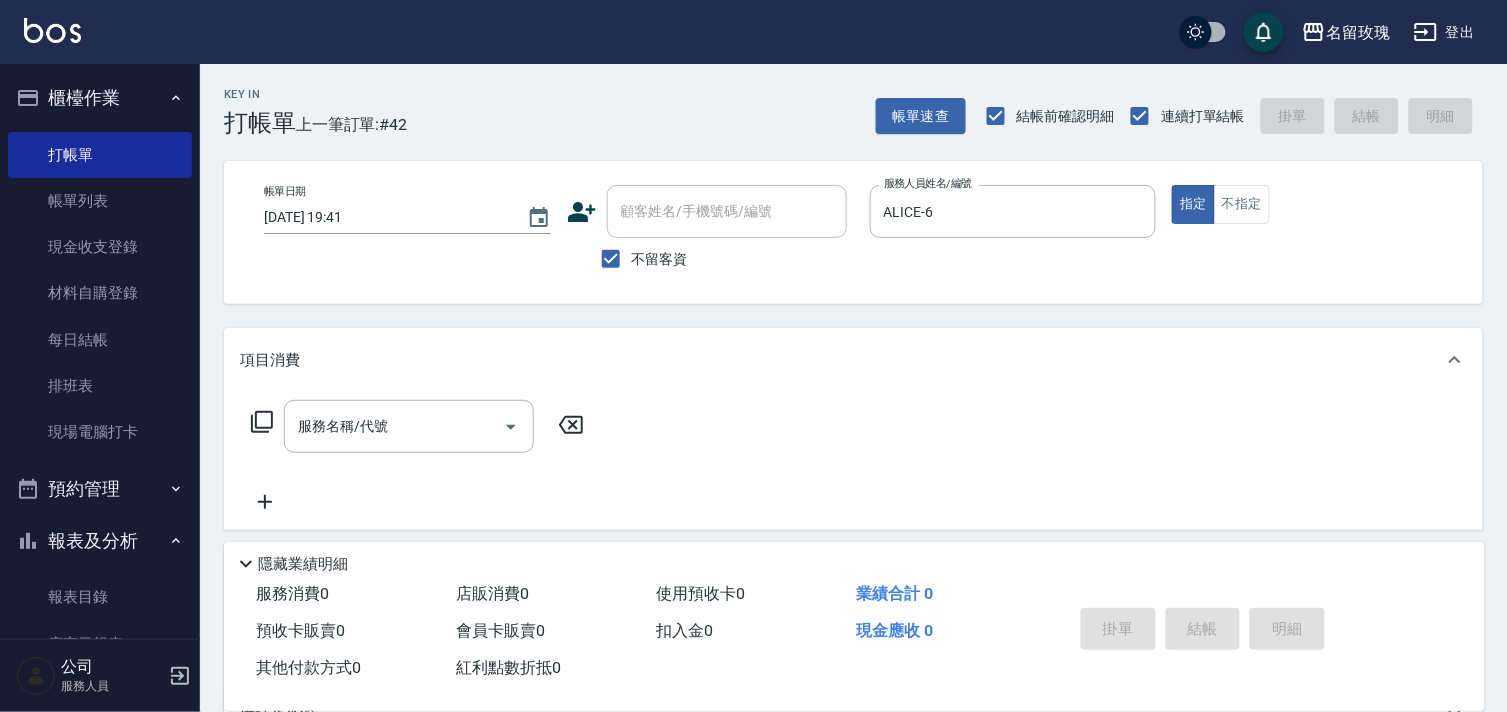 click on "服務名稱/代號 服務名稱/代號" at bounding box center [418, 426] 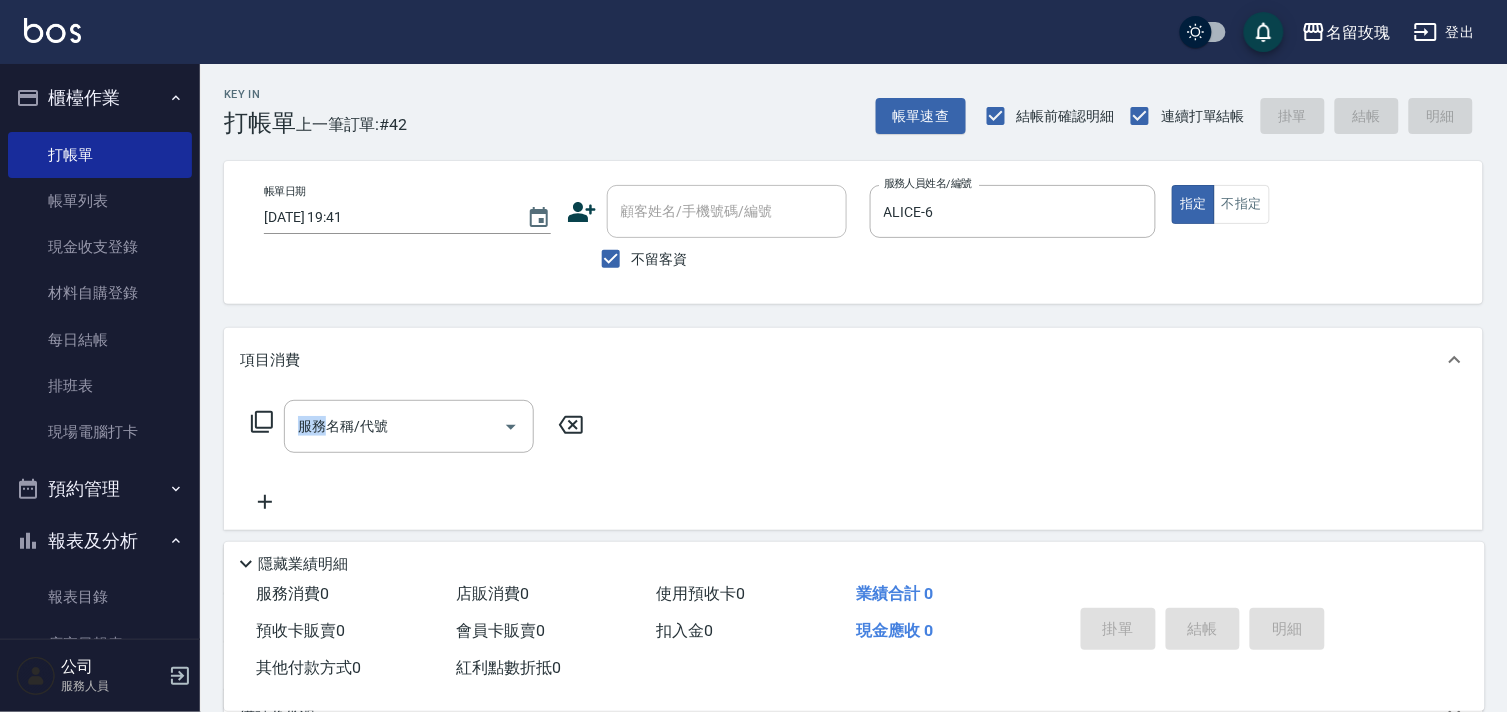 click on "服務名稱/代號 服務名稱/代號" at bounding box center [418, 426] 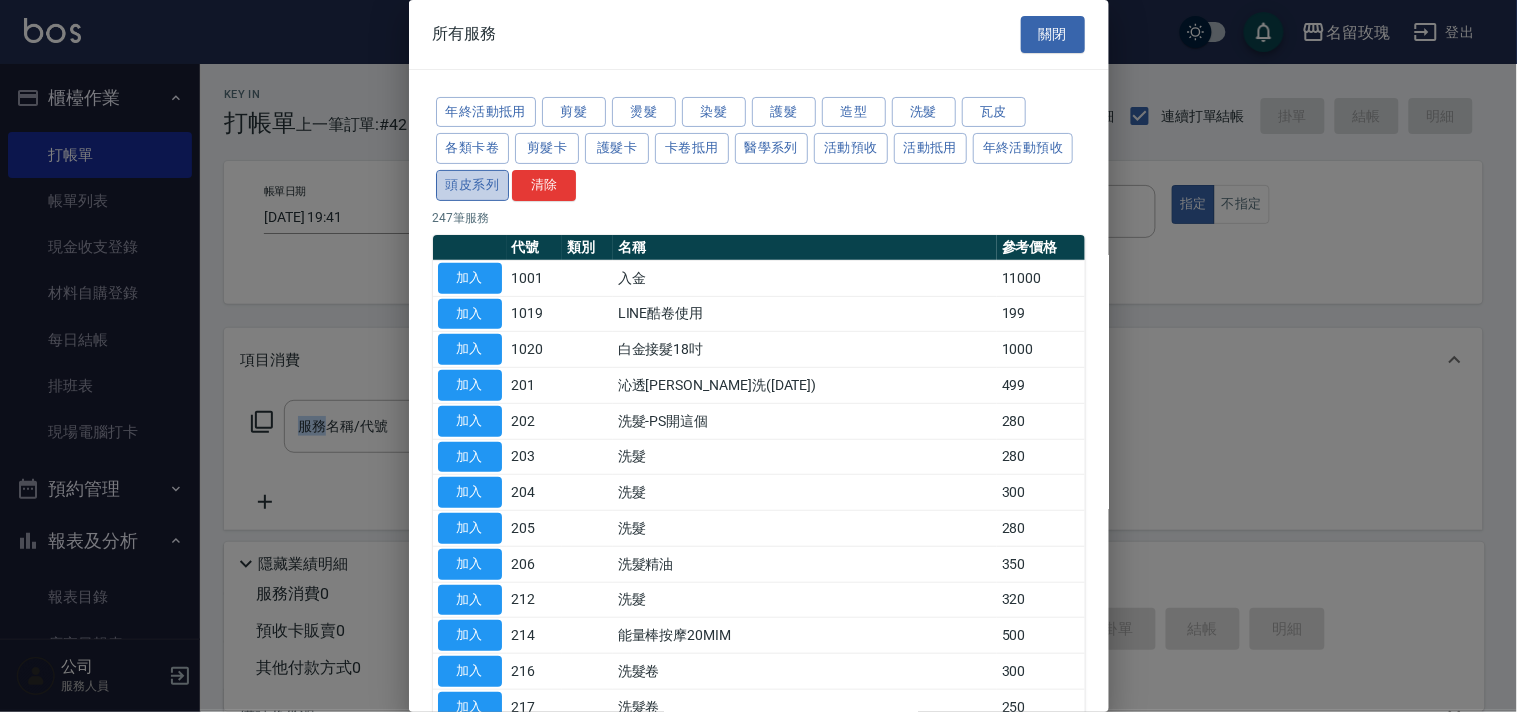 click on "頭皮系列" at bounding box center (473, 185) 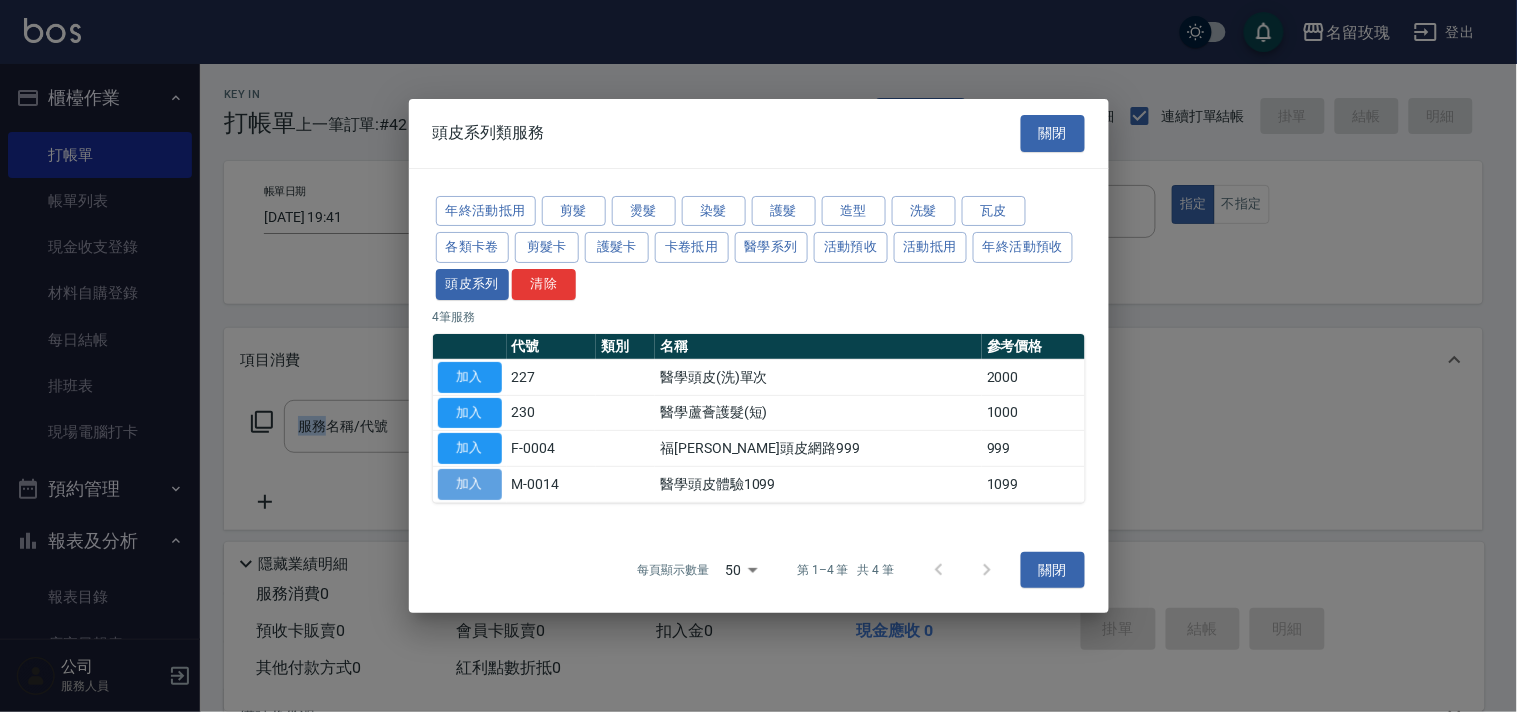 click on "加入" at bounding box center [470, 484] 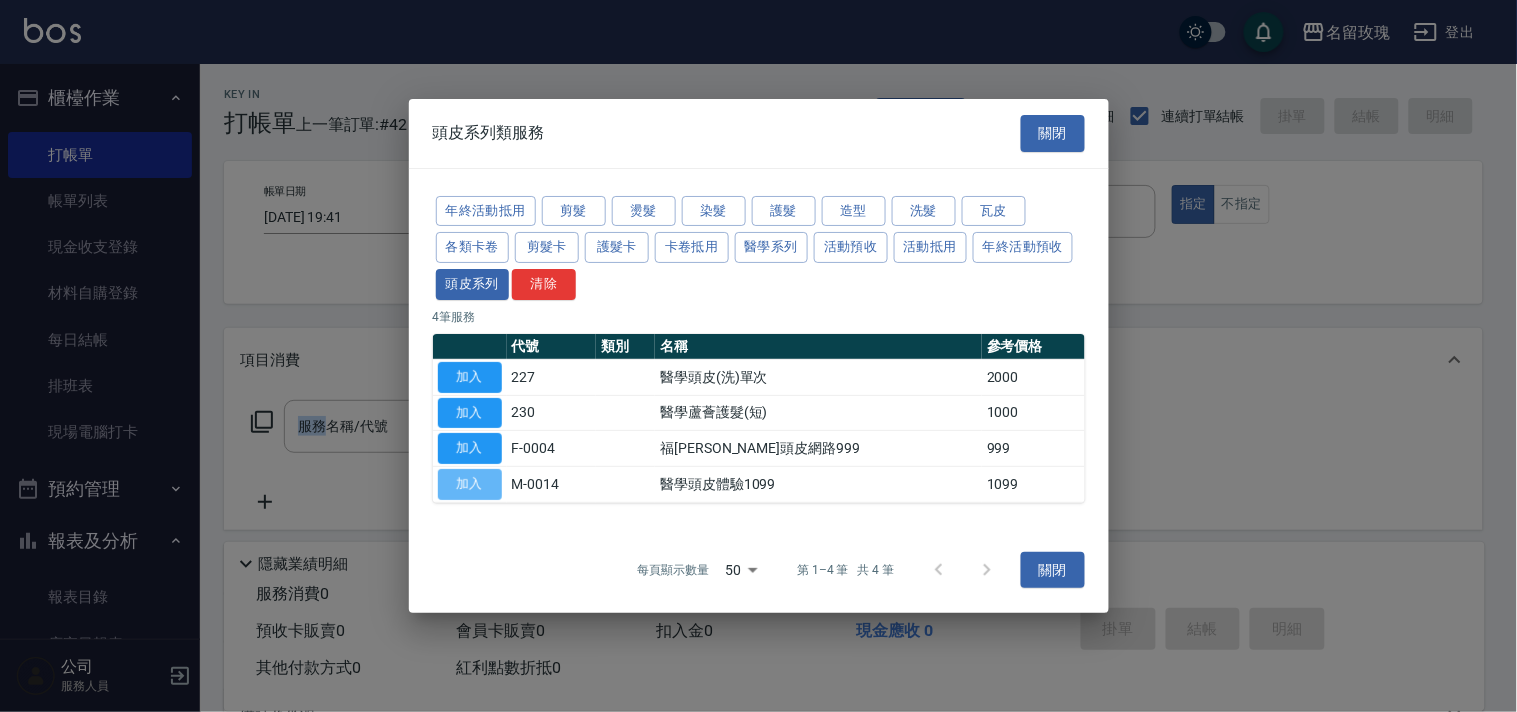 type on "醫學頭皮體驗1099(M-0014)" 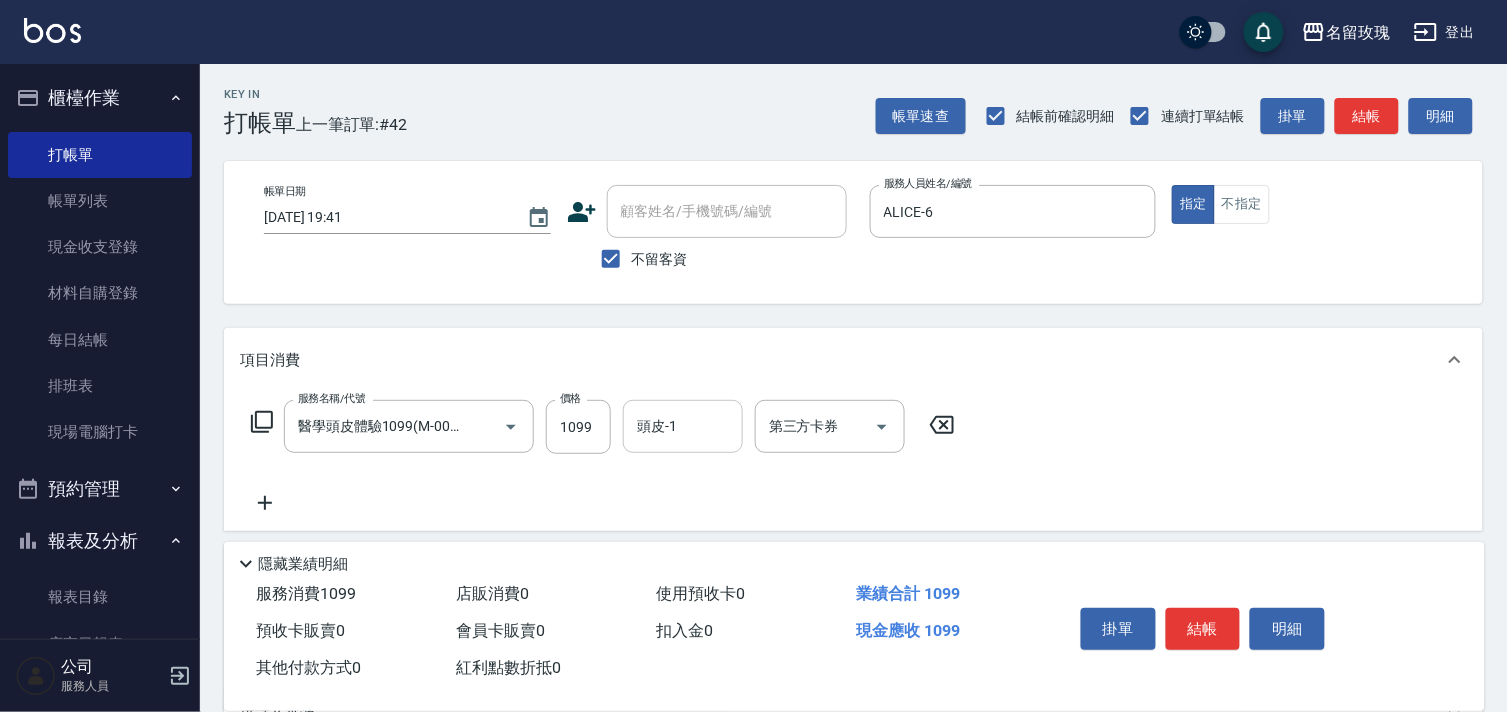 click on "頭皮-1" at bounding box center (683, 426) 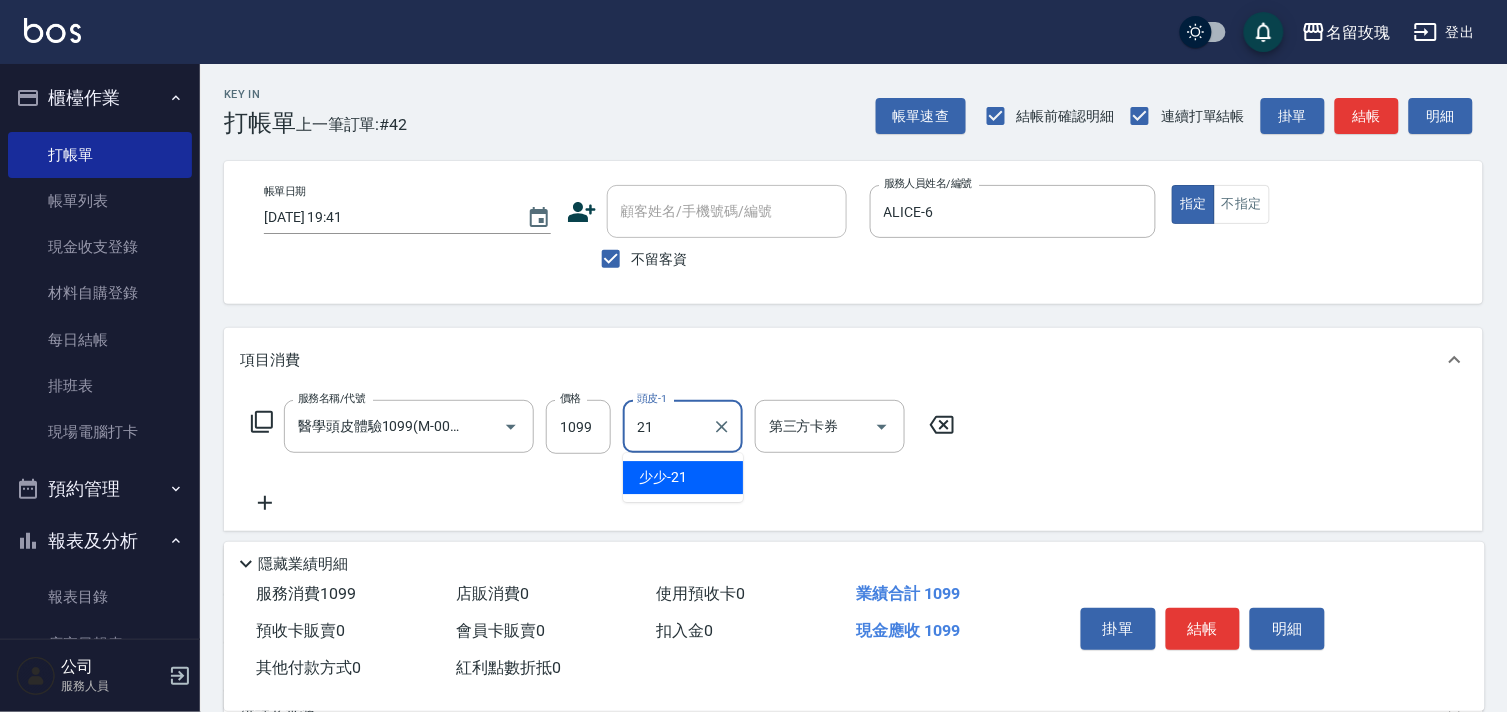 type on "少少-21" 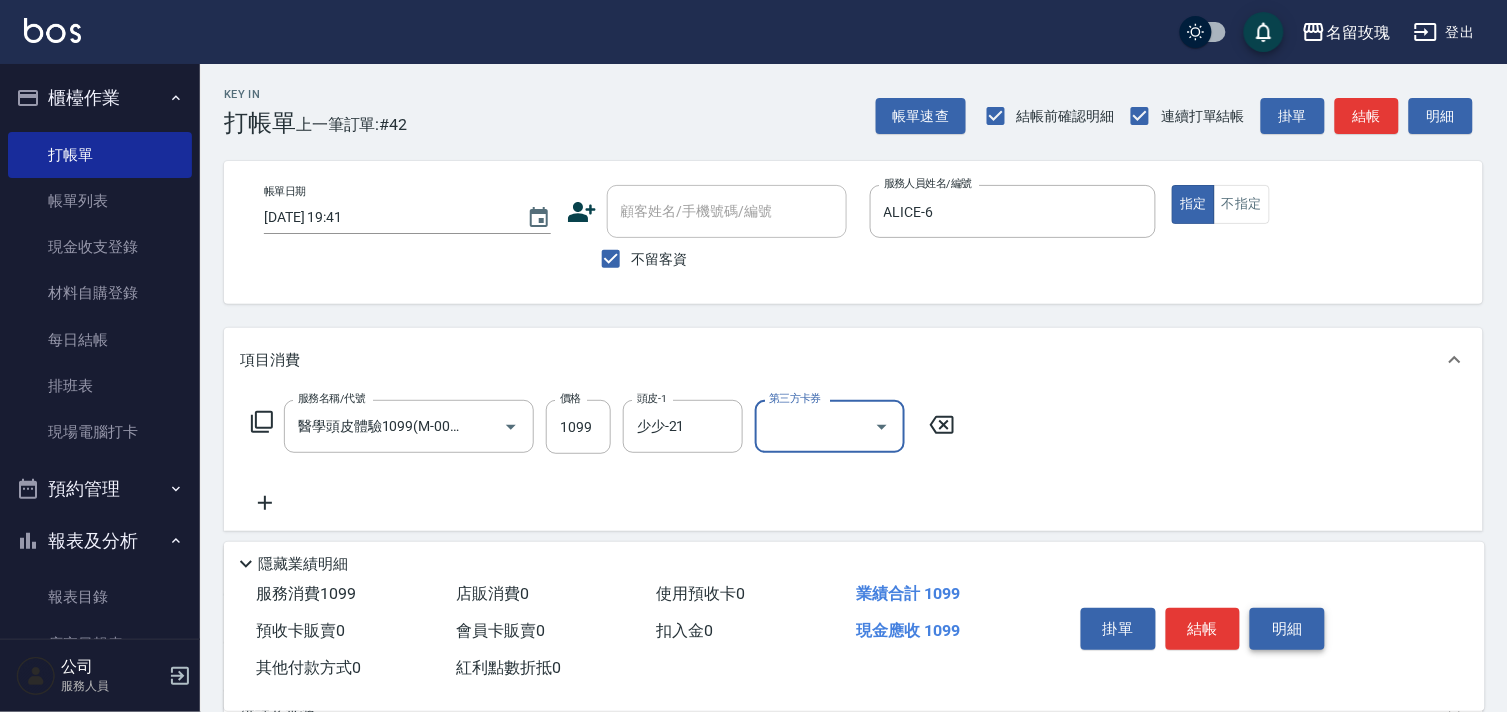 drag, startPoint x: 1286, startPoint y: 632, endPoint x: 1276, endPoint y: 622, distance: 14.142136 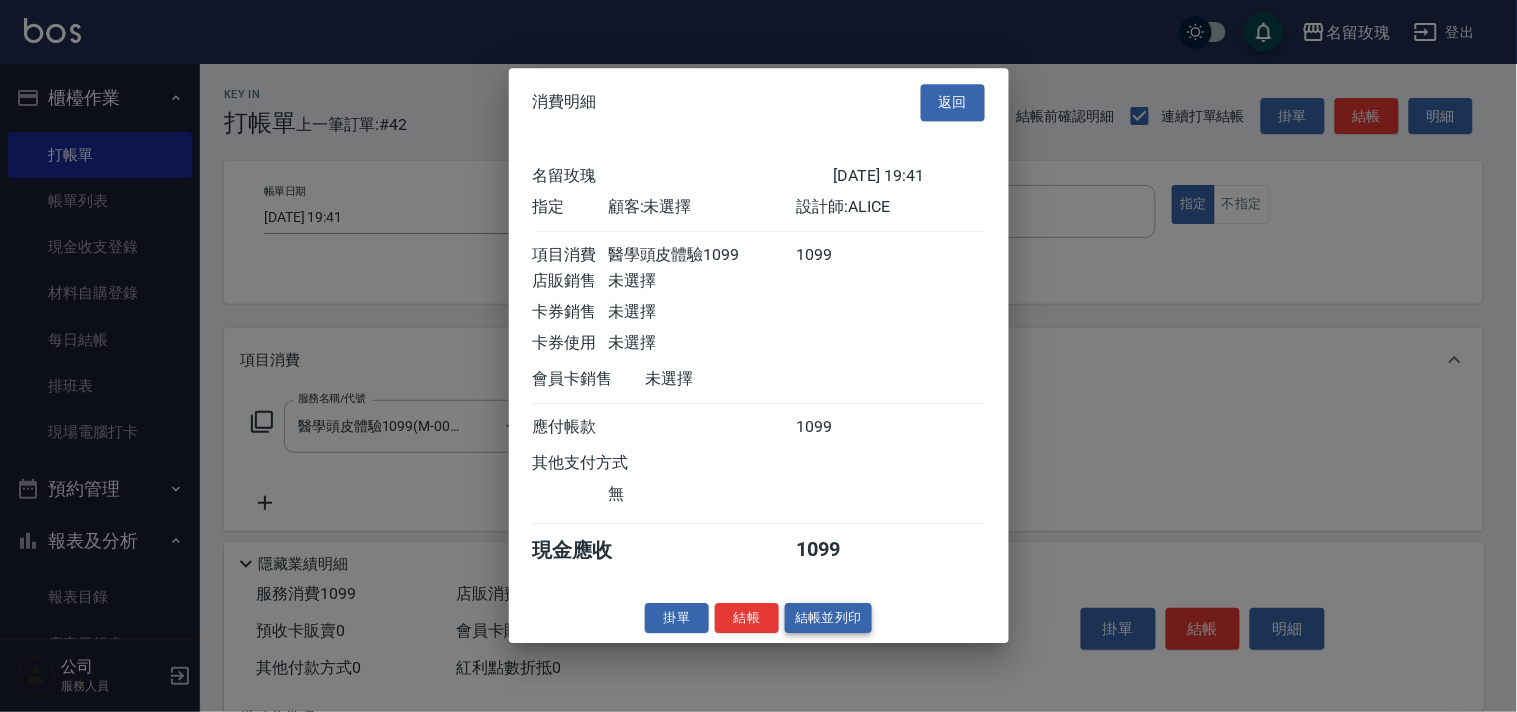 click on "結帳並列印" at bounding box center [828, 618] 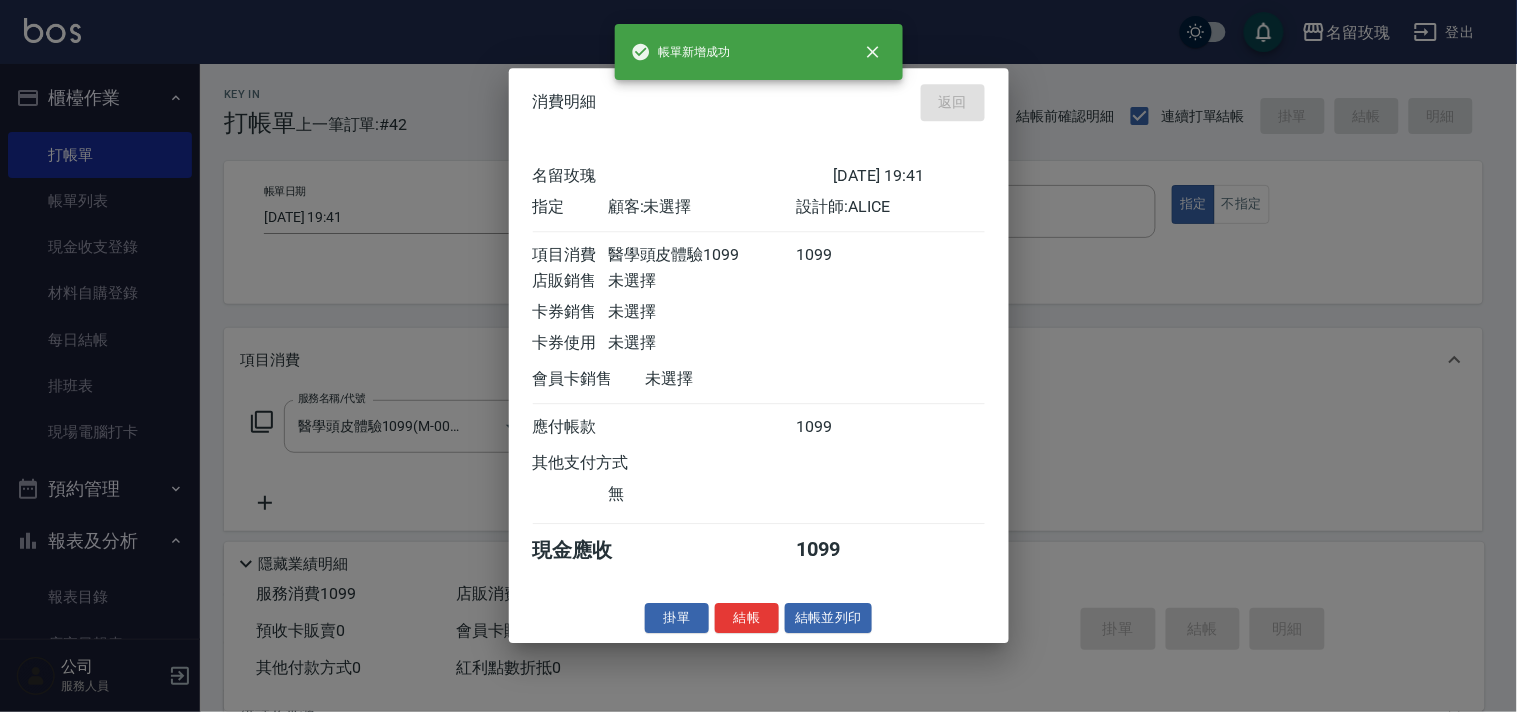 type 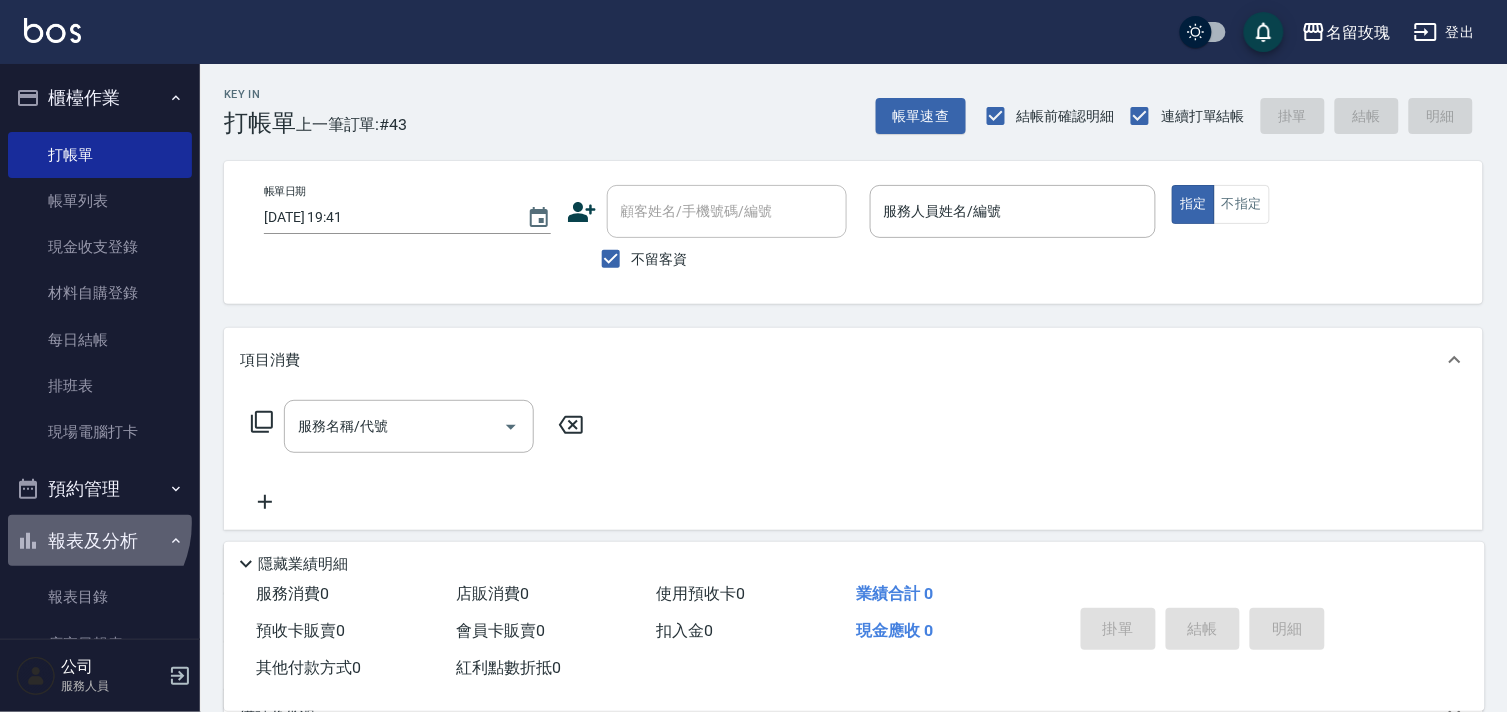 click on "報表及分析" at bounding box center [100, 541] 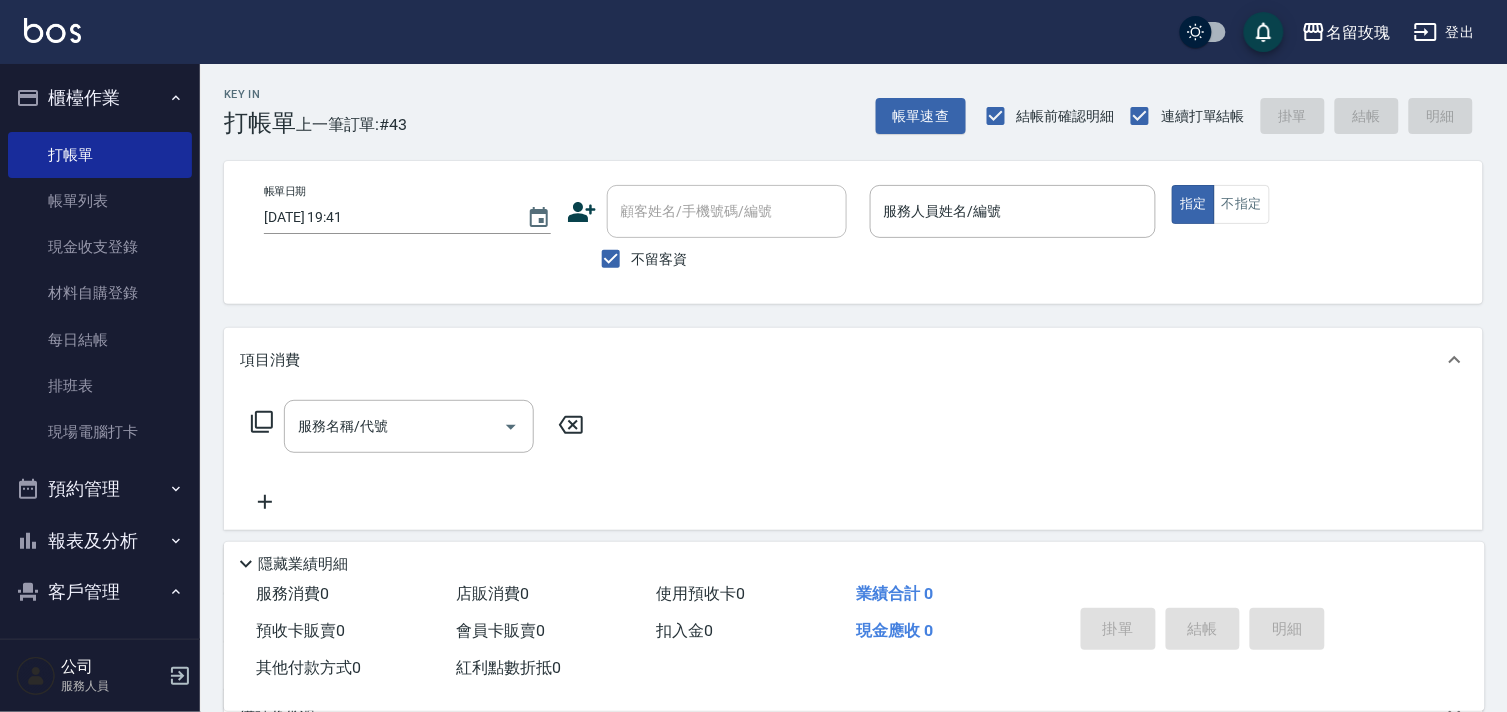 scroll, scrollTop: 207, scrollLeft: 0, axis: vertical 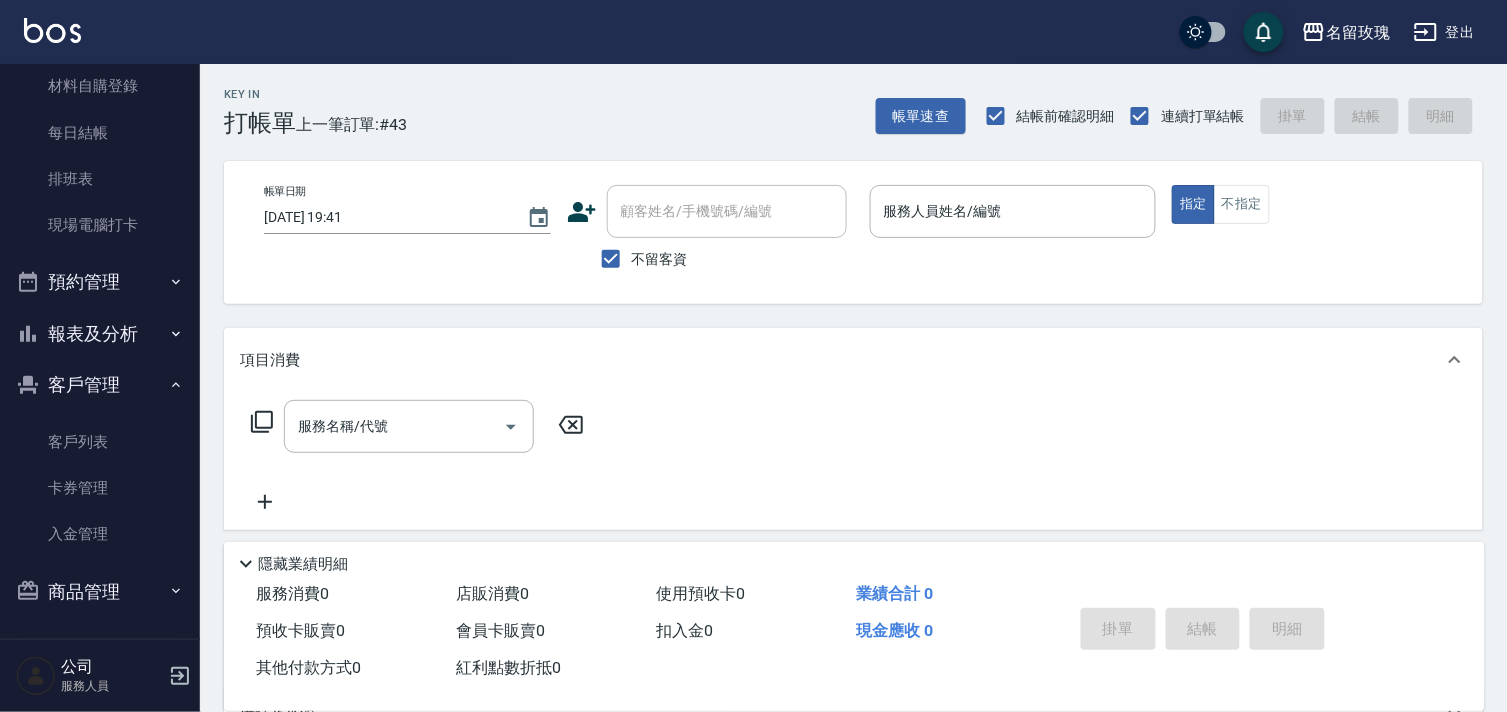 click on "客戶列表 卡券管理 入金管理" at bounding box center [100, 87] 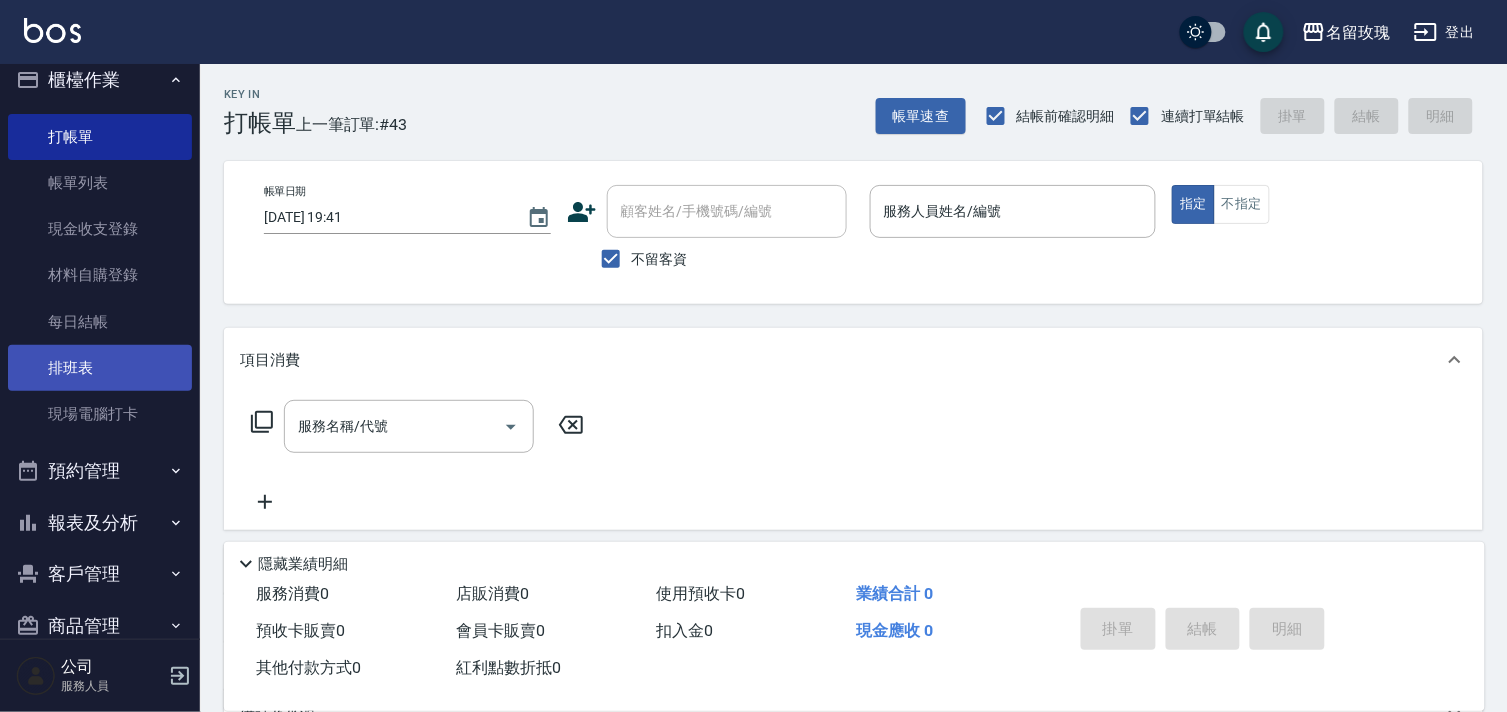 scroll, scrollTop: 0, scrollLeft: 0, axis: both 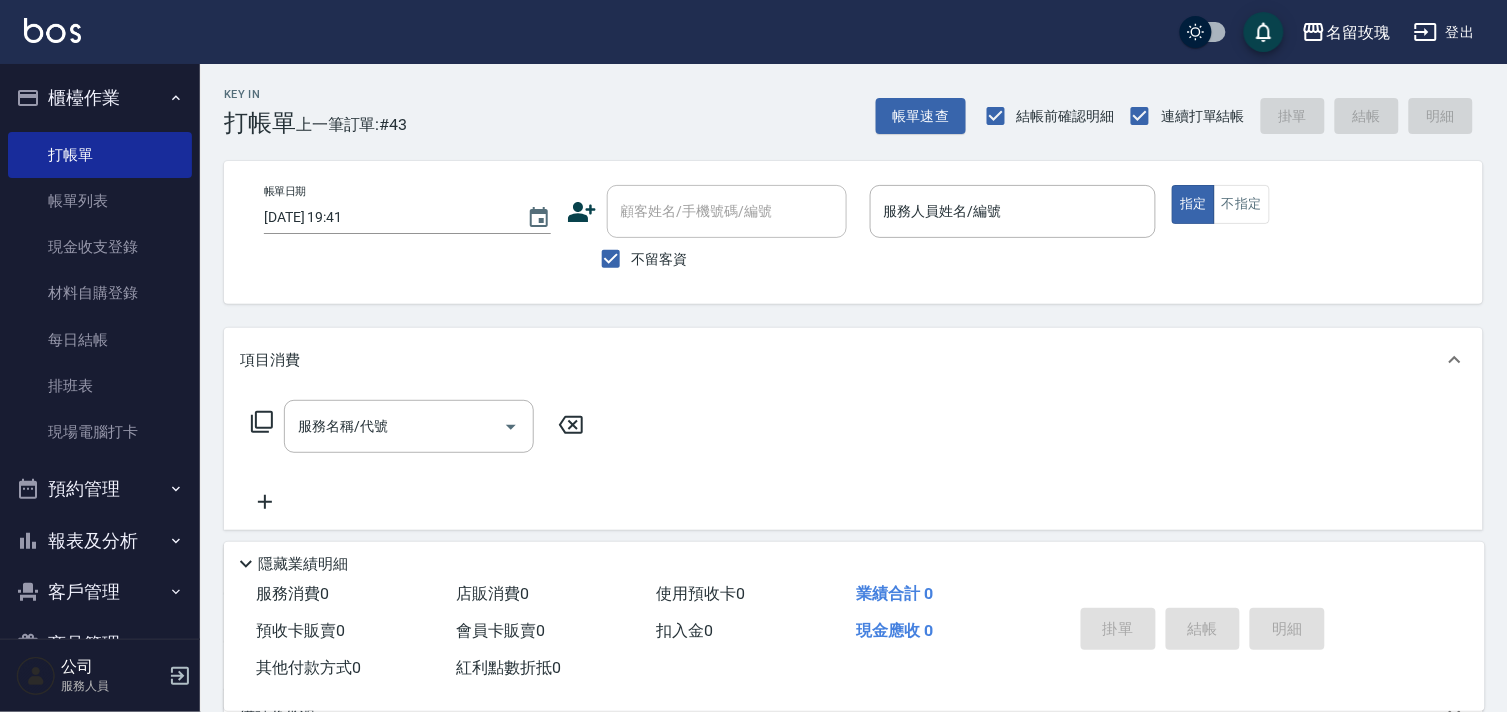click on "服務消費  0 店販消費  0 使用預收卡  0 業績合計   0 預收卡販賣  0 會員卡販賣  0 扣入金  0 現金應收   0 其他付款方式  0 紅利點數折抵  0 掛單 結帳 明細" at bounding box center [854, 643] 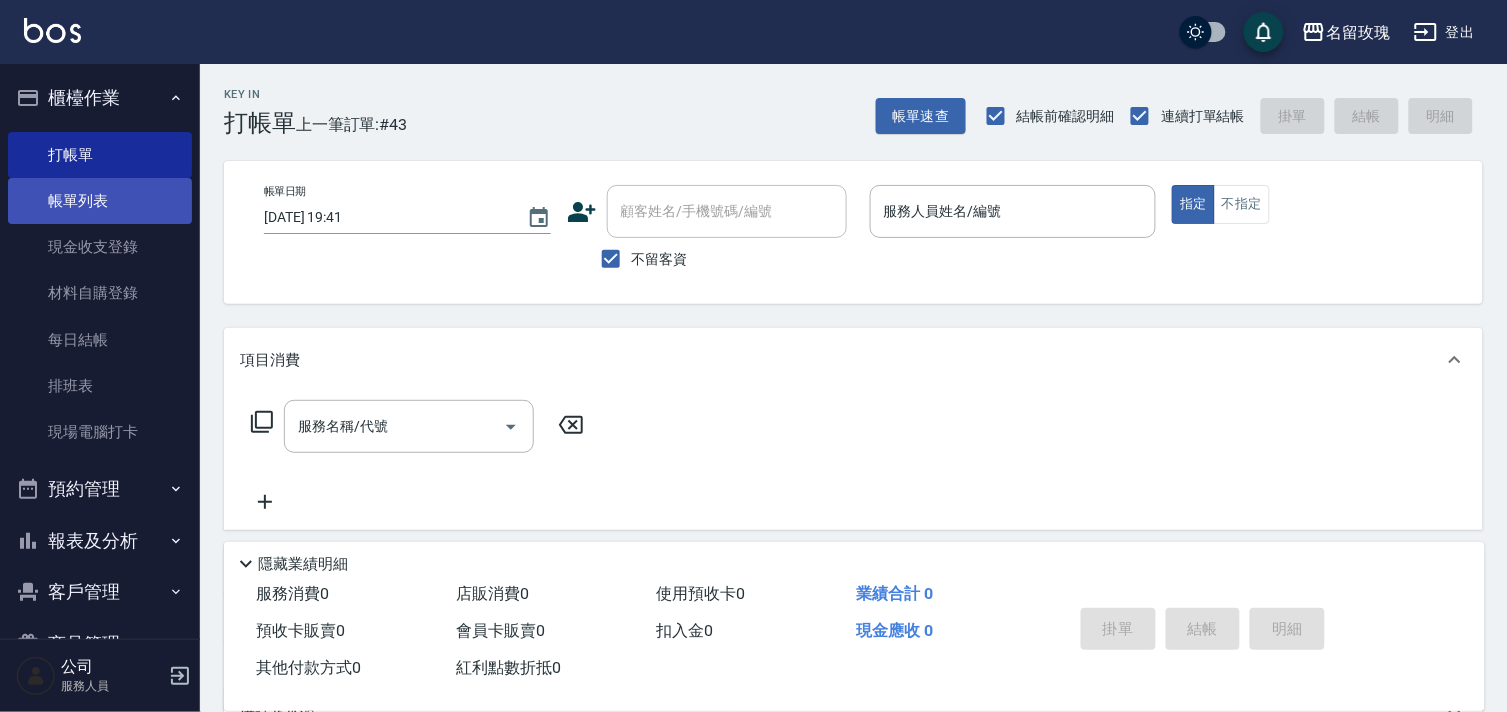 click on "帳單列表" at bounding box center (100, 201) 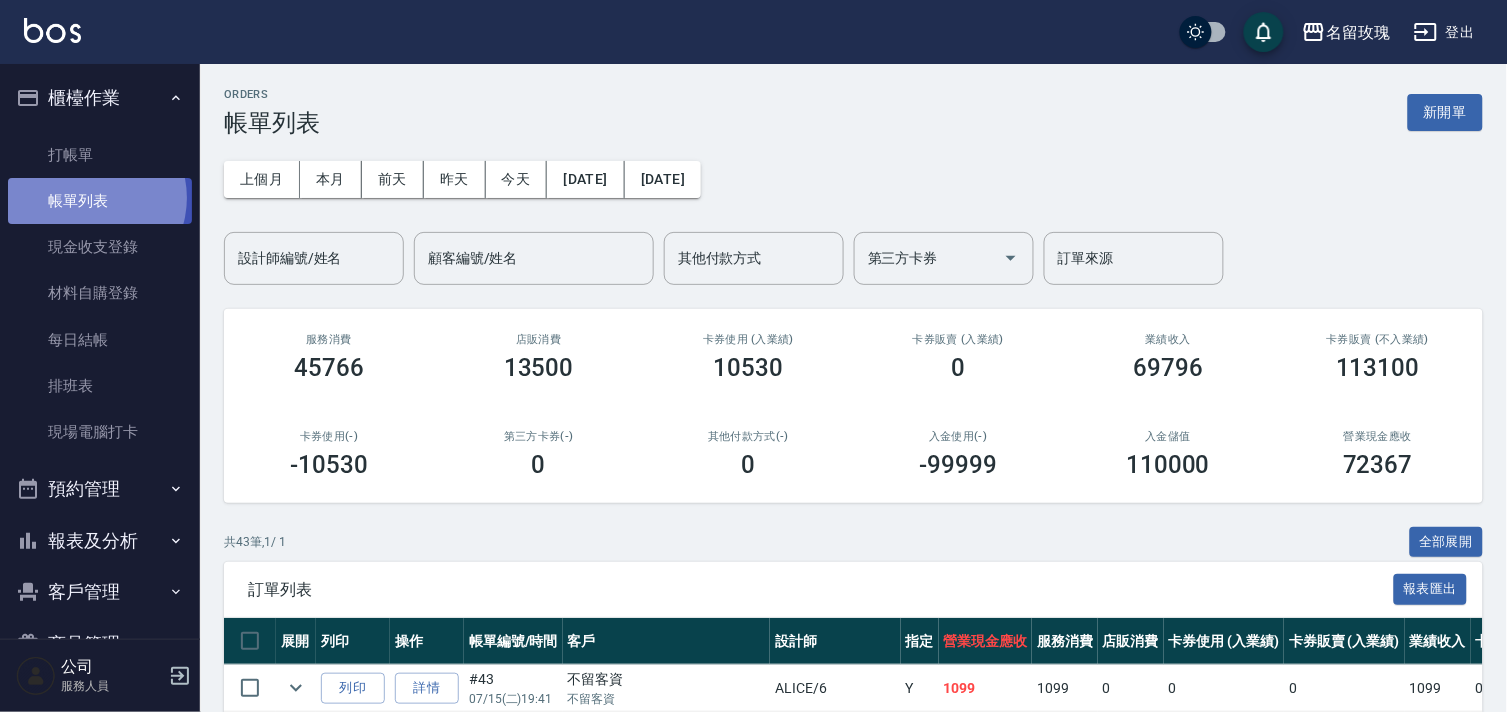 click on "帳單列表" at bounding box center (100, 201) 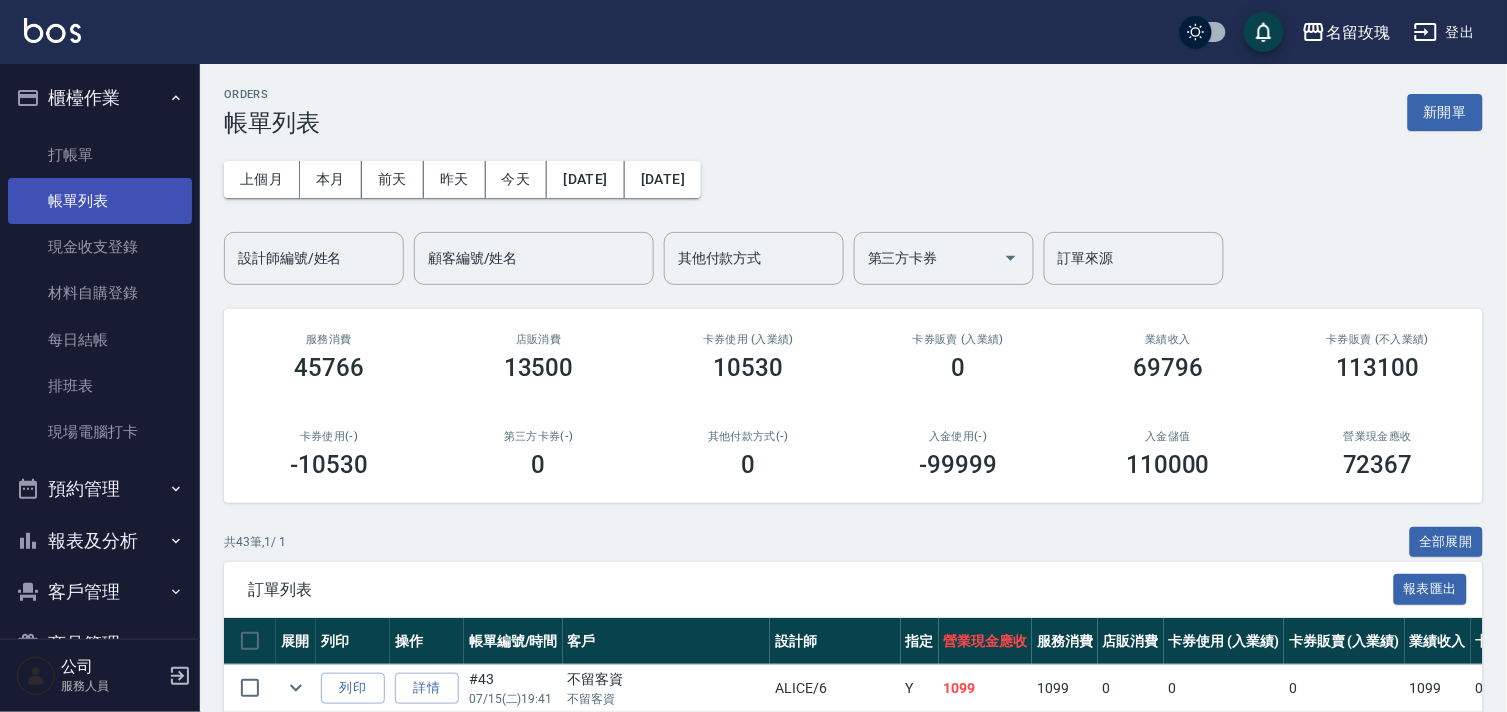 click on "帳單列表" at bounding box center (100, 201) 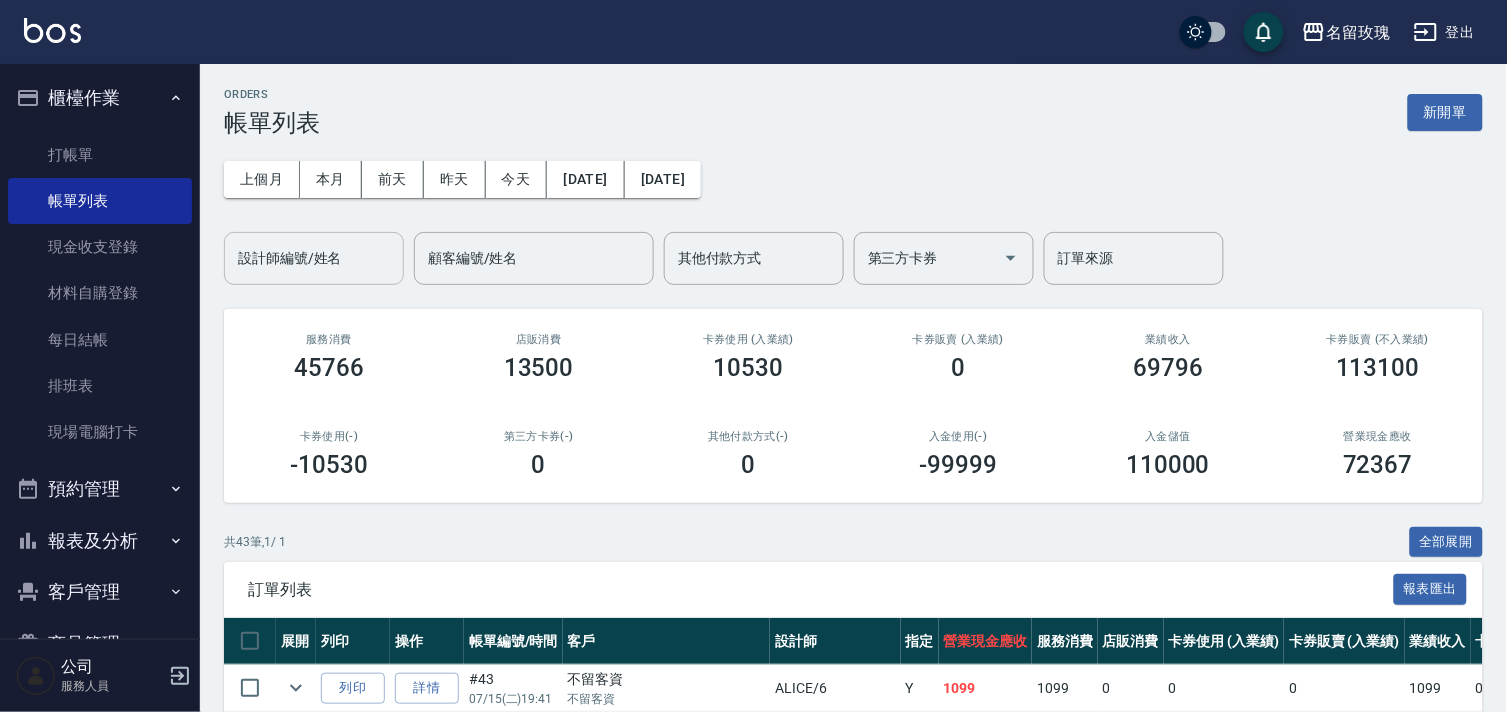 click on "設計師編號/姓名" at bounding box center [314, 258] 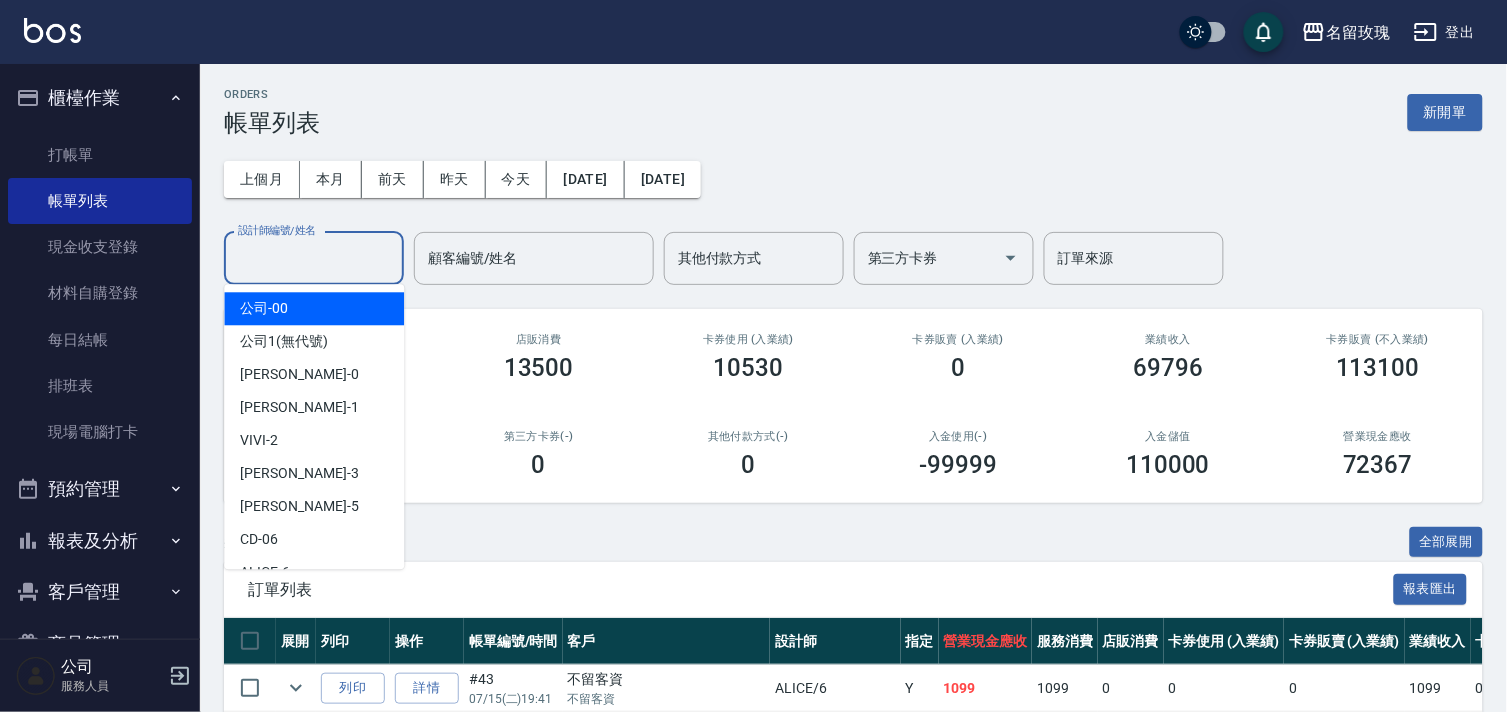 click on "設計師編號/姓名" at bounding box center (314, 258) 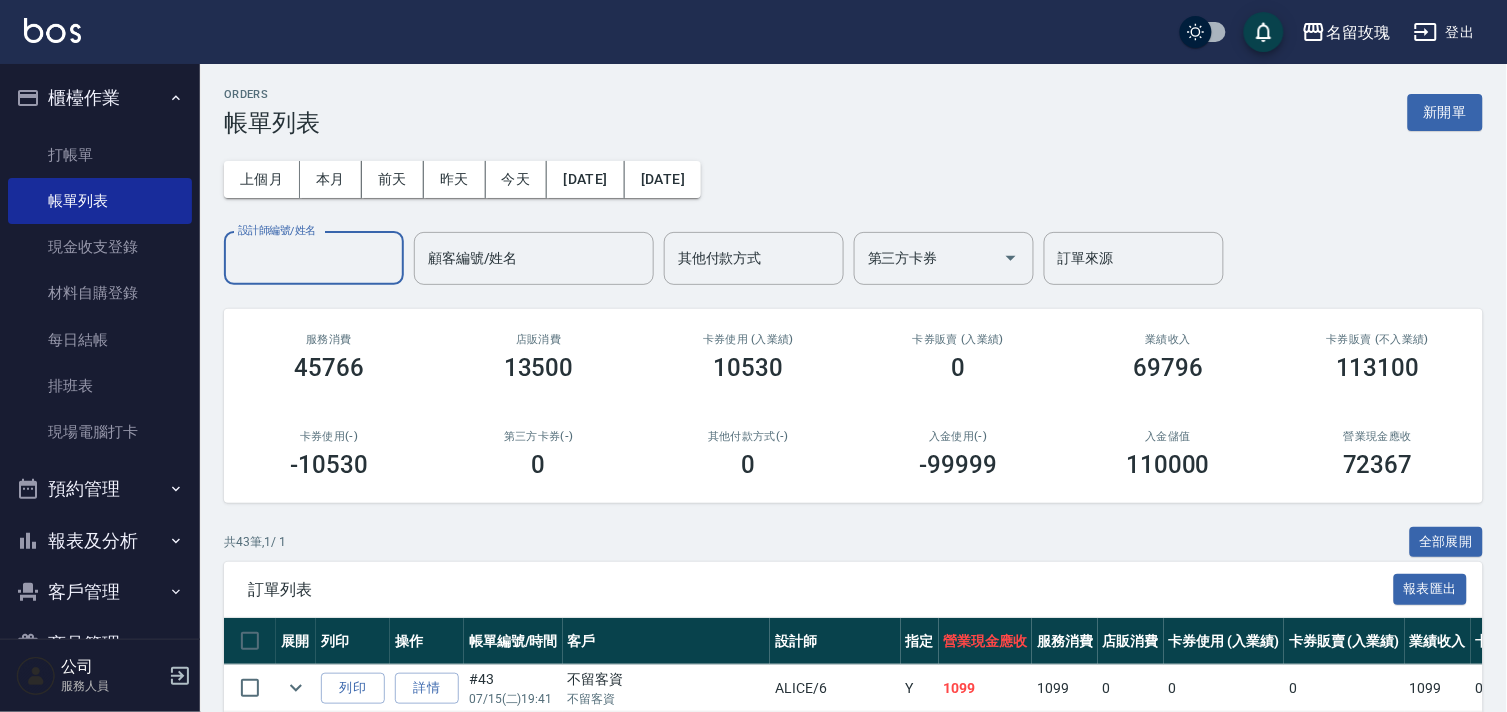 click on "設計師編號/姓名" at bounding box center [314, 258] 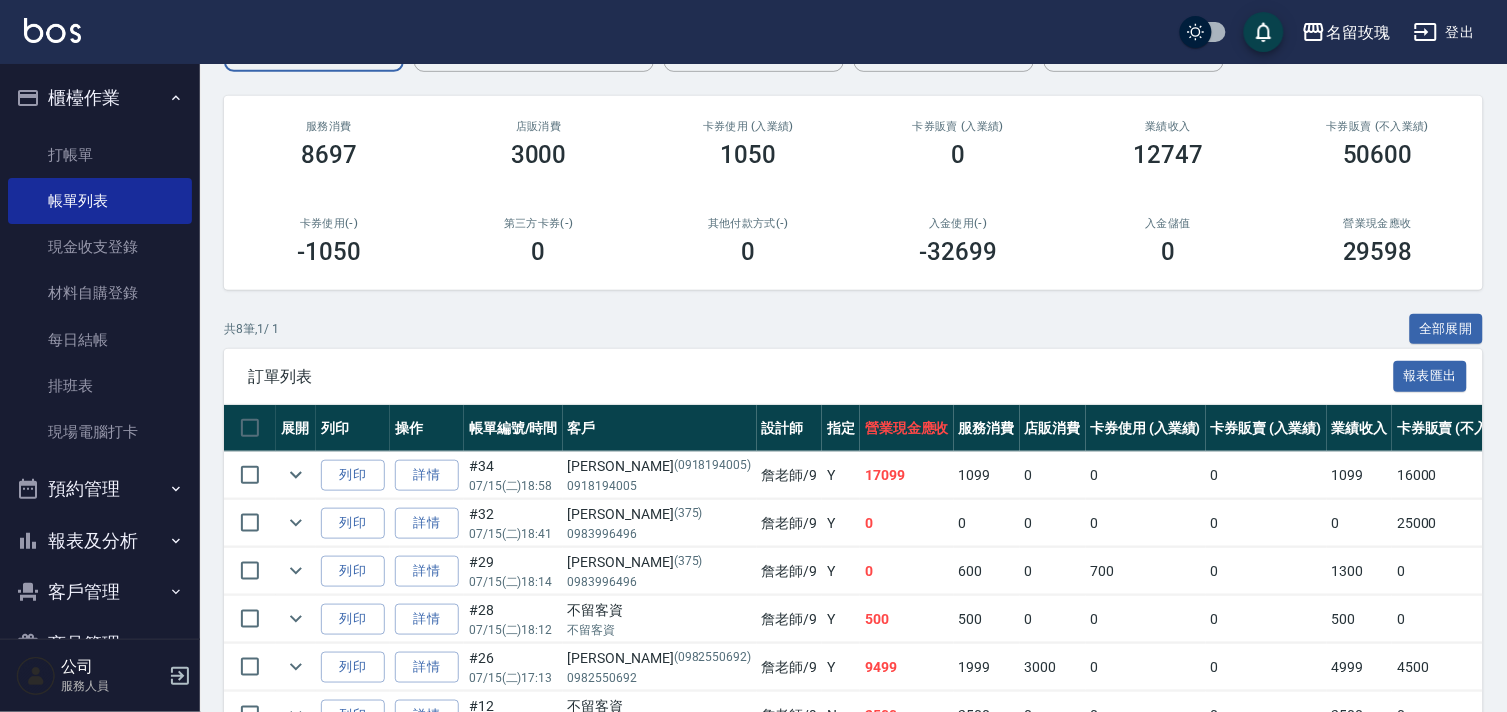 scroll, scrollTop: 433, scrollLeft: 0, axis: vertical 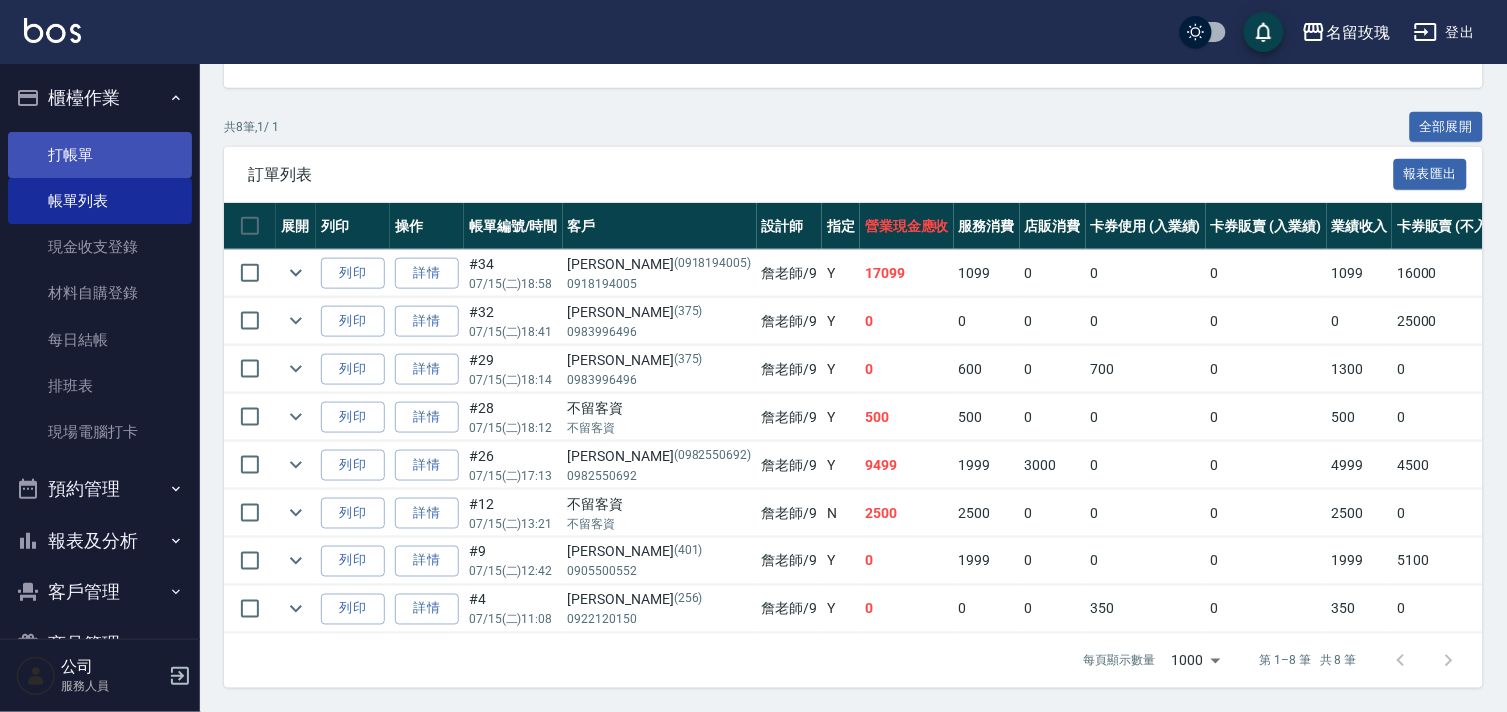 type on "詹老師-9" 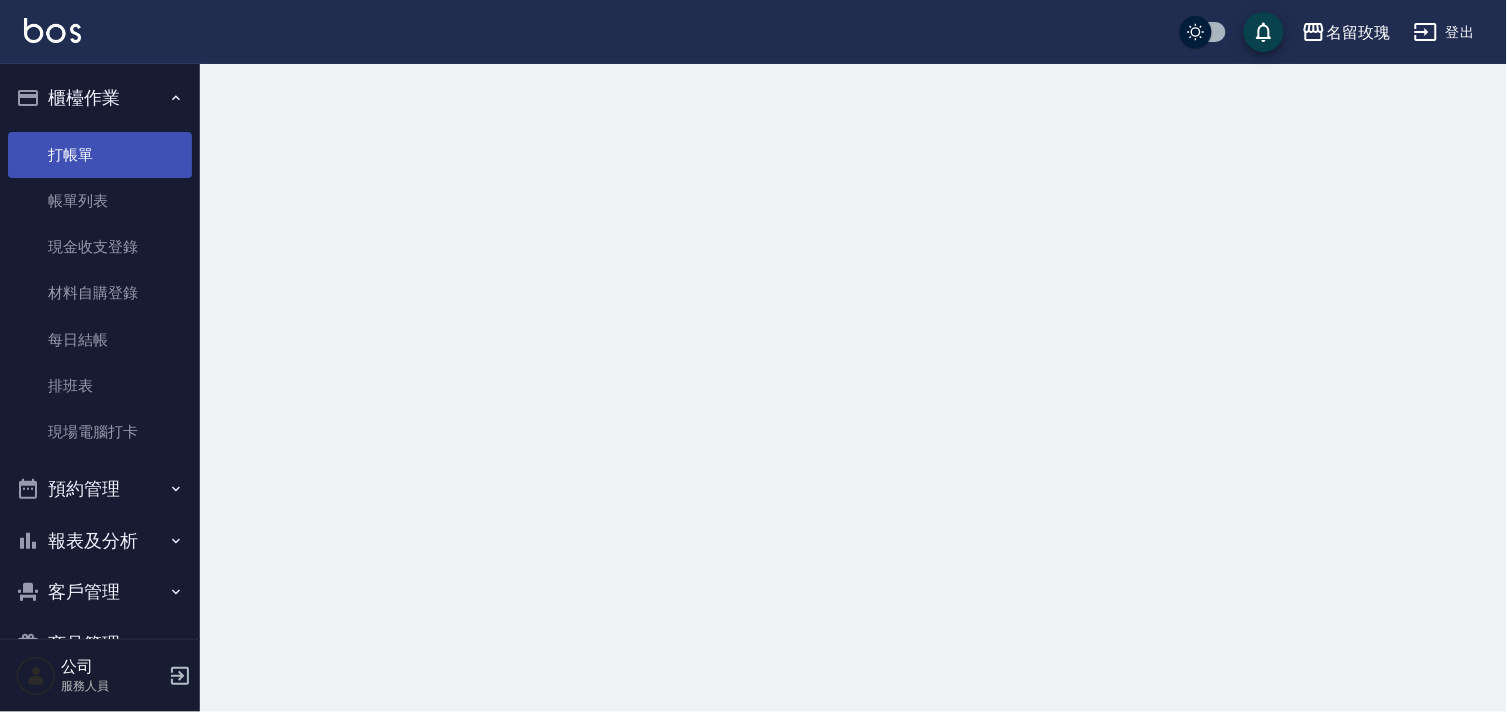 scroll, scrollTop: 0, scrollLeft: 0, axis: both 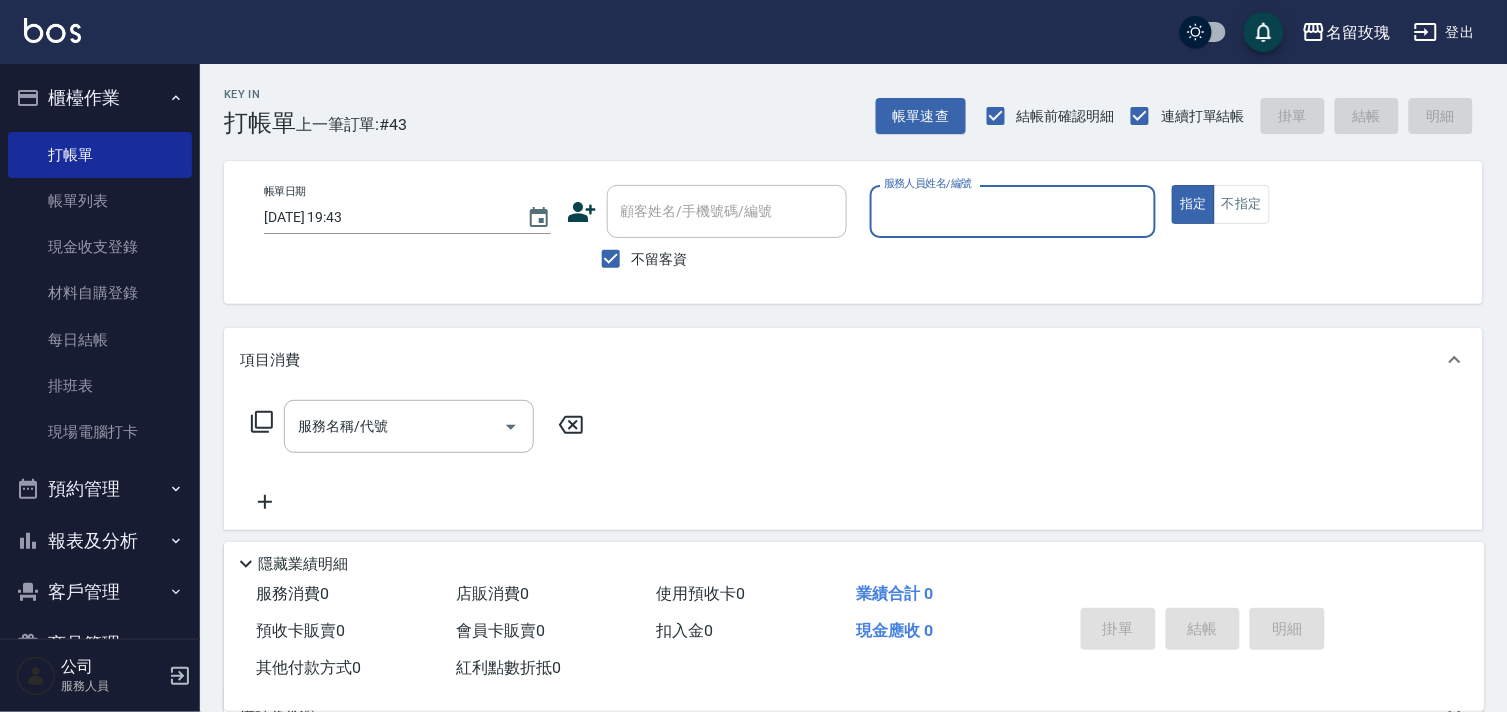 click on "名留玫瑰 登出" at bounding box center (753, 32) 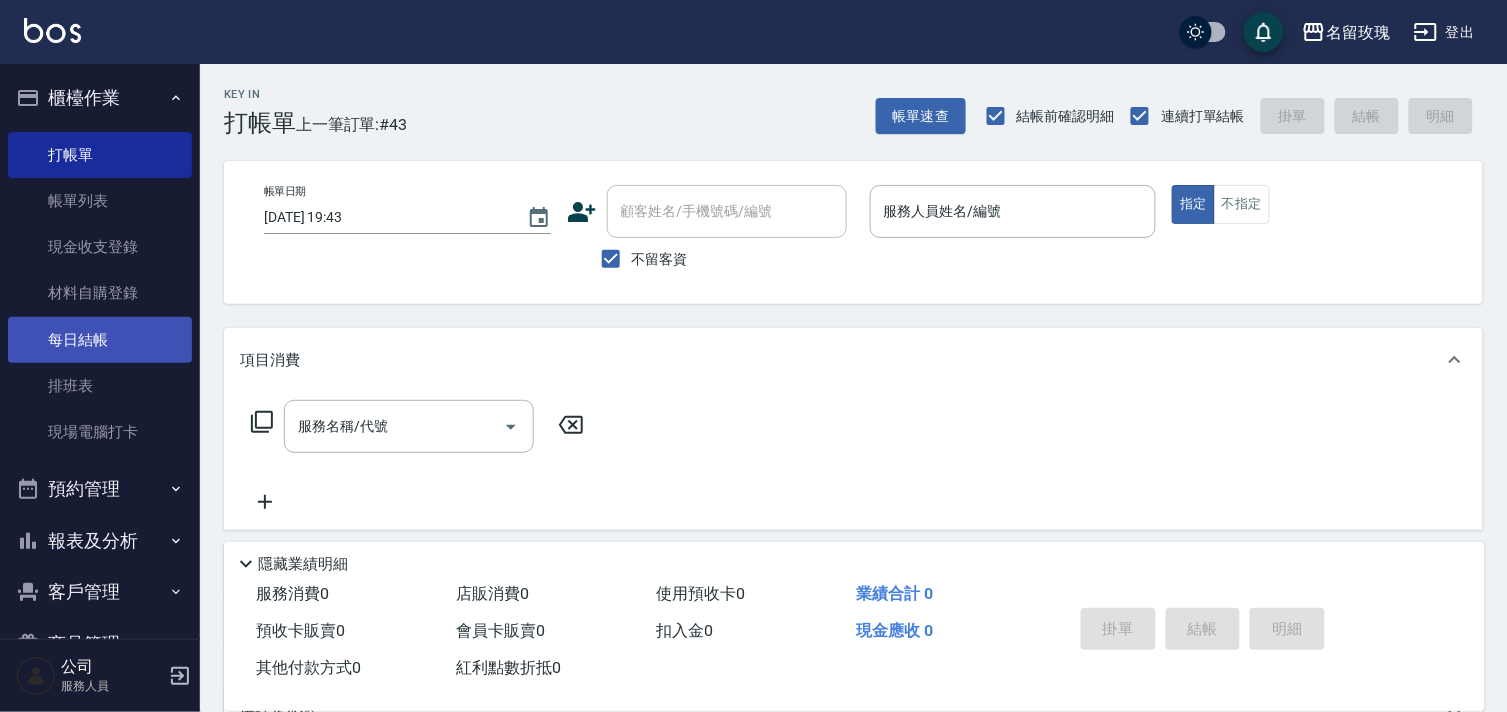 click on "每日結帳" at bounding box center [100, 340] 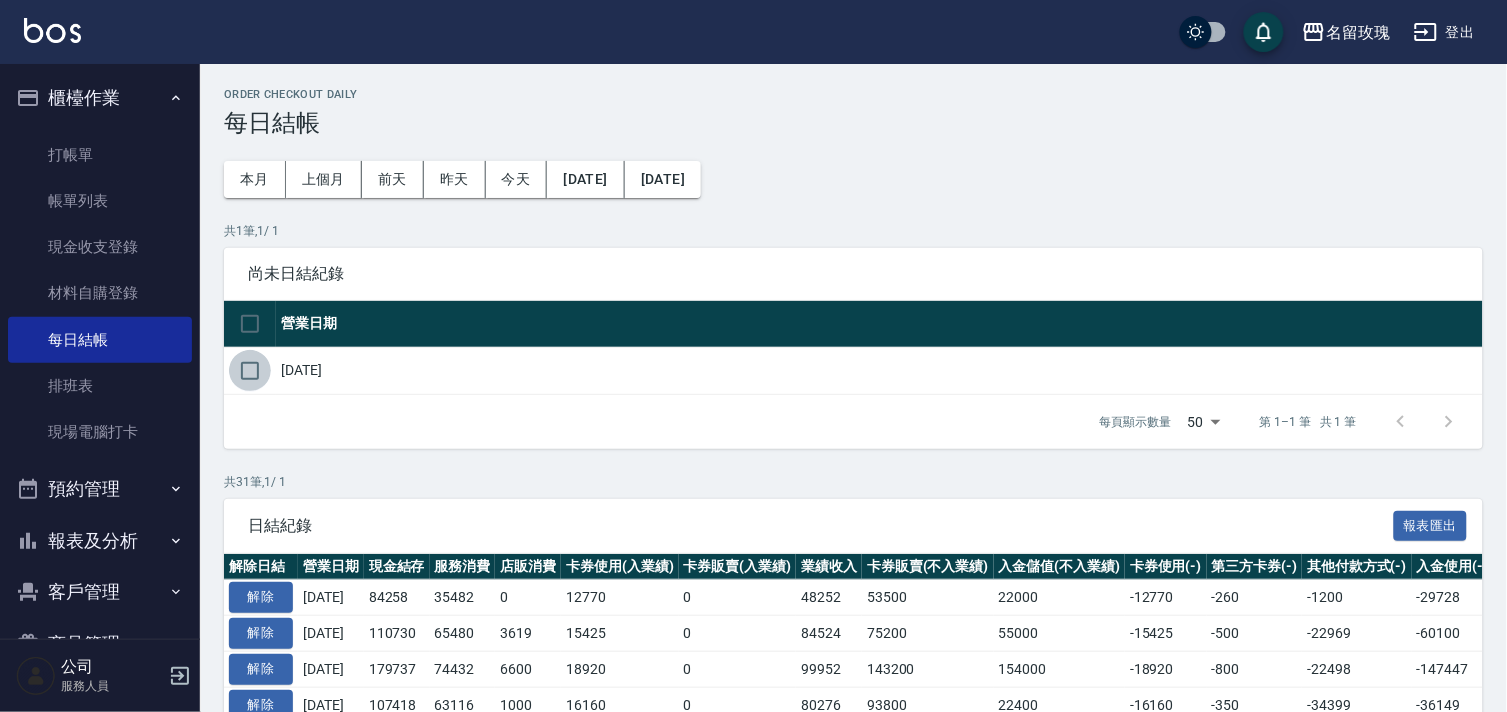 click at bounding box center [250, 371] 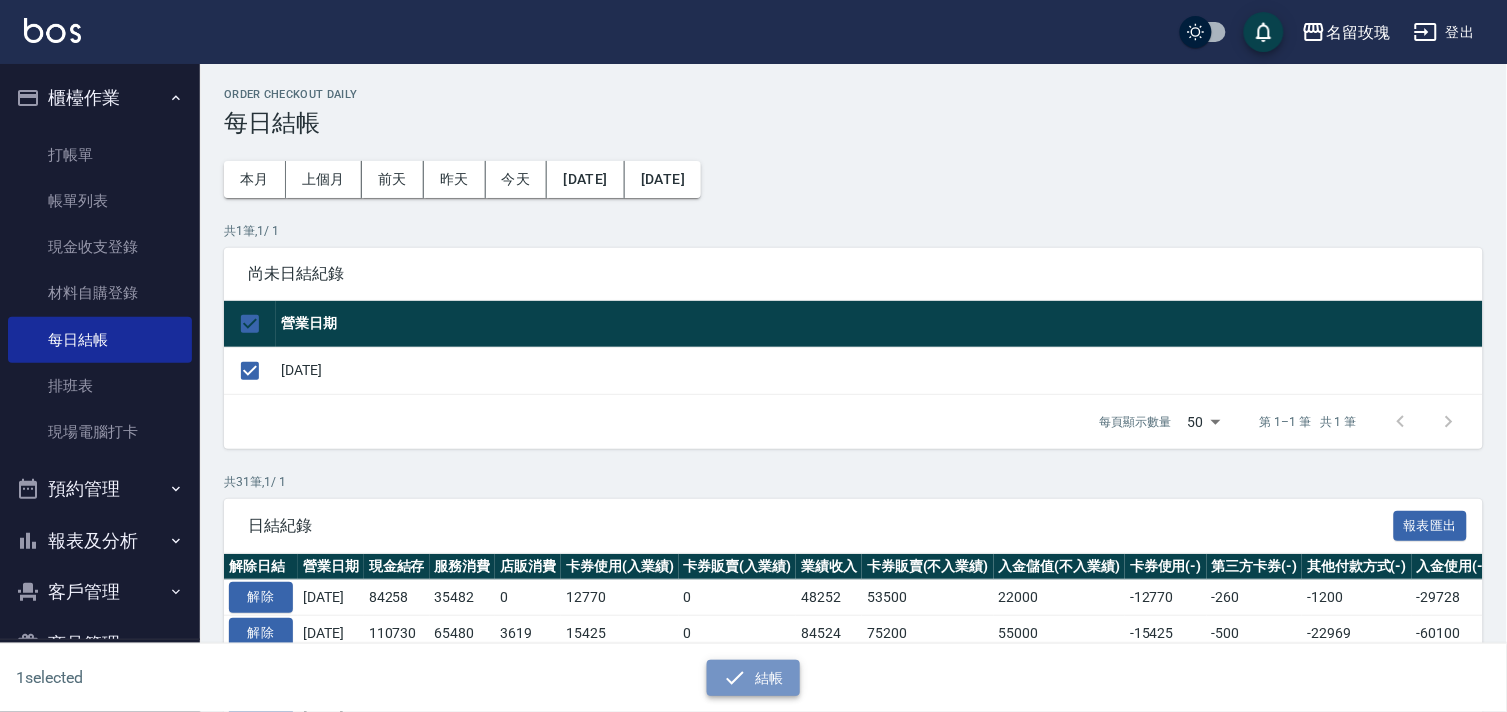 click on "結帳" at bounding box center (753, 678) 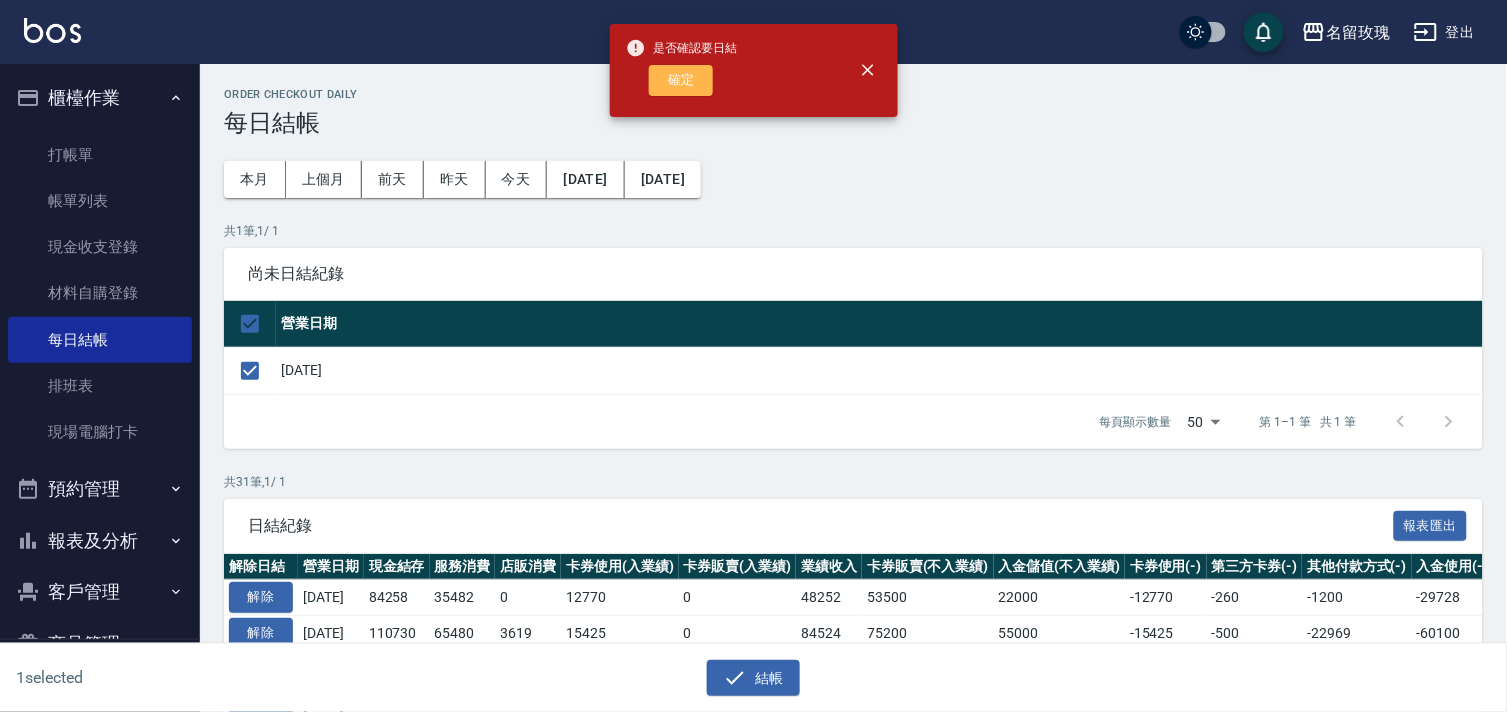 click on "確定" at bounding box center [681, 80] 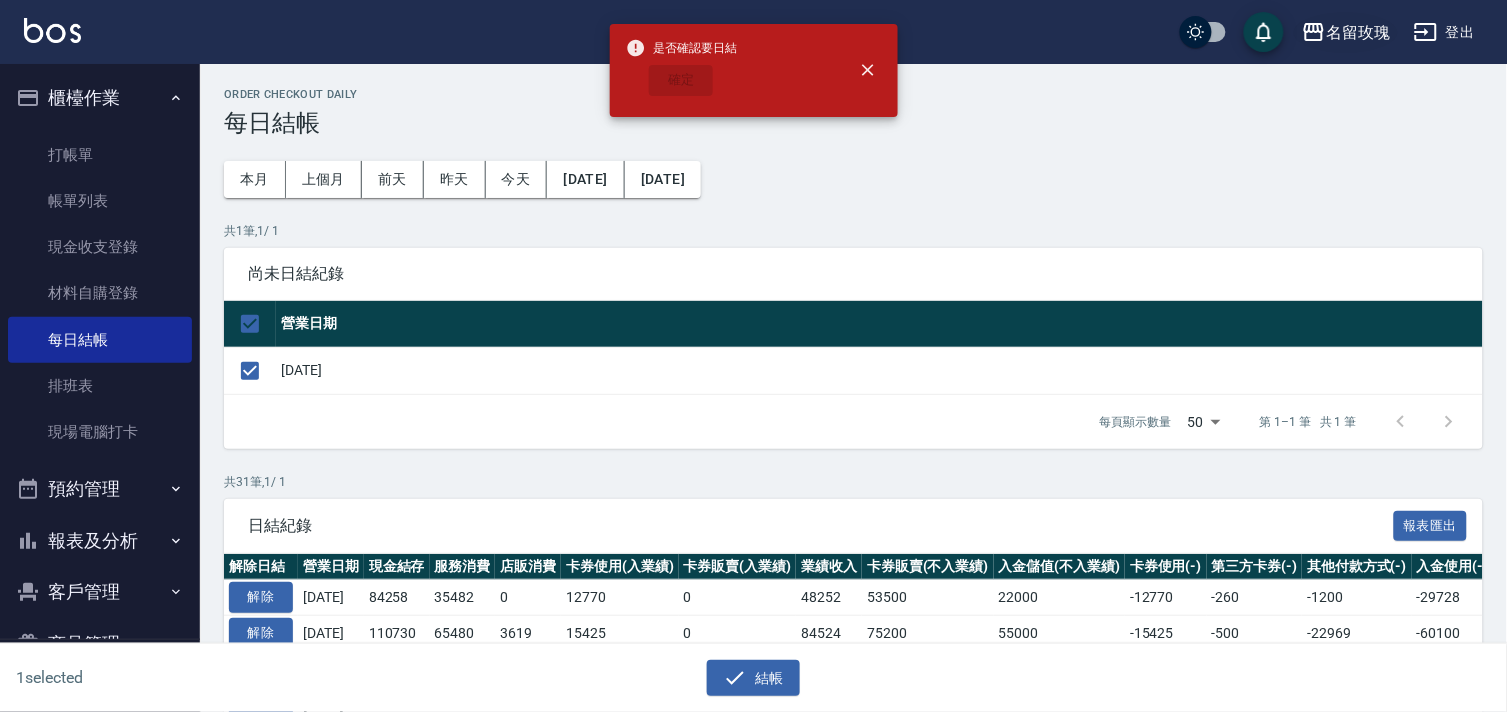 checkbox on "false" 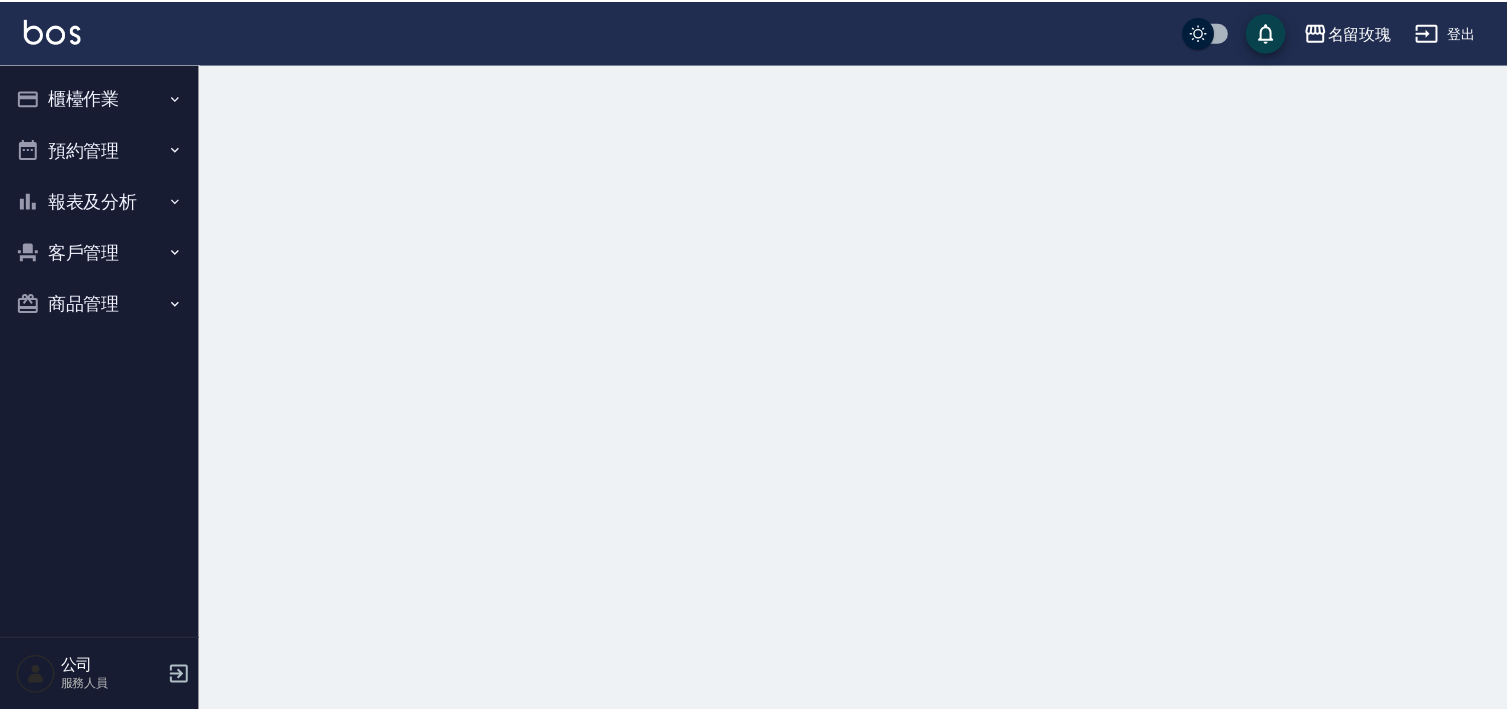 scroll, scrollTop: 0, scrollLeft: 0, axis: both 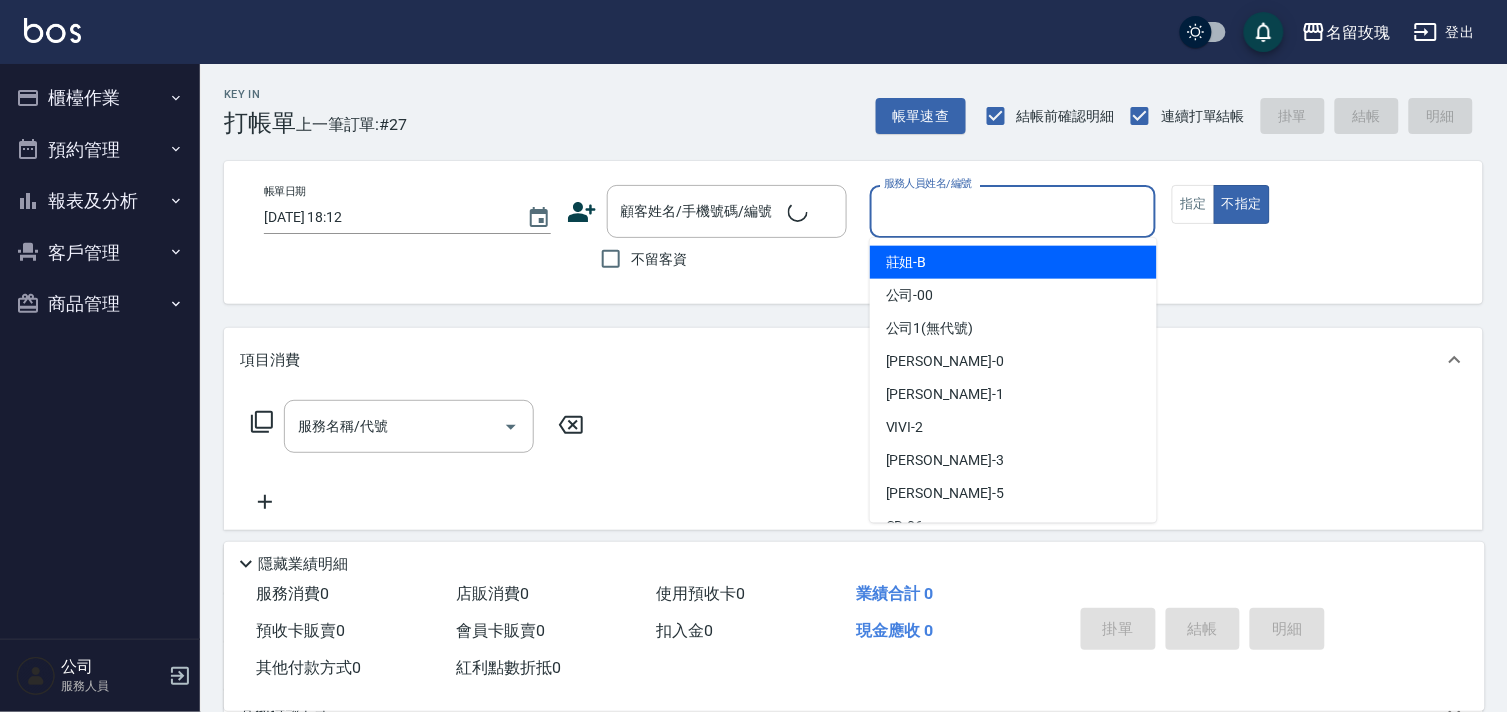 click on "服務人員姓名/編號" at bounding box center [1013, 211] 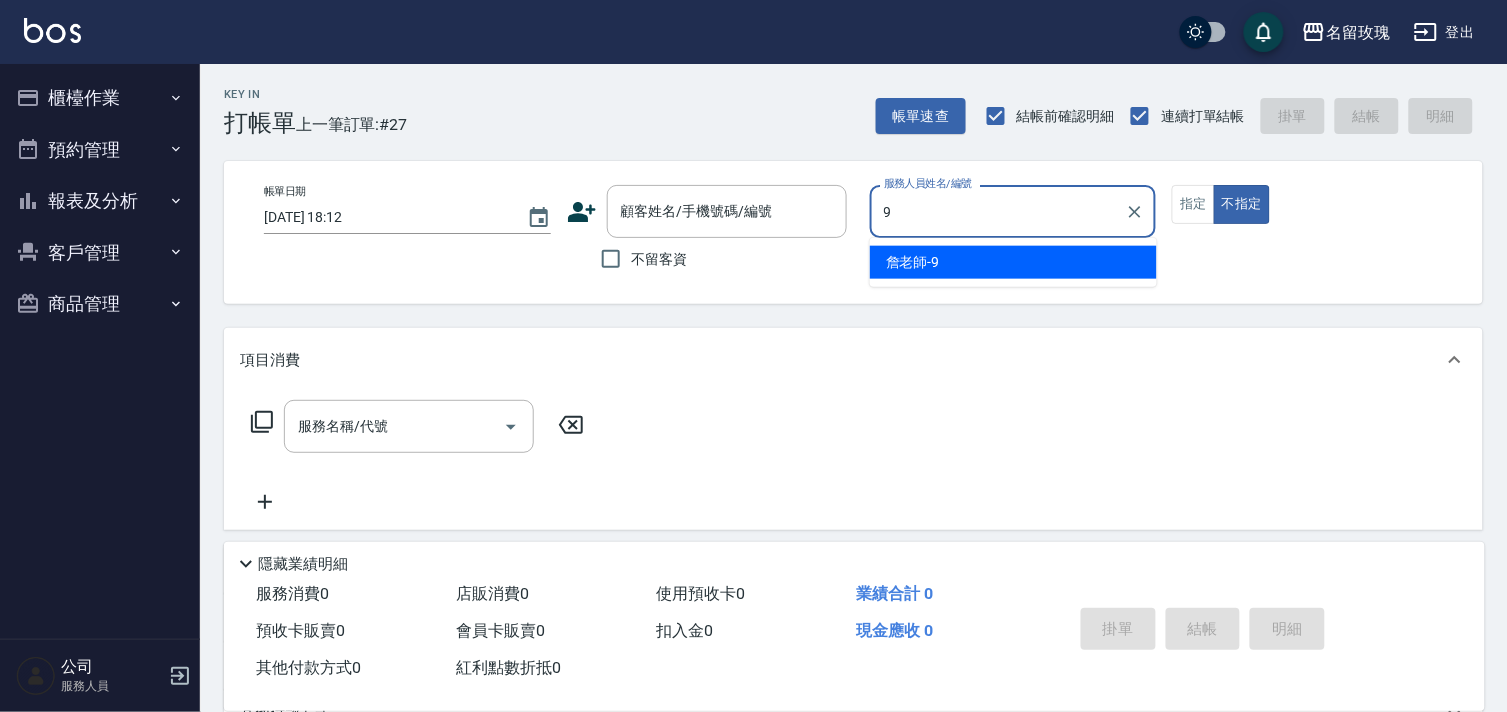 type on "[PERSON_NAME]老師-9" 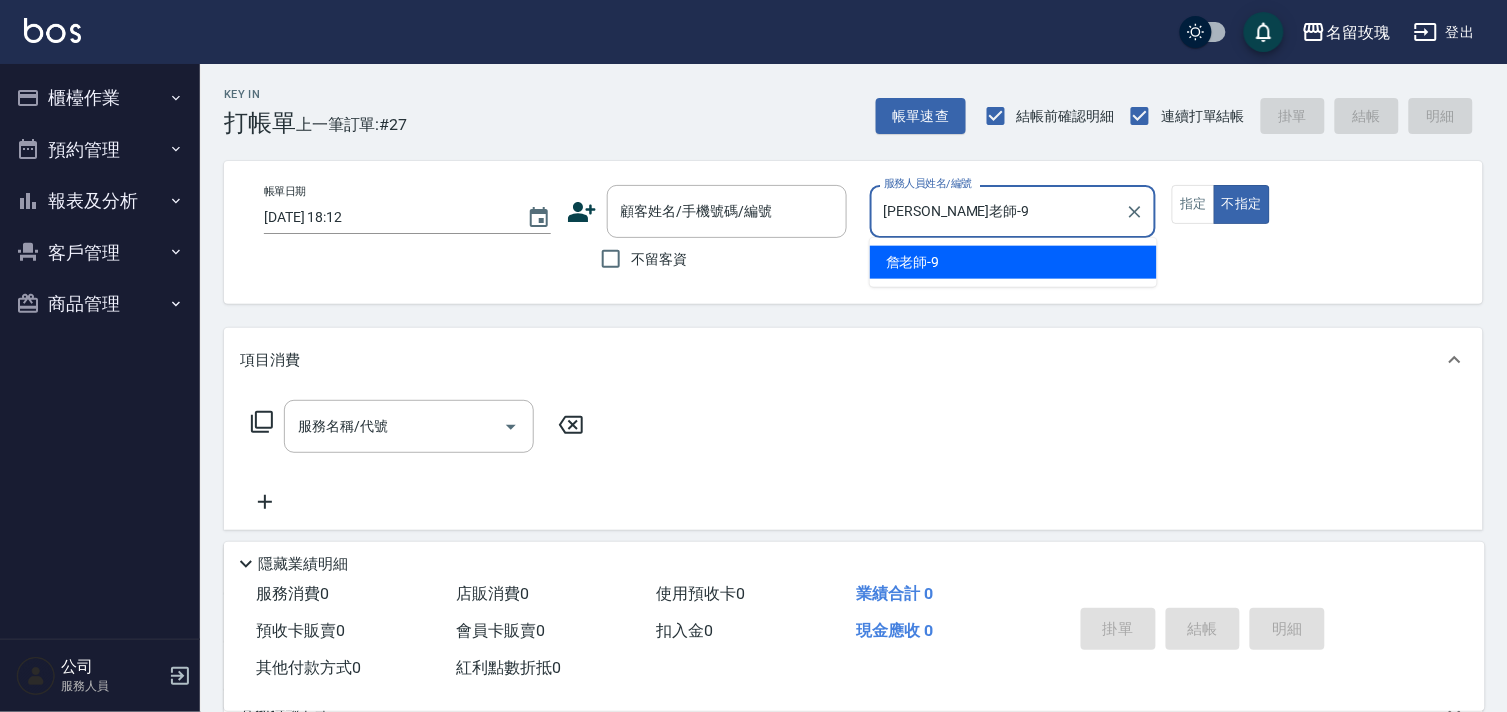 type on "false" 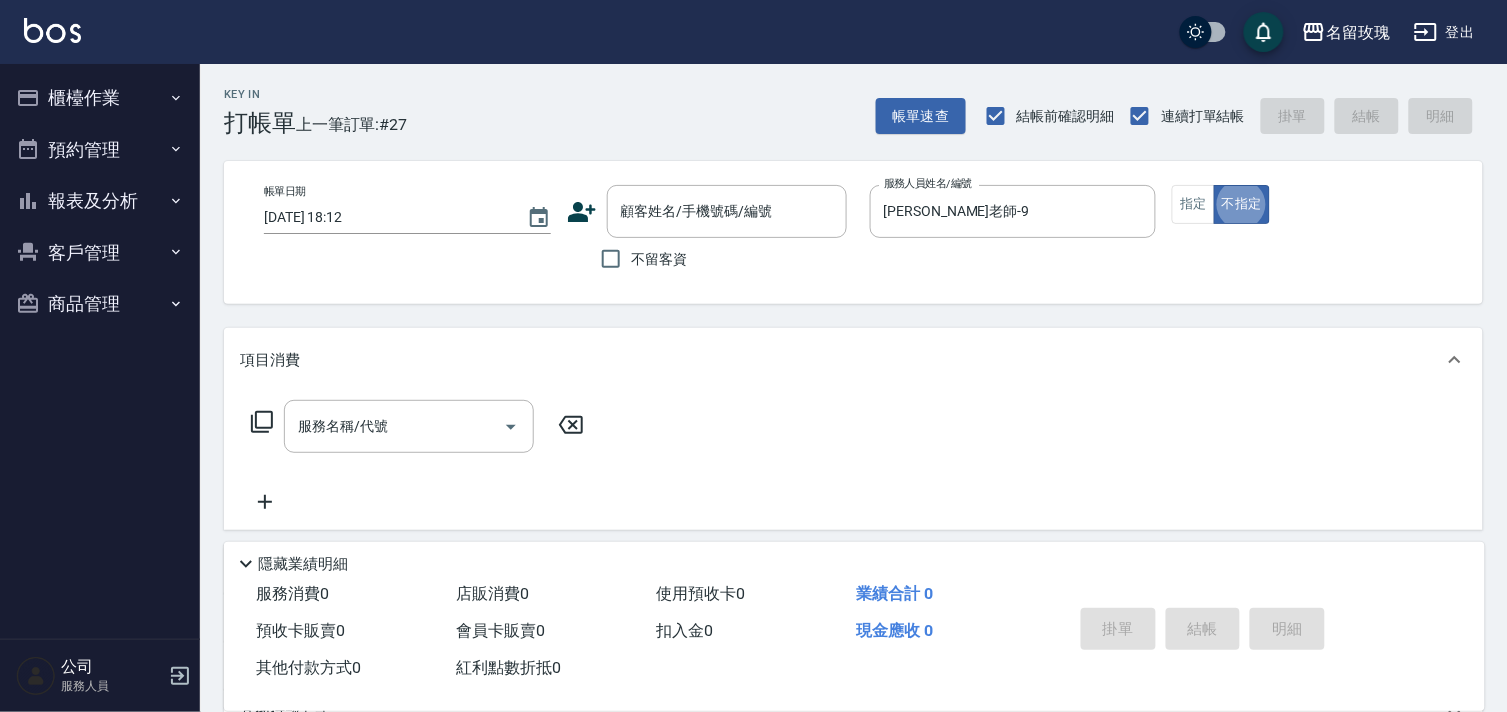 drag, startPoint x: 656, startPoint y: 264, endPoint x: 674, endPoint y: 257, distance: 19.313208 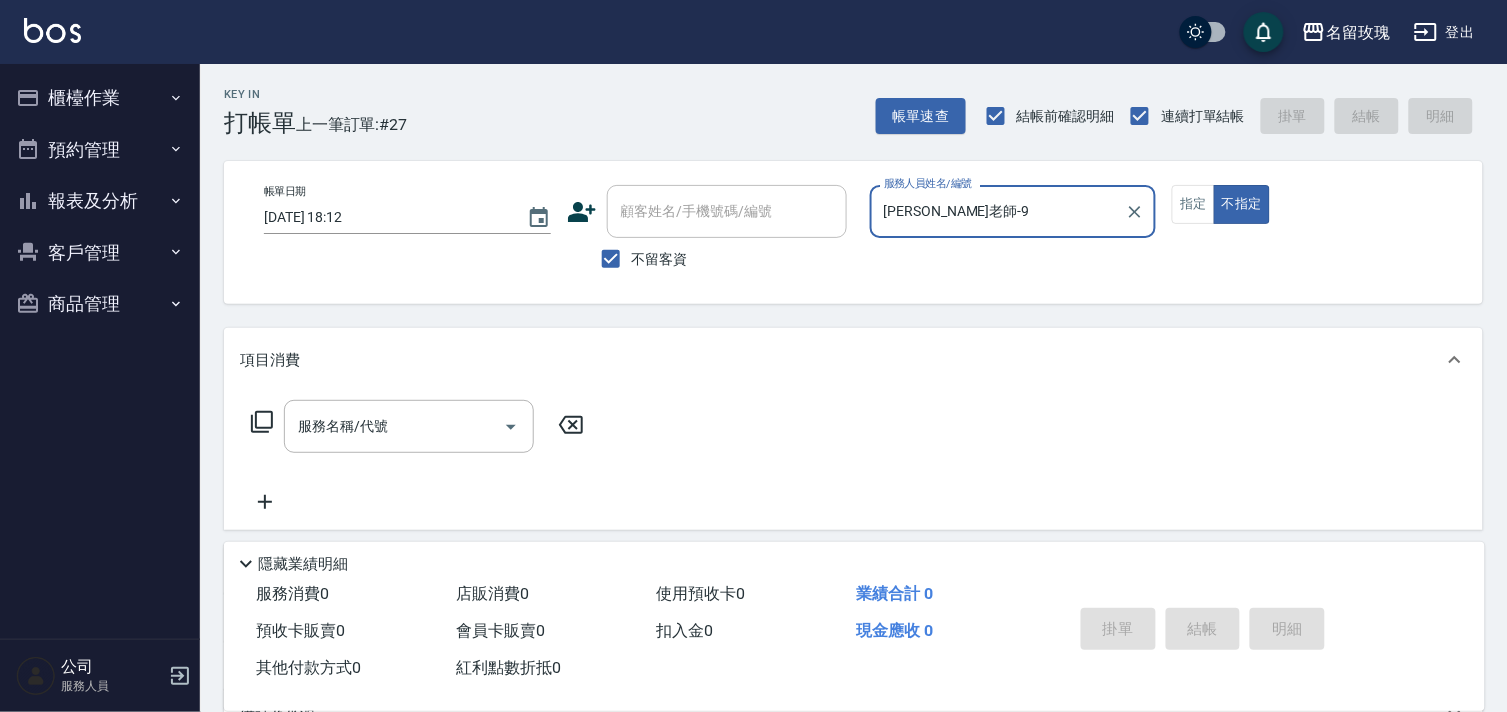 drag, startPoint x: 1202, startPoint y: 220, endPoint x: 1197, endPoint y: 231, distance: 12.083046 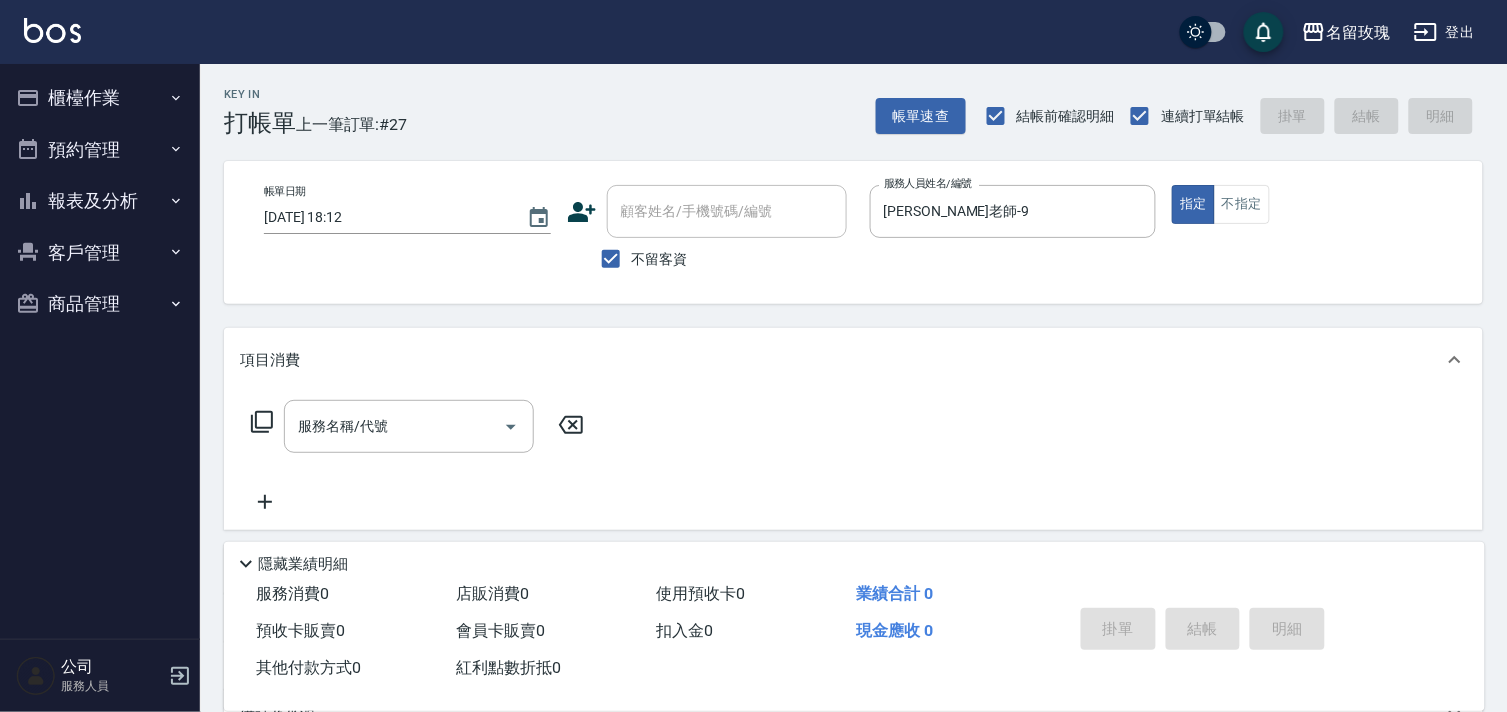click on "服務名稱/代號 服務名稱/代號" at bounding box center (409, 426) 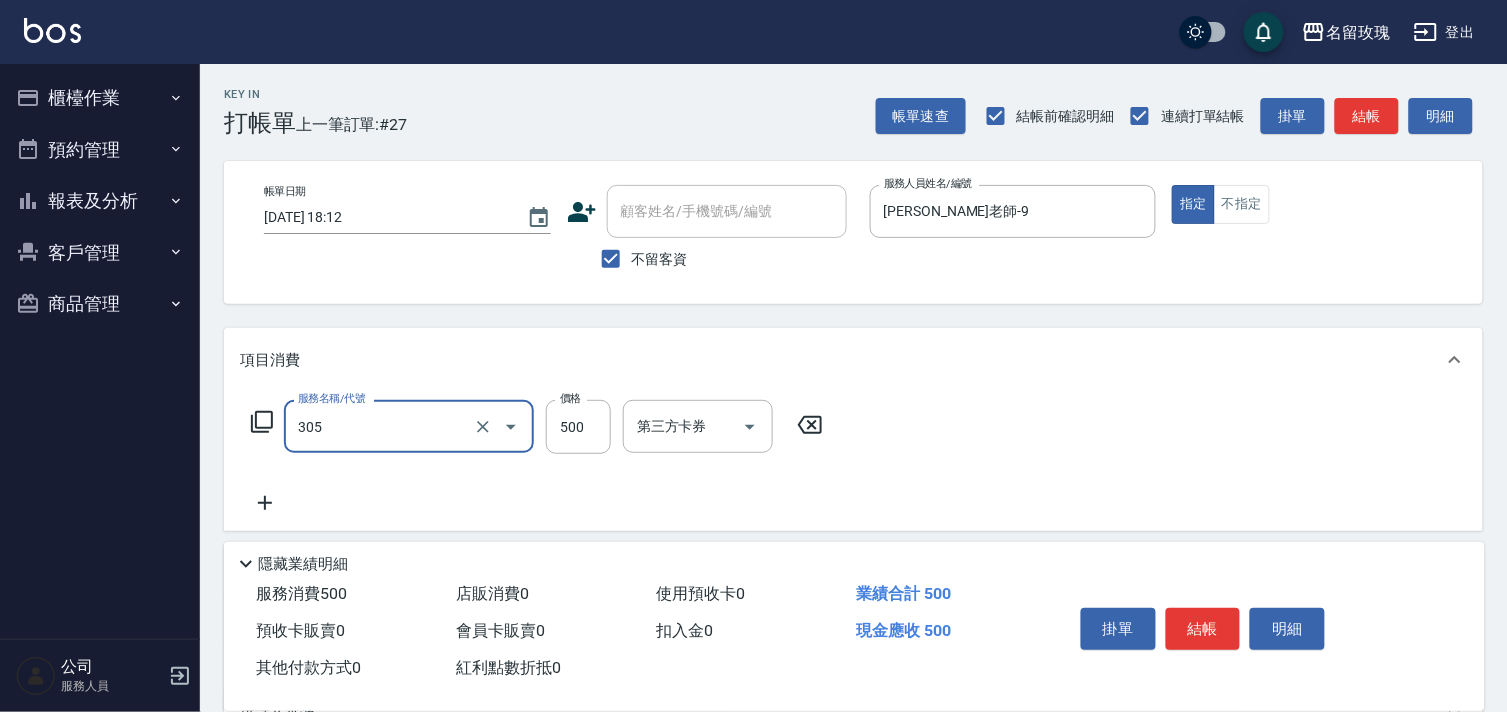 type on "剪髮(305)" 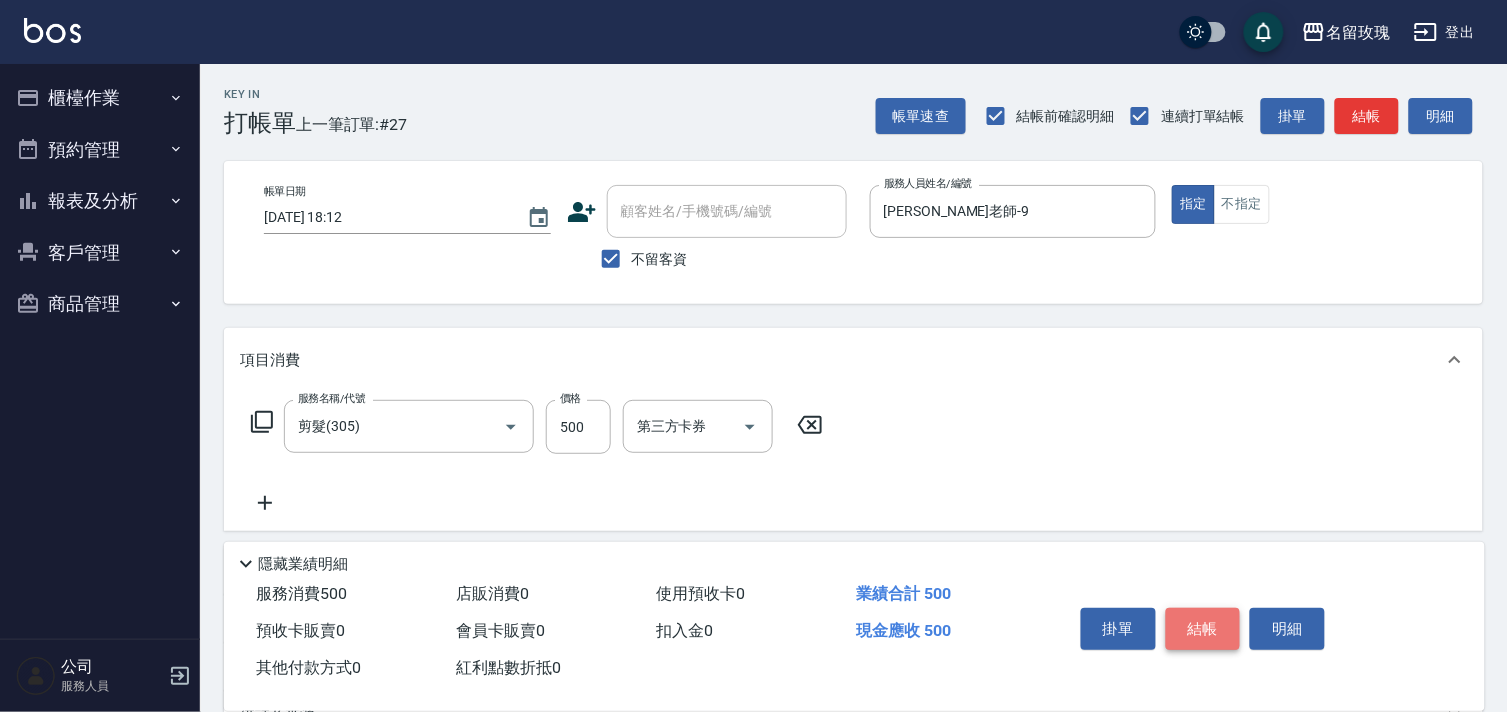 click on "結帳" at bounding box center (1203, 629) 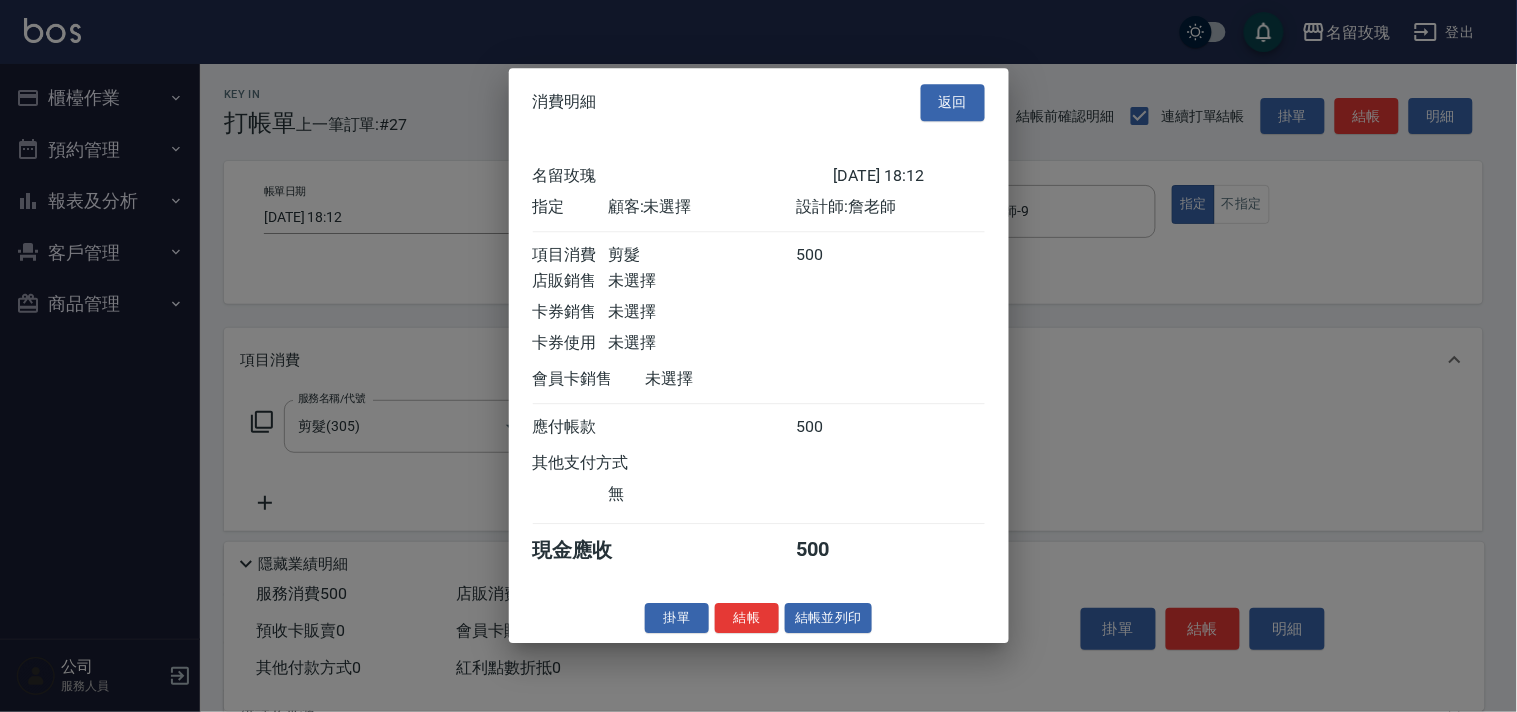 click on "名留玫瑰 2025/07/15 18:12 指定 顧客: 未選擇 設計師: 詹老師 項目消費 剪髮 500 店販銷售 未選擇 卡券銷售 未選擇 卡券使用 未選擇 會員卡銷售 未選擇 應付帳款 500 其他支付方式 無 現金應收 500" at bounding box center (759, 365) 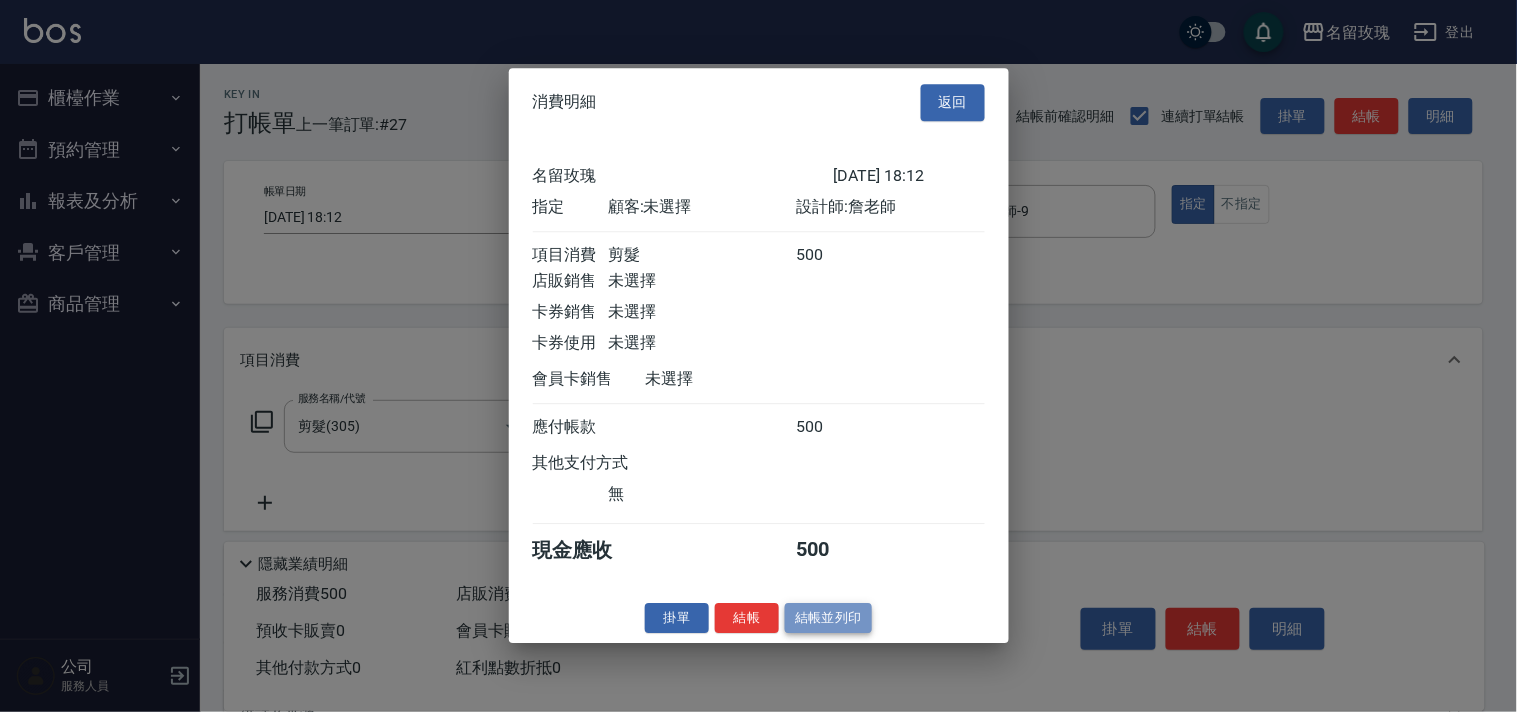 click on "結帳並列印" at bounding box center [828, 618] 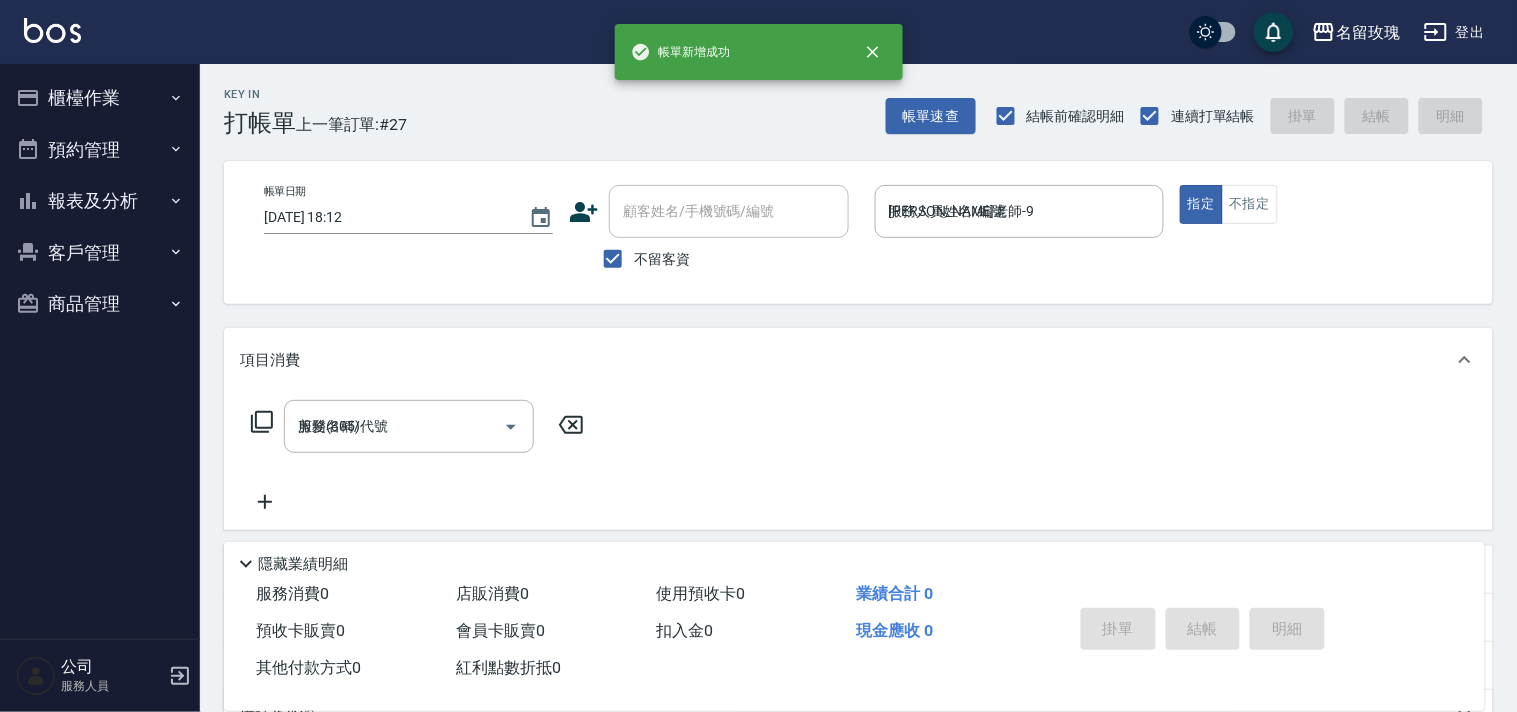 type 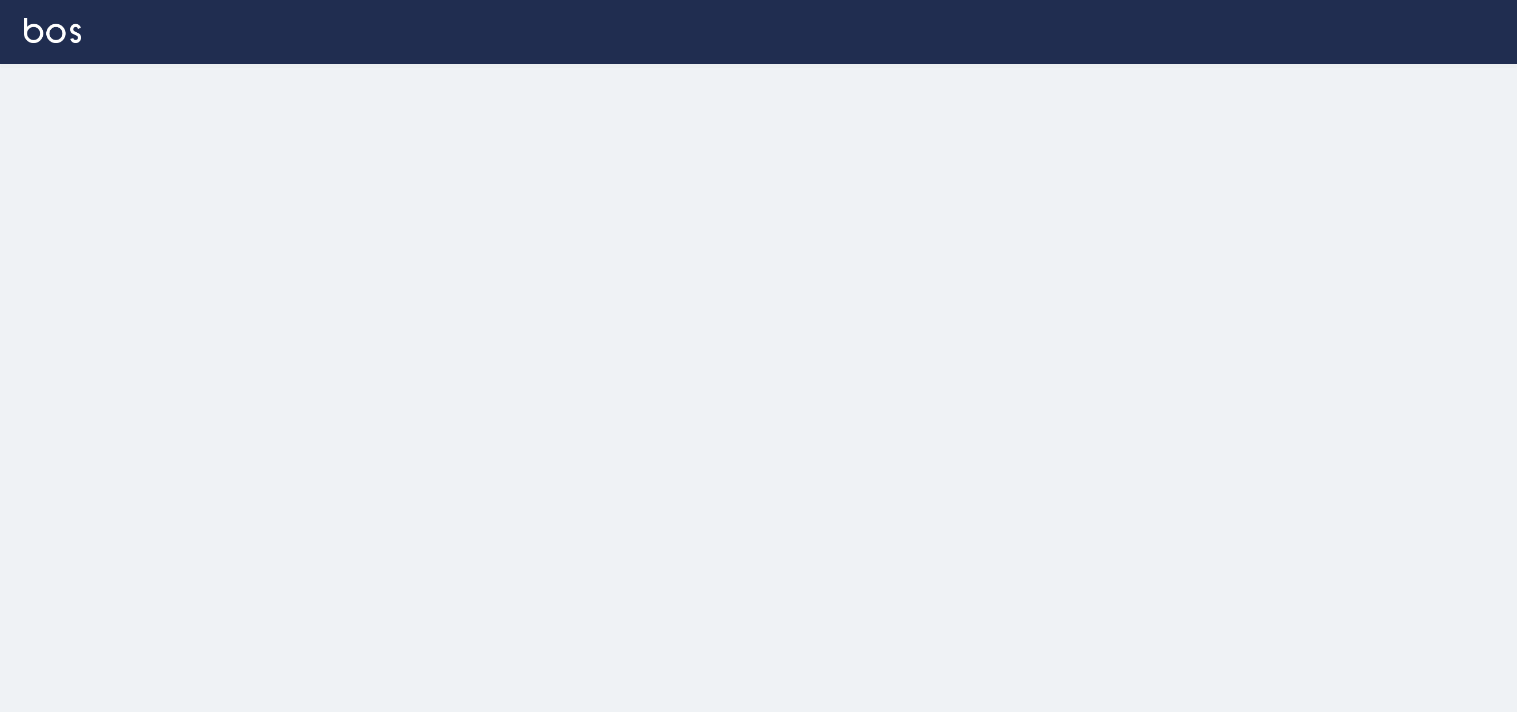 scroll, scrollTop: 0, scrollLeft: 0, axis: both 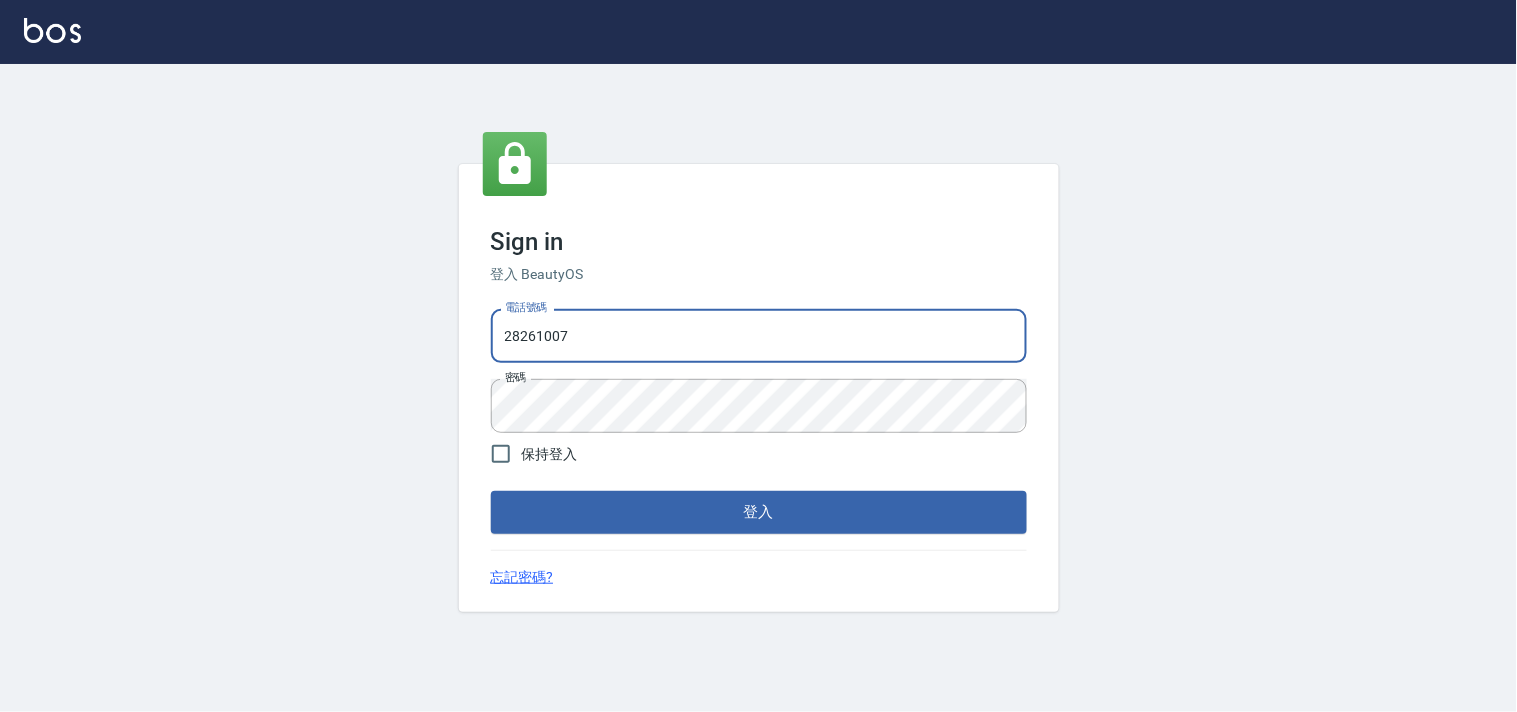 drag, startPoint x: 602, startPoint y: 347, endPoint x: 308, endPoint y: 353, distance: 294.06122 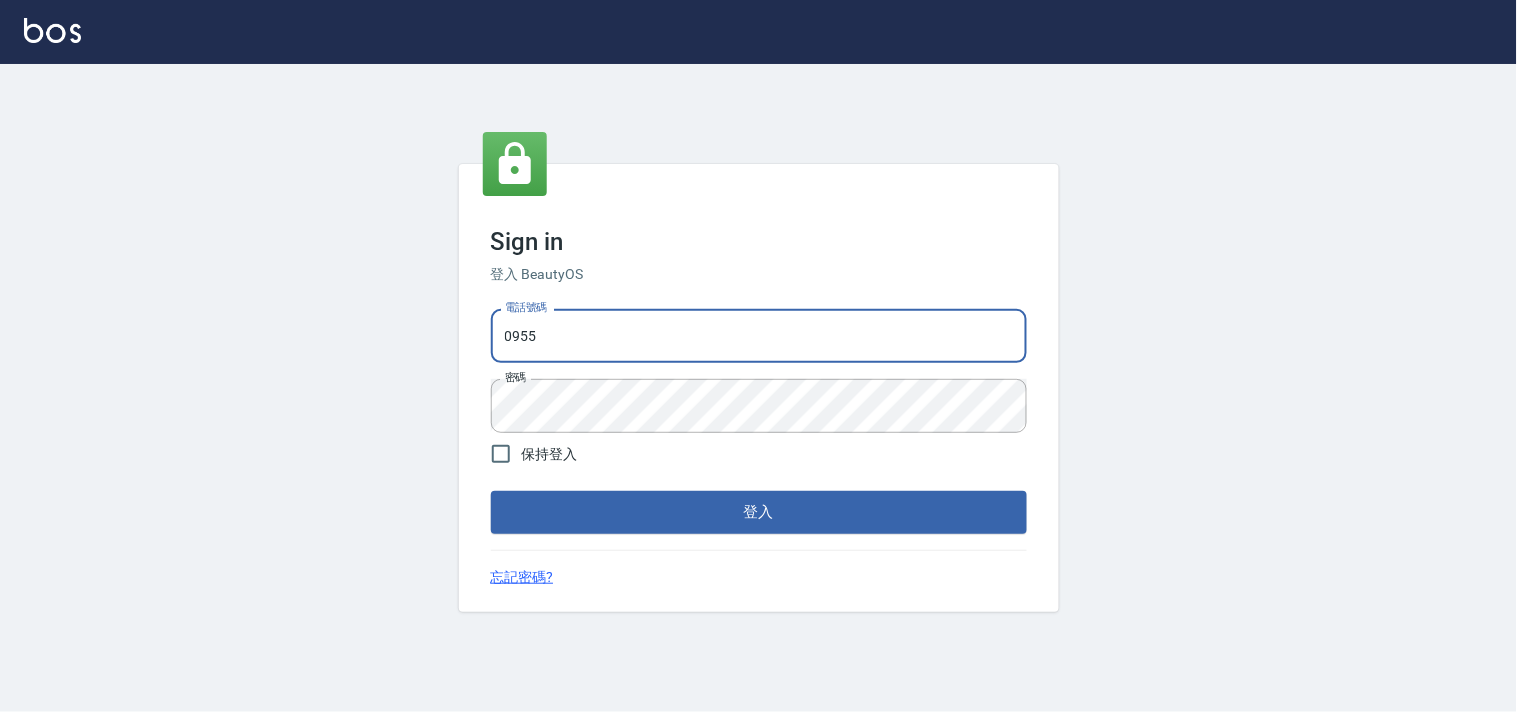 type on "0955582961" 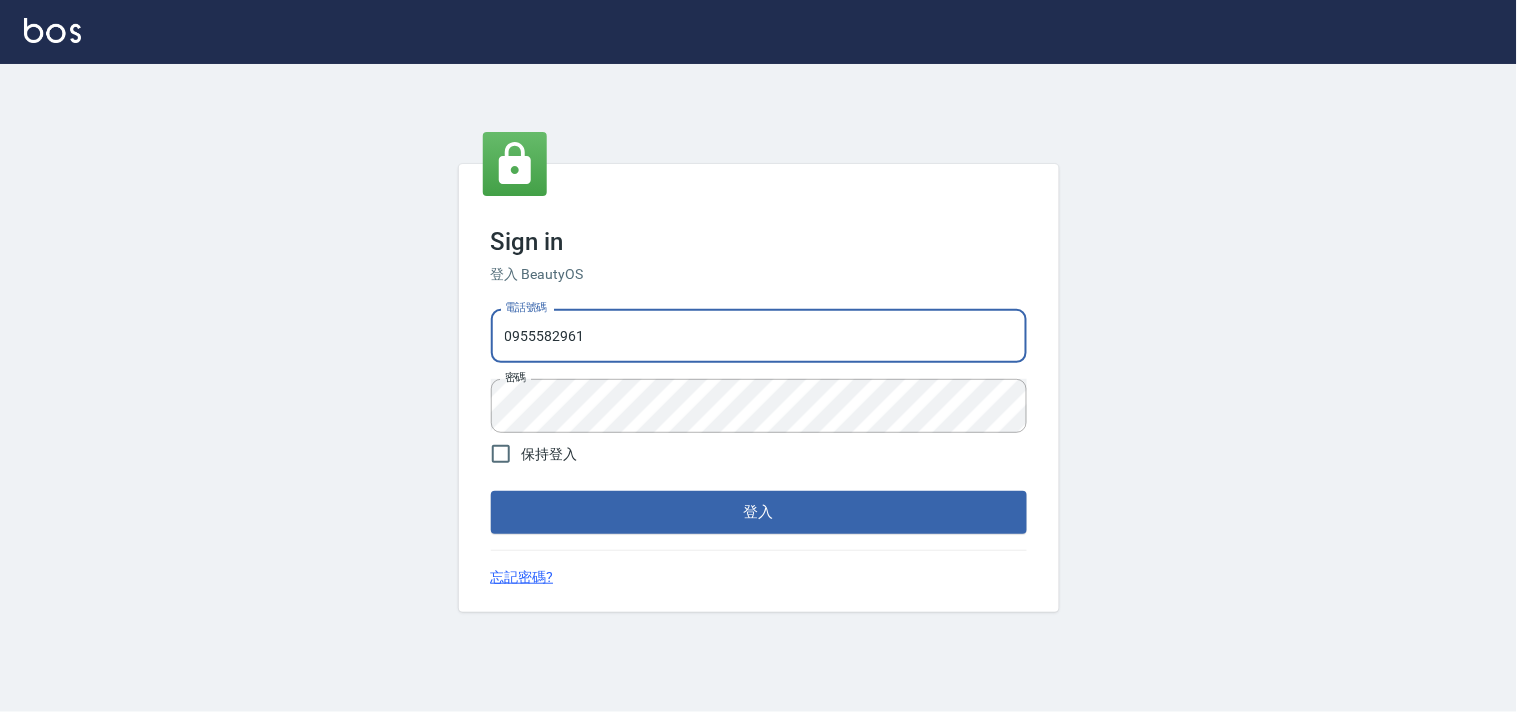 click on "Sign in 登入 BeautyOS 電話號碼 0955582961 電話號碼 密碼 密碼 保持登入 登入 忘記密碼?" at bounding box center [758, 388] 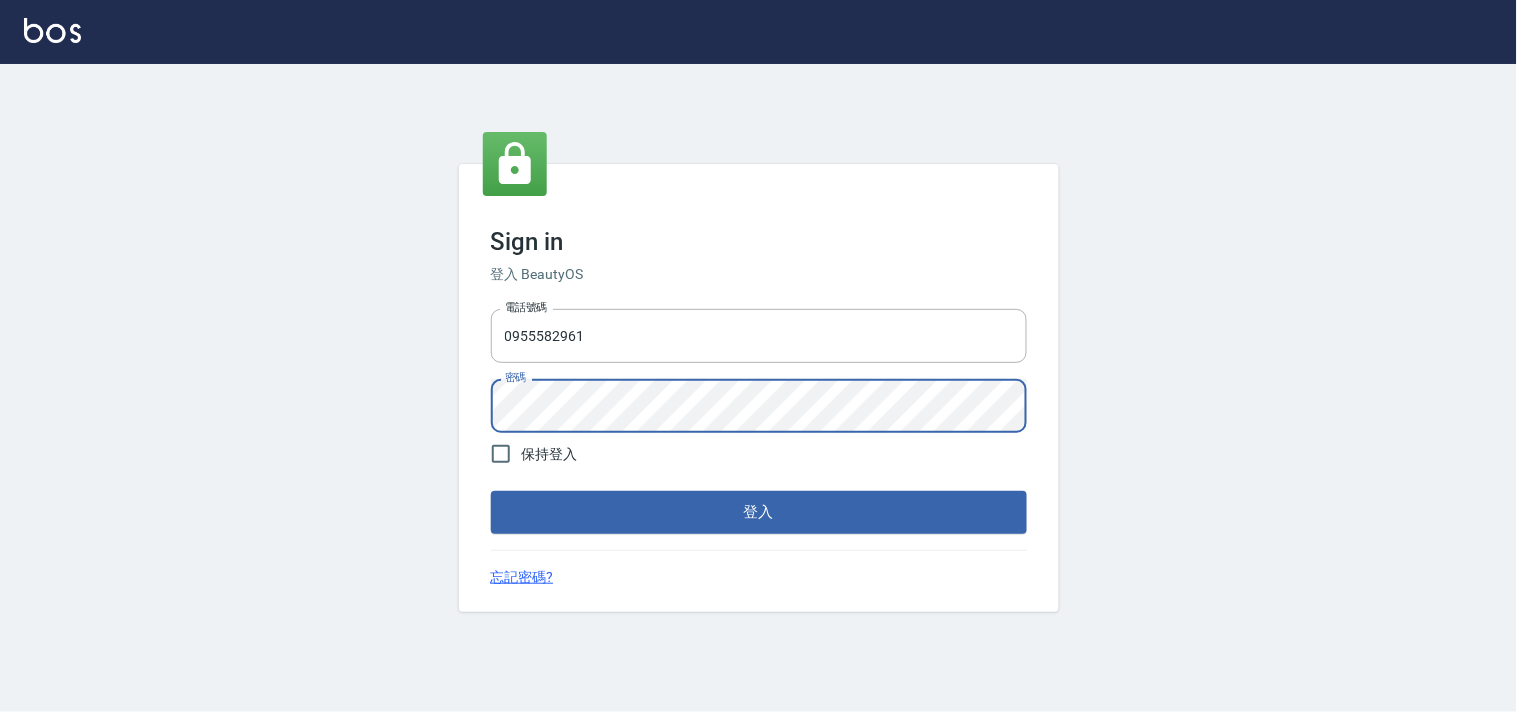 click on "登入" at bounding box center (759, 512) 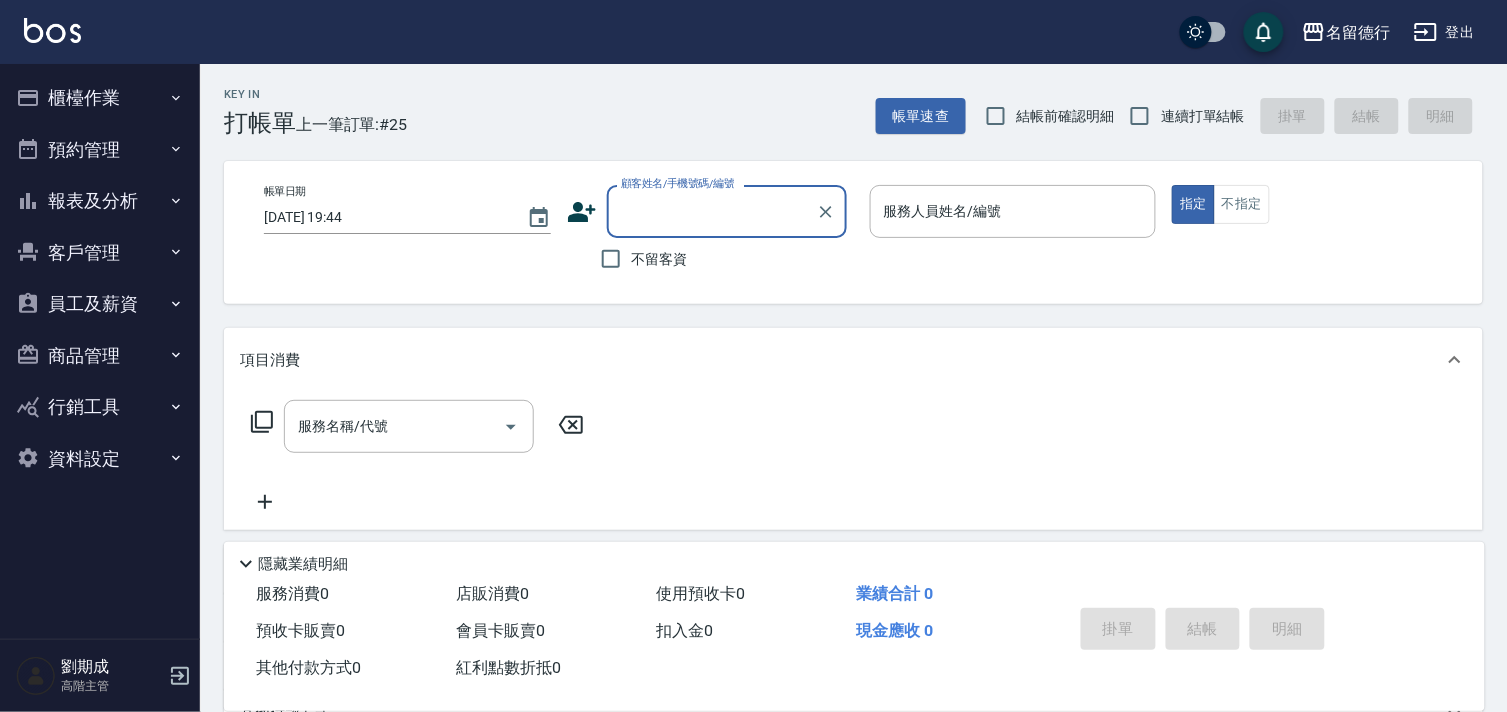 click on "結帳前確認明細" at bounding box center (1066, 116) 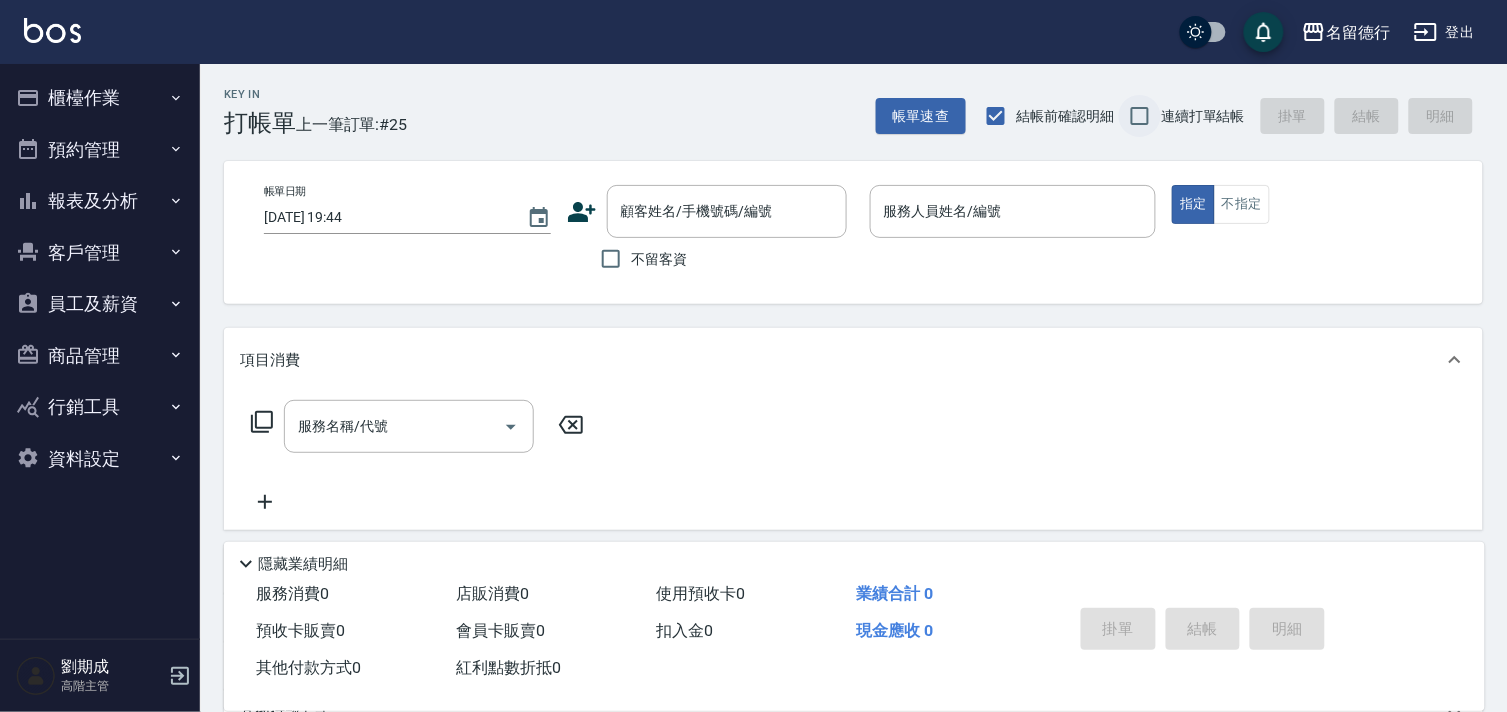 click on "連續打單結帳" at bounding box center (1140, 116) 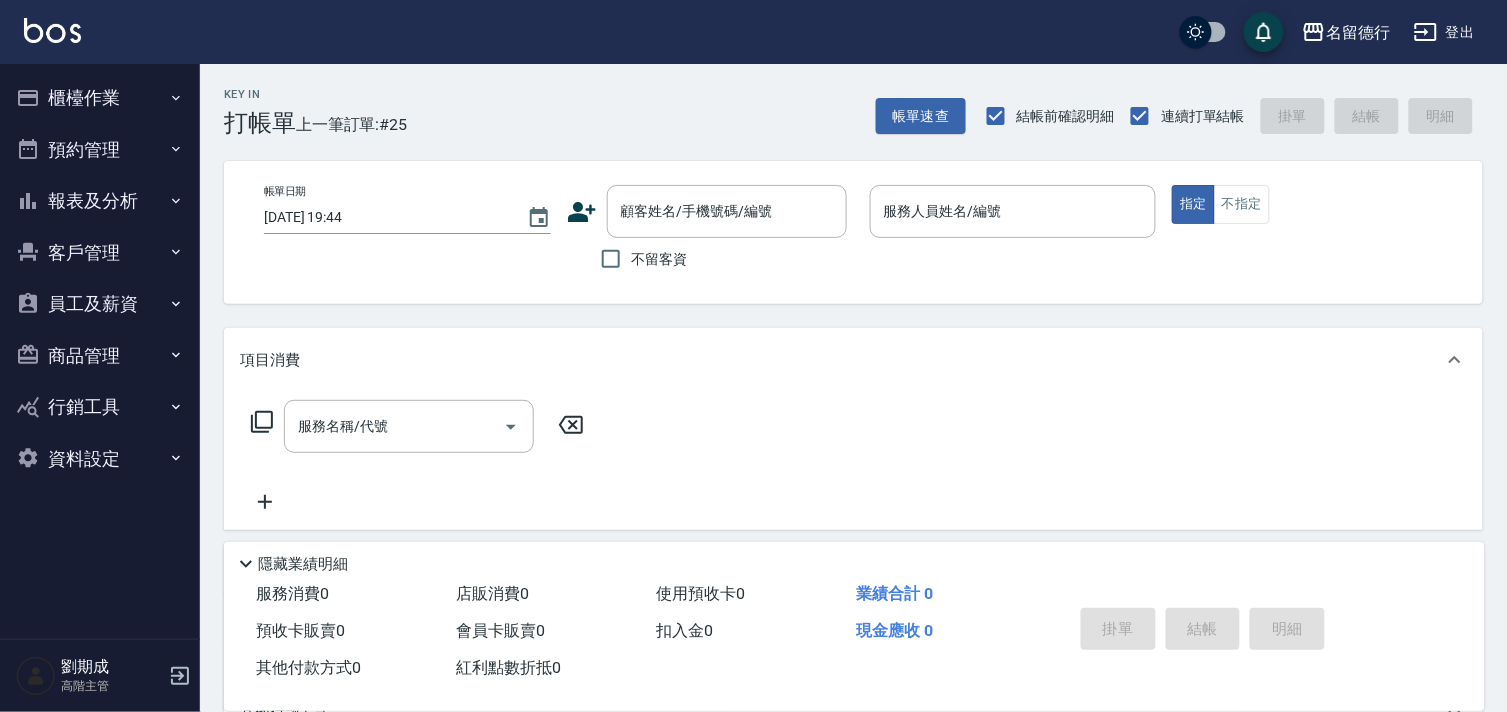drag, startPoint x: 111, startPoint y: 82, endPoint x: 115, endPoint y: 112, distance: 30.265491 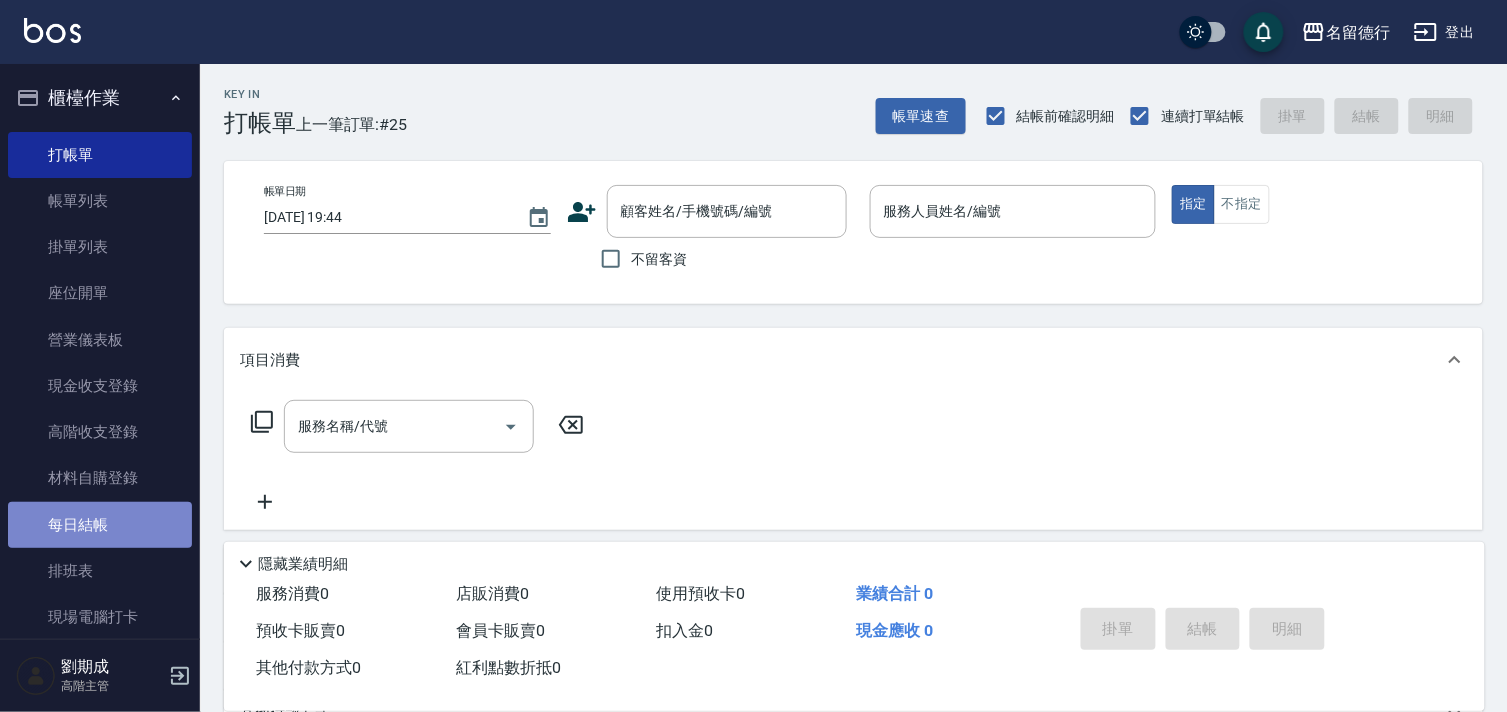 click on "每日結帳" at bounding box center [100, 525] 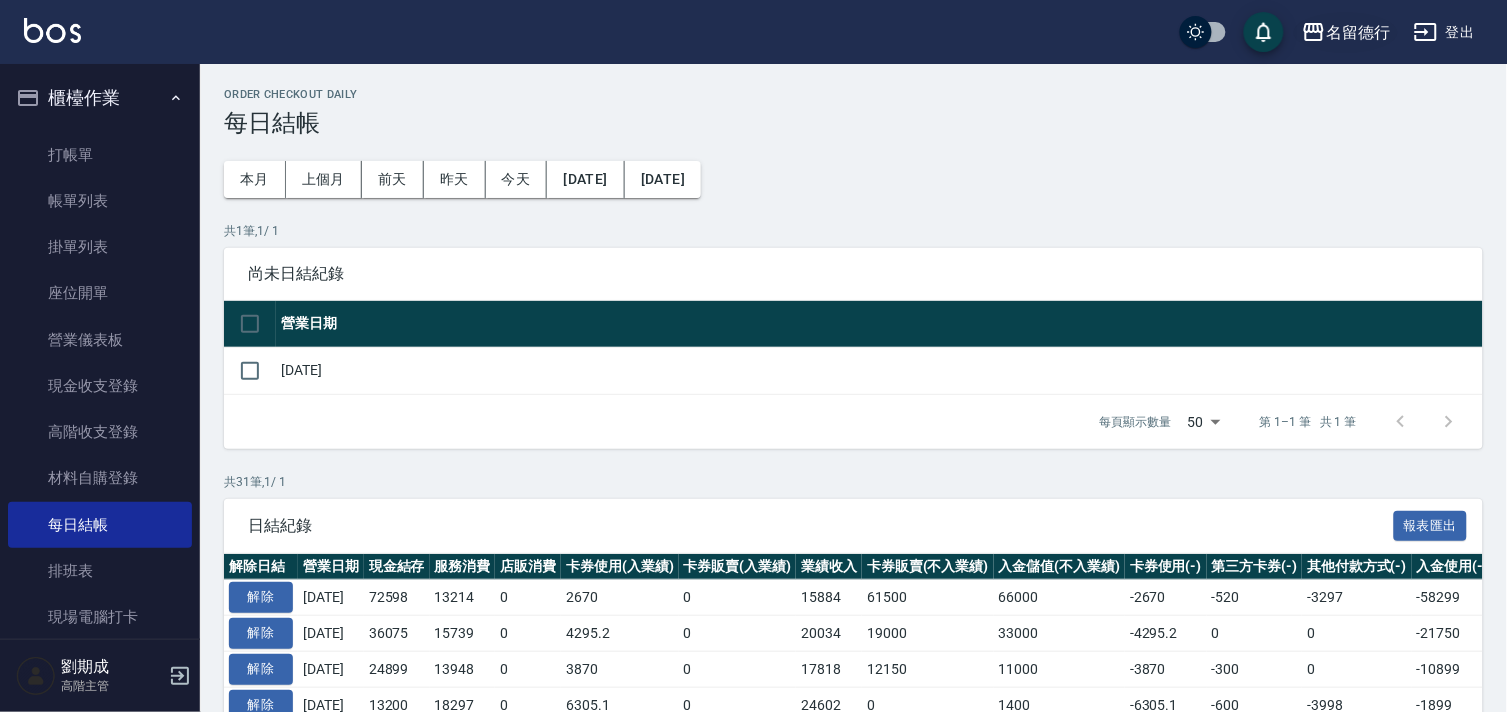 click on "名留德行" at bounding box center [1358, 32] 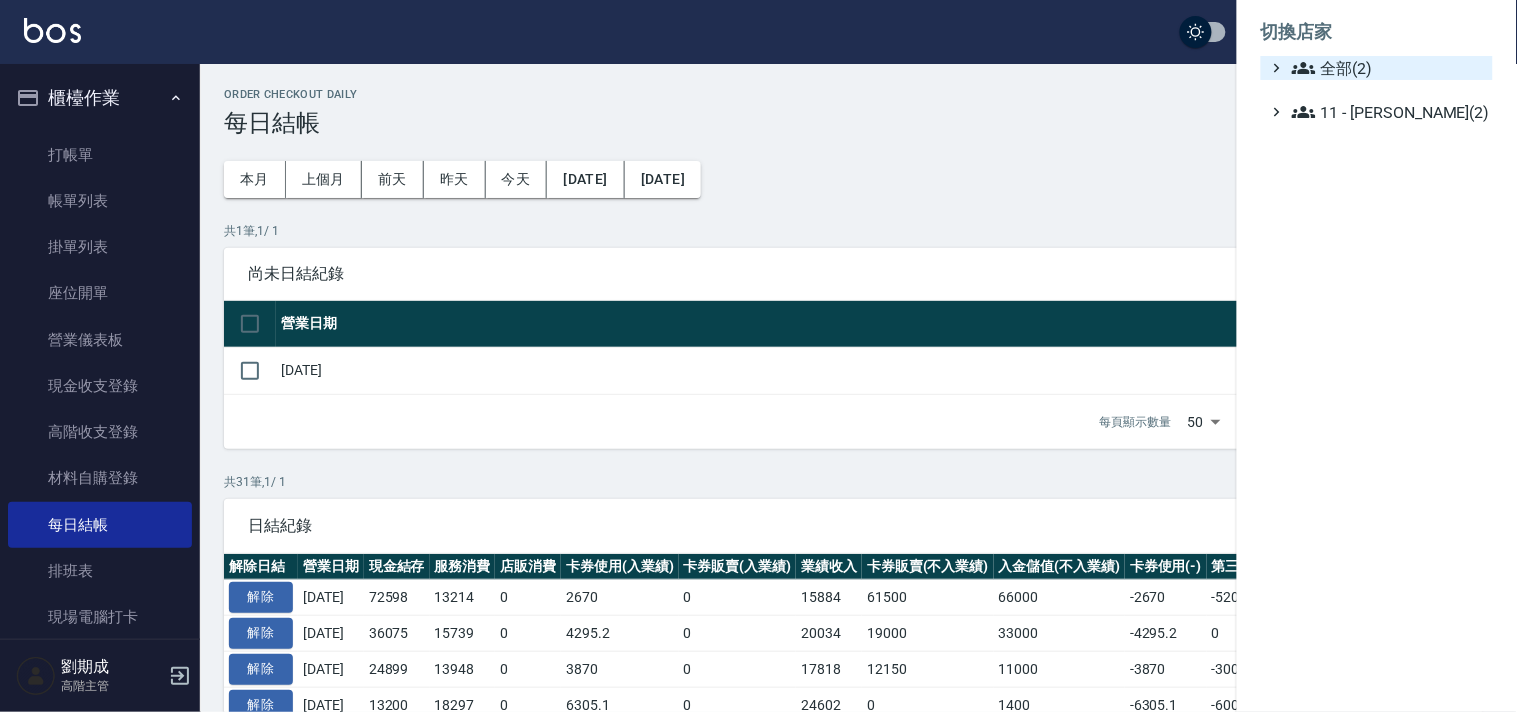 click on "全部(2)" at bounding box center [1388, 68] 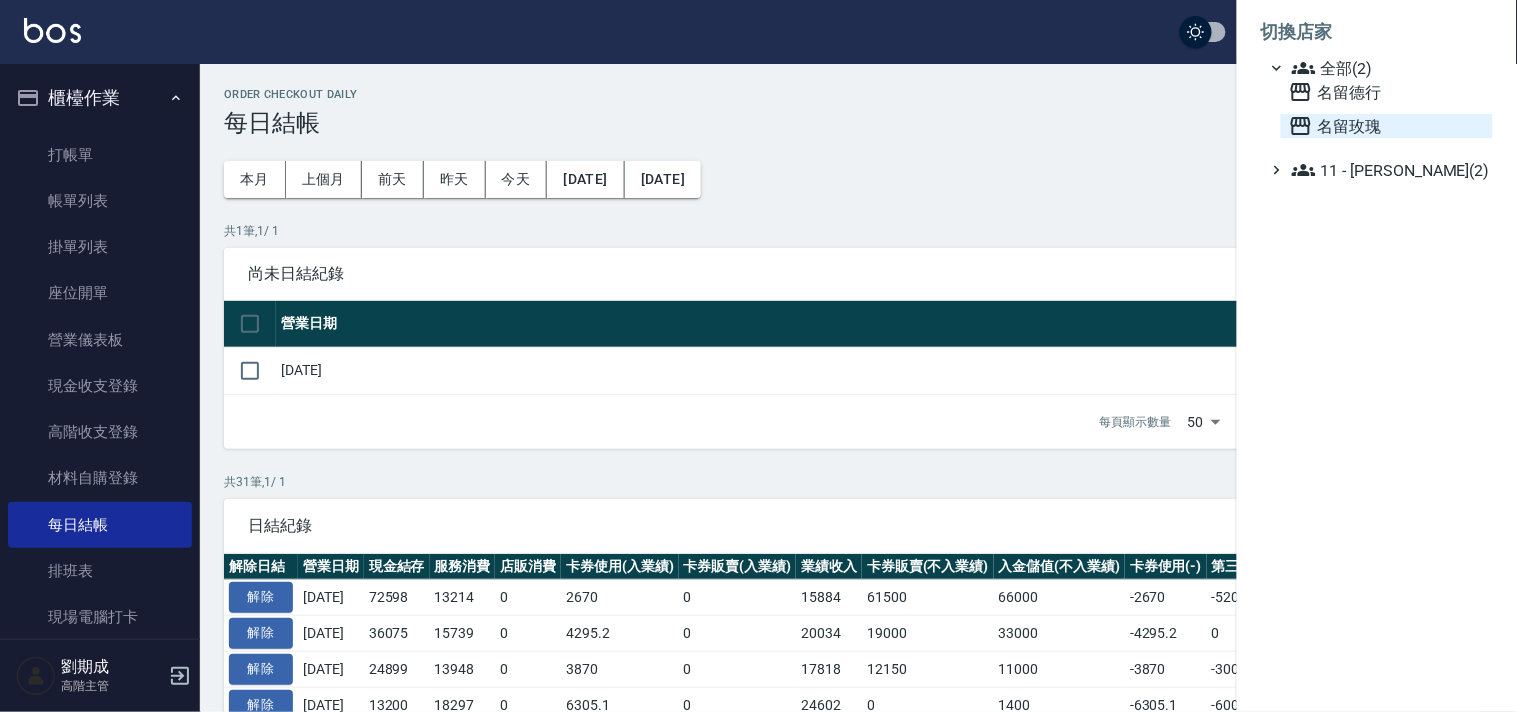 click on "名留玫瑰" at bounding box center (1387, 126) 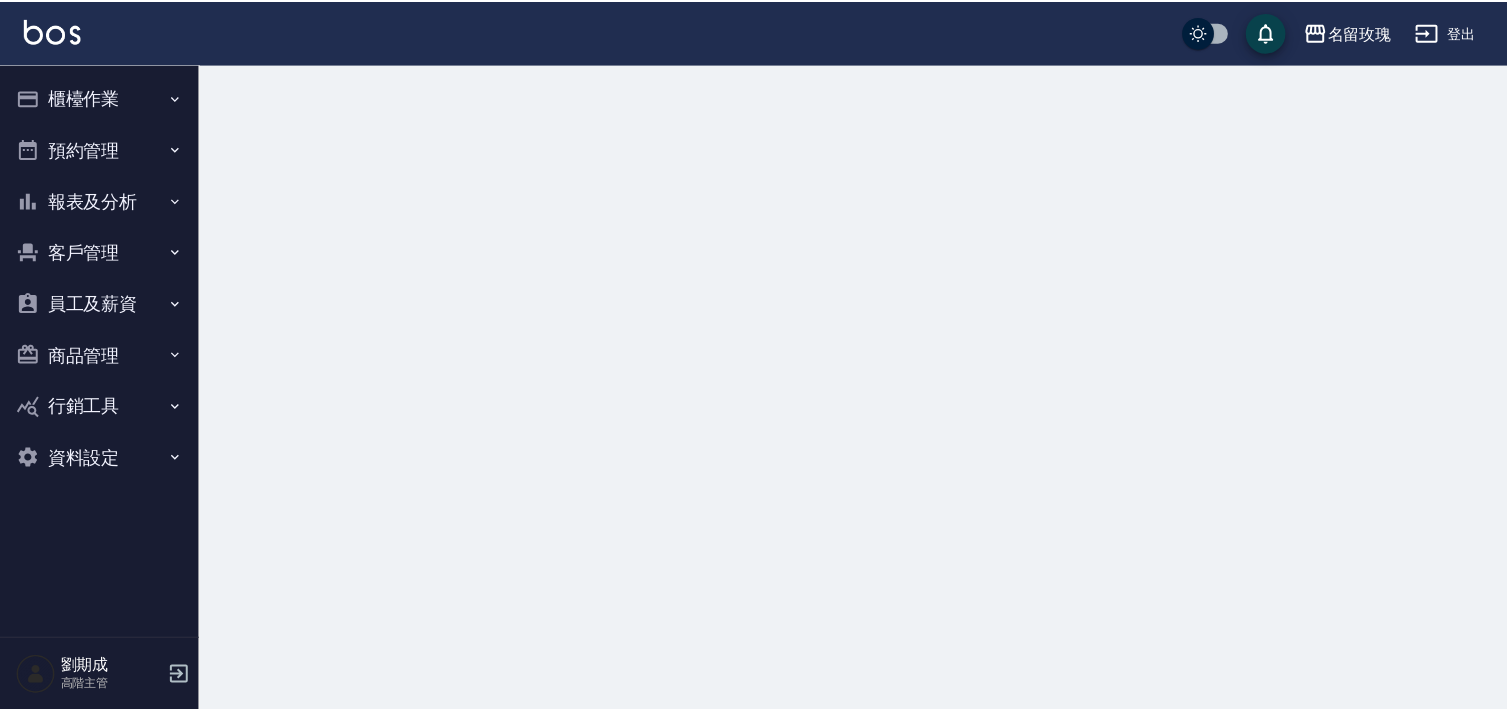 scroll, scrollTop: 0, scrollLeft: 0, axis: both 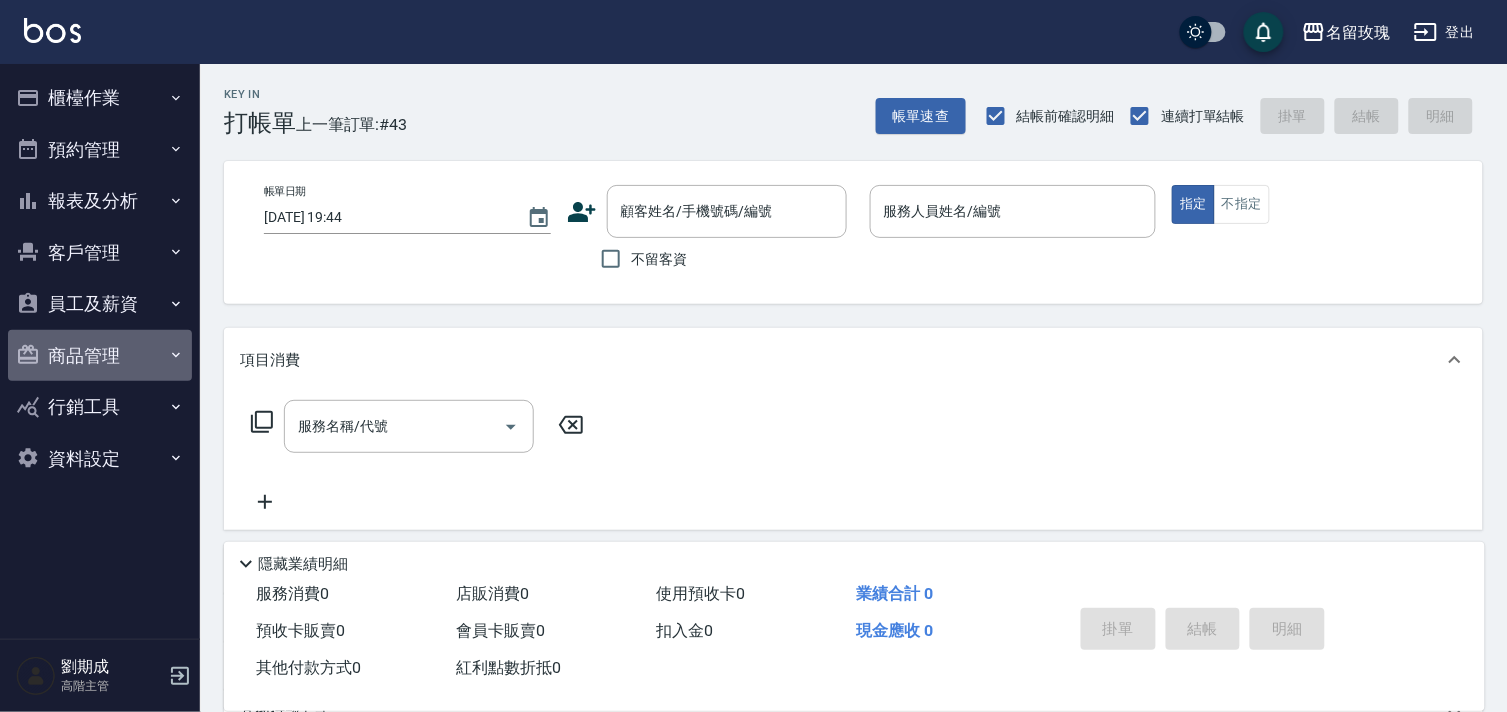 click on "商品管理" at bounding box center (100, 356) 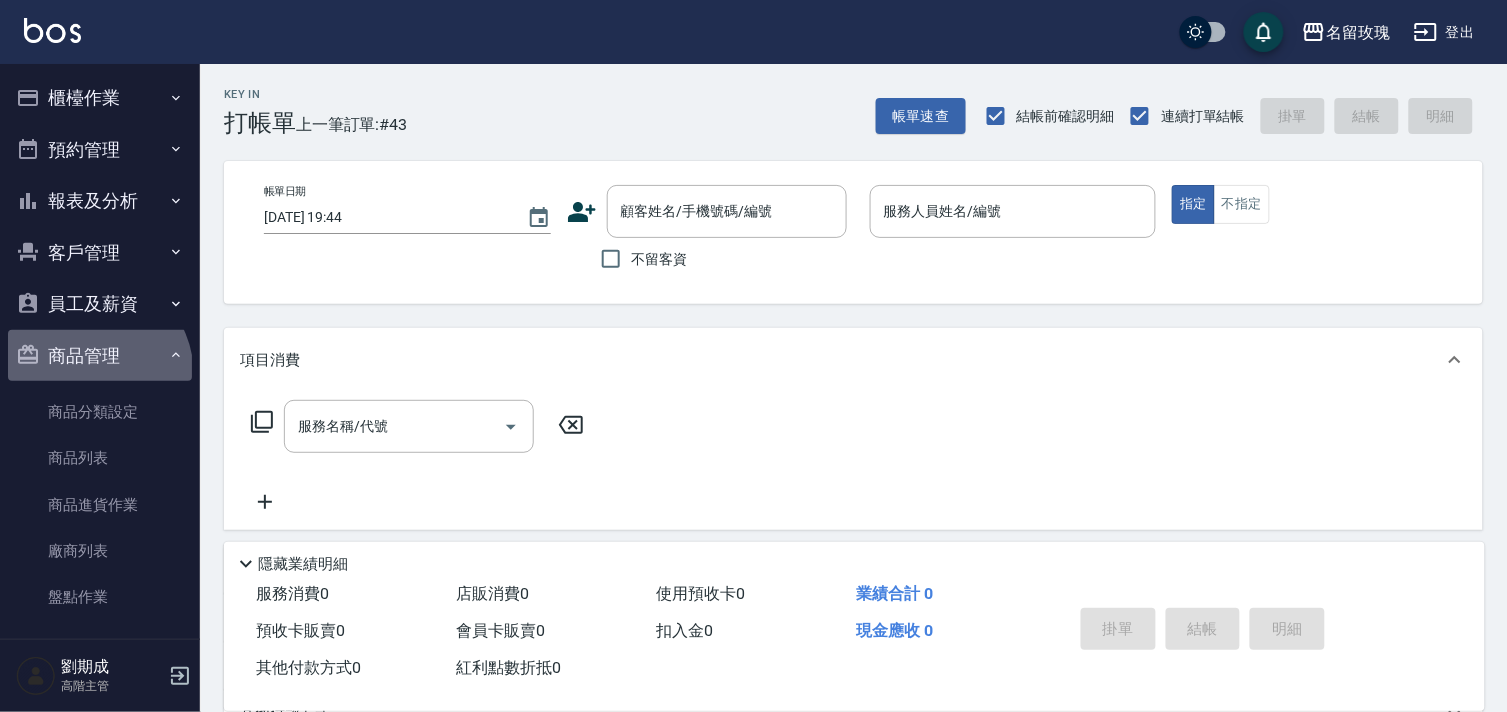drag, startPoint x: 85, startPoint y: 375, endPoint x: 91, endPoint y: 346, distance: 29.614185 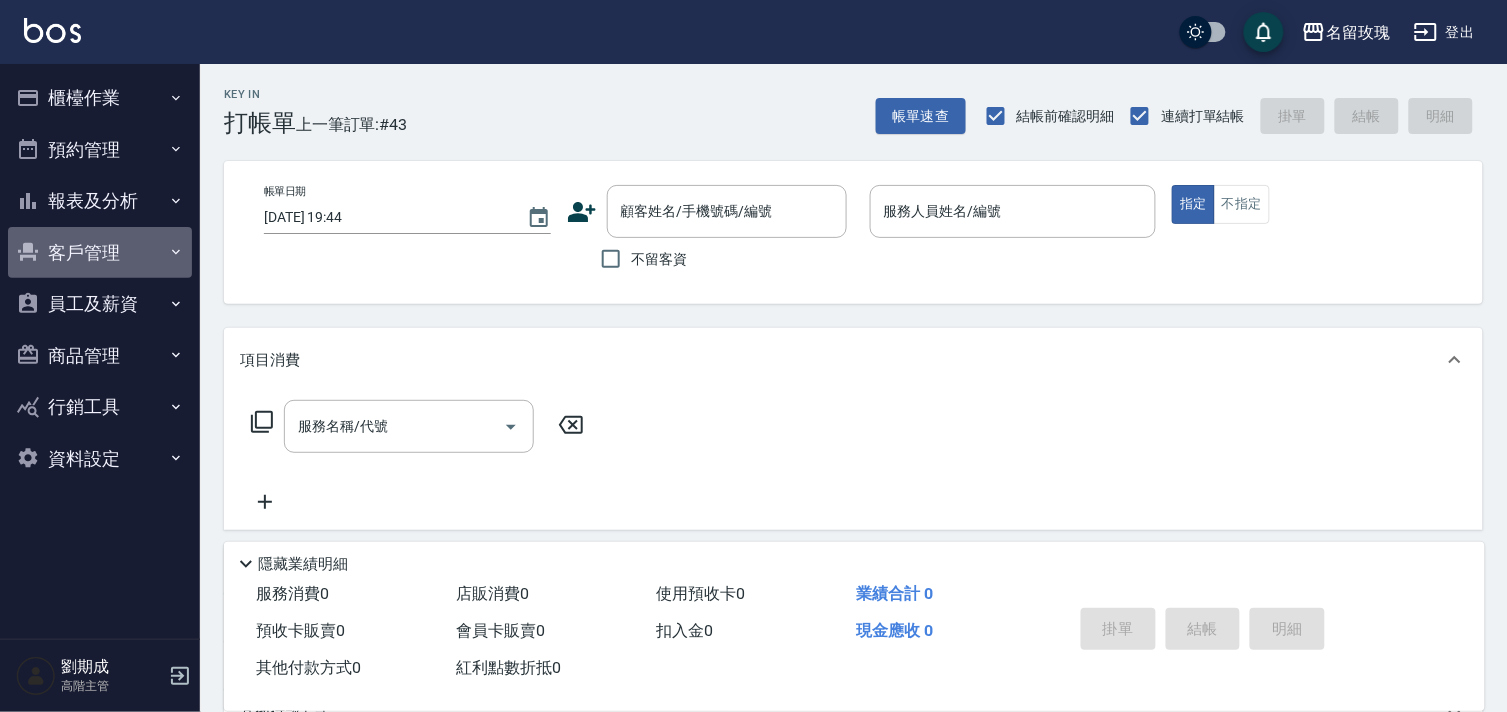click on "客戶管理" at bounding box center (100, 253) 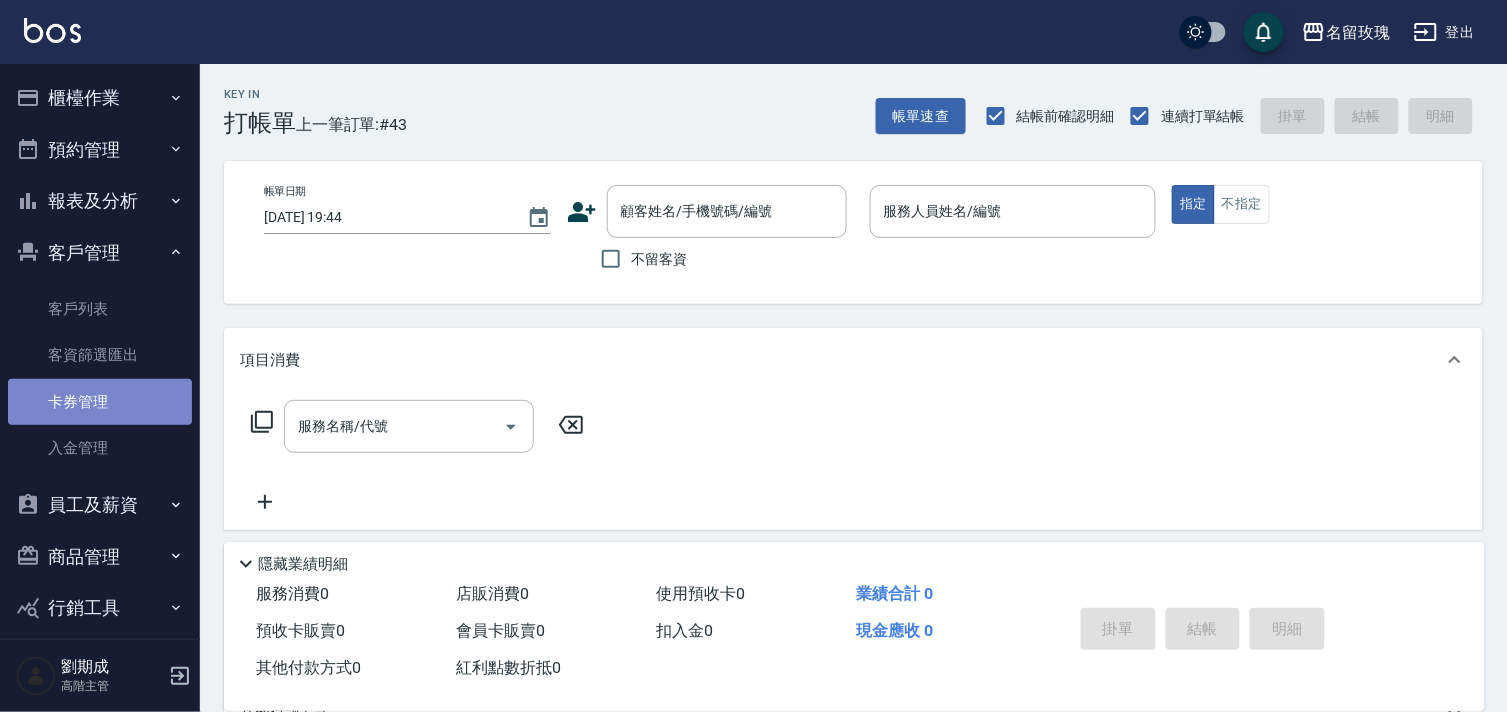 click on "卡券管理" at bounding box center [100, 402] 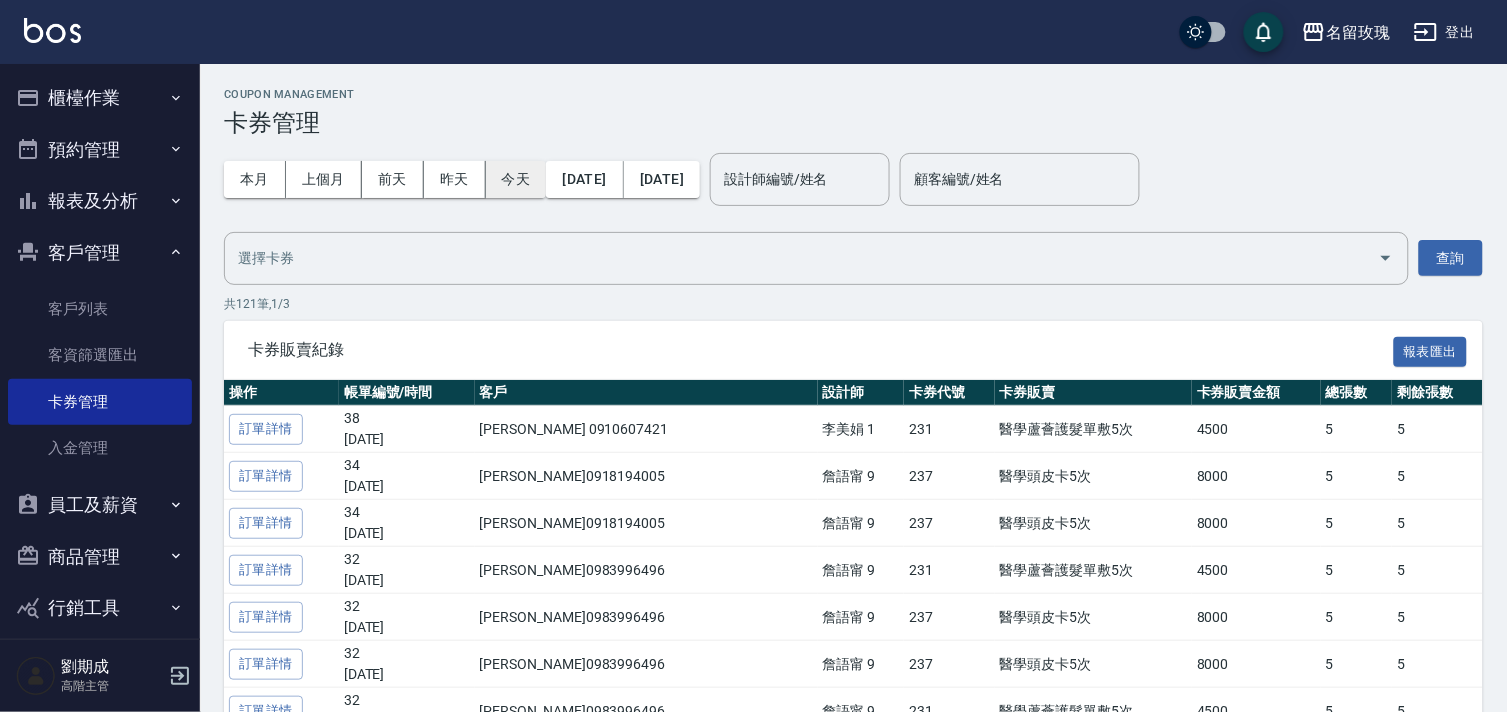 click on "今天" at bounding box center [516, 179] 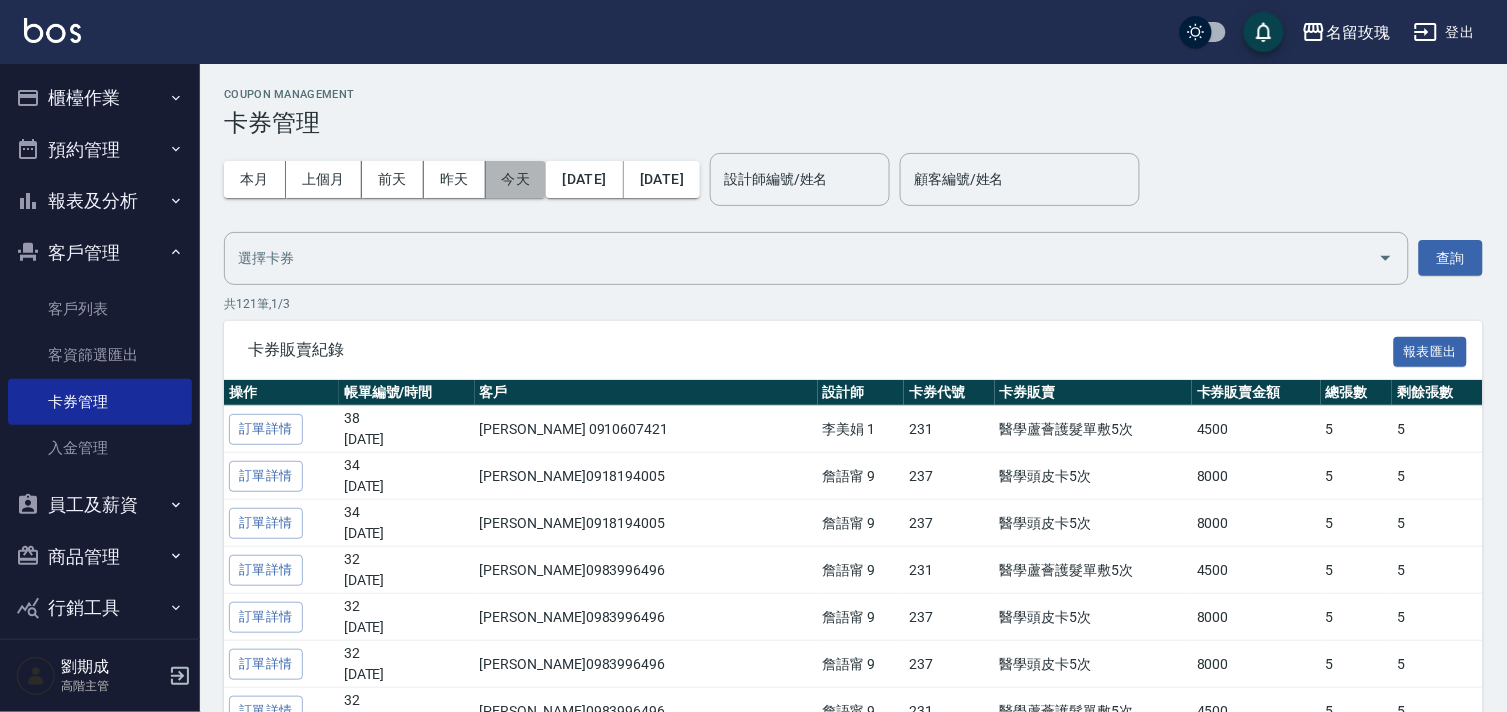 click on "今天" at bounding box center (516, 179) 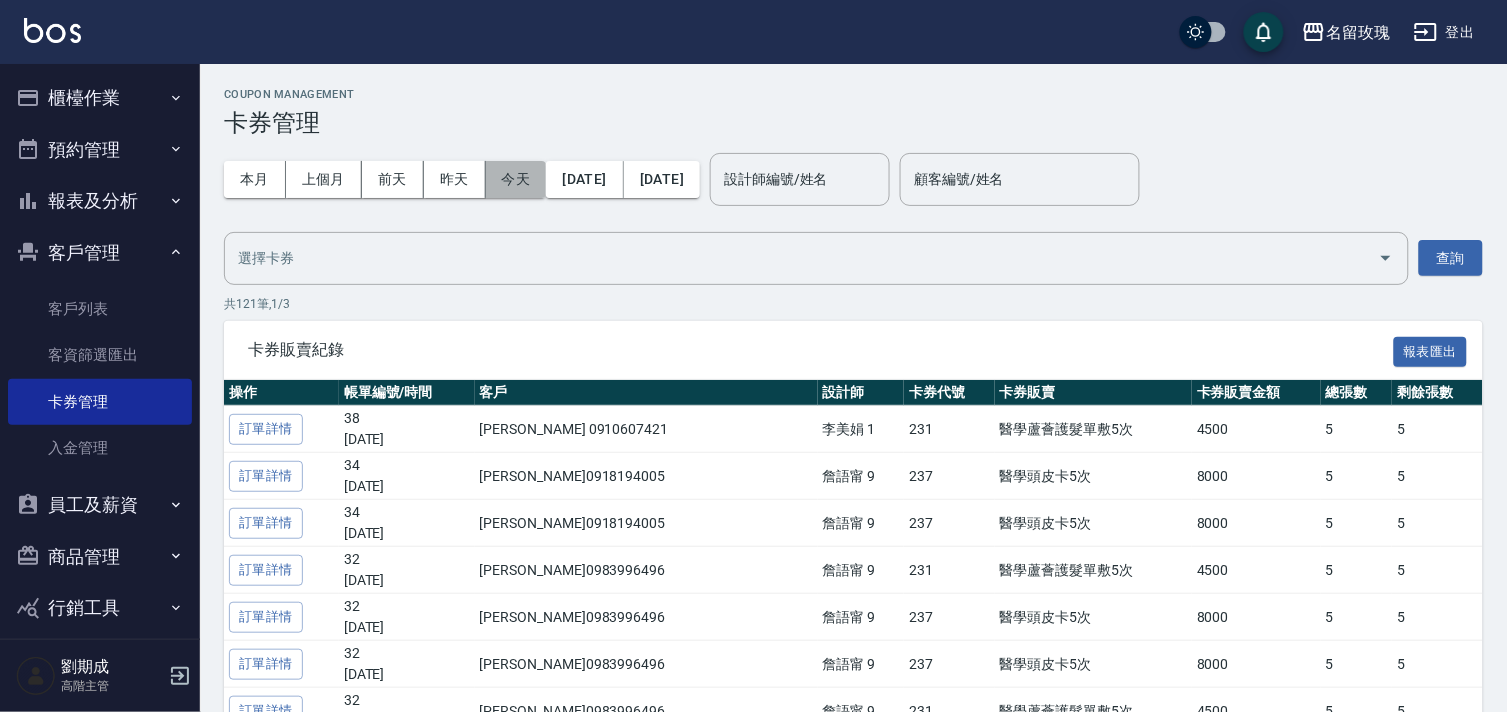 click on "今天" at bounding box center (516, 179) 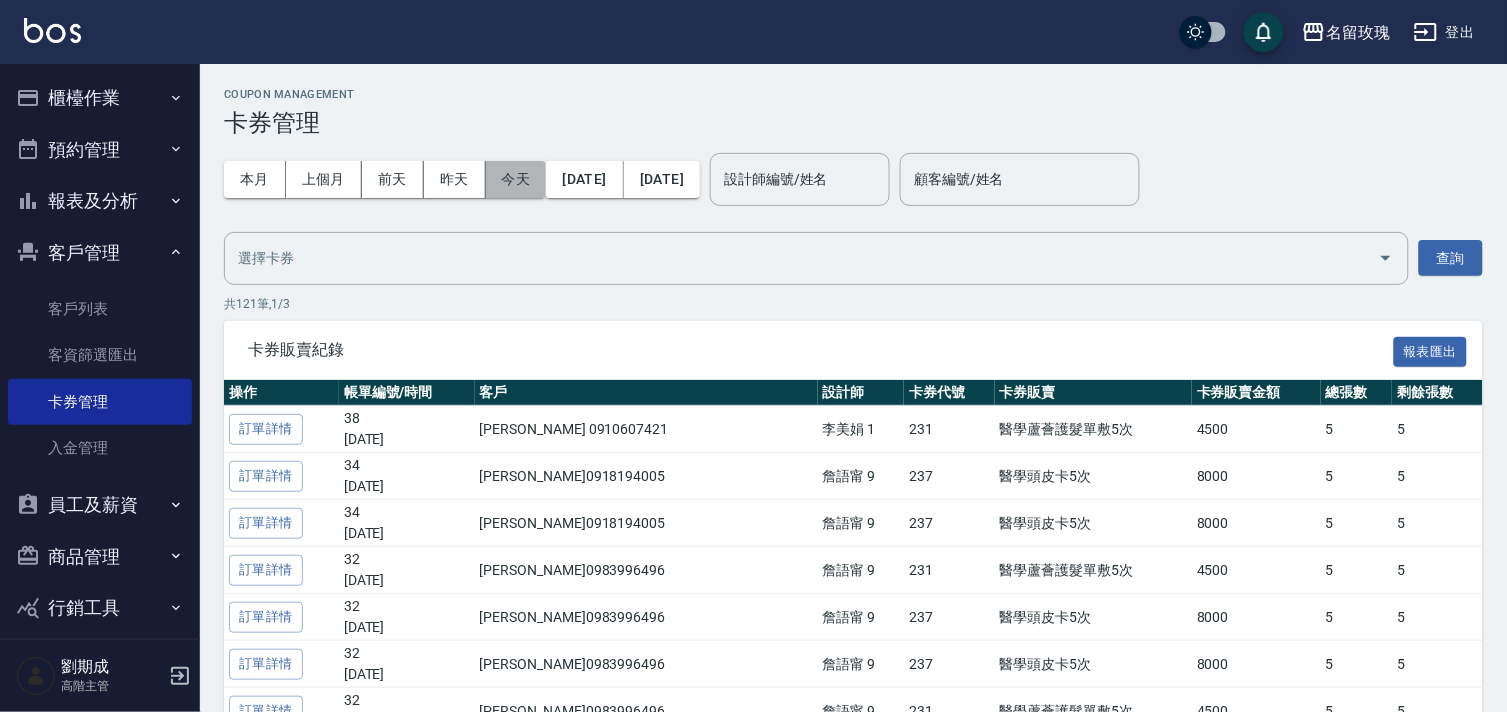 click on "今天" at bounding box center (516, 179) 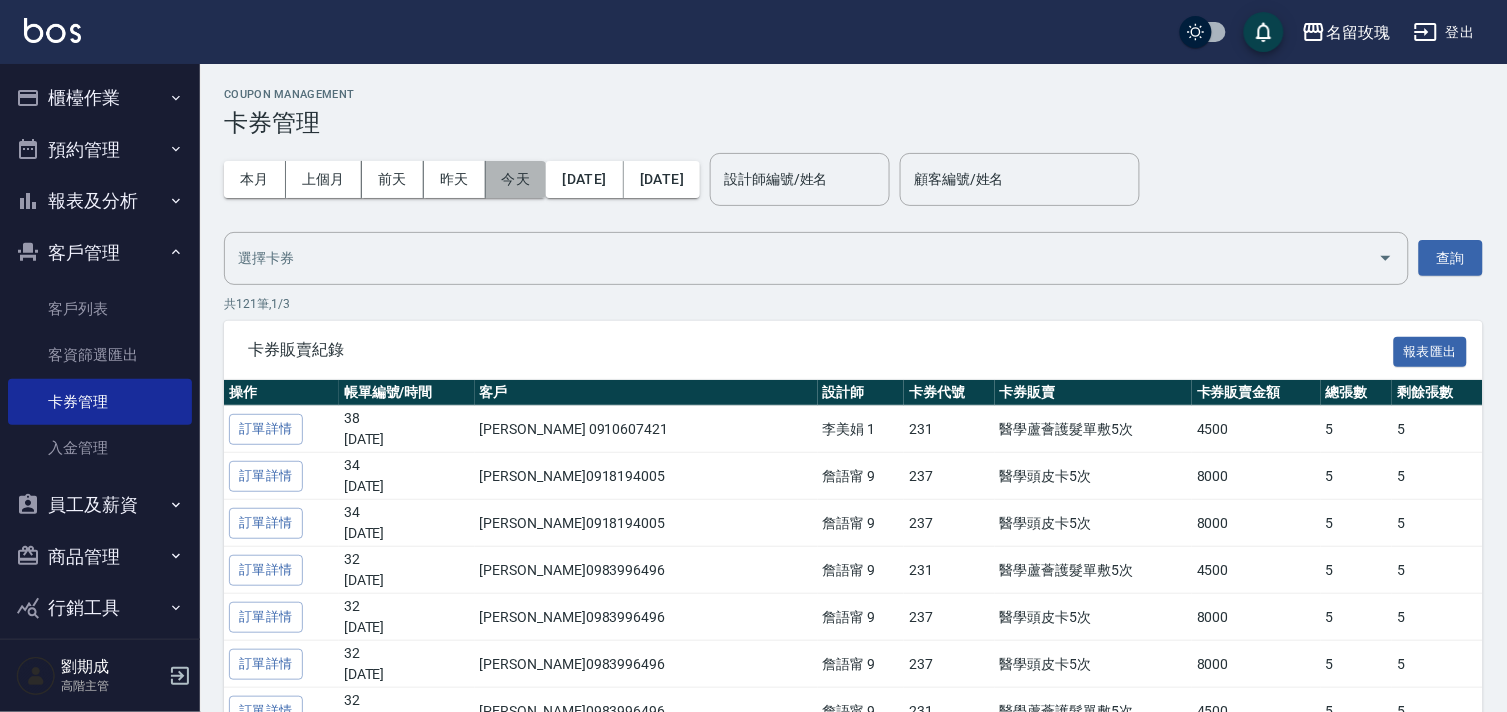 click on "今天" at bounding box center [516, 179] 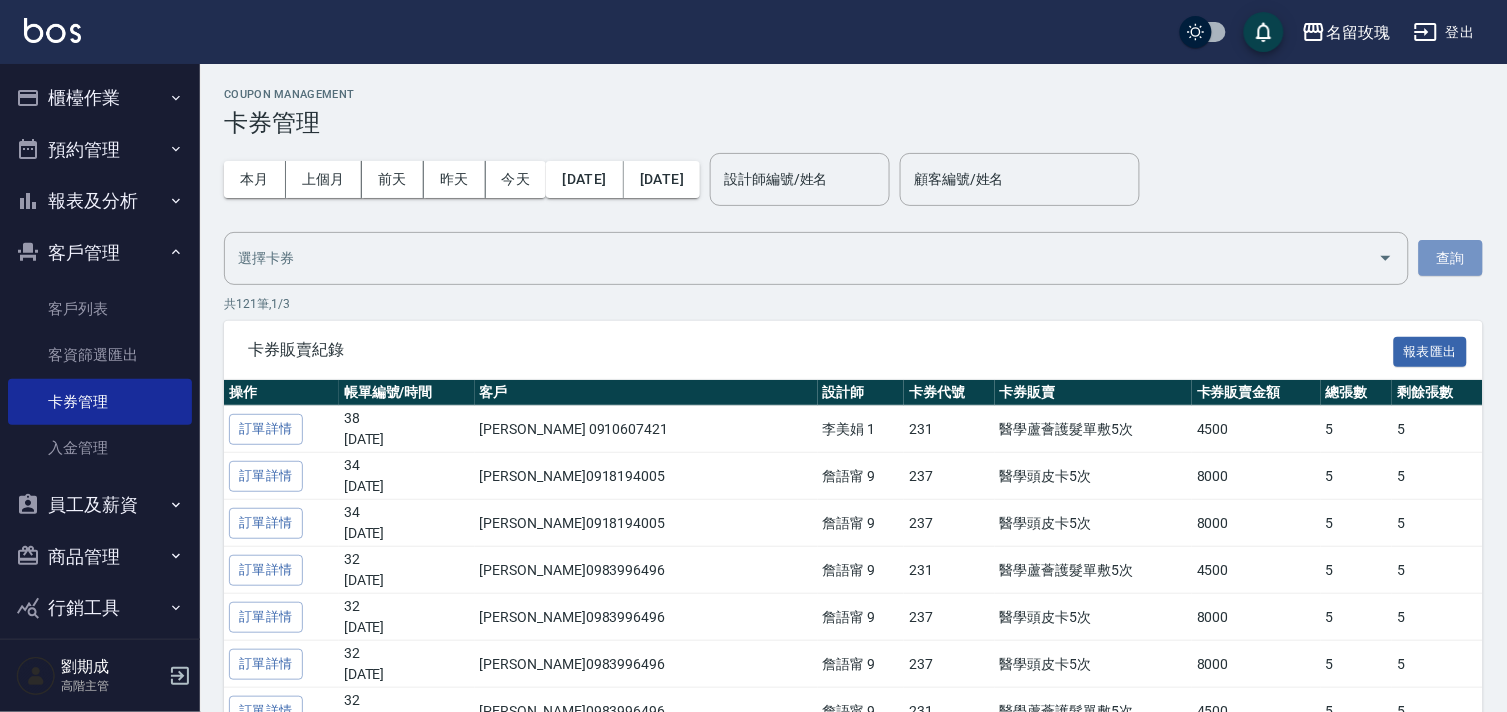 drag, startPoint x: 1472, startPoint y: 270, endPoint x: 1464, endPoint y: 252, distance: 19.697716 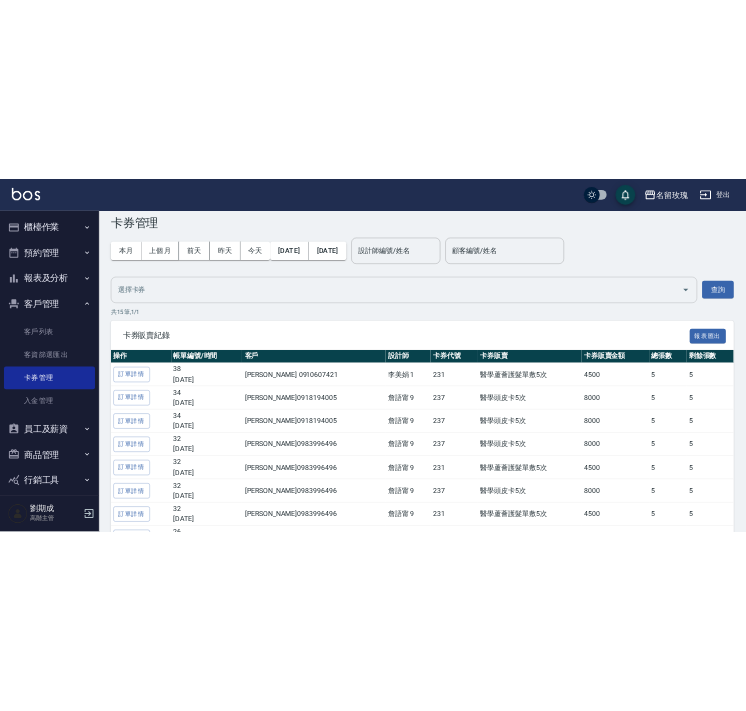 scroll, scrollTop: 0, scrollLeft: 0, axis: both 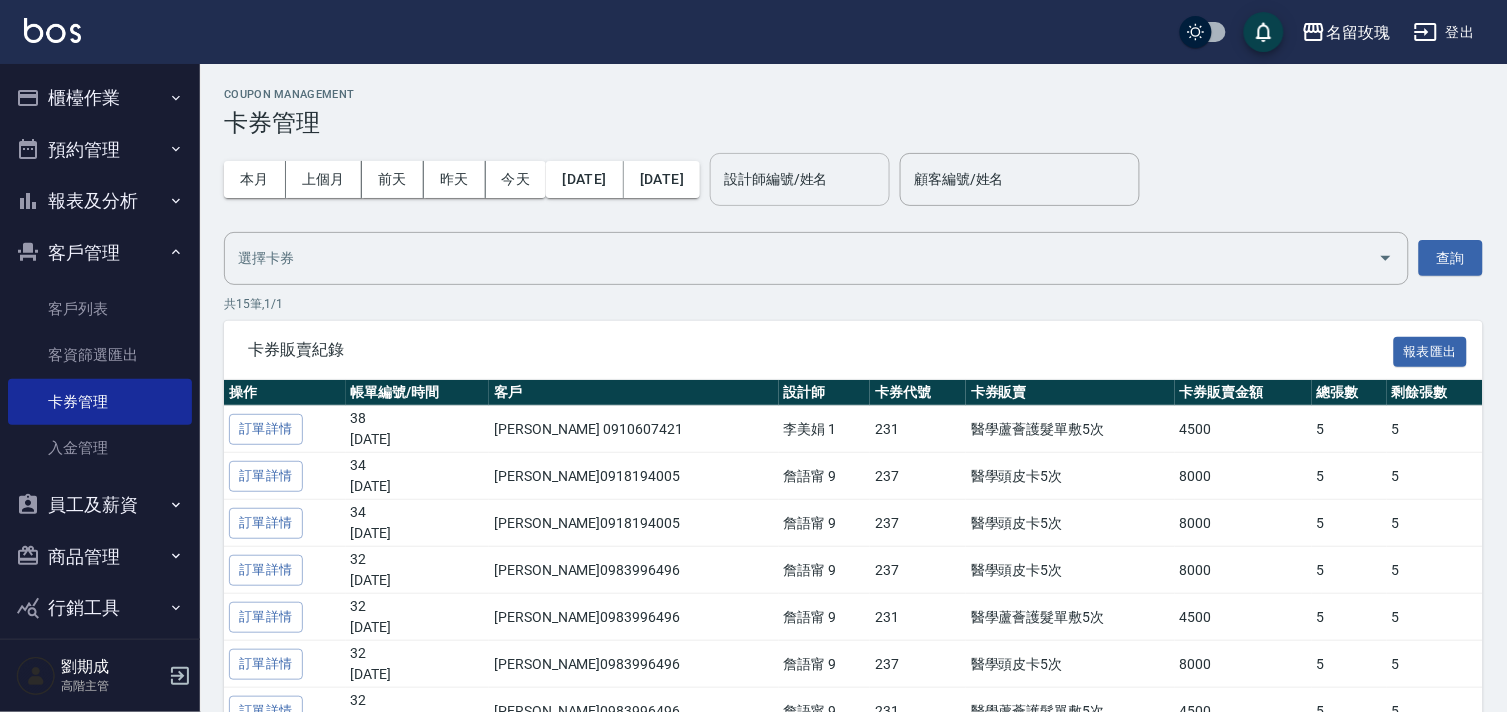 click on "設計師編號/姓名" at bounding box center (800, 179) 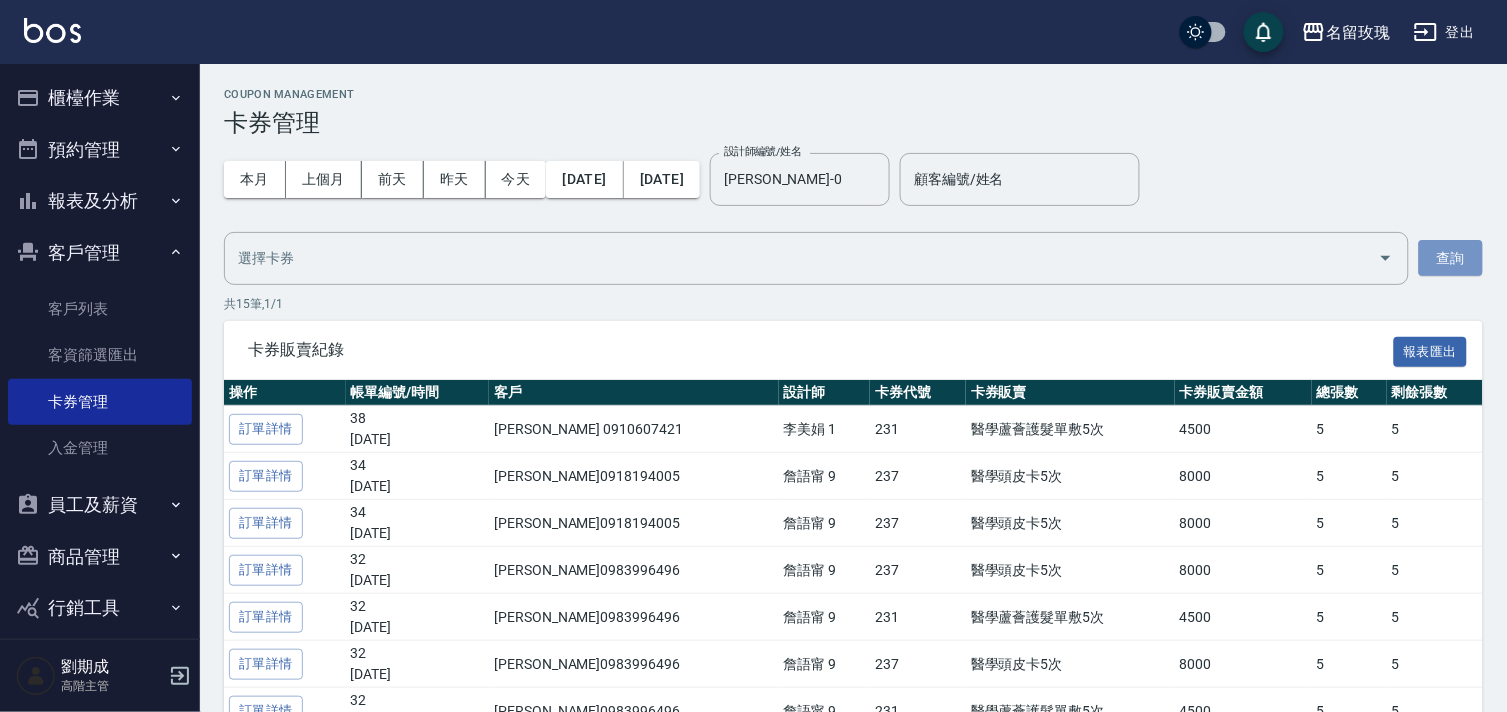 click on "查詢" at bounding box center (1451, 258) 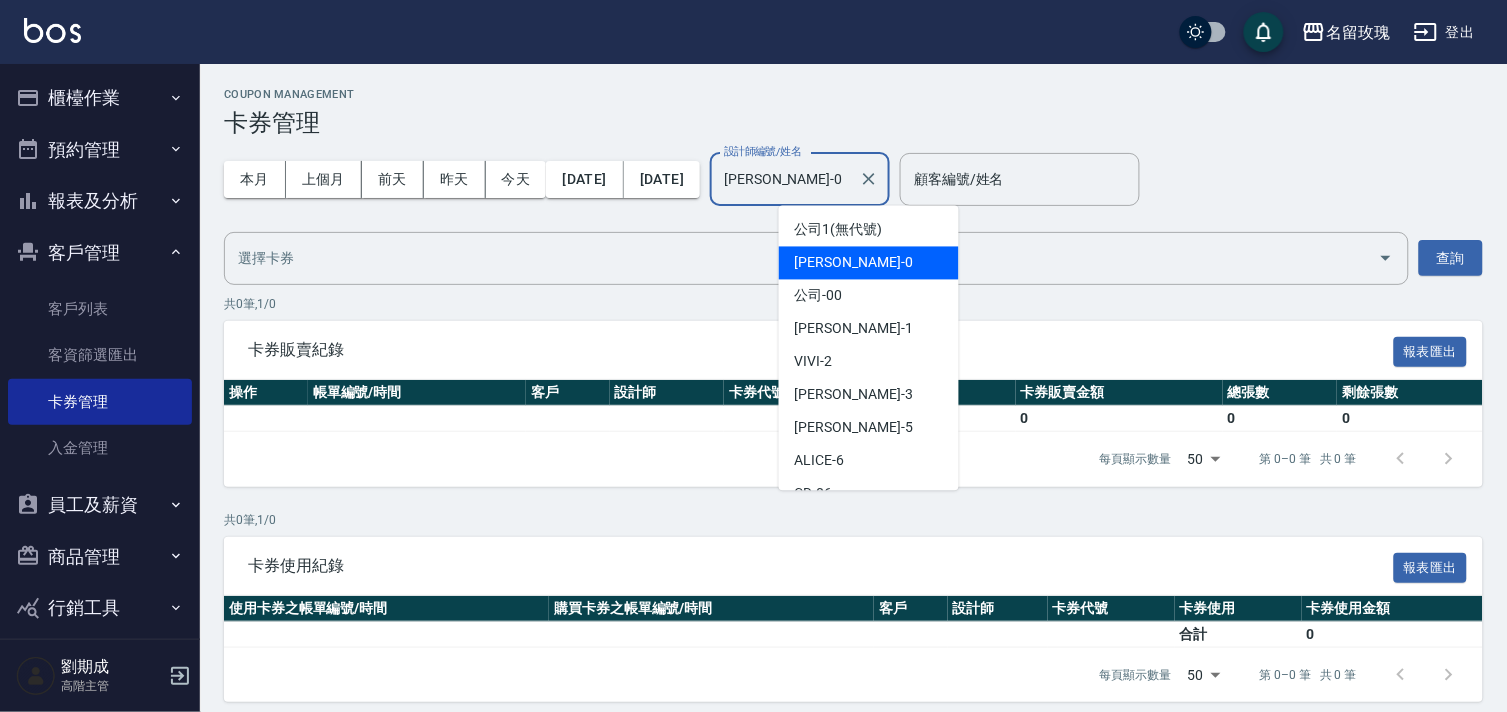 drag, startPoint x: 838, startPoint y: 167, endPoint x: 581, endPoint y: 127, distance: 260.0942 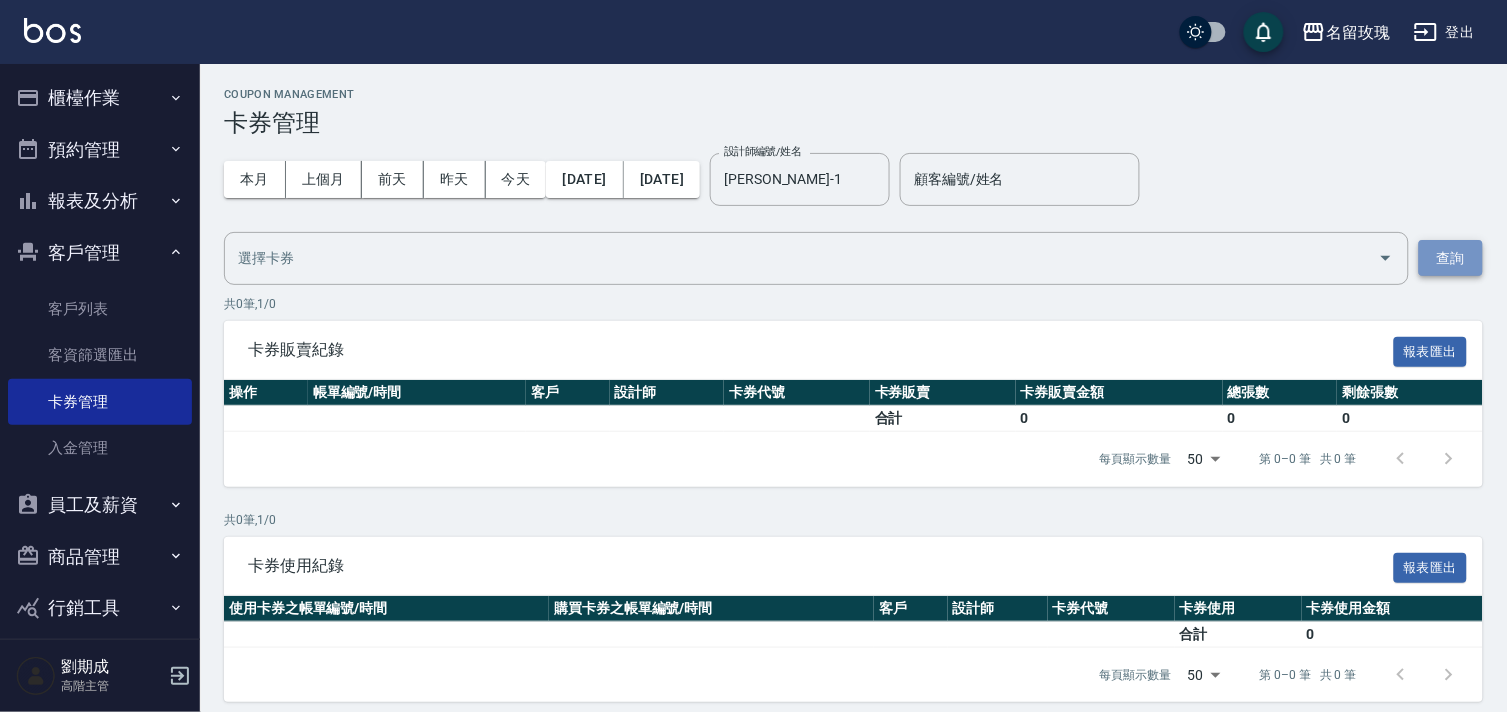 click on "查詢" at bounding box center [1451, 258] 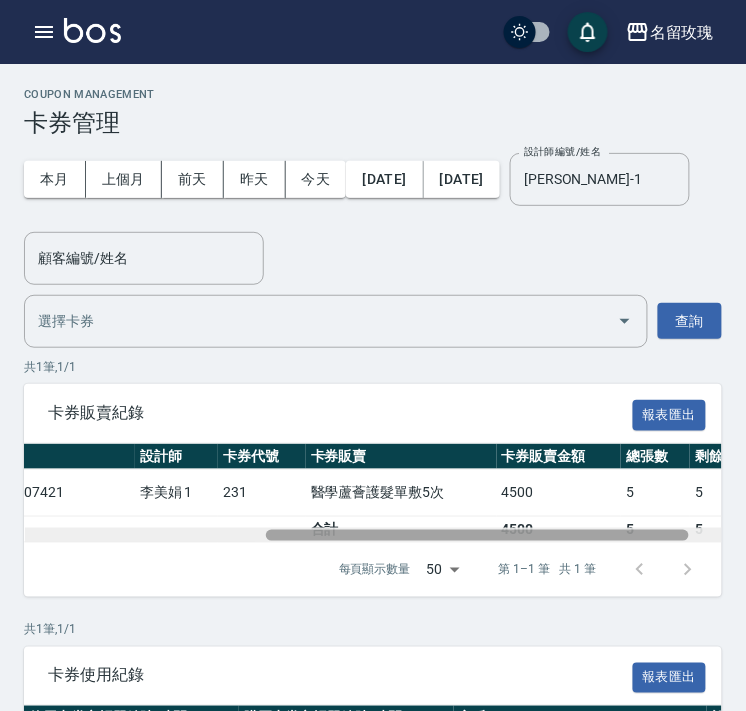 scroll, scrollTop: 0, scrollLeft: 404, axis: horizontal 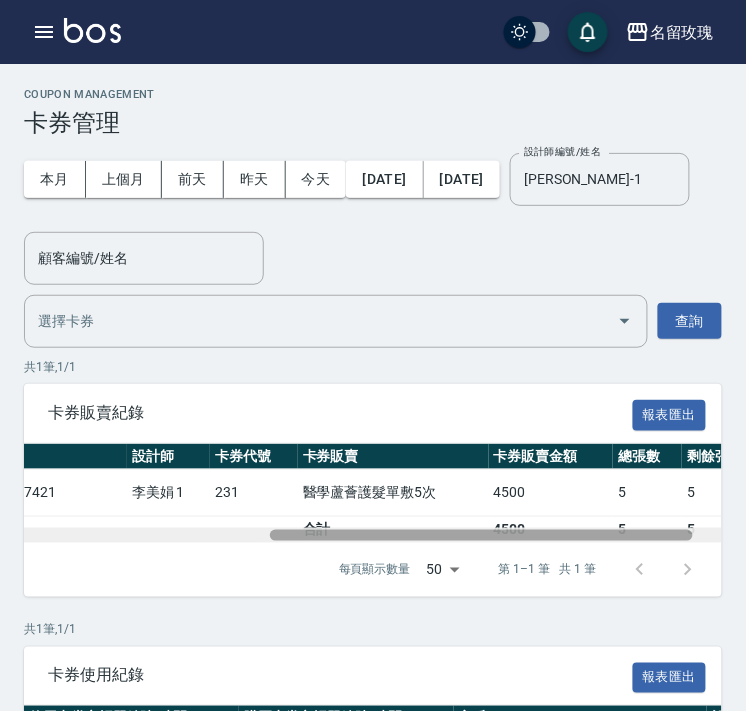 drag, startPoint x: 471, startPoint y: 538, endPoint x: 875, endPoint y: 544, distance: 404.04456 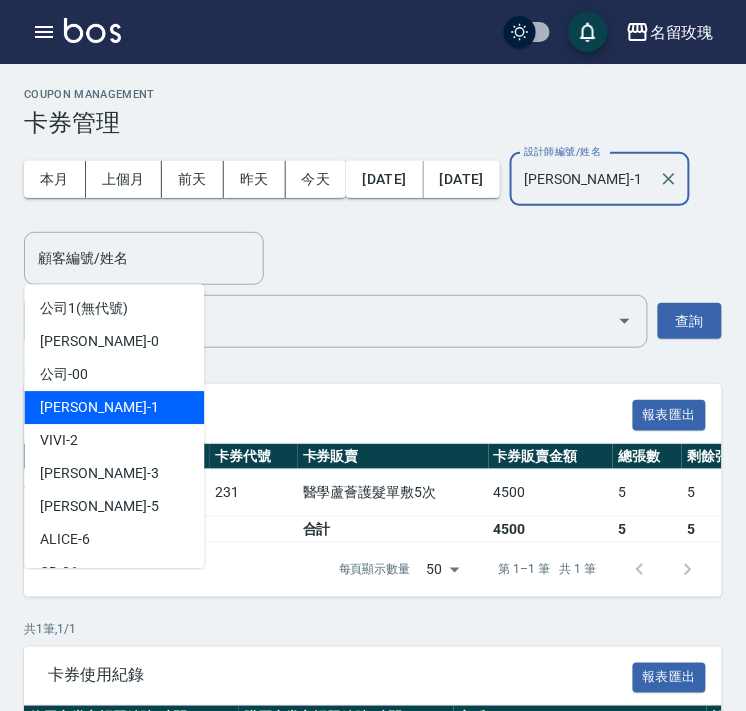 click on "JOYCE-1" at bounding box center (585, 179) 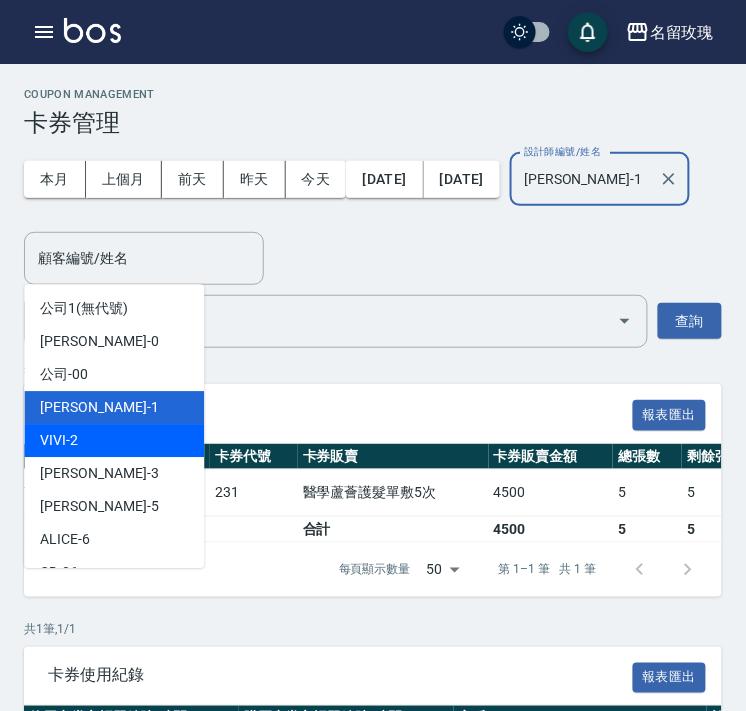 click on "VIVI -2" at bounding box center (114, 440) 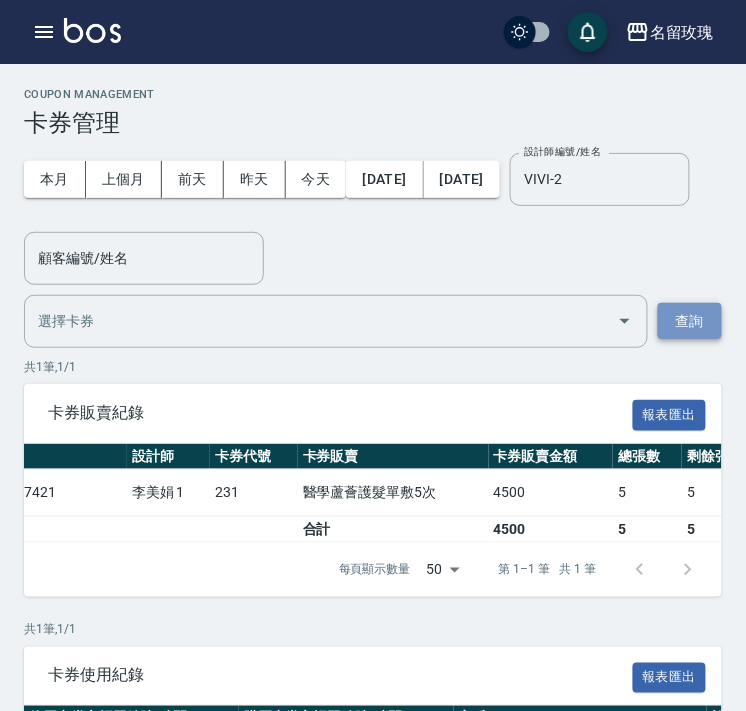 click on "查詢" at bounding box center (690, 321) 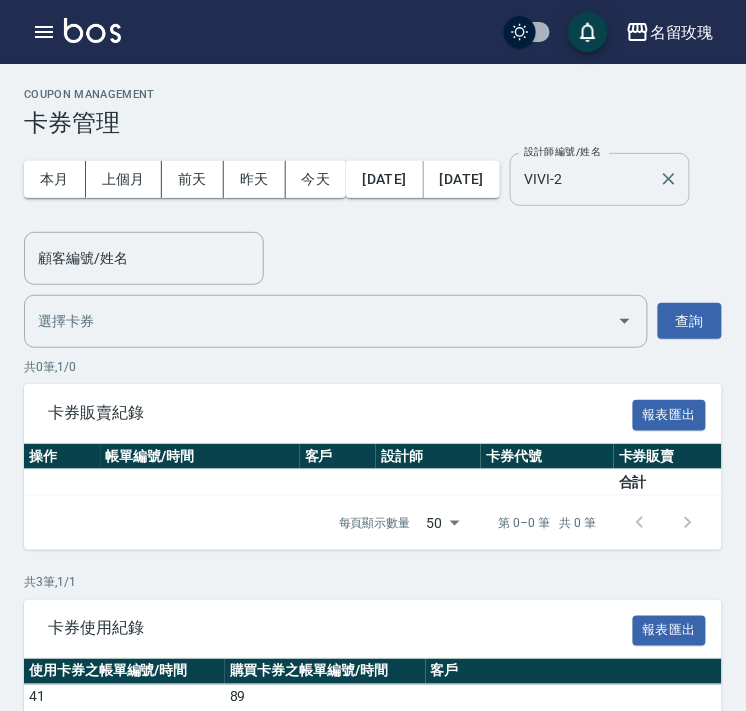 click on "VIVI-2" at bounding box center [585, 179] 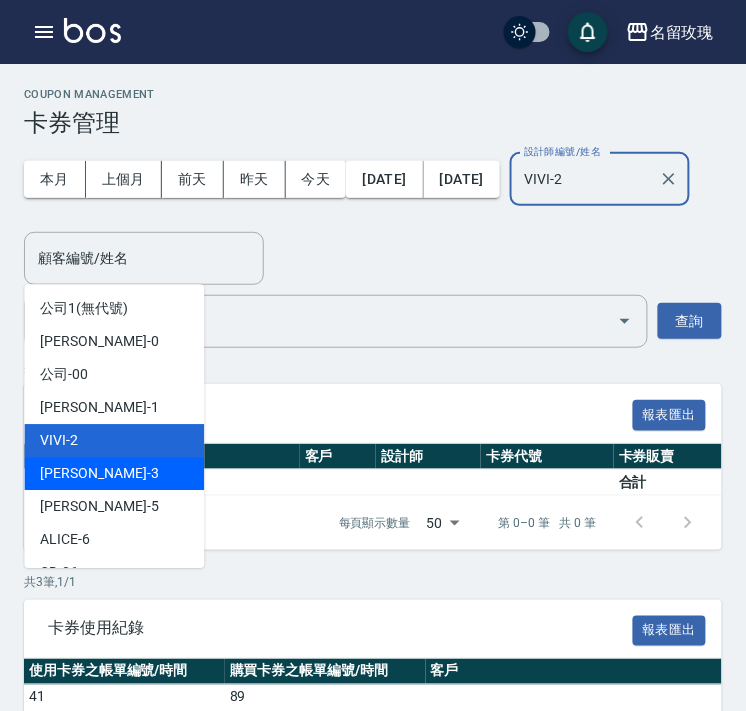 click on "Jenny -3" at bounding box center (99, 473) 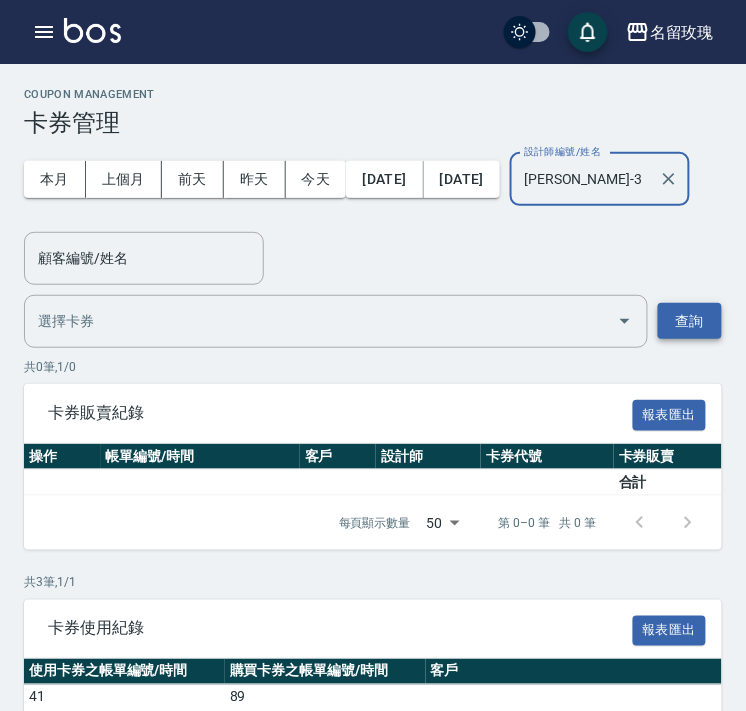 click on "查詢" at bounding box center (690, 321) 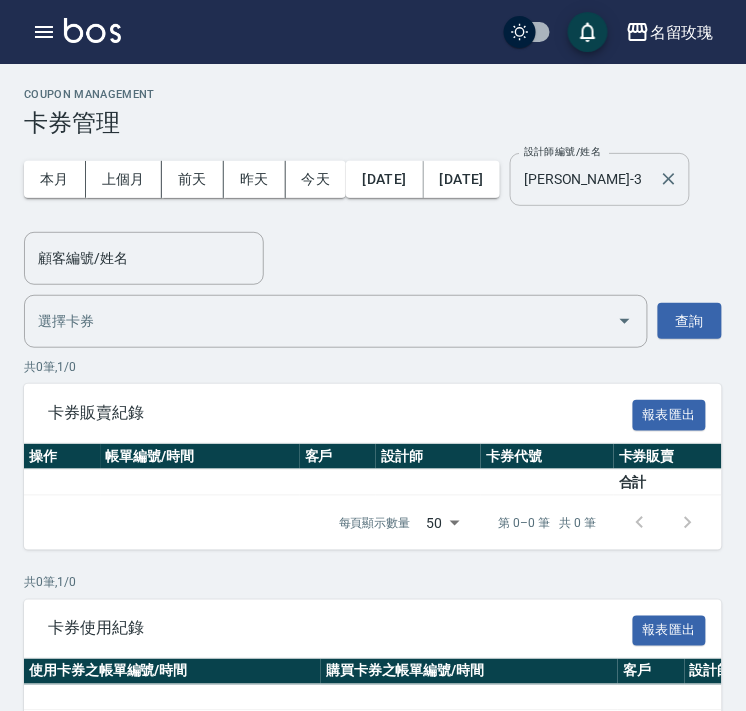 drag, startPoint x: 80, startPoint y: 225, endPoint x: 94, endPoint y: 248, distance: 26.925823 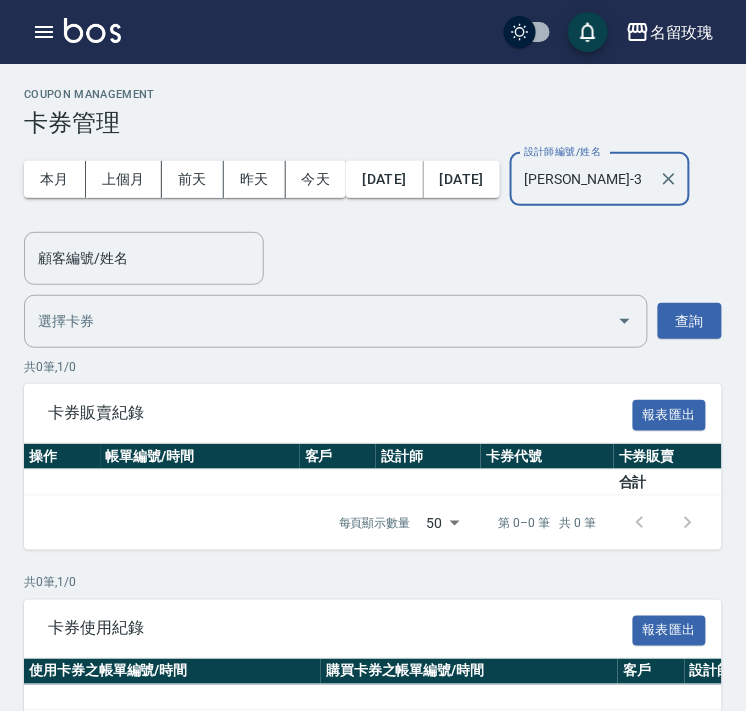 click on "Jenny-3" at bounding box center (585, 179) 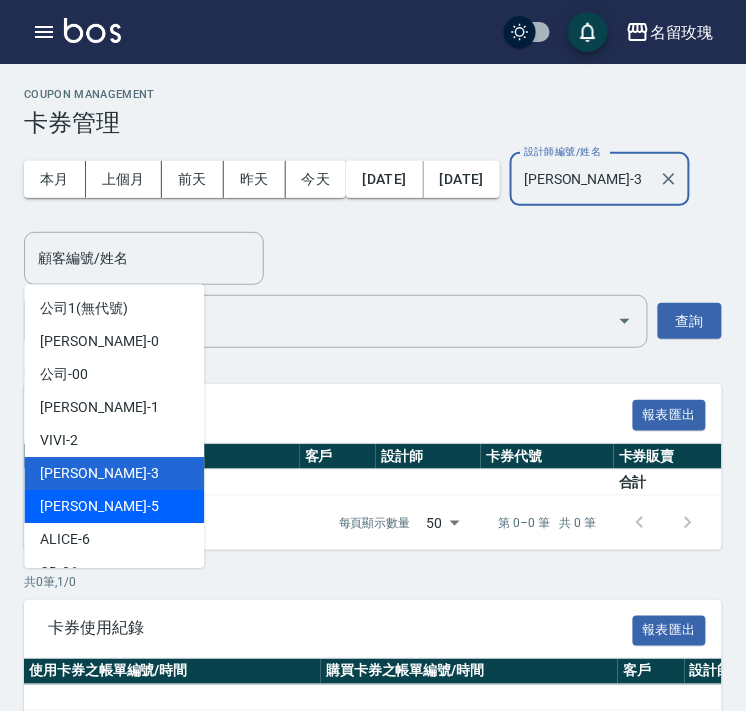 click on "KELLY -5" at bounding box center [114, 506] 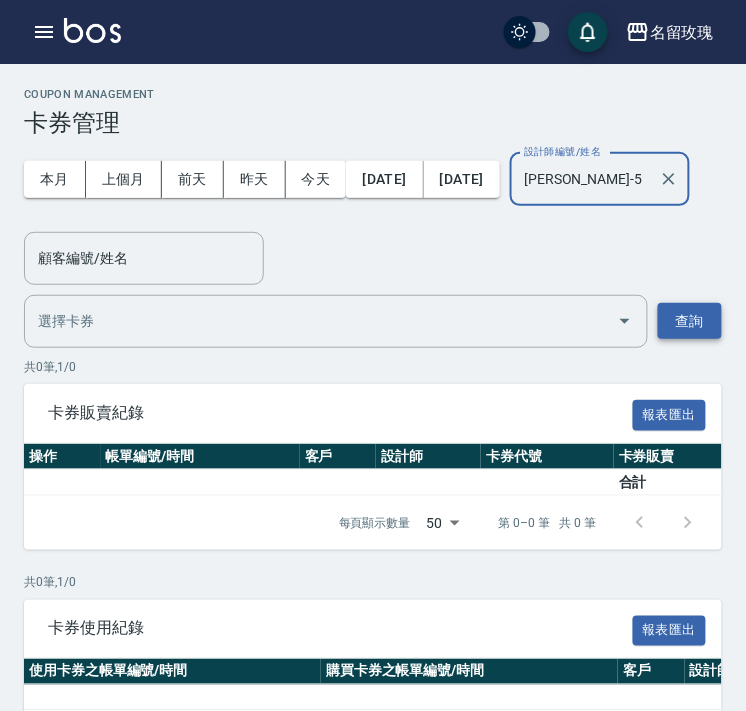 click on "查詢" at bounding box center (690, 321) 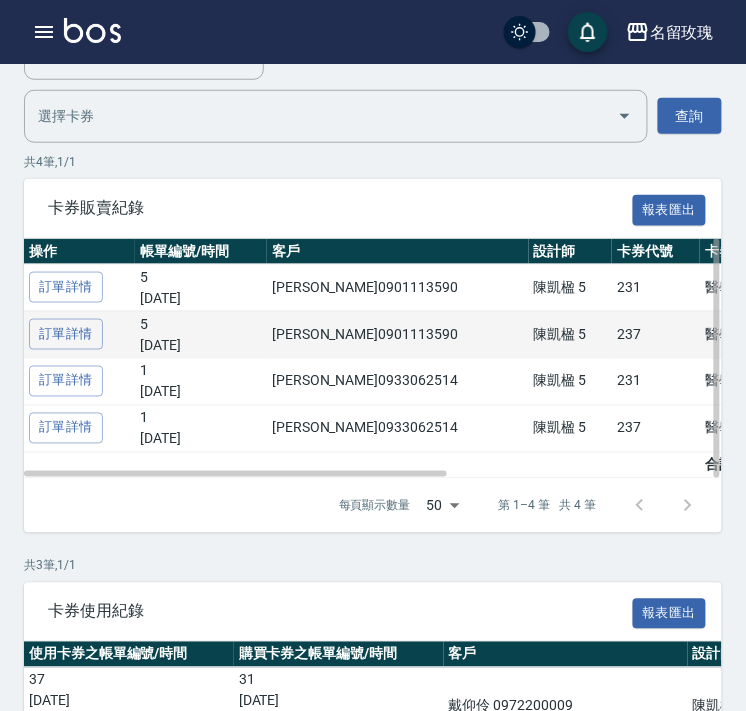scroll, scrollTop: 222, scrollLeft: 0, axis: vertical 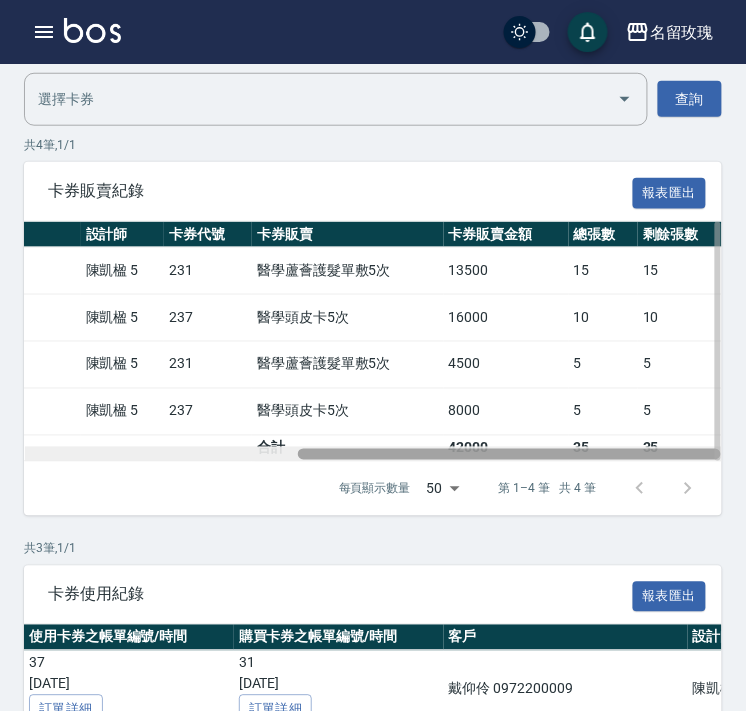 drag, startPoint x: 367, startPoint y: 455, endPoint x: 640, endPoint y: 440, distance: 273.41177 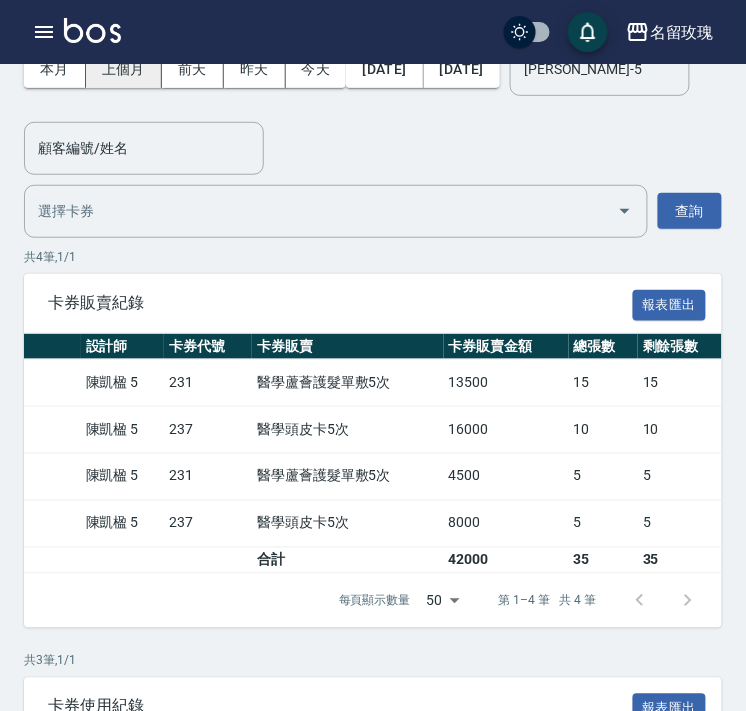 scroll, scrollTop: 0, scrollLeft: 0, axis: both 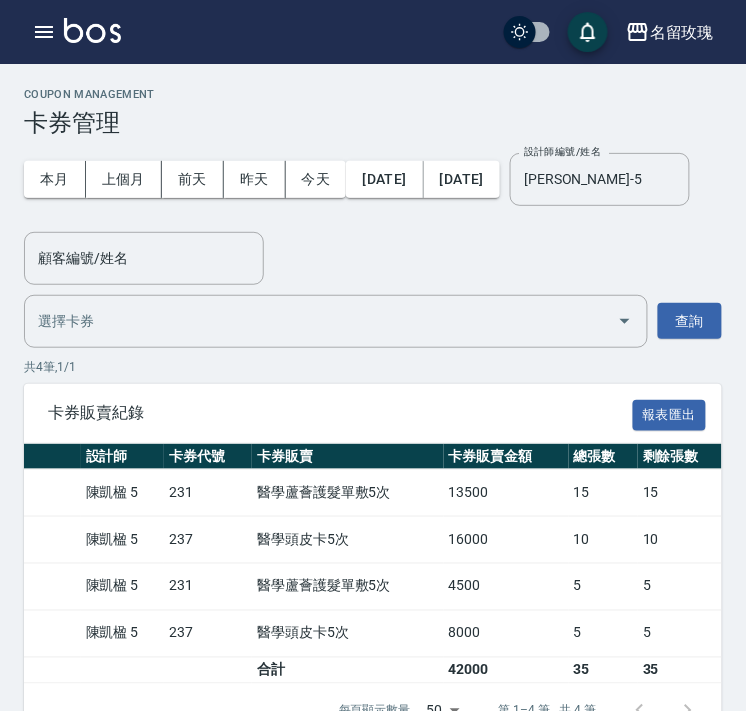 drag, startPoint x: 124, startPoint y: 256, endPoint x: 6, endPoint y: 250, distance: 118.15244 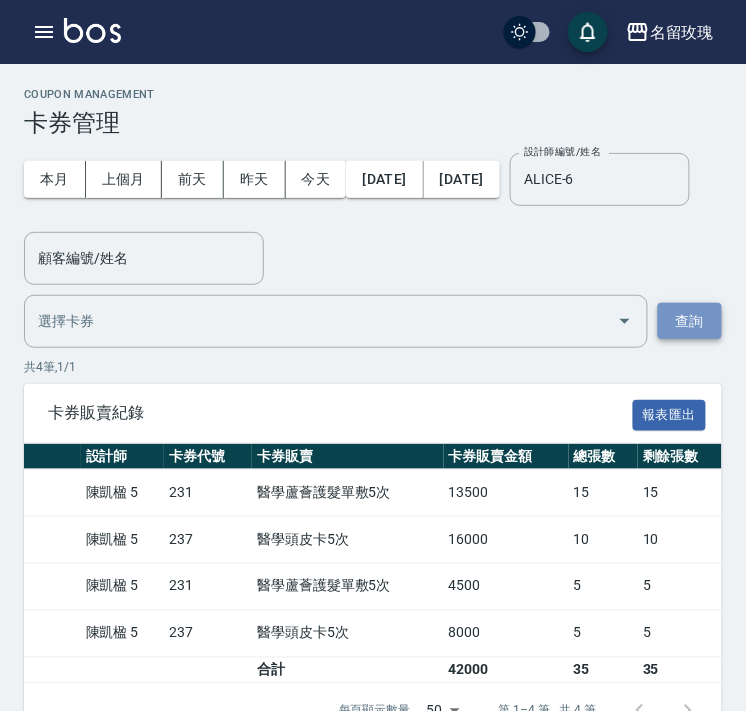 click on "查詢" at bounding box center [690, 321] 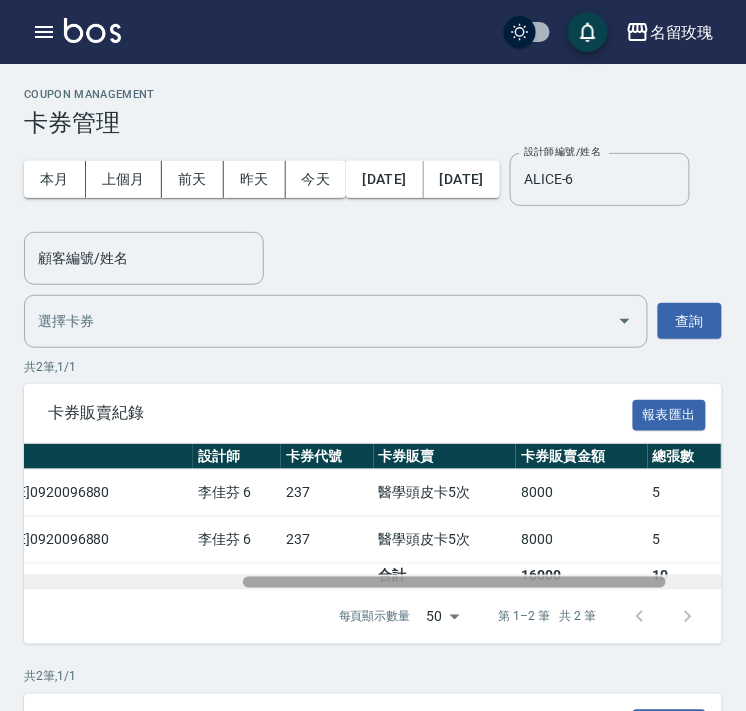 scroll, scrollTop: 0, scrollLeft: 451, axis: horizontal 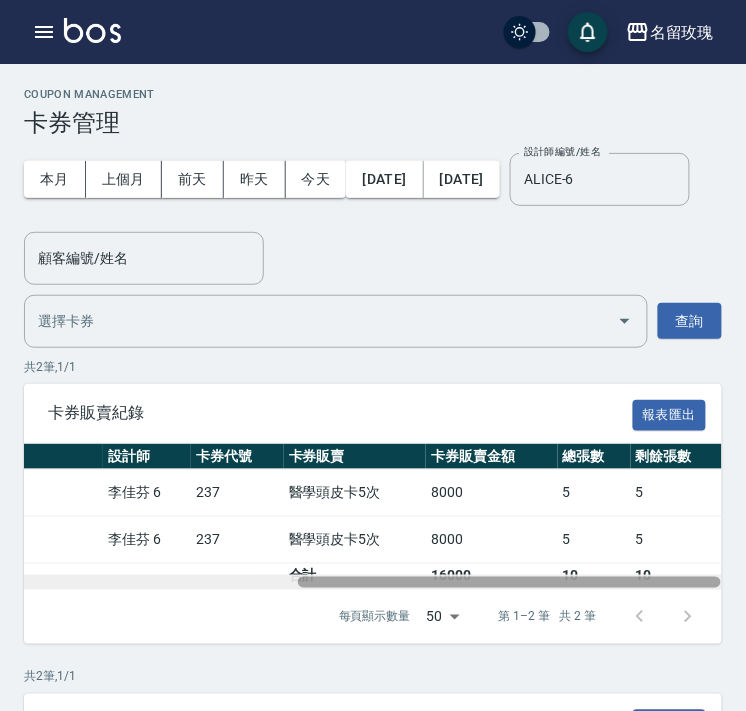 drag, startPoint x: 410, startPoint y: 586, endPoint x: 748, endPoint y: 590, distance: 338.02368 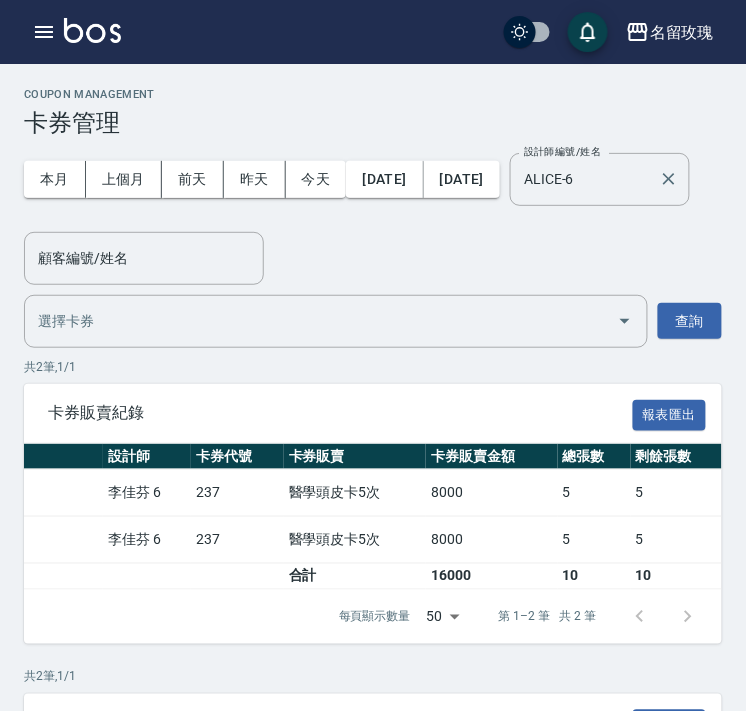 drag, startPoint x: 86, startPoint y: 233, endPoint x: 96, endPoint y: 235, distance: 10.198039 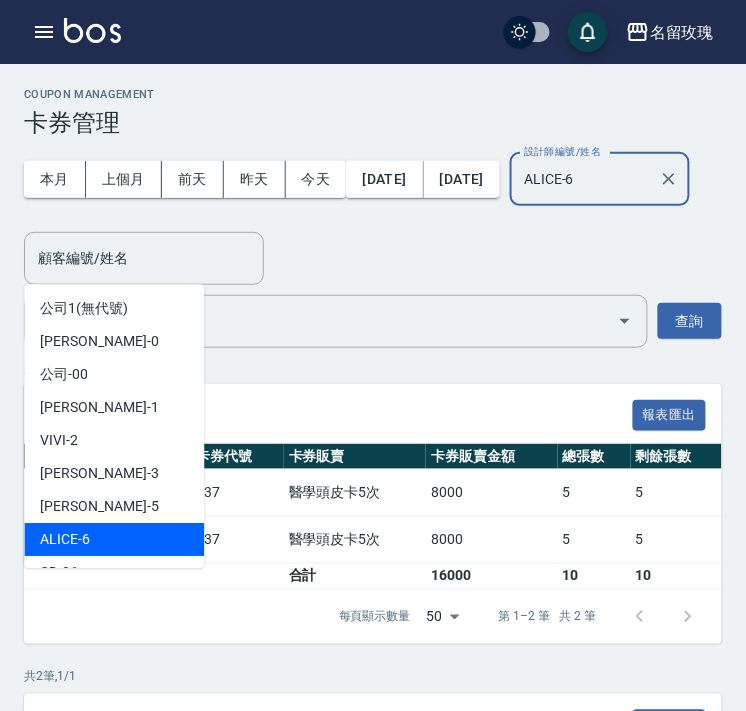 click on "ALICE-6" at bounding box center (585, 179) 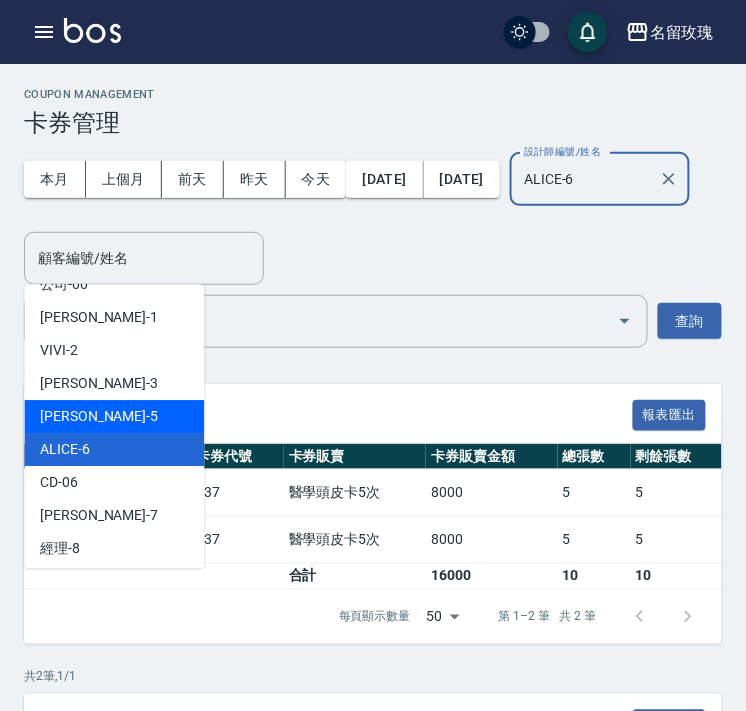 scroll, scrollTop: 222, scrollLeft: 0, axis: vertical 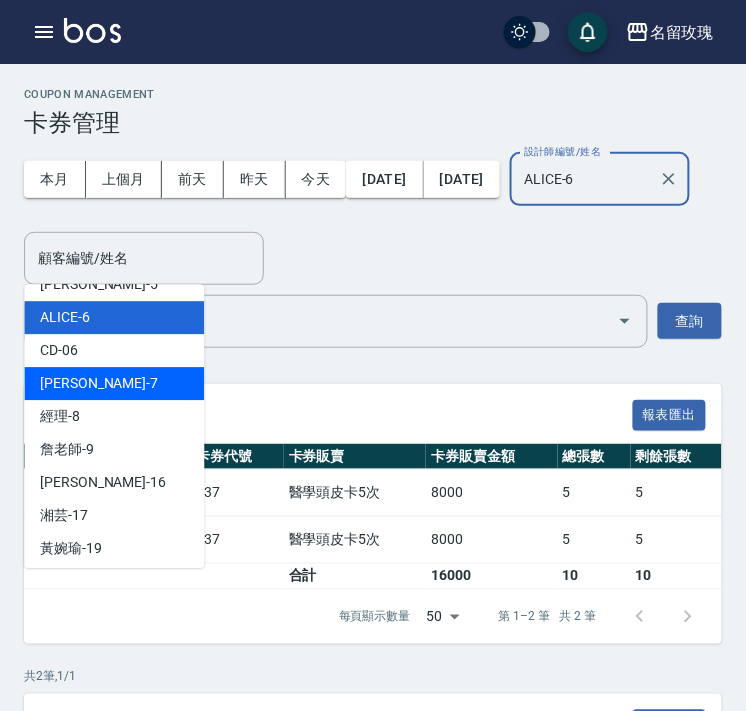 click on "EMILY -7" at bounding box center [99, 383] 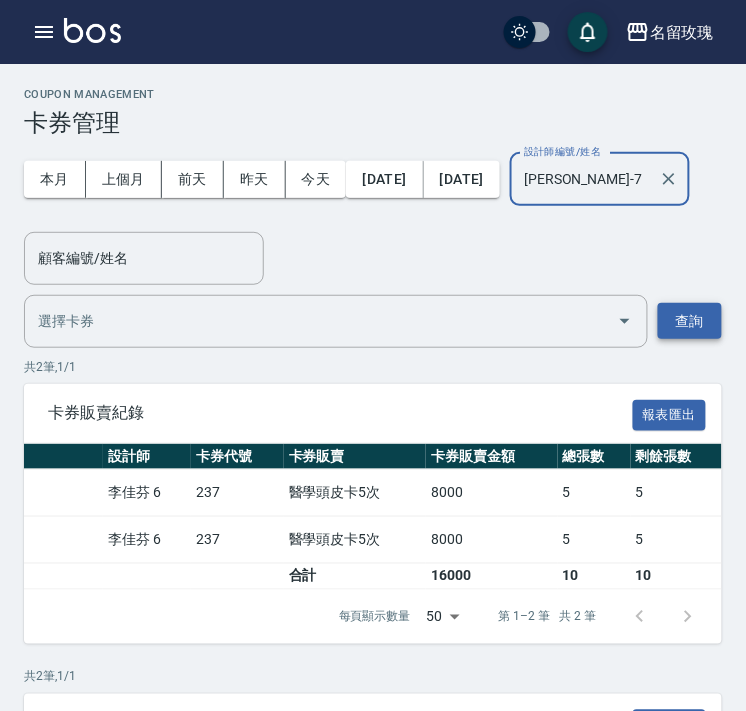 click on "查詢" at bounding box center (690, 321) 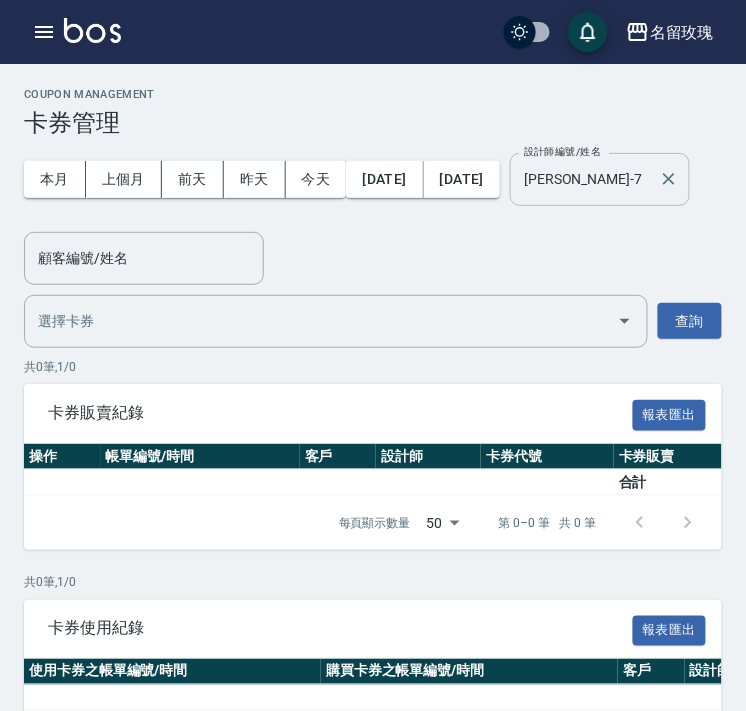 click on "EMILY-7" at bounding box center [585, 179] 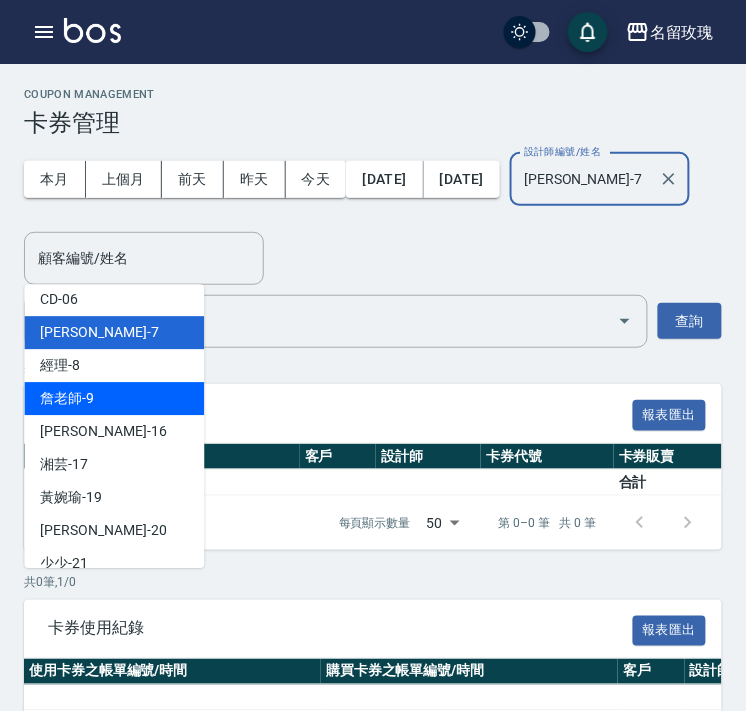 scroll, scrollTop: 276, scrollLeft: 0, axis: vertical 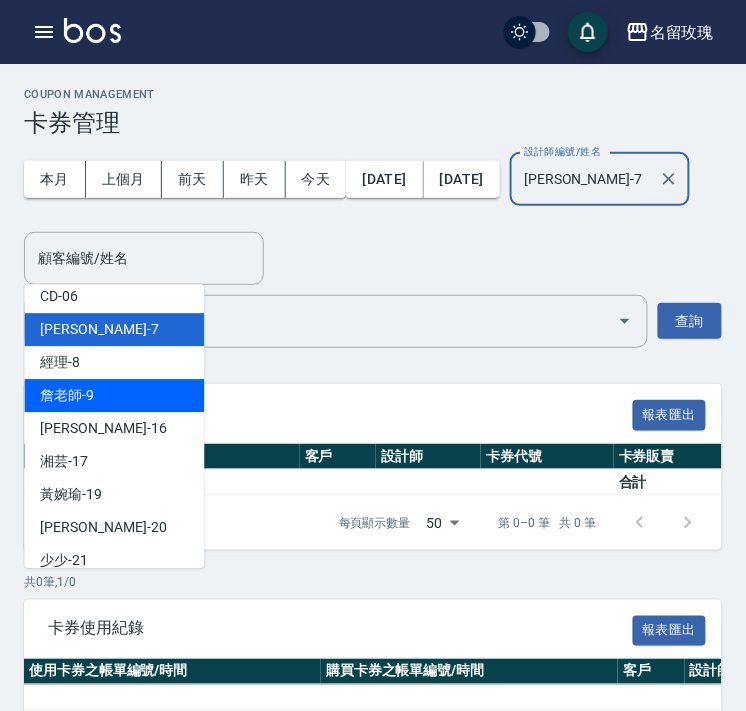 click on "詹老師 -9" at bounding box center [114, 395] 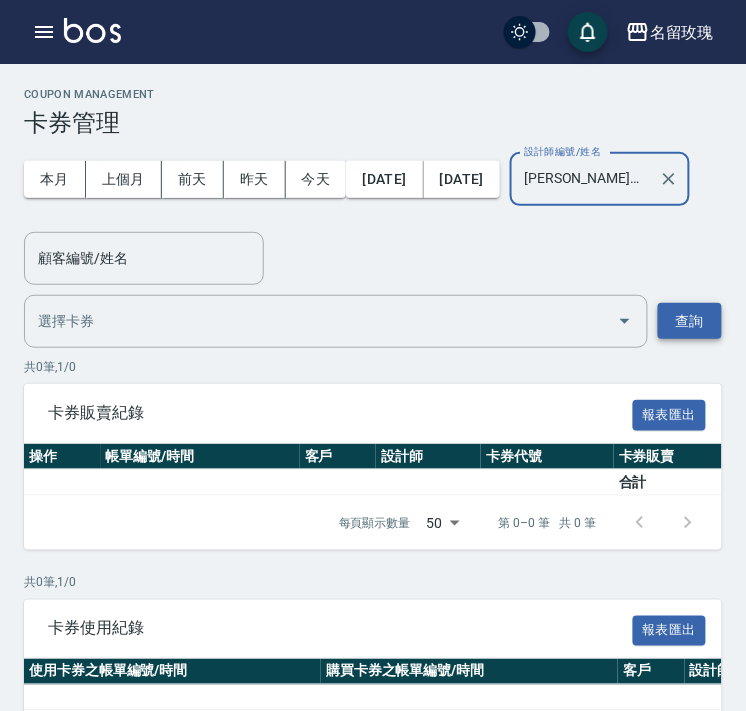 click on "查詢" at bounding box center [690, 321] 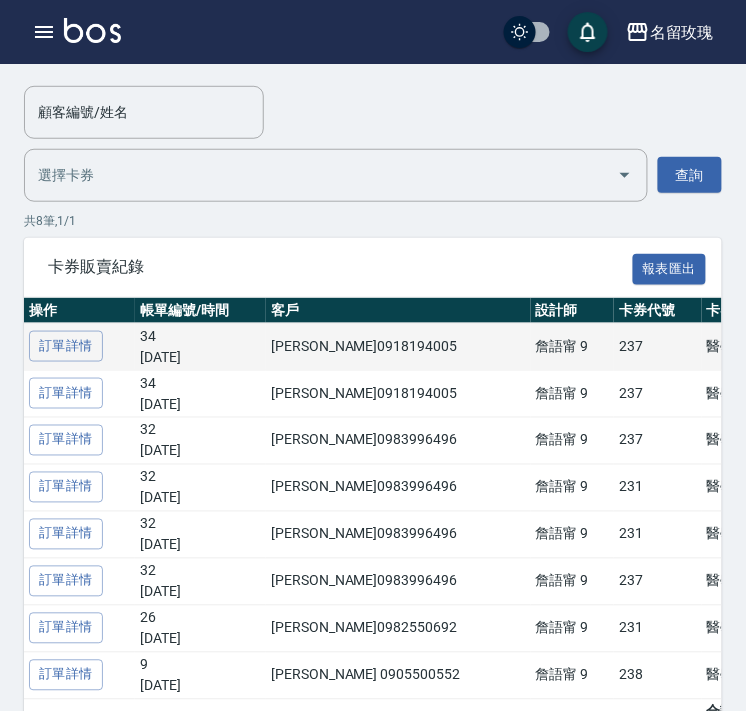 scroll, scrollTop: 333, scrollLeft: 0, axis: vertical 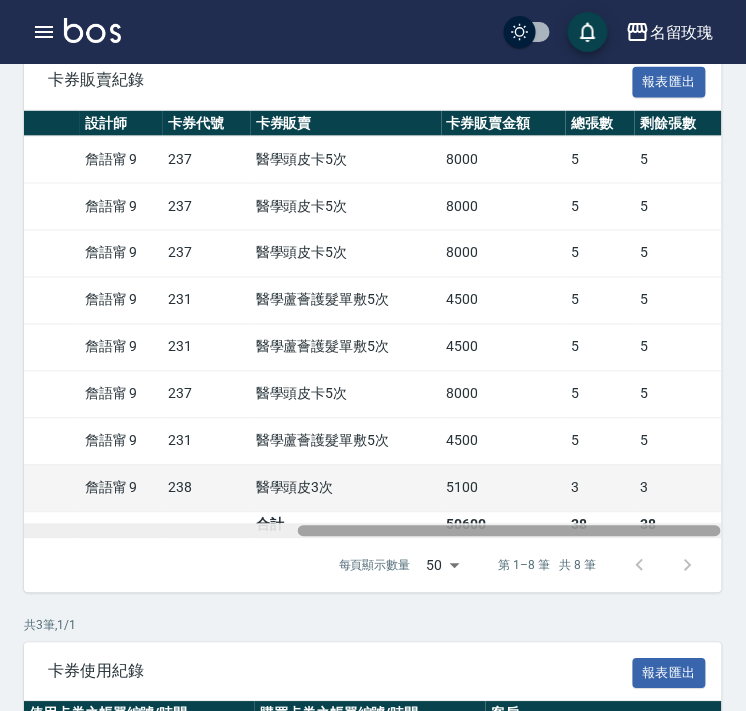 drag, startPoint x: 364, startPoint y: 534, endPoint x: 707, endPoint y: 502, distance: 344.48947 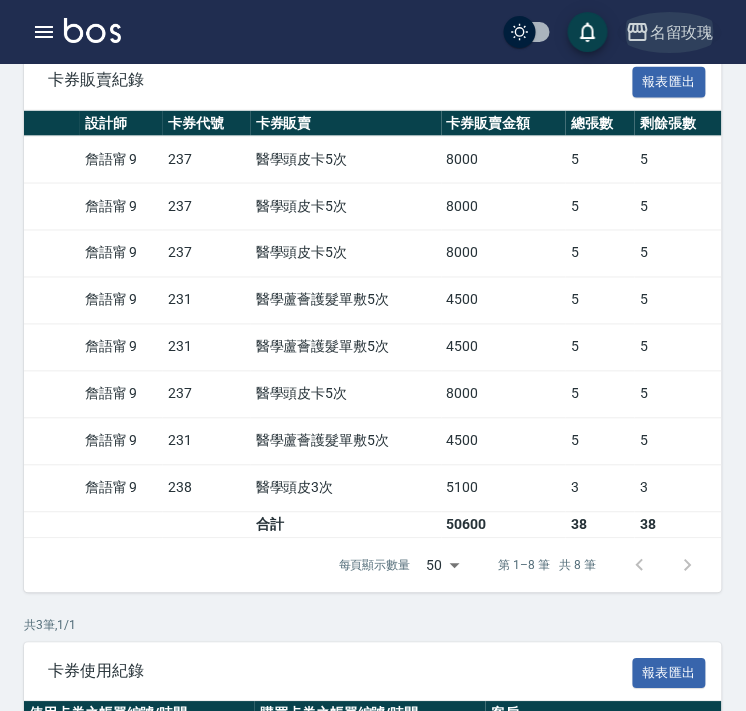 click on "名留玫瑰" at bounding box center [682, 32] 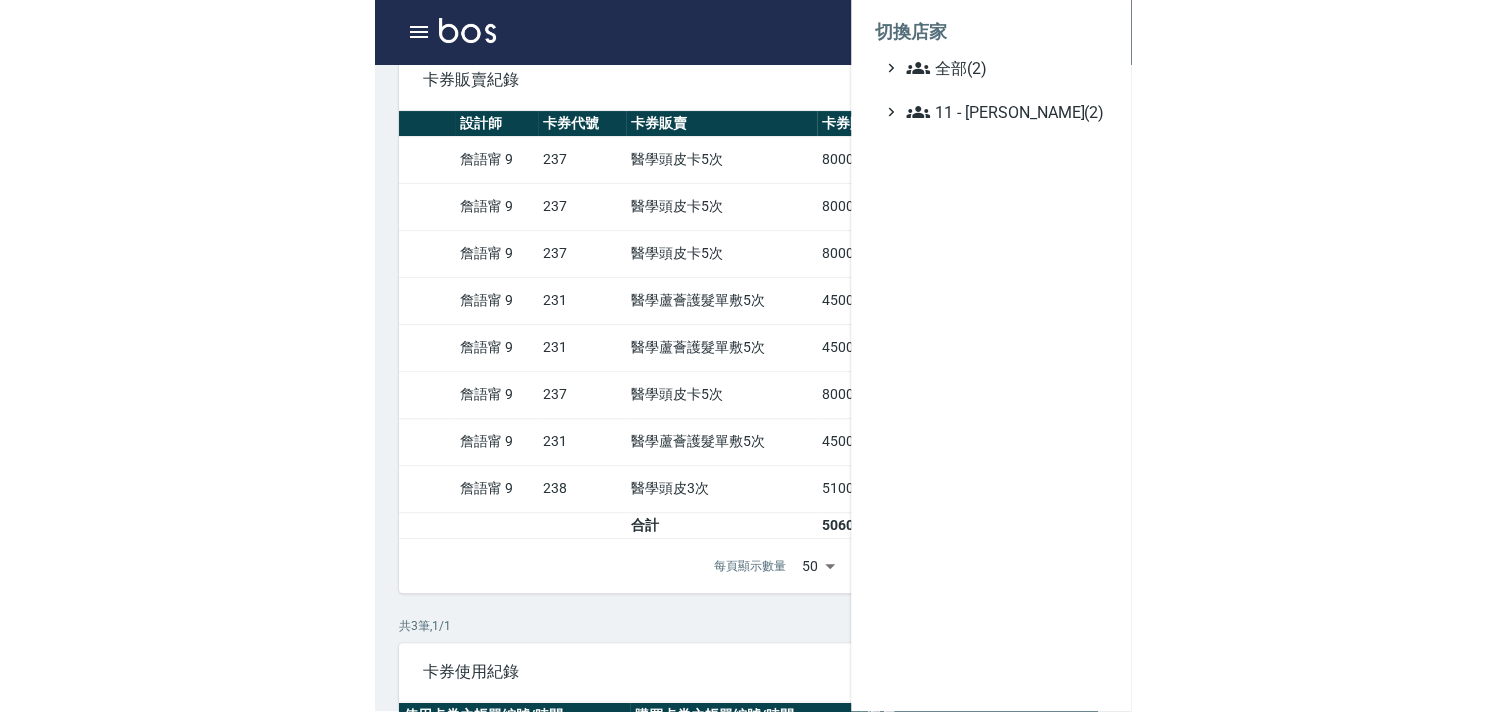 scroll, scrollTop: 0, scrollLeft: 0, axis: both 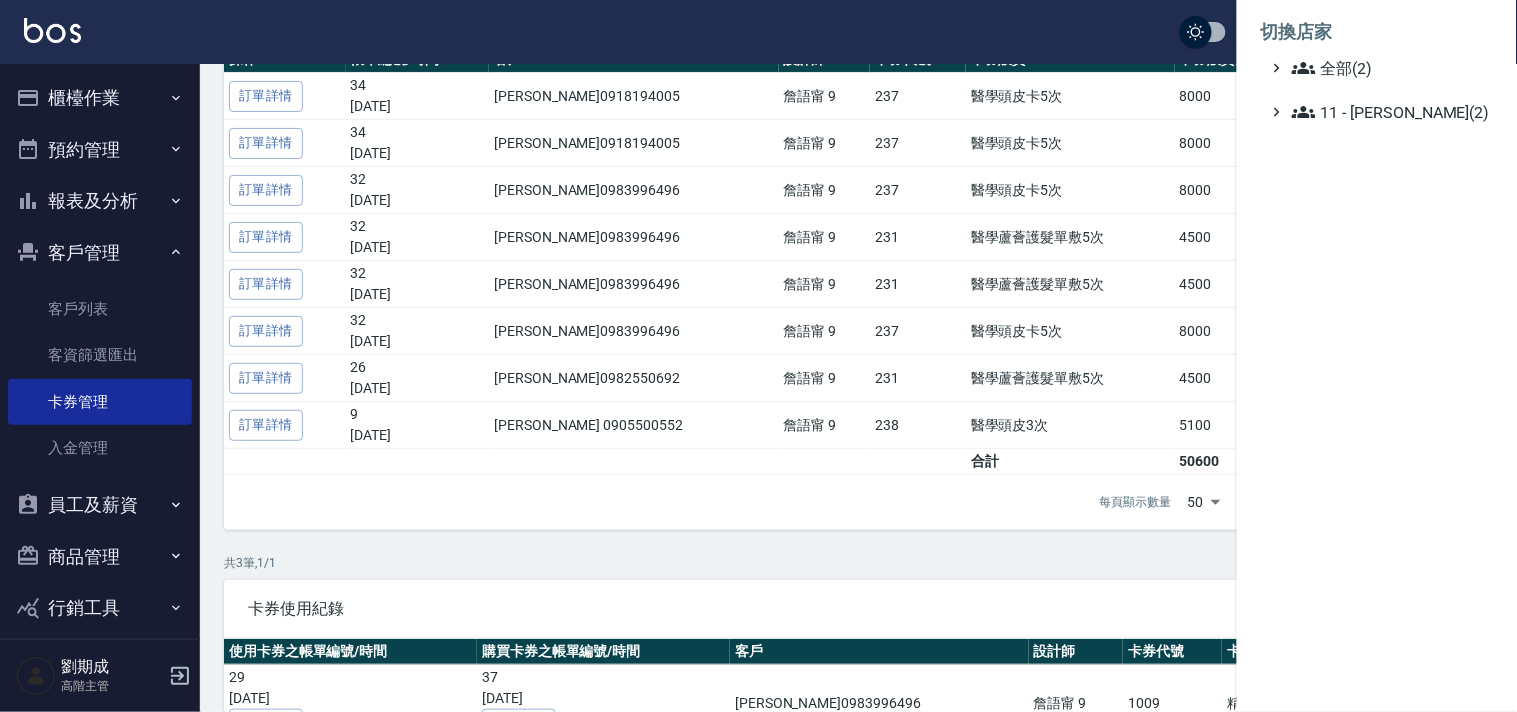 click at bounding box center [758, 356] 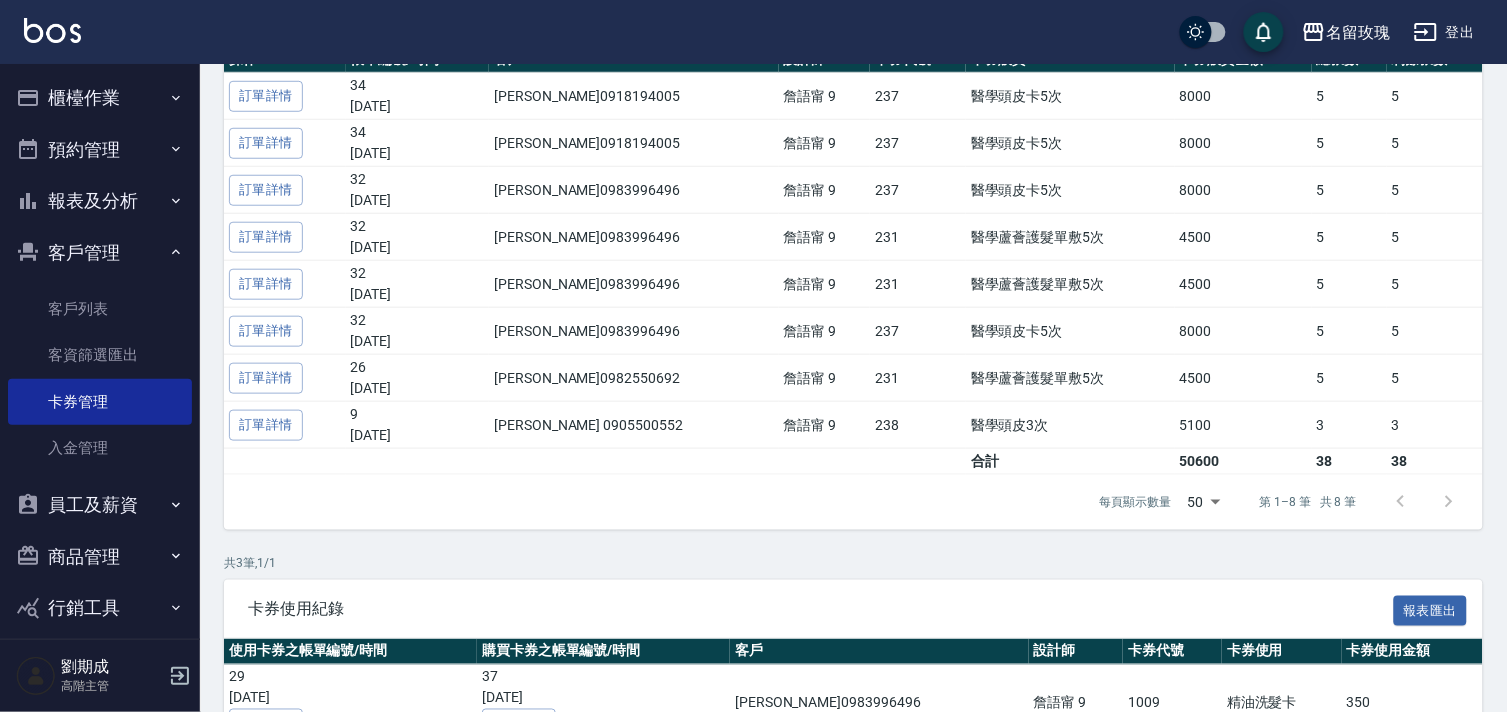 click on "櫃檯作業" at bounding box center [100, 98] 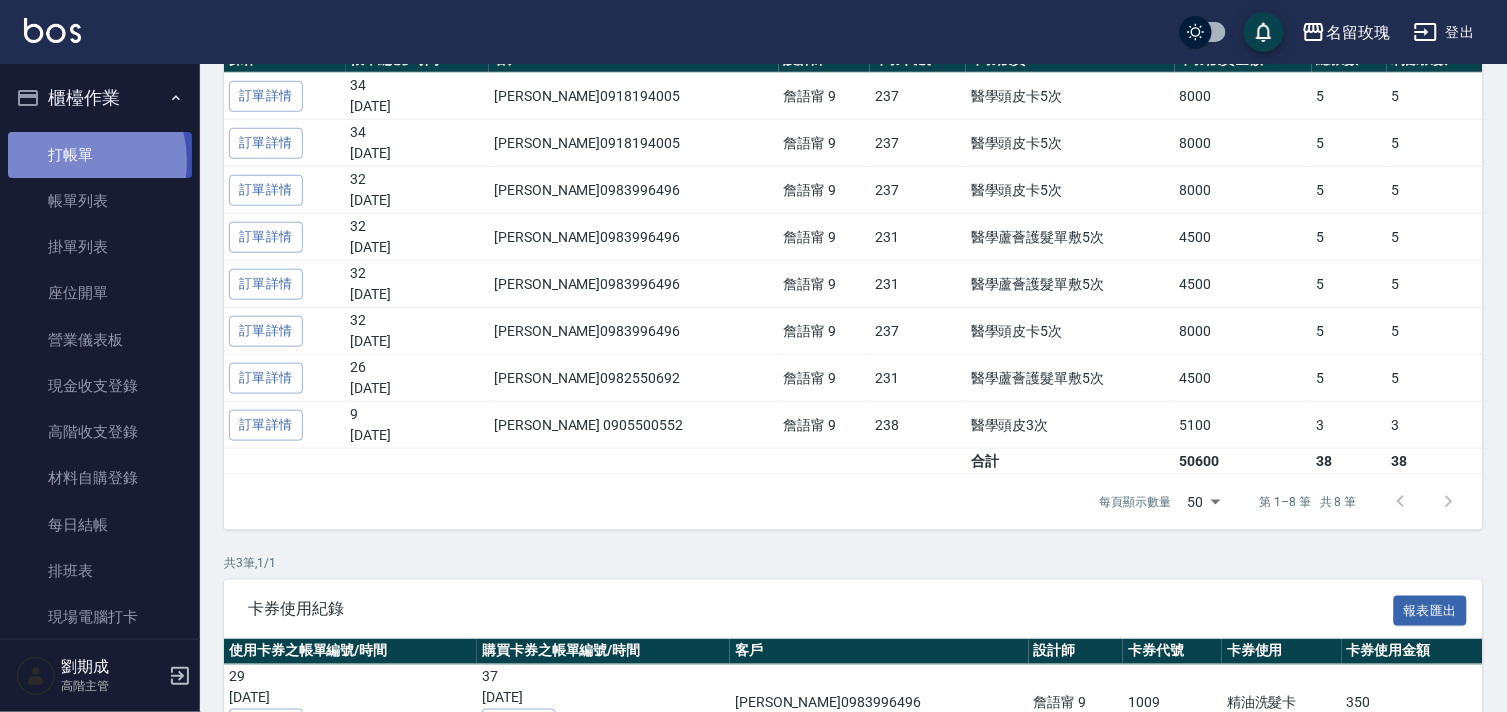 click on "打帳單" at bounding box center [100, 155] 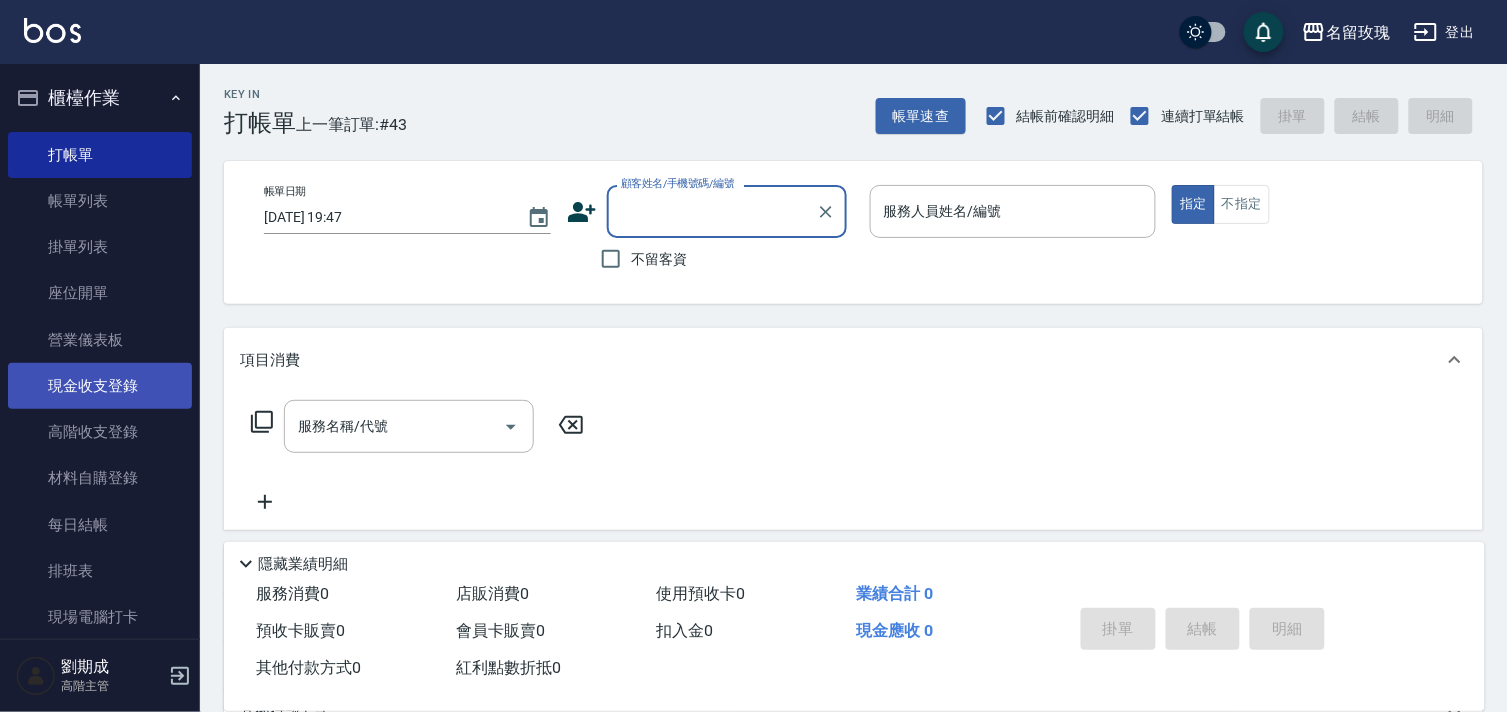 click on "現金收支登錄" at bounding box center [100, 386] 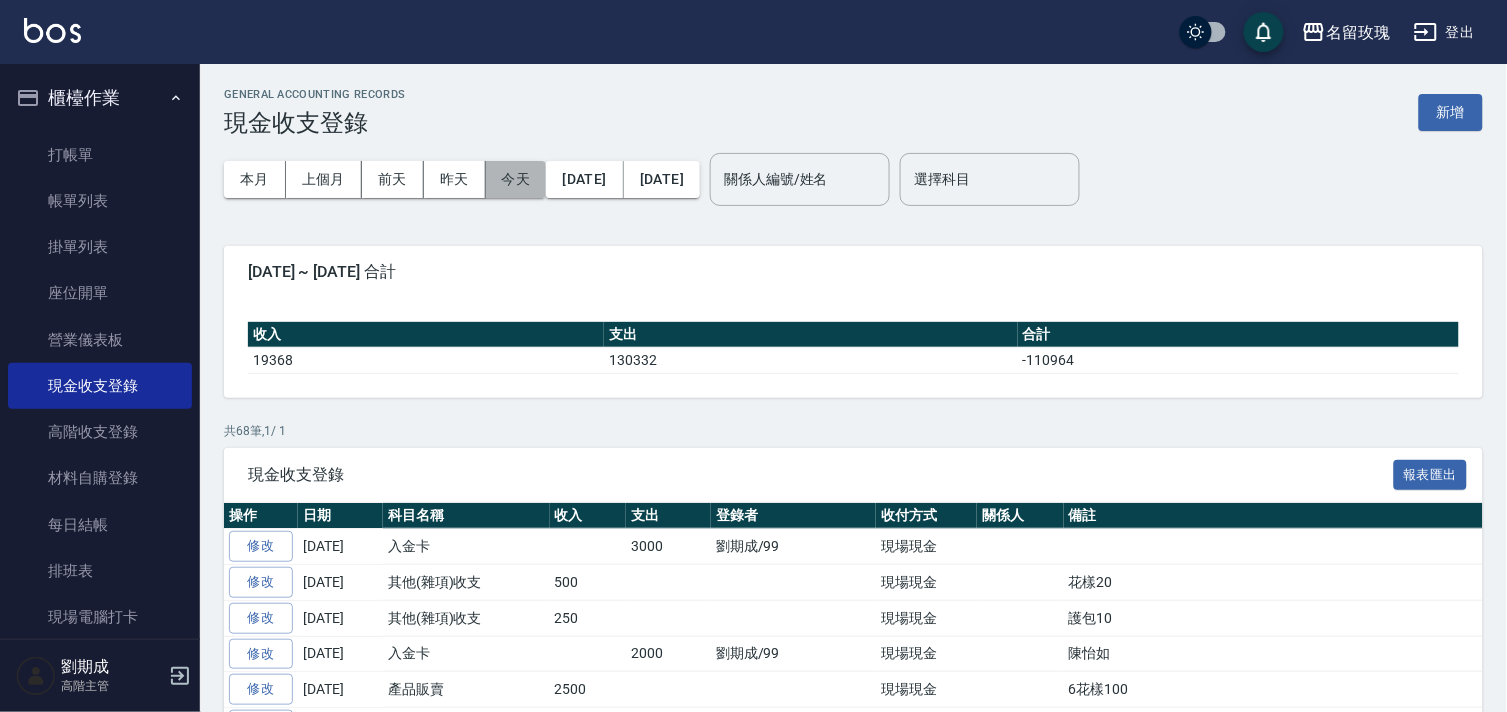 click on "今天" at bounding box center (516, 179) 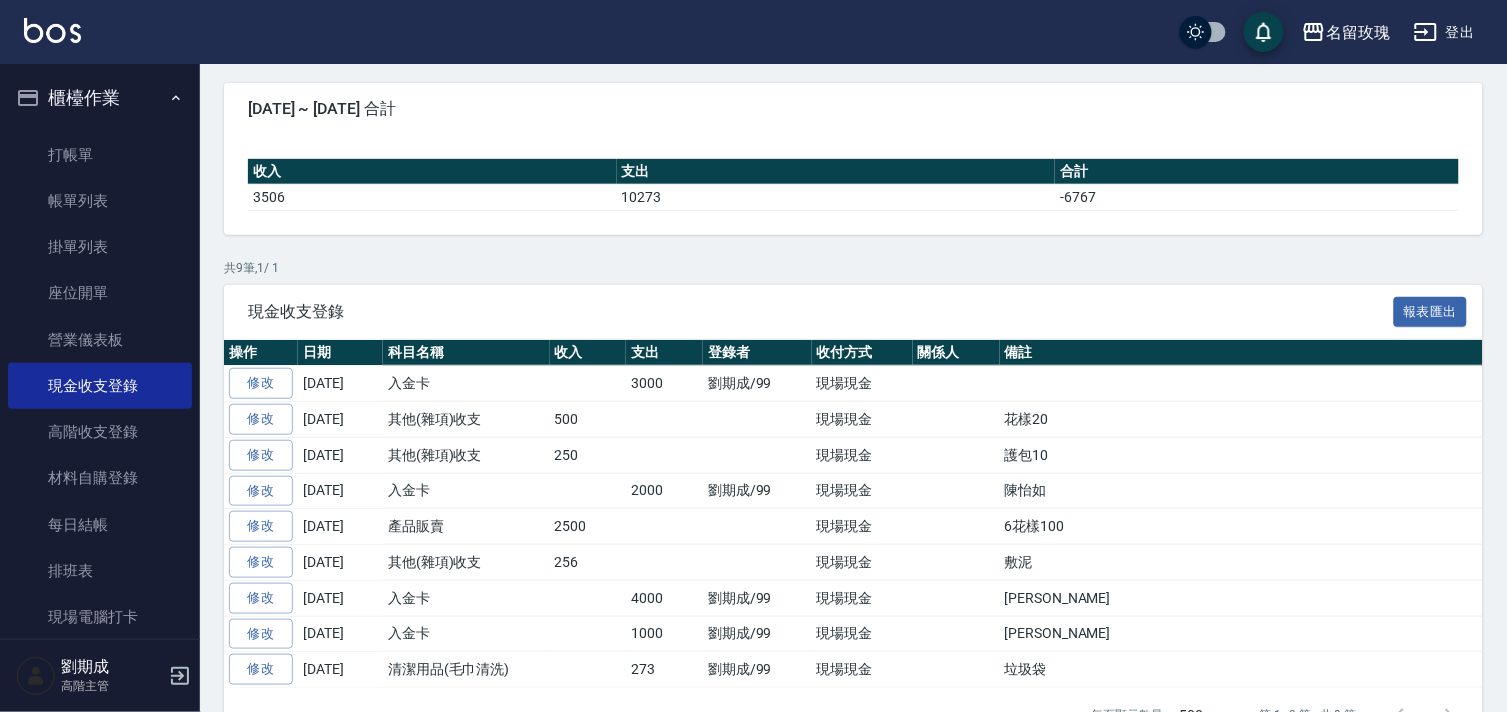 scroll, scrollTop: 220, scrollLeft: 0, axis: vertical 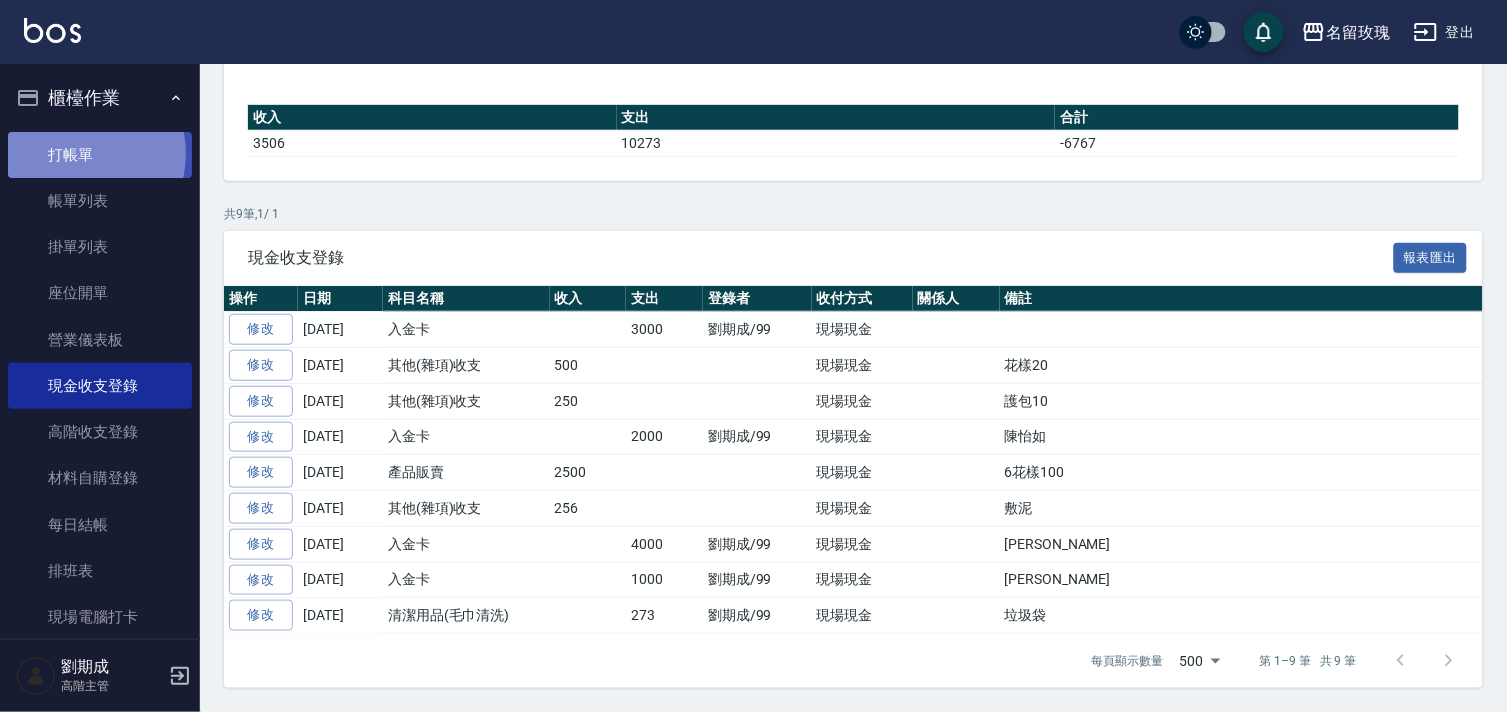 click on "打帳單" at bounding box center [100, 155] 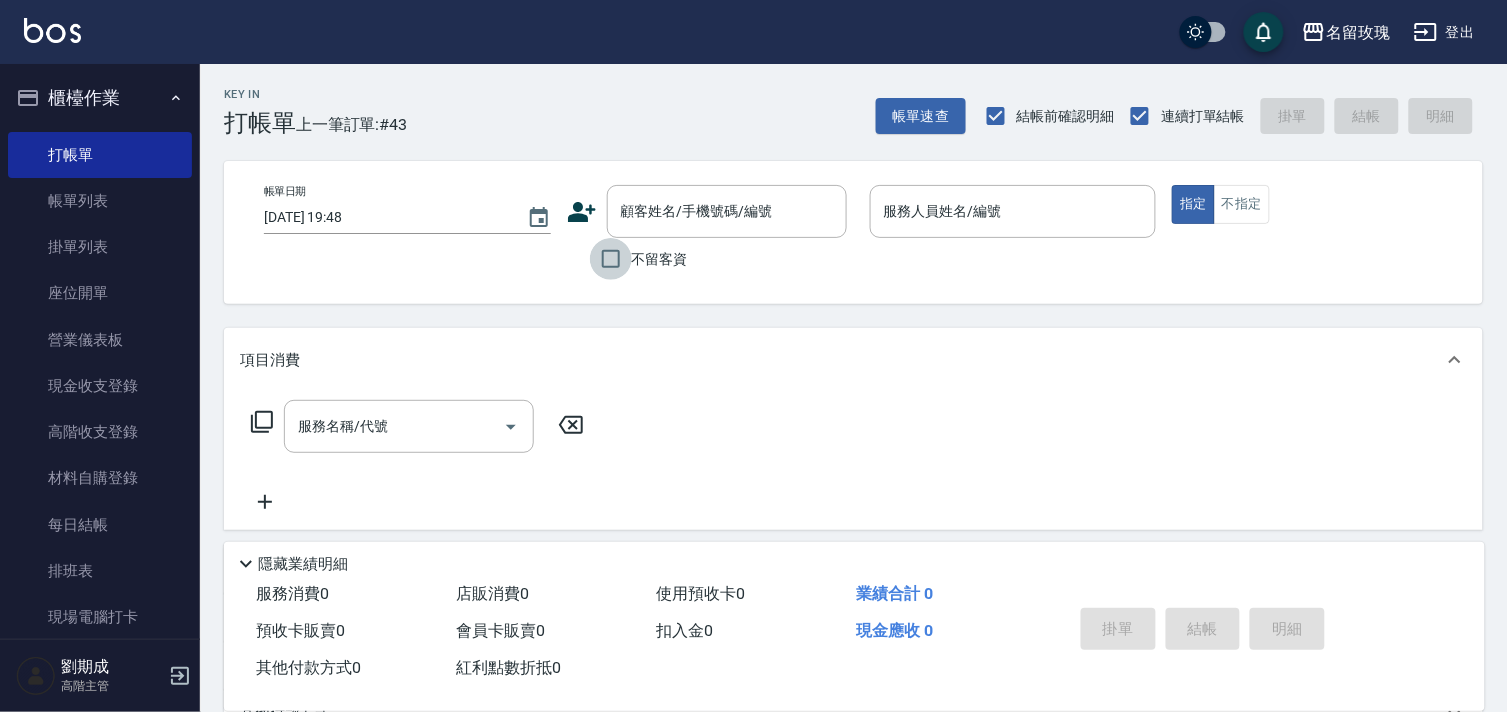 drag, startPoint x: 608, startPoint y: 263, endPoint x: 647, endPoint y: 258, distance: 39.319206 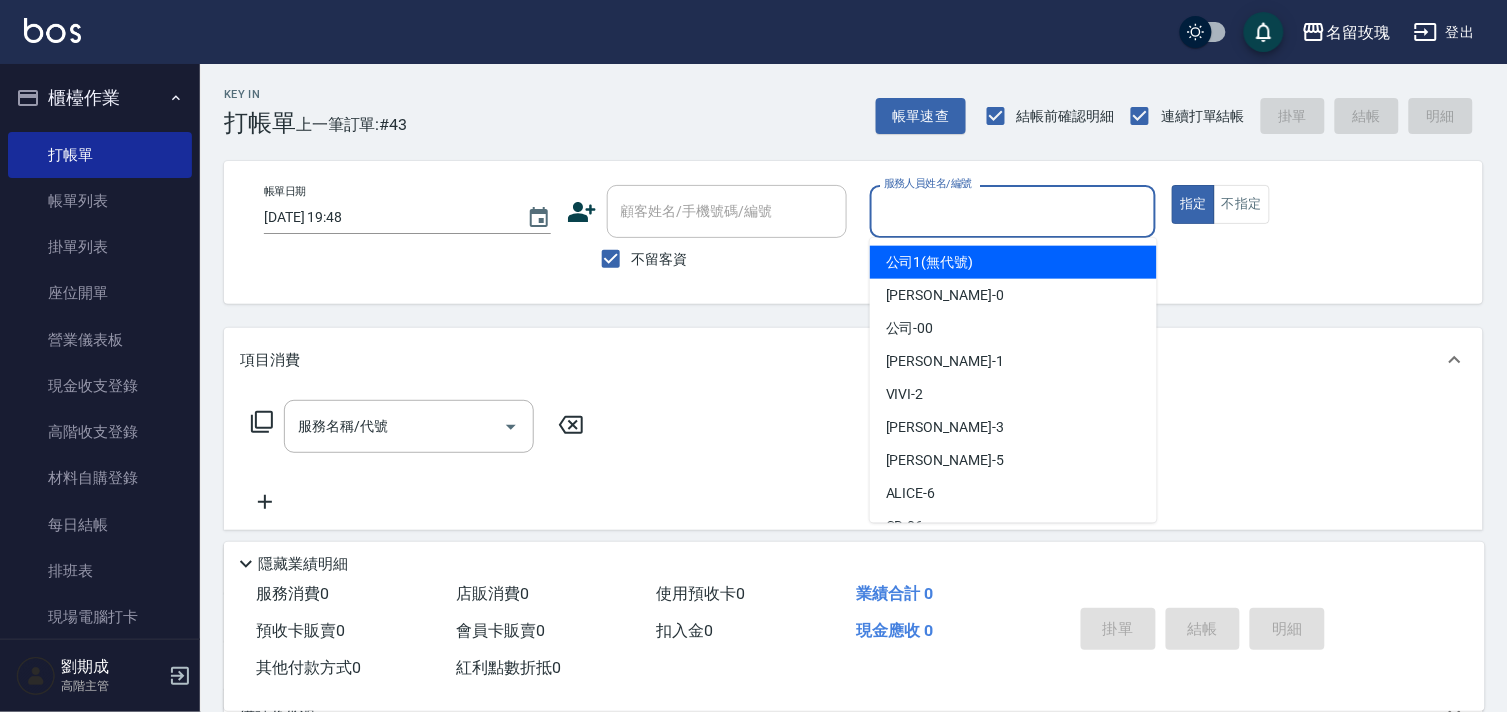 click on "服務人員姓名/編號" at bounding box center [1013, 211] 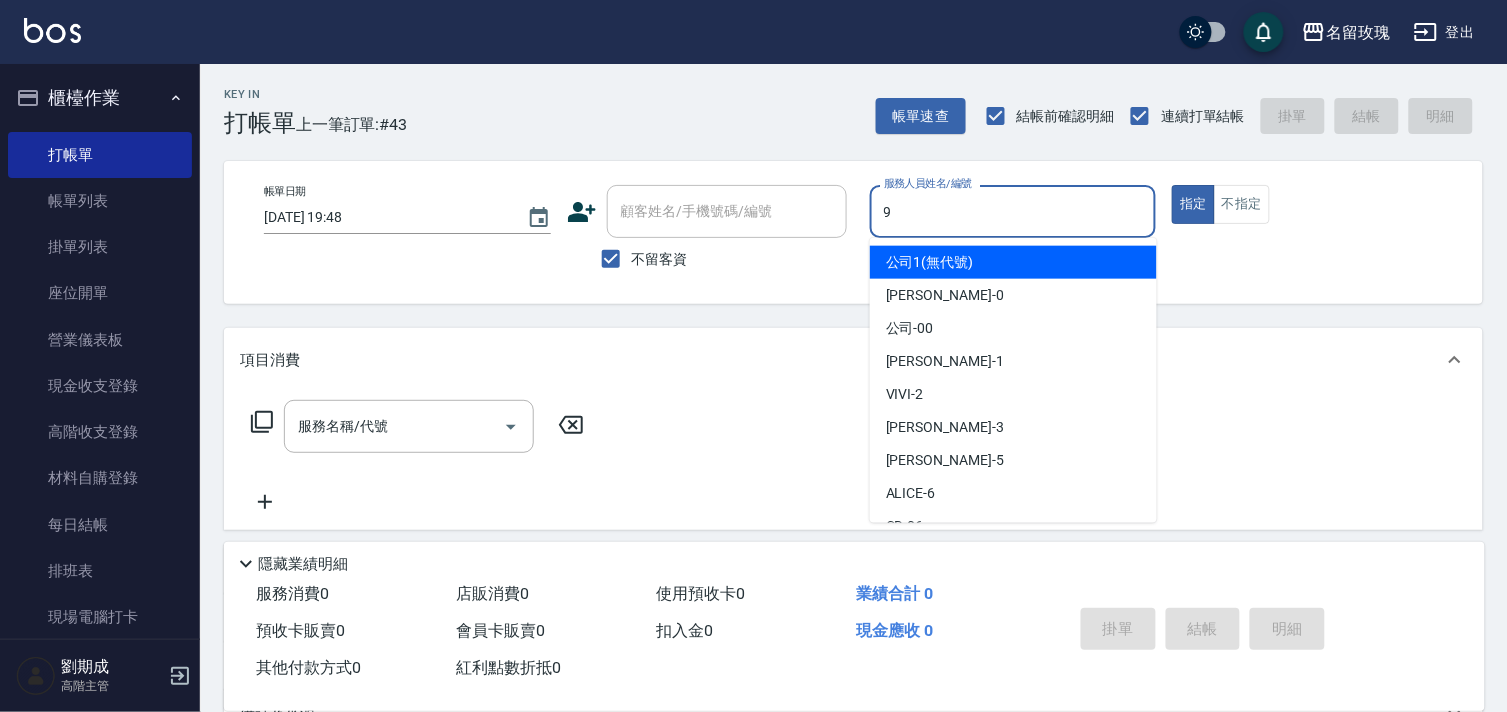 type on "詹老師-9" 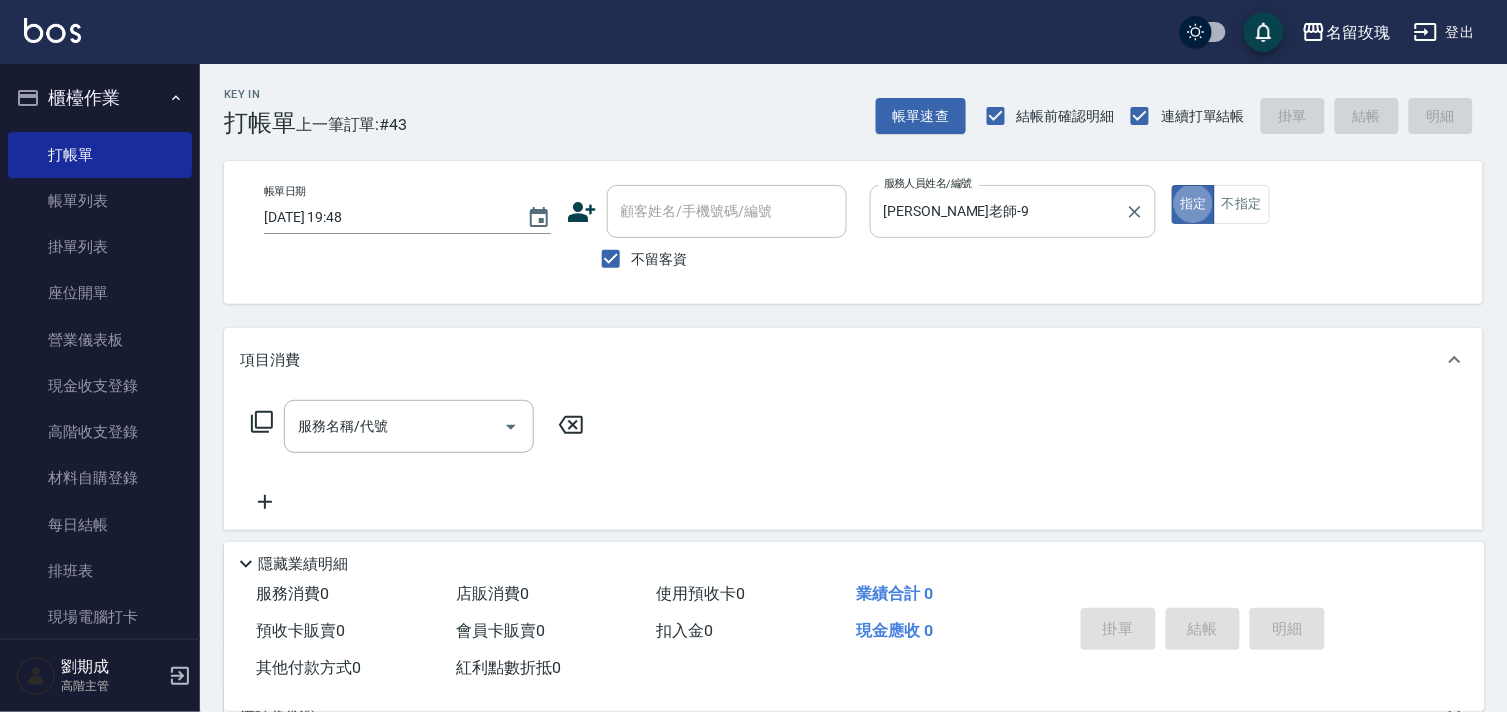 type on "true" 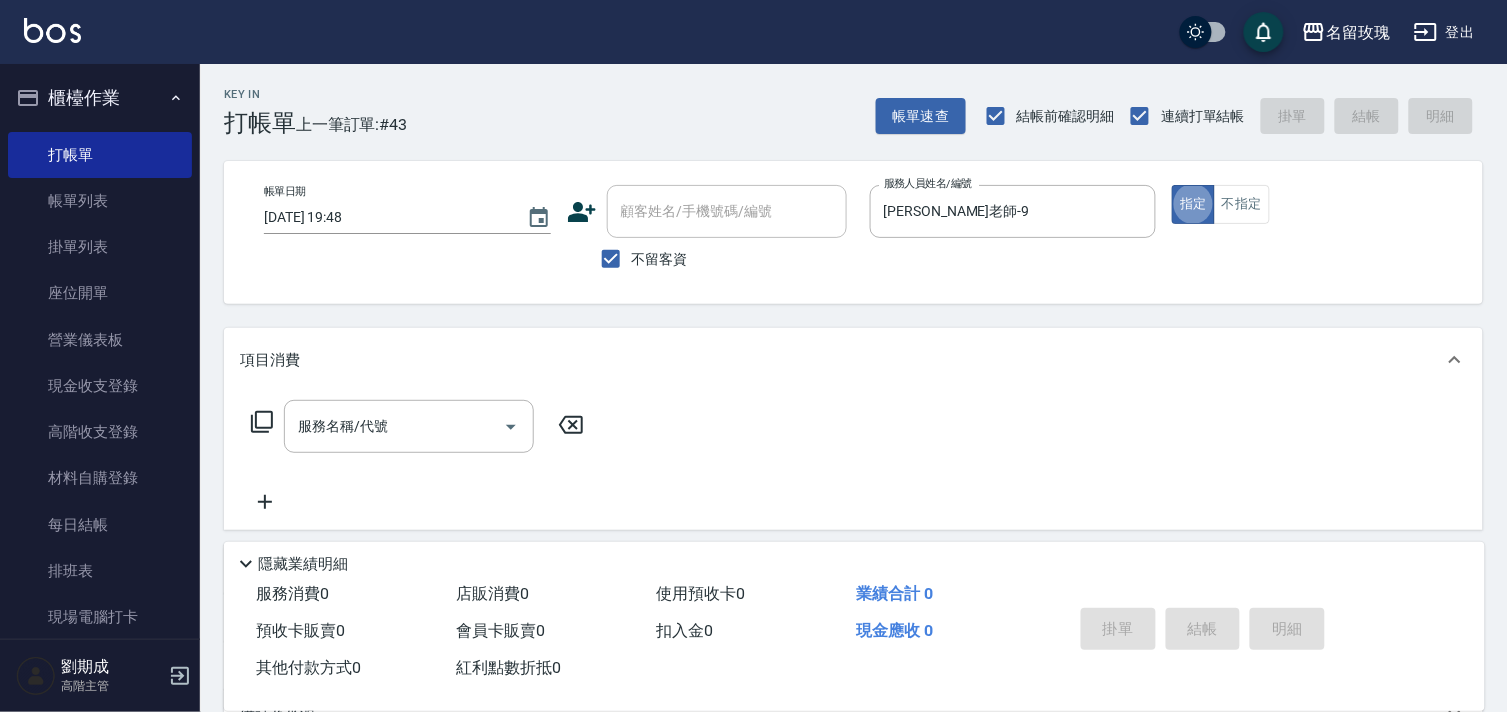 click on "服務名稱/代號 服務名稱/代號" at bounding box center (409, 426) 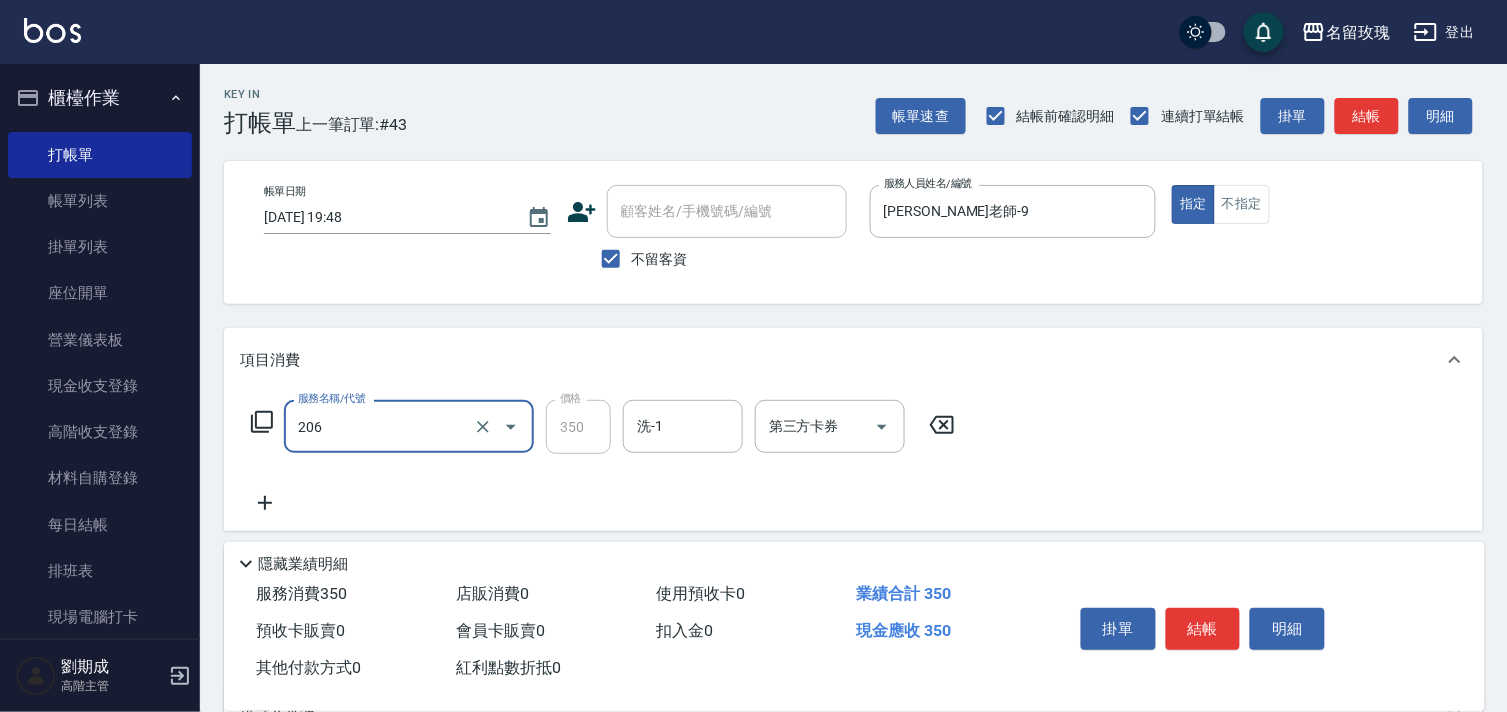 type on "洗髮精油(206)" 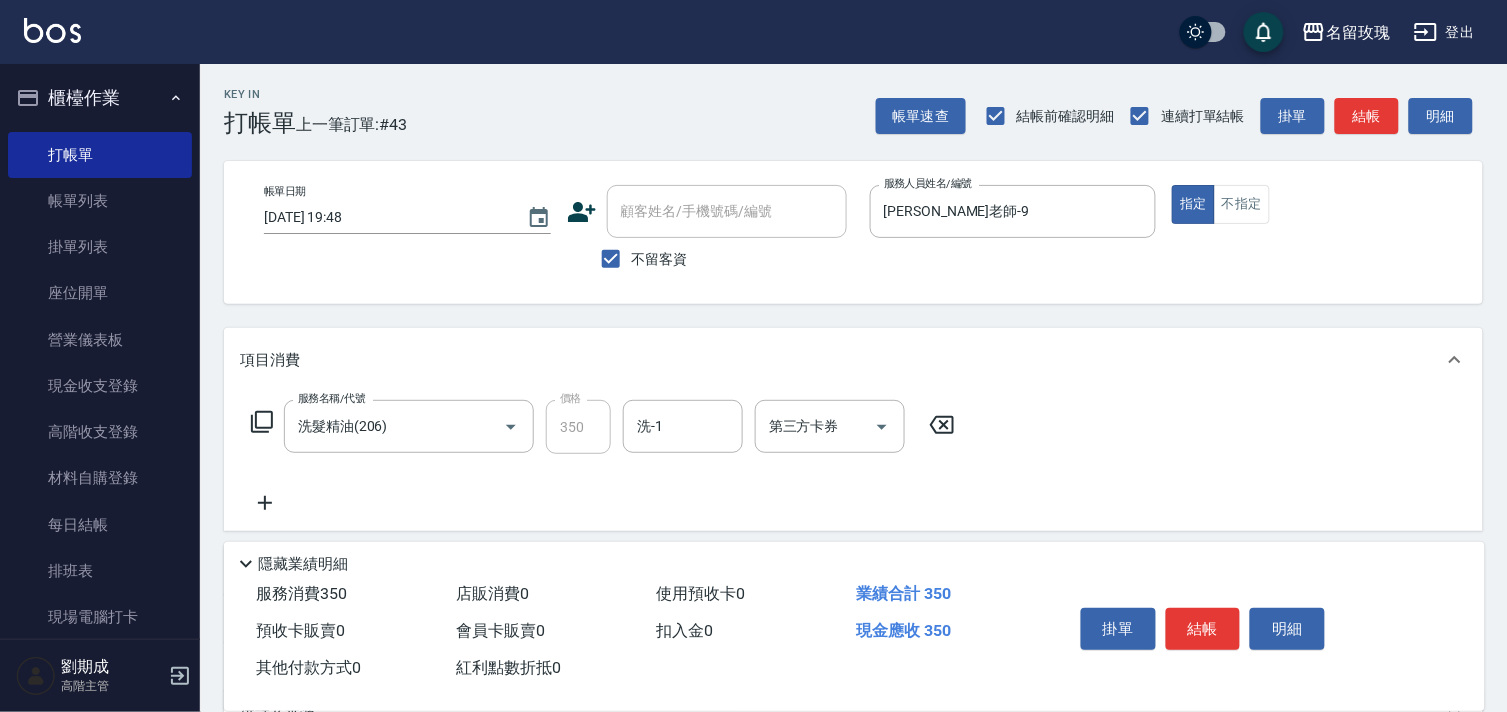 click 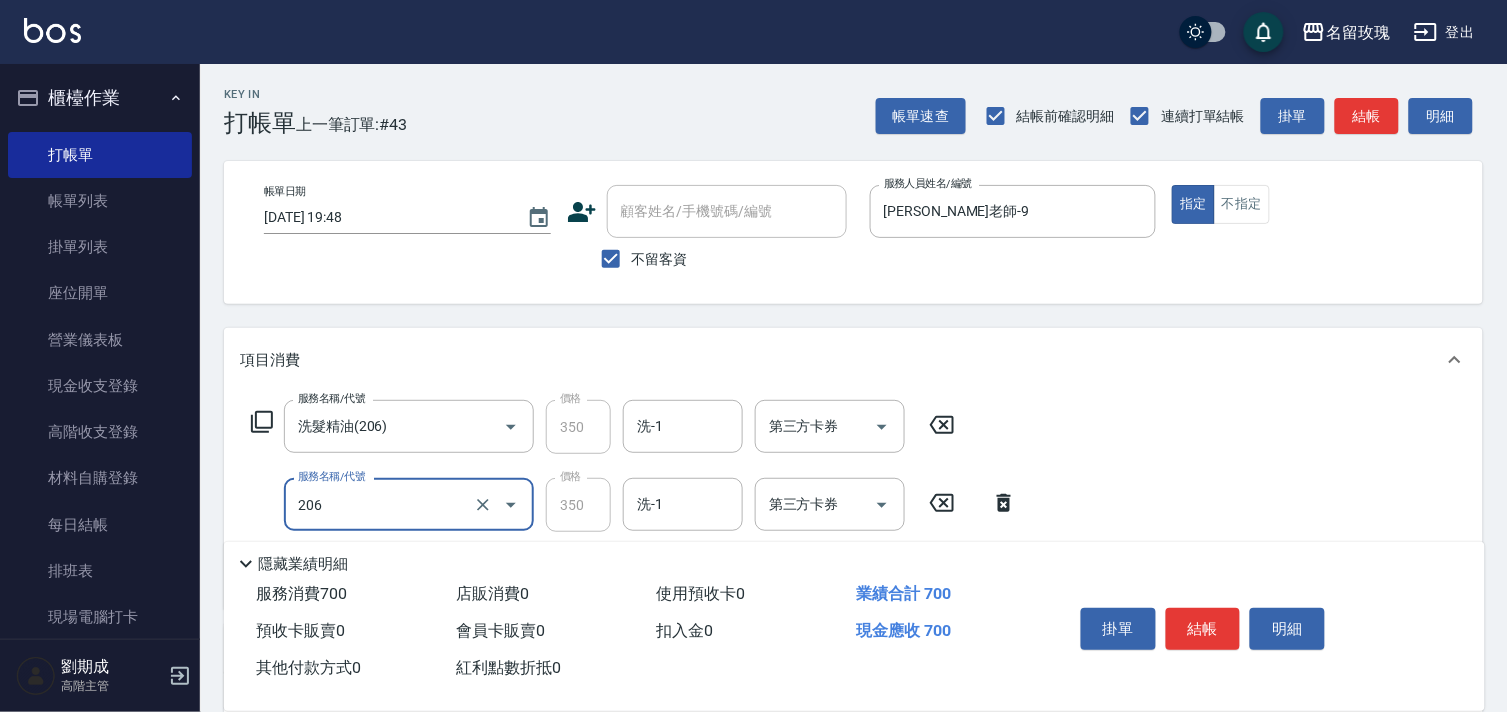 type on "洗髮精油(206)" 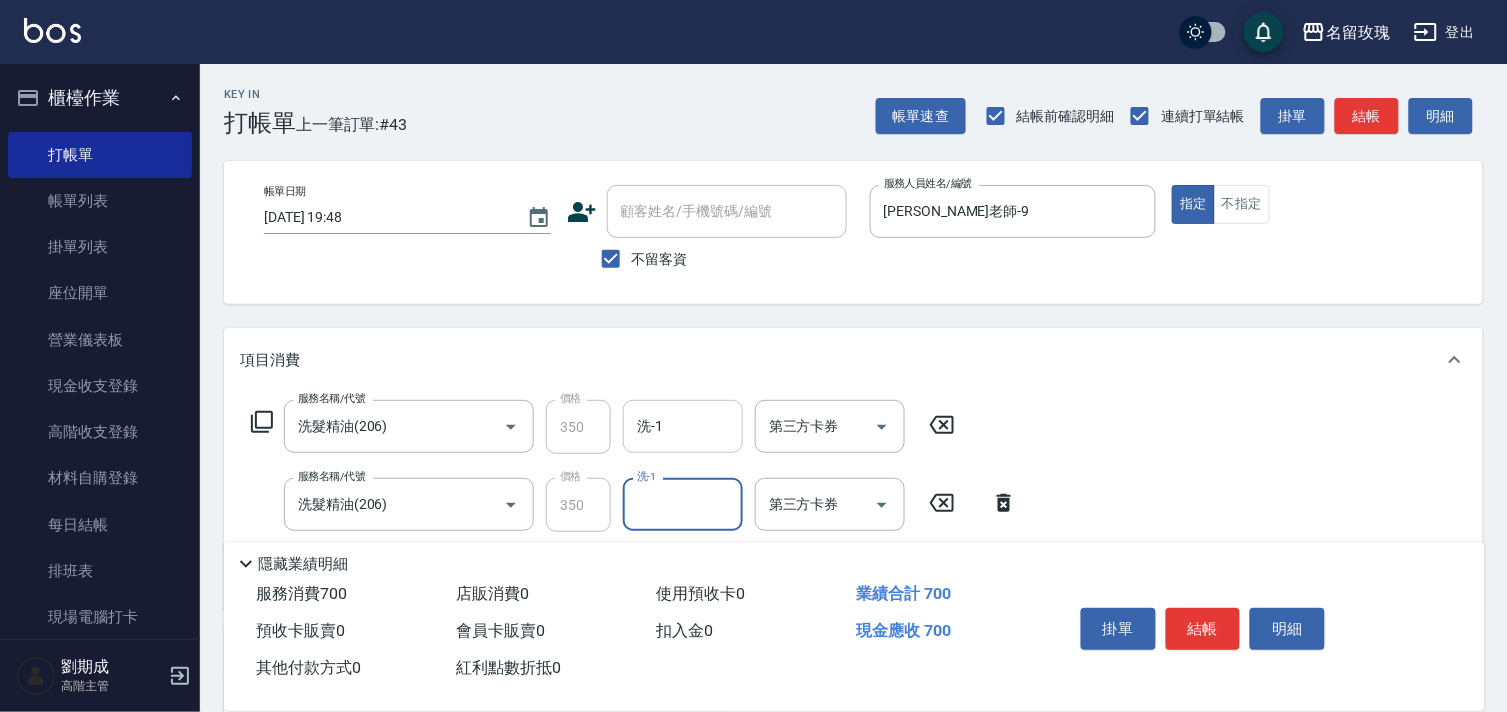 click on "洗-1" at bounding box center [683, 426] 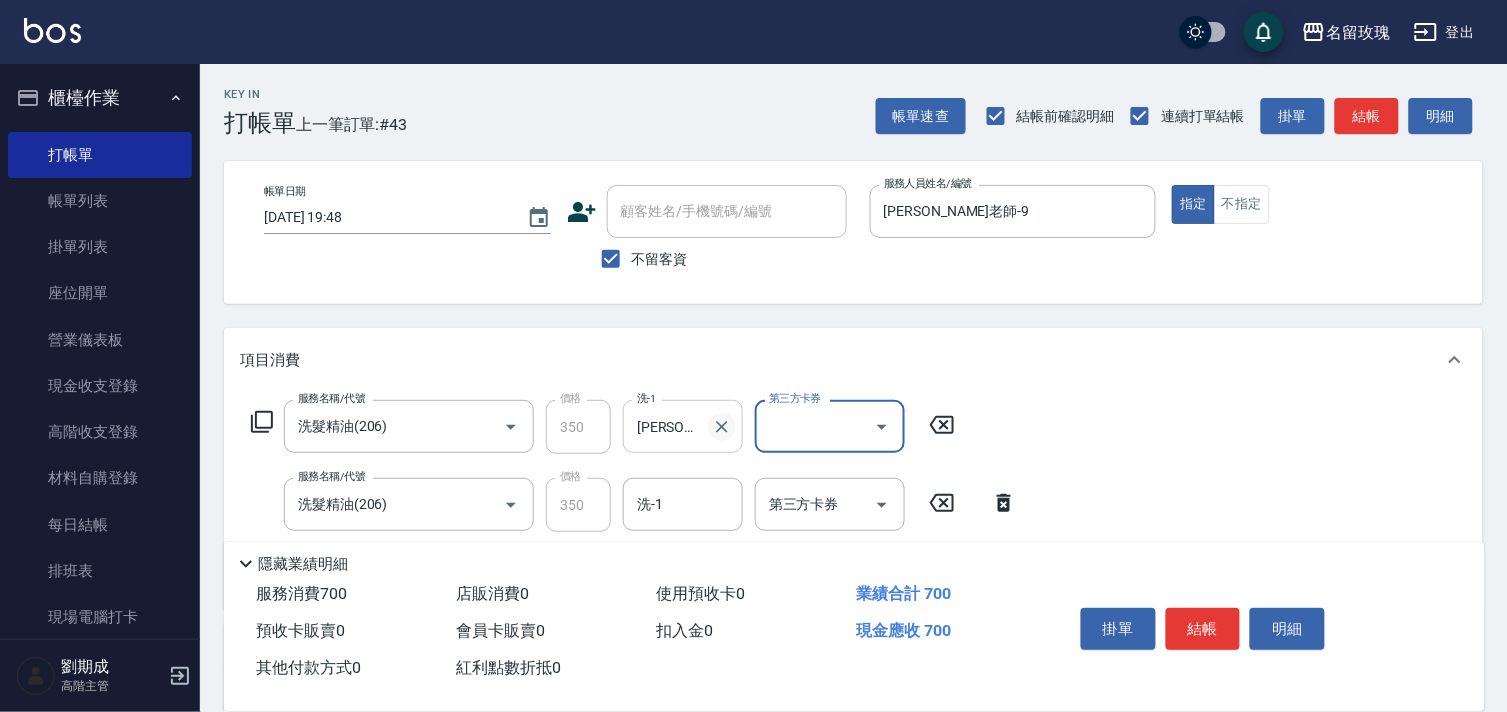 drag, startPoint x: 736, startPoint y: 426, endPoint x: 720, endPoint y: 423, distance: 16.27882 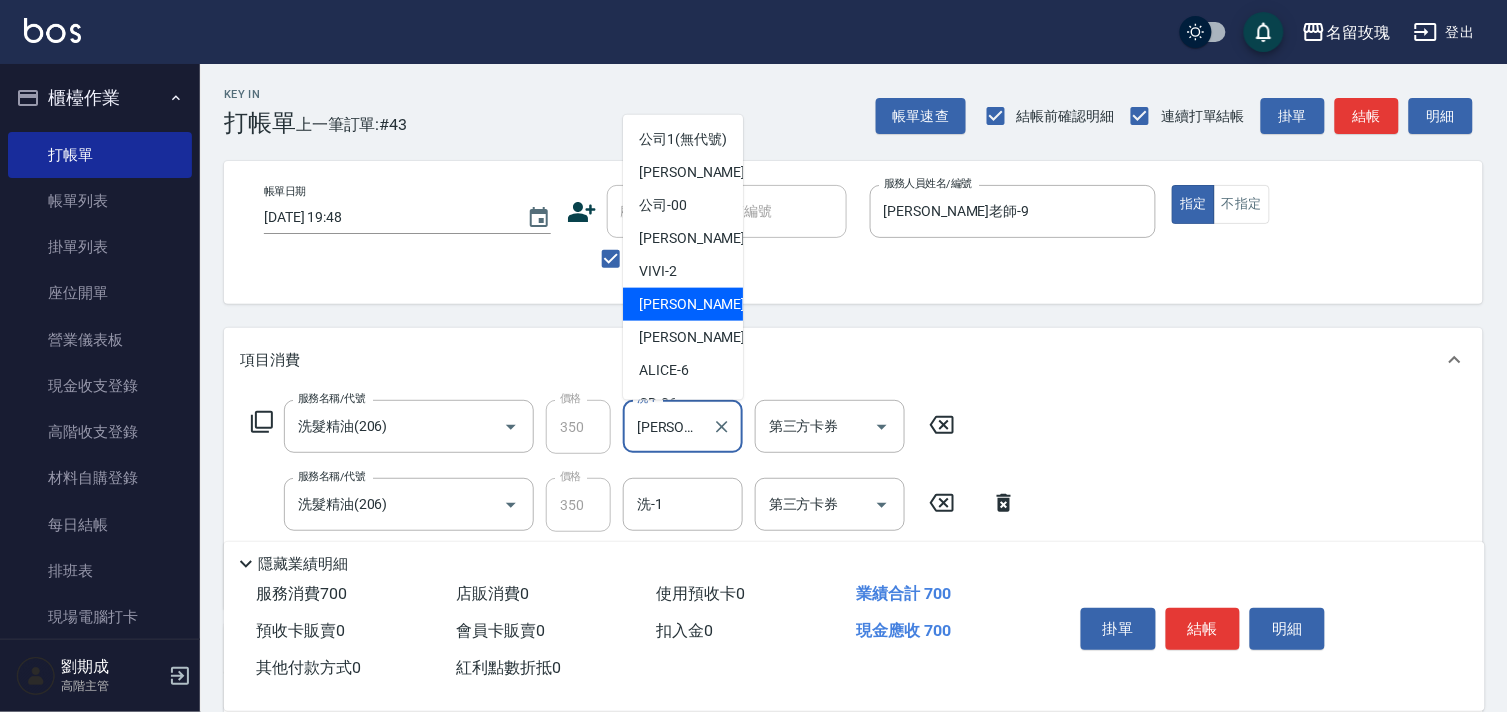 drag, startPoint x: 703, startPoint y: 420, endPoint x: 475, endPoint y: 387, distance: 230.37578 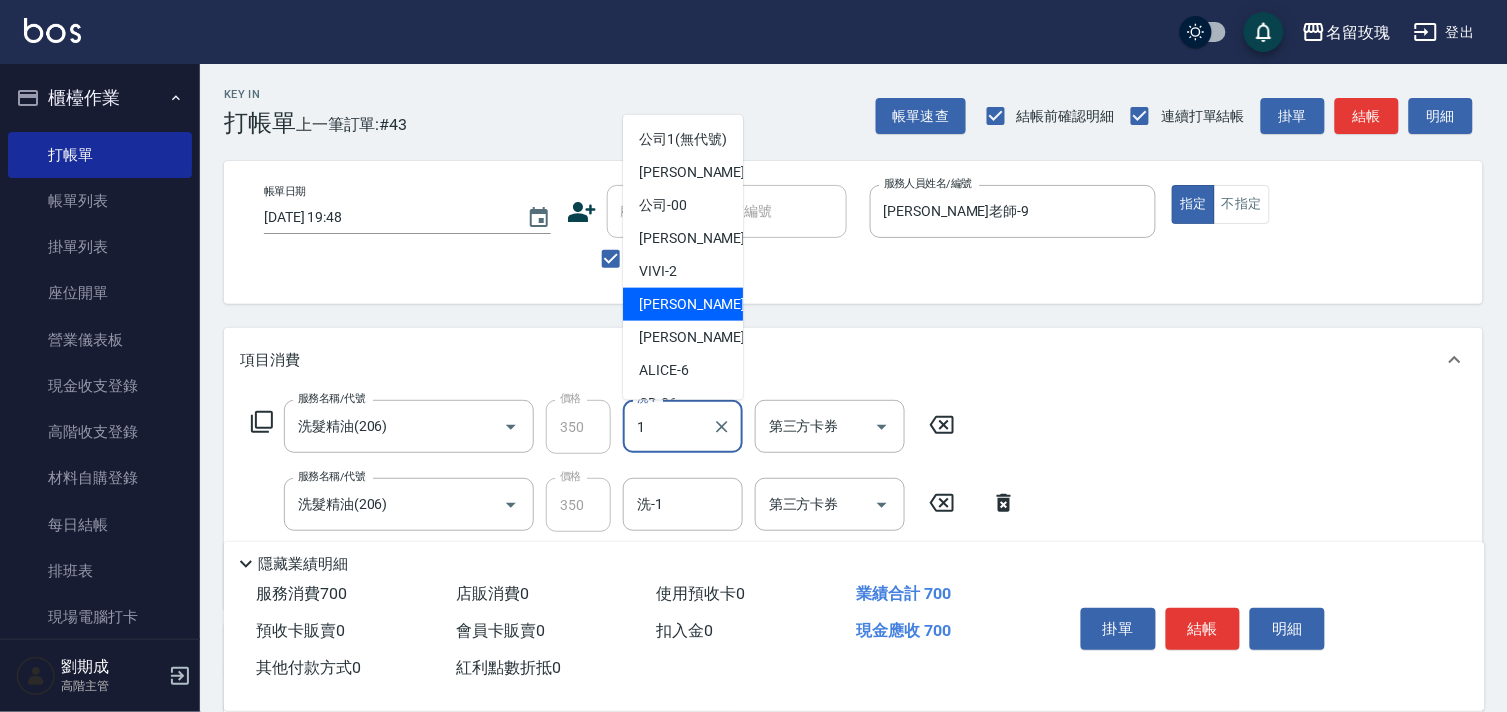 type on "JOYCE-1" 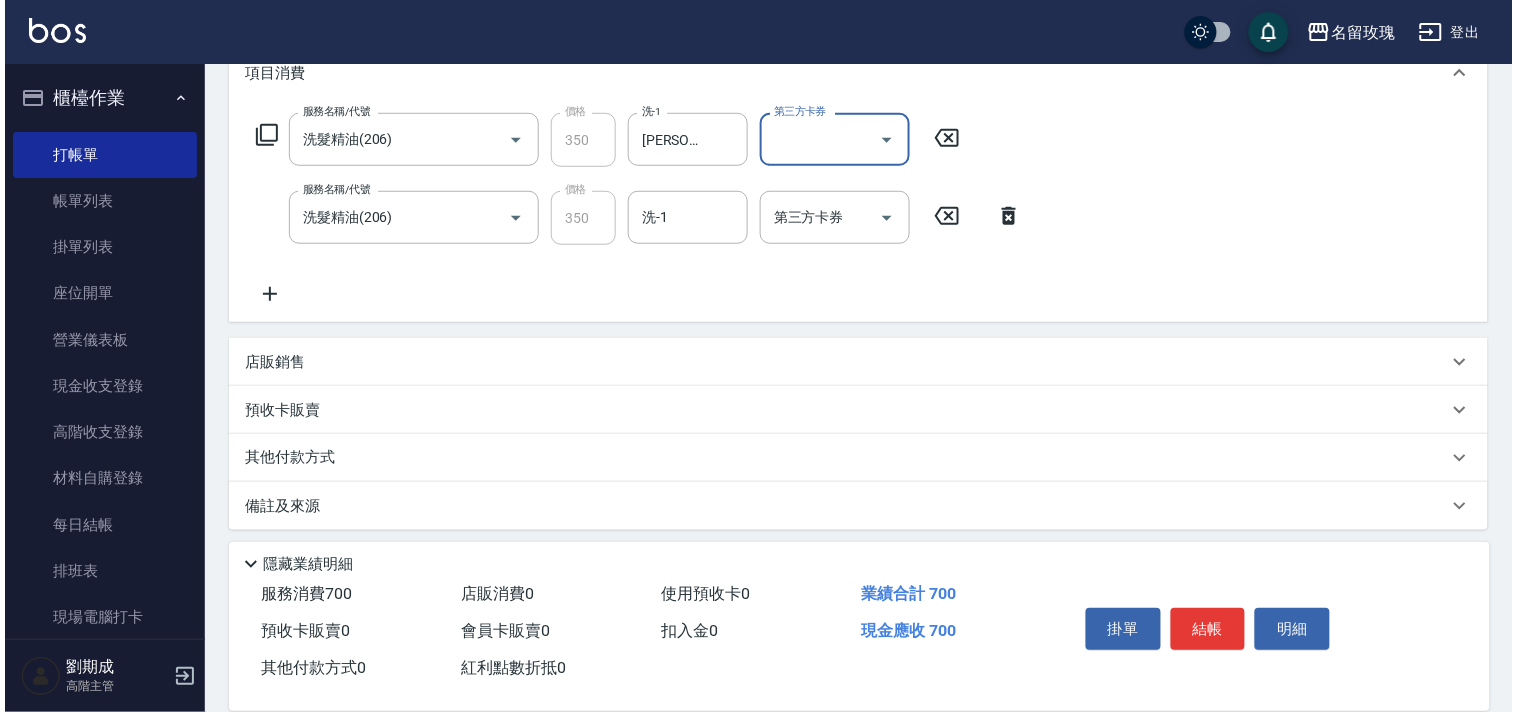 scroll, scrollTop: 294, scrollLeft: 0, axis: vertical 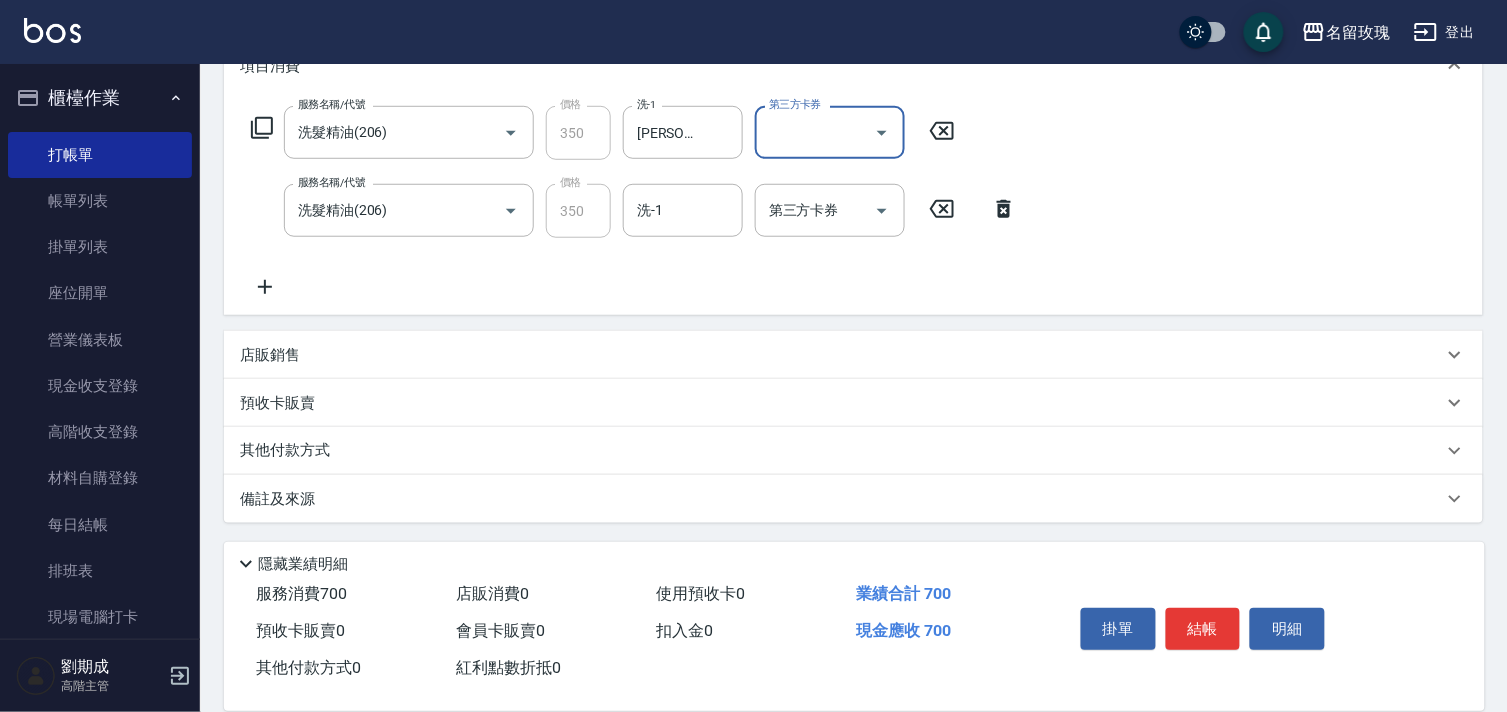 click 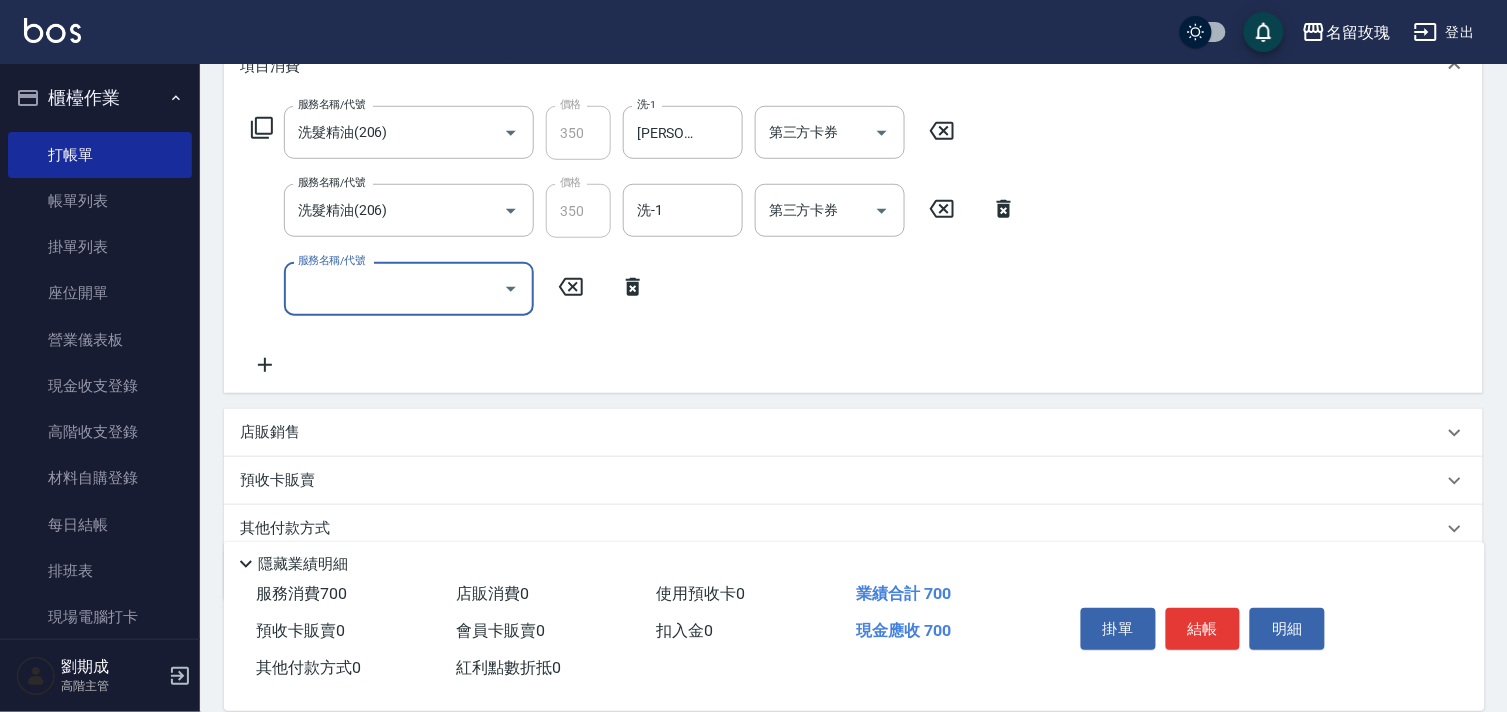 click on "服務名稱/代號" at bounding box center (394, 288) 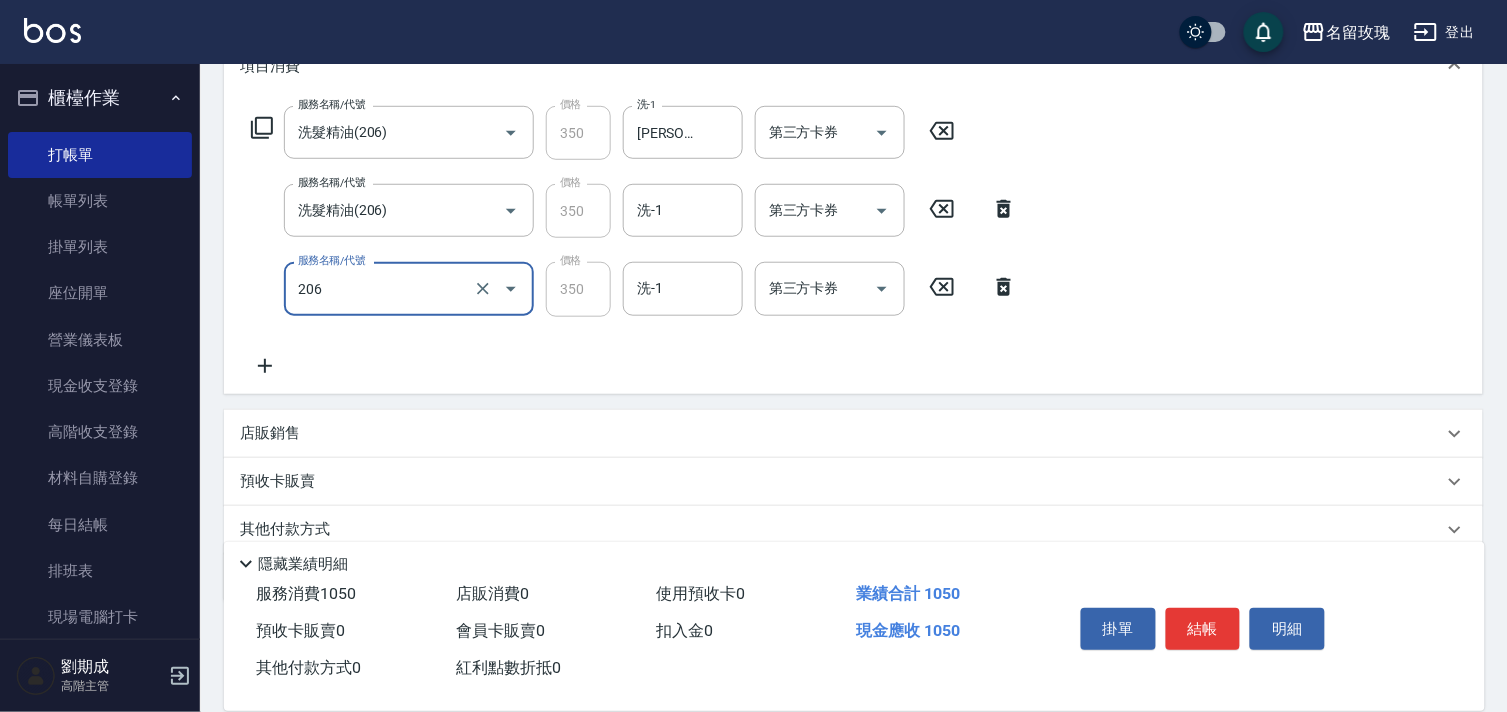type on "洗髮精油(206)" 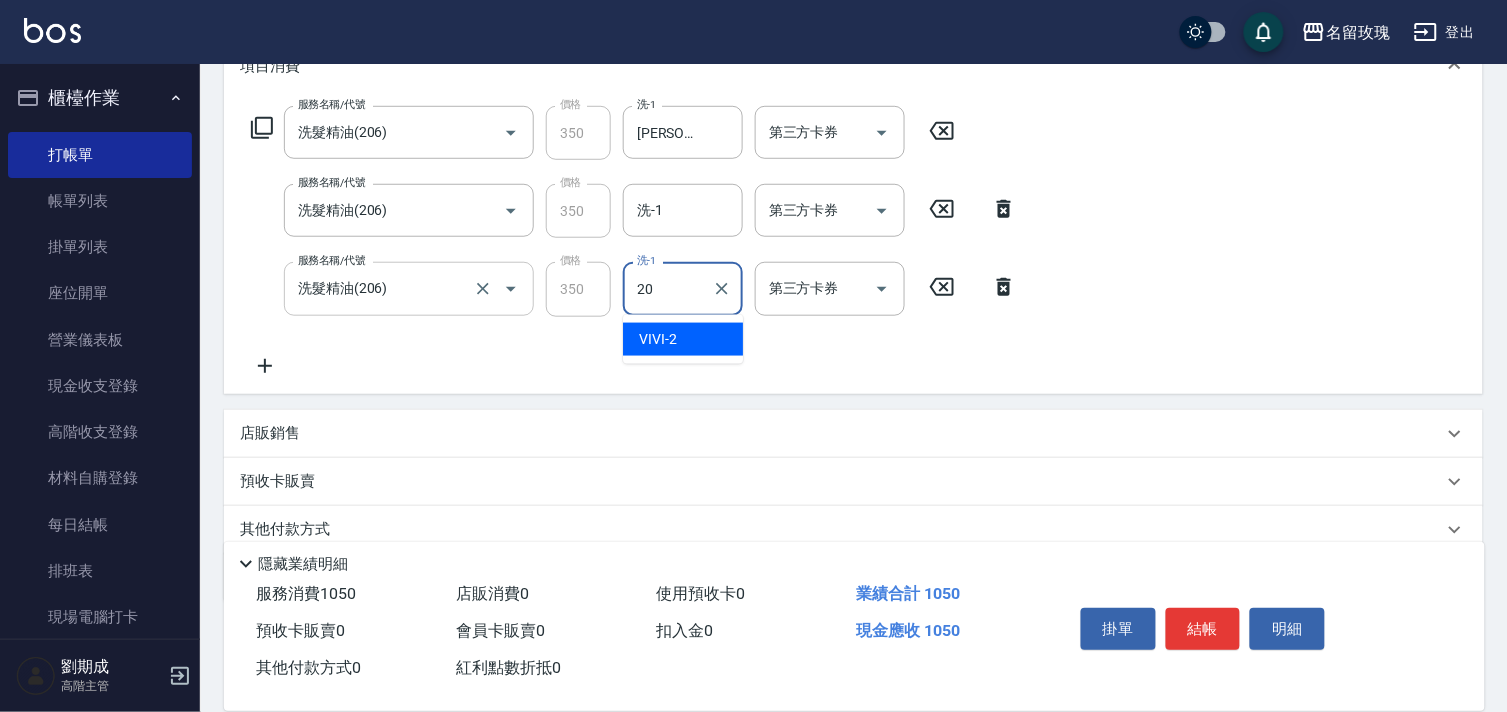 type on "紫芊-20" 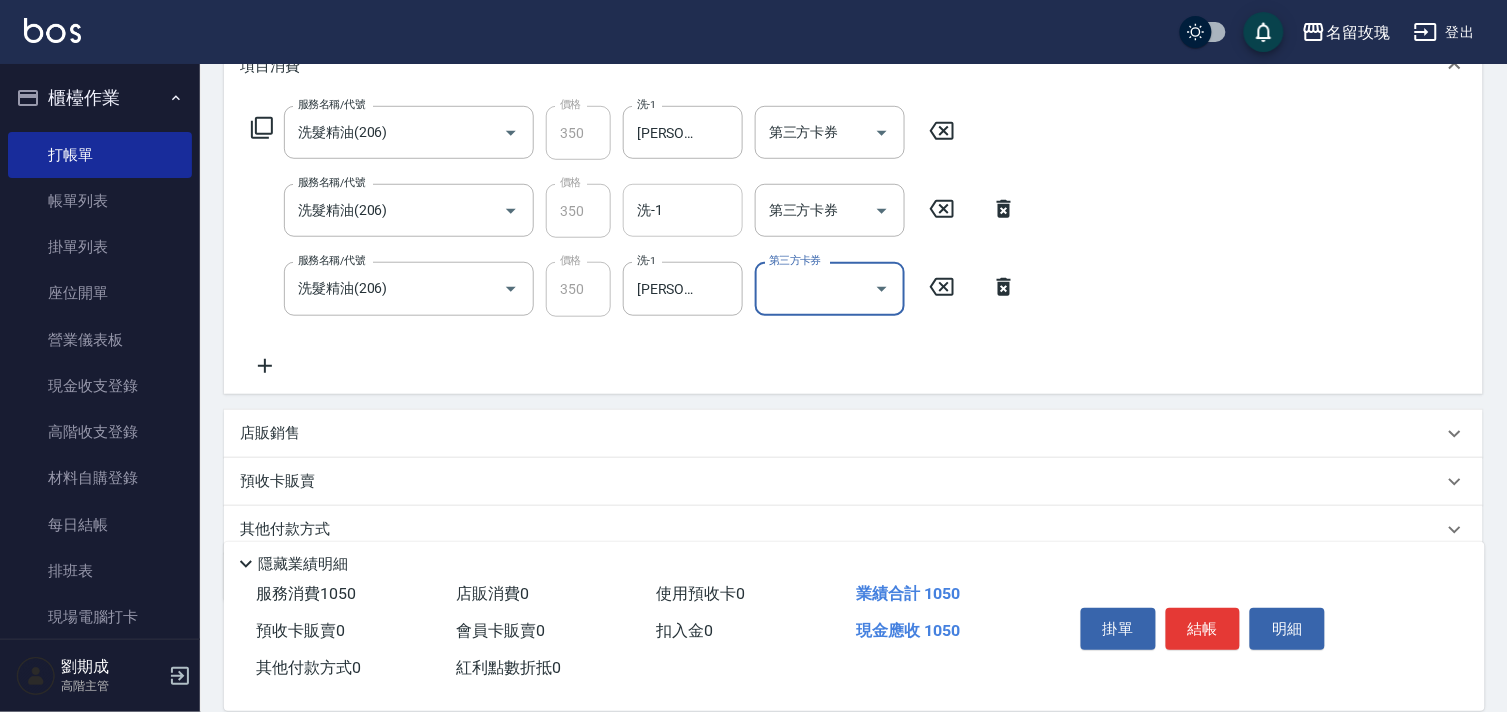 click on "洗-1" at bounding box center (683, 210) 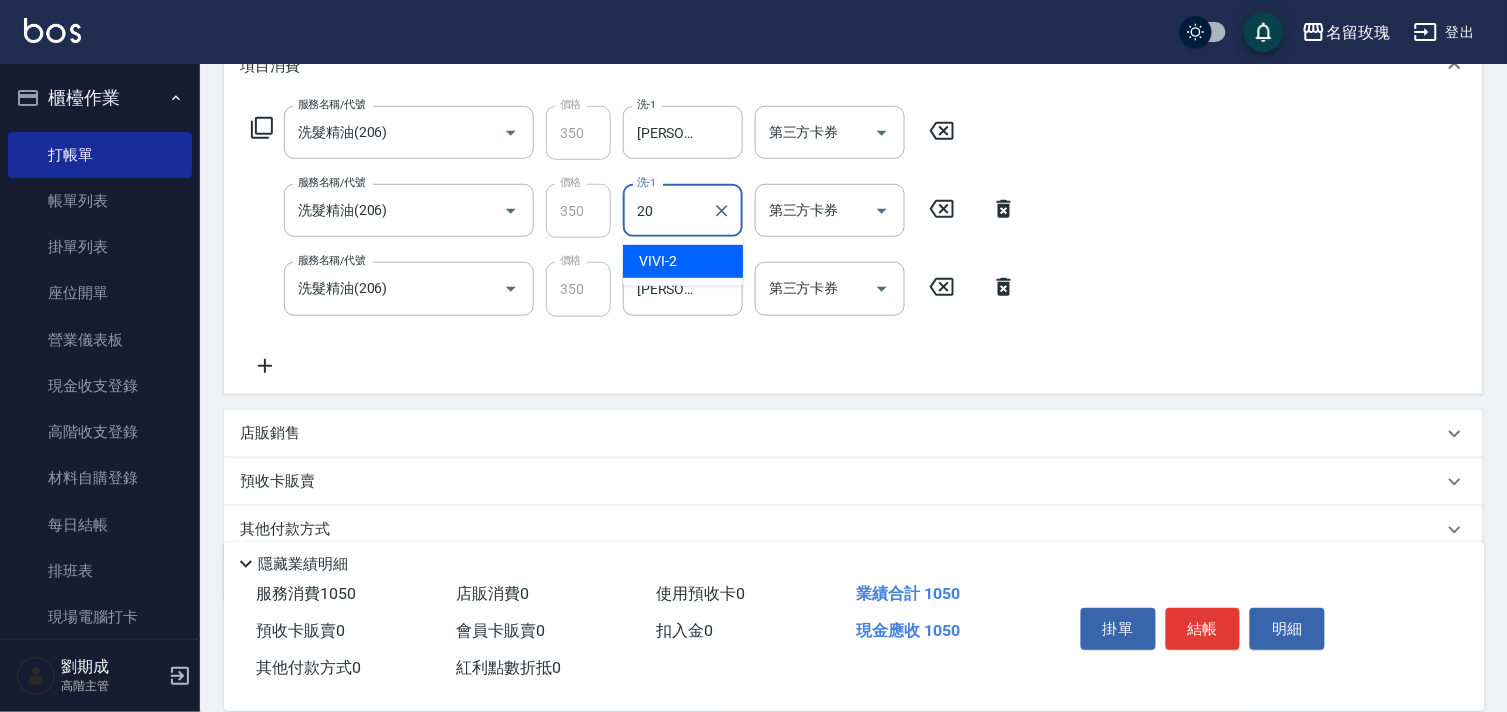 type on "2" 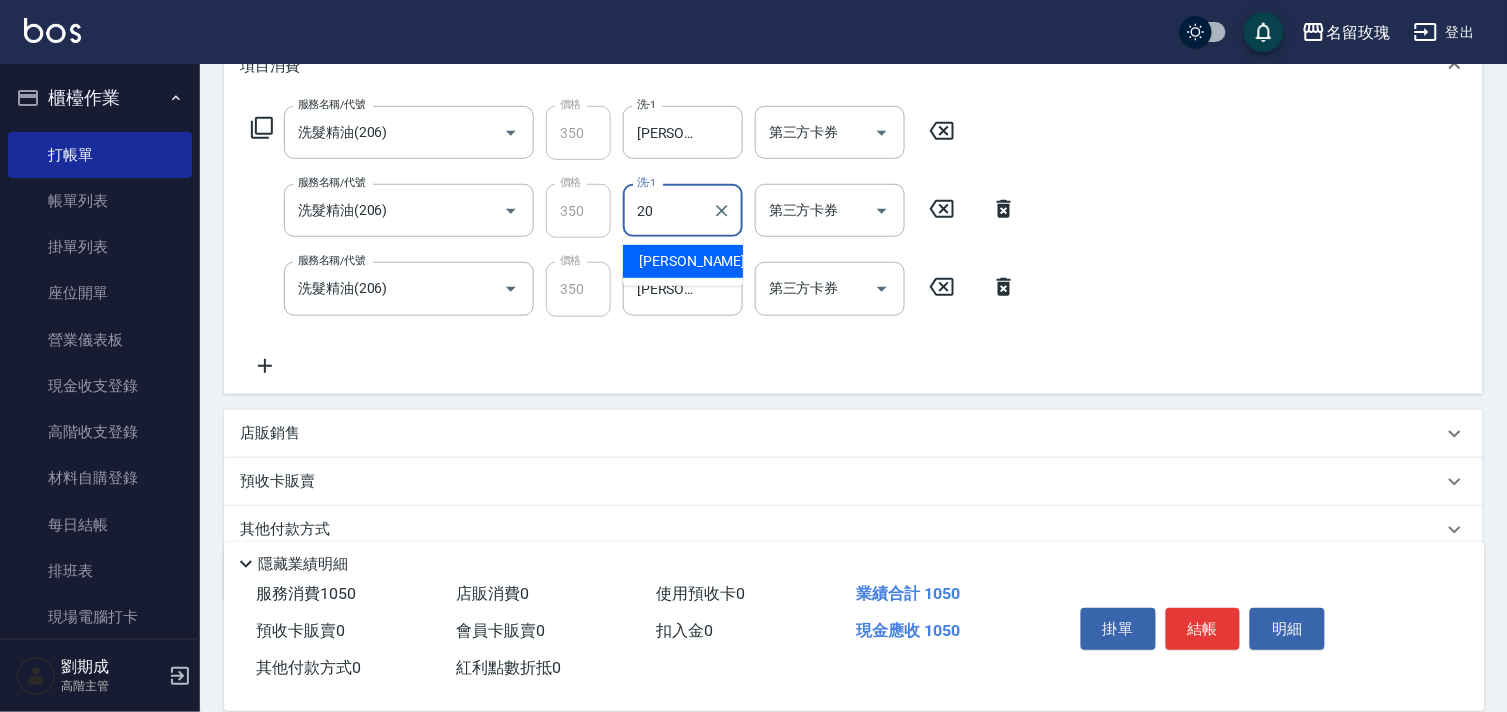 type on "紫芊-20" 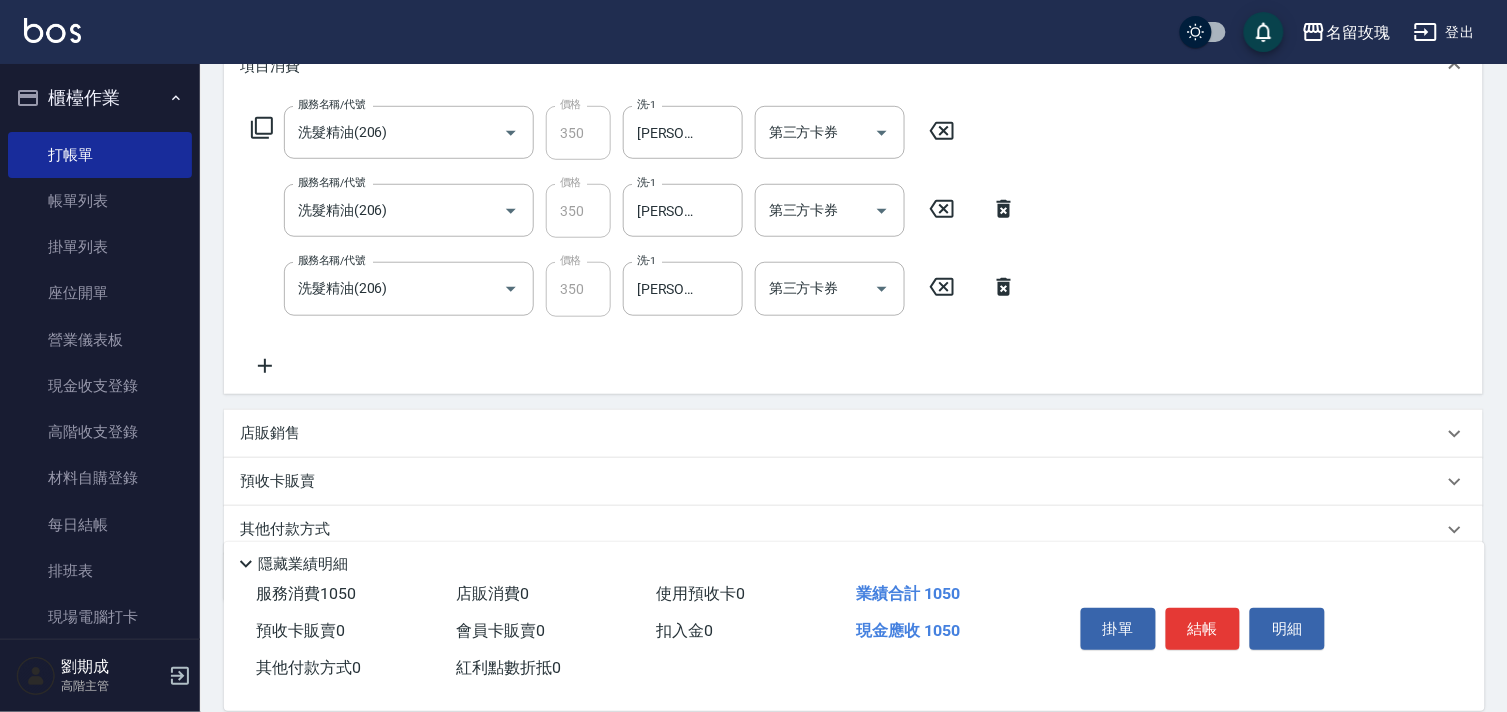 click 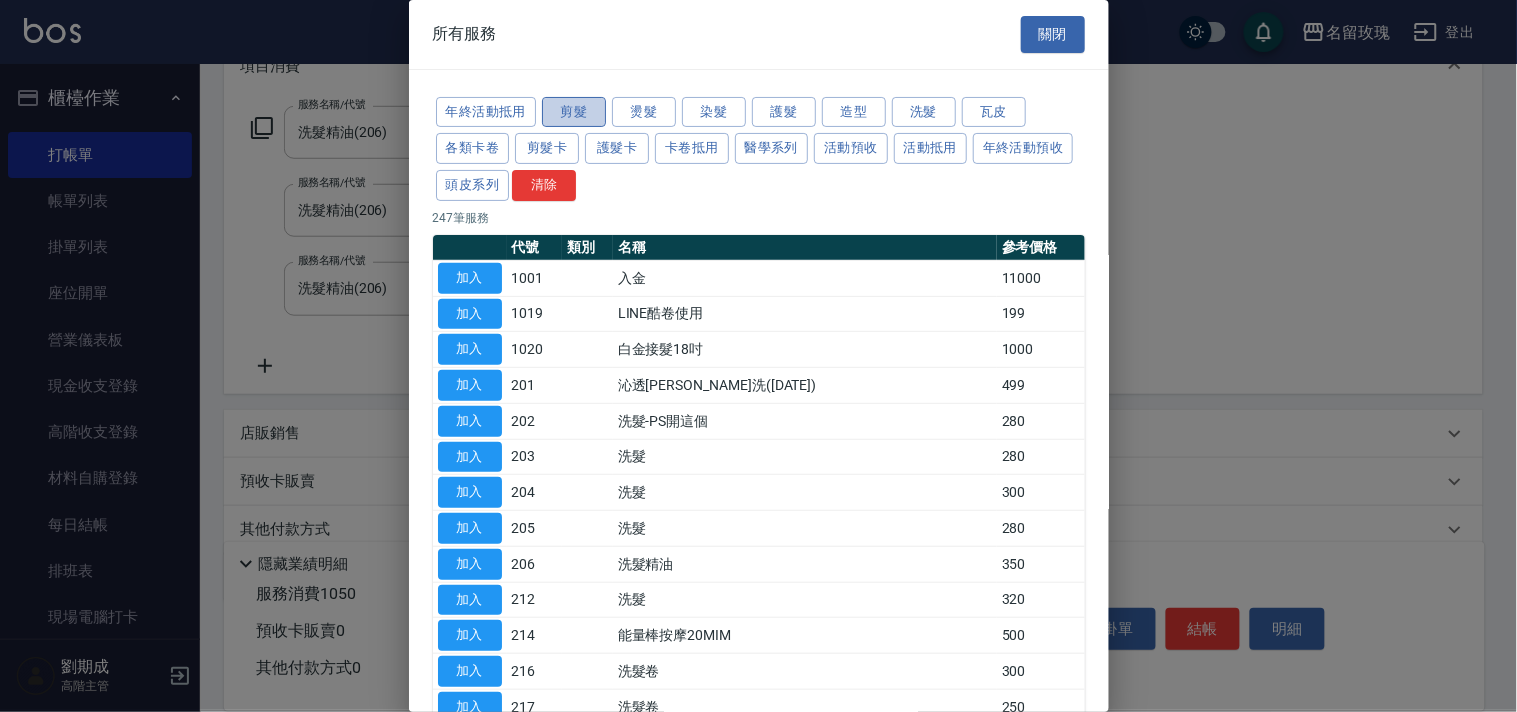 click on "剪髮" at bounding box center [574, 112] 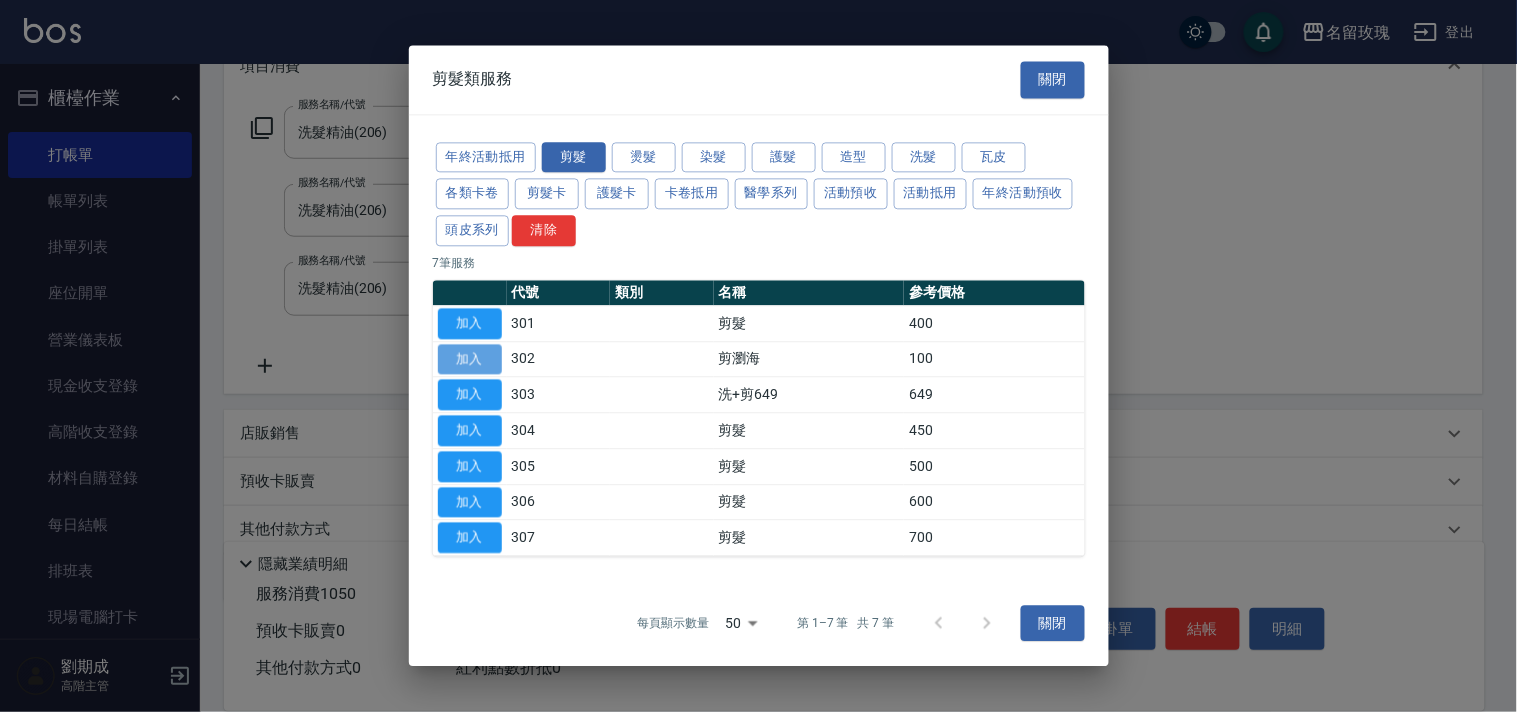 click on "加入" at bounding box center [470, 359] 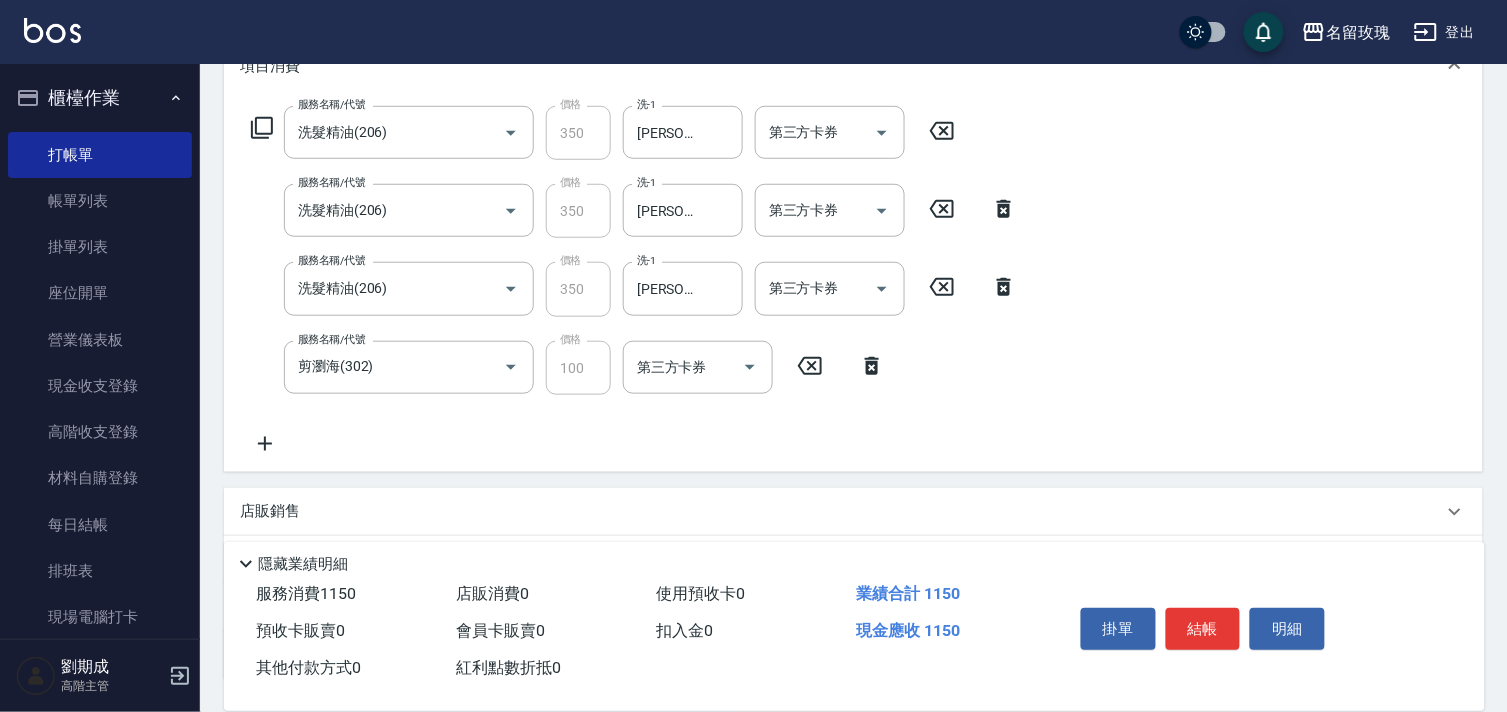 click 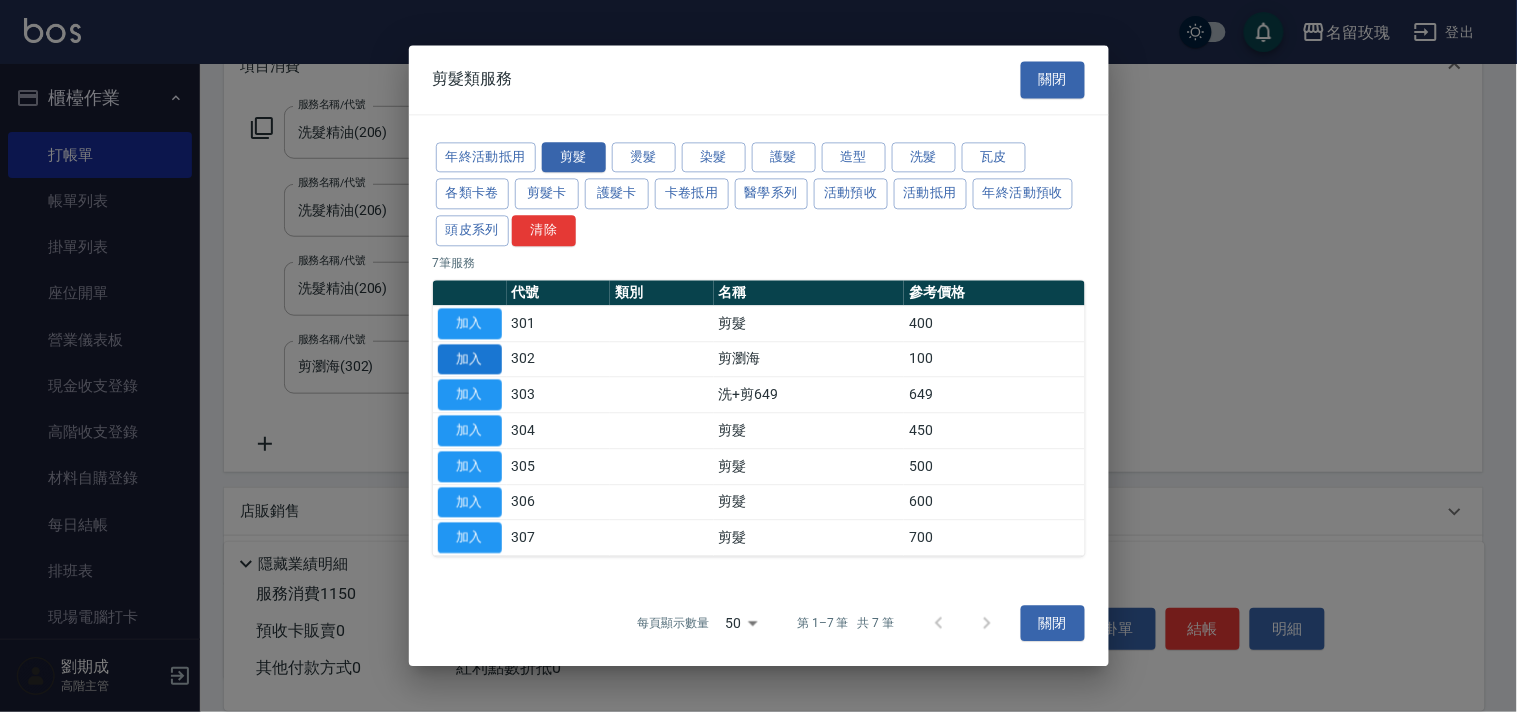 click on "加入" at bounding box center (470, 359) 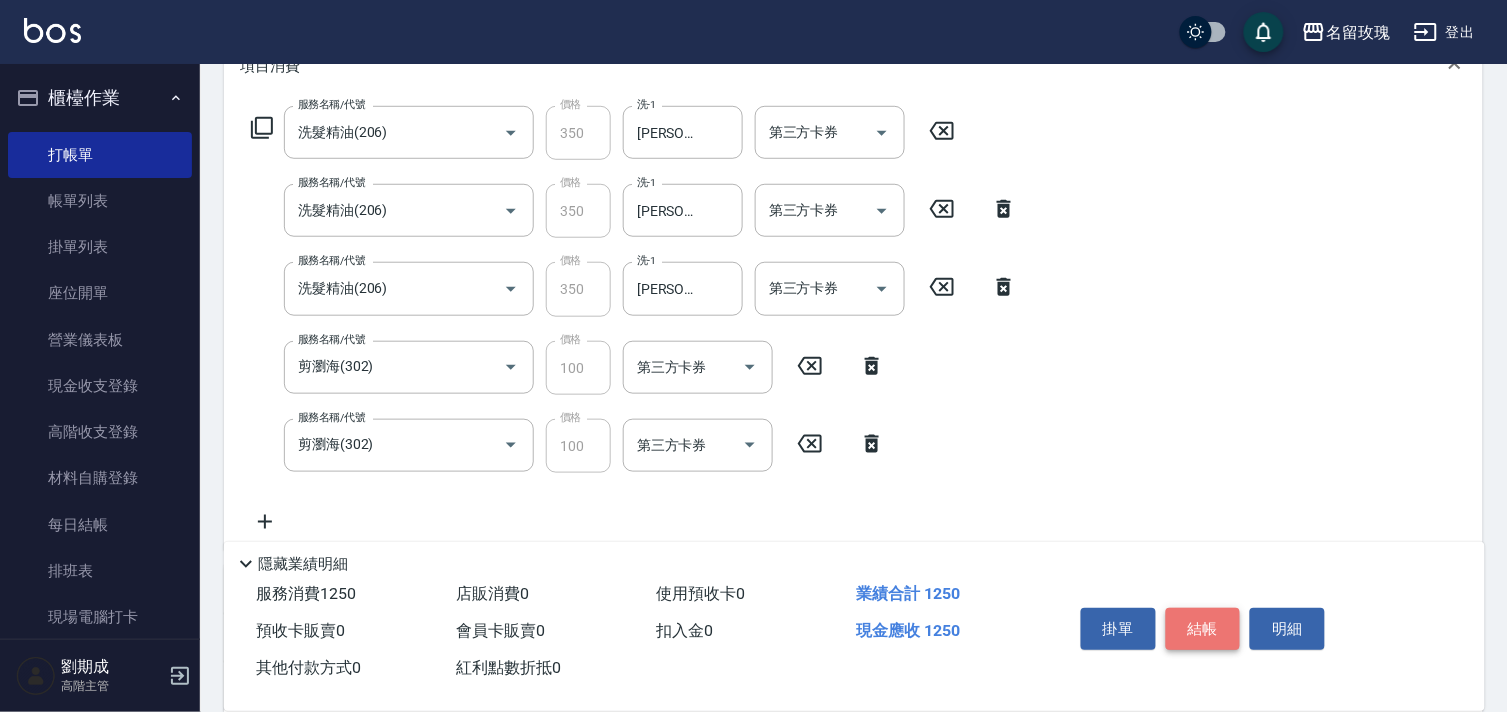 click on "結帳" at bounding box center [1203, 629] 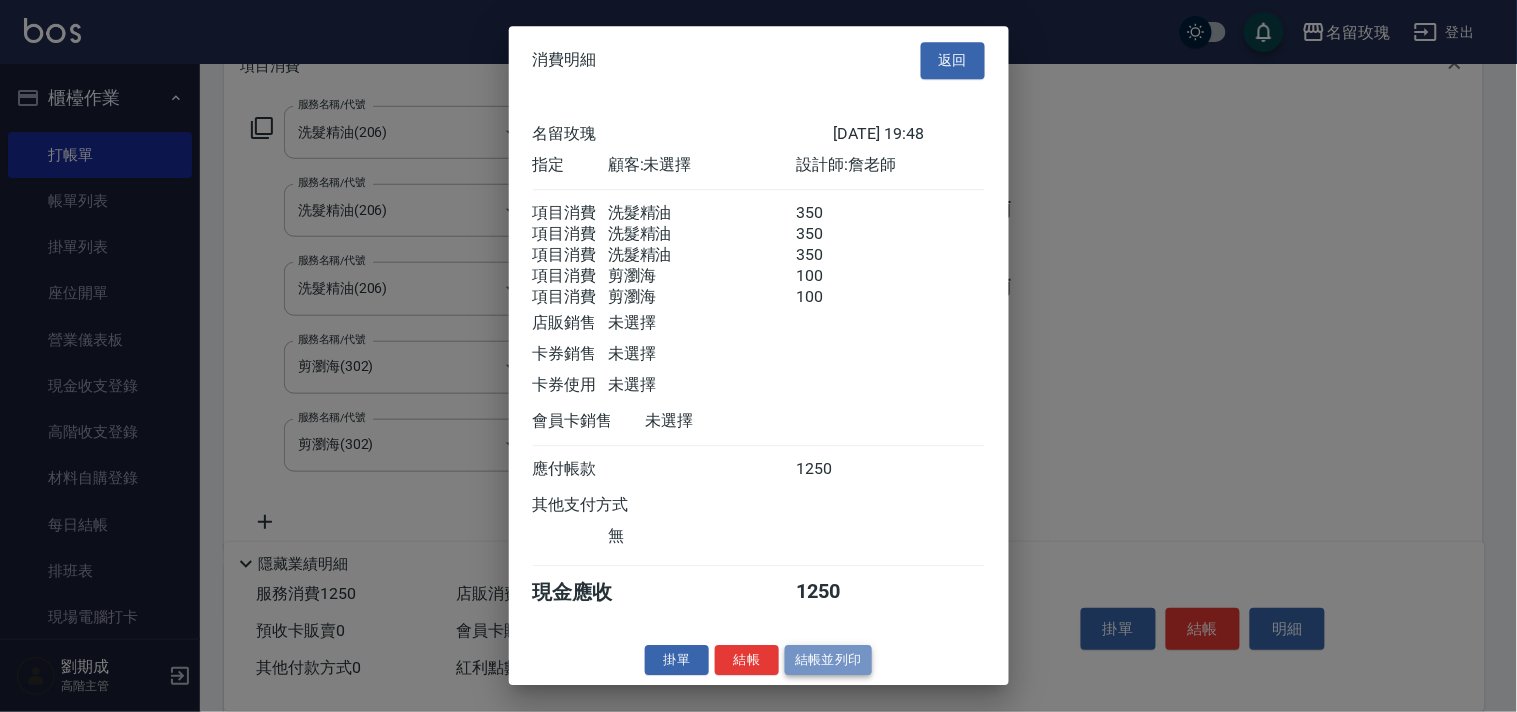 drag, startPoint x: 855, startPoint y: 676, endPoint x: 911, endPoint y: 711, distance: 66.037865 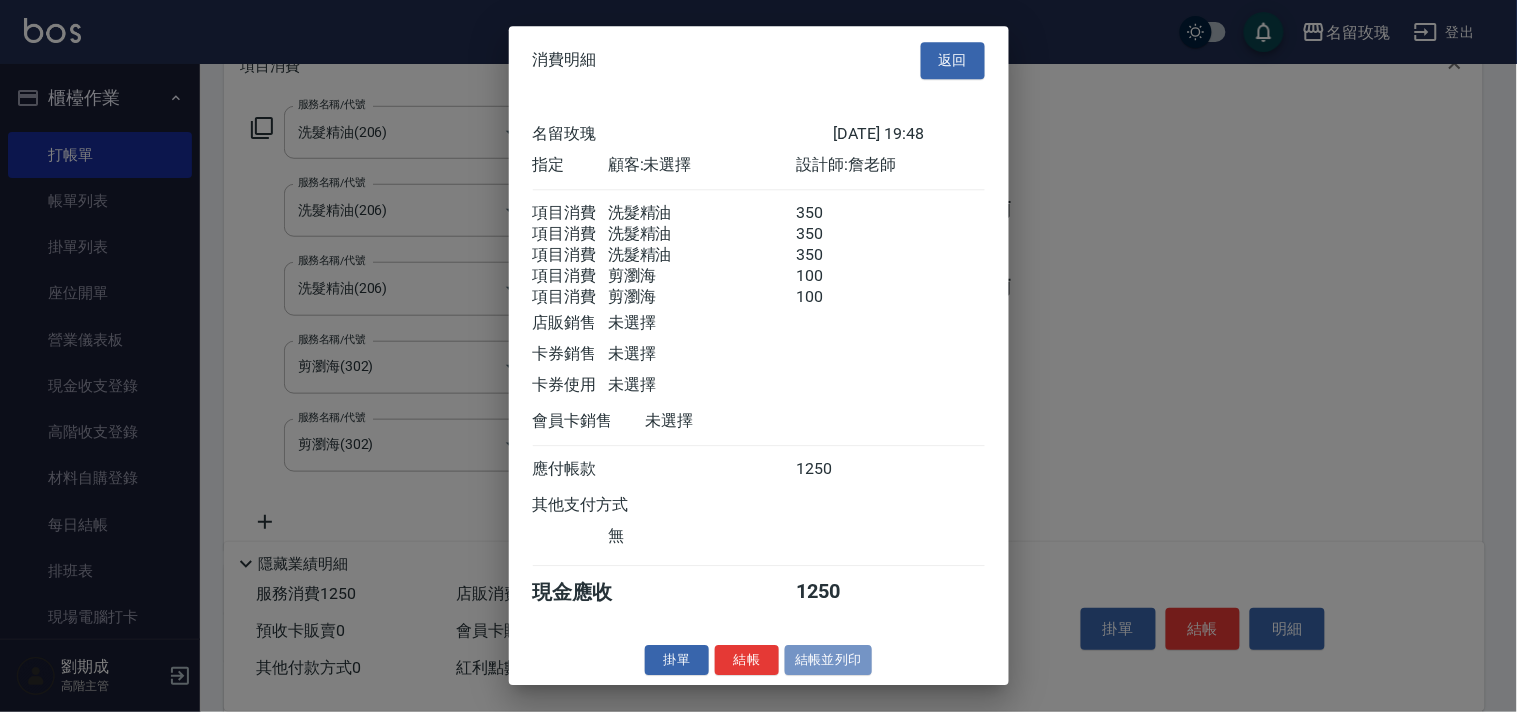 click on "結帳並列印" at bounding box center [828, 660] 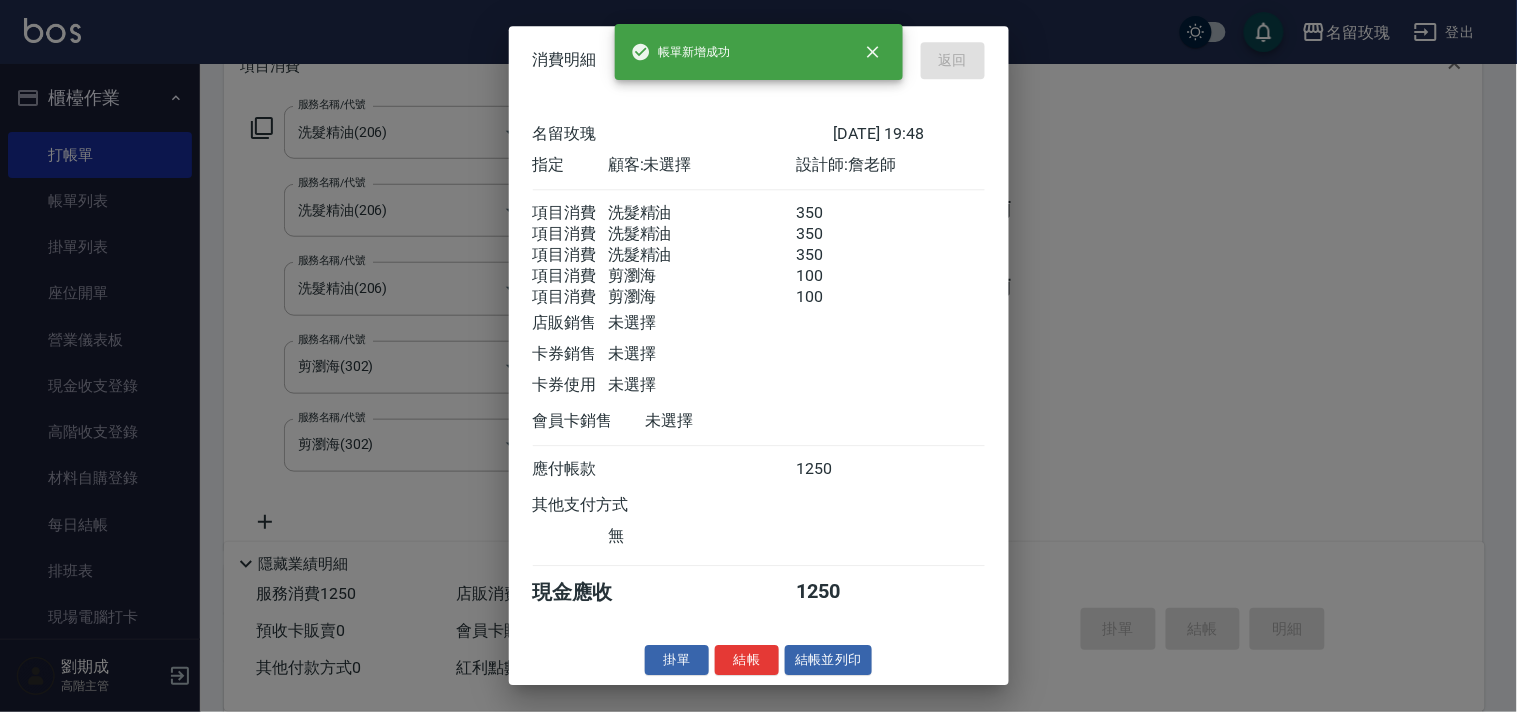 type on "2025/07/15 19:51" 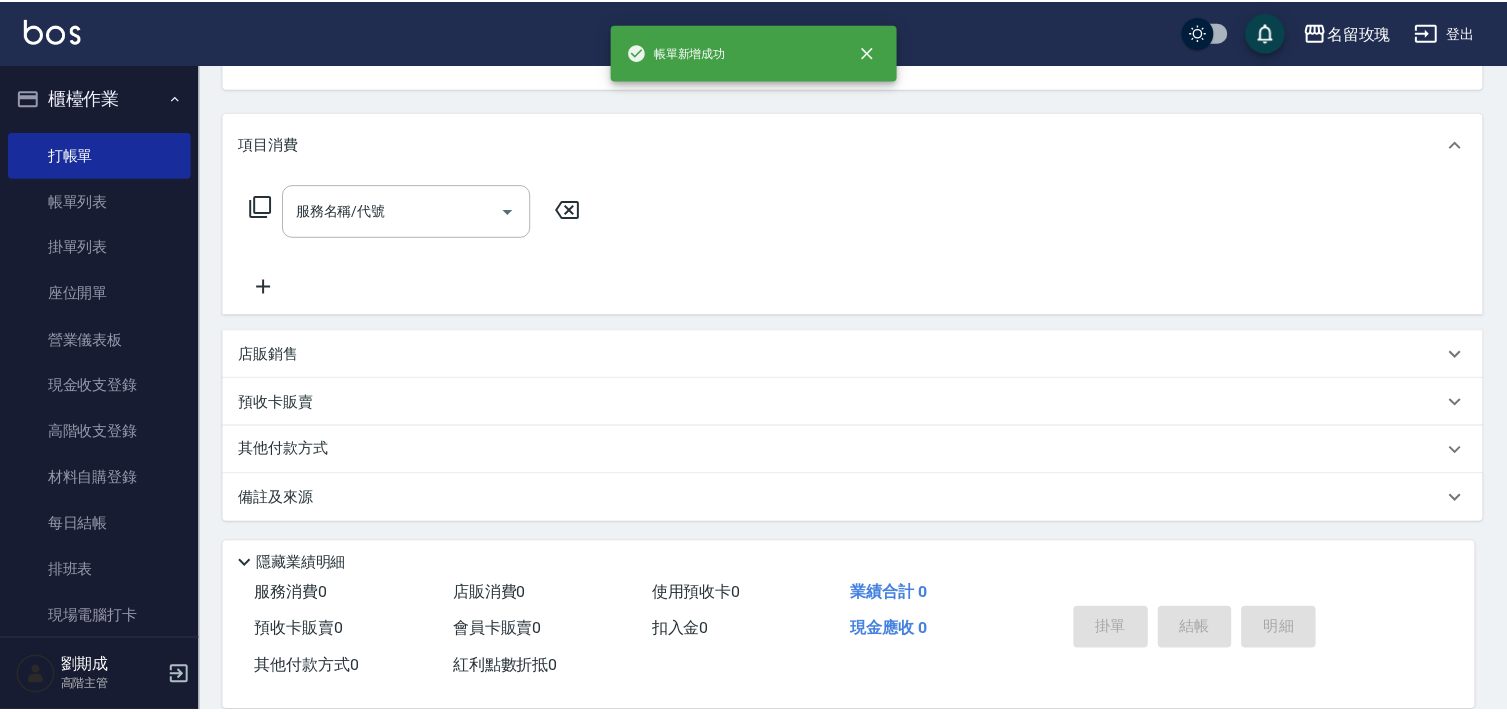 scroll, scrollTop: 194, scrollLeft: 0, axis: vertical 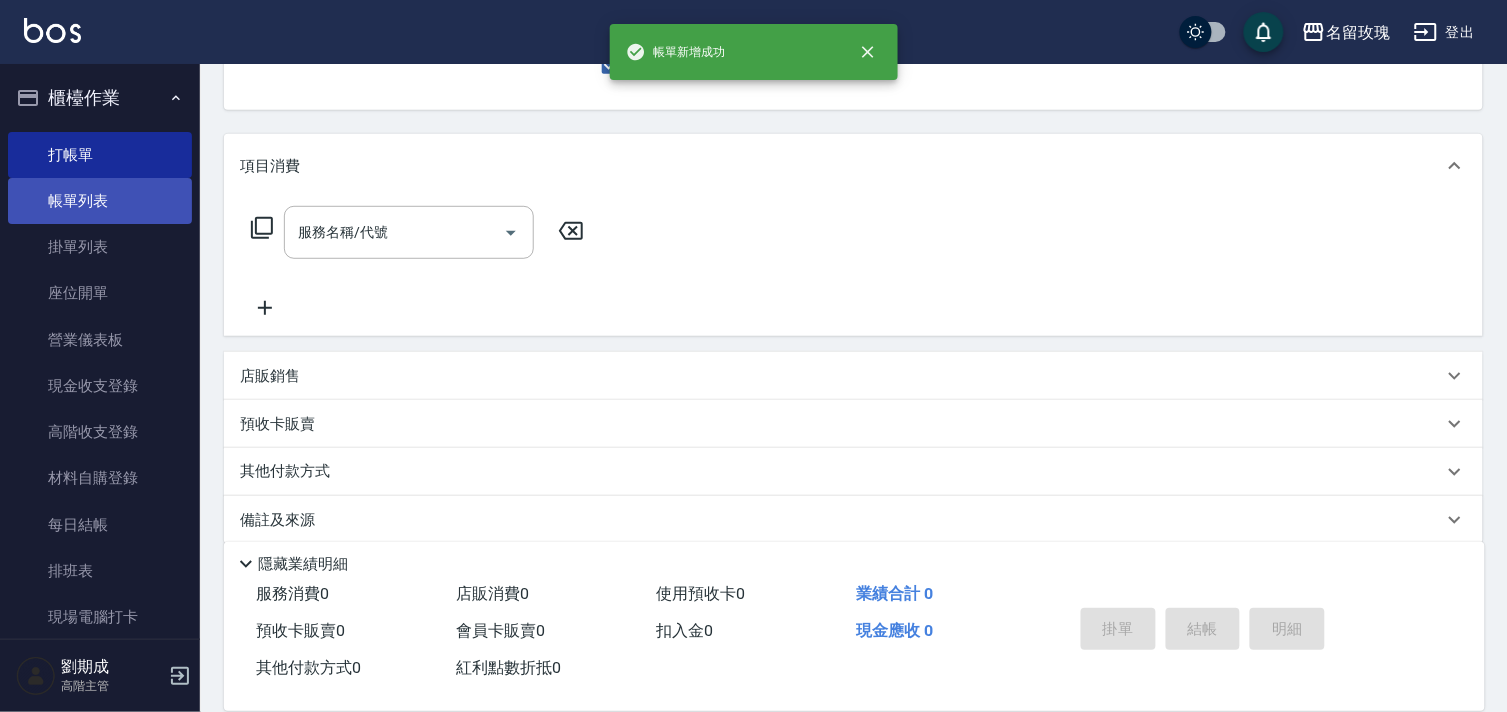 click on "帳單列表" at bounding box center [100, 201] 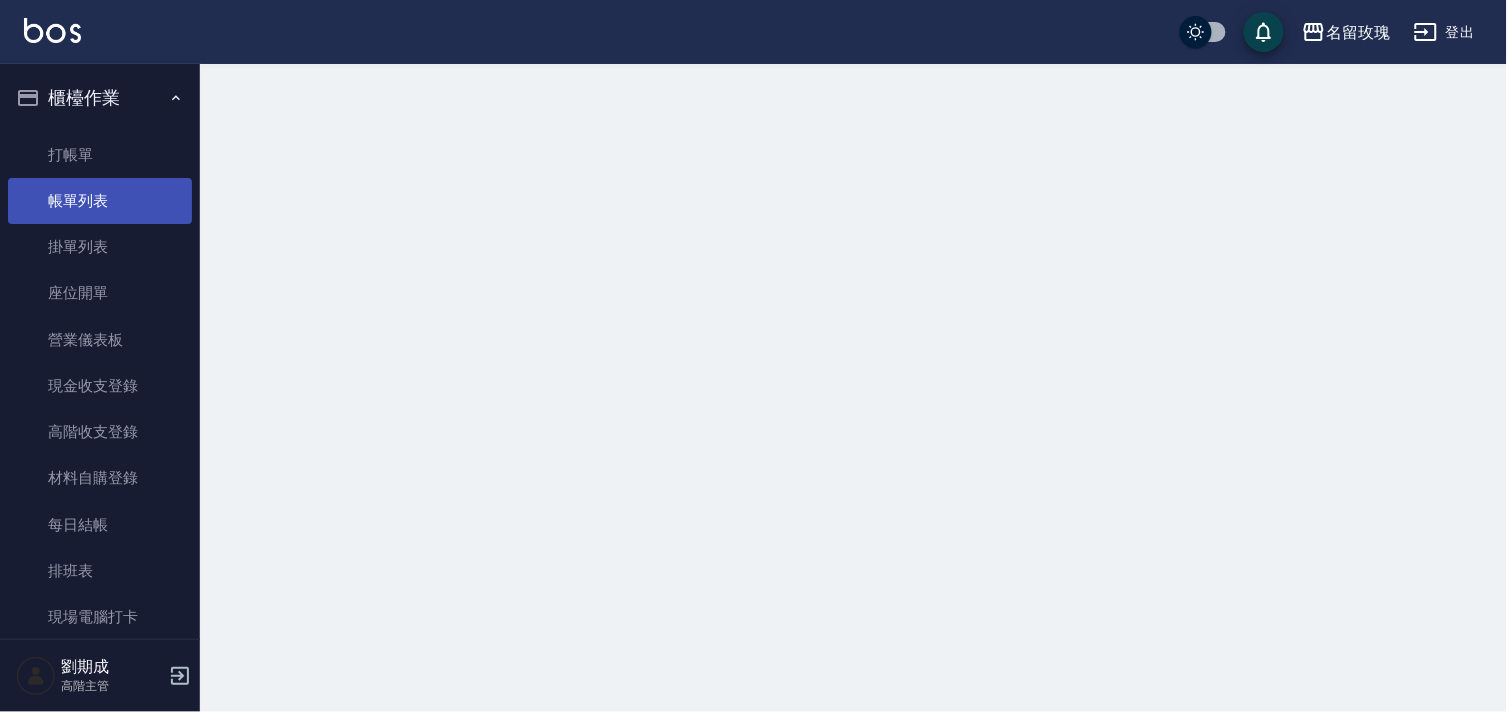 scroll, scrollTop: 0, scrollLeft: 0, axis: both 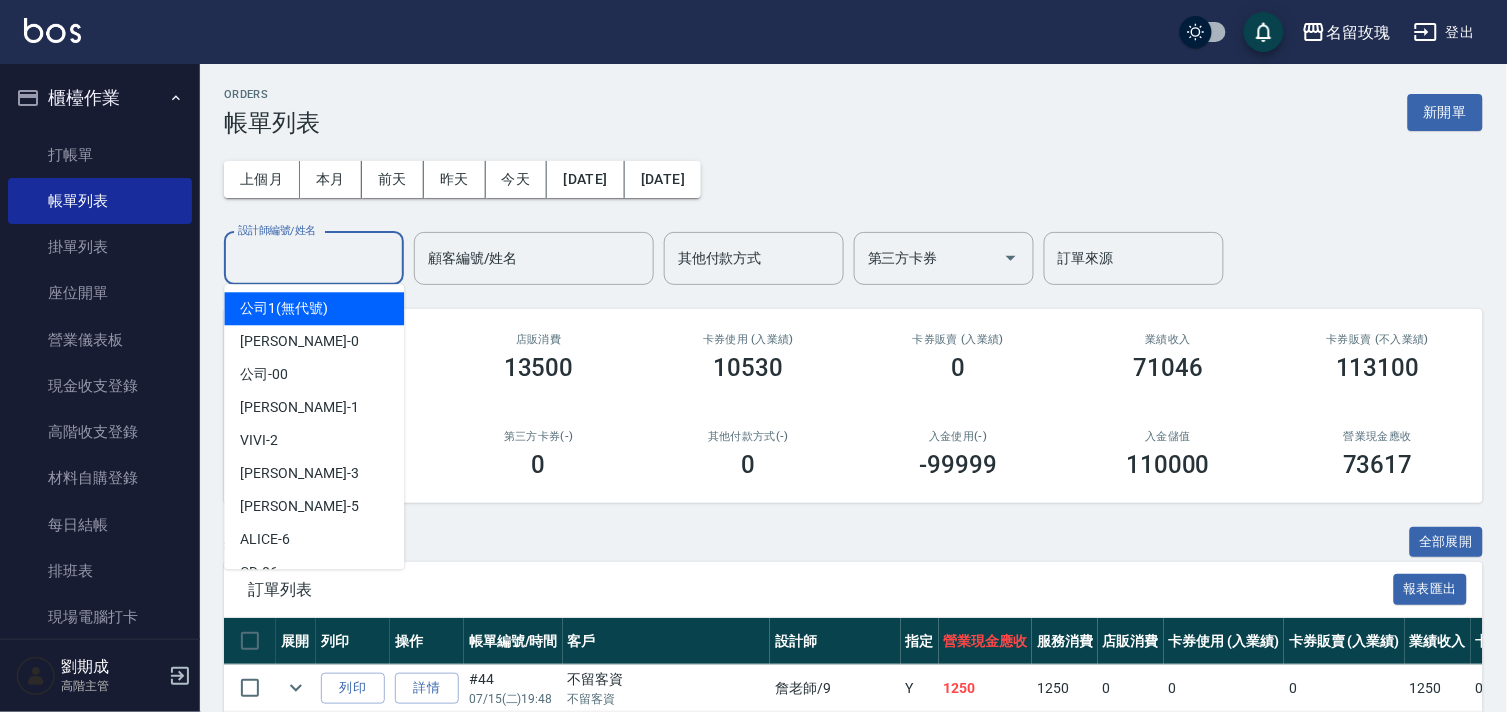 click on "設計師編號/姓名 設計師編號/姓名" at bounding box center [314, 258] 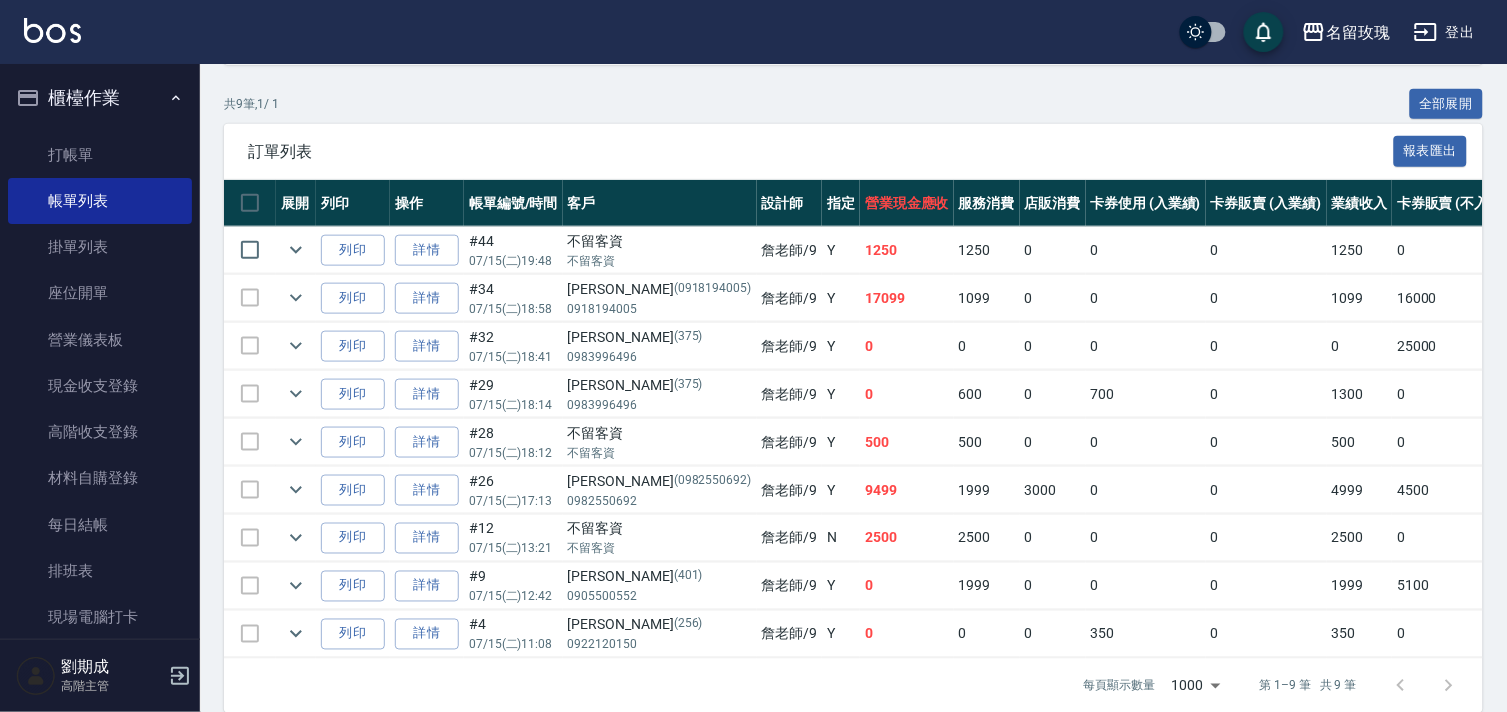 scroll, scrollTop: 444, scrollLeft: 0, axis: vertical 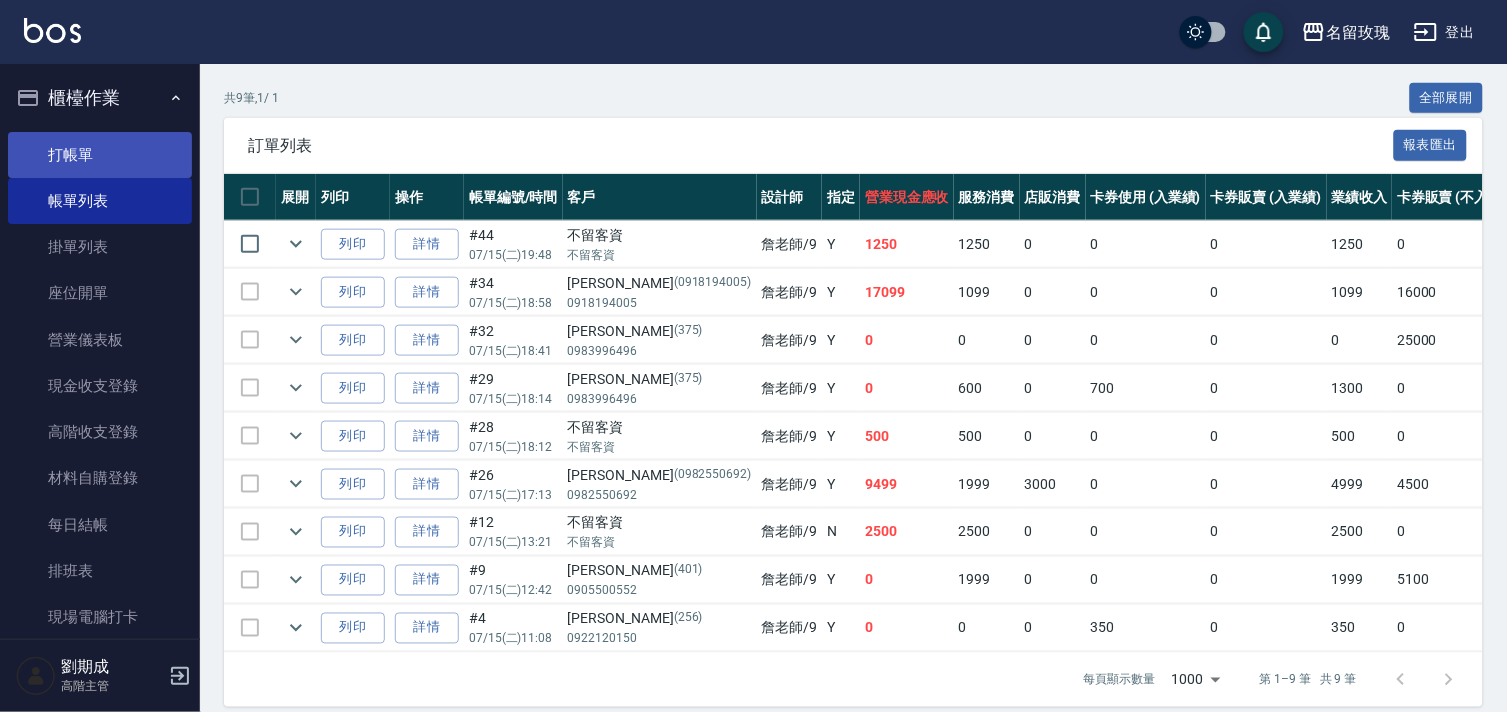 type on "詹老師-9" 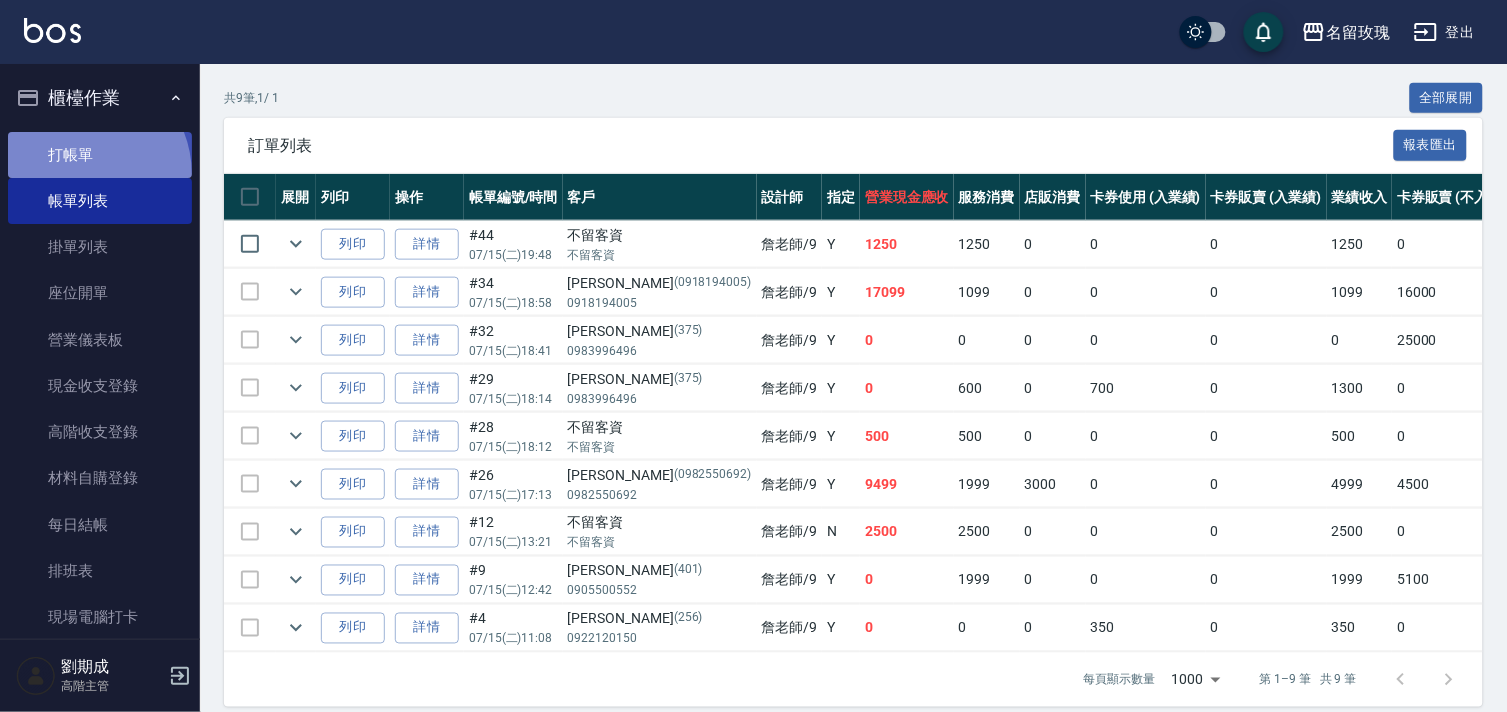 click on "打帳單" at bounding box center (100, 155) 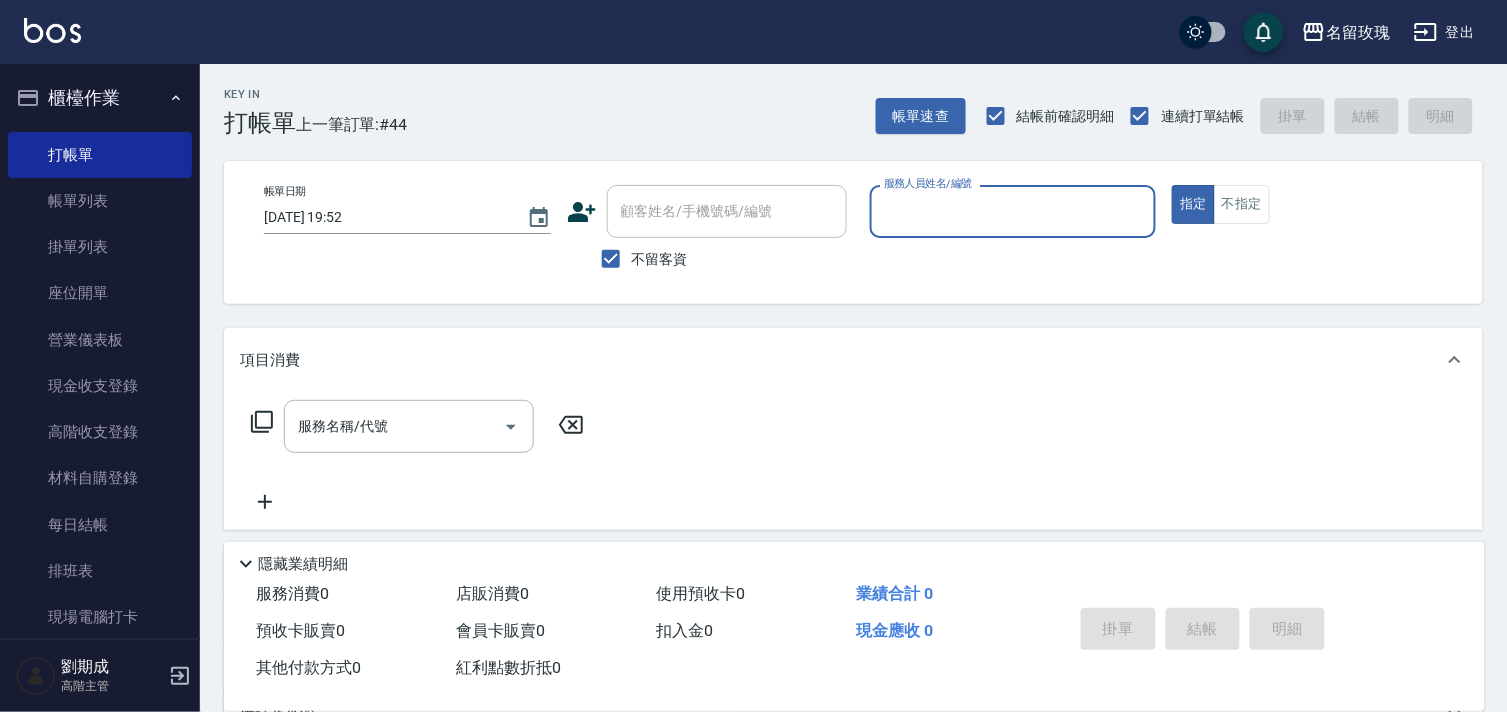 click on "服務人員姓名/編號" at bounding box center (1013, 211) 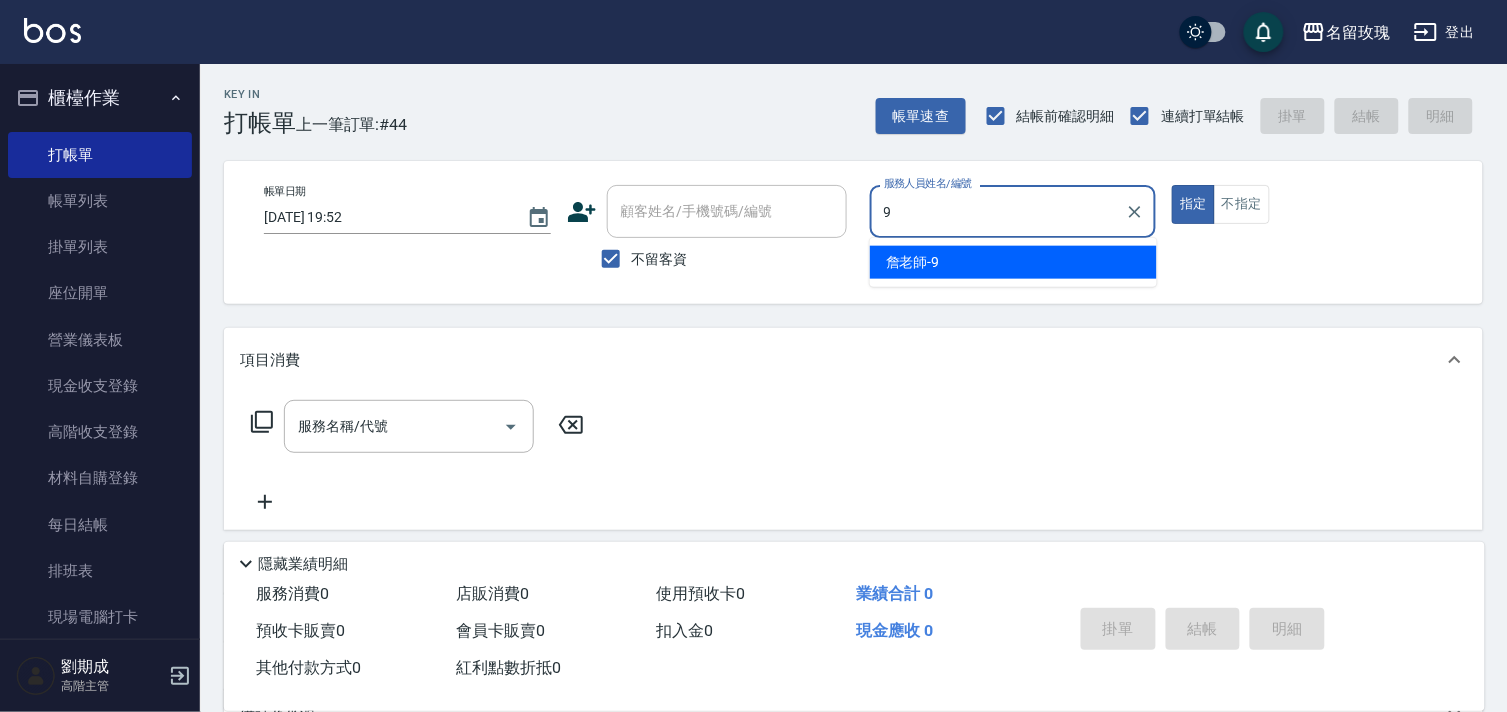 click on "詹老師 -9" at bounding box center [913, 262] 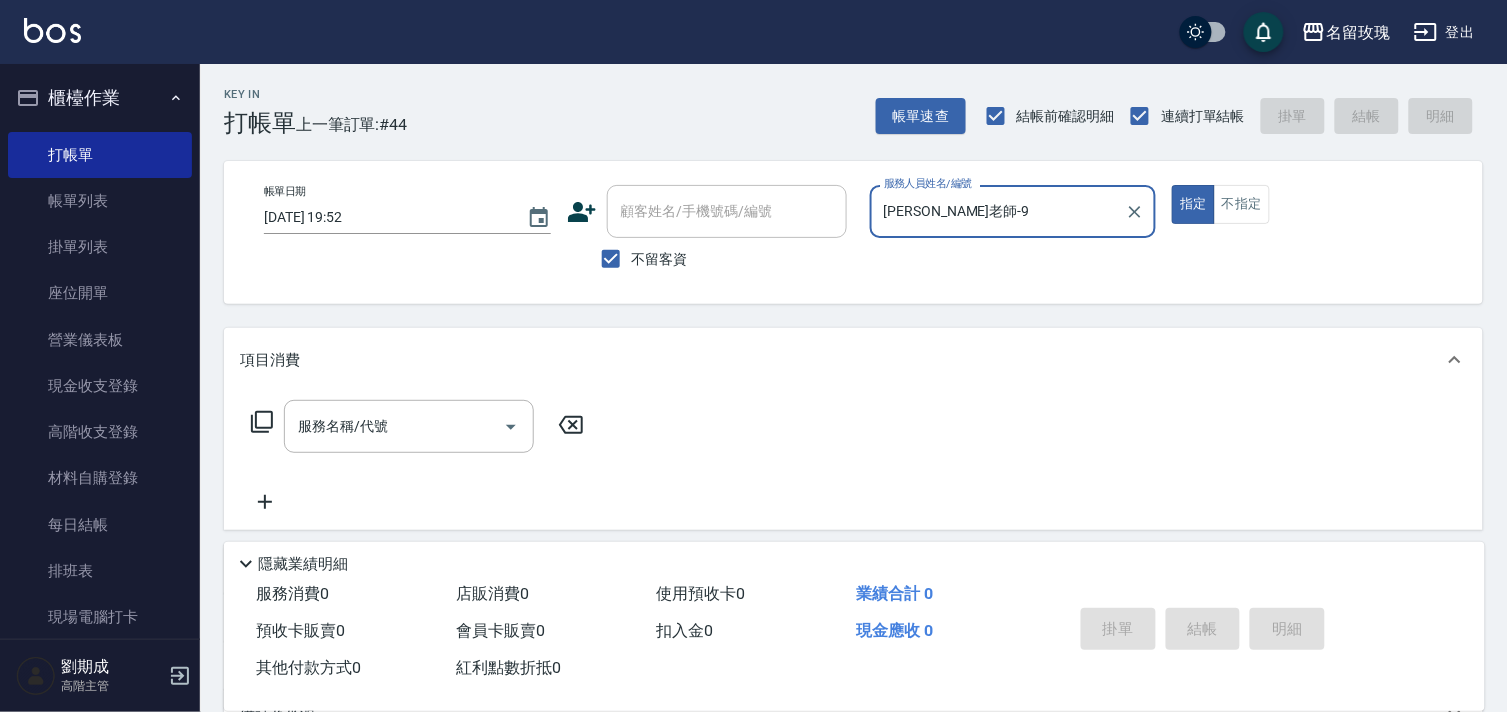 type on "詹老師-9" 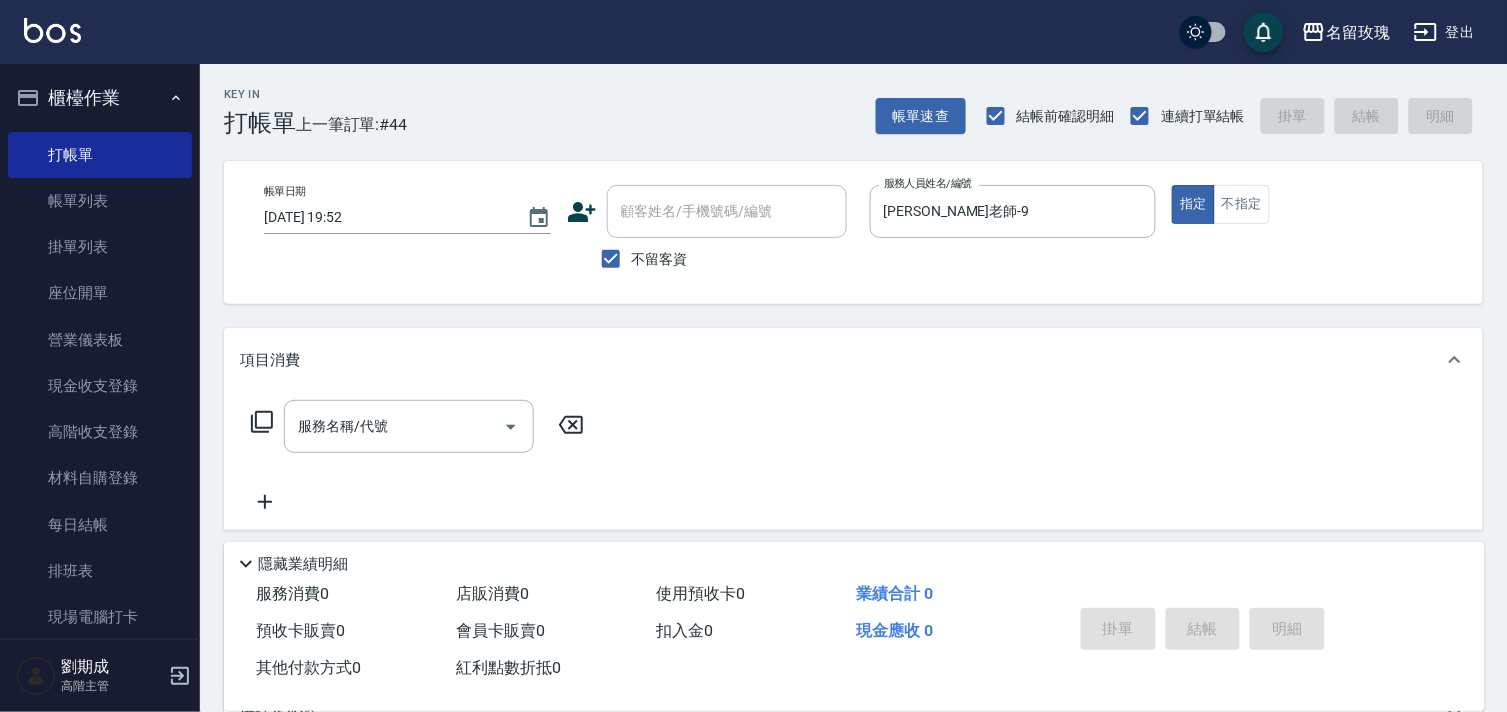 click on "服務名稱/代號 服務名稱/代號" at bounding box center (418, 426) 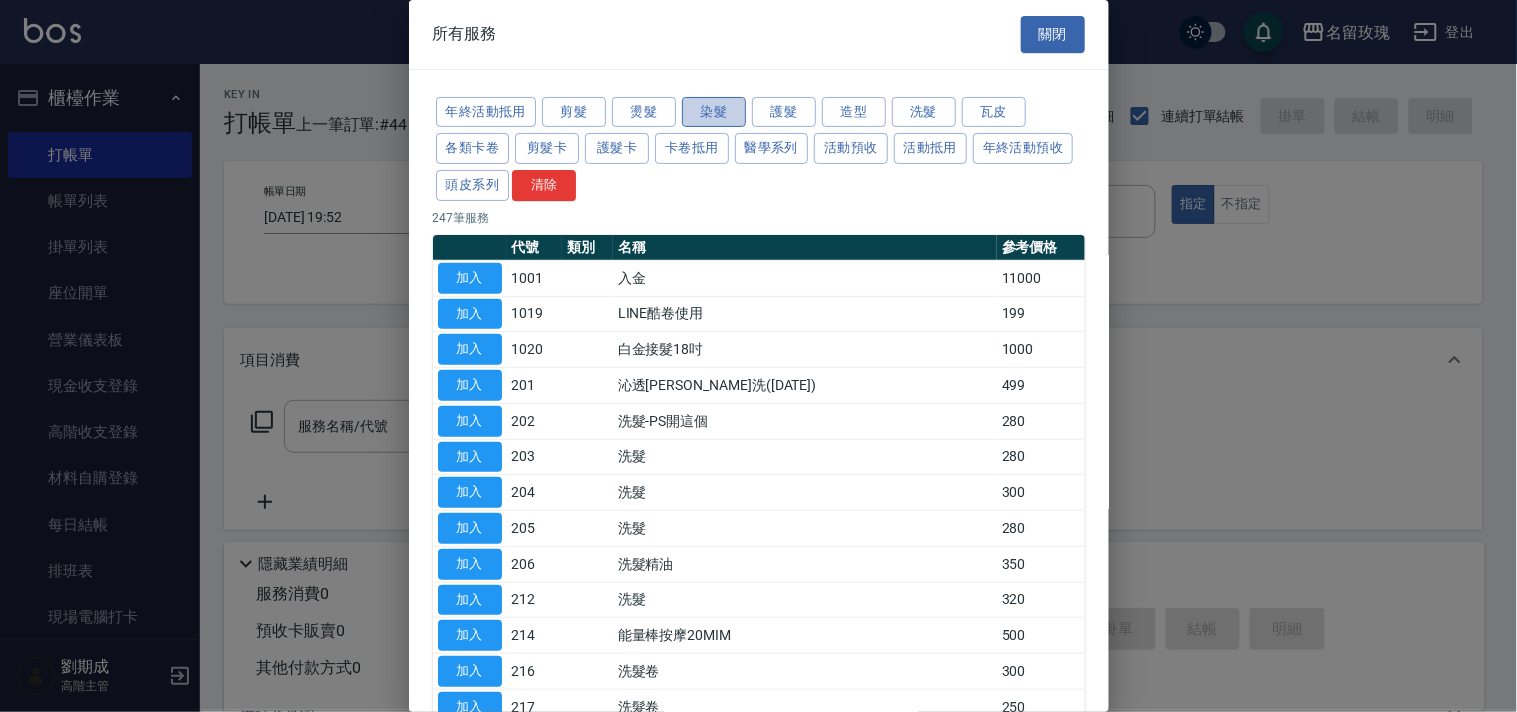 click on "染髮" at bounding box center [714, 112] 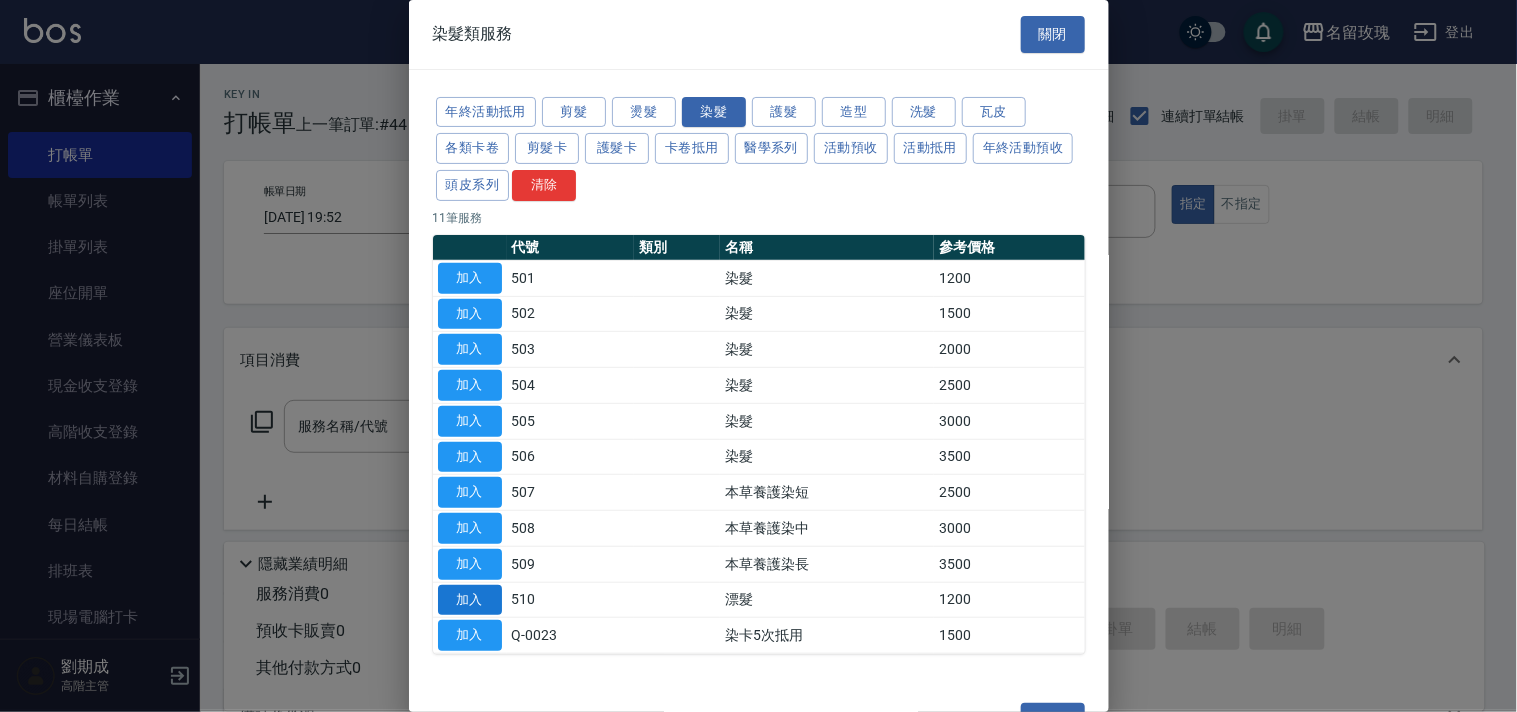 click on "加入" at bounding box center (470, 600) 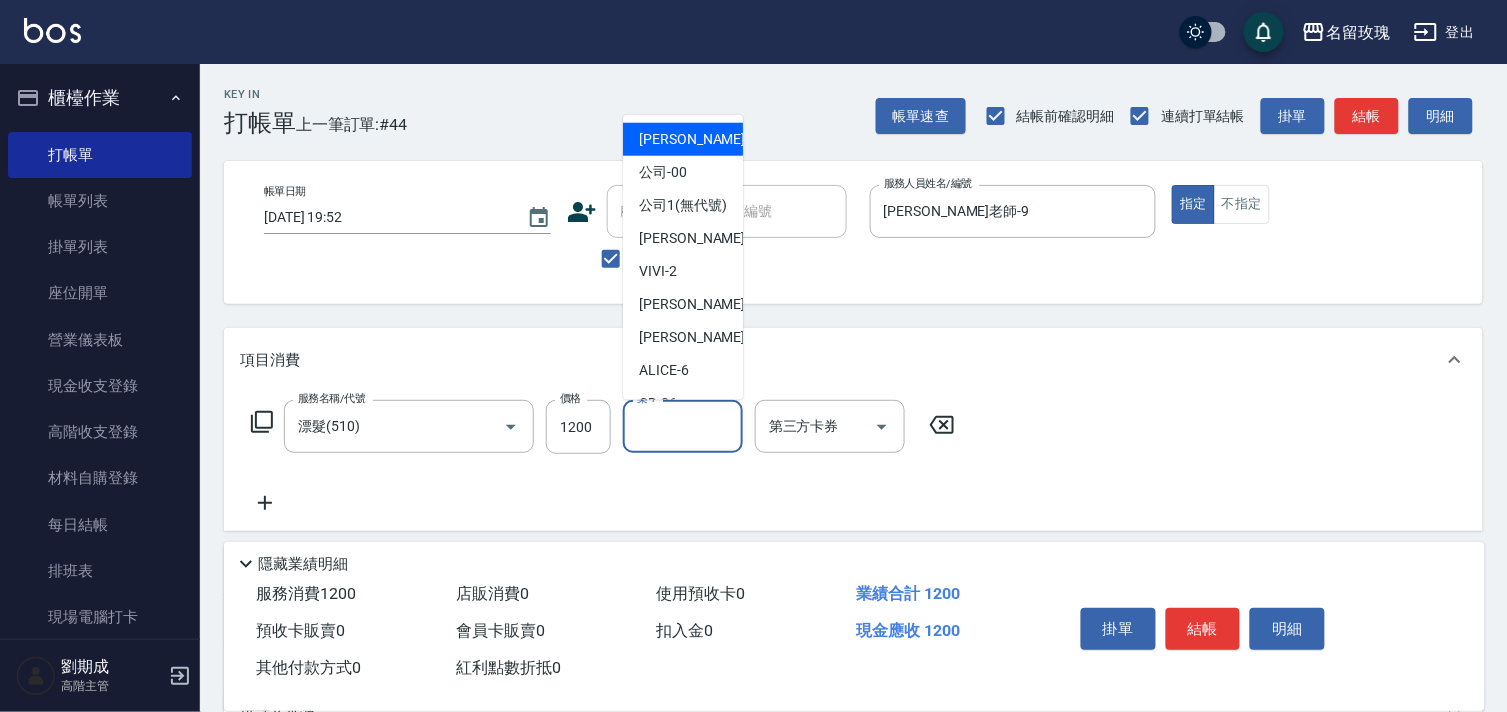 click on "染-1" at bounding box center (683, 426) 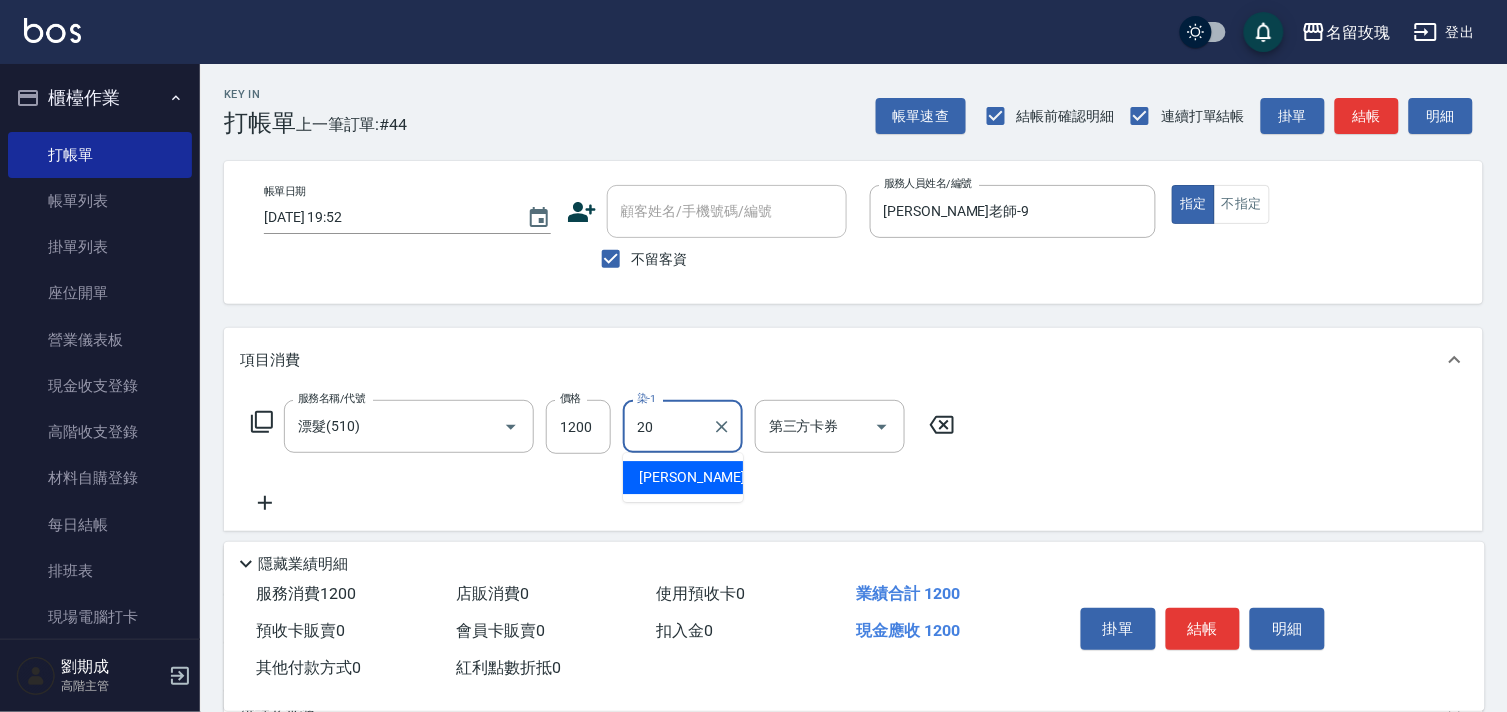 drag, startPoint x: 674, startPoint y: 481, endPoint x: 620, endPoint y: 437, distance: 69.656296 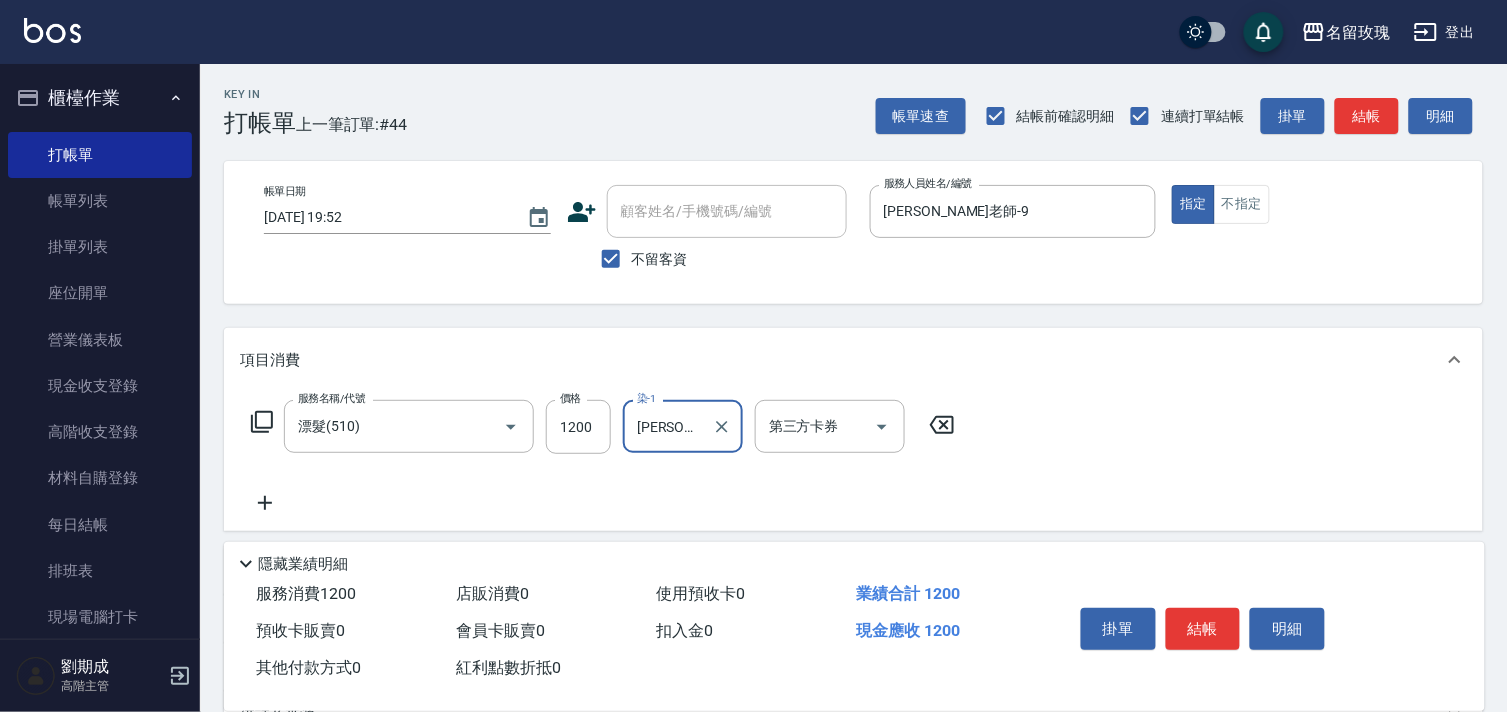 type on "紫芊-20" 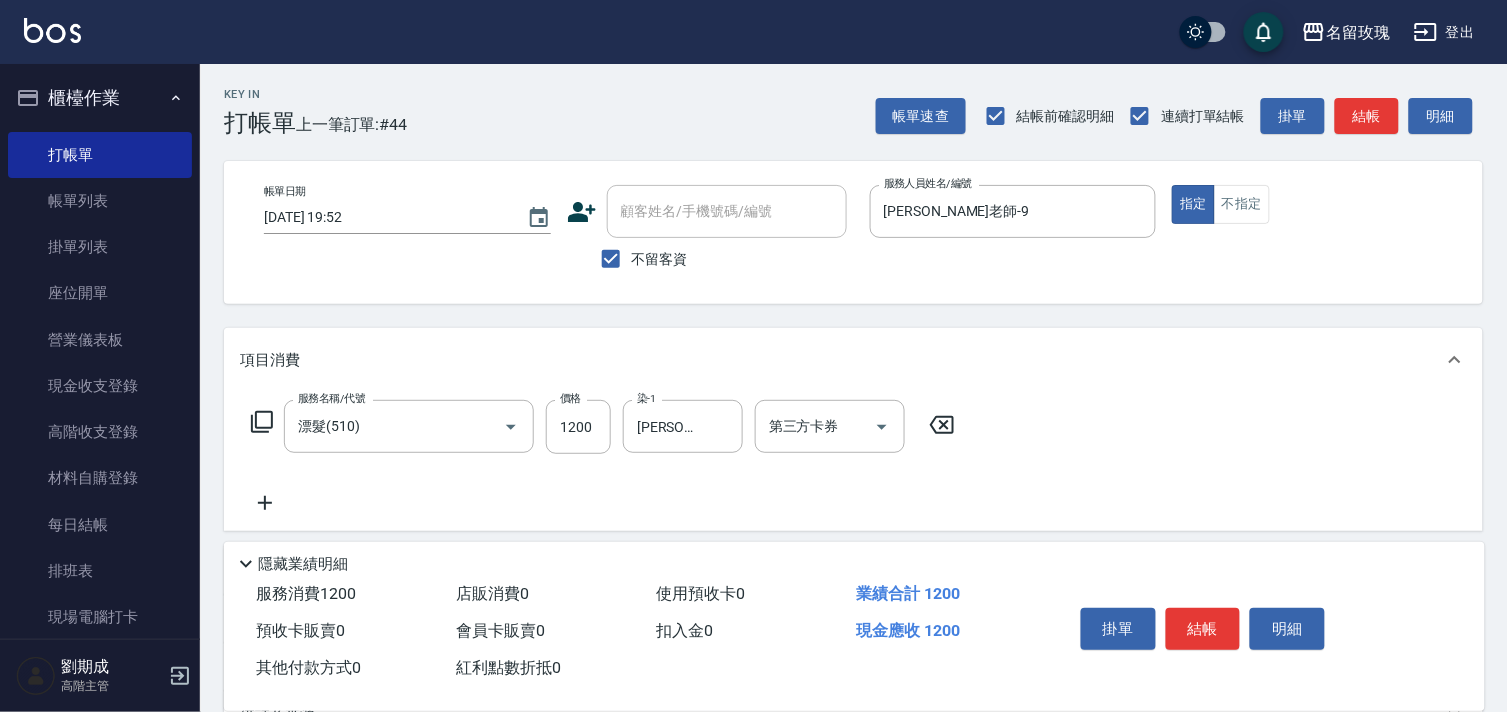click 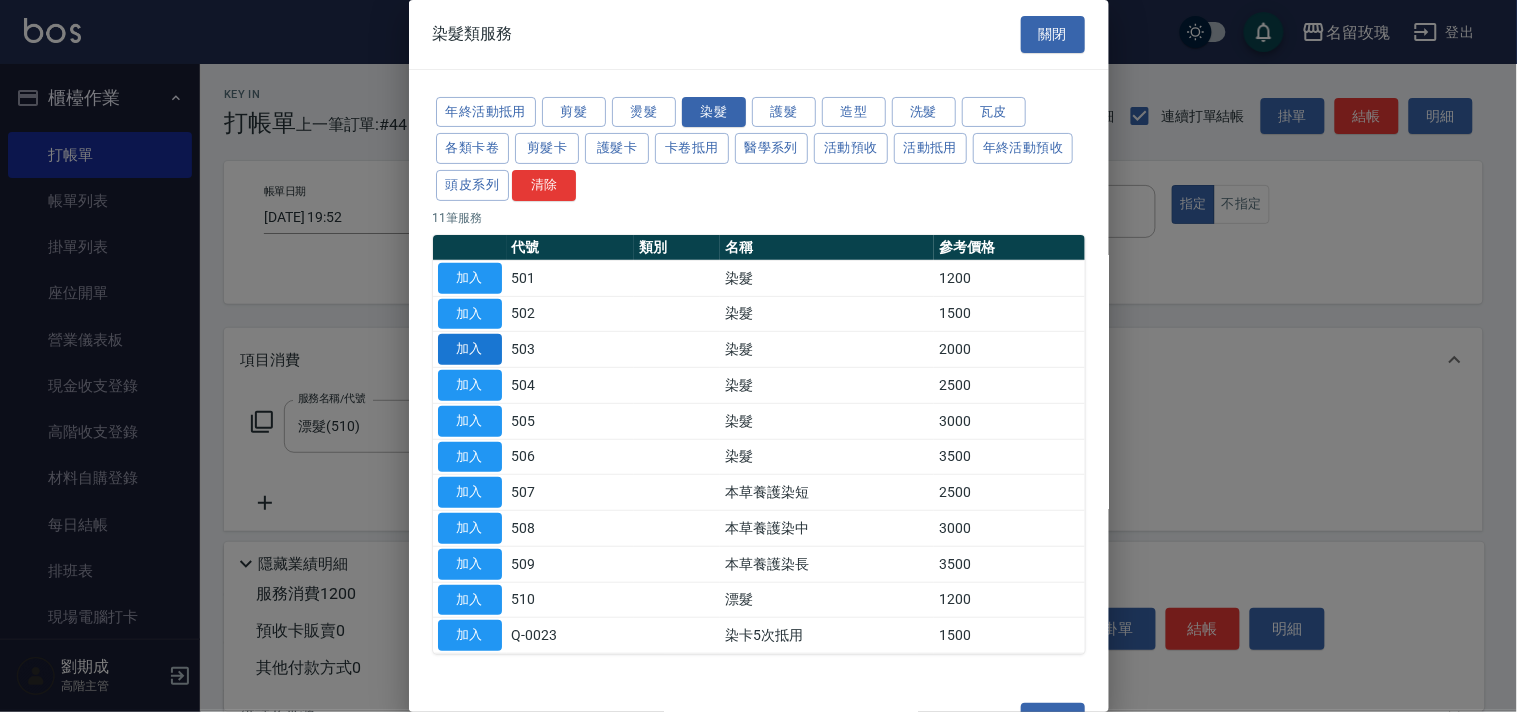click on "加入" at bounding box center [470, 349] 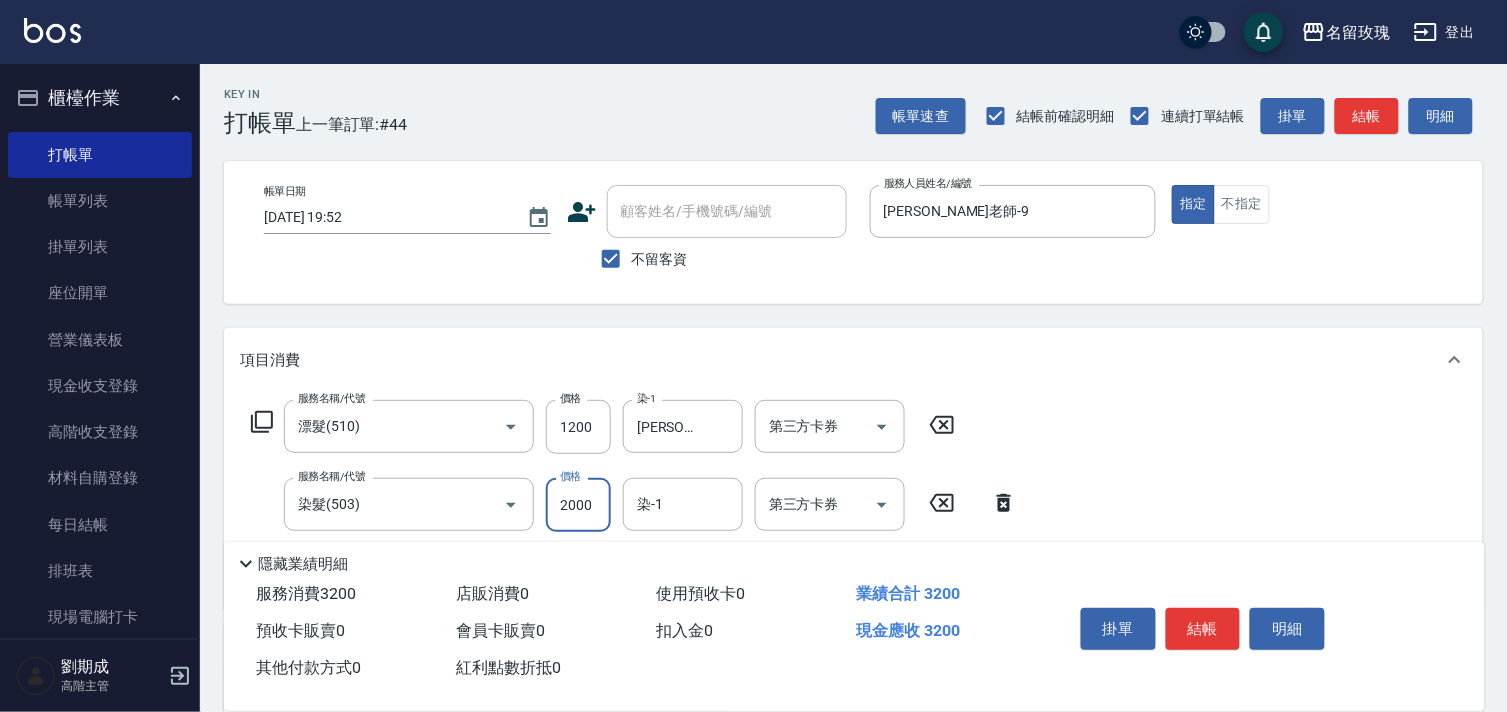 click on "2000" at bounding box center [578, 505] 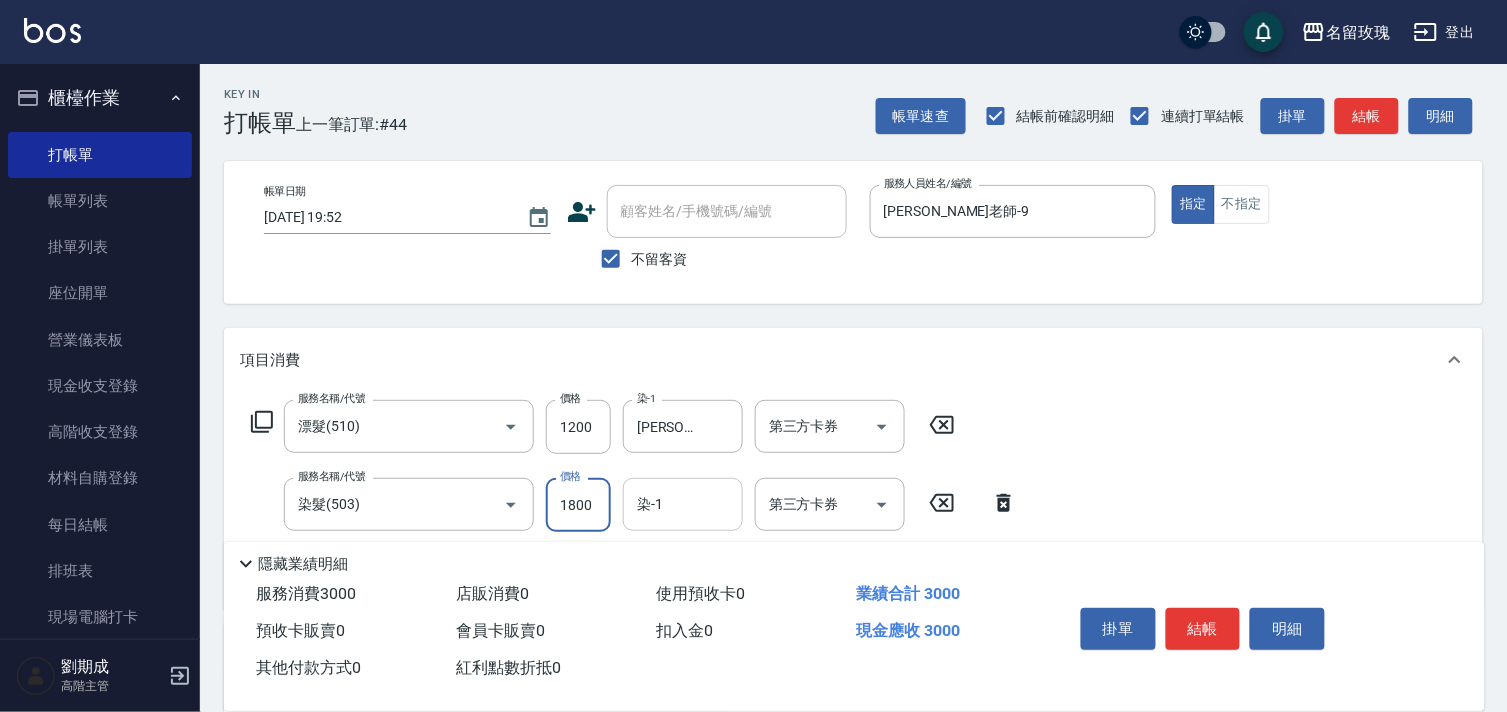 type on "1800" 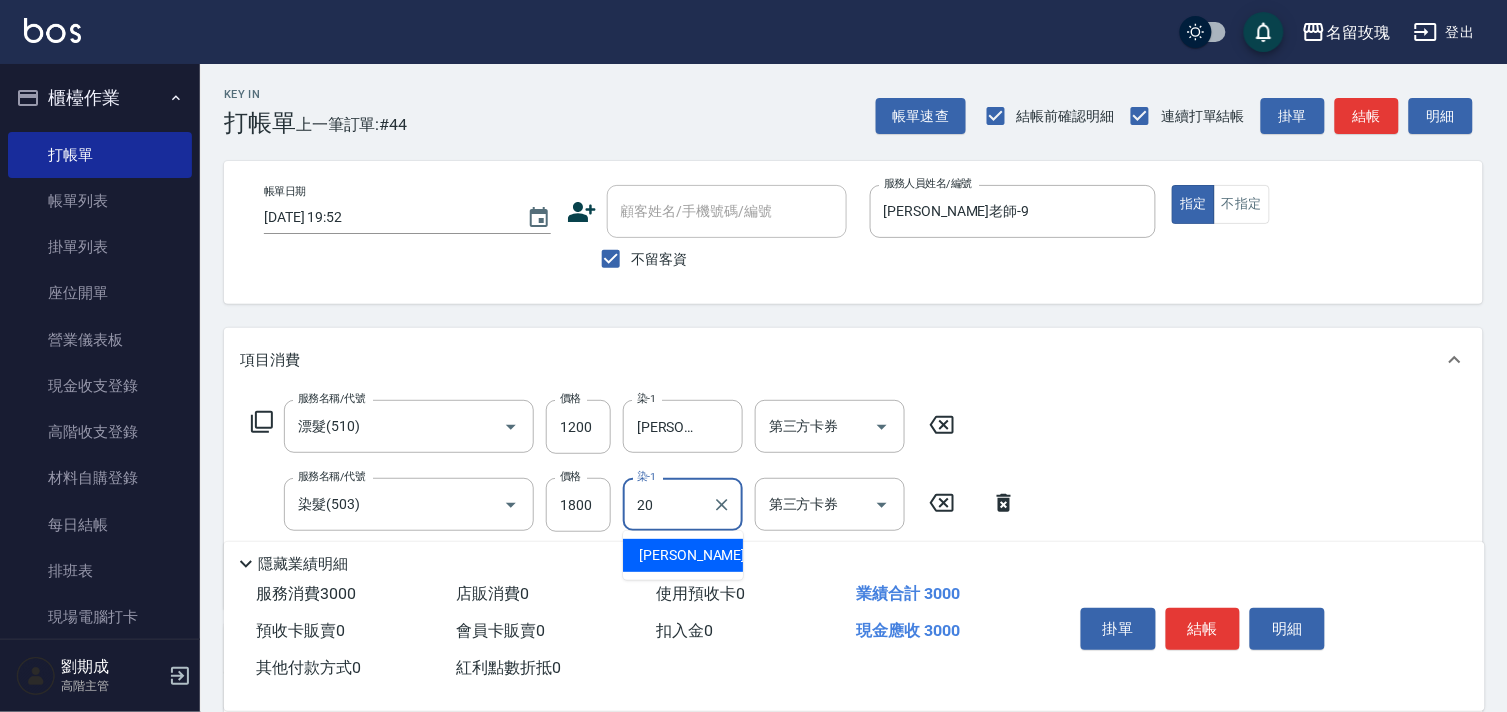 click on "紫芊 -20" at bounding box center (683, 555) 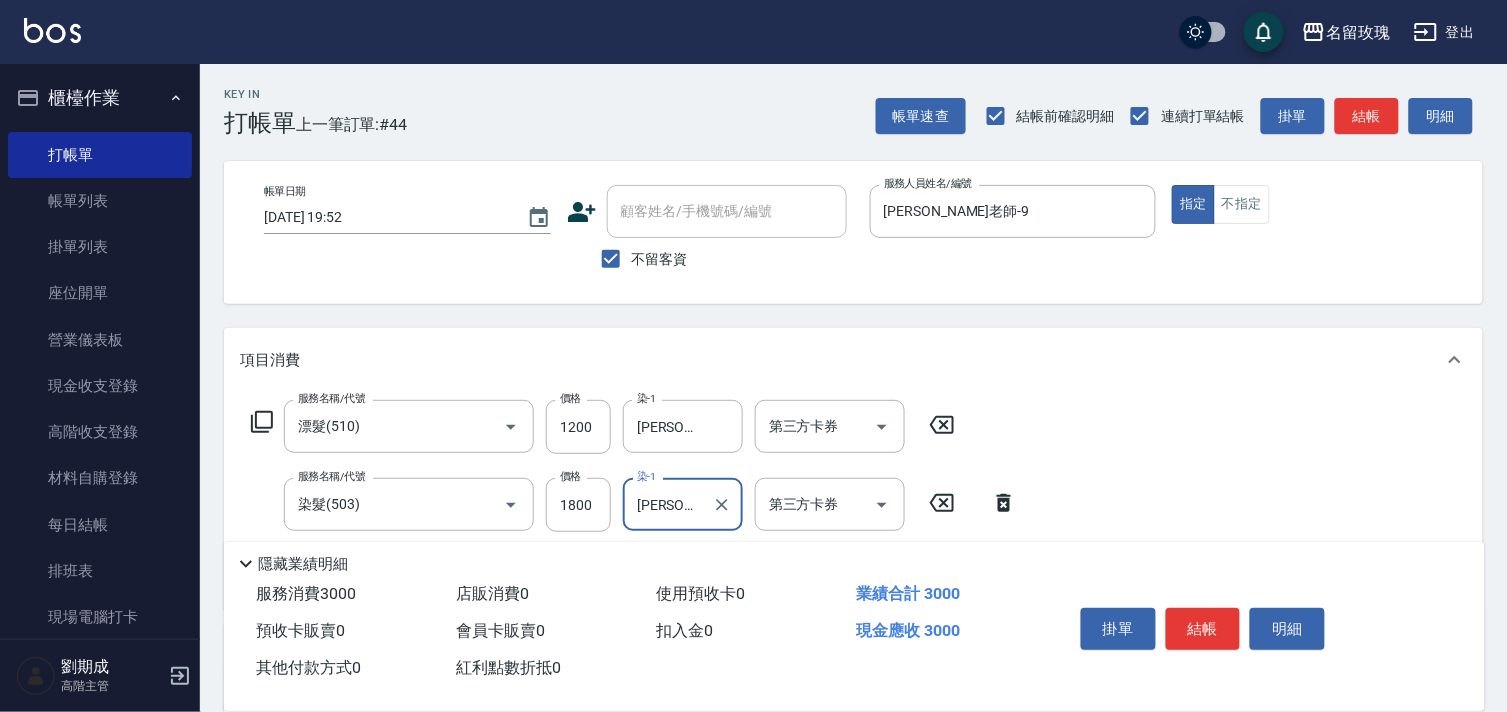 type on "紫芊-20" 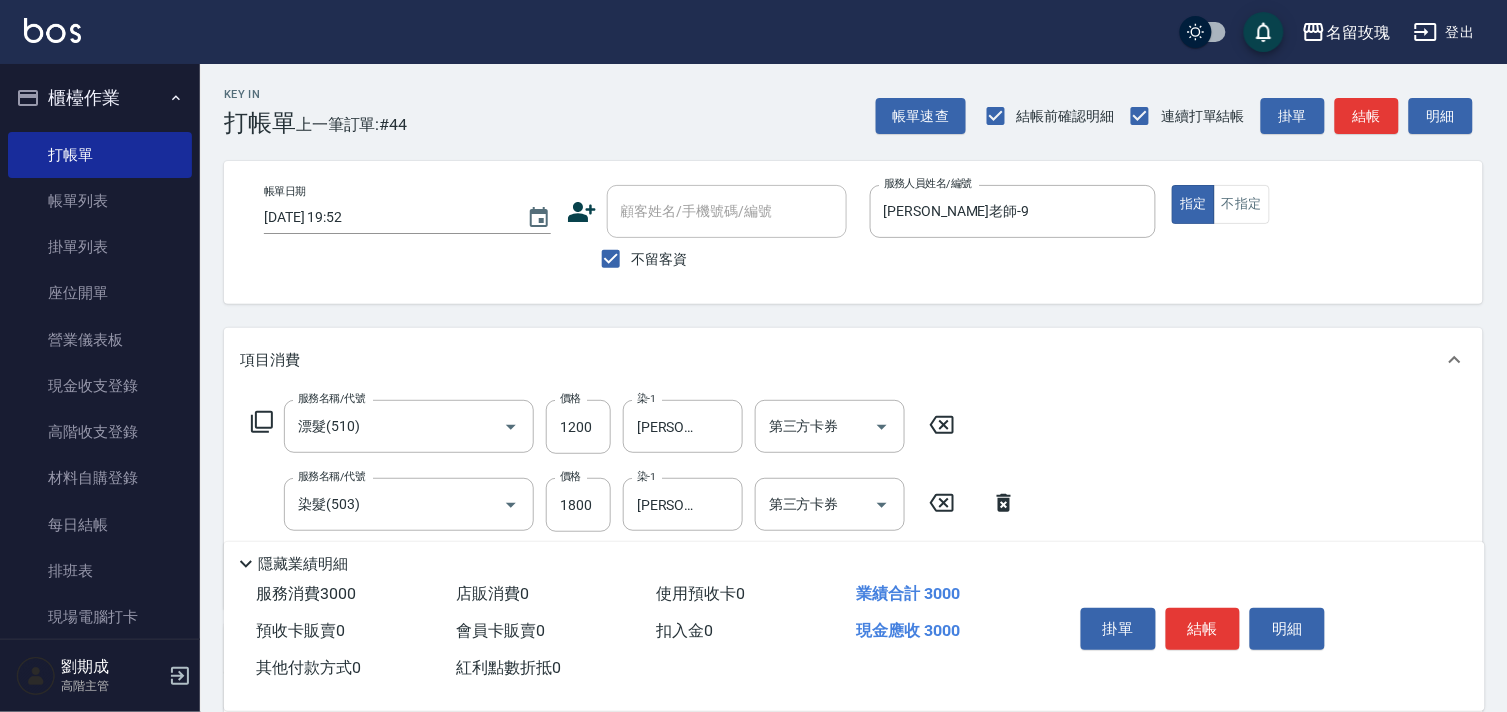click 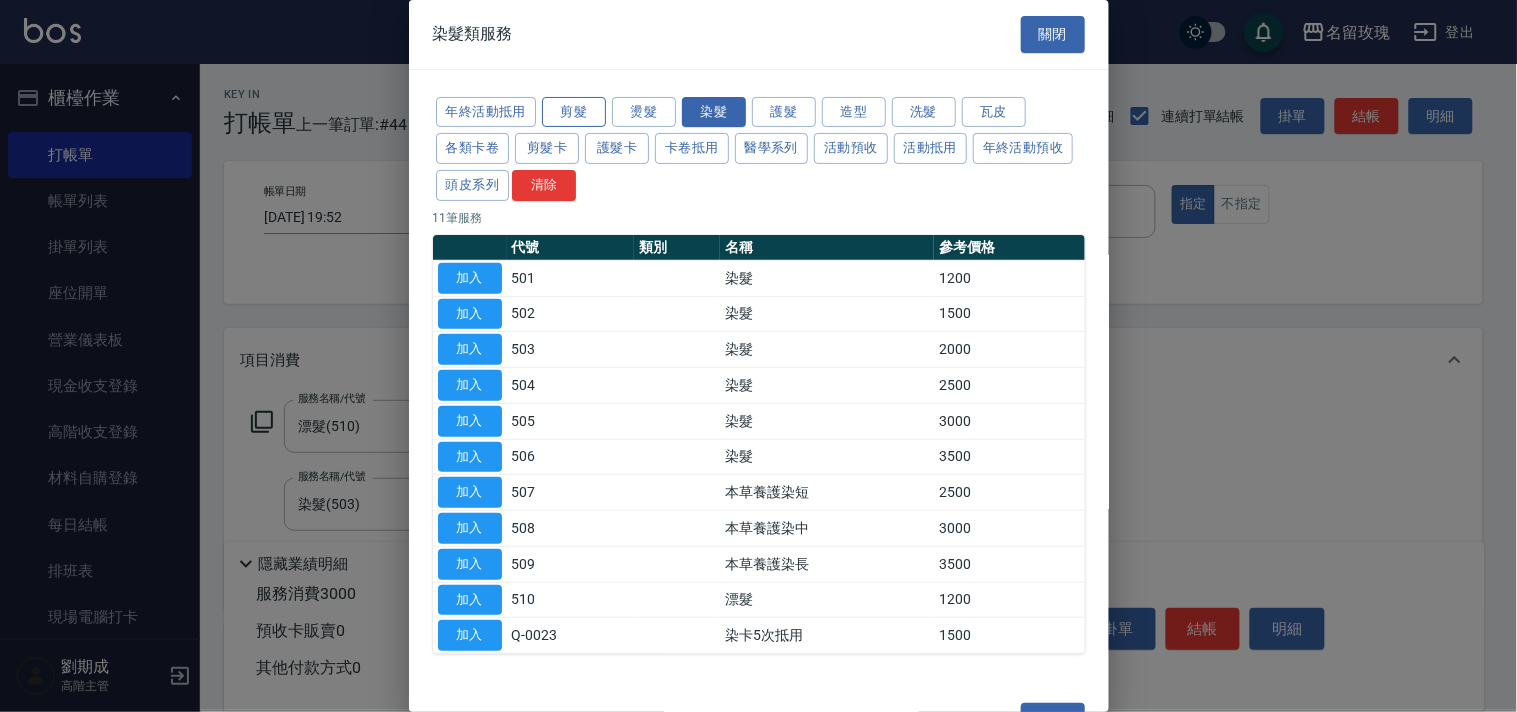 click on "剪髮" at bounding box center [574, 112] 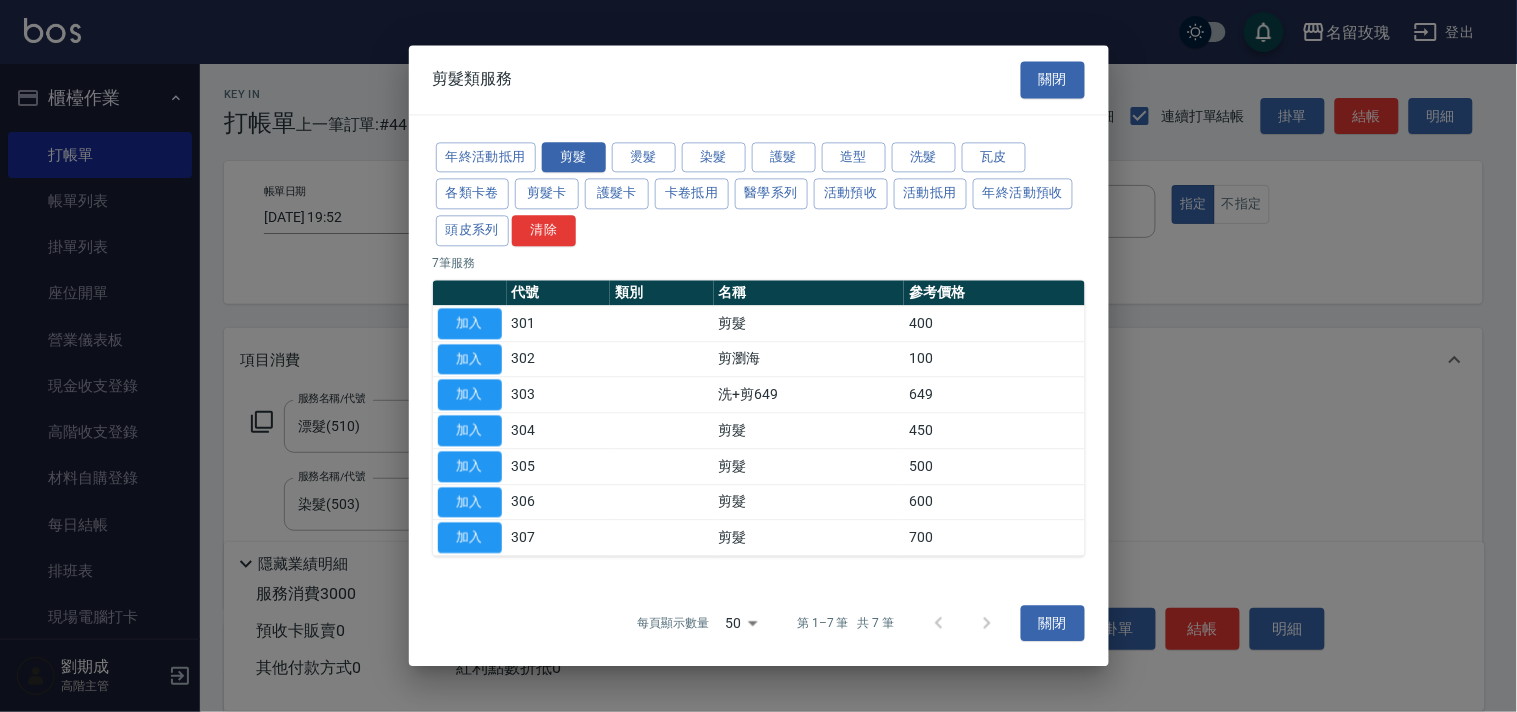 click on "加入" at bounding box center (470, 467) 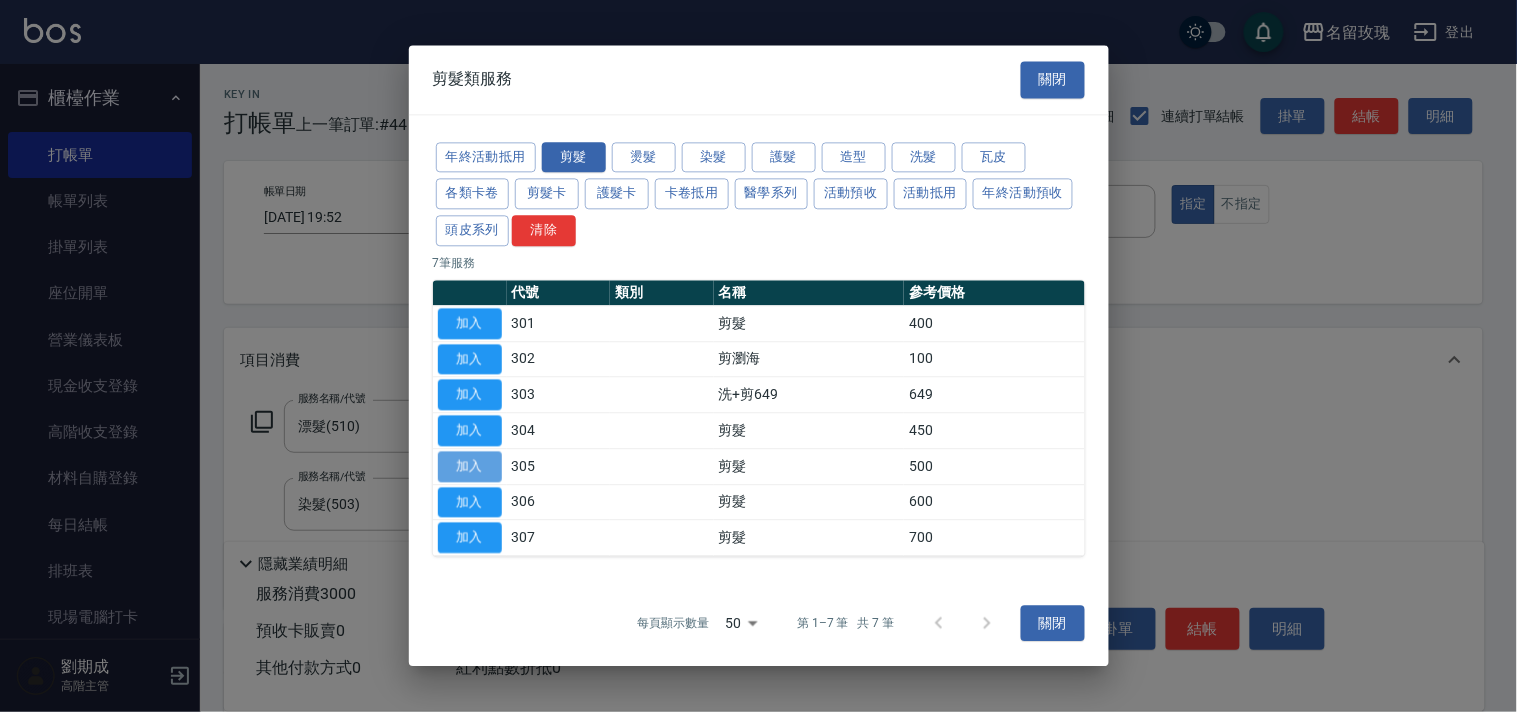 click on "加入" at bounding box center (470, 466) 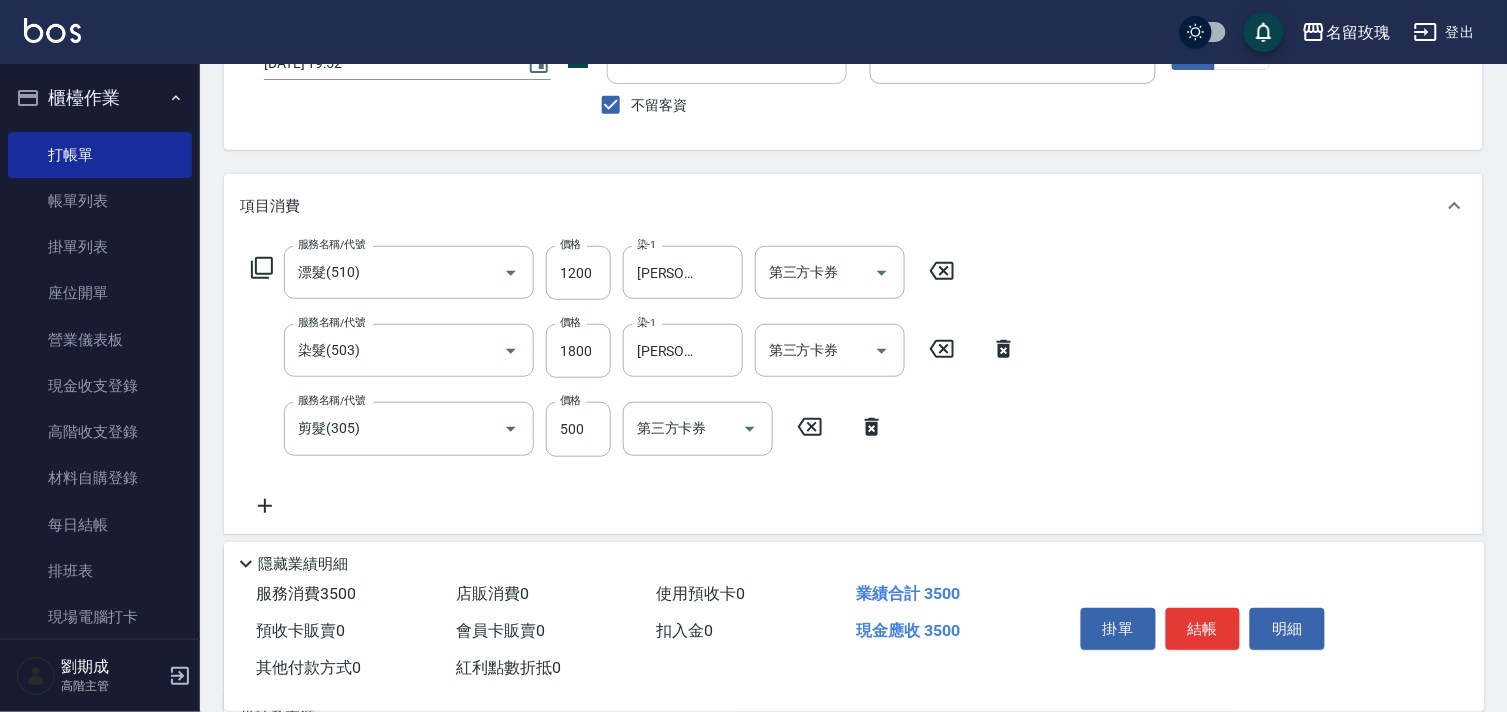 scroll, scrollTop: 151, scrollLeft: 0, axis: vertical 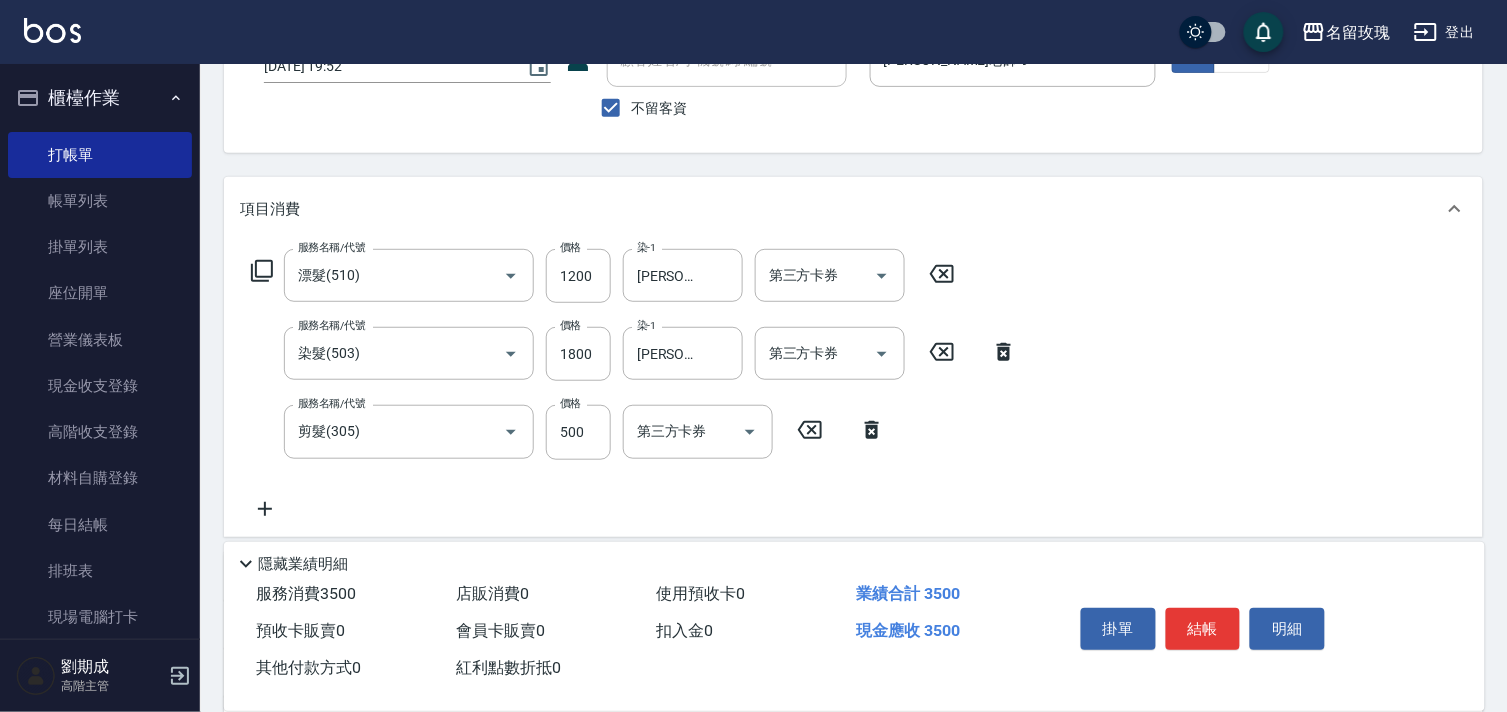 click 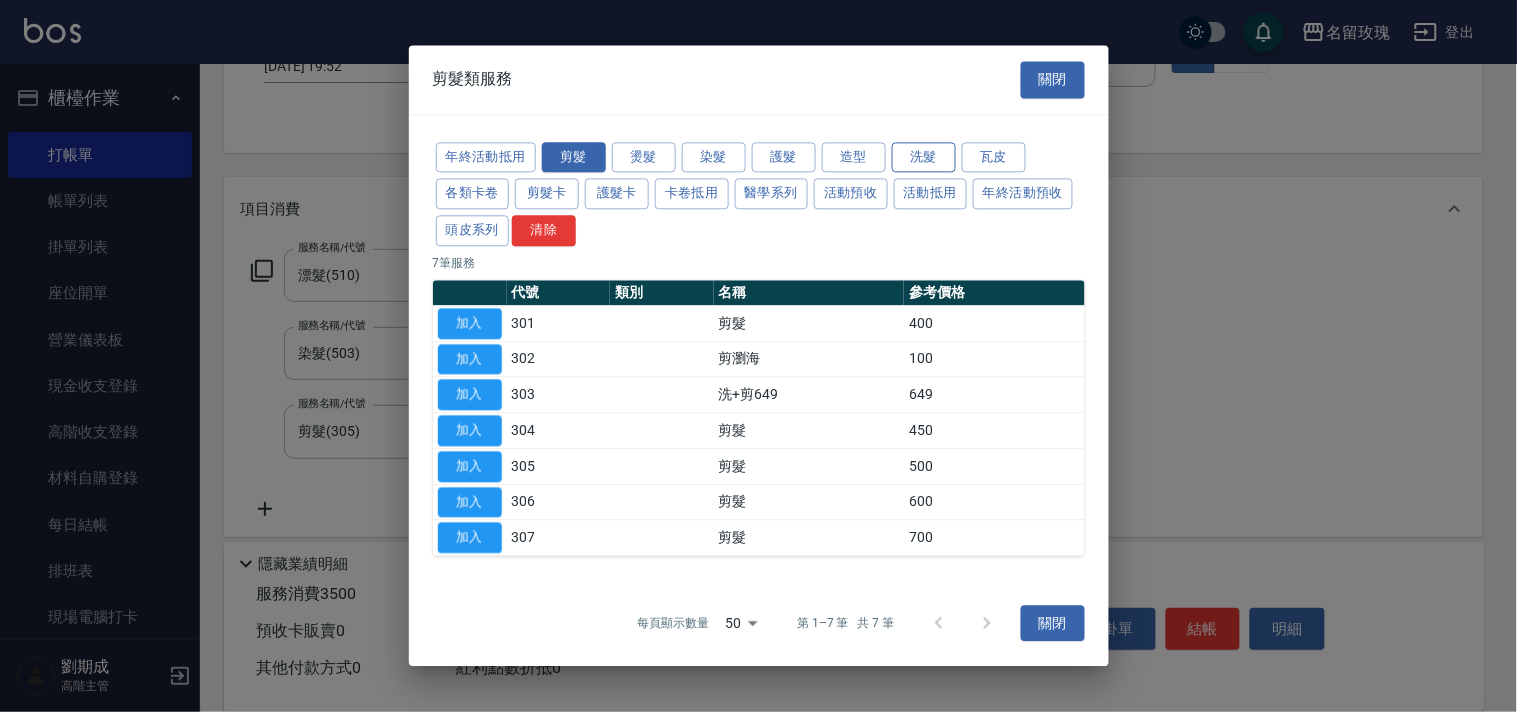 click on "洗髮" at bounding box center [924, 157] 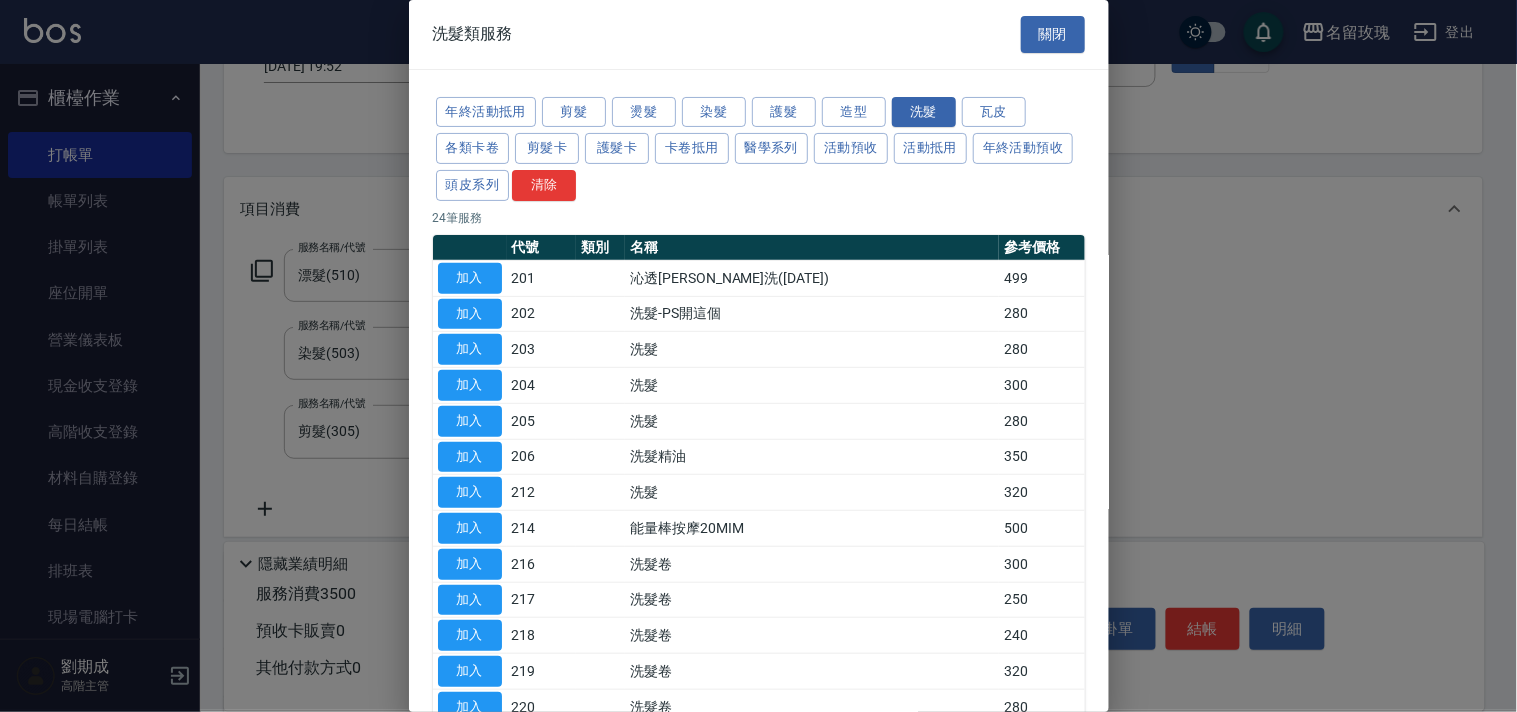 click on "加入" at bounding box center (470, 457) 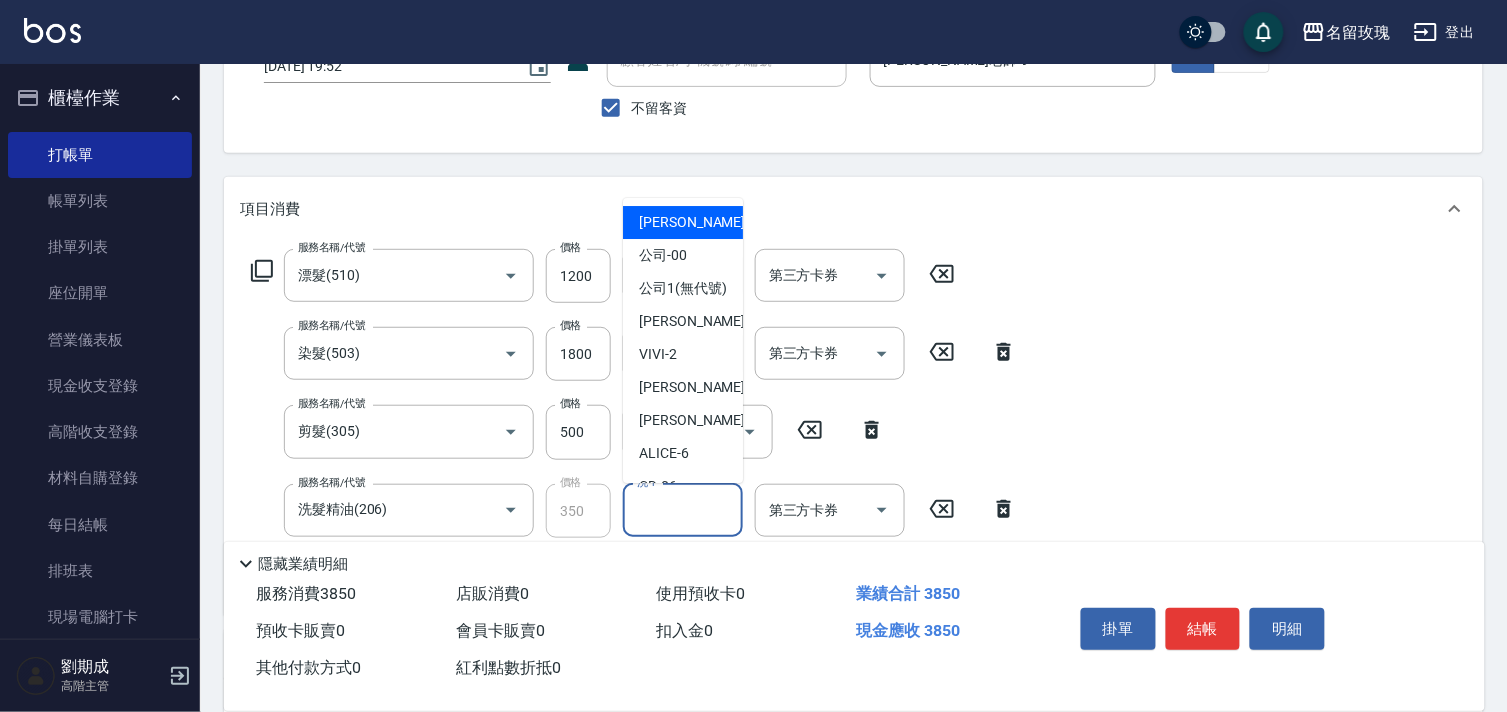 drag, startPoint x: 690, startPoint y: 512, endPoint x: 686, endPoint y: 497, distance: 15.524175 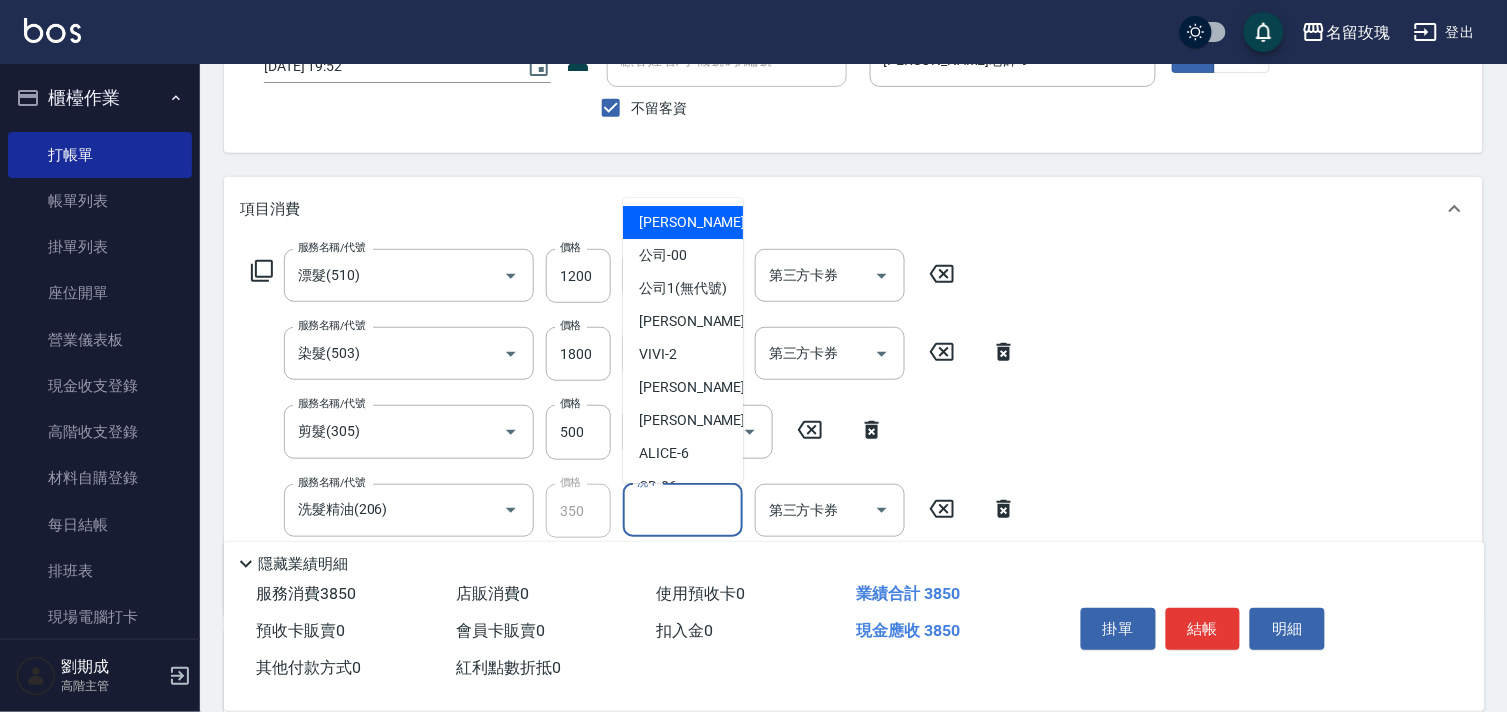 click on "洗-1" at bounding box center [683, 510] 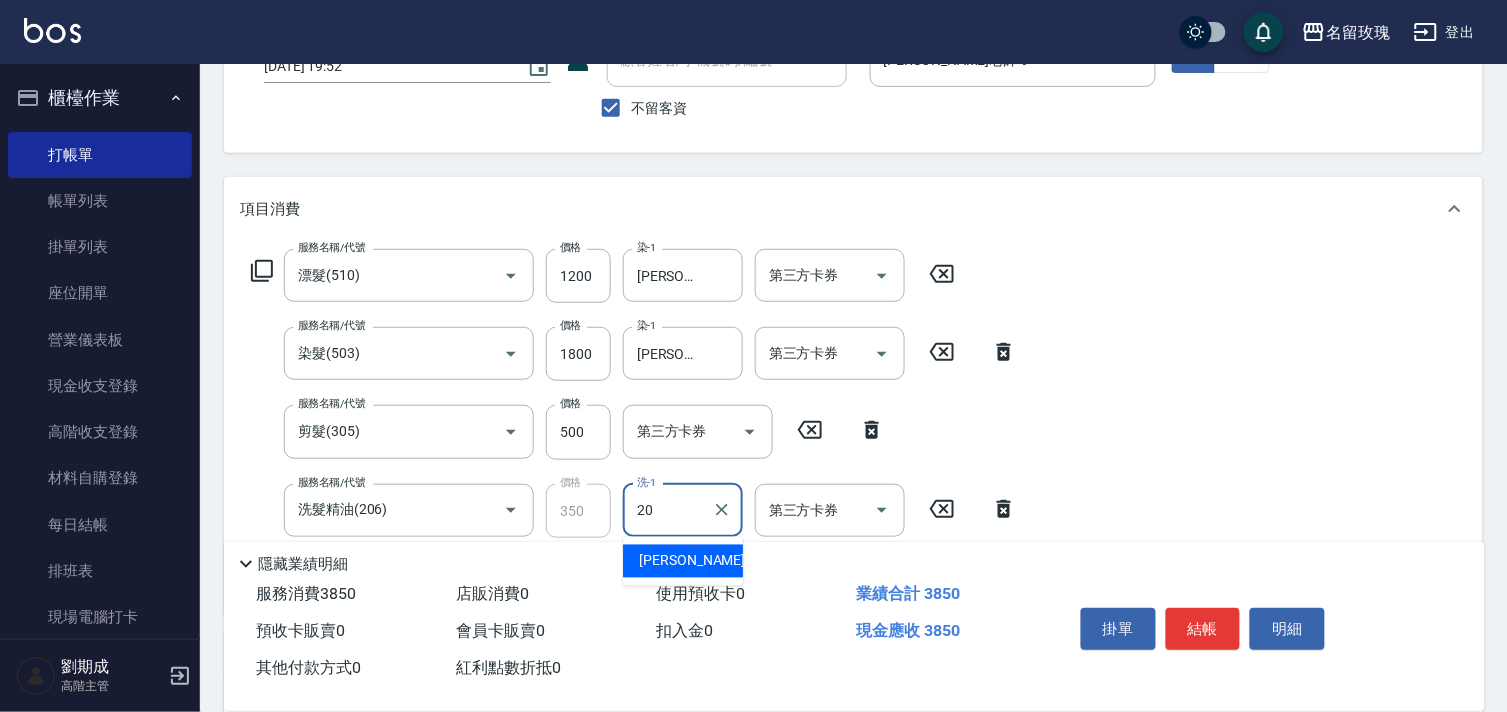 click on "紫芊 -20" at bounding box center [683, 561] 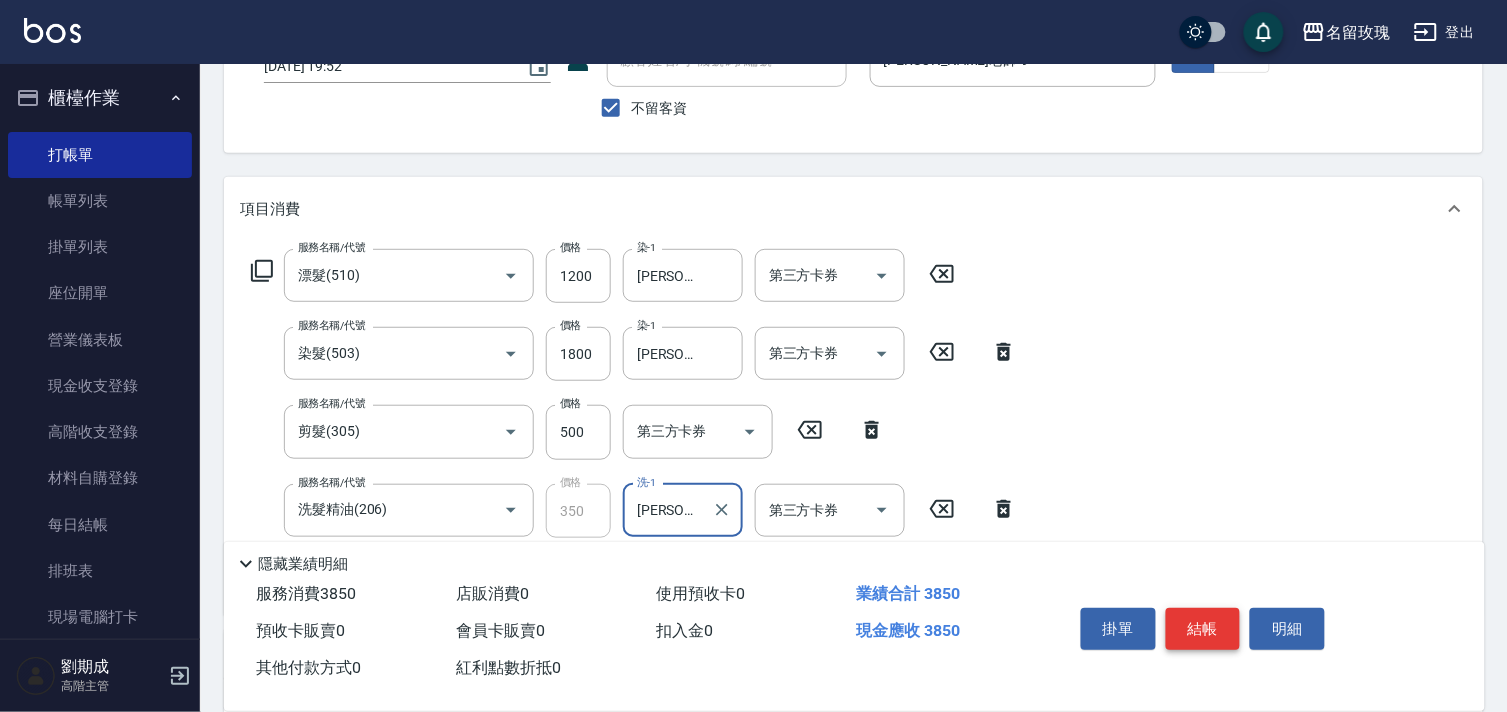 type on "紫芊-20" 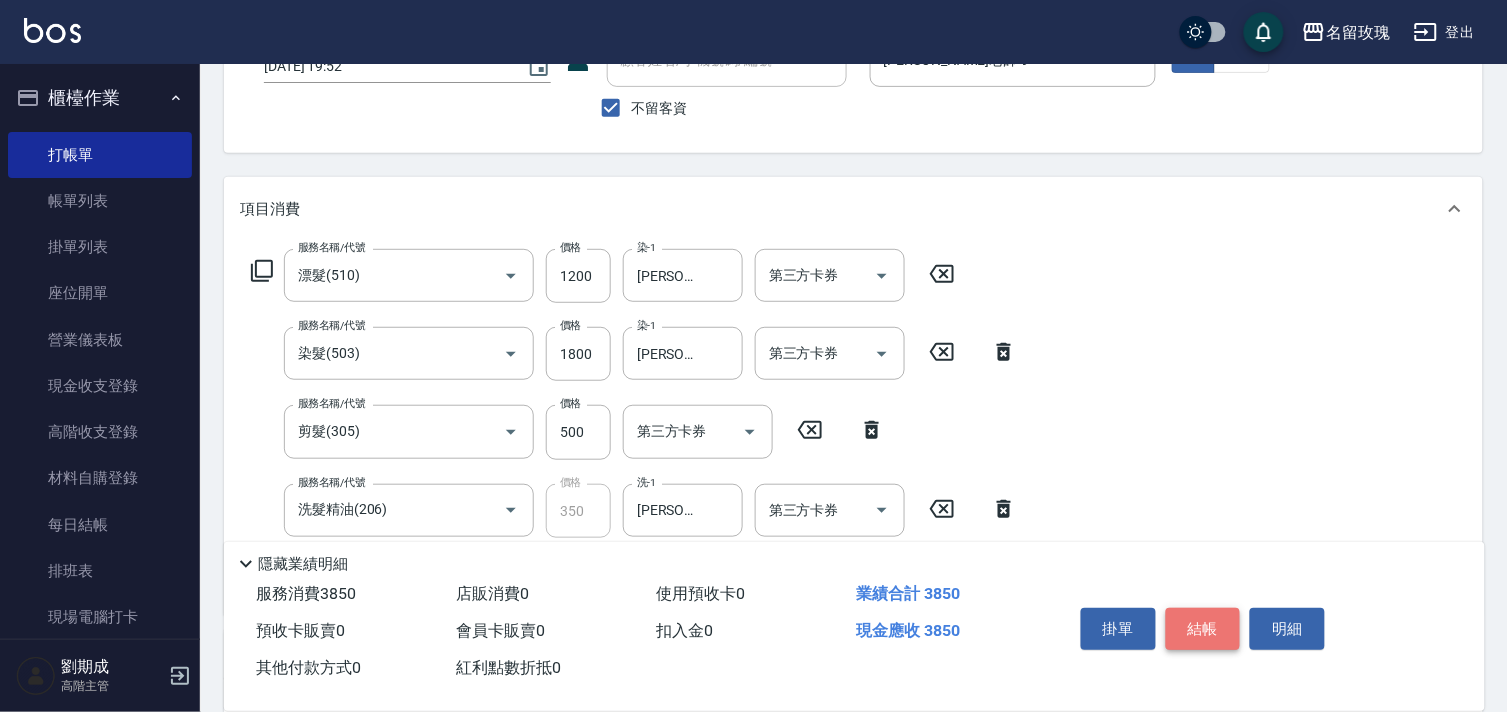 click on "結帳" at bounding box center [1203, 629] 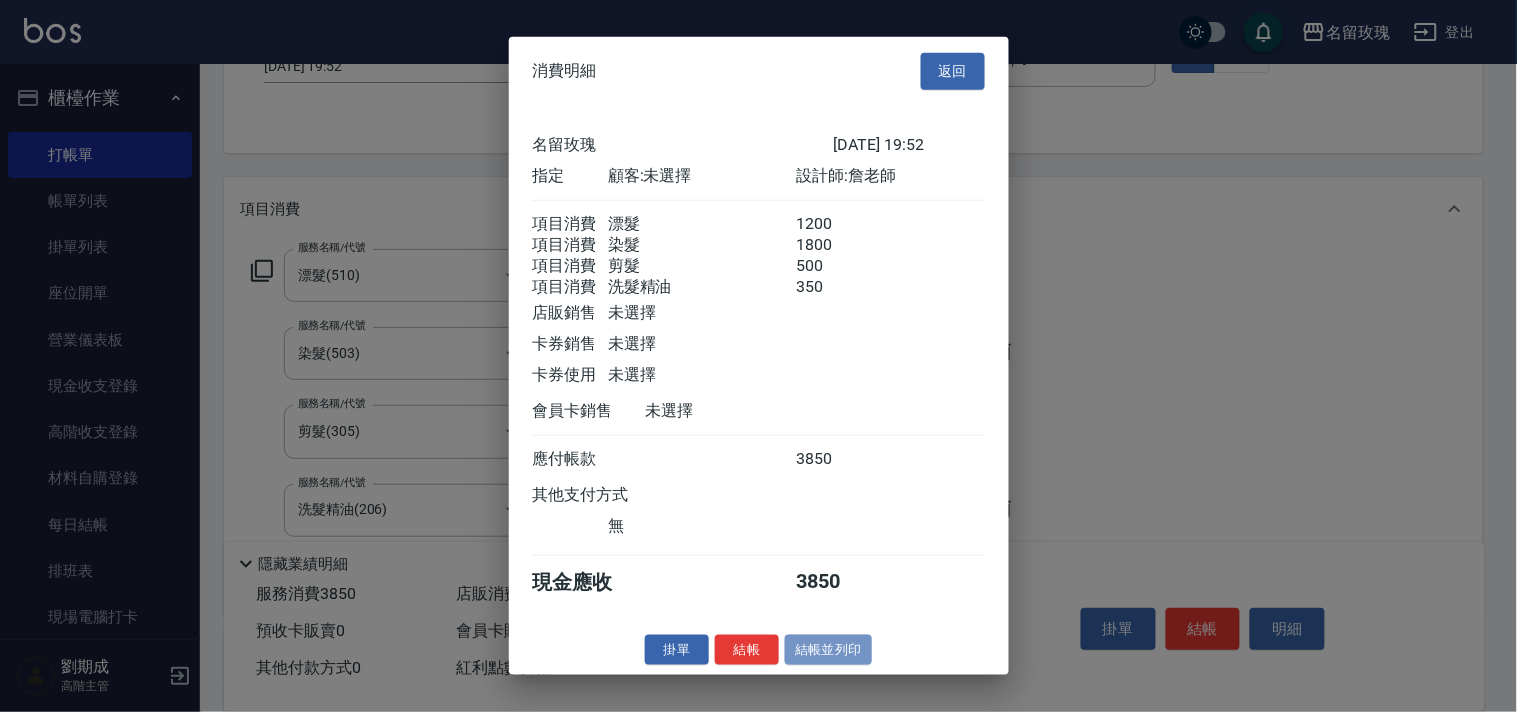 click on "結帳並列印" at bounding box center (828, 649) 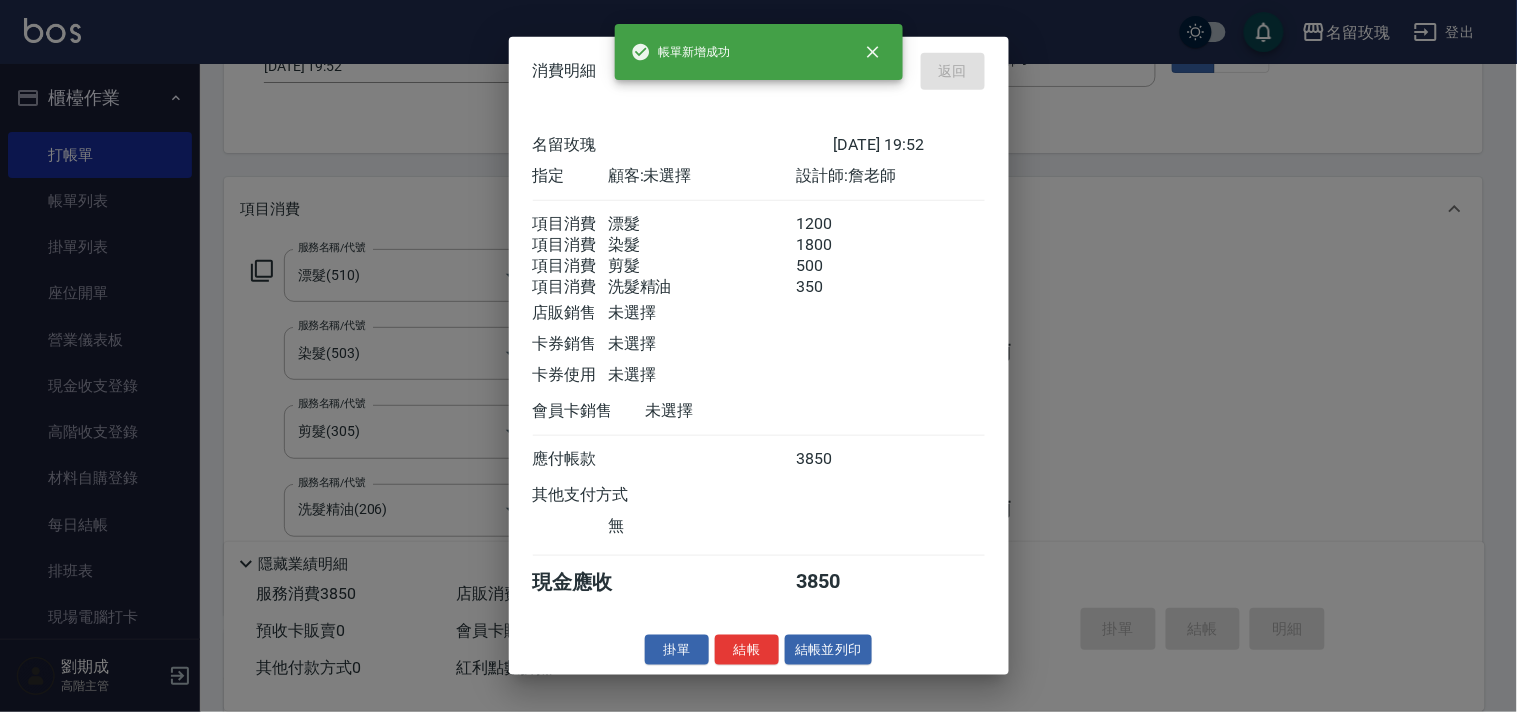 type on "2025/07/15 19:53" 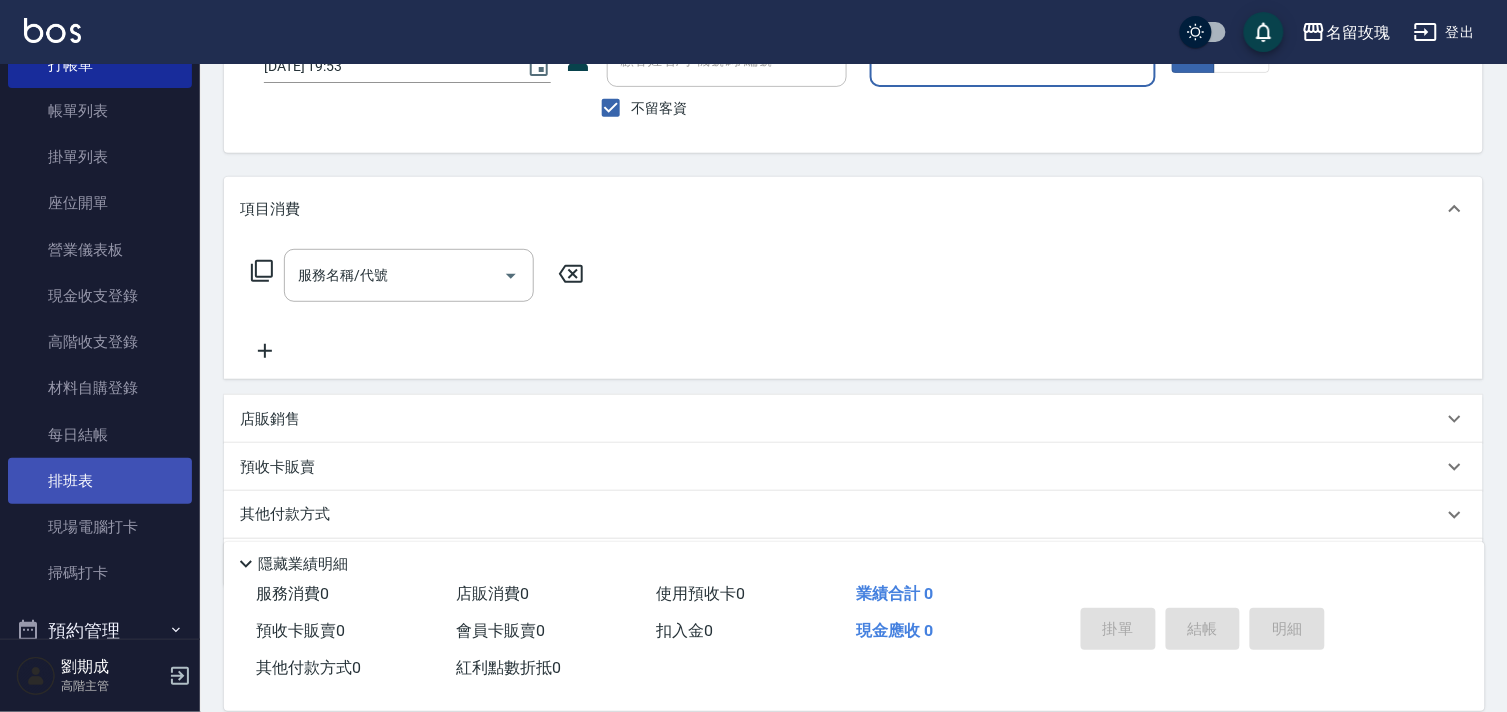 scroll, scrollTop: 222, scrollLeft: 0, axis: vertical 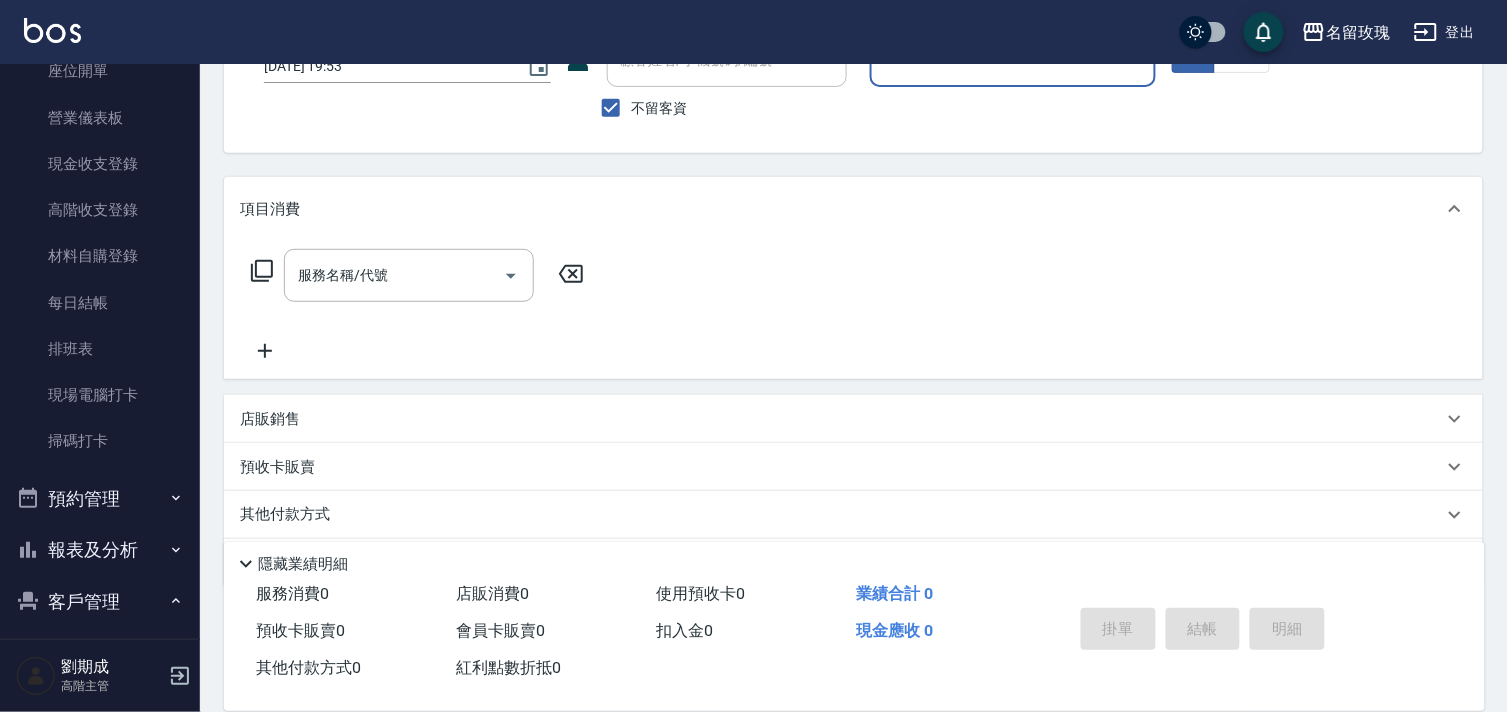 click on "報表及分析" at bounding box center (100, 550) 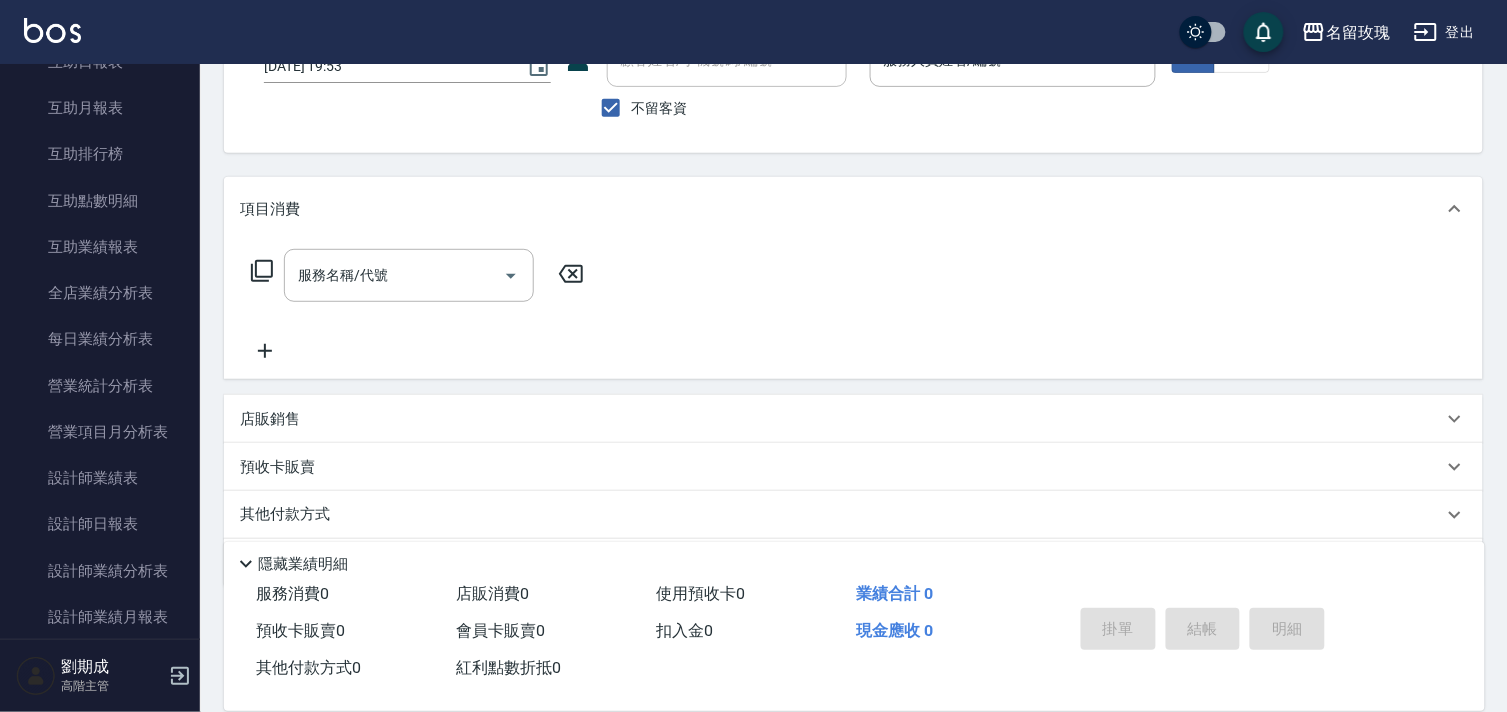 scroll, scrollTop: 1000, scrollLeft: 0, axis: vertical 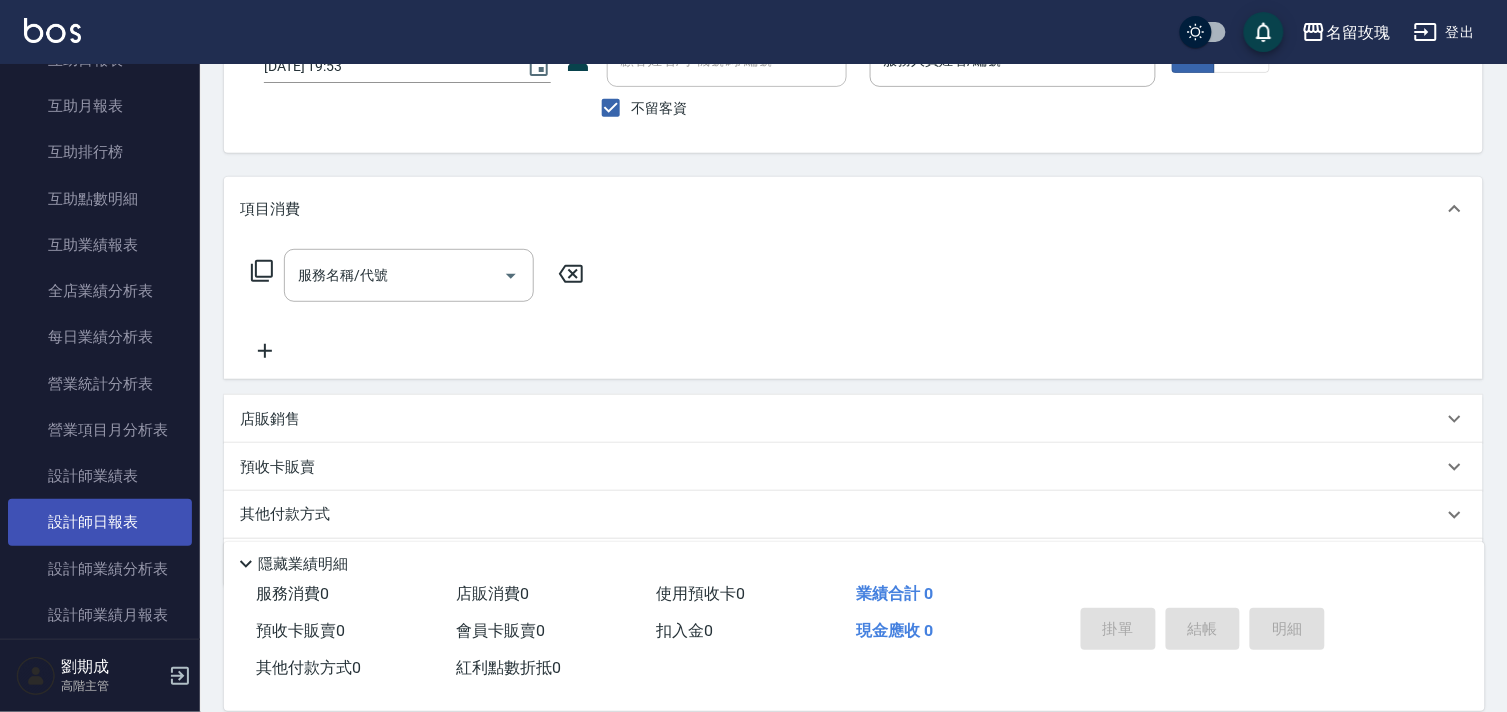 click on "設計師日報表" at bounding box center (100, 522) 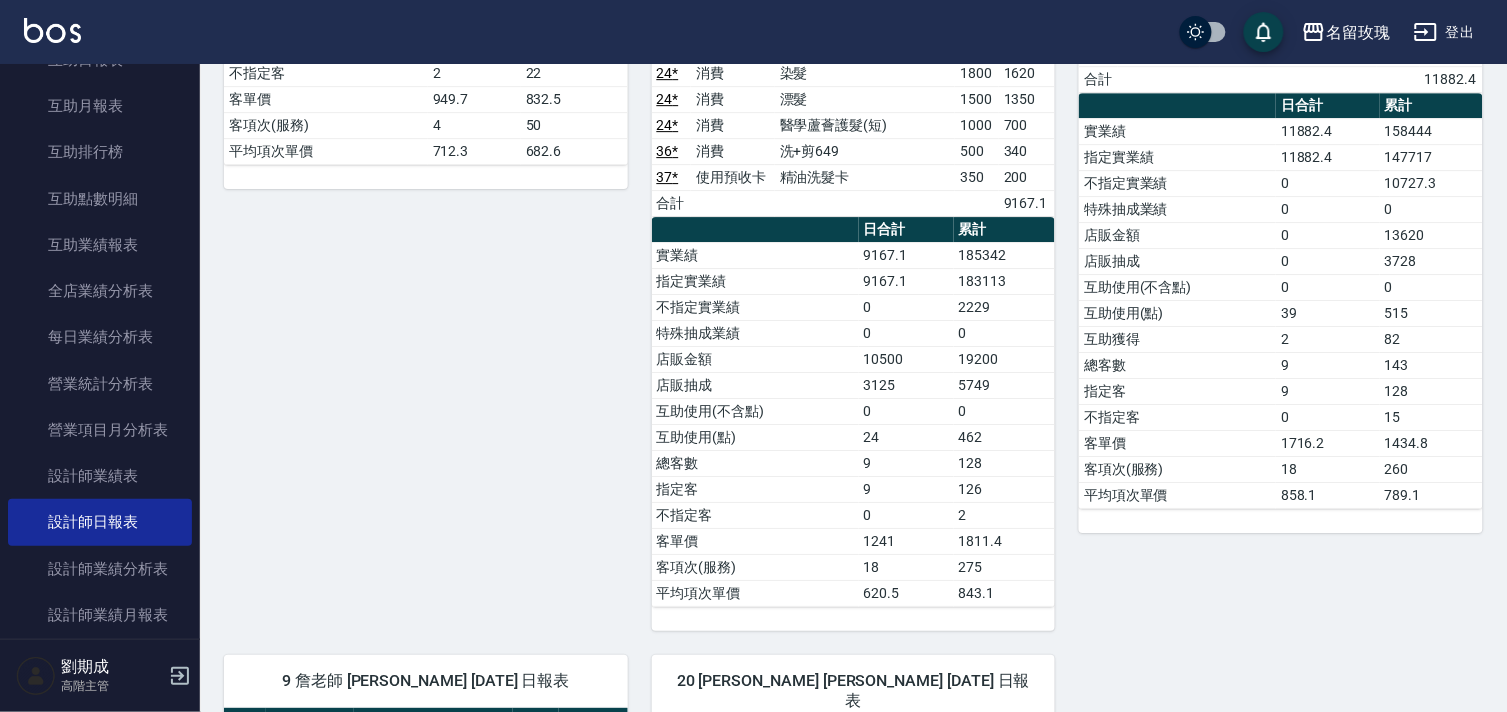 scroll, scrollTop: 1555, scrollLeft: 0, axis: vertical 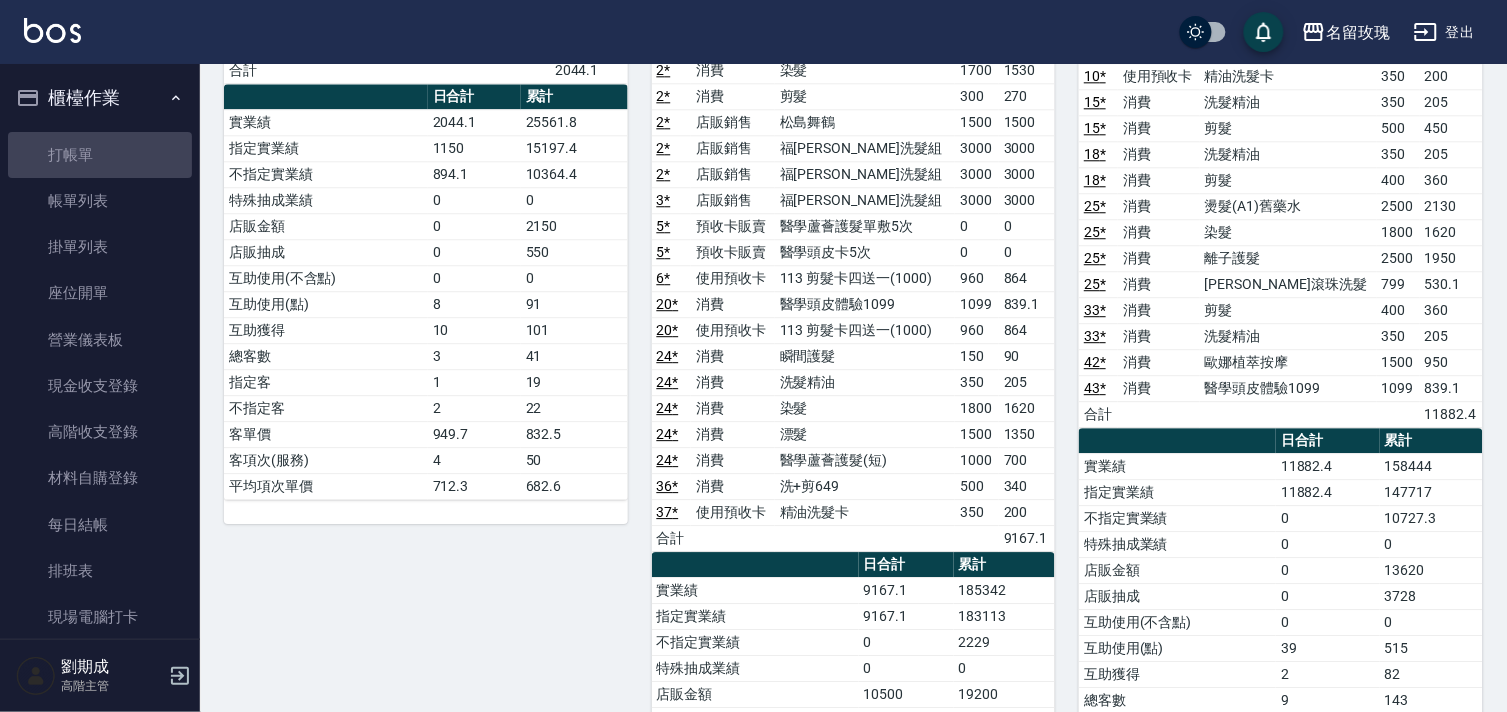 drag, startPoint x: 110, startPoint y: 154, endPoint x: 168, endPoint y: 127, distance: 63.97656 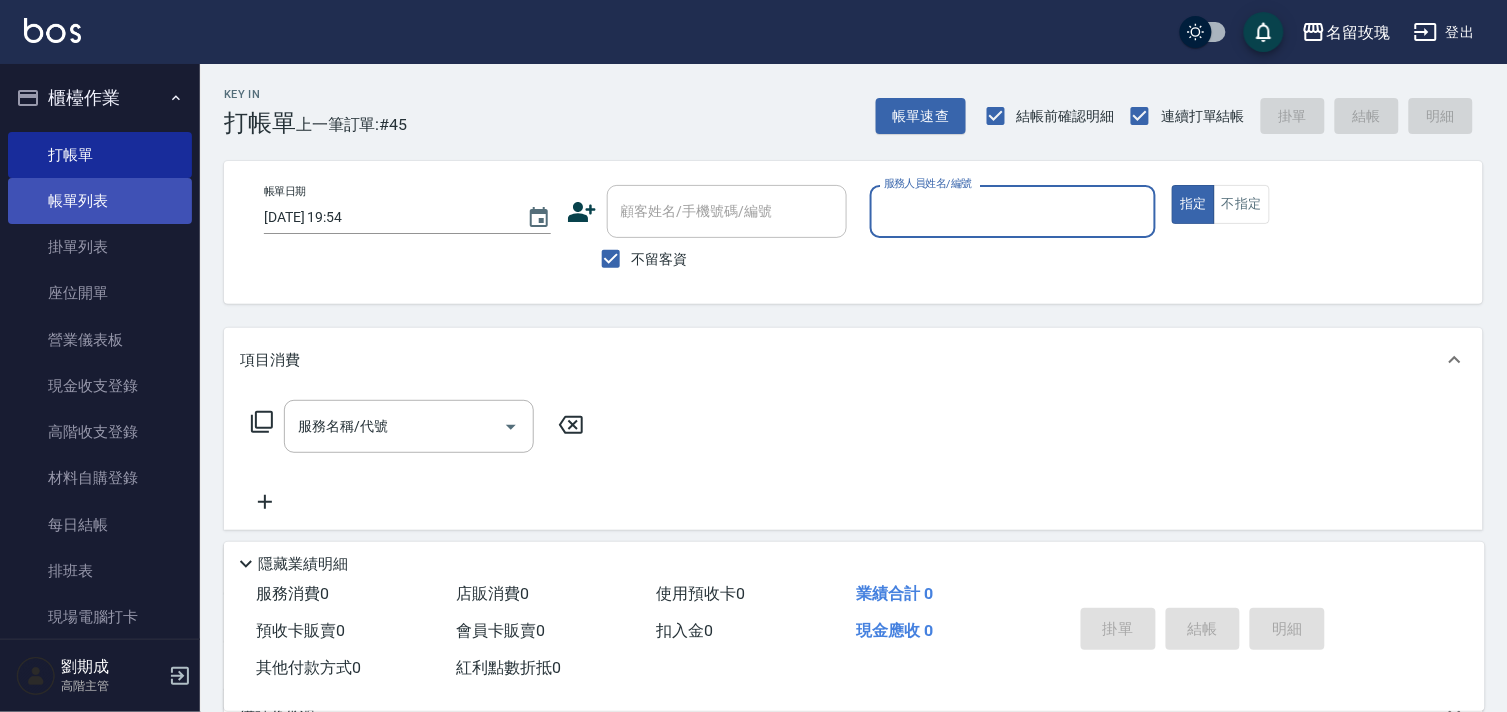 click on "帳單列表" at bounding box center [100, 201] 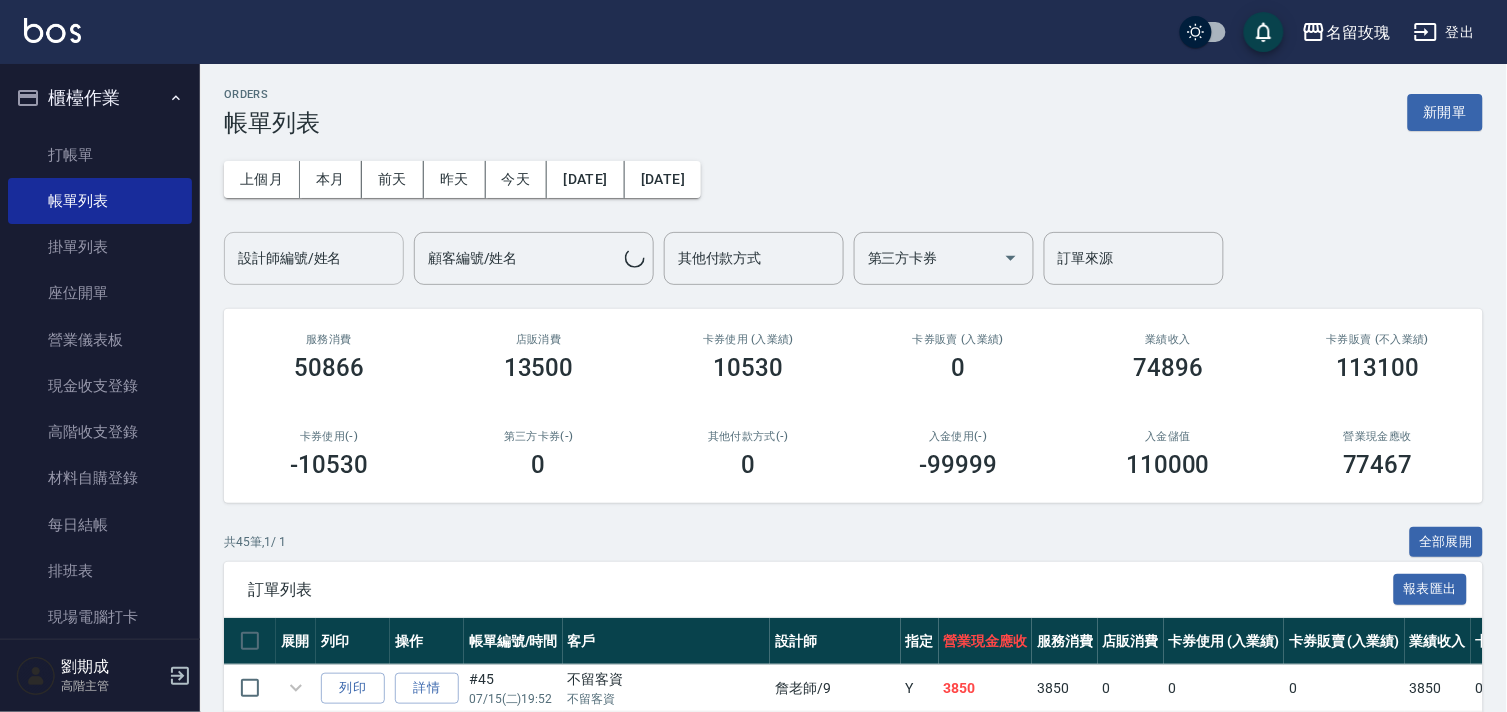 click on "設計師編號/姓名" at bounding box center (314, 258) 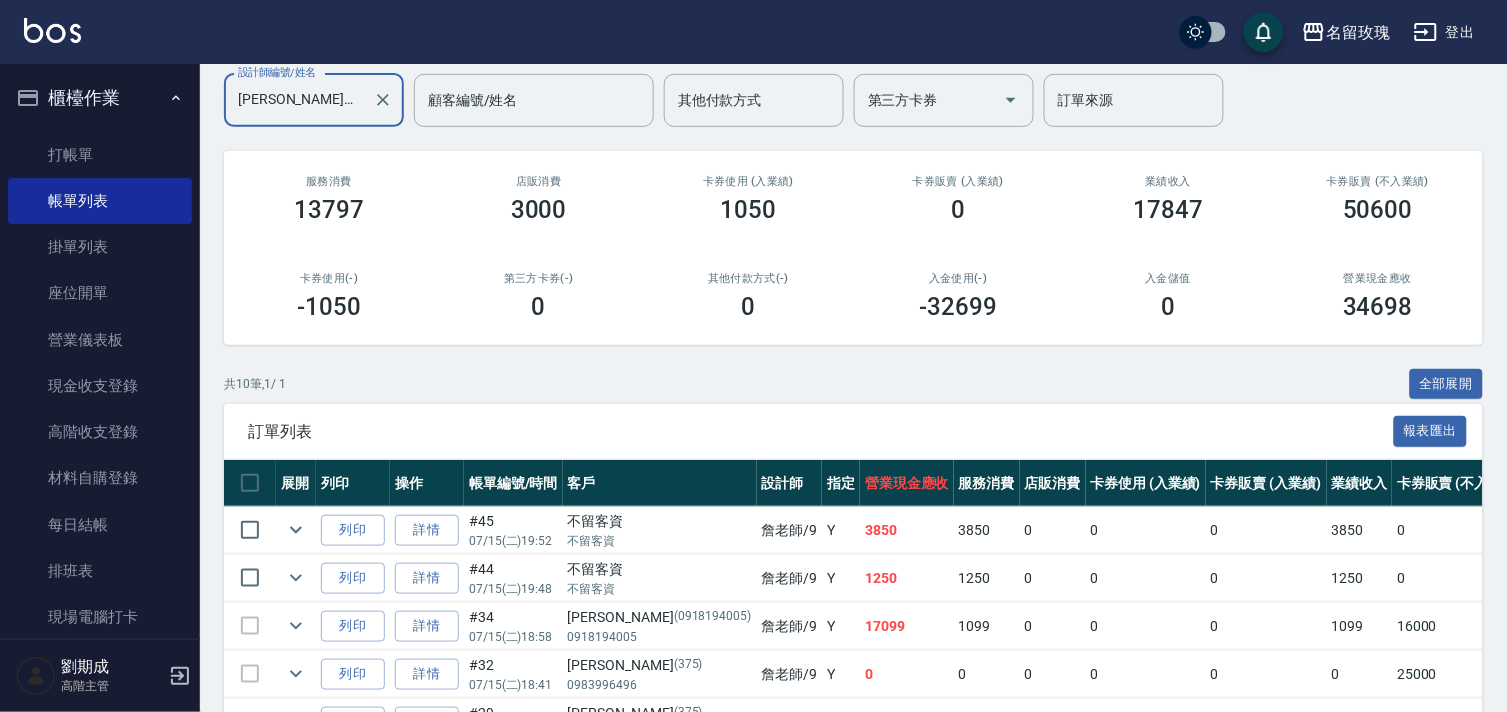 scroll, scrollTop: 444, scrollLeft: 0, axis: vertical 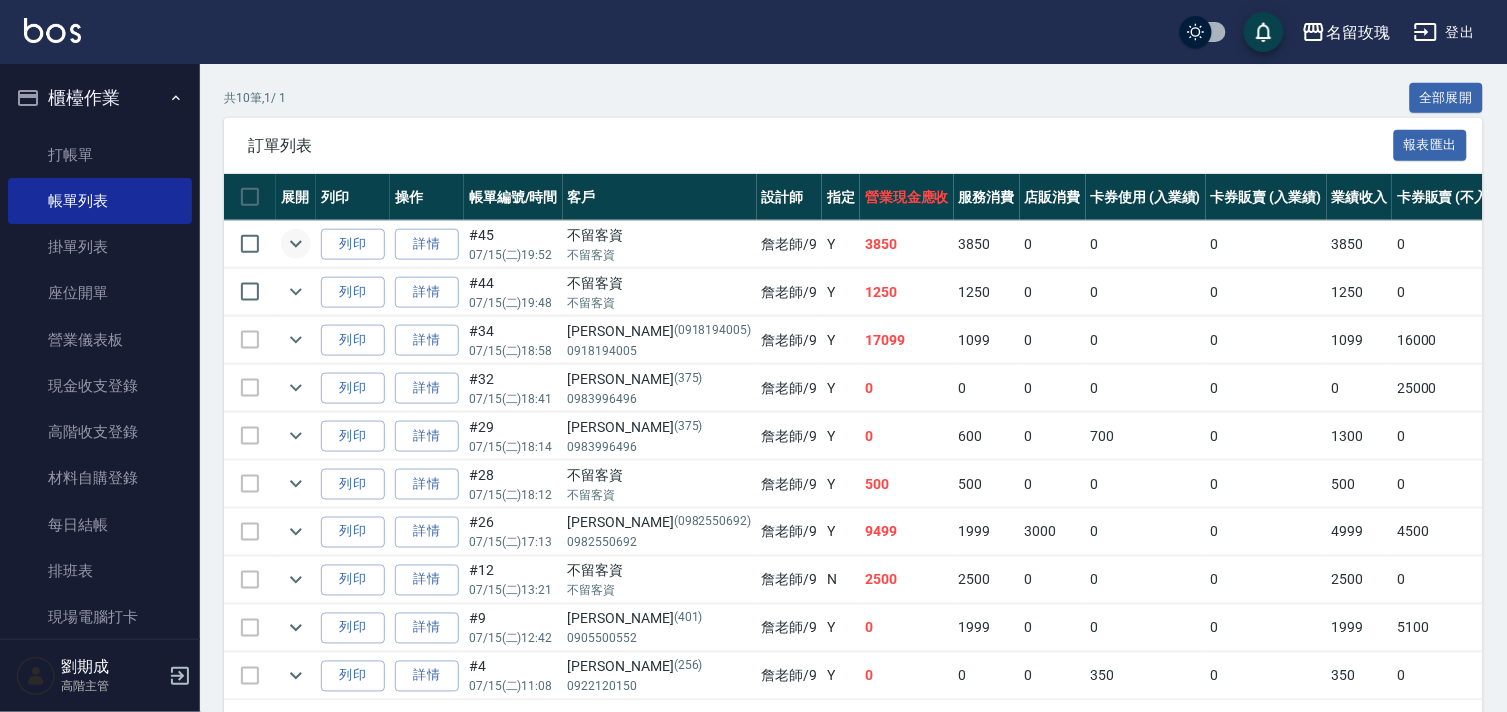 type on "詹老師-9" 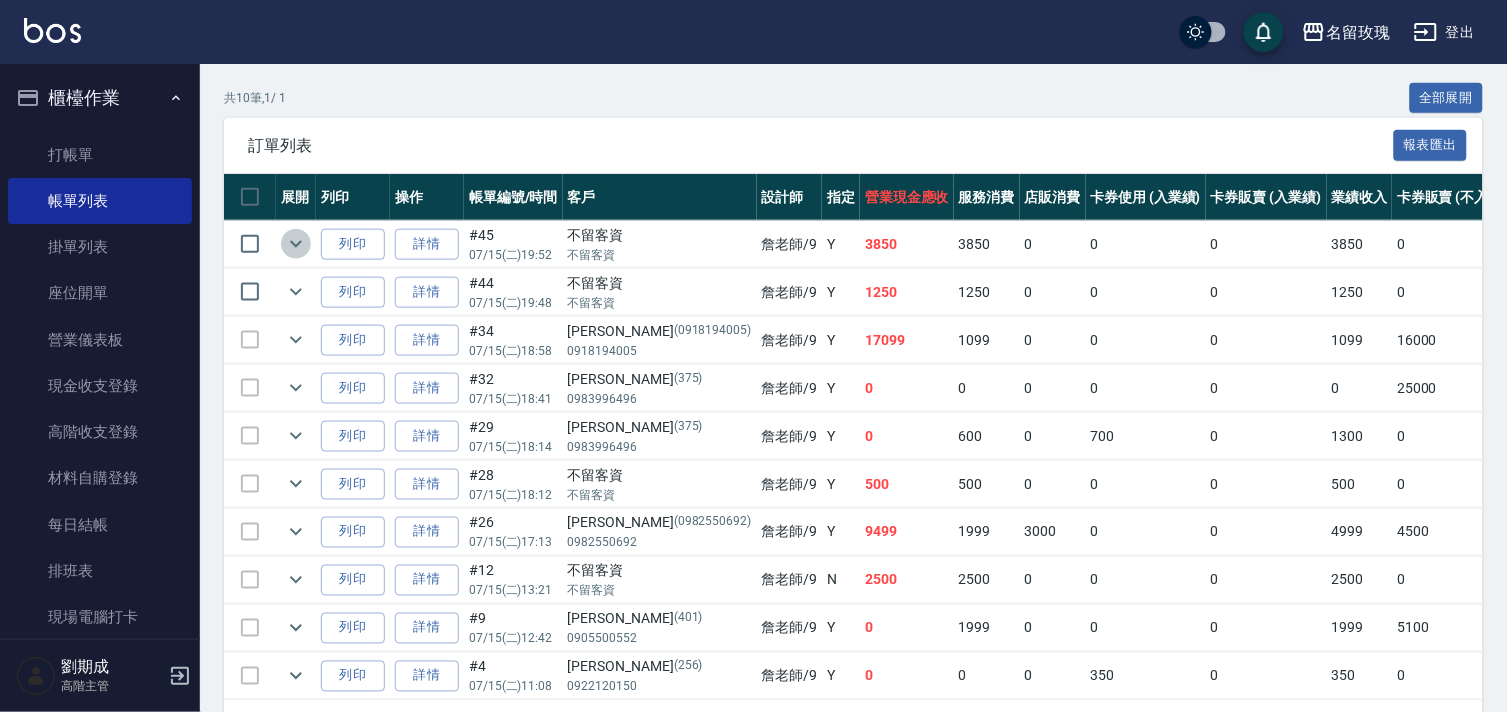 click 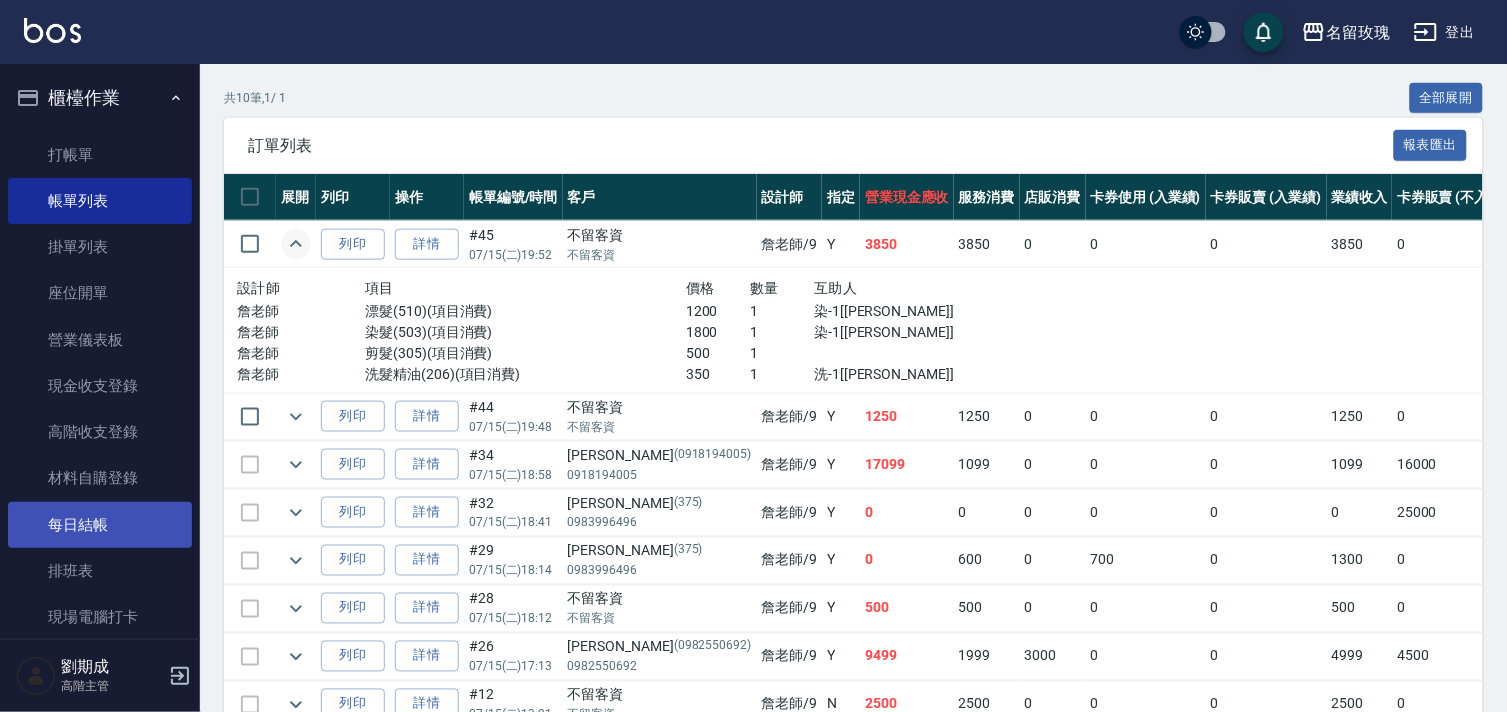 click on "每日結帳" at bounding box center (100, 525) 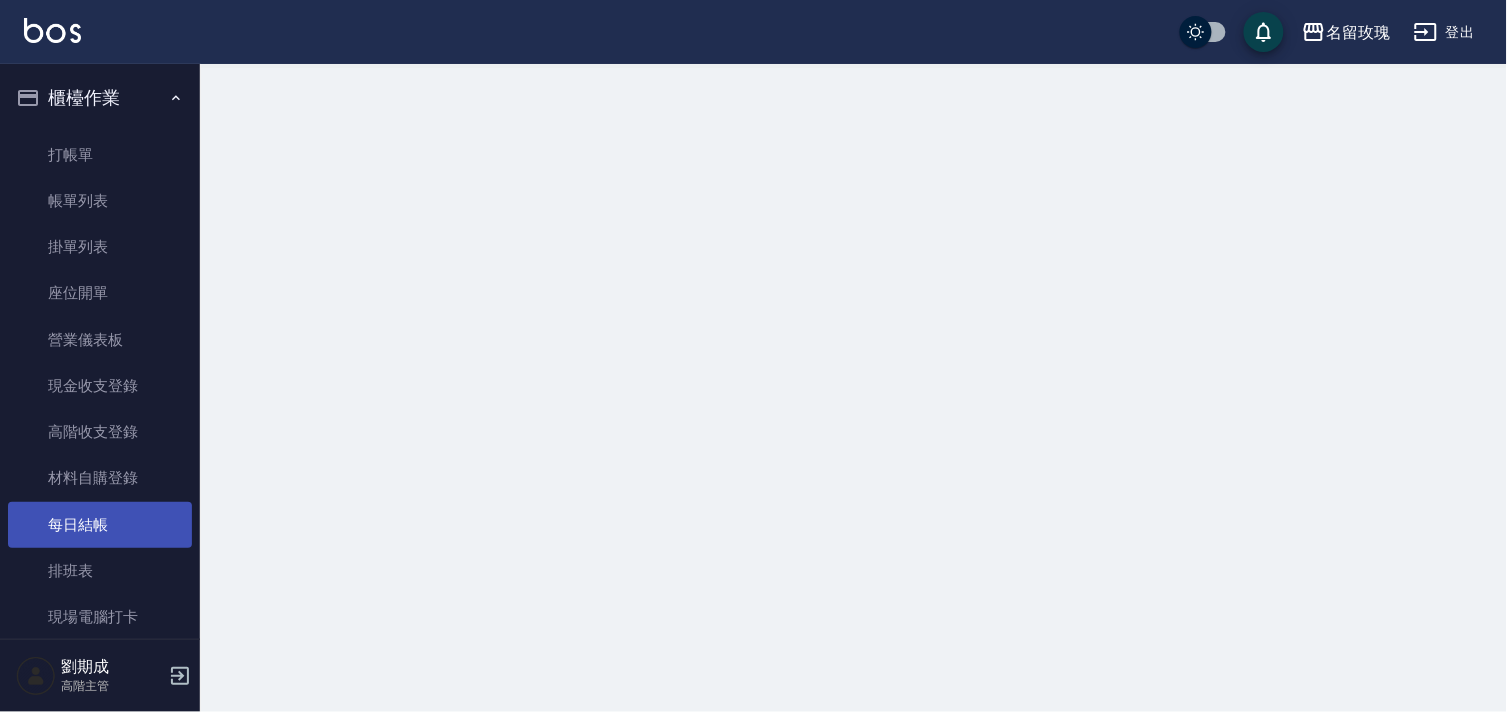 scroll, scrollTop: 0, scrollLeft: 0, axis: both 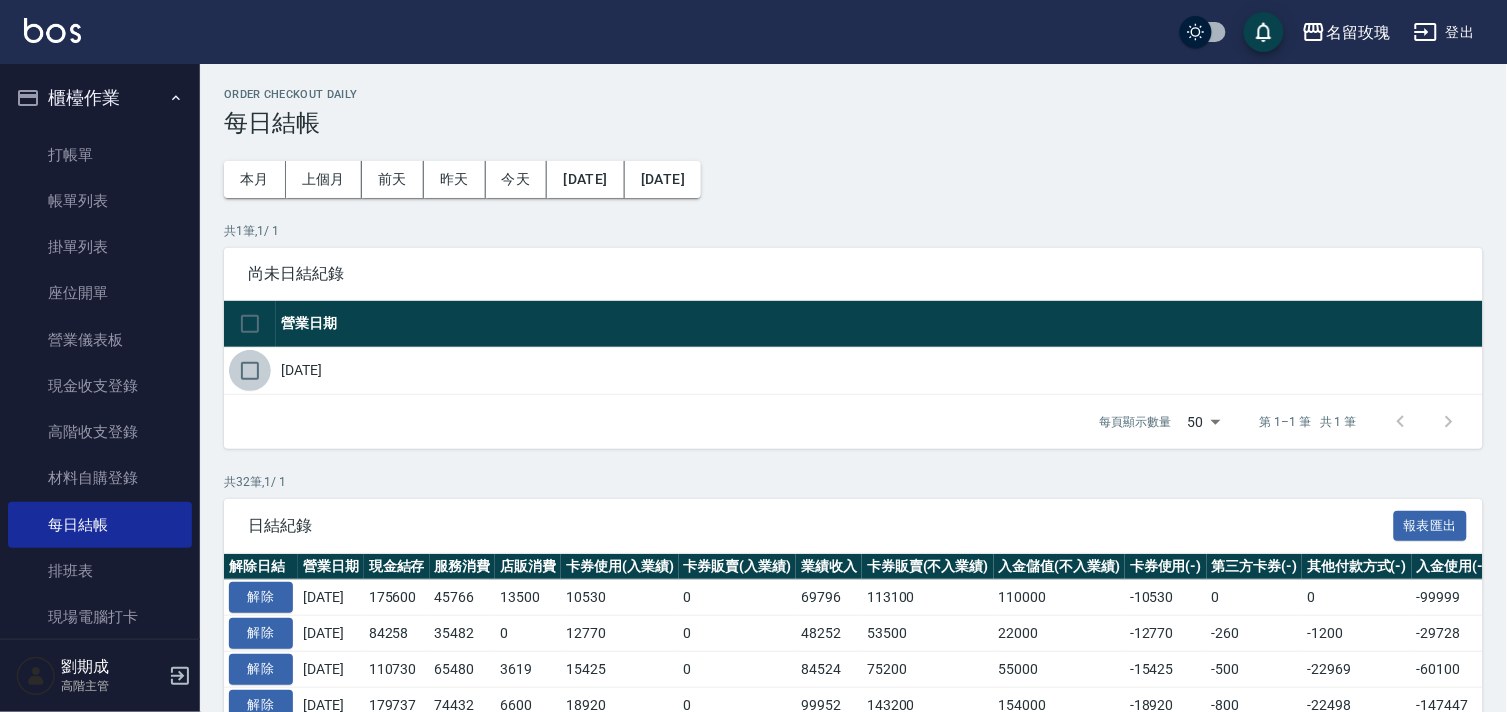 click at bounding box center (250, 371) 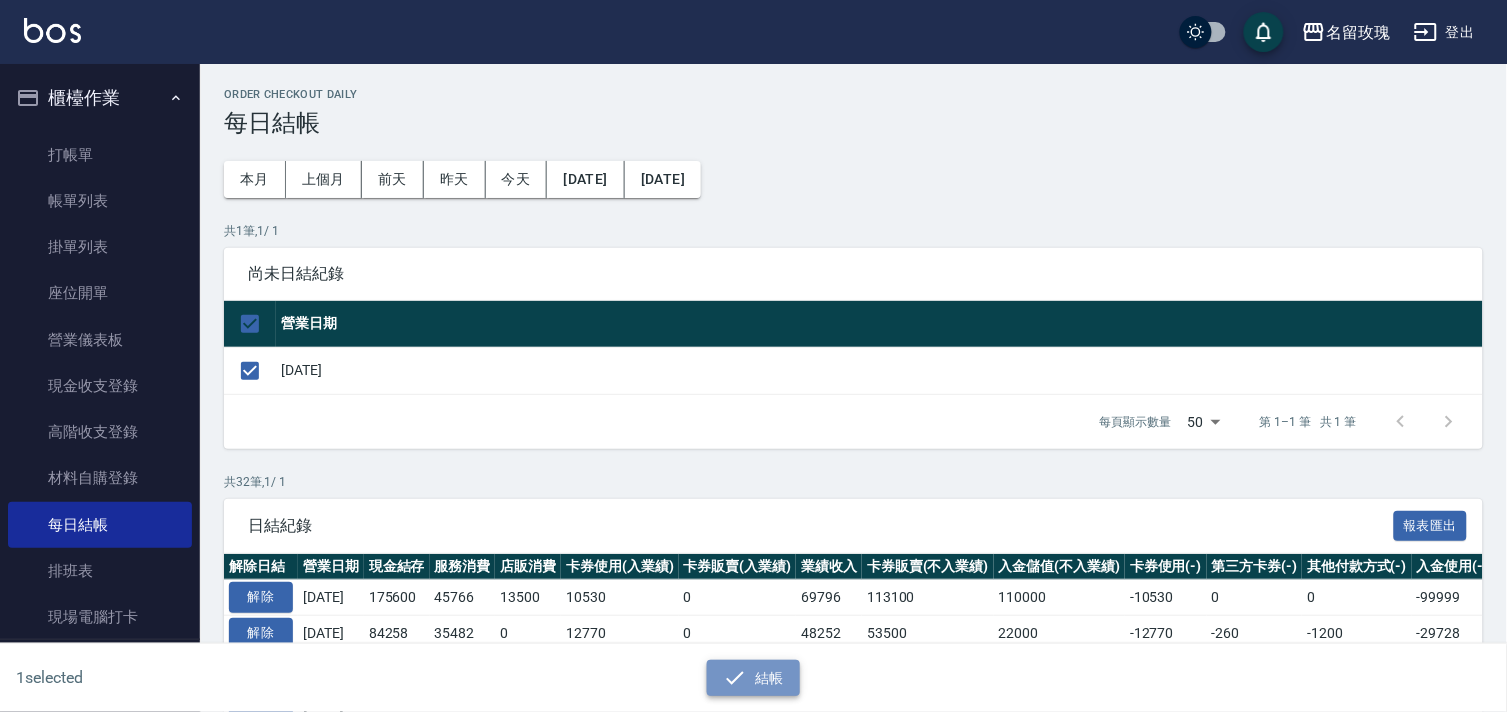 click on "結帳" at bounding box center [753, 678] 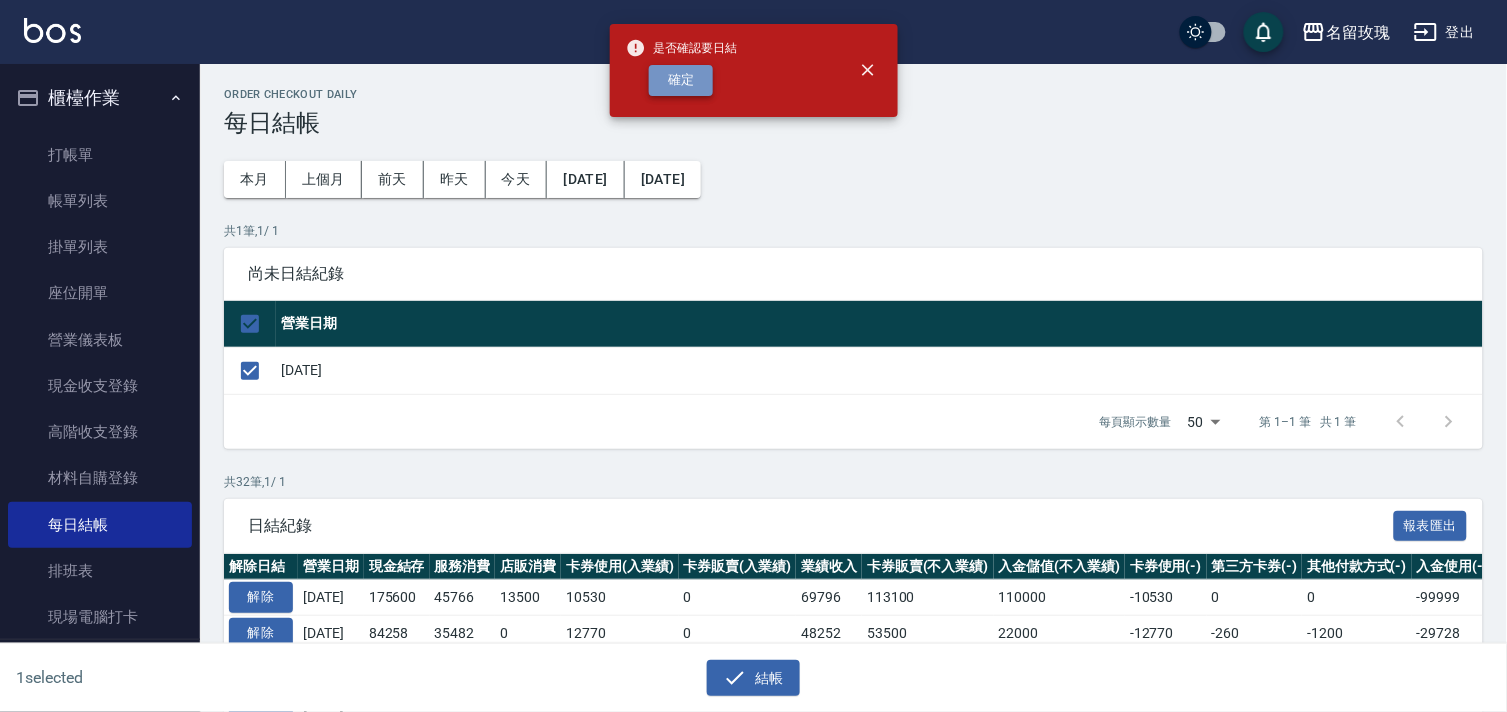 click on "確定" at bounding box center [681, 80] 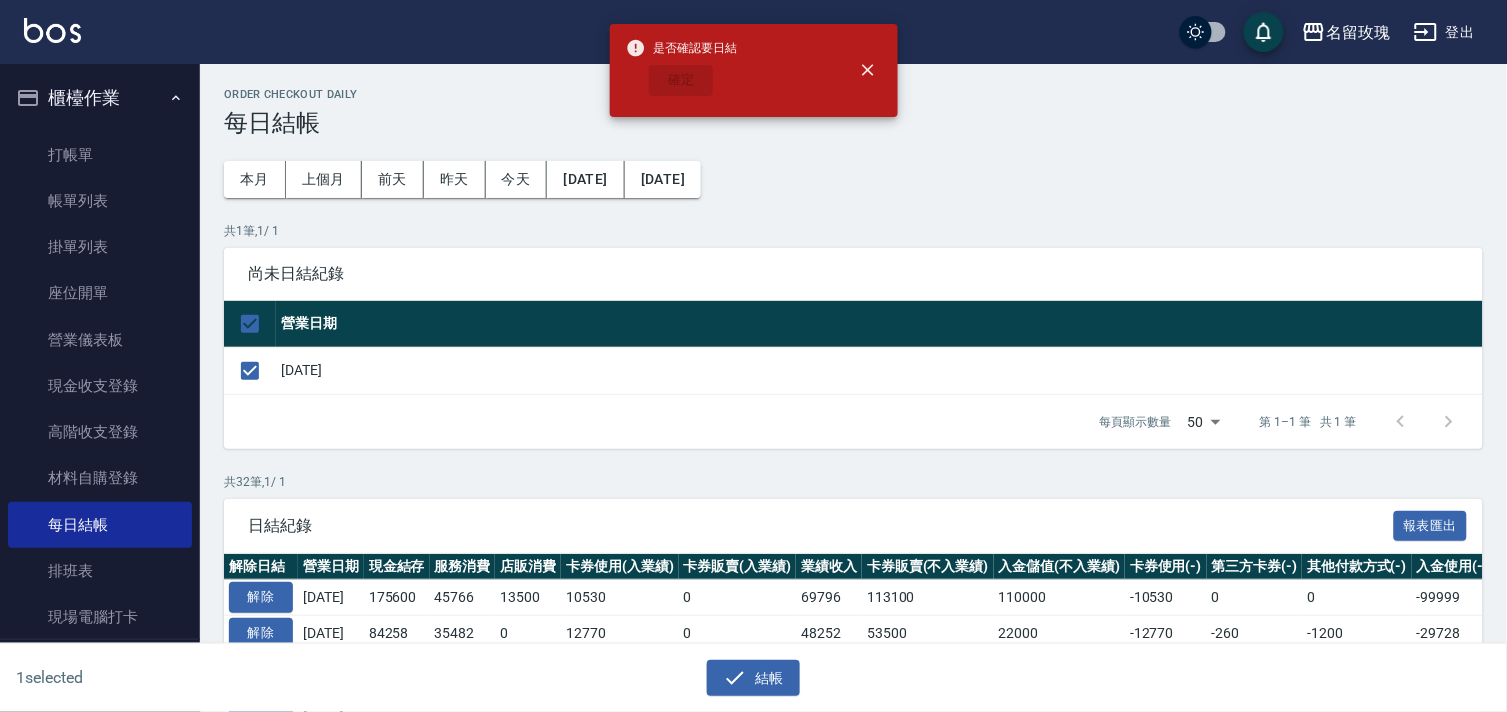 checkbox on "false" 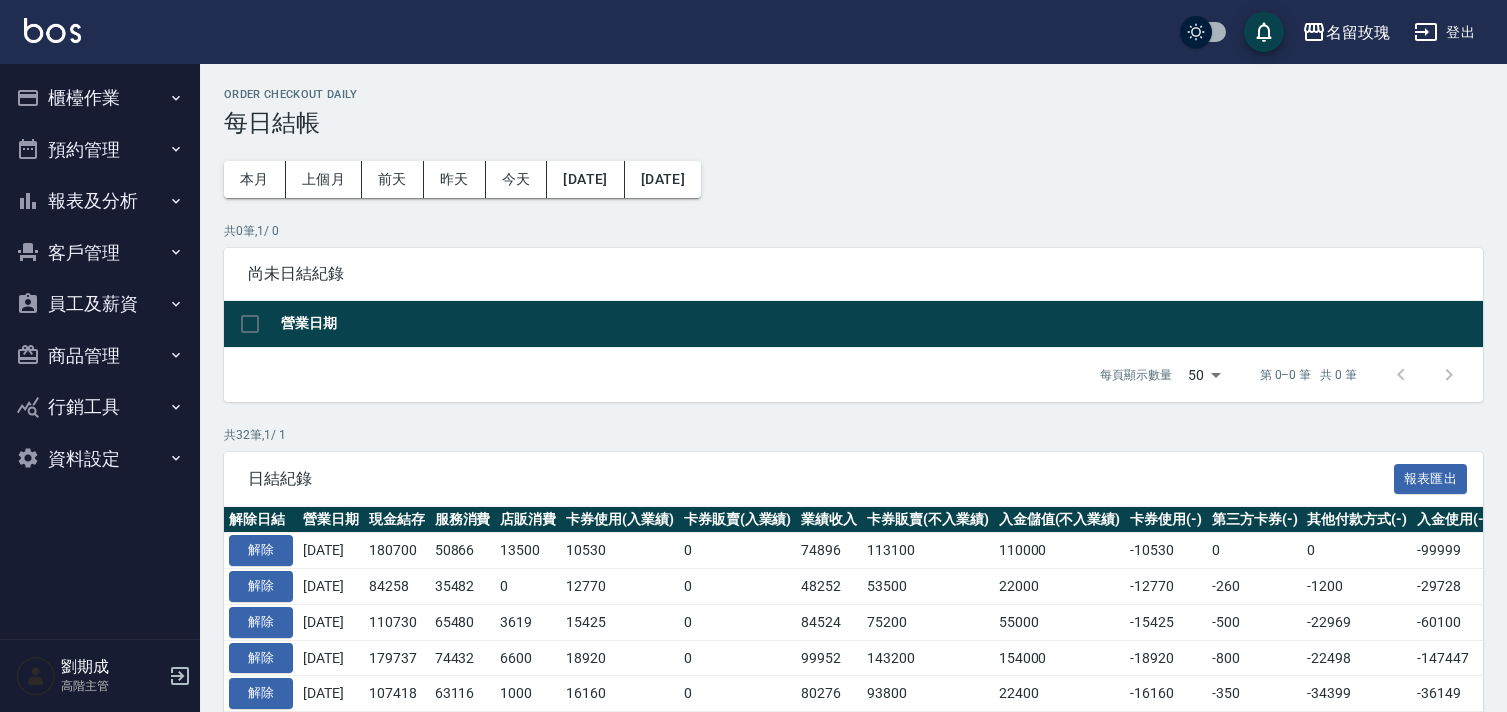 scroll, scrollTop: 0, scrollLeft: 0, axis: both 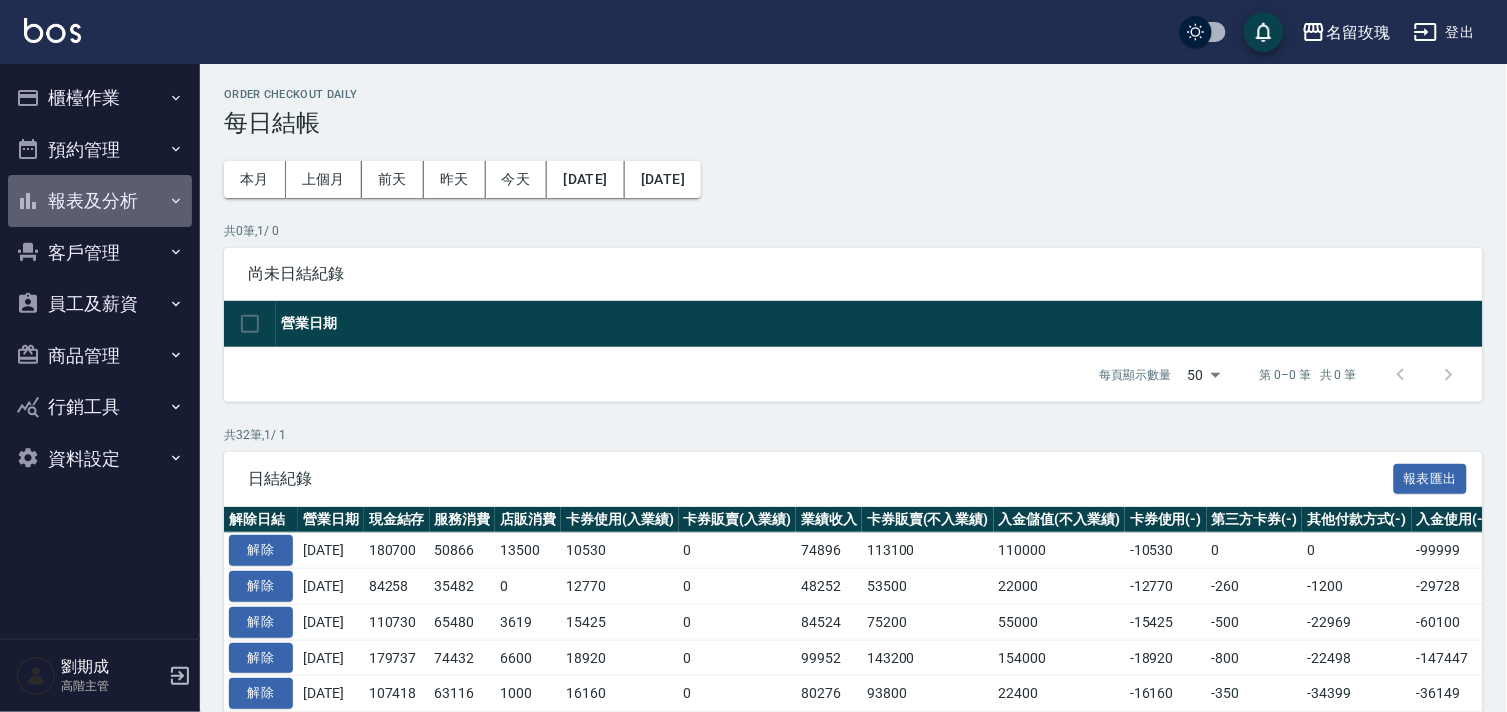 click on "報表及分析" at bounding box center [100, 201] 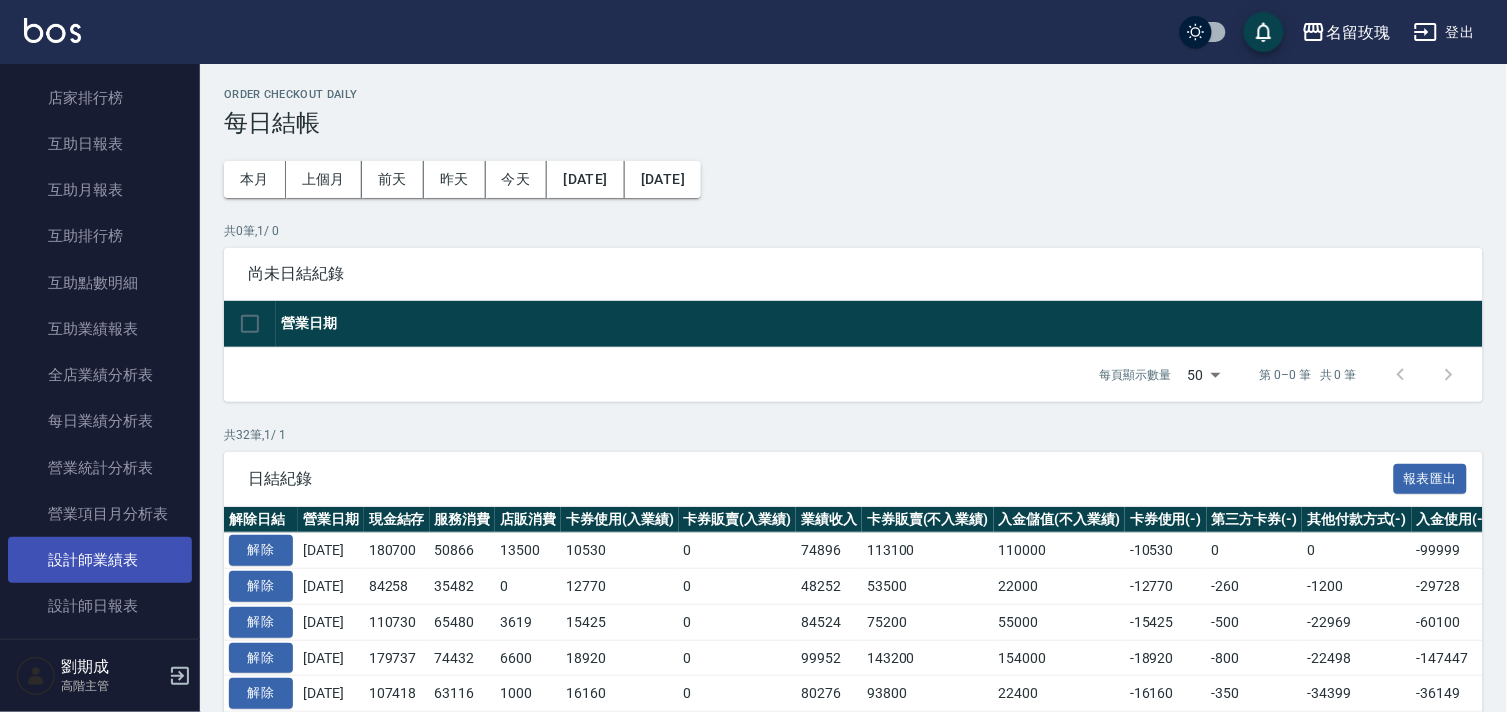 scroll, scrollTop: 555, scrollLeft: 0, axis: vertical 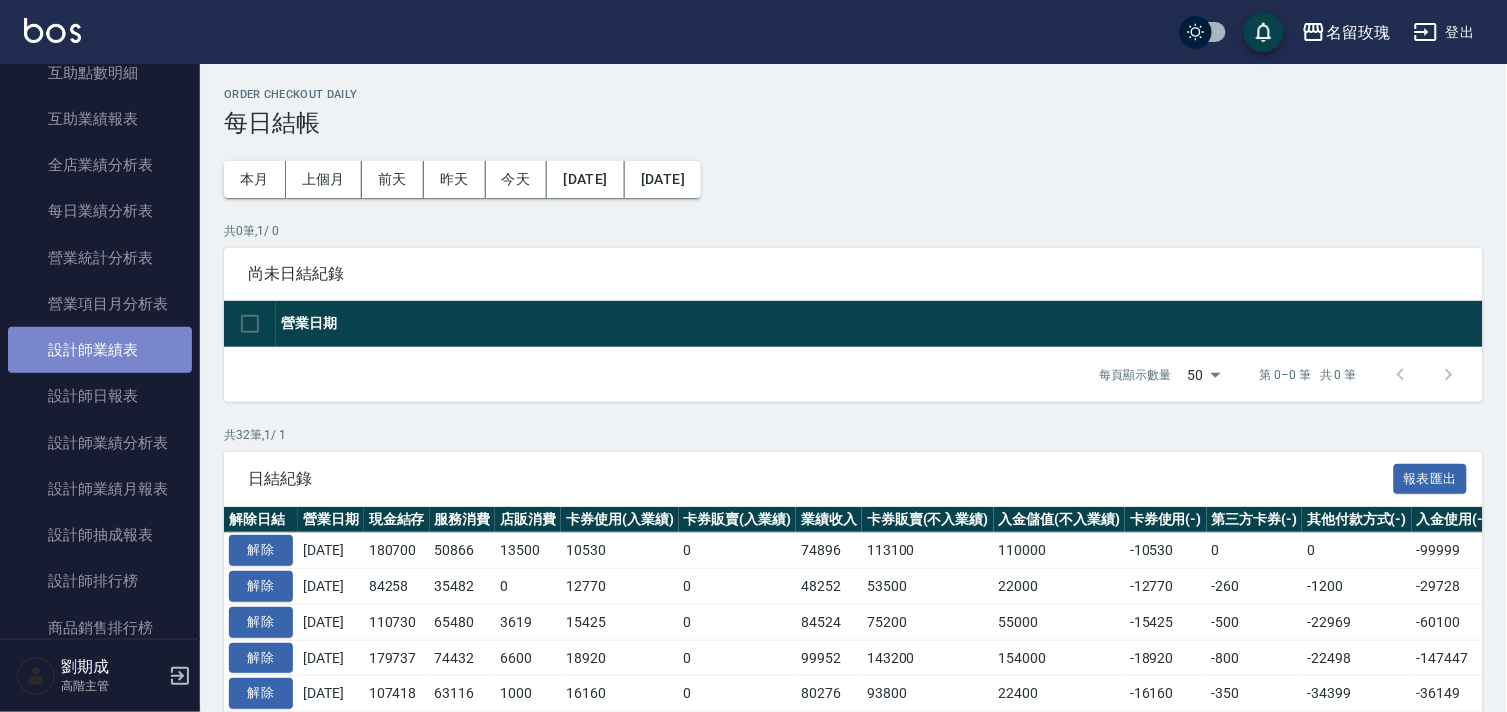 click on "設計師業績表" at bounding box center (100, 350) 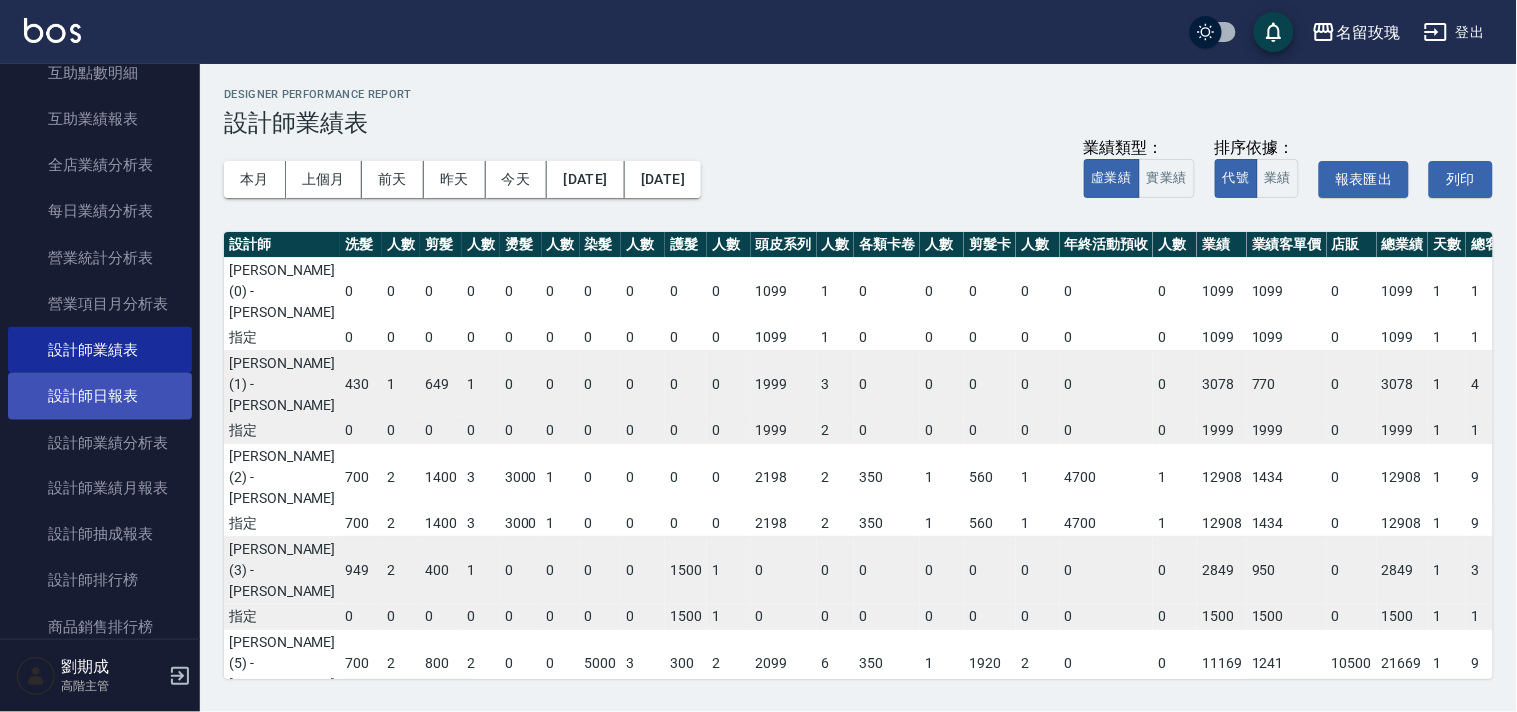 click on "設計師日報表" at bounding box center (100, 396) 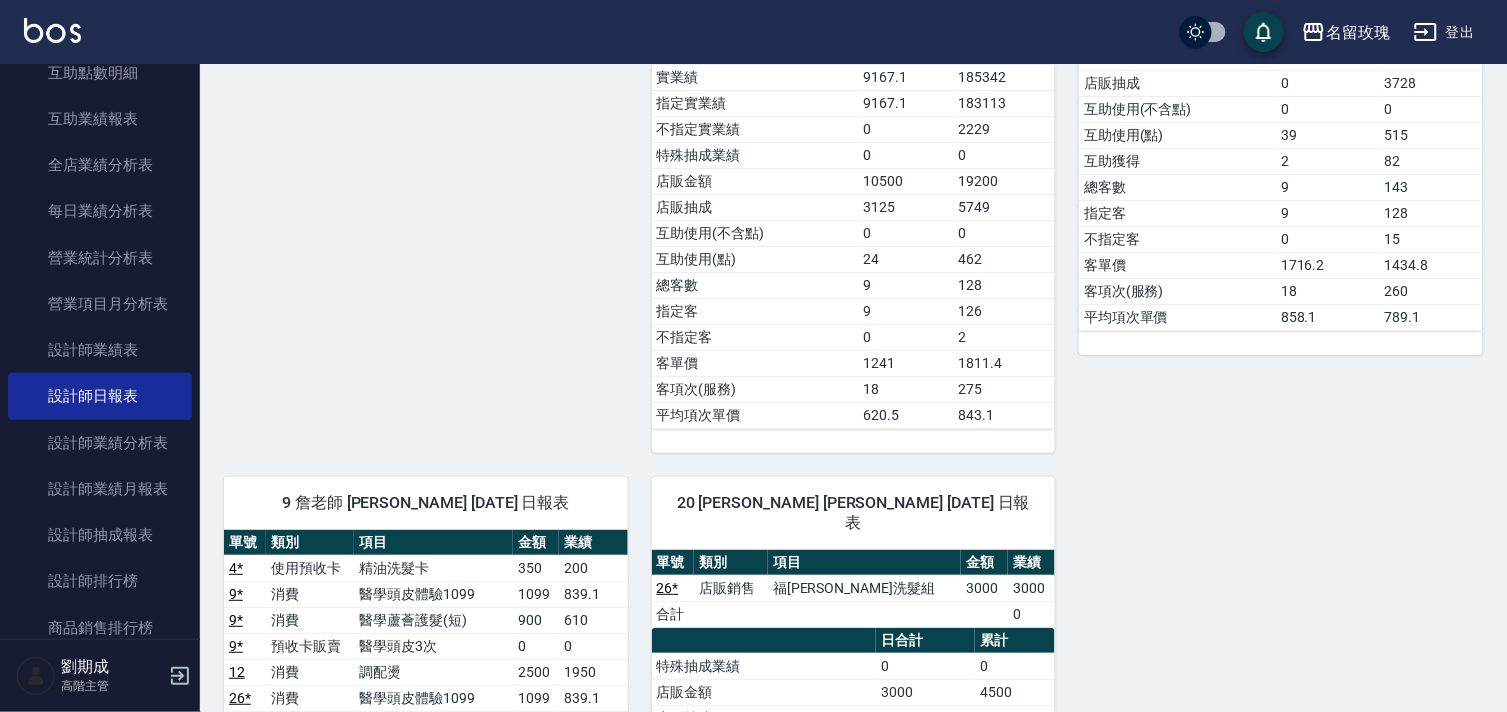 scroll, scrollTop: 1555, scrollLeft: 0, axis: vertical 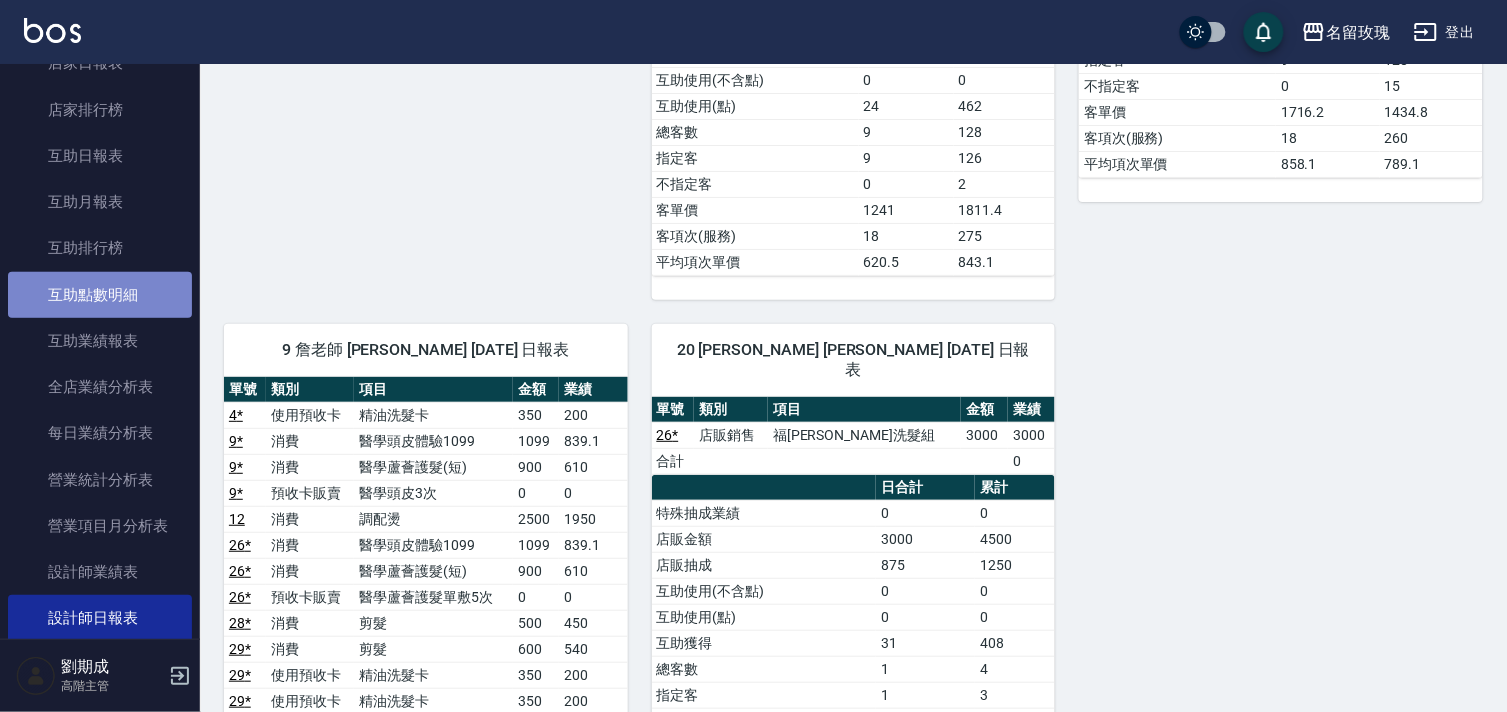 click on "互助點數明細" at bounding box center (100, 295) 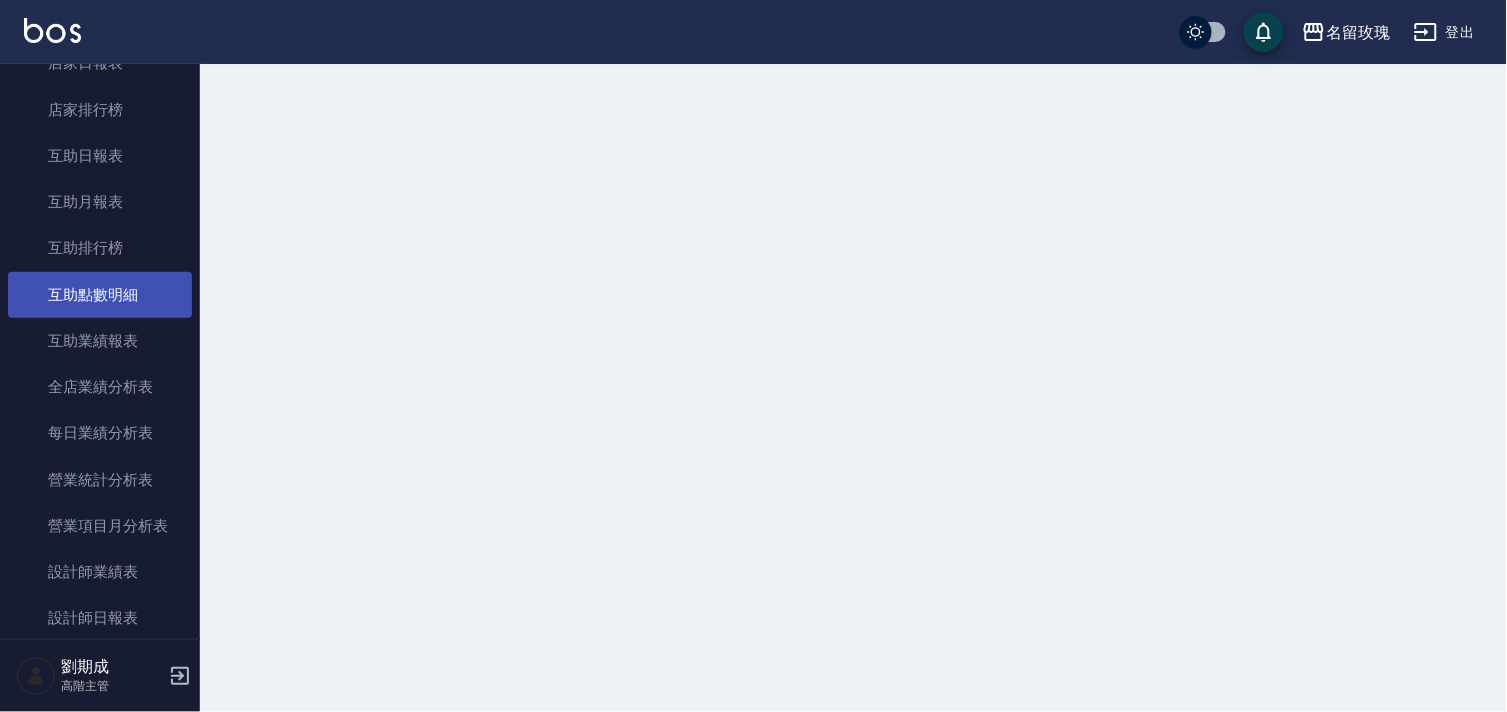 scroll, scrollTop: 0, scrollLeft: 0, axis: both 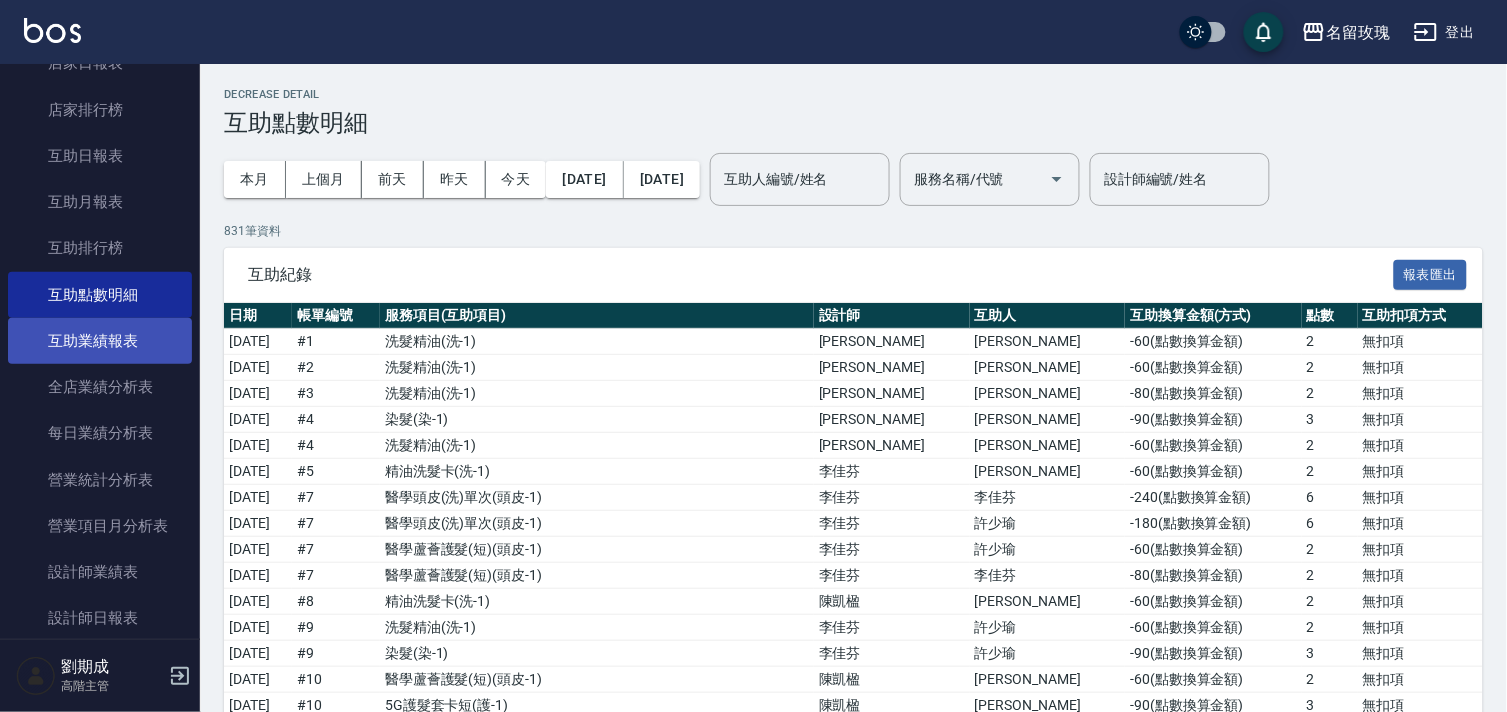 click on "互助業績報表" at bounding box center [100, 341] 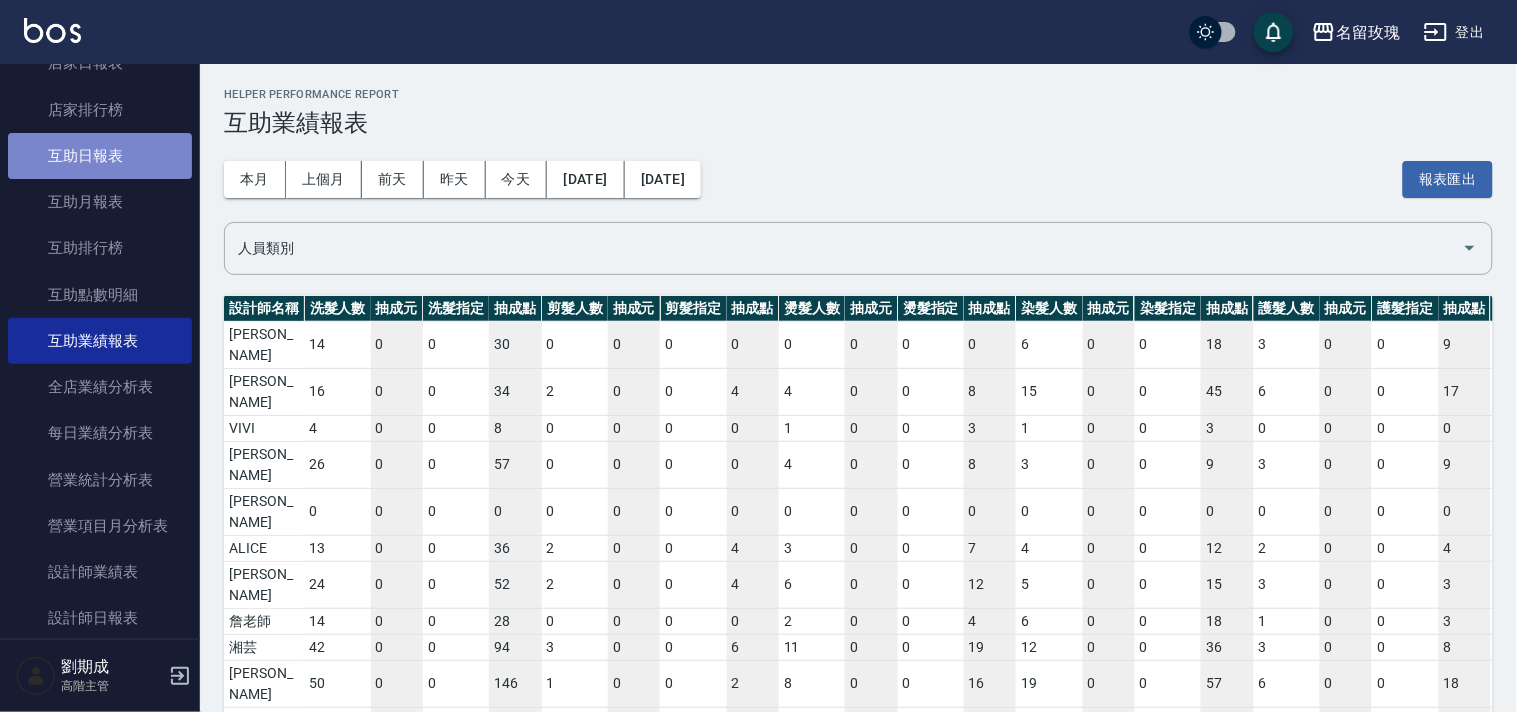 click on "互助日報表" at bounding box center [100, 156] 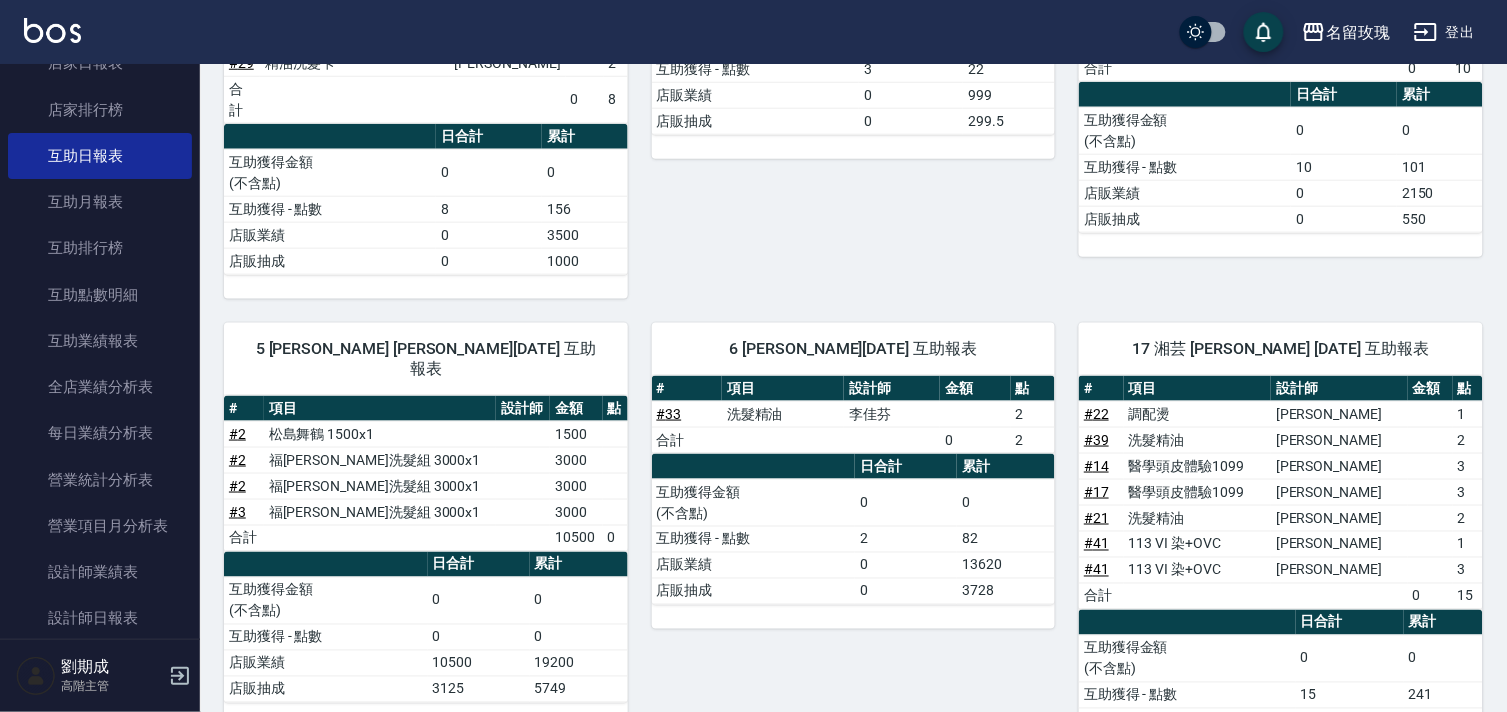 scroll, scrollTop: 444, scrollLeft: 0, axis: vertical 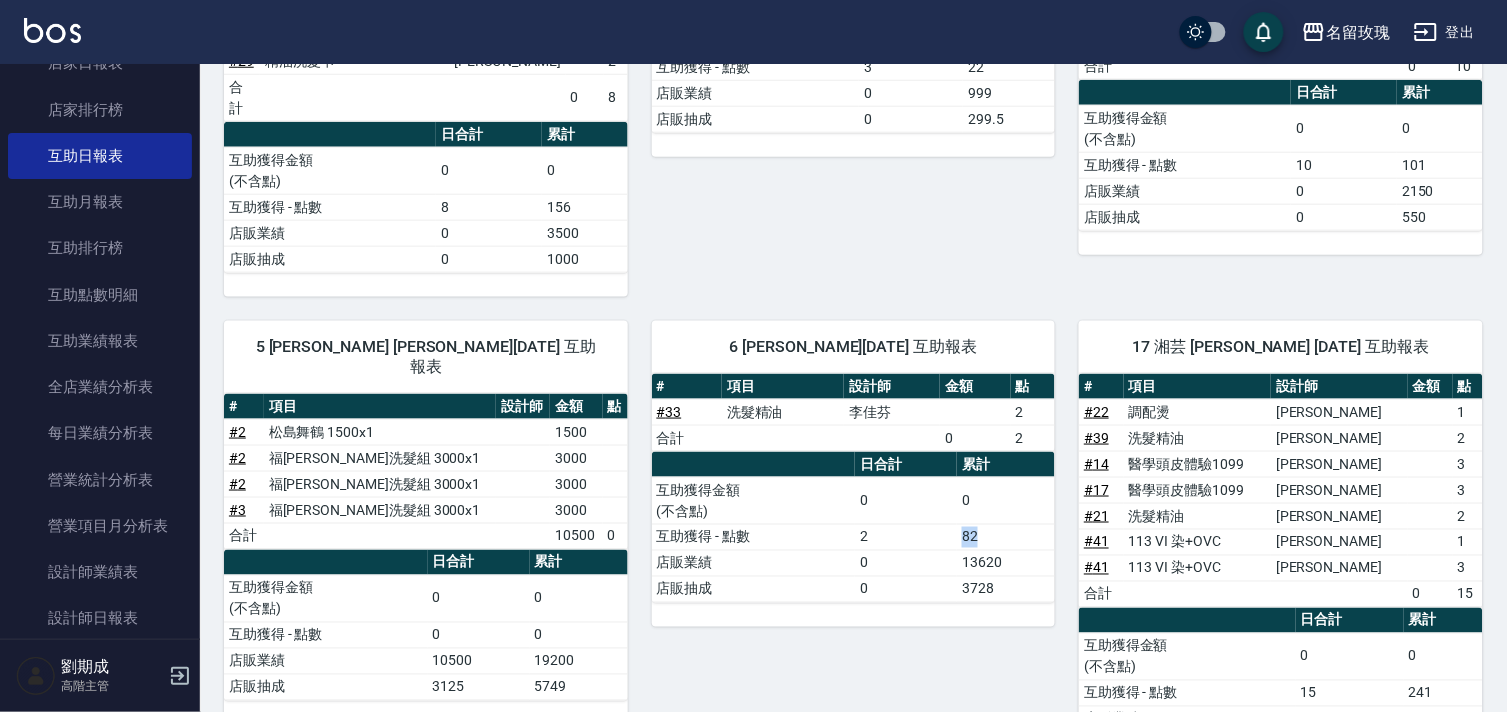 drag, startPoint x: 957, startPoint y: 465, endPoint x: 987, endPoint y: 473, distance: 31.04835 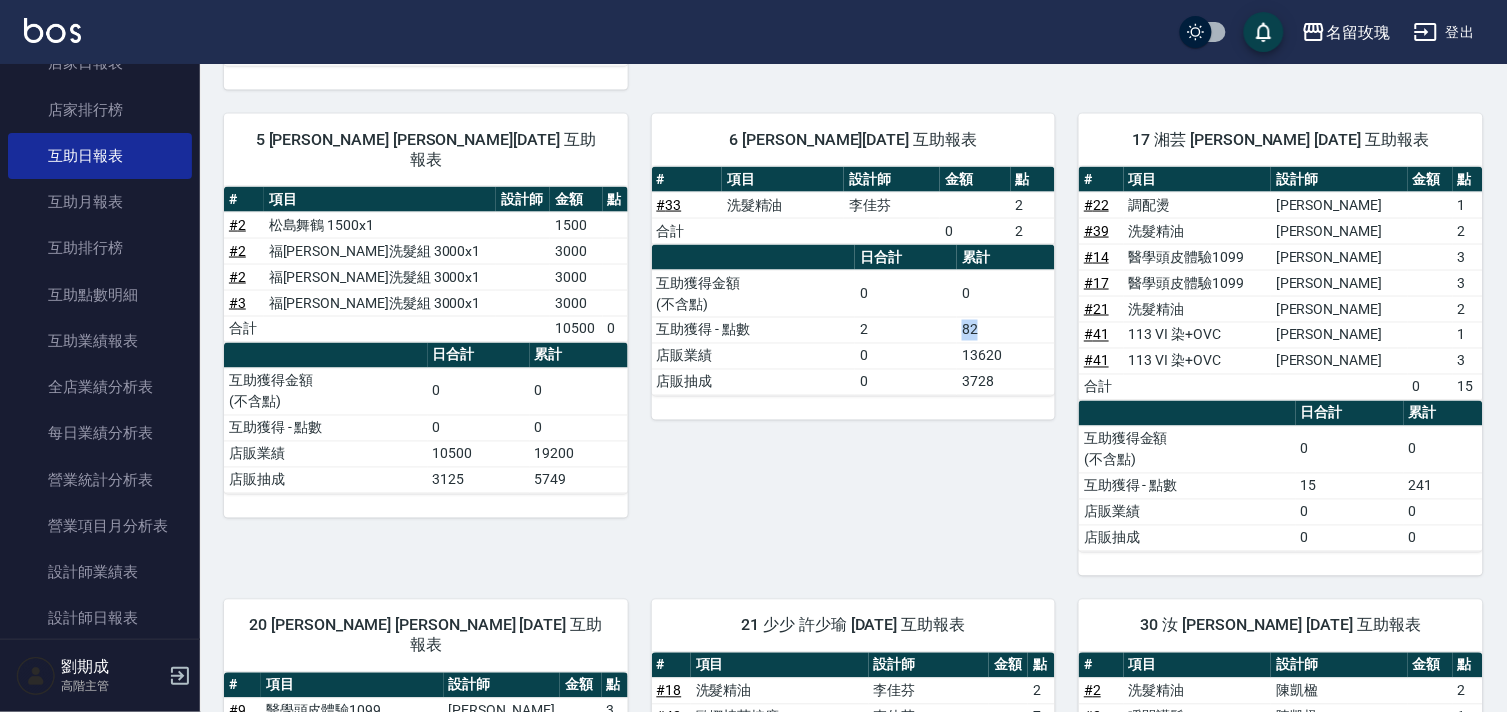 scroll, scrollTop: 555, scrollLeft: 0, axis: vertical 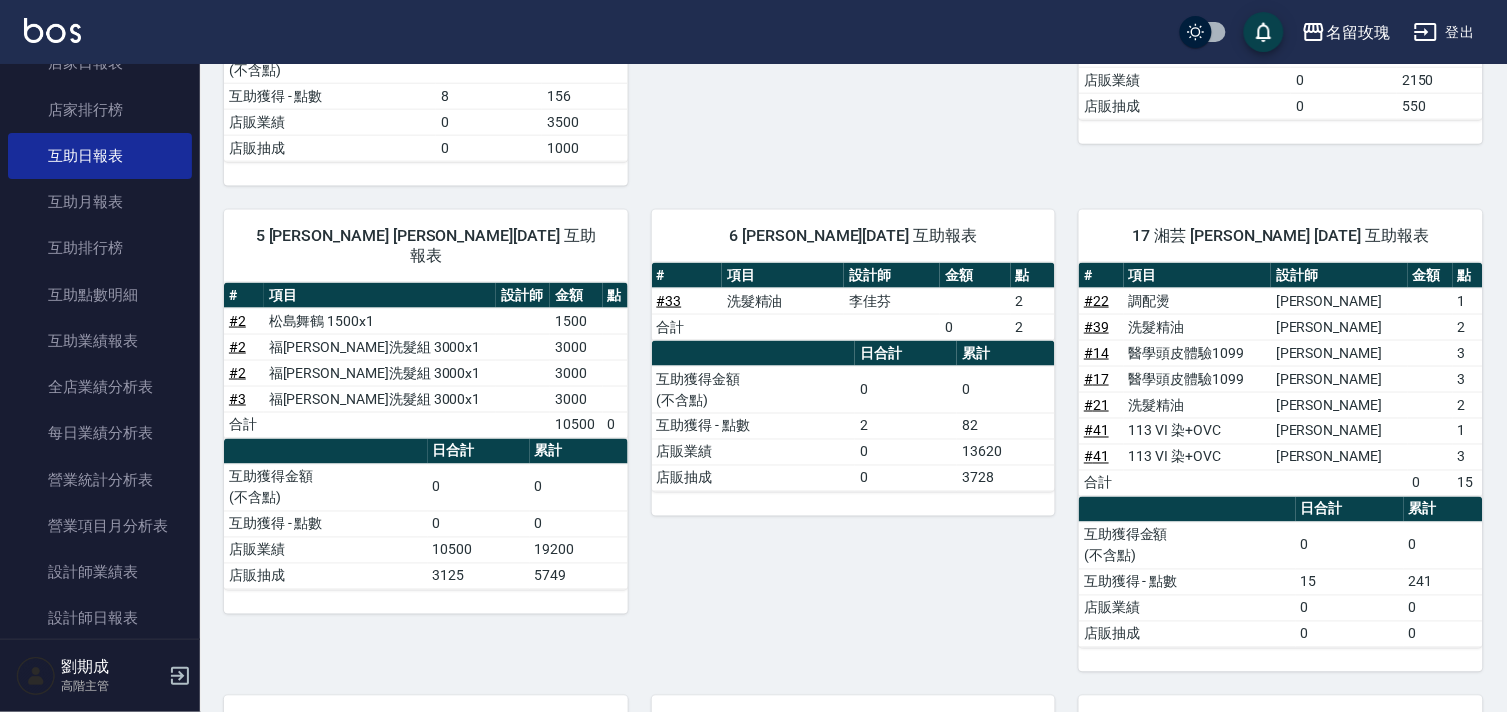 click on "6 ALICE 李佳芬 07/15/2025 互助報表 # 項目 設計師 金額 點 # 33 洗髮精油 李佳芬 2 合計 0 2 日合計 累計 互助獲得金額 (不含點) 0 0 互助獲得 - 點數 2 82 店販業績 0 13620 店販抽成 0 3728" at bounding box center [842, 429] 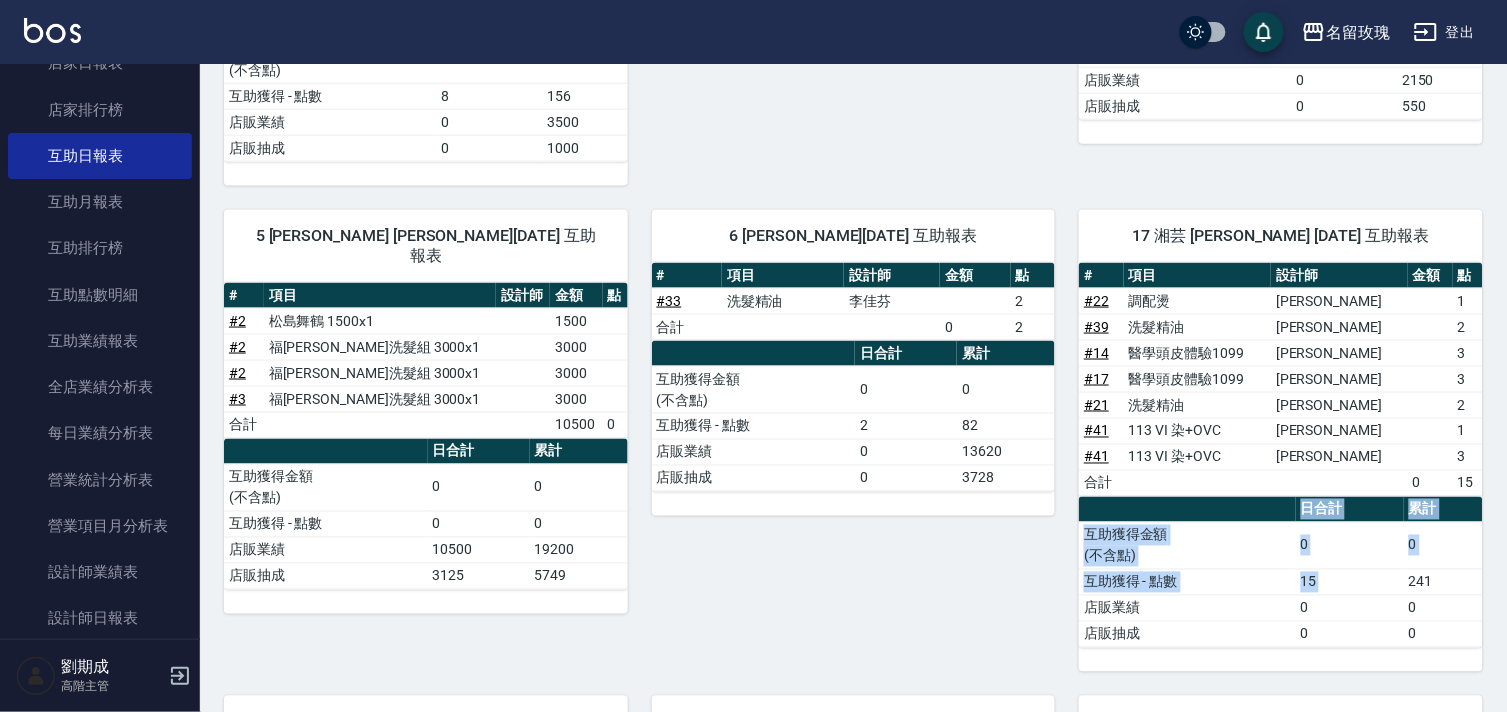 drag, startPoint x: 1404, startPoint y: 521, endPoint x: 1484, endPoint y: 548, distance: 84.4334 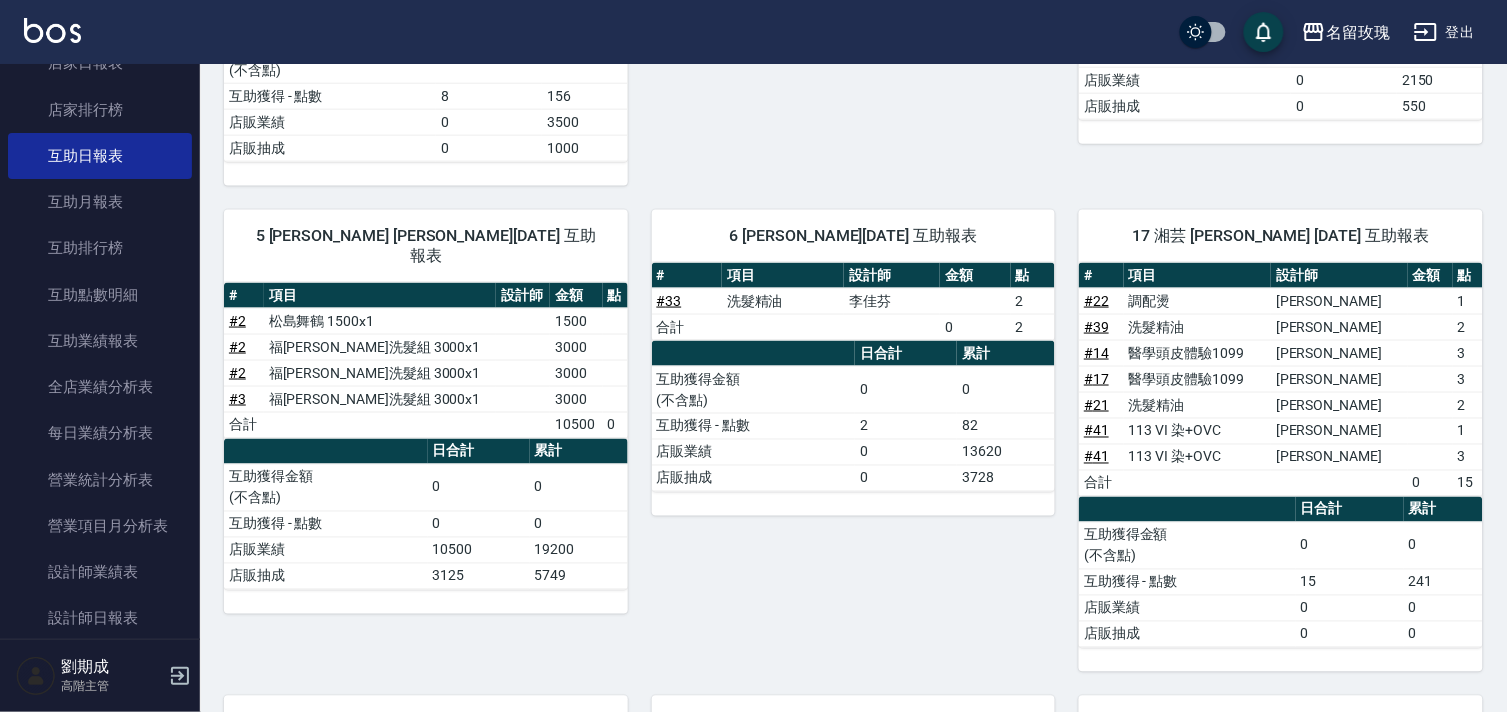 click on "0" at bounding box center [1350, 545] 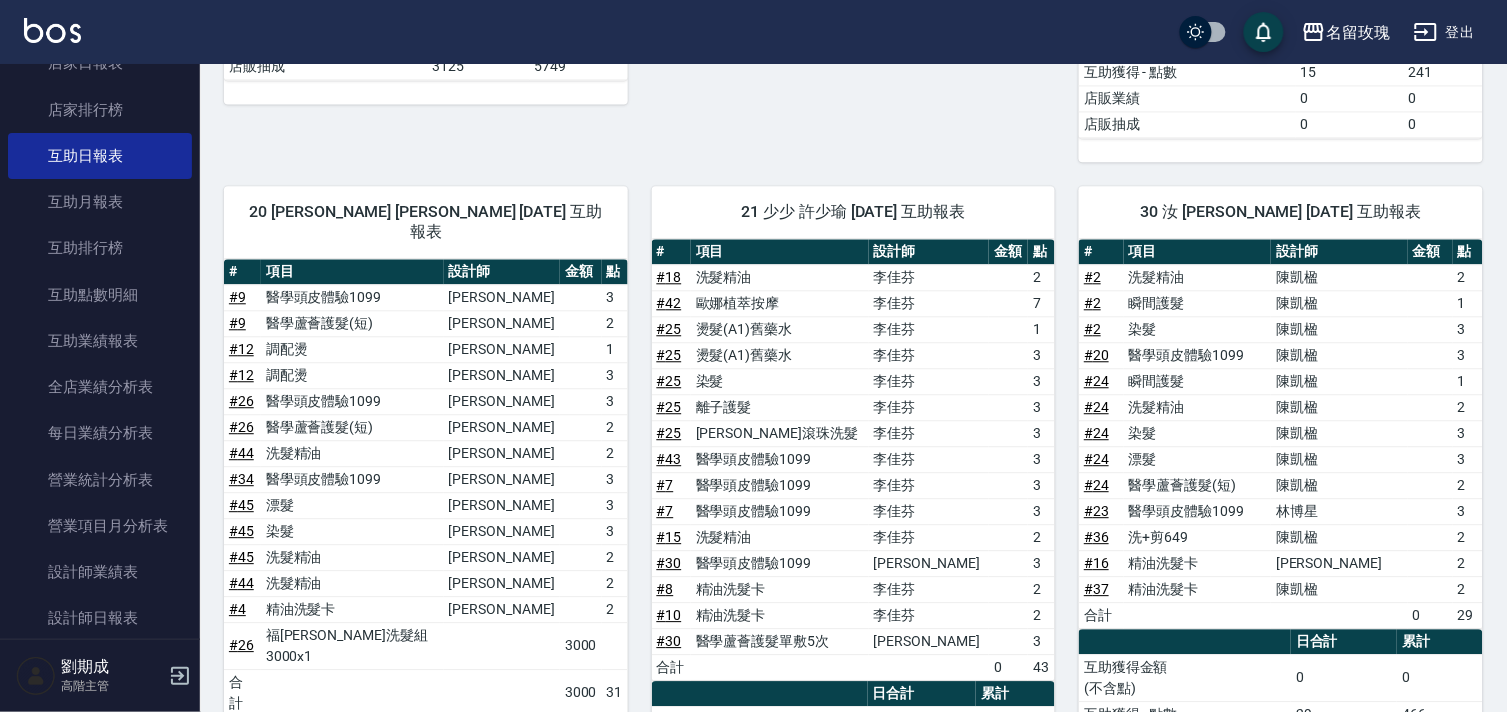 scroll, scrollTop: 1175, scrollLeft: 0, axis: vertical 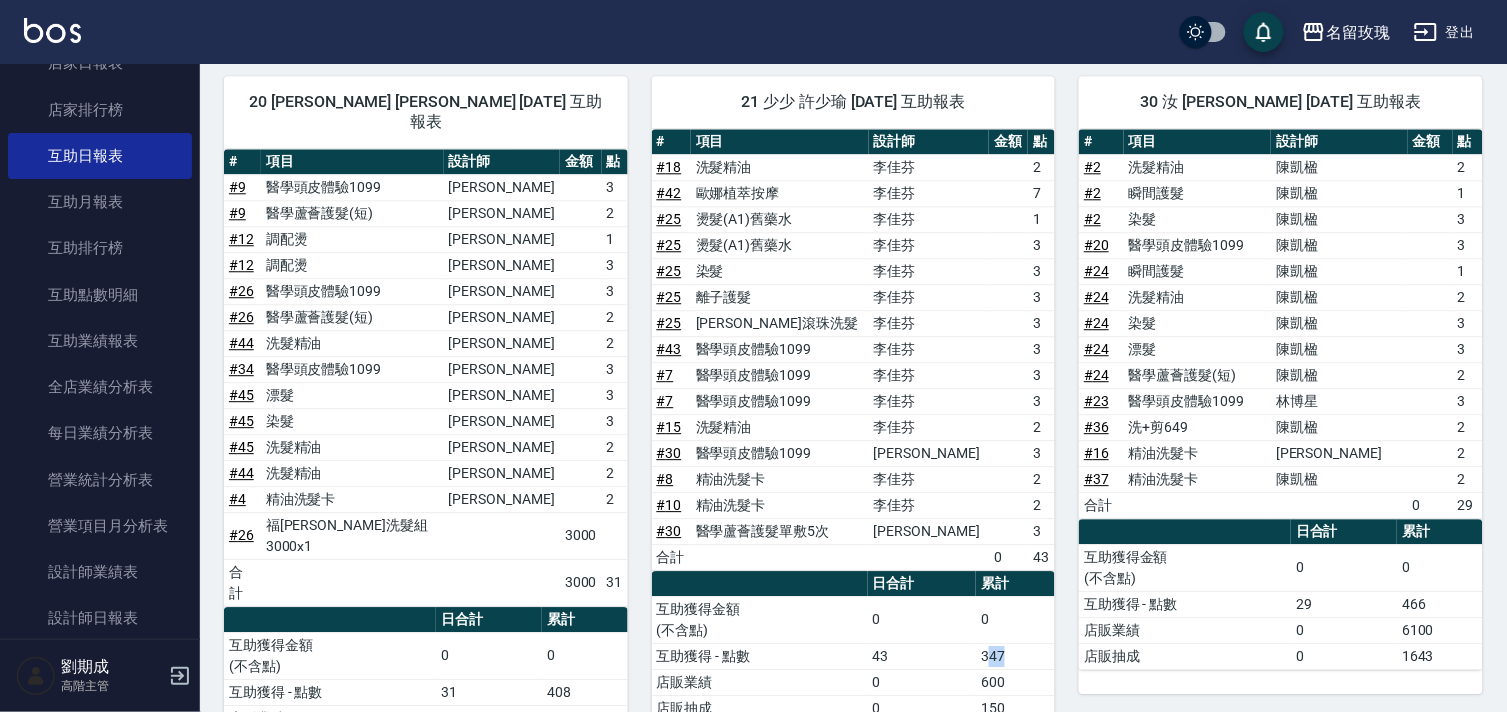 drag, startPoint x: 987, startPoint y: 598, endPoint x: 1052, endPoint y: 598, distance: 65 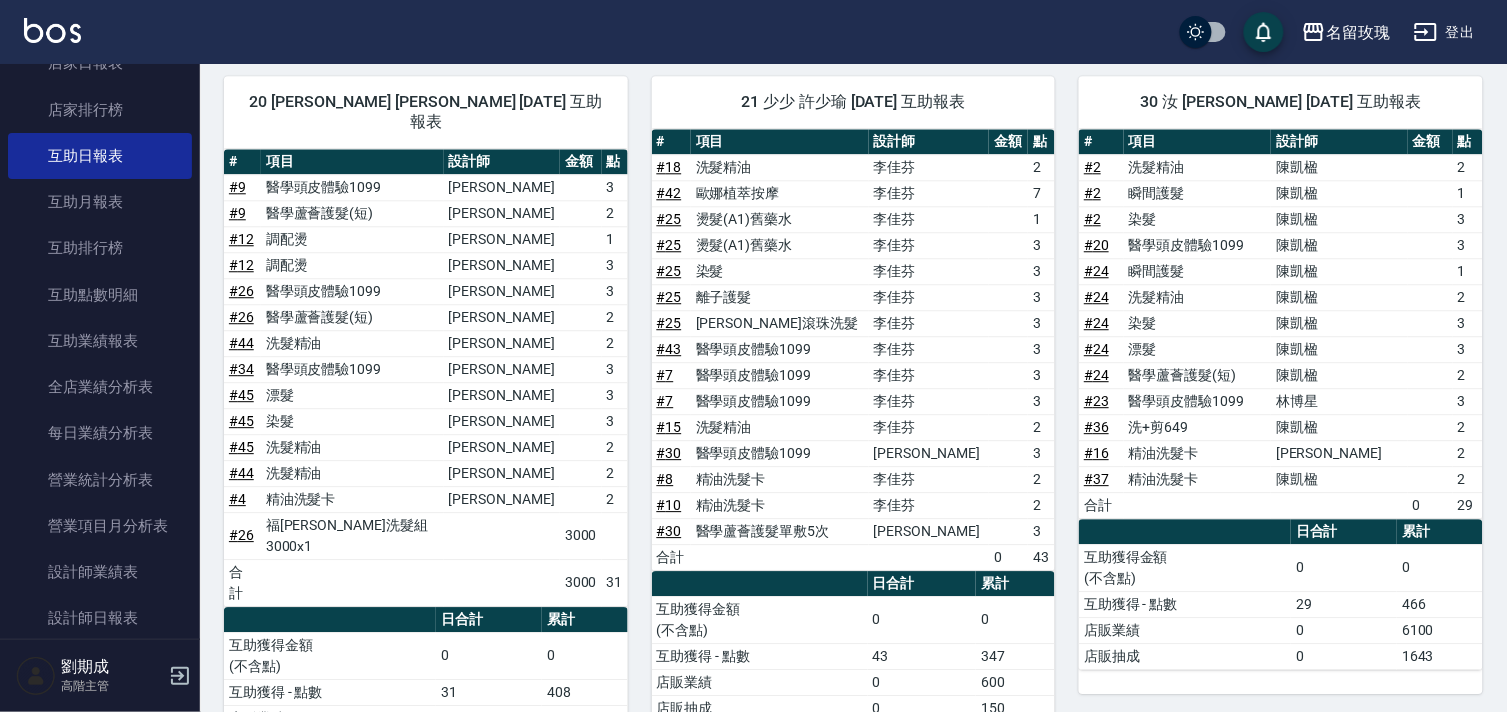click on "43" at bounding box center [922, 656] 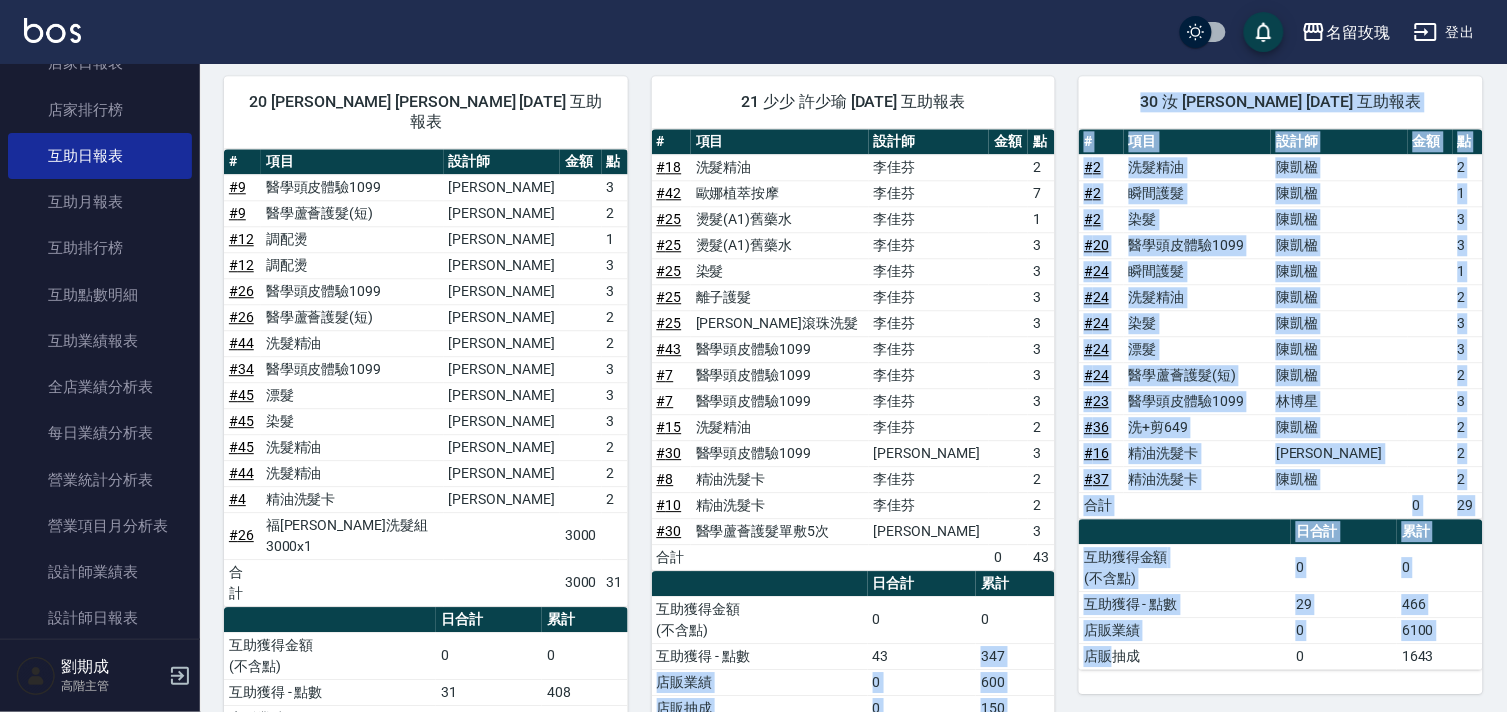 drag, startPoint x: 978, startPoint y: 601, endPoint x: 1108, endPoint y: 597, distance: 130.06152 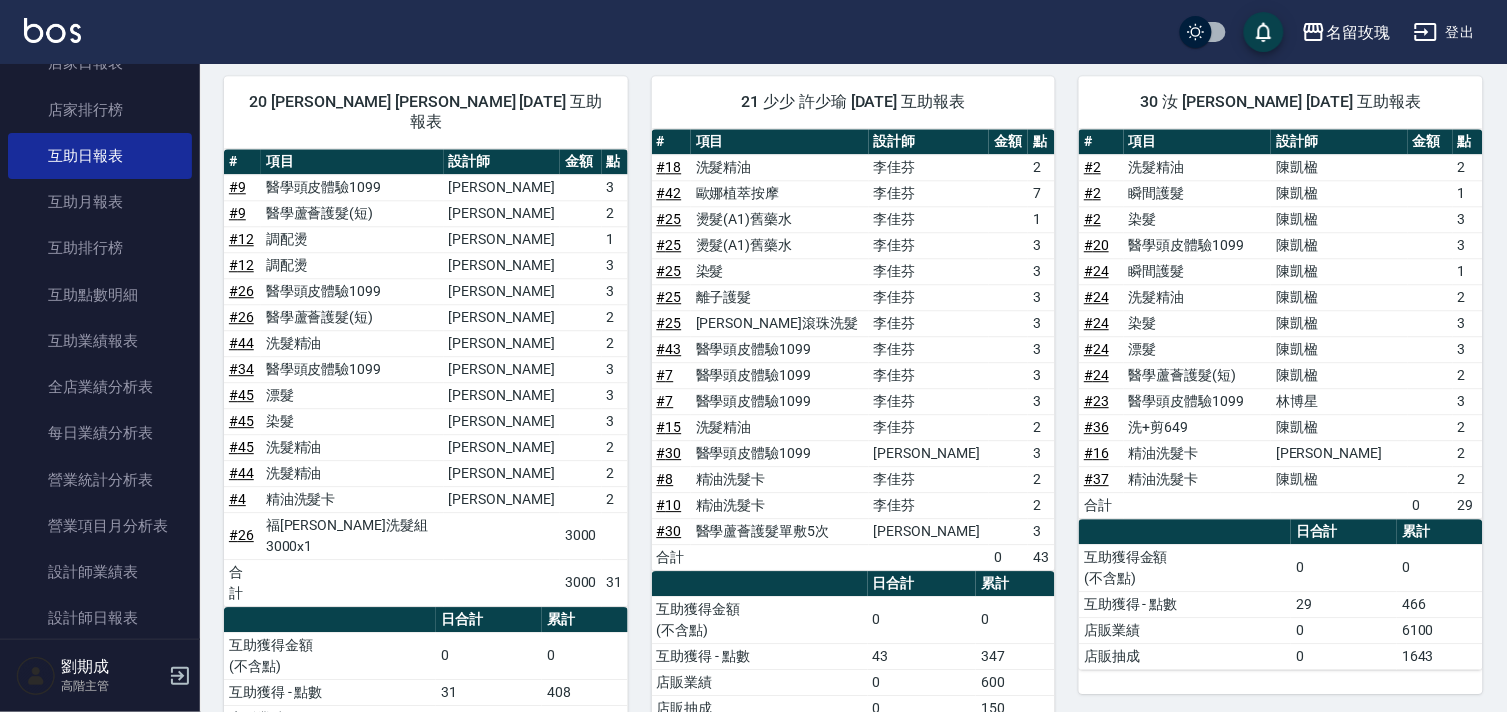 click on "# 10" at bounding box center [671, 505] 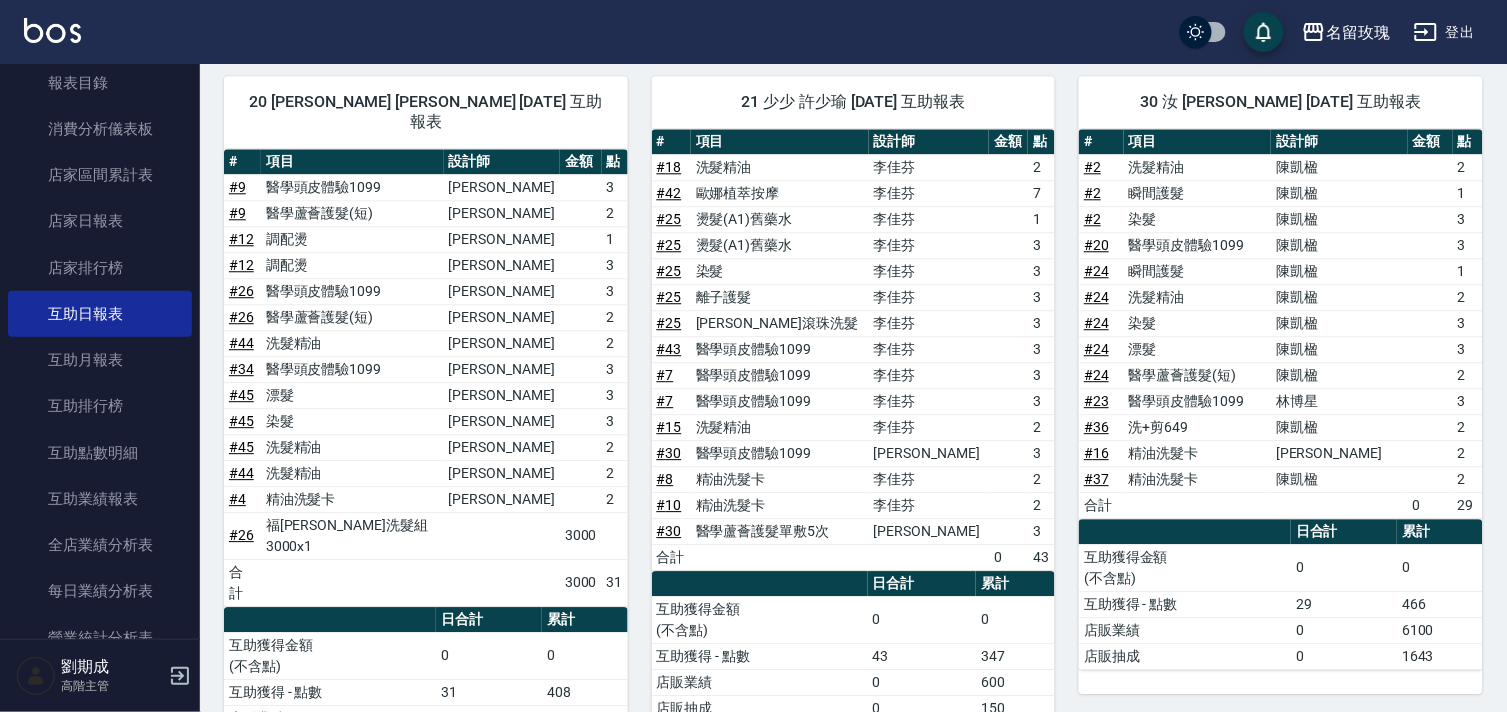 scroll, scrollTop: 0, scrollLeft: 0, axis: both 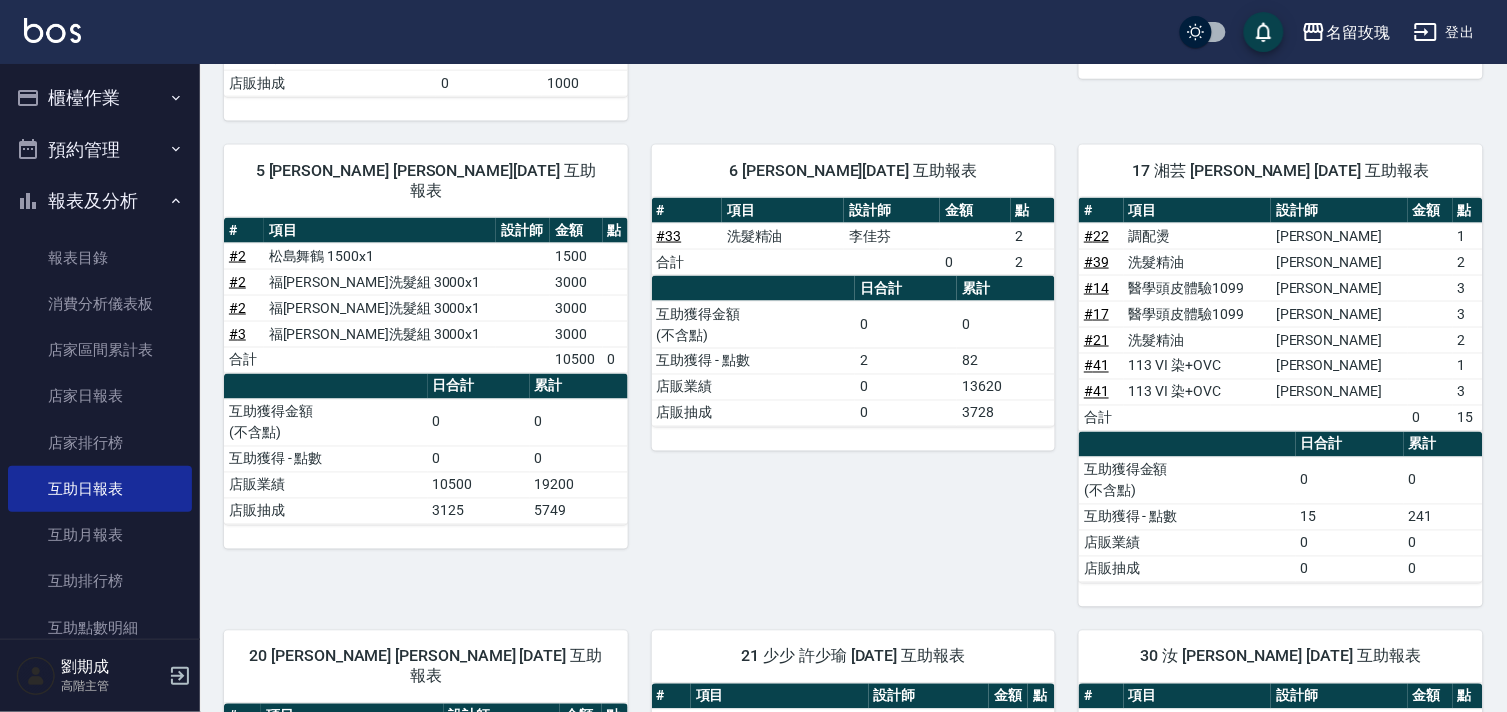 click on "櫃檯作業" at bounding box center (100, 98) 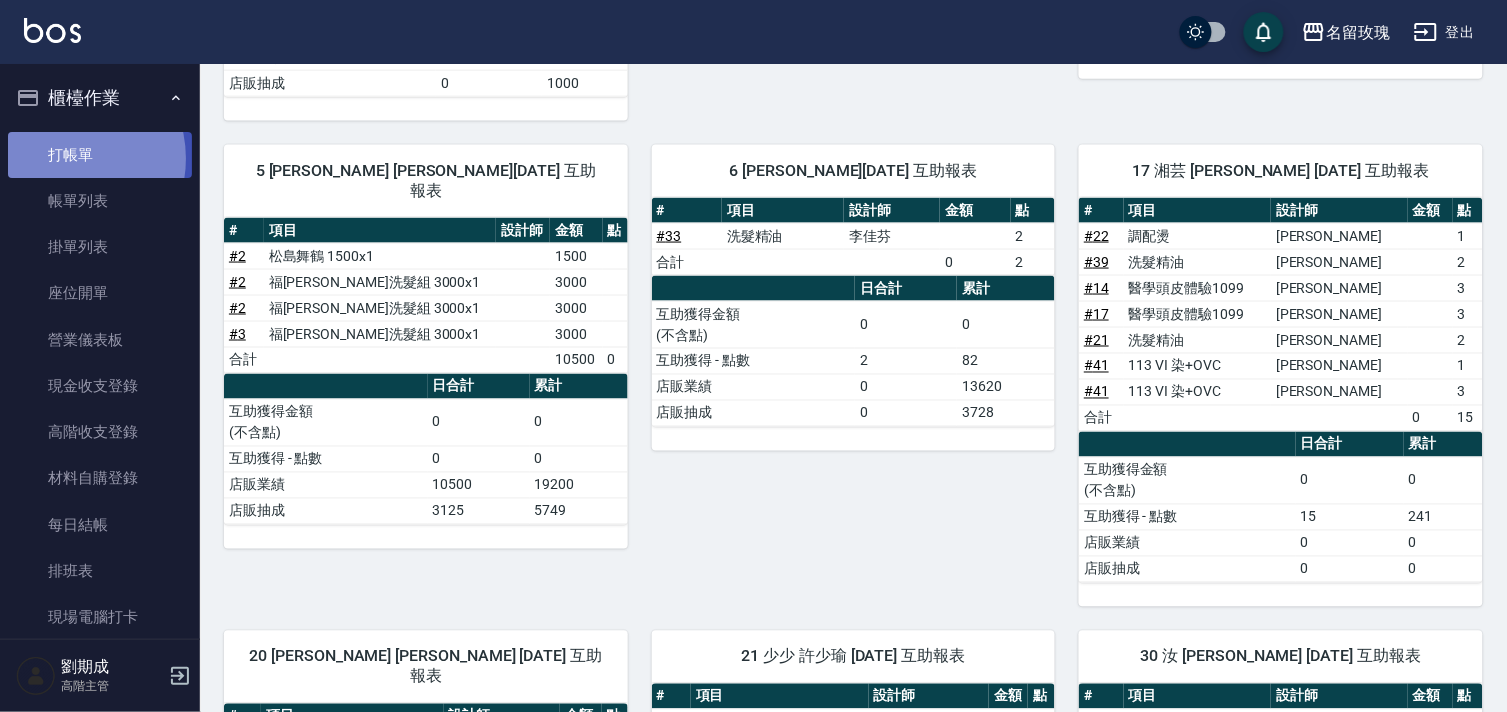 click on "打帳單" at bounding box center [100, 155] 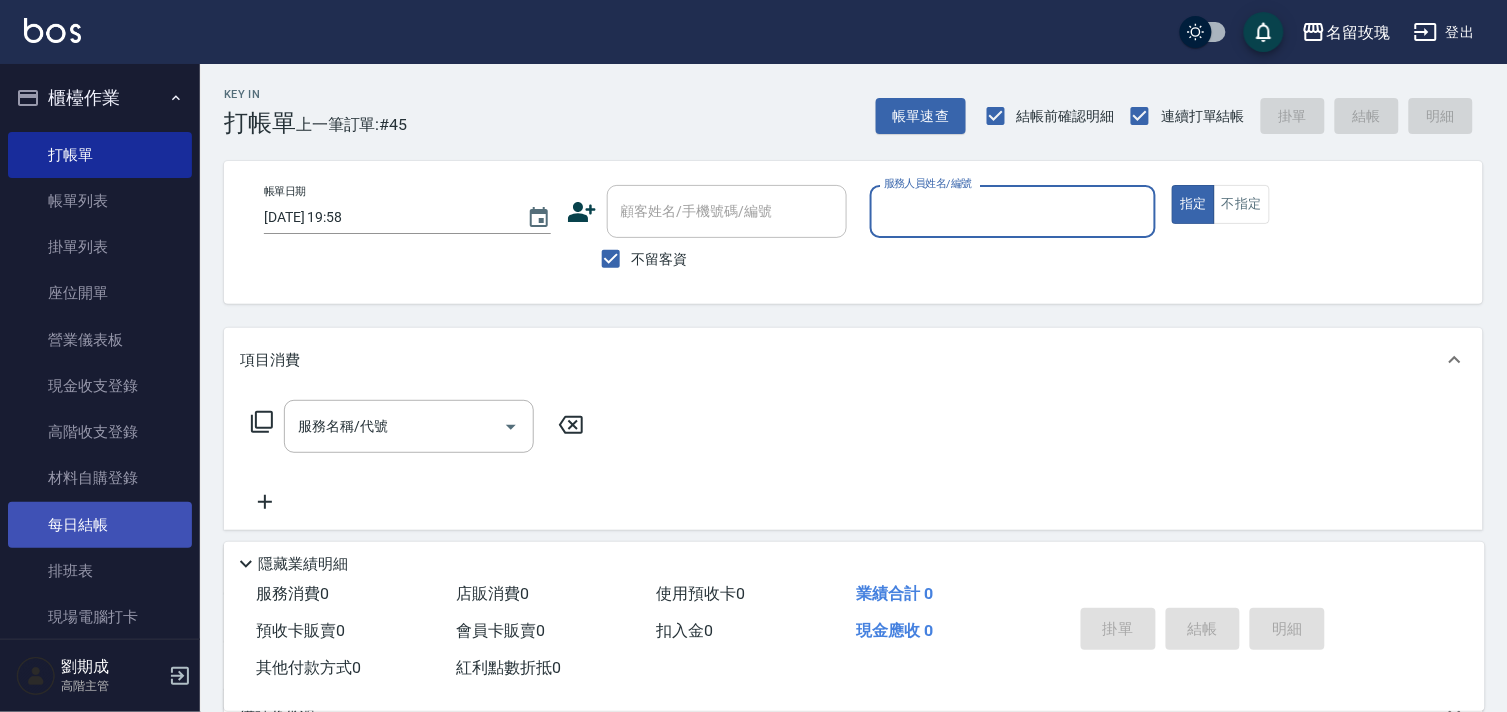 click on "每日結帳" at bounding box center (100, 525) 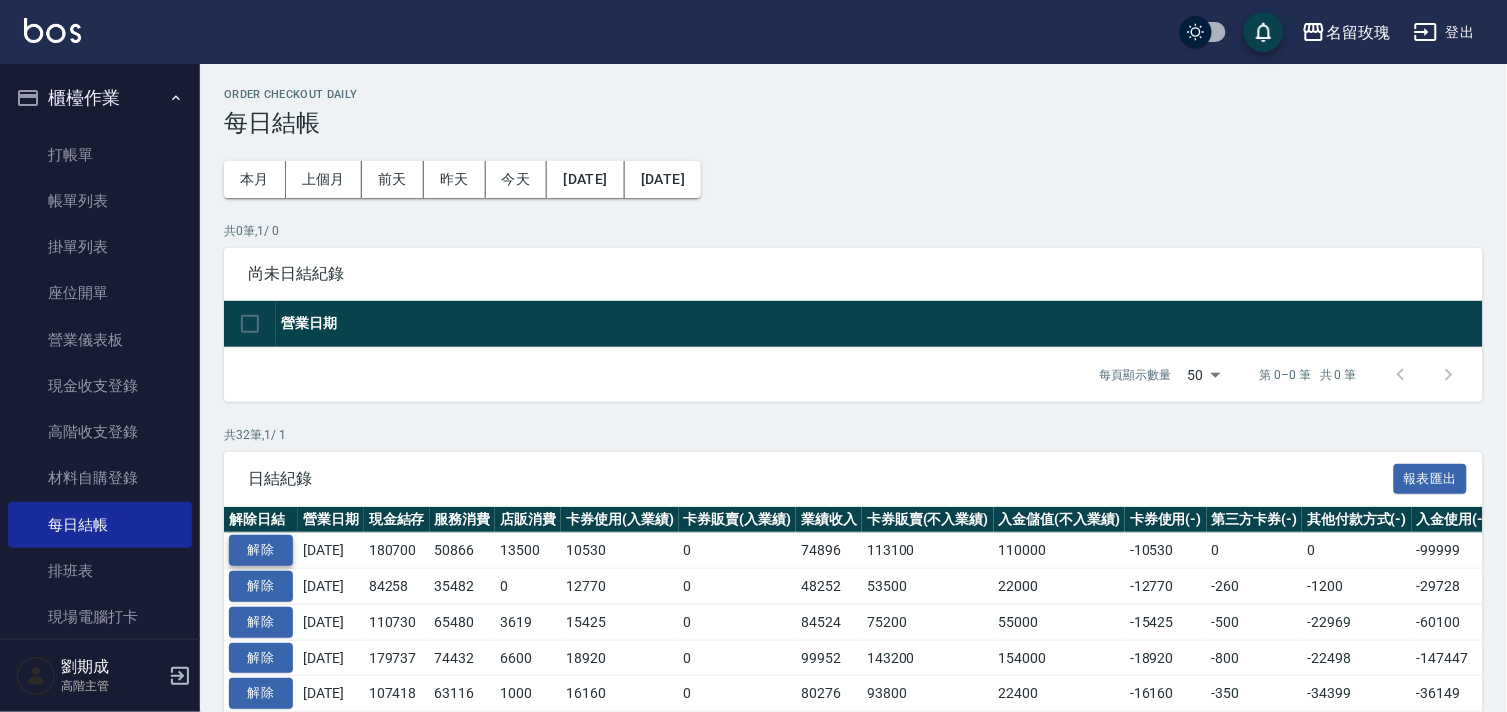 click on "解除" at bounding box center (261, 550) 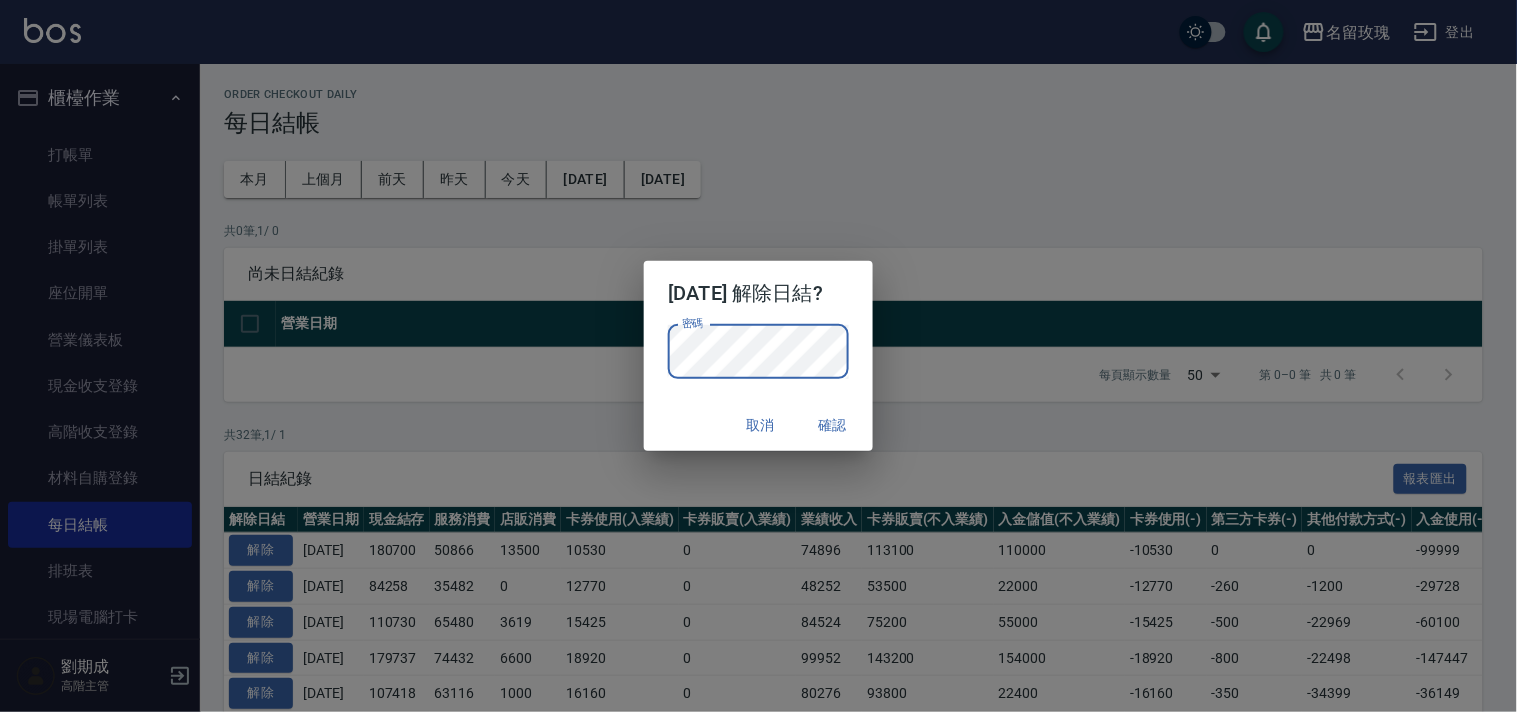 click on "確認" at bounding box center (833, 425) 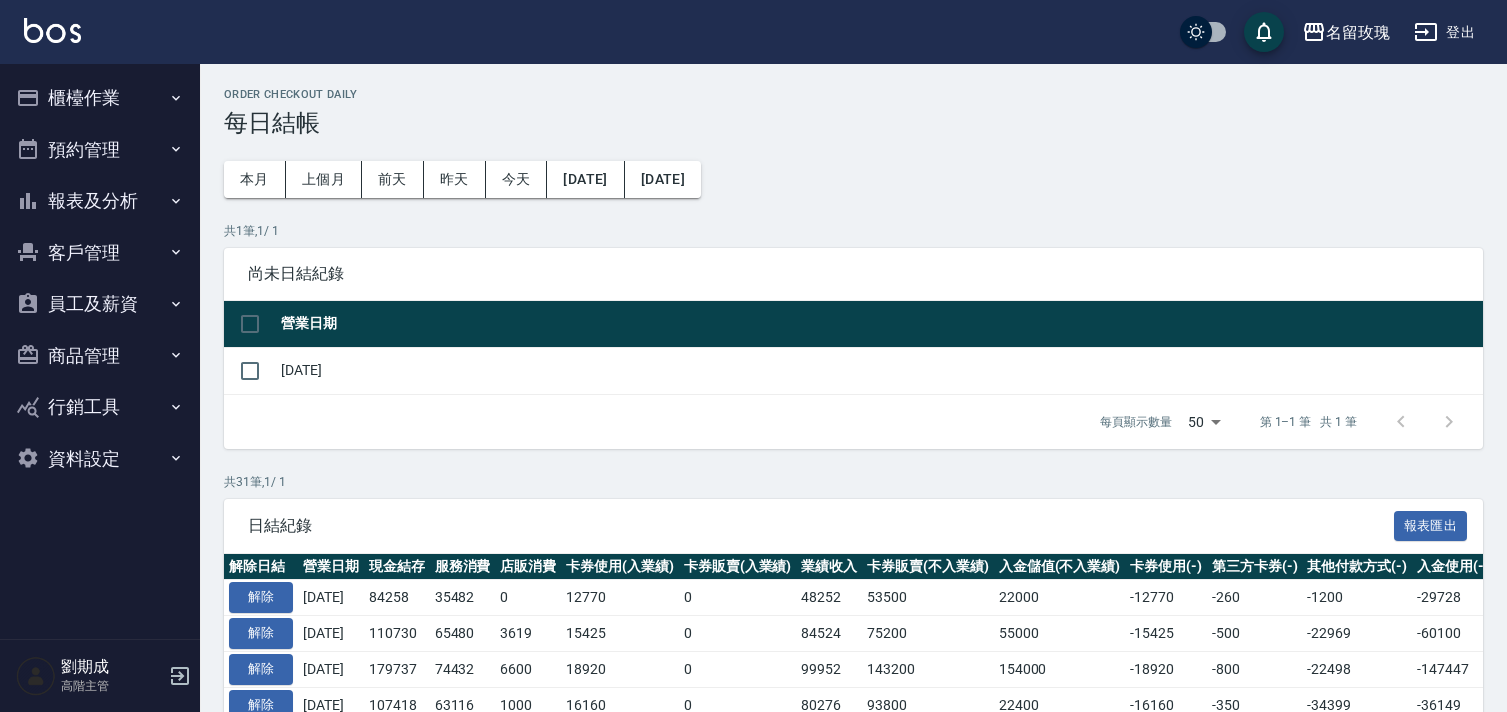 scroll, scrollTop: 0, scrollLeft: 0, axis: both 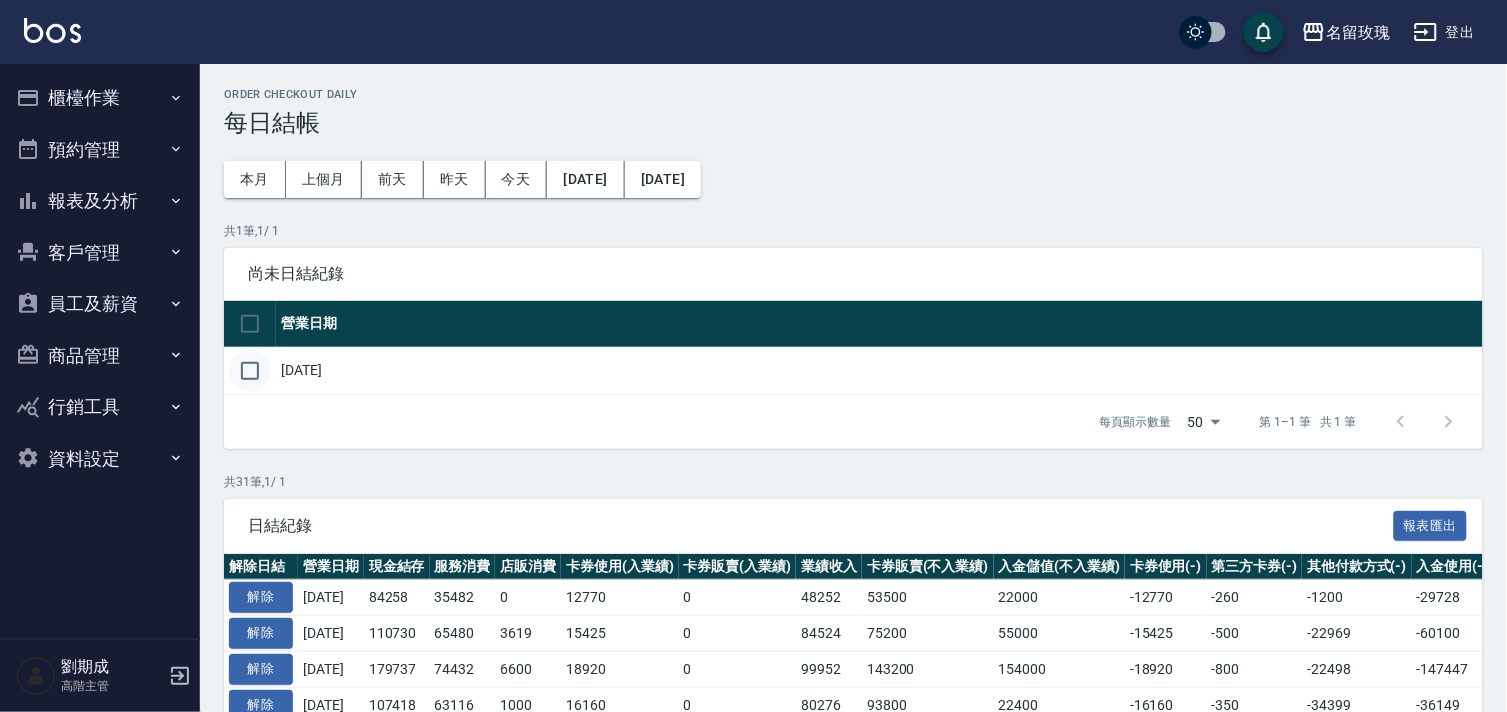 click at bounding box center [250, 371] 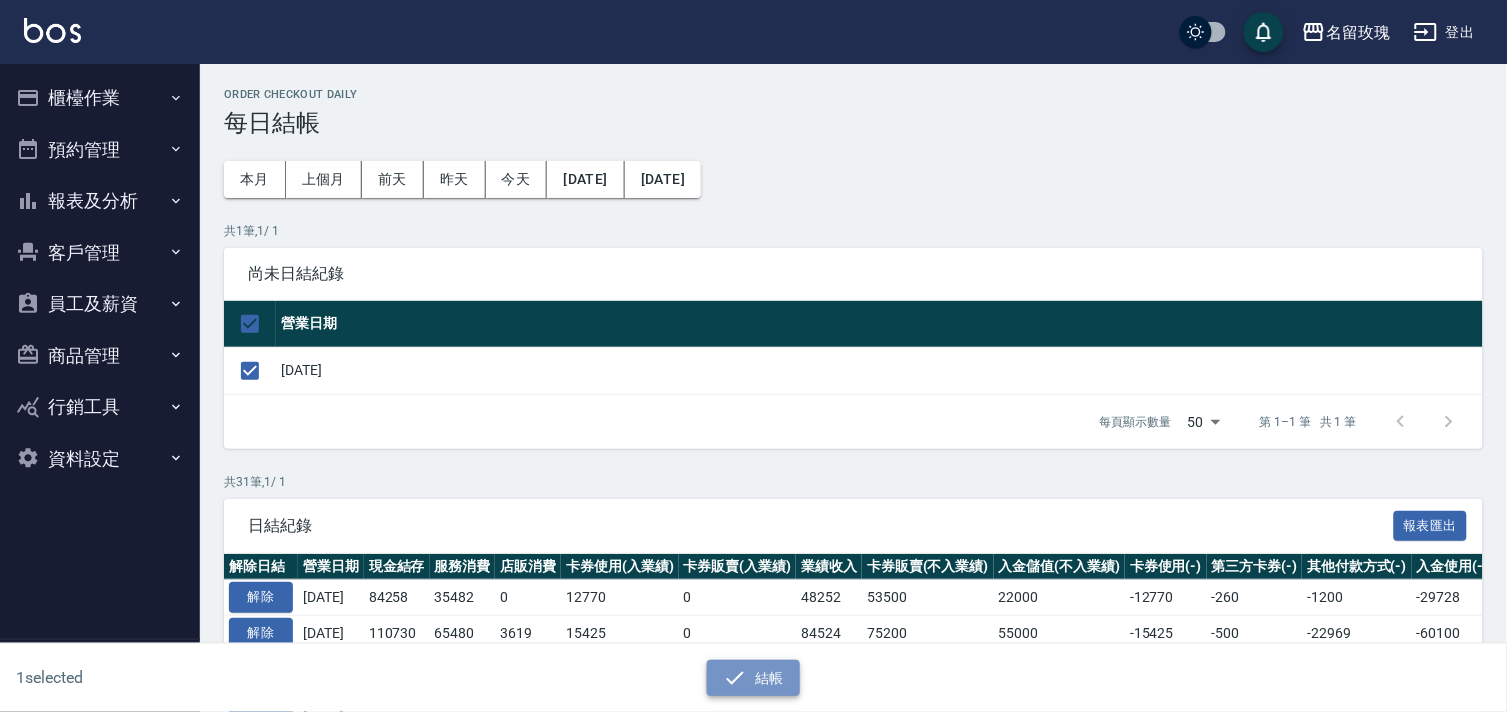 drag, startPoint x: 772, startPoint y: 675, endPoint x: 763, endPoint y: 661, distance: 16.643316 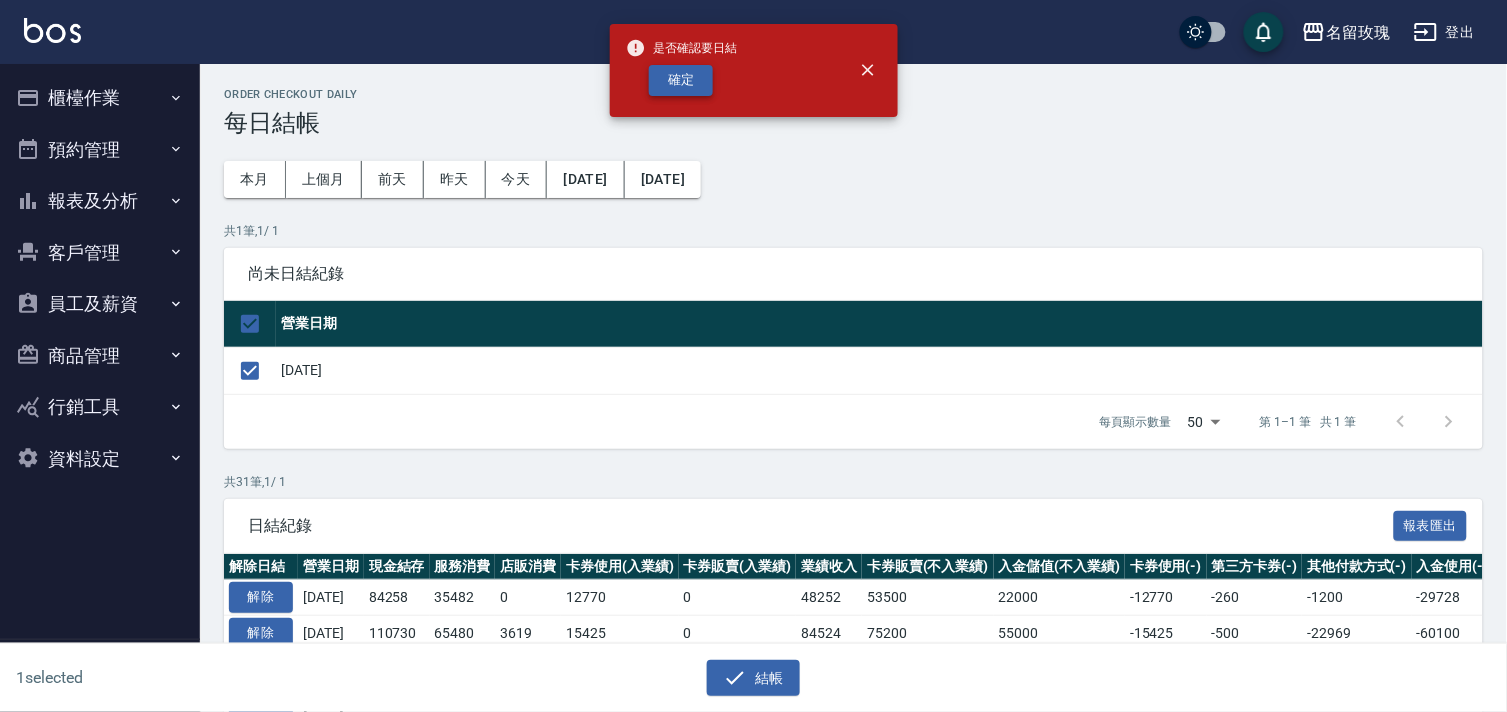 click on "確定" at bounding box center [681, 80] 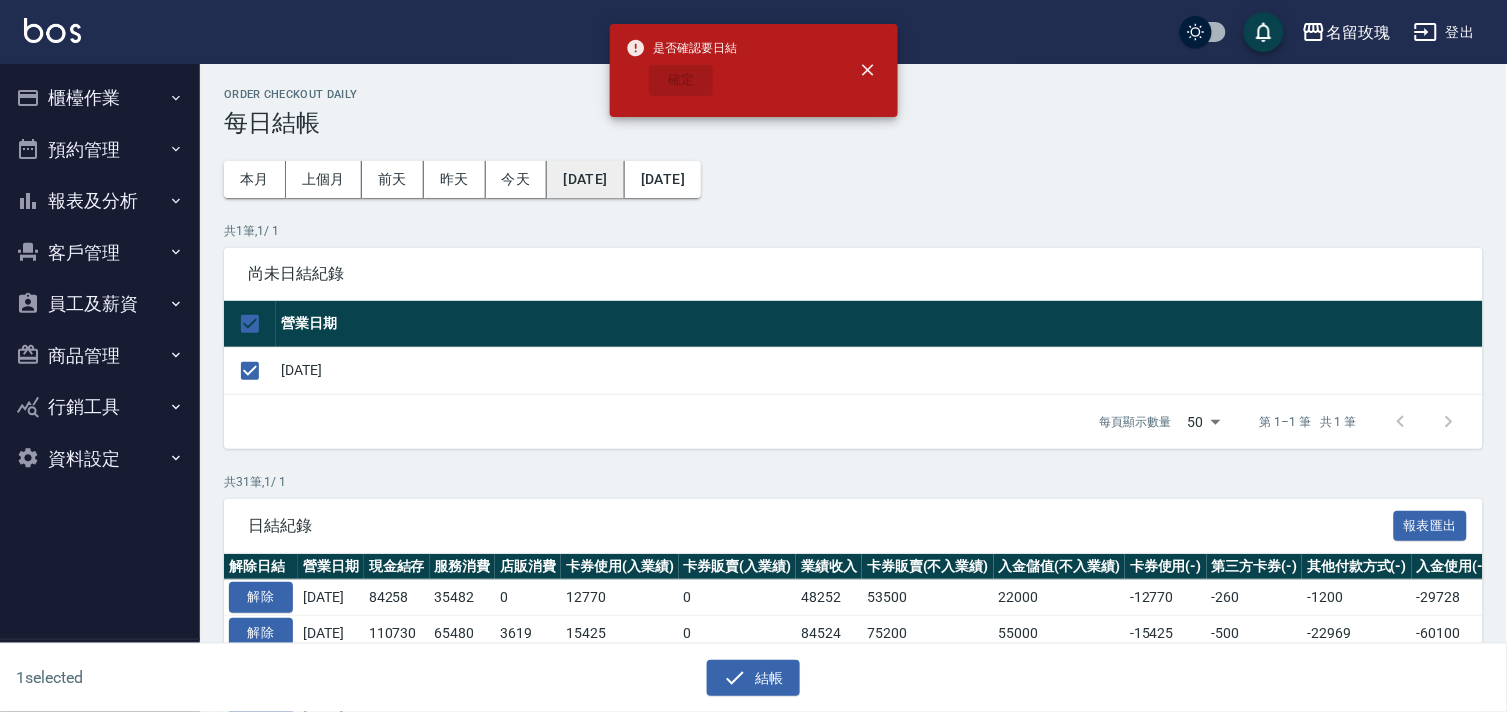 checkbox on "false" 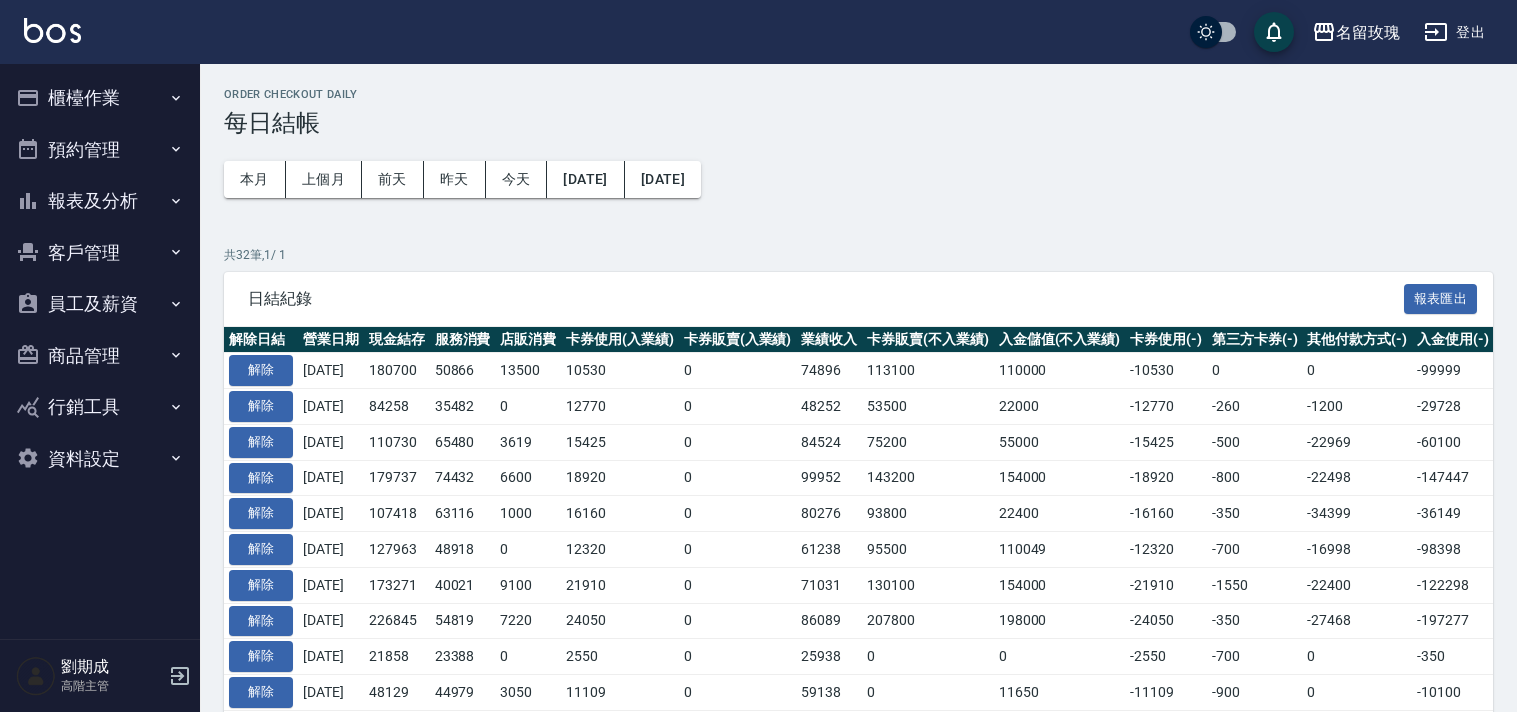 scroll, scrollTop: 0, scrollLeft: 0, axis: both 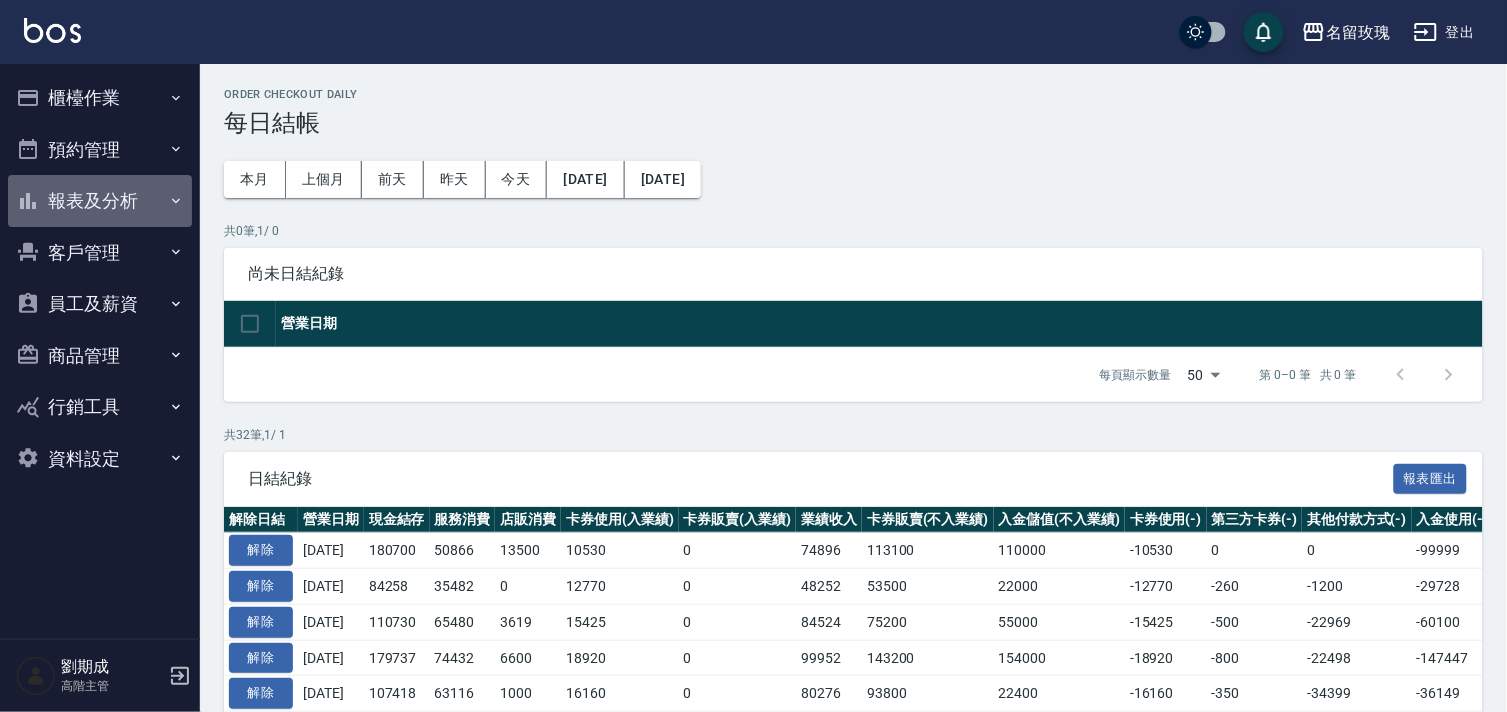 click on "報表及分析" at bounding box center [100, 201] 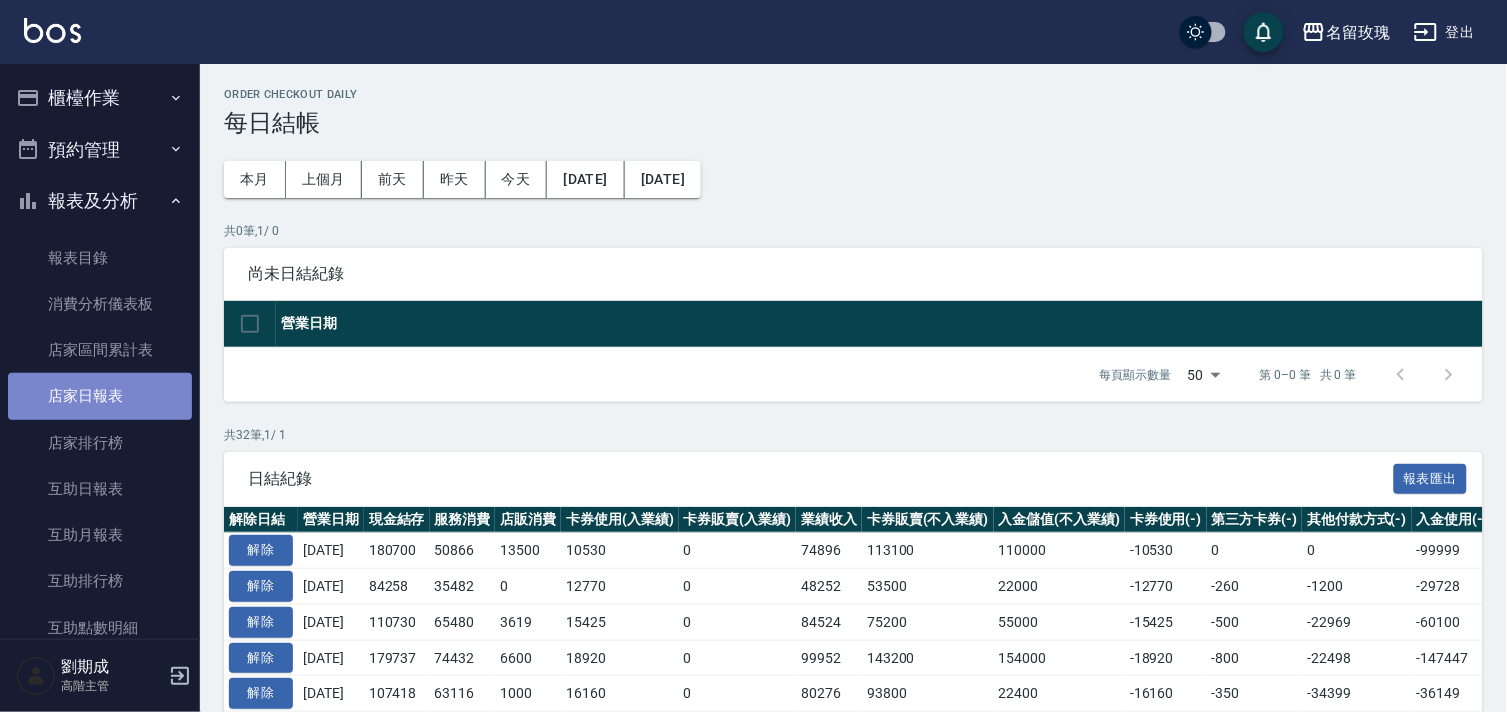 click on "店家日報表" at bounding box center (100, 396) 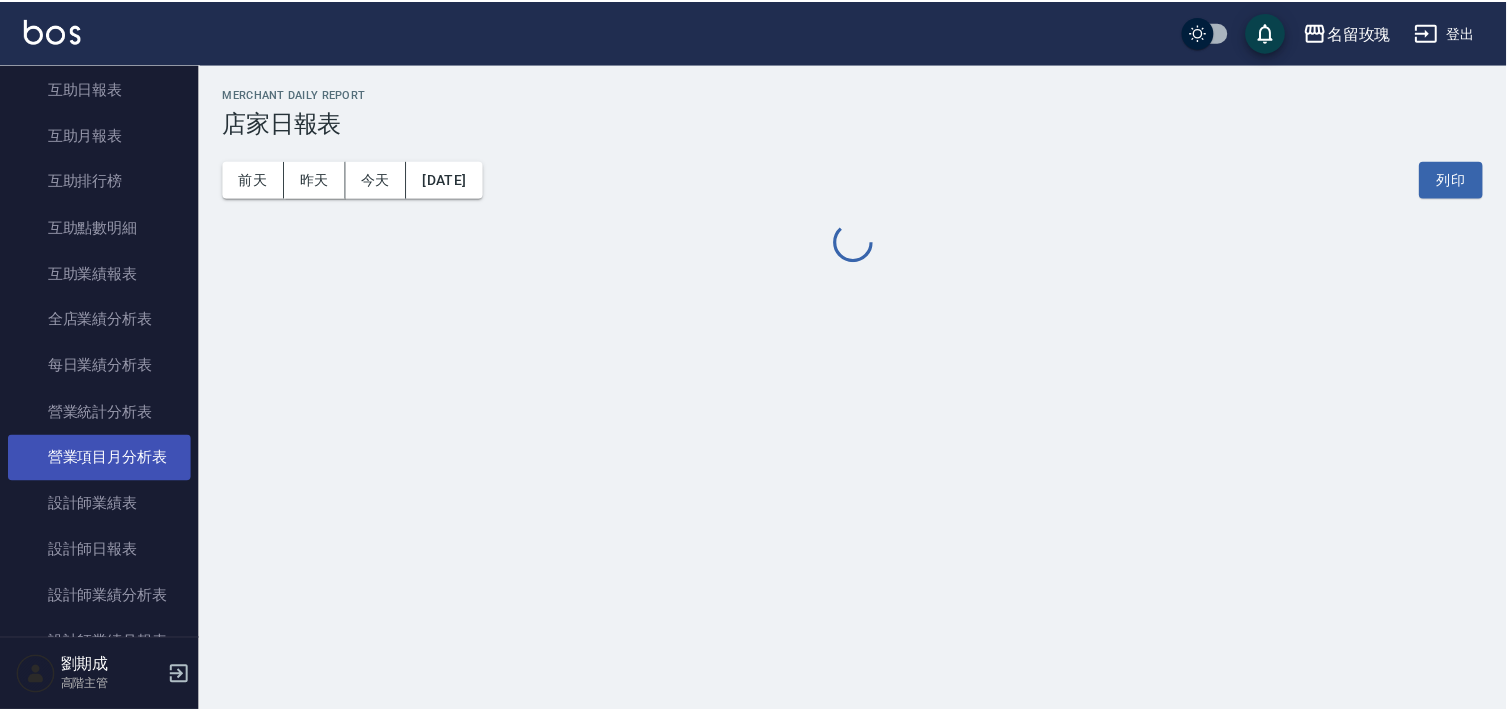 scroll, scrollTop: 444, scrollLeft: 0, axis: vertical 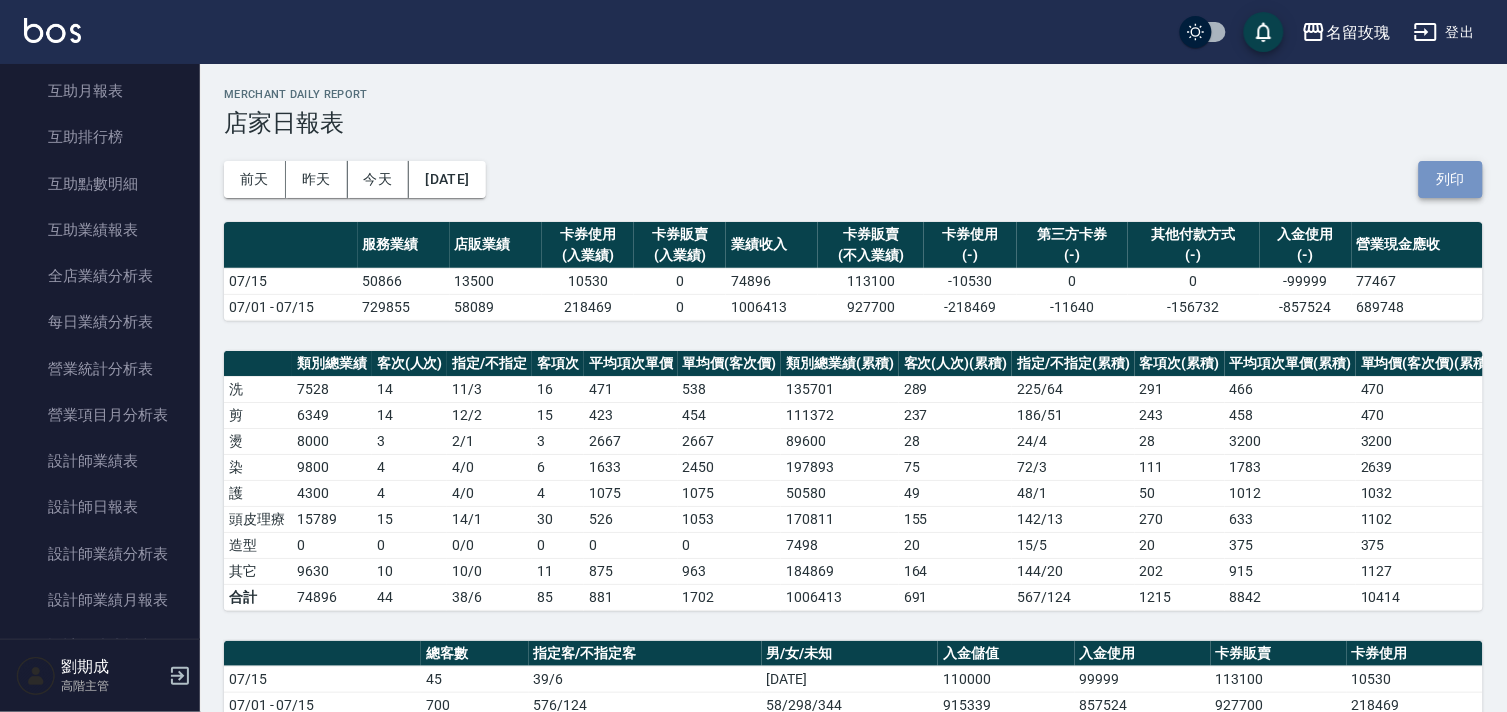 click on "列印" at bounding box center [1451, 179] 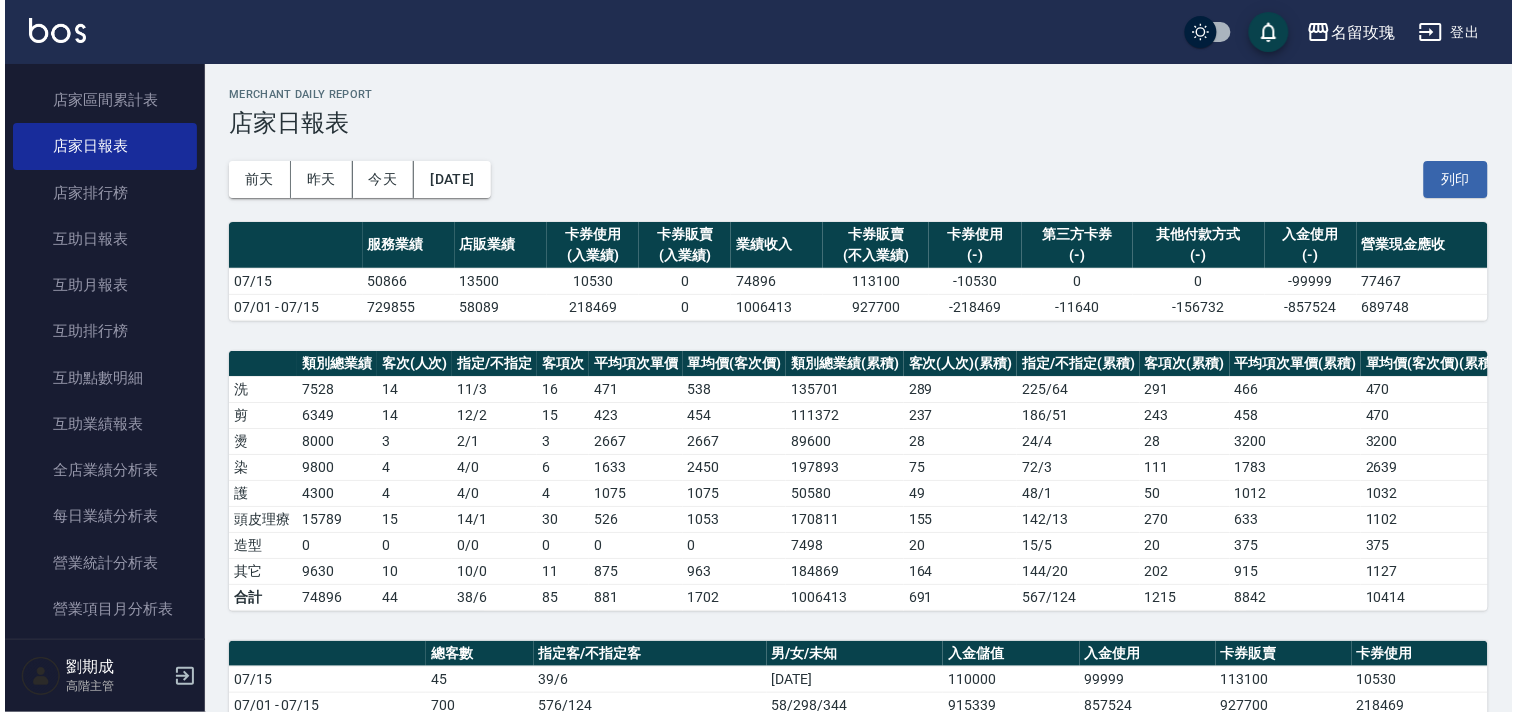 scroll, scrollTop: 0, scrollLeft: 0, axis: both 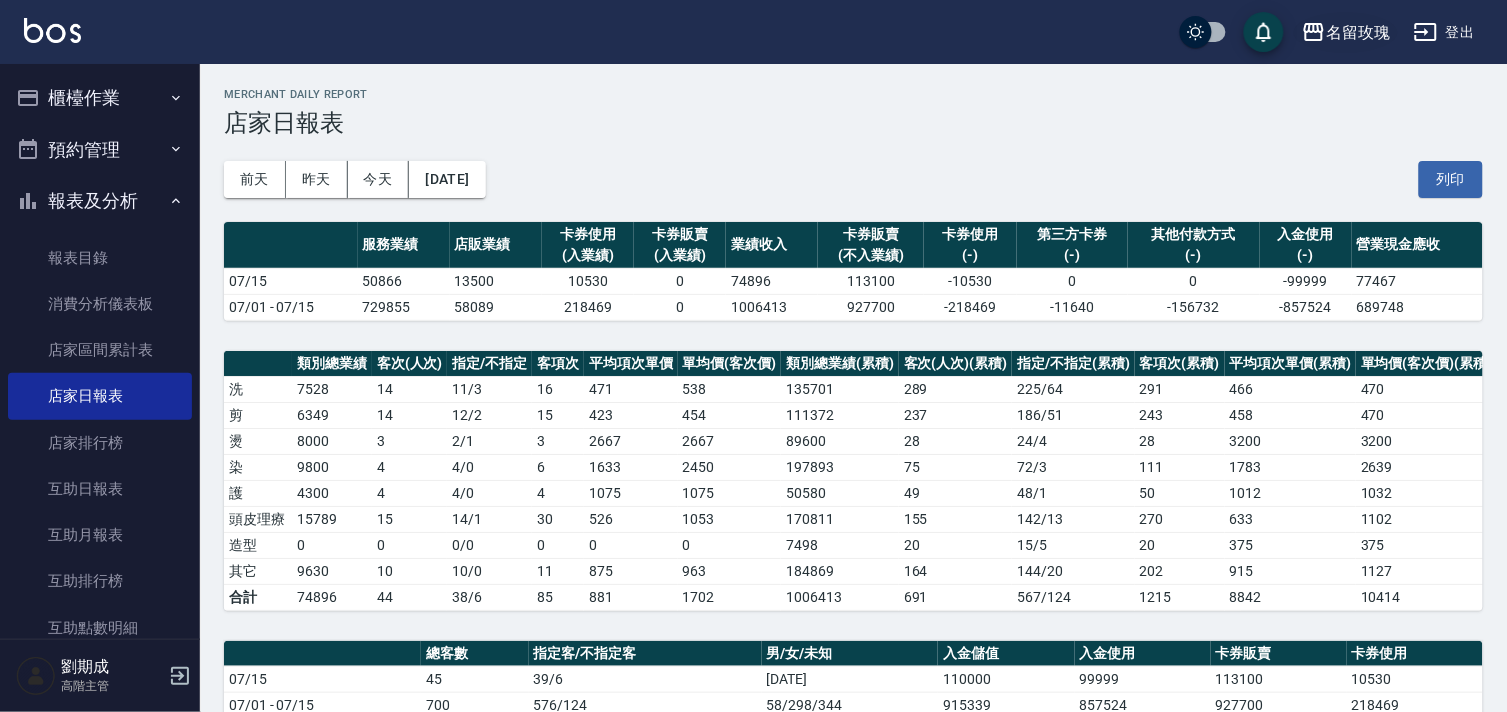 click on "名留玫瑰" at bounding box center (1358, 32) 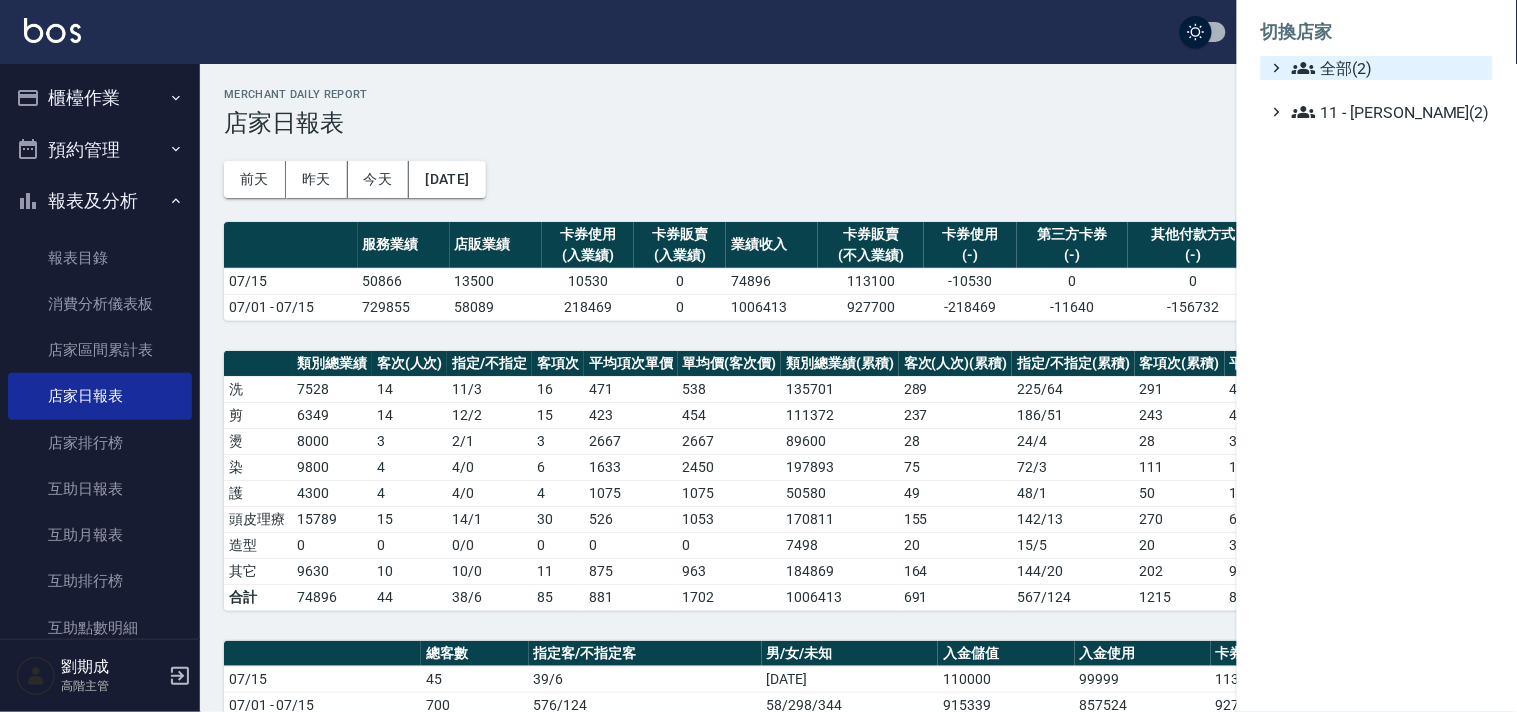 click on "全部(2)" at bounding box center [1388, 68] 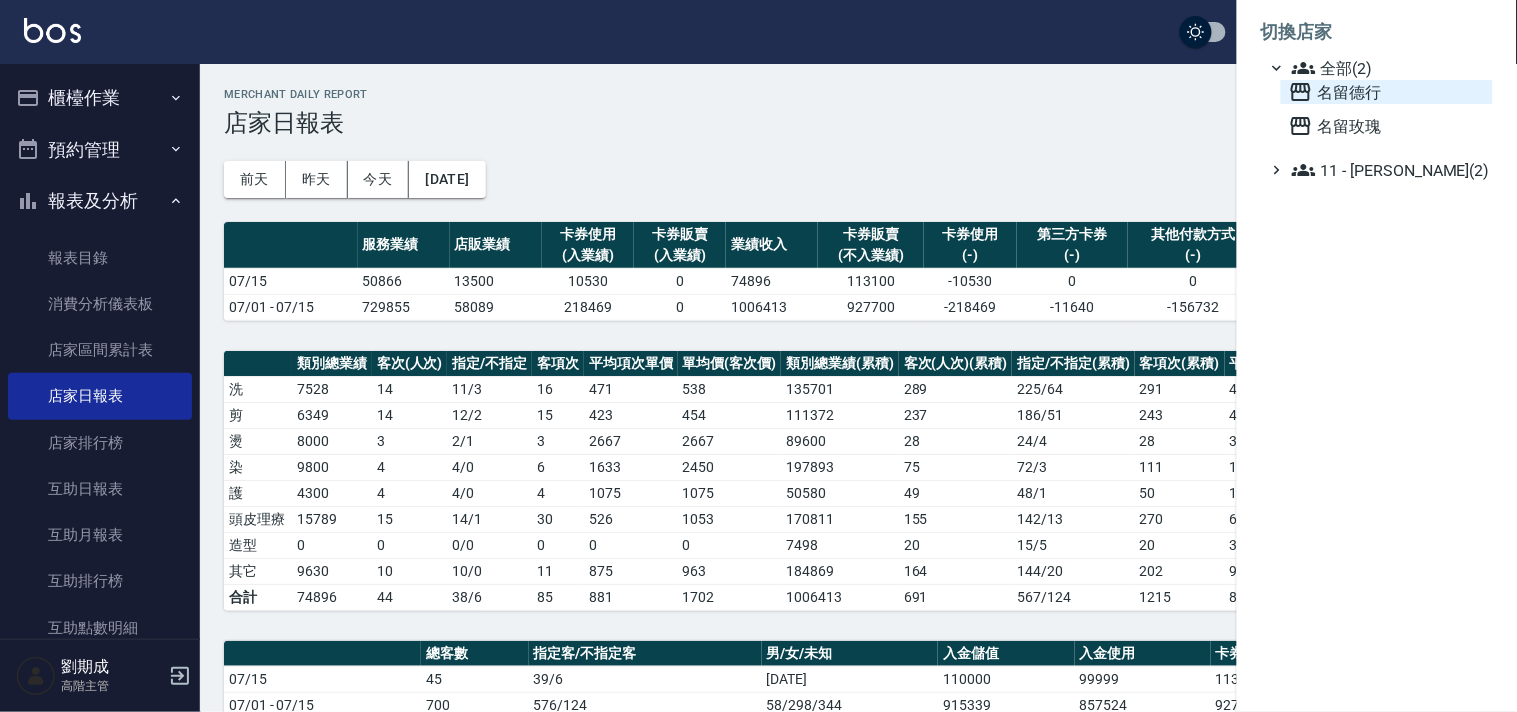 click on "名留德行" at bounding box center (1387, 92) 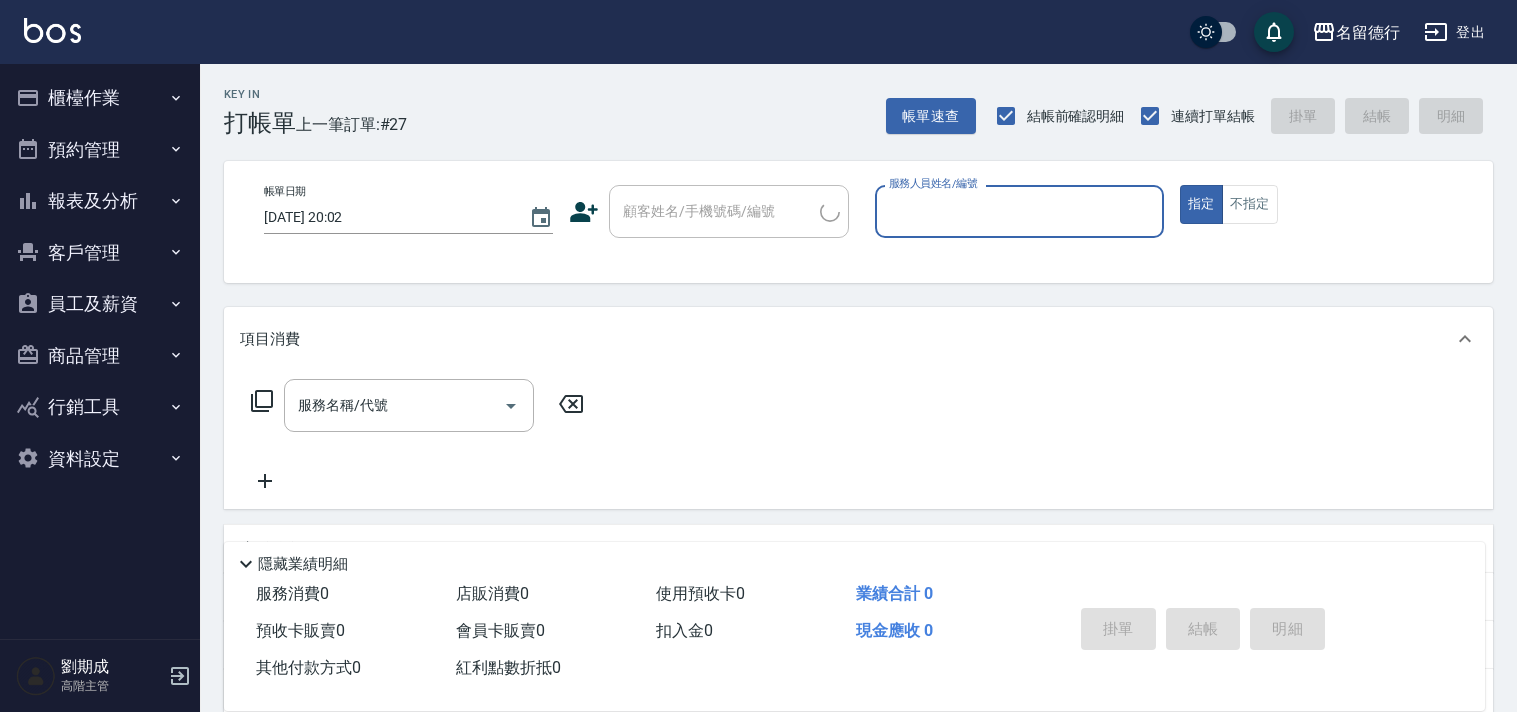 click on "櫃檯作業" at bounding box center (100, 98) 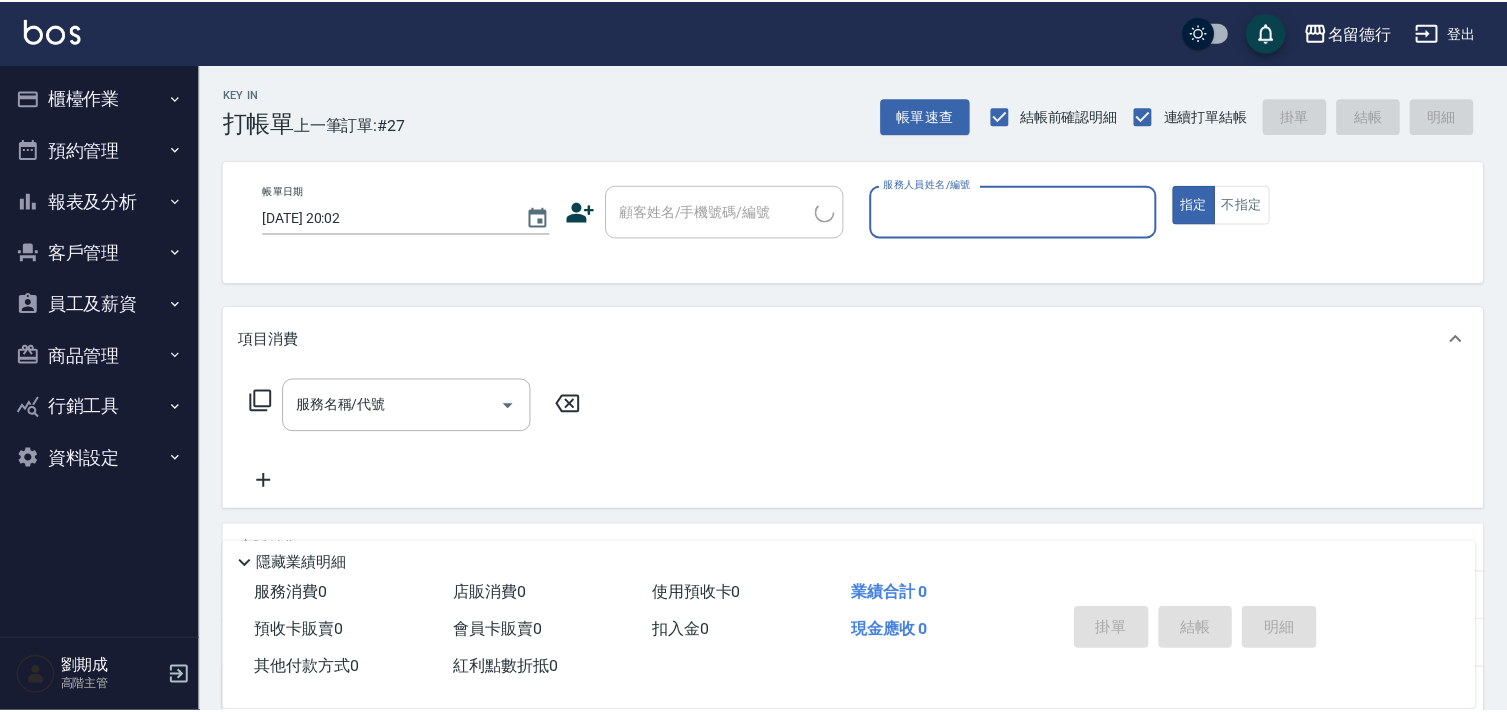 scroll, scrollTop: 0, scrollLeft: 0, axis: both 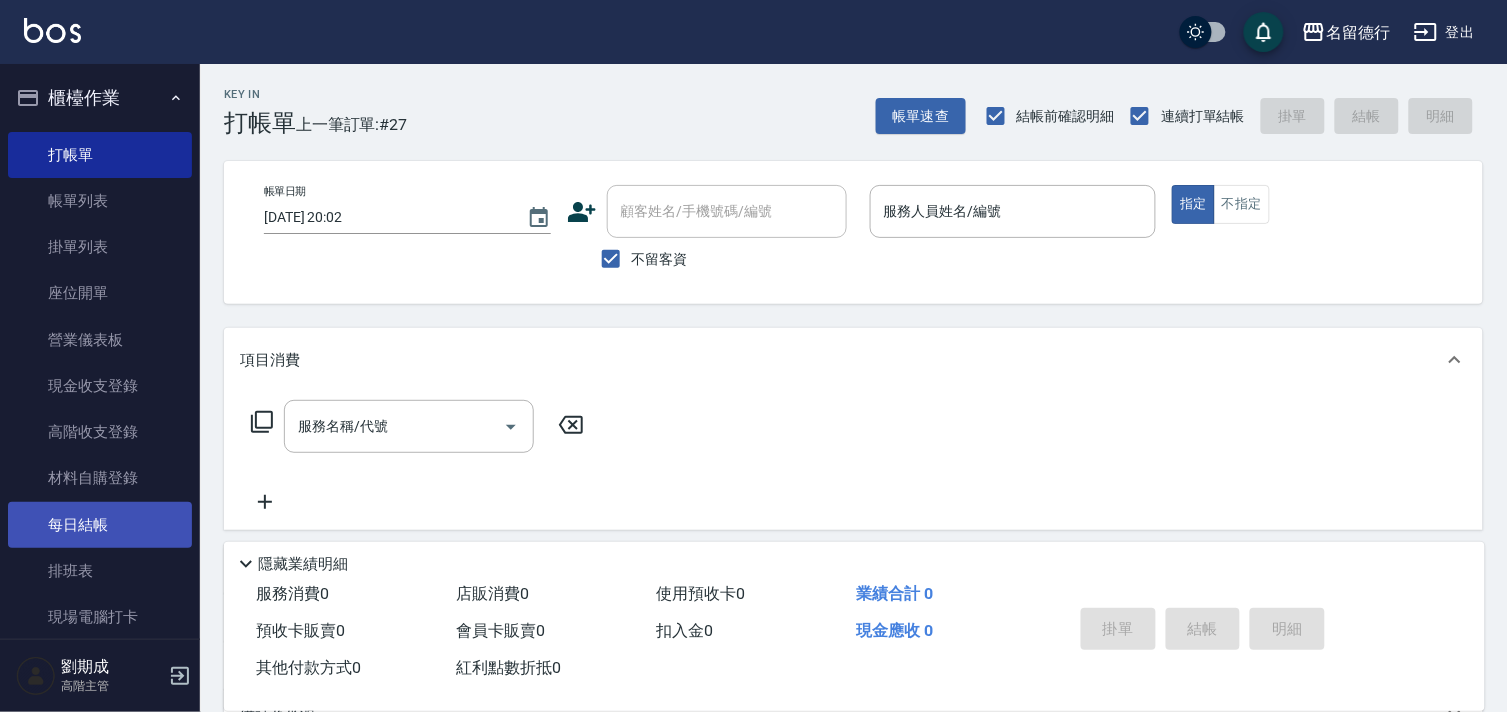 click on "每日結帳" at bounding box center [100, 525] 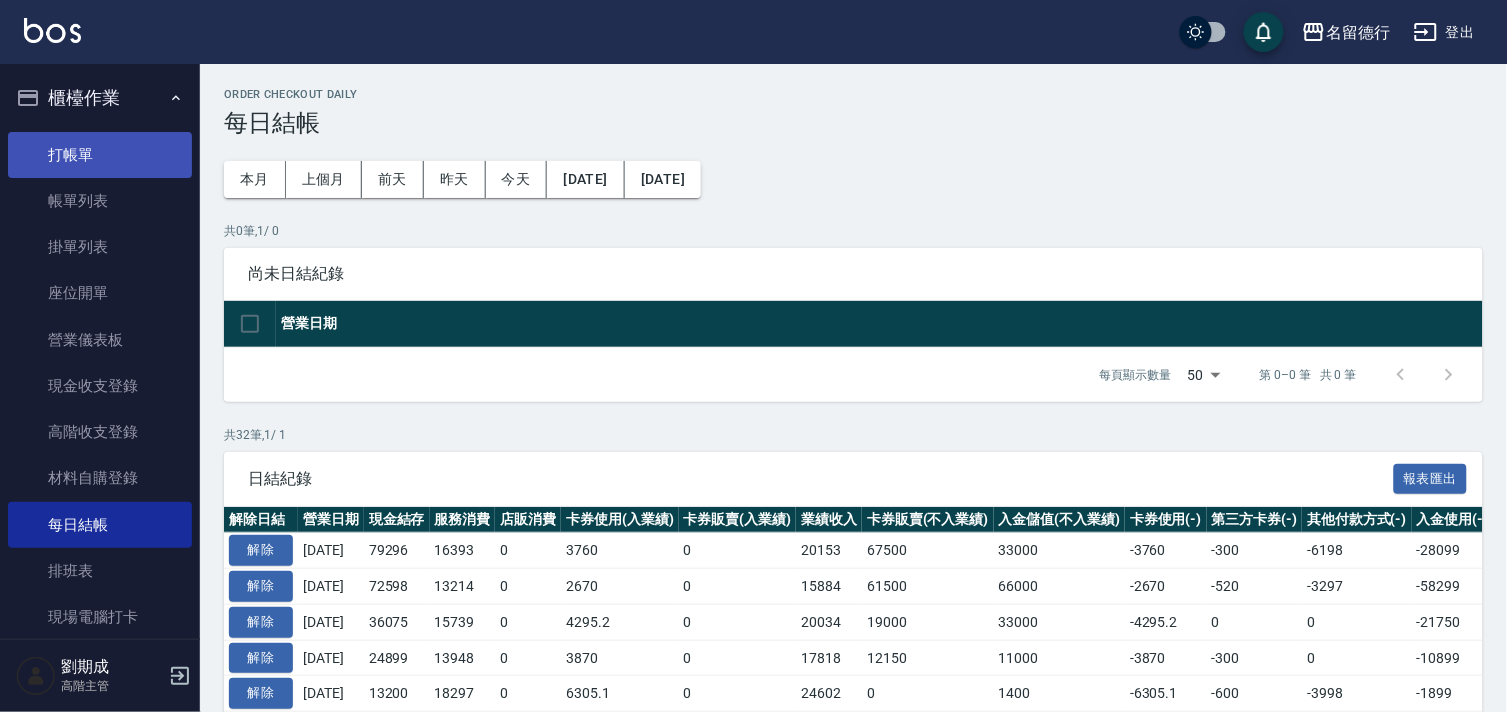 click on "打帳單" at bounding box center [100, 155] 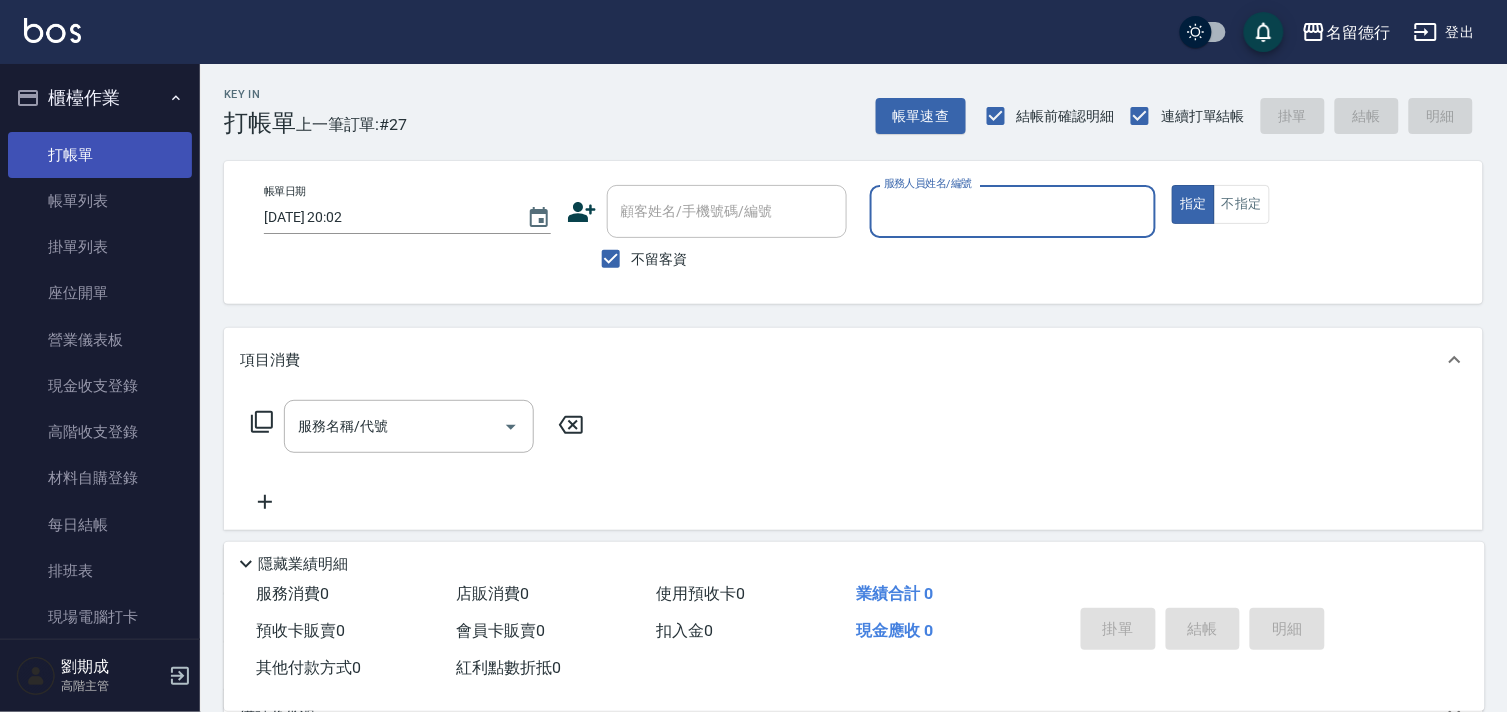 click on "打帳單" at bounding box center [100, 155] 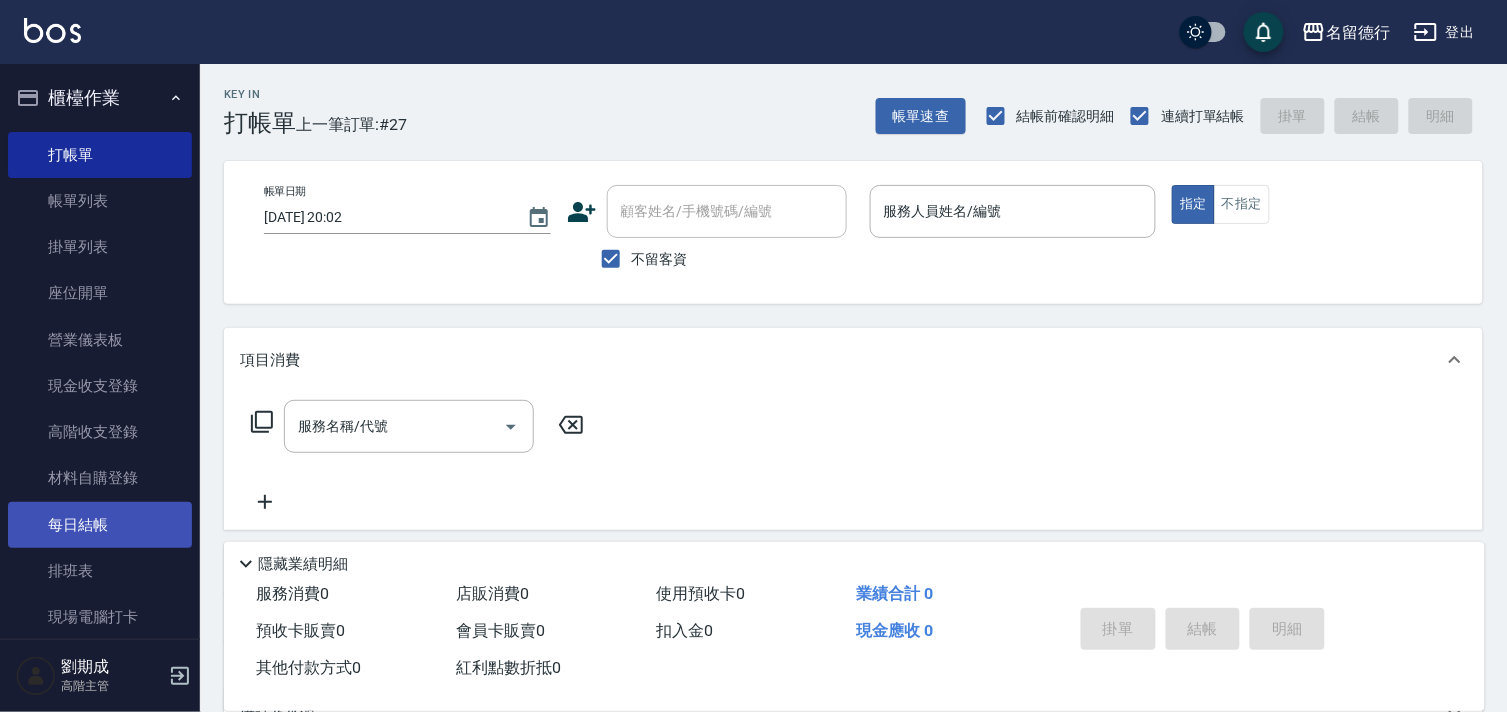 click on "每日結帳" at bounding box center (100, 525) 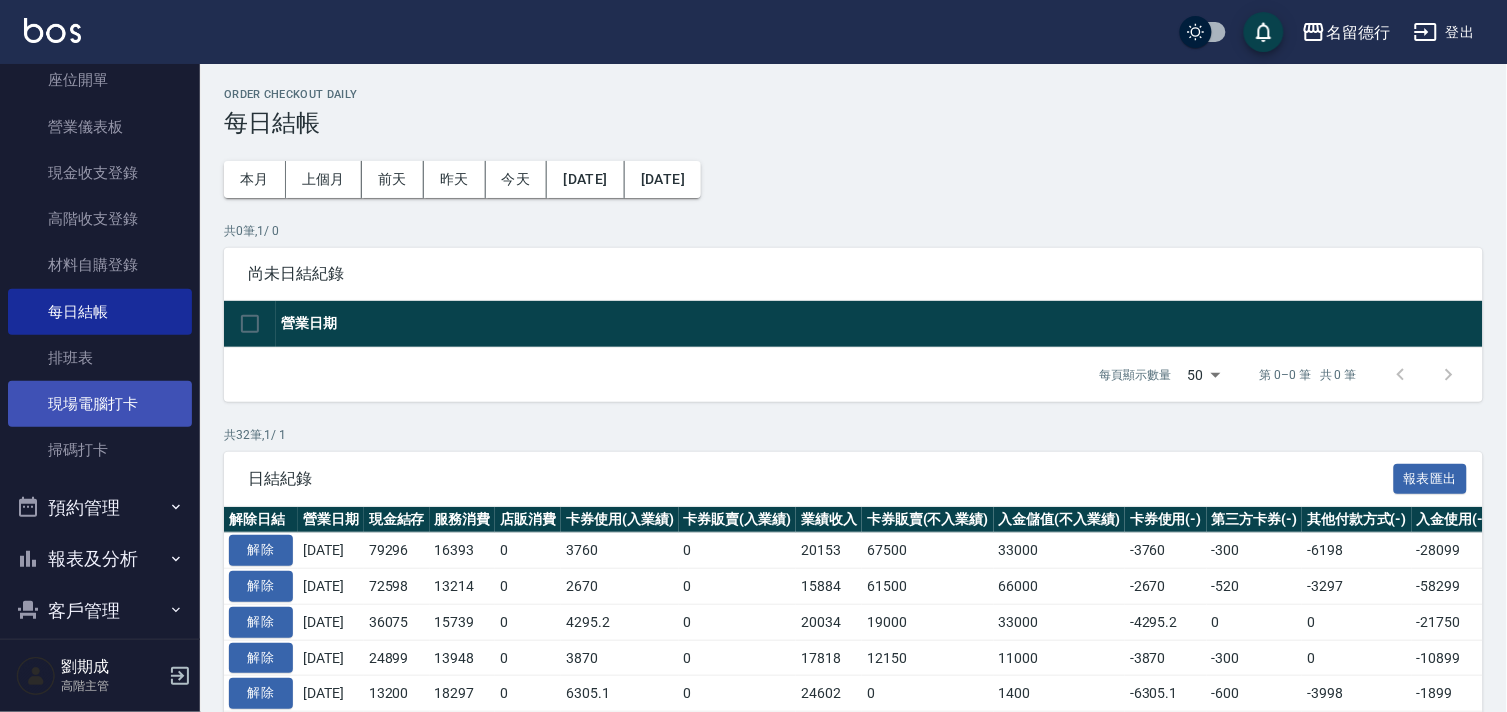 scroll, scrollTop: 438, scrollLeft: 0, axis: vertical 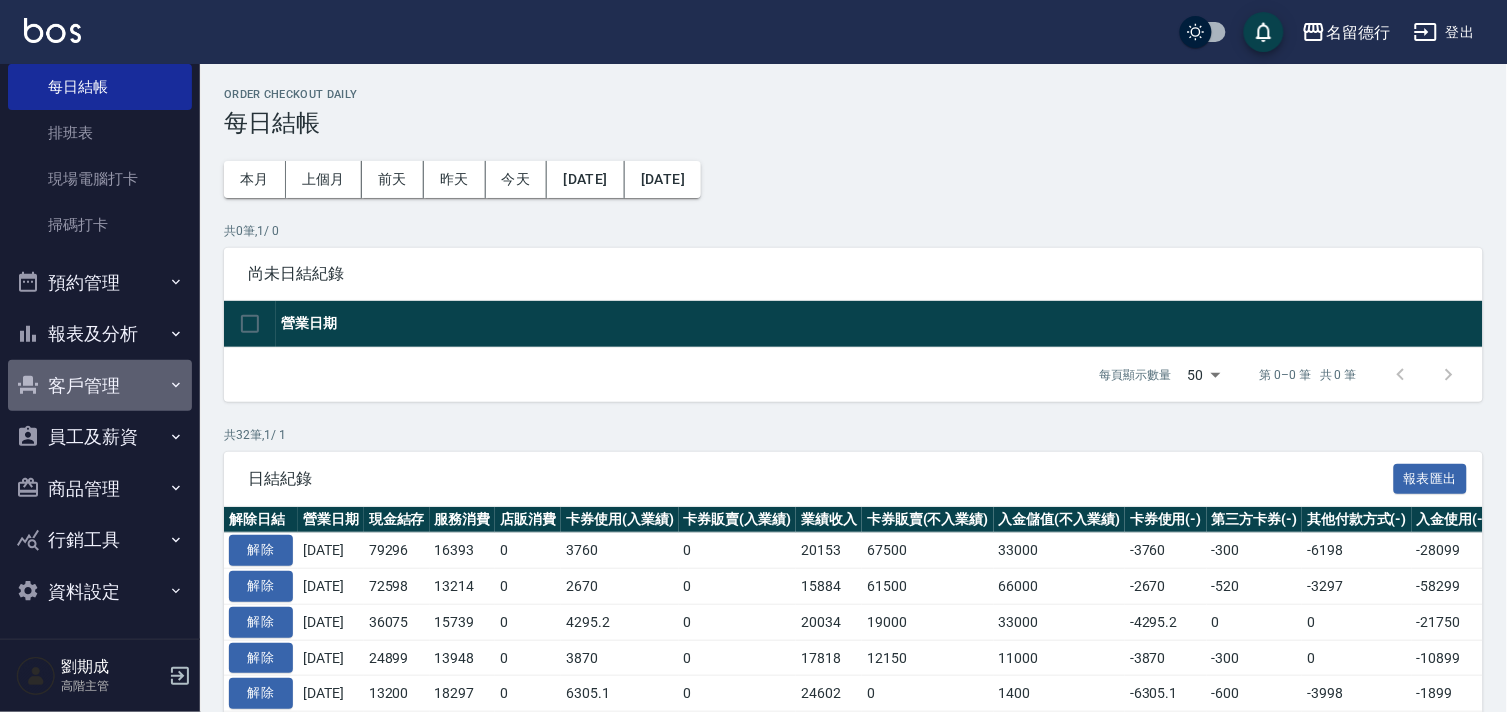 click on "客戶管理" at bounding box center (100, 386) 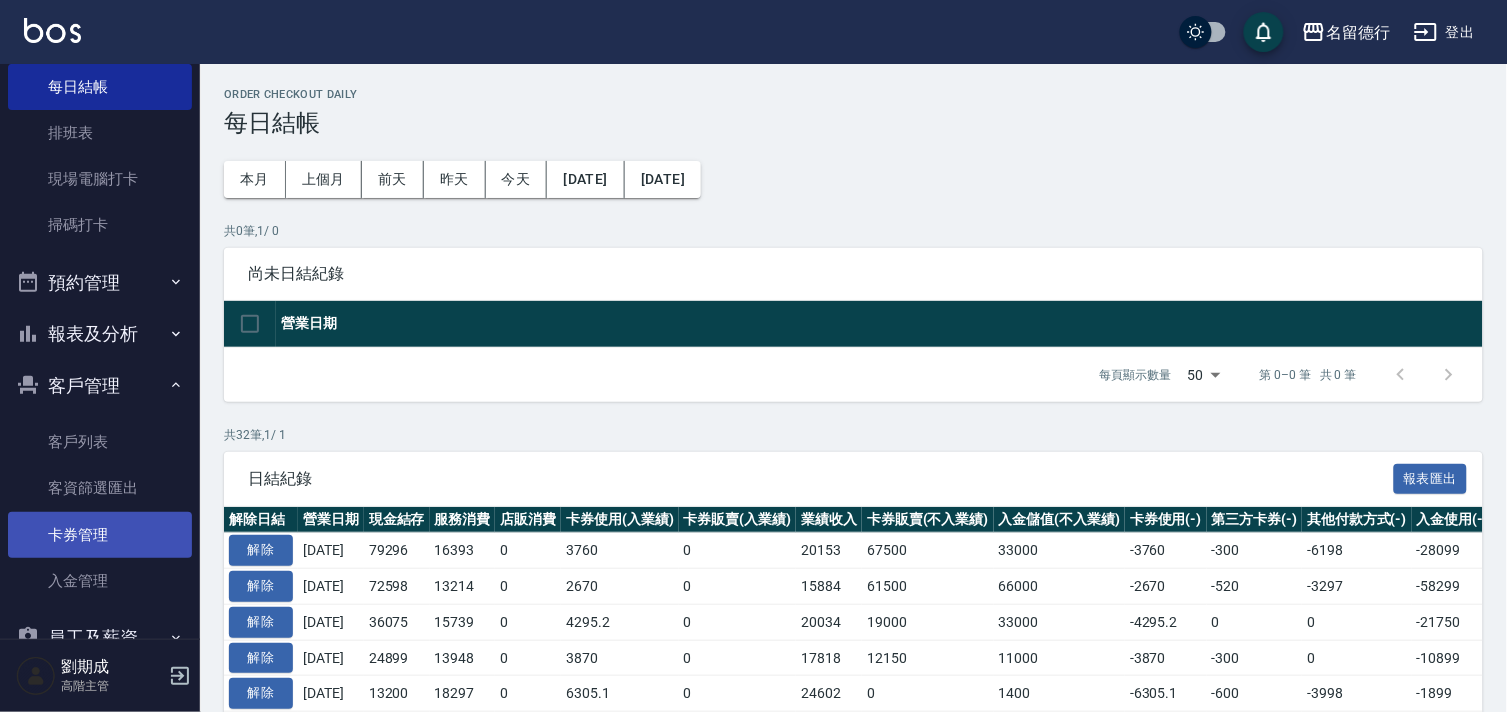 click on "卡券管理" at bounding box center (100, 535) 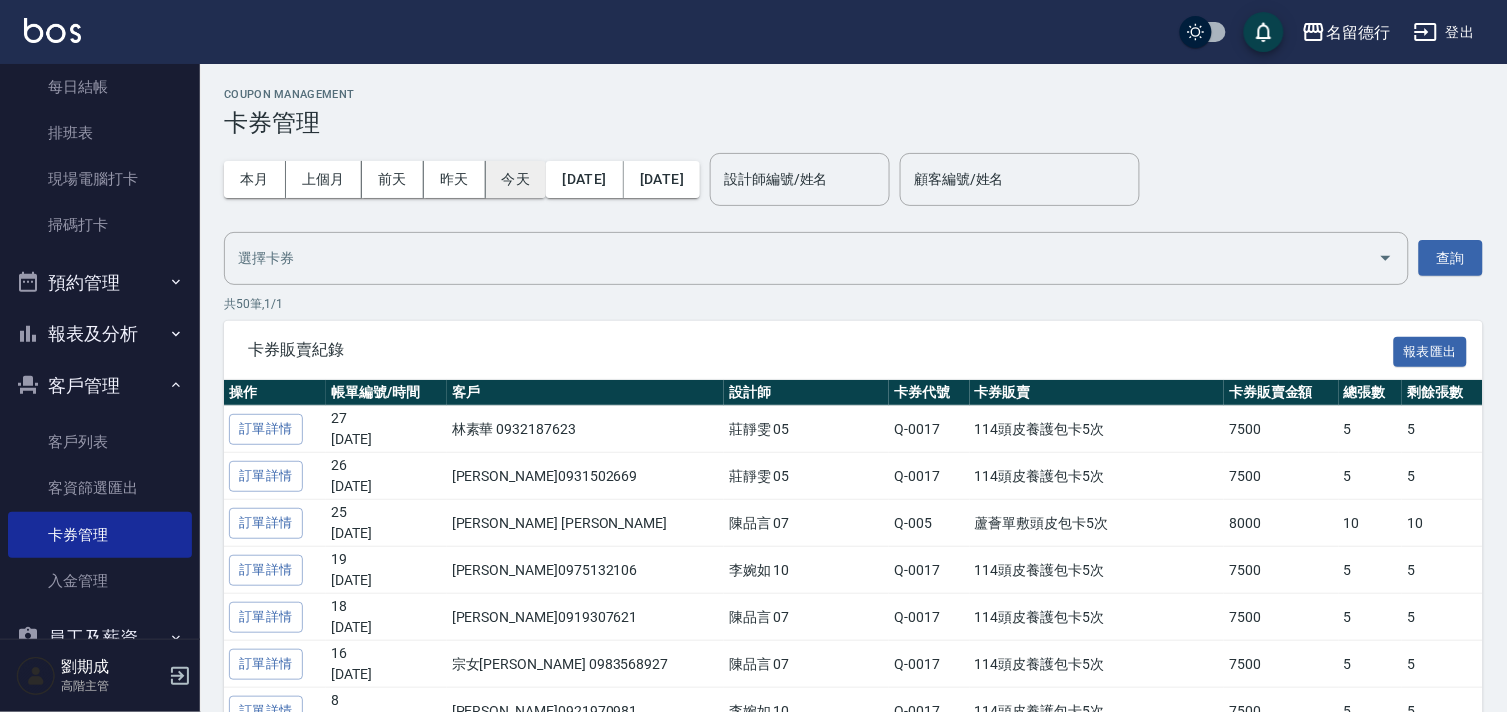 click on "今天" at bounding box center (516, 179) 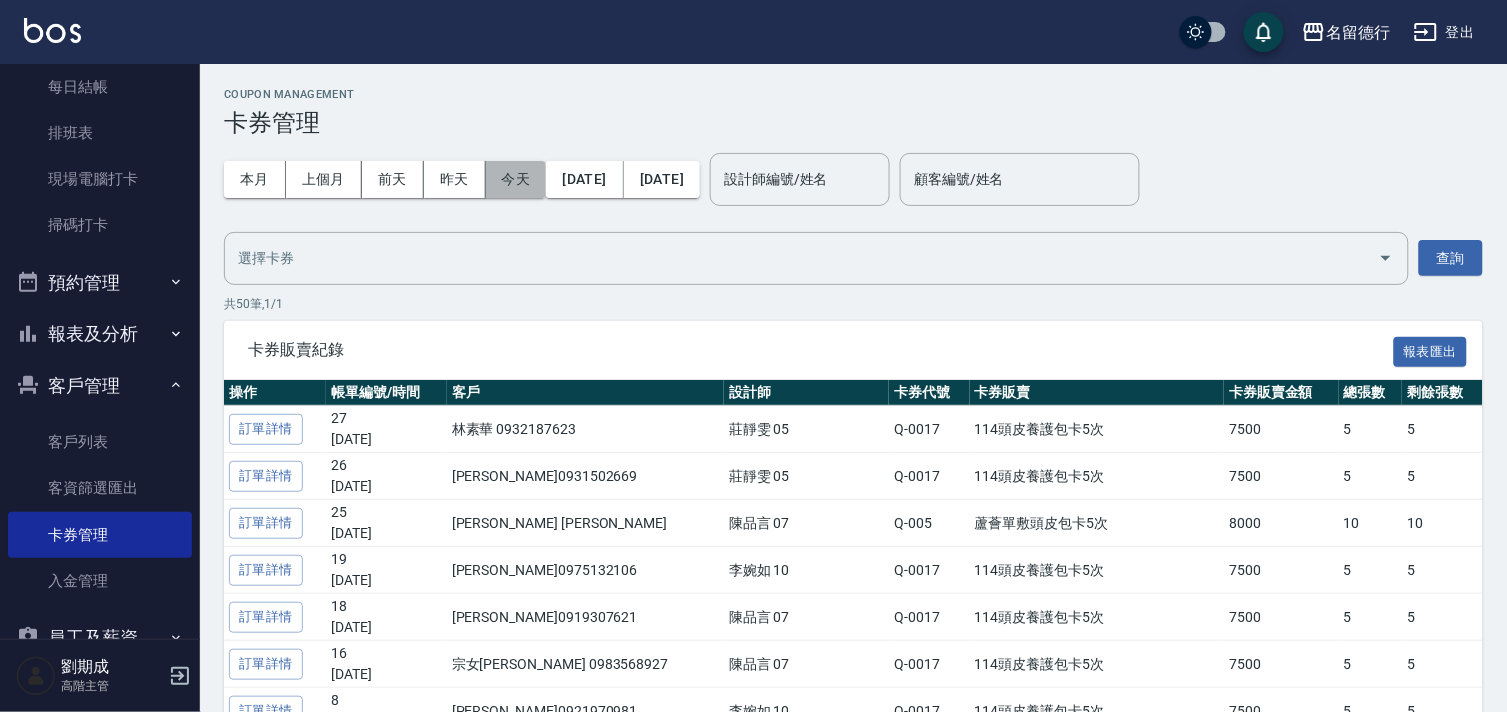 click on "今天" at bounding box center [516, 179] 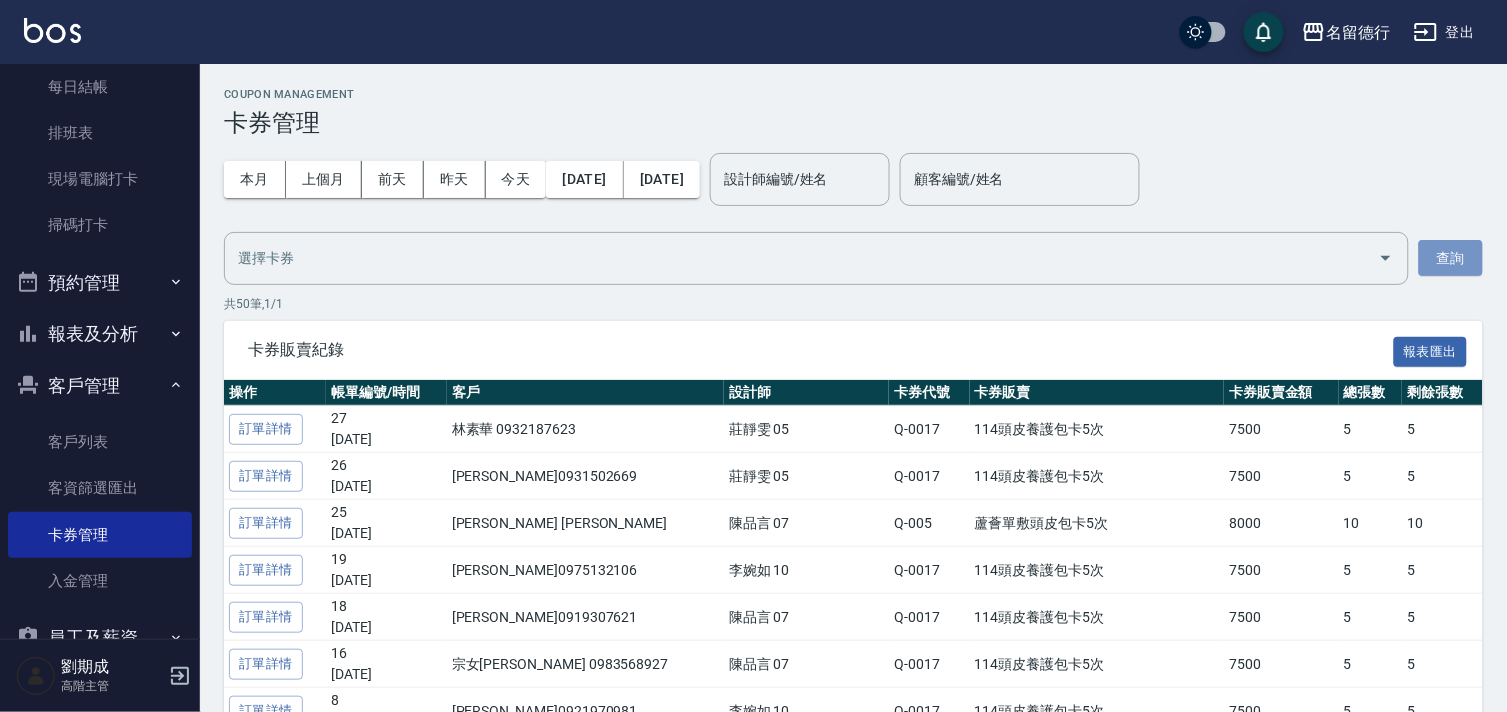 click on "查詢" at bounding box center (1451, 258) 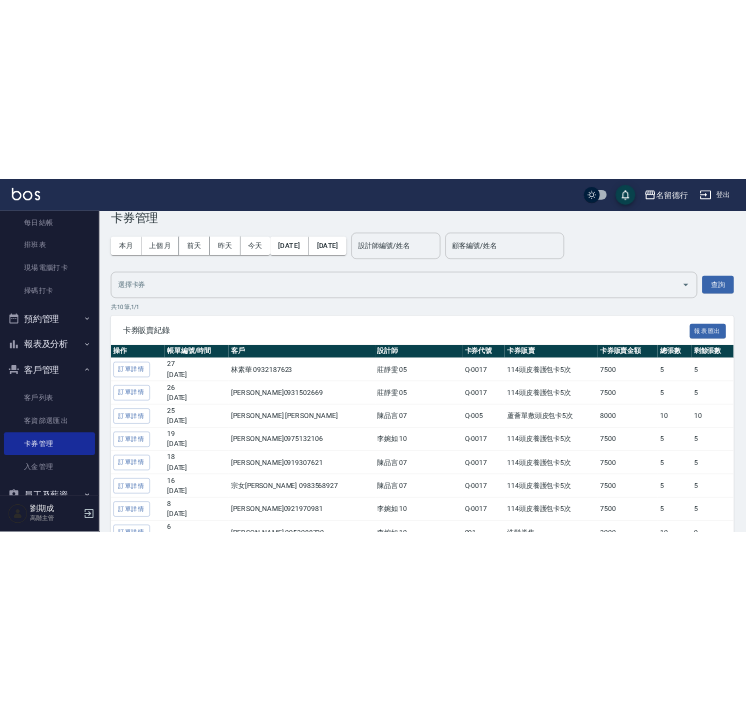 scroll, scrollTop: 0, scrollLeft: 0, axis: both 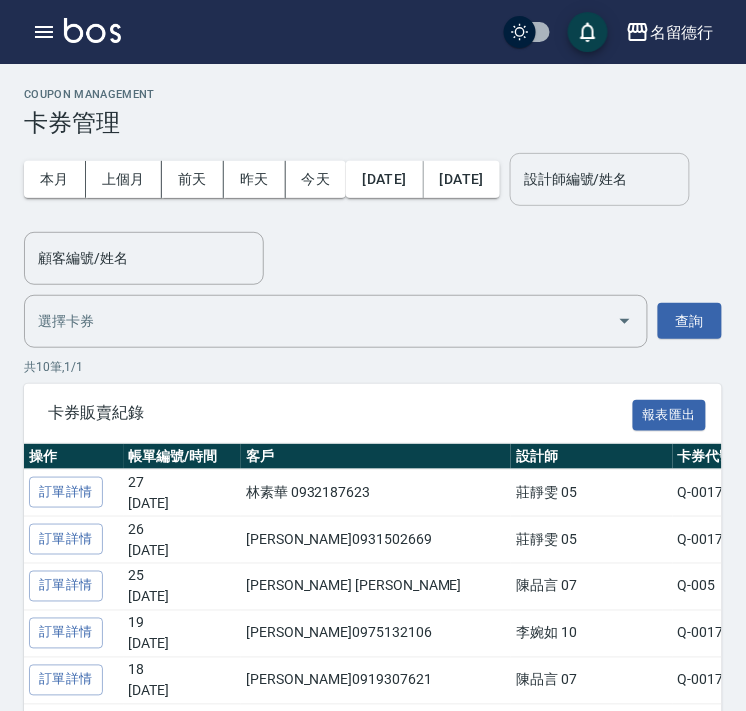 click on "設計師編號/姓名" at bounding box center [600, 179] 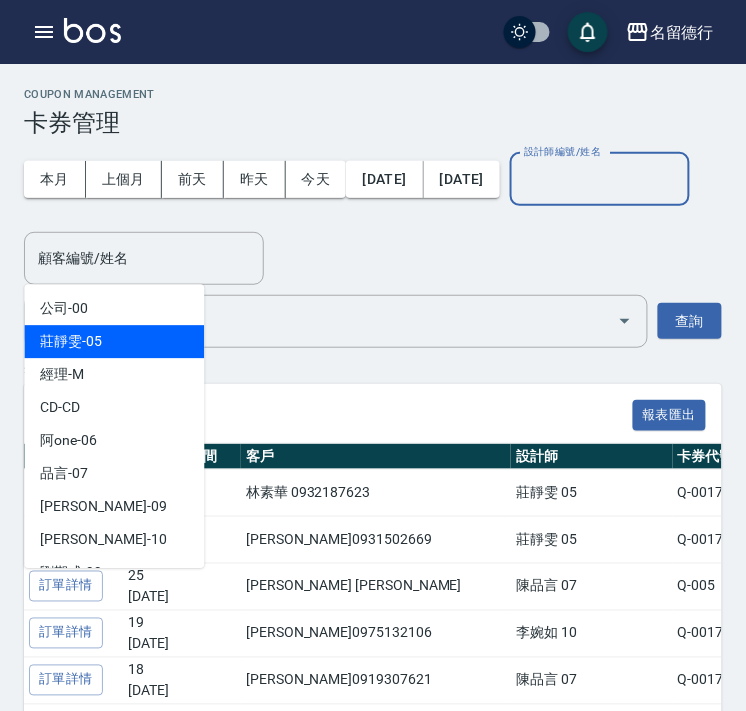 click on "[PERSON_NAME]-05" at bounding box center [114, 341] 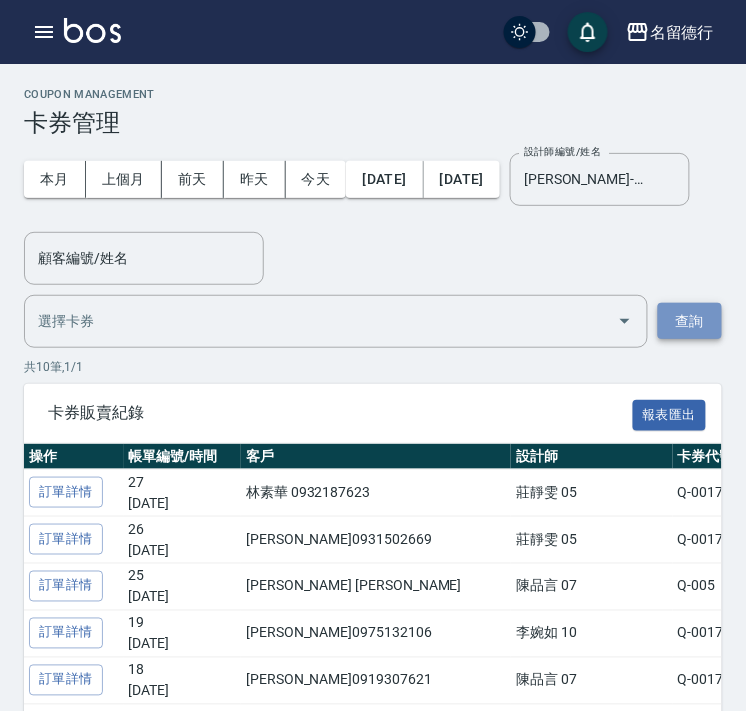 click on "查詢" at bounding box center (690, 321) 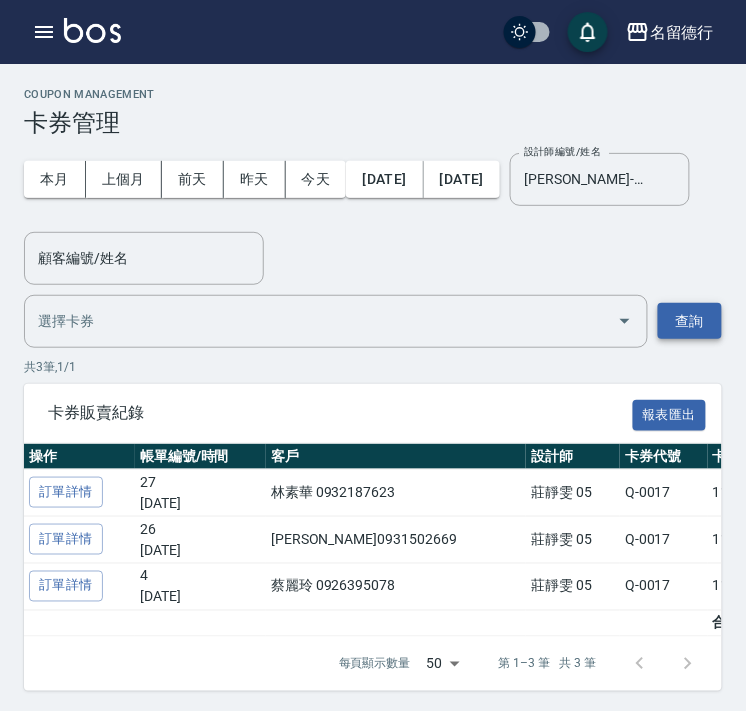 click on "查詢" at bounding box center [690, 321] 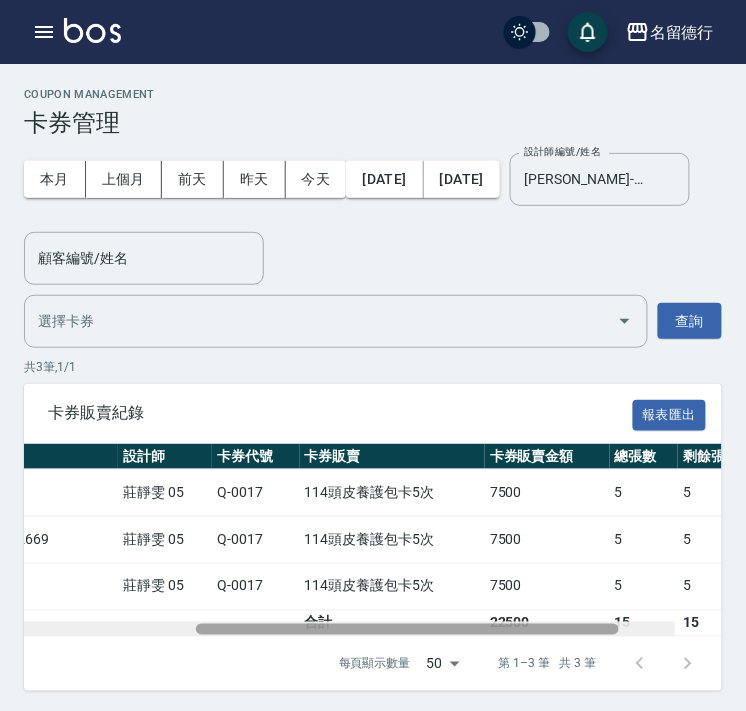 scroll, scrollTop: 0, scrollLeft: 451, axis: horizontal 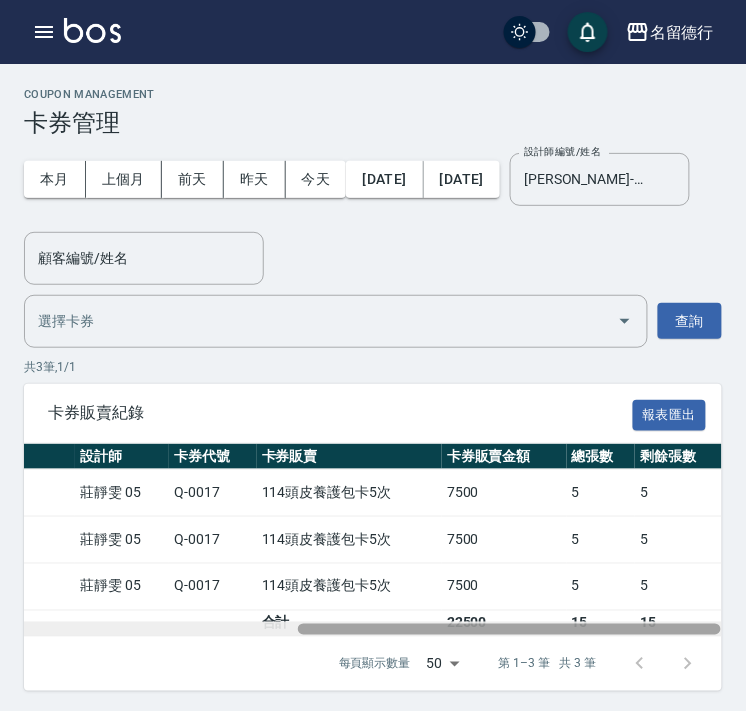 drag, startPoint x: 388, startPoint y: 630, endPoint x: 676, endPoint y: 640, distance: 288.17355 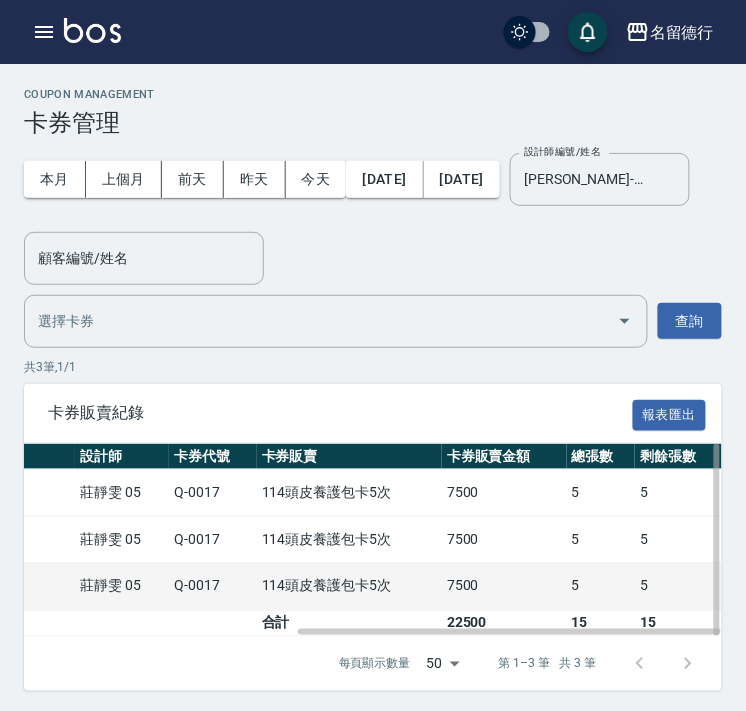 click on "5" at bounding box center (601, 586) 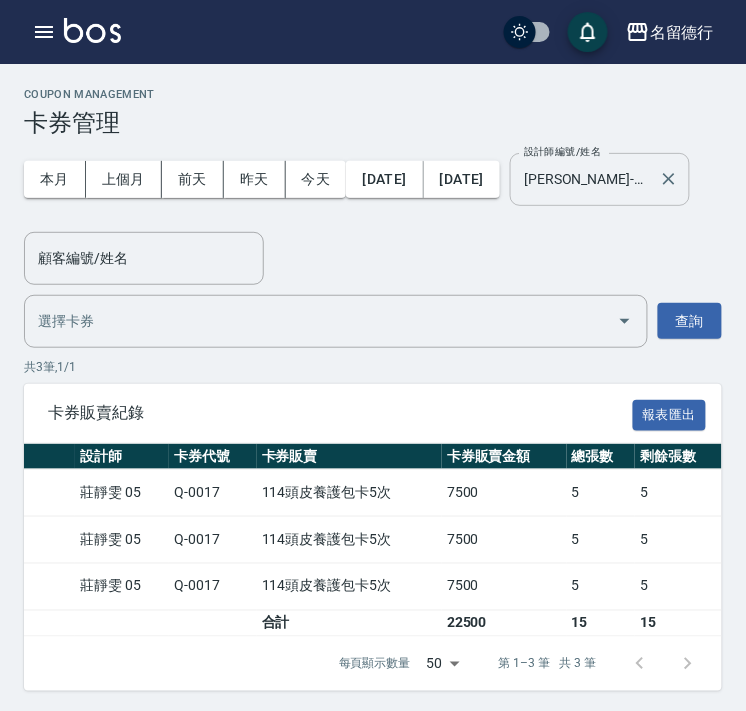 click on "[PERSON_NAME]-05 設計師編號/姓名" at bounding box center (600, 179) 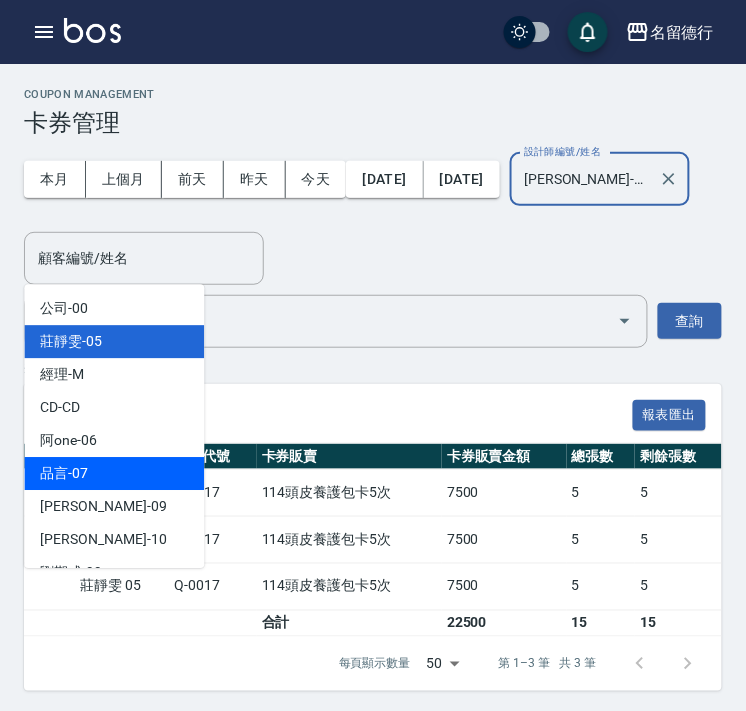 click on "品言 -07" at bounding box center [114, 473] 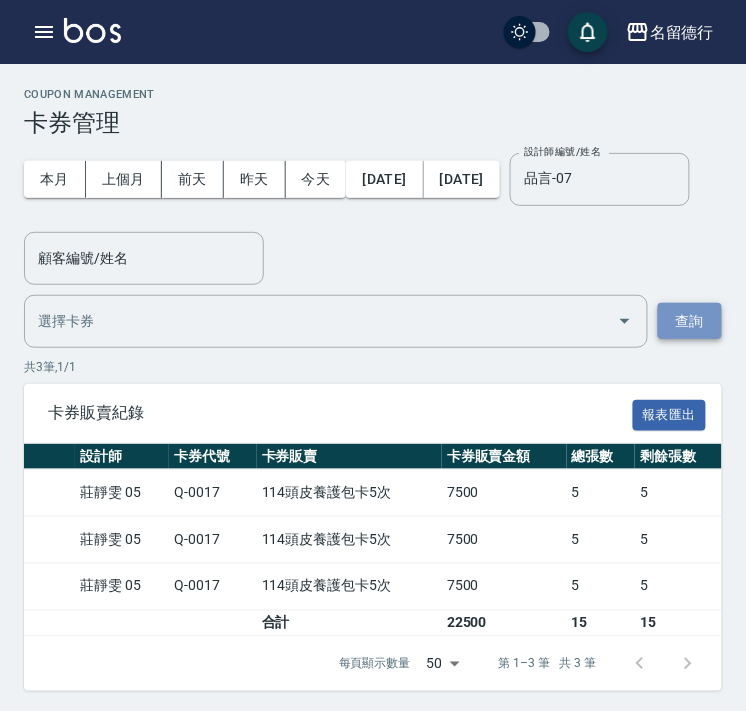 click on "查詢" at bounding box center [690, 321] 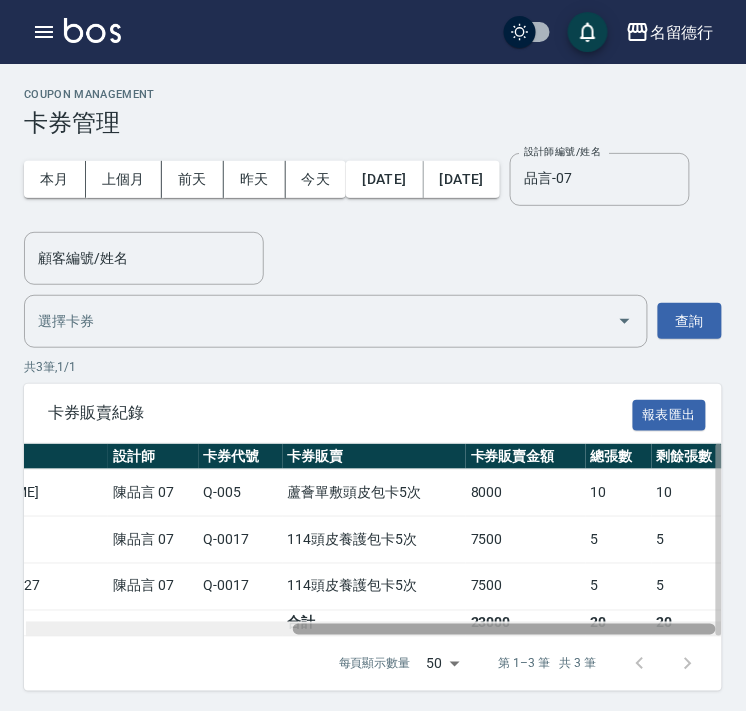 scroll, scrollTop: 0, scrollLeft: 440, axis: horizontal 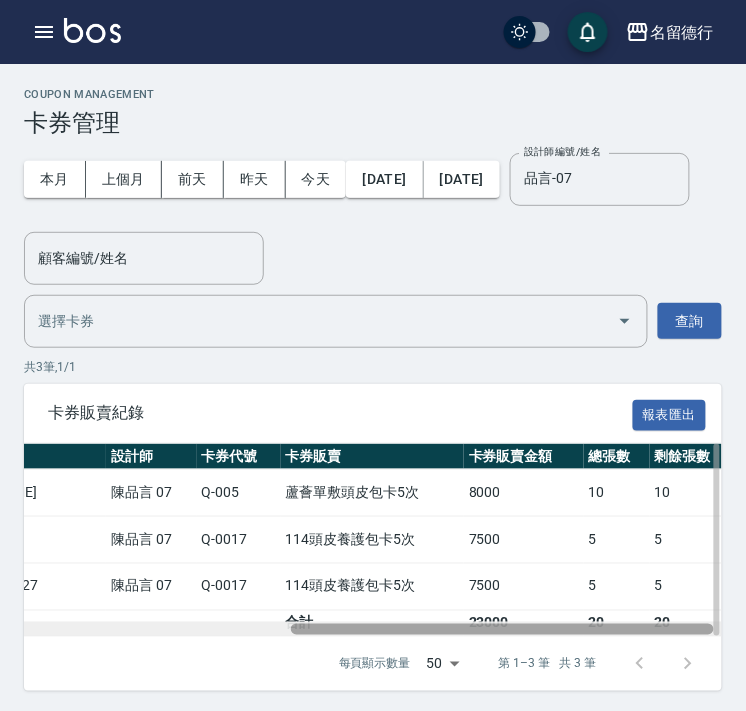 drag, startPoint x: 413, startPoint y: 632, endPoint x: 681, endPoint y: 631, distance: 268.00186 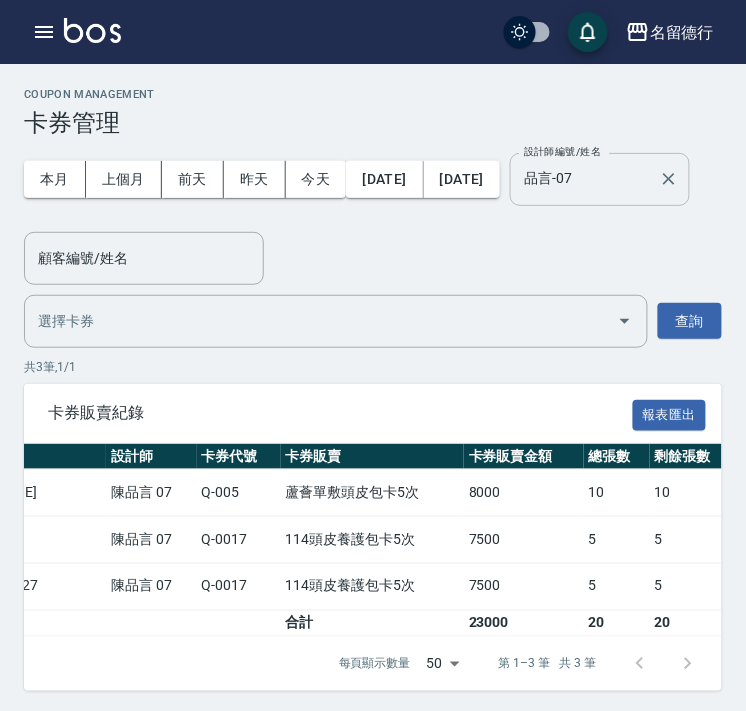 click on "品言-07" at bounding box center (585, 179) 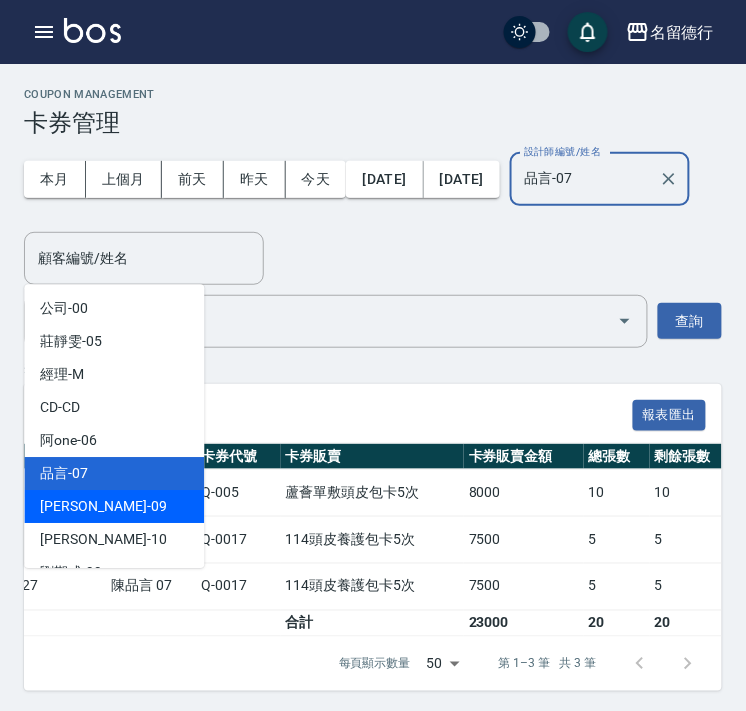 click on "[PERSON_NAME] -09" at bounding box center (114, 506) 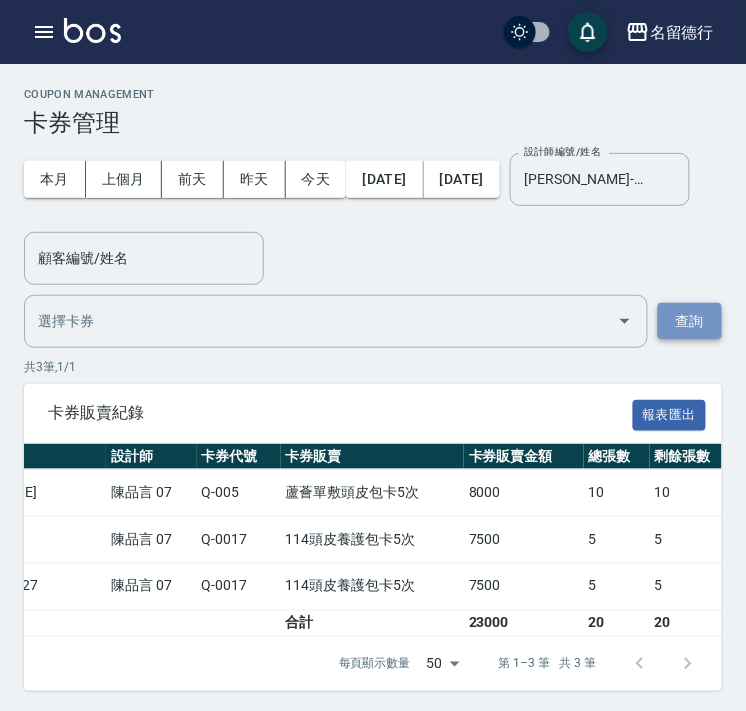 click on "查詢" at bounding box center (690, 321) 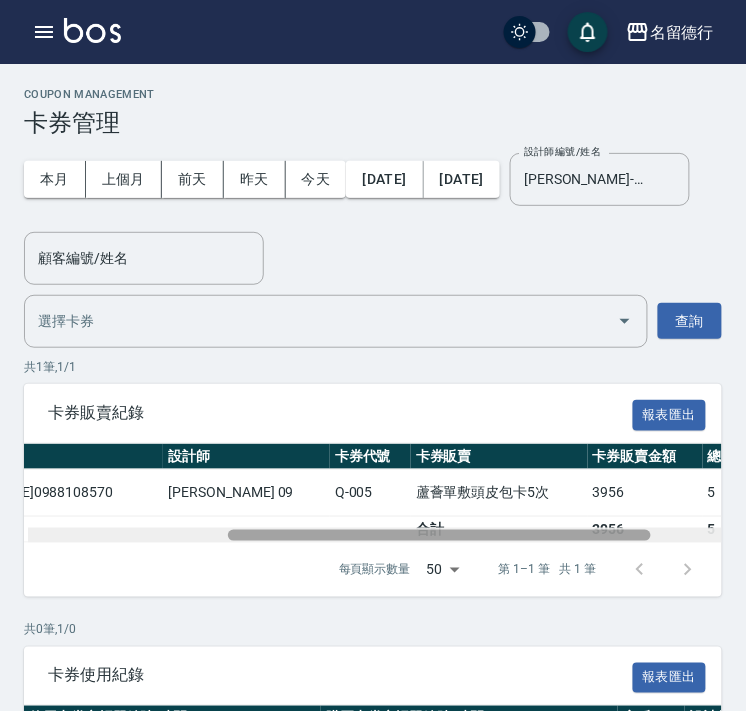 scroll, scrollTop: 0, scrollLeft: 330, axis: horizontal 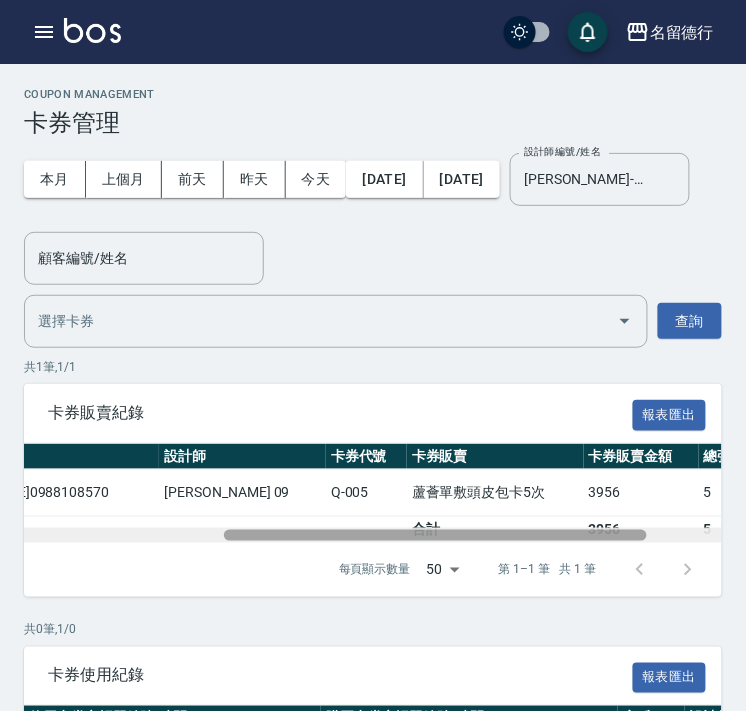 drag, startPoint x: 415, startPoint y: 532, endPoint x: 616, endPoint y: 525, distance: 201.12186 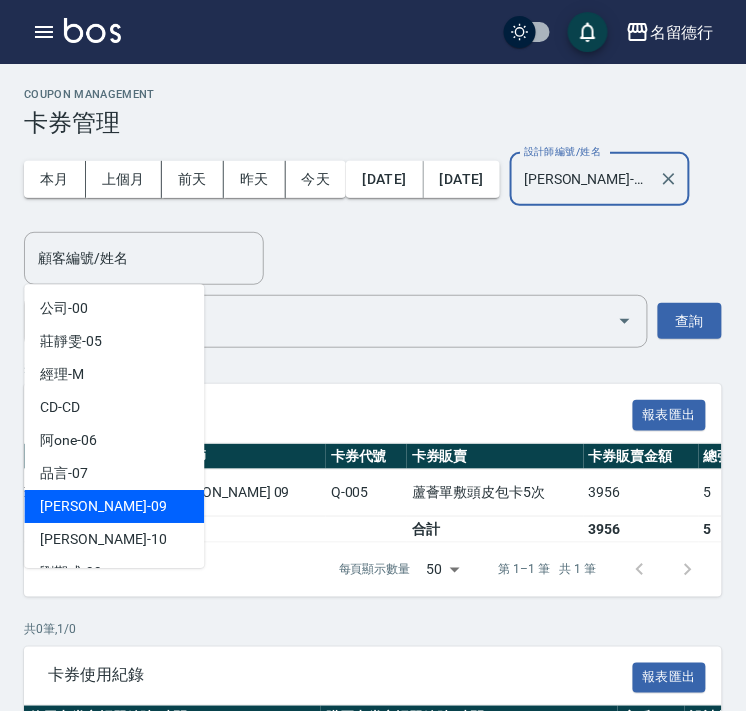 click on "[PERSON_NAME]-09" at bounding box center [585, 179] 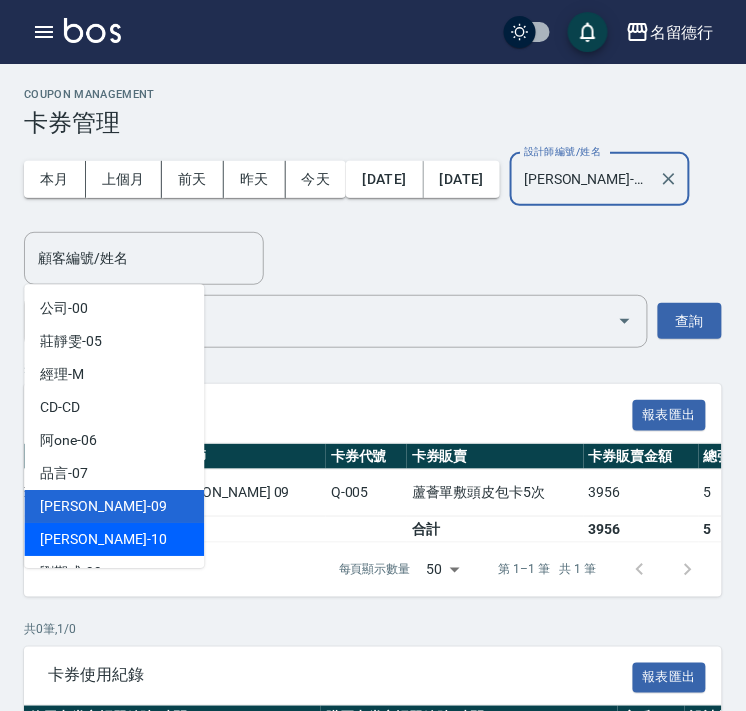 click on "婉如 -10" at bounding box center [114, 539] 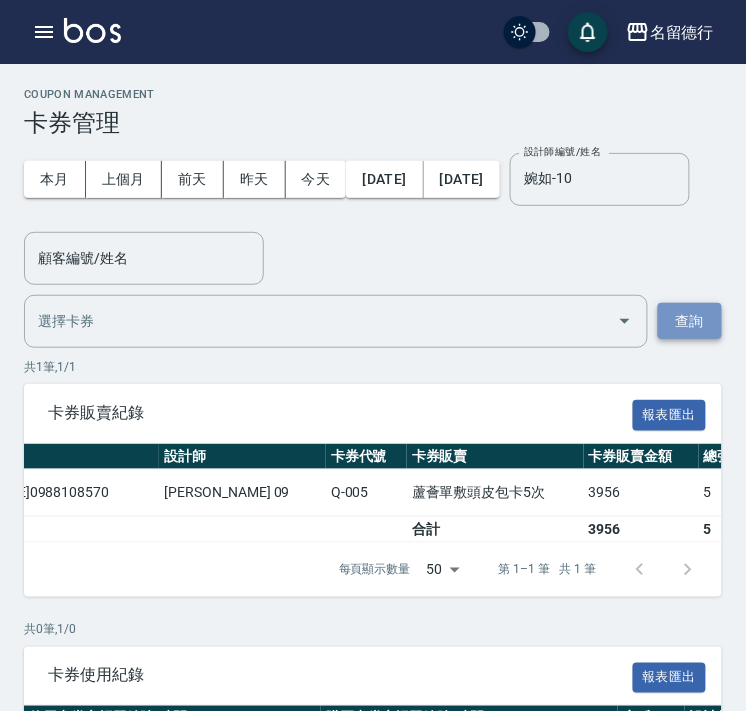 click on "查詢" at bounding box center [690, 321] 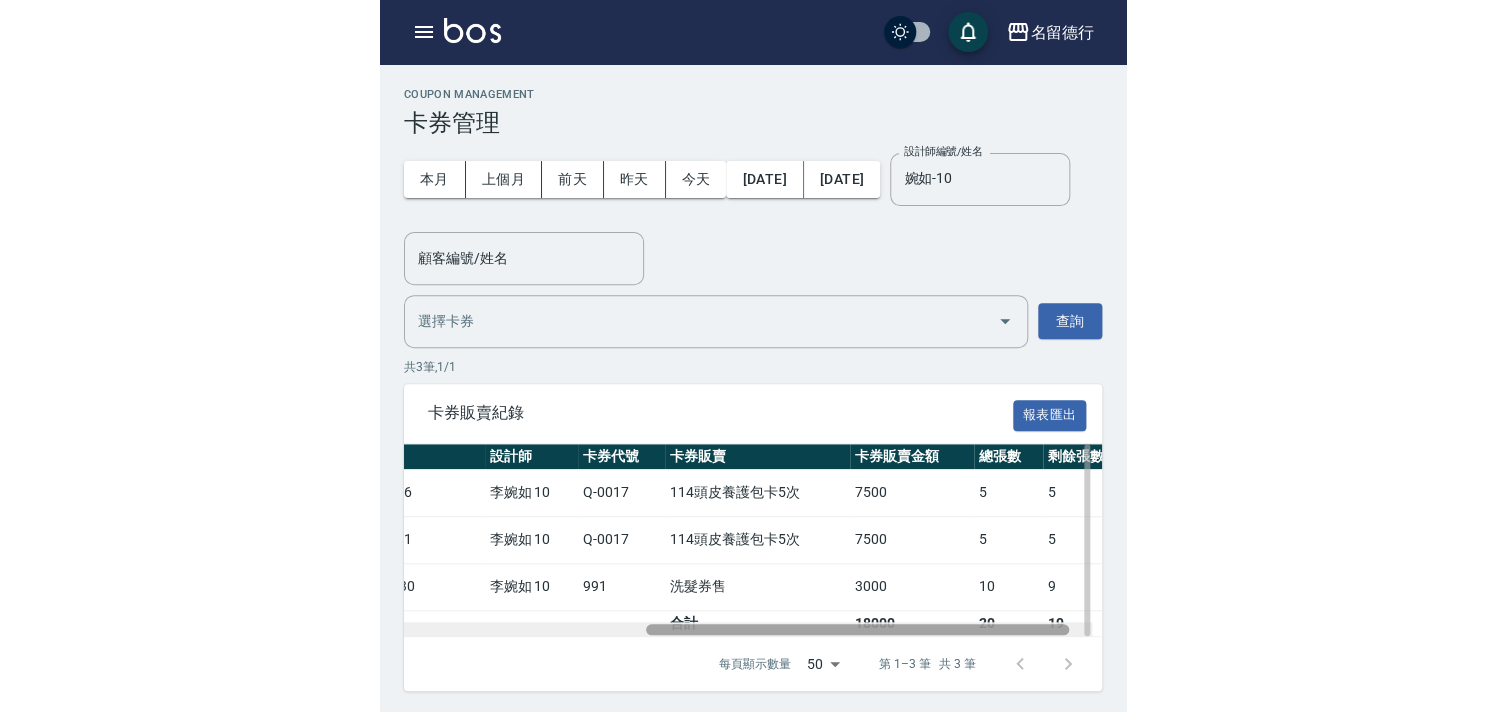 scroll, scrollTop: 0, scrollLeft: 451, axis: horizontal 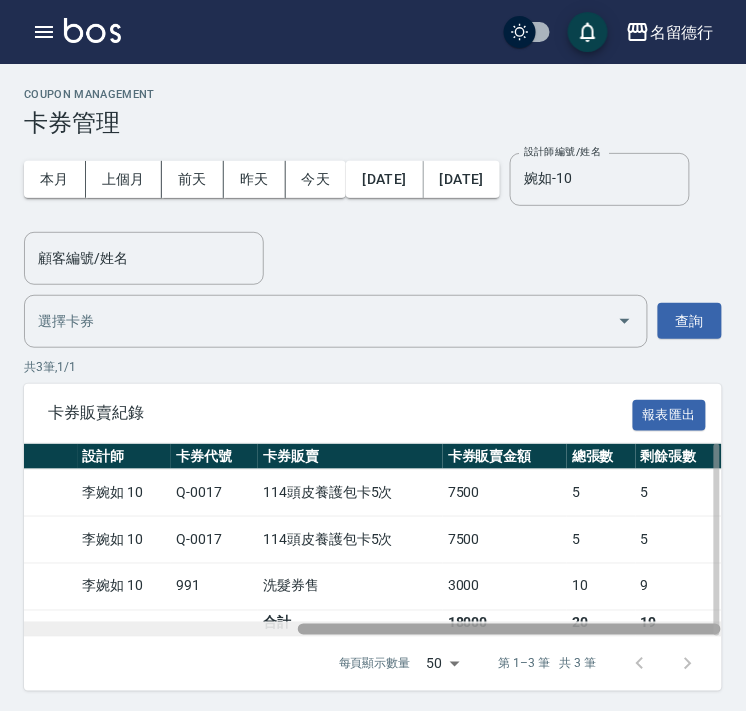 drag, startPoint x: 393, startPoint y: 628, endPoint x: 682, endPoint y: 624, distance: 289.02768 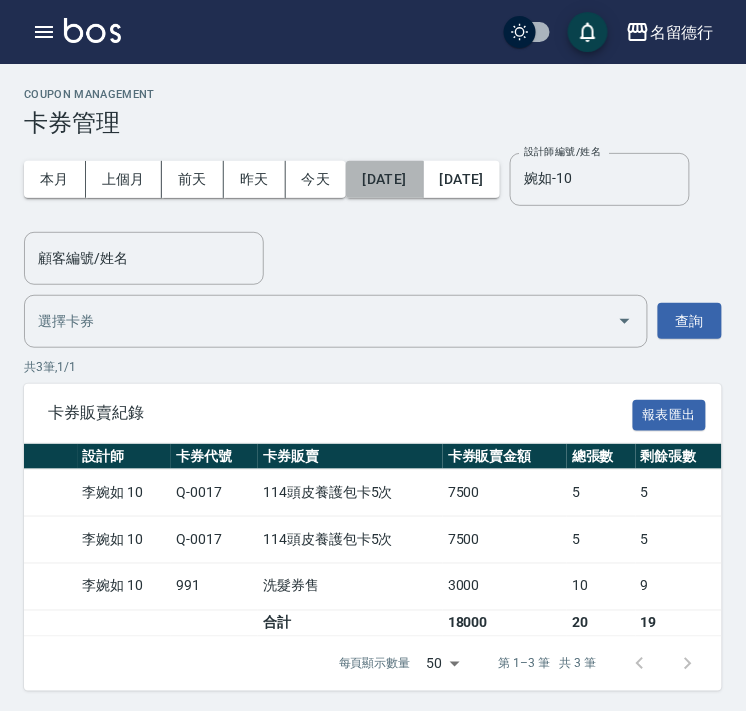 click on "[DATE]" at bounding box center (384, 179) 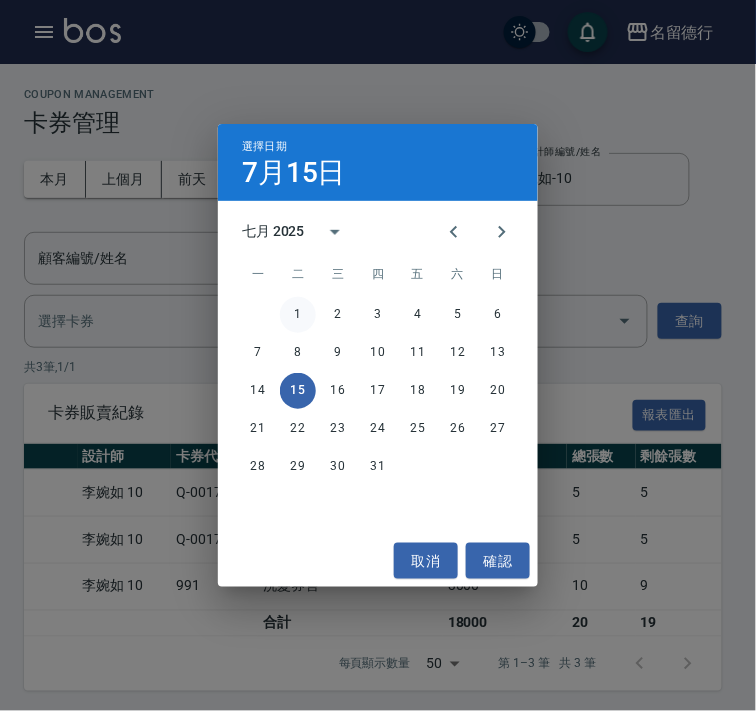 click on "1" at bounding box center [298, 315] 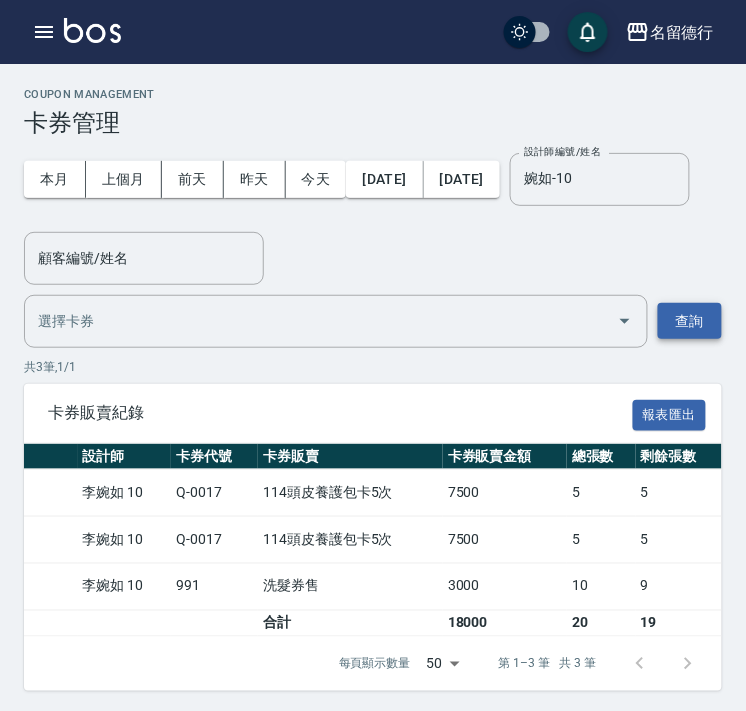 click on "查詢" at bounding box center (690, 321) 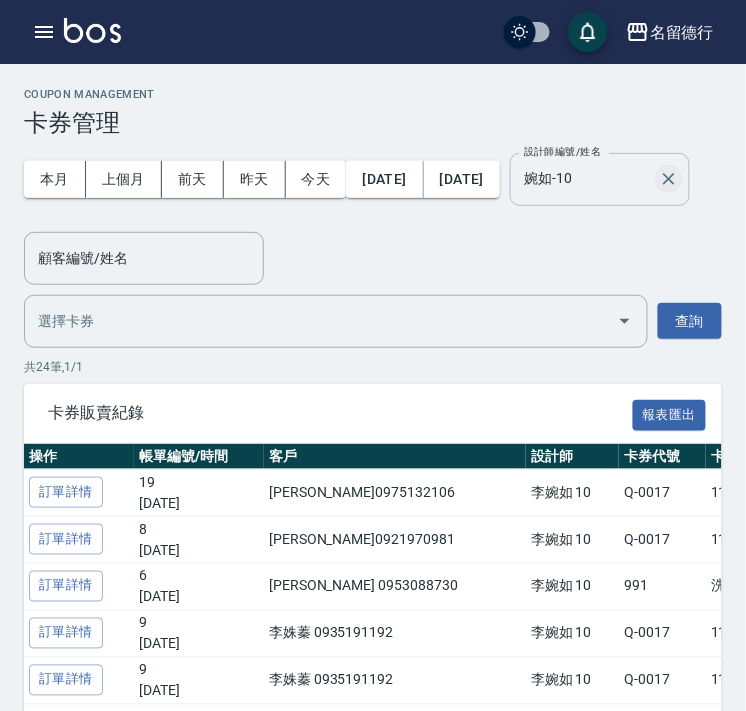click 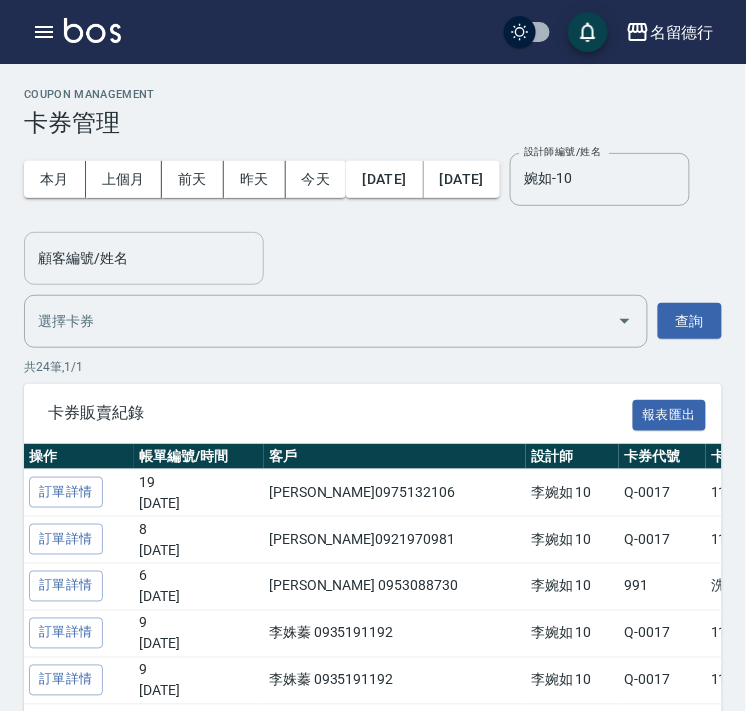type 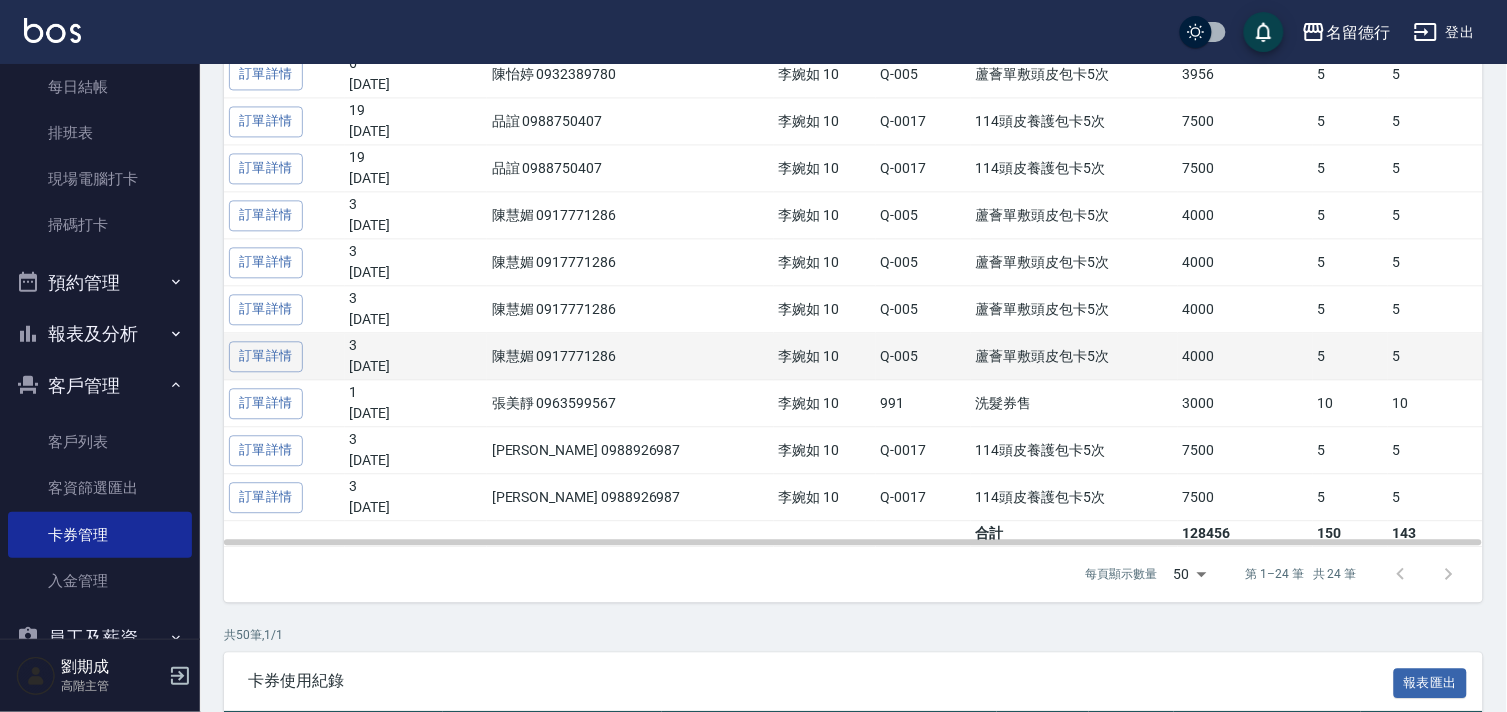 scroll, scrollTop: 1000, scrollLeft: 0, axis: vertical 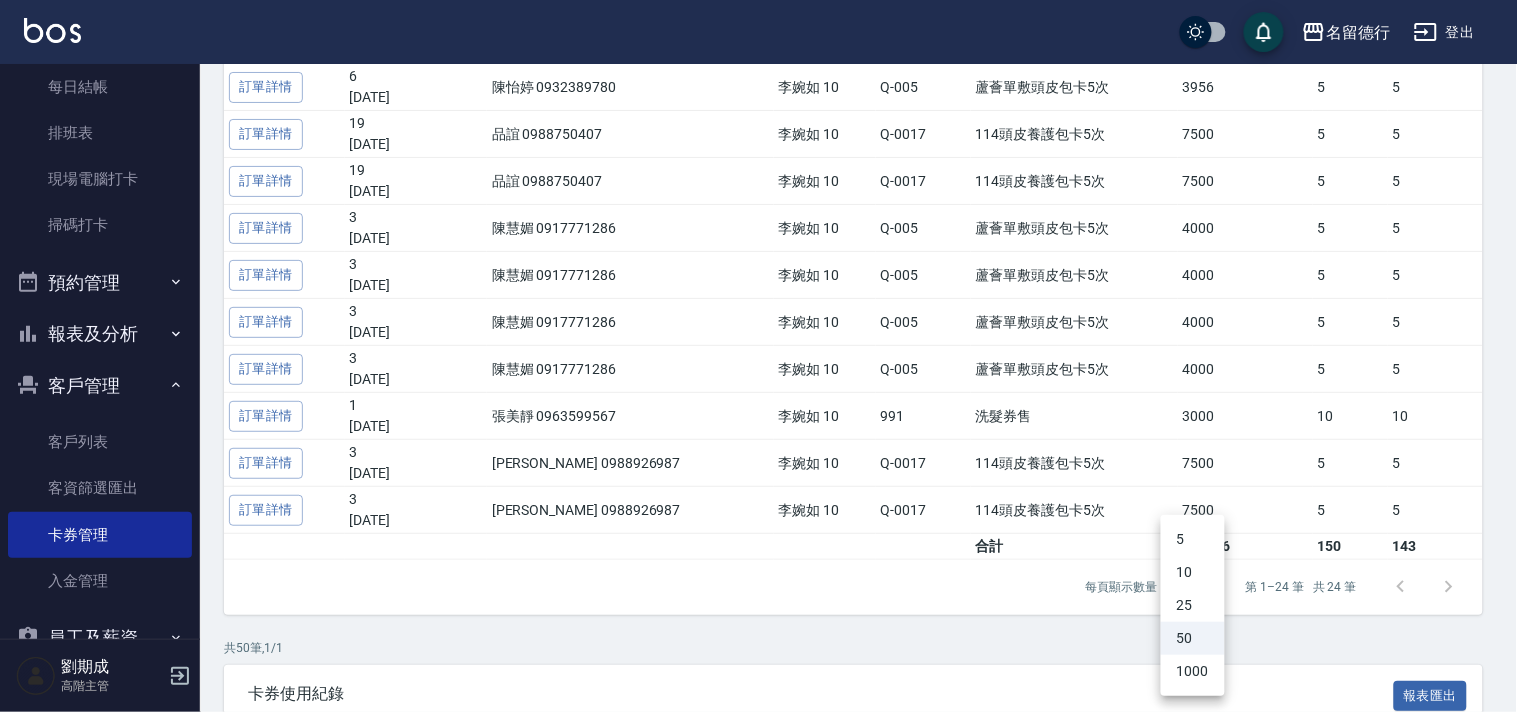 click on "名留德行 登出 櫃檯作業 打帳單 帳單列表 掛單列表 座位開單 營業儀表板 現金收支登錄 高階收支登錄 材料自購登錄 每日結帳 排班表 現場電腦打卡 掃碼打卡 預約管理 預約管理 單日預約紀錄 單週預約紀錄 報表及分析 報表目錄 消費分析儀表板 店家區間累計表 店家日報表 店家排行榜 互助日報表 互助月報表 互助排行榜 互助點數明細 互助業績報表 全店業績分析表 每日業績分析表 營業統計分析表 營業項目月分析表 設計師業績表 設計師日報表 設計師業績分析表 設計師業績月報表 設計師抽成報表 設計師排行榜 商品銷售排行榜 商品消耗明細 商品進銷貨報表 商品庫存表 商品庫存盤點表 會員卡銷售報表 服務扣項明細表 單一服務項目查詢 店販抽成明細 店販分類抽成明細 顧客入金餘額表 顧客卡券餘額表 每日非現金明細 每日收支明細 收支分類明細表 收支匯款表 24" at bounding box center (758, 1871) 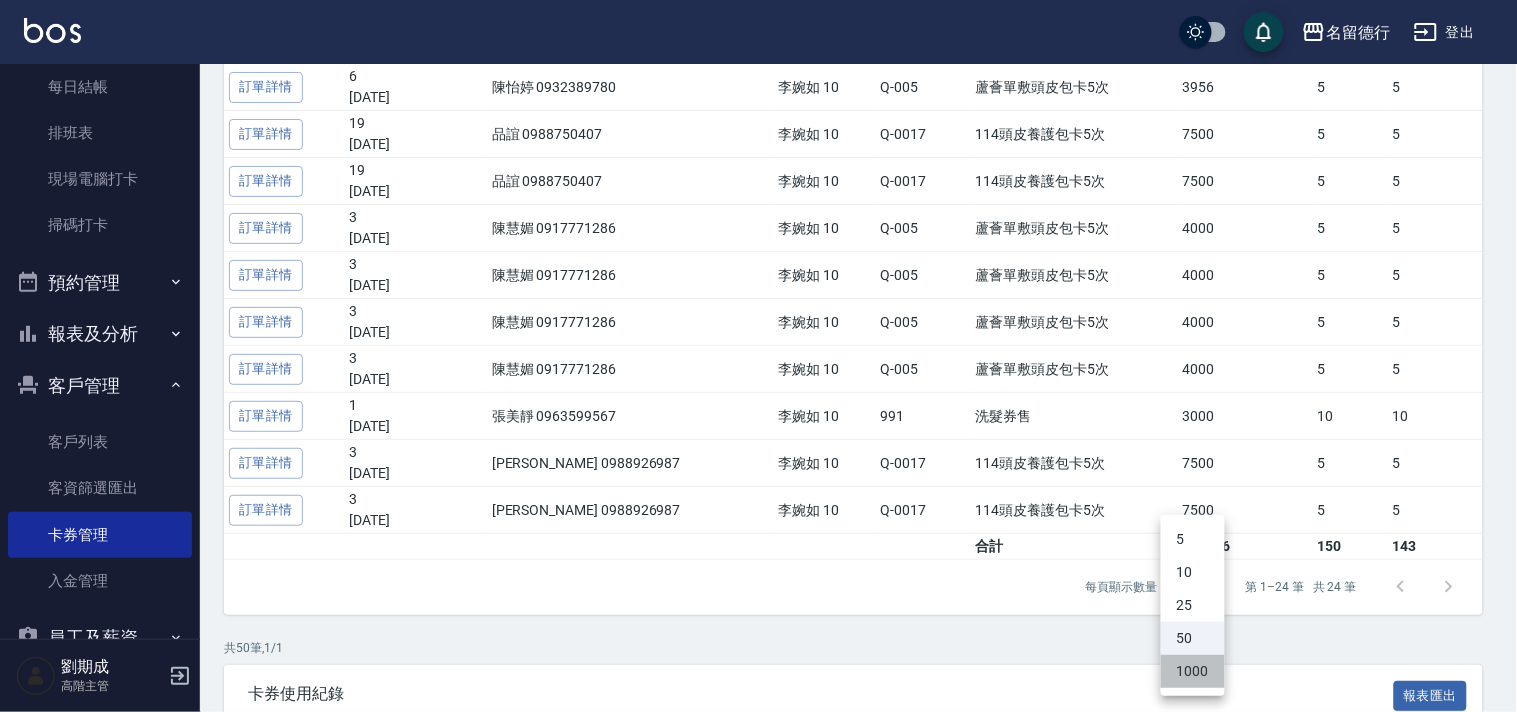 click on "1000" at bounding box center (1193, 671) 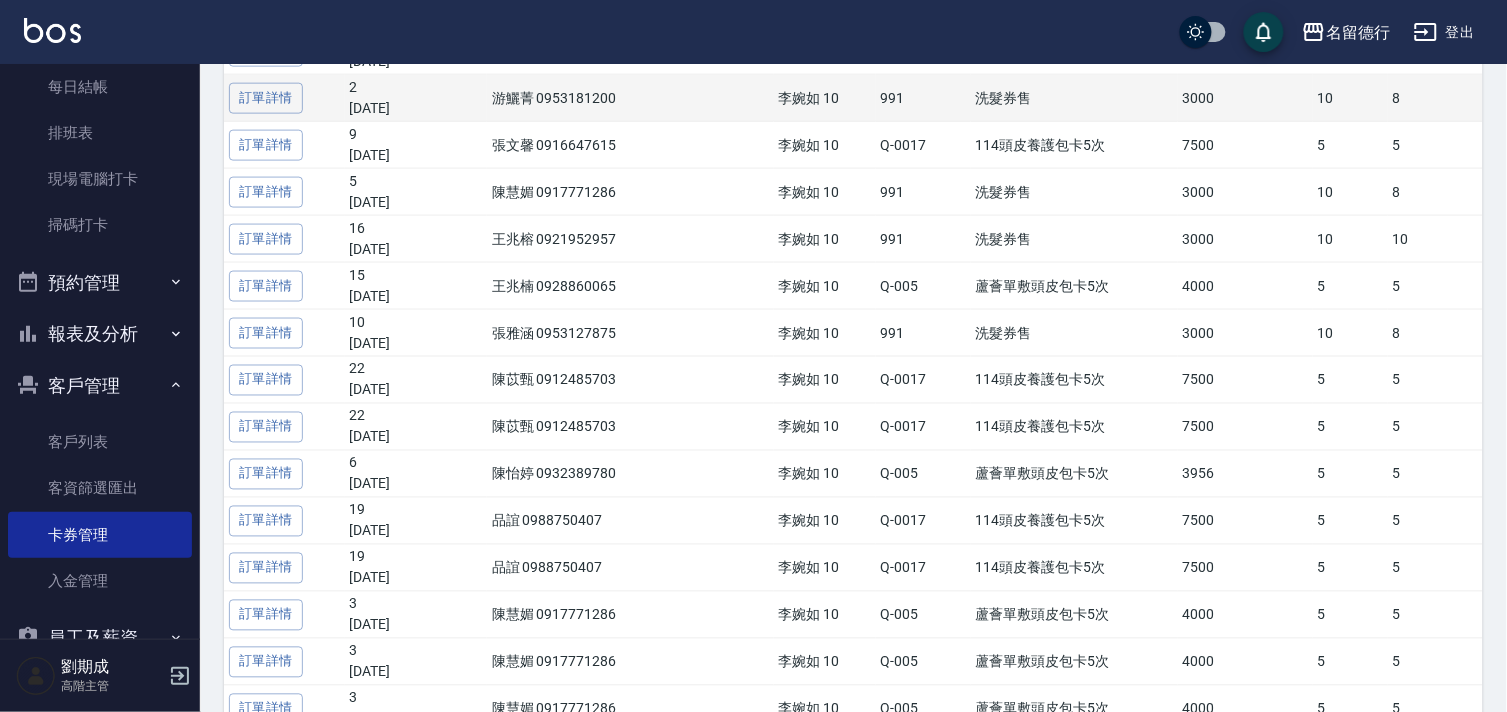 scroll, scrollTop: 0, scrollLeft: 0, axis: both 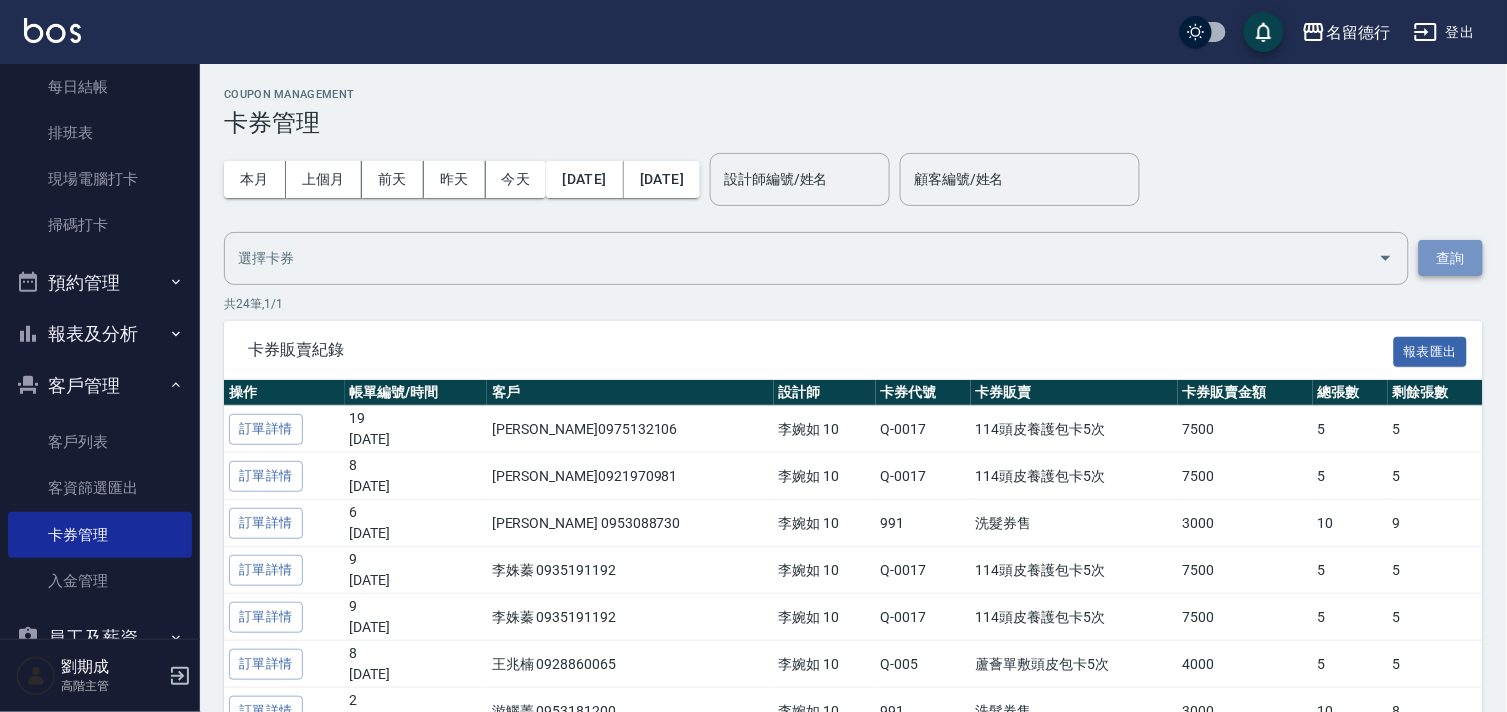 click on "查詢" at bounding box center (1451, 258) 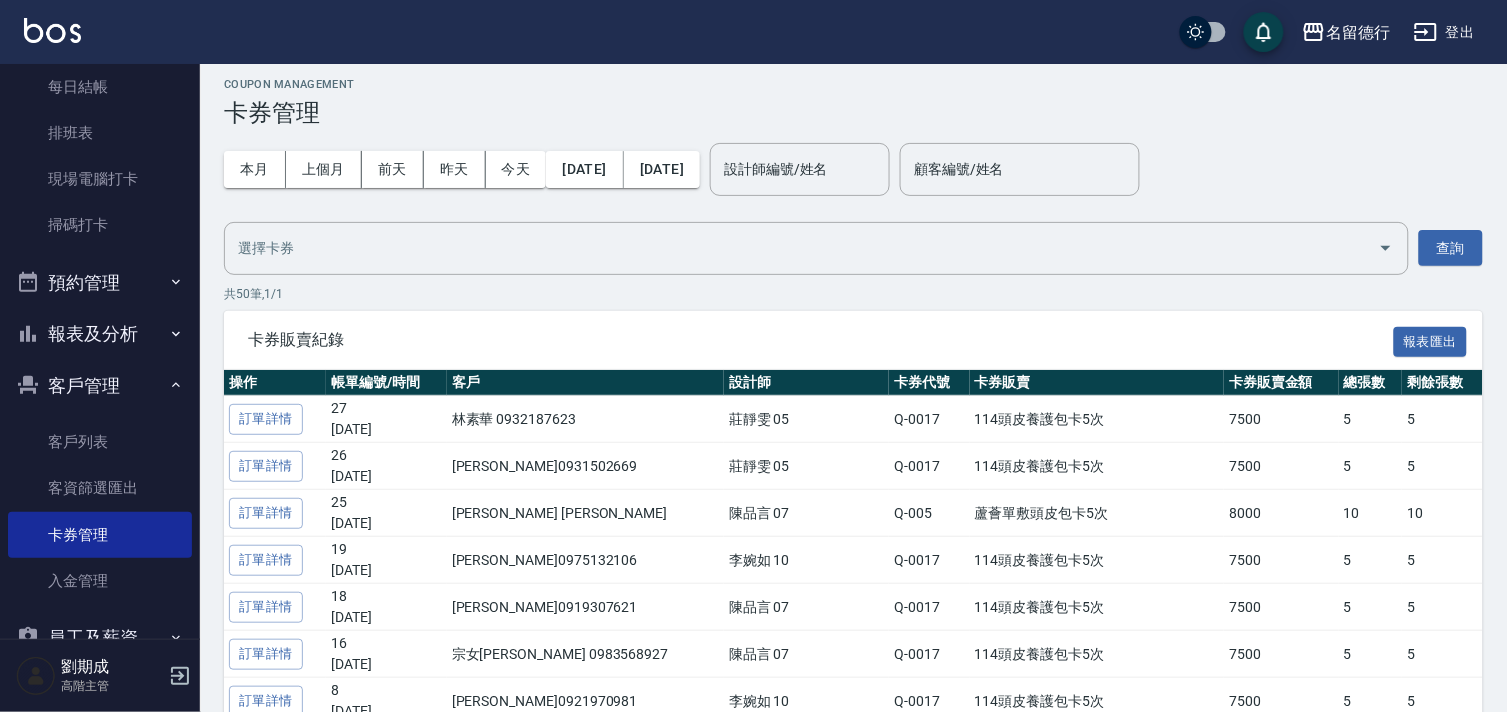 scroll, scrollTop: 43, scrollLeft: 0, axis: vertical 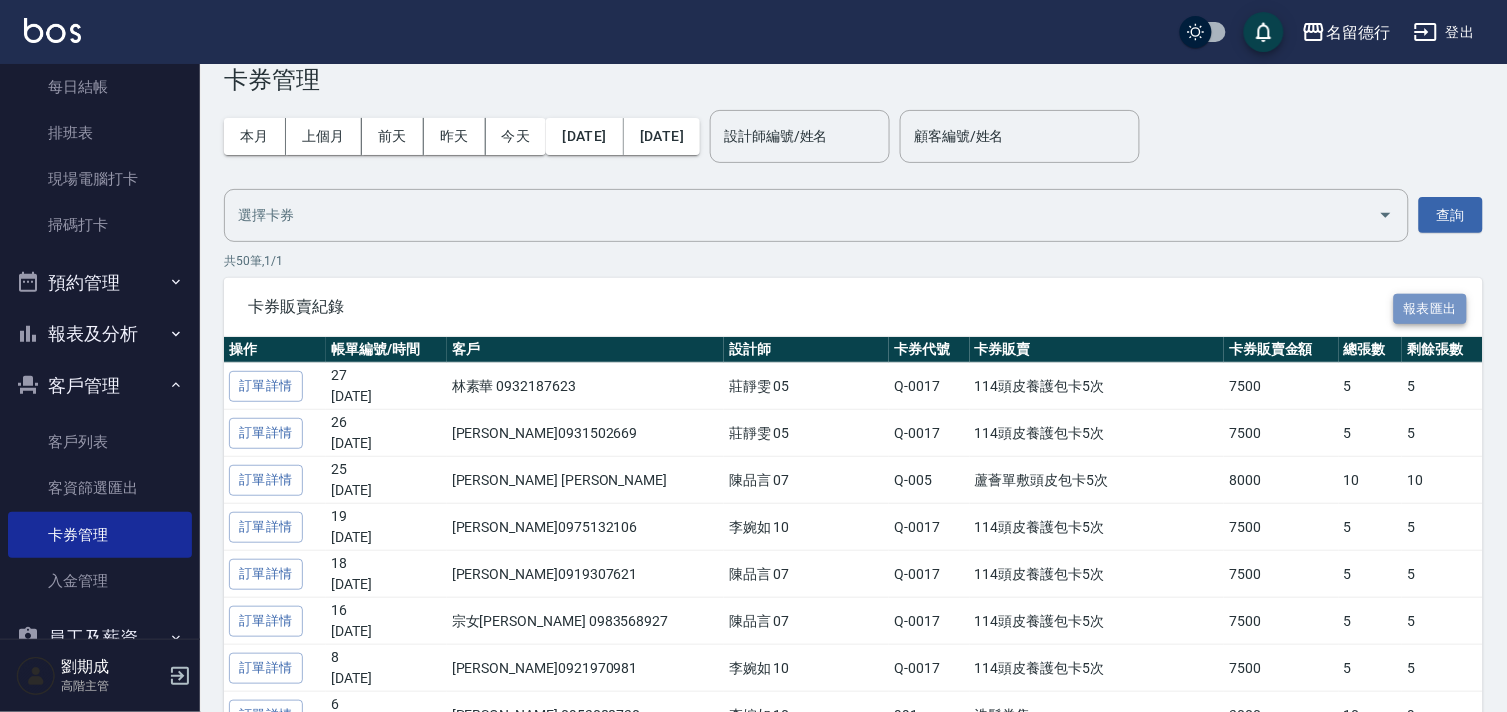 click on "報表匯出" at bounding box center (1431, 309) 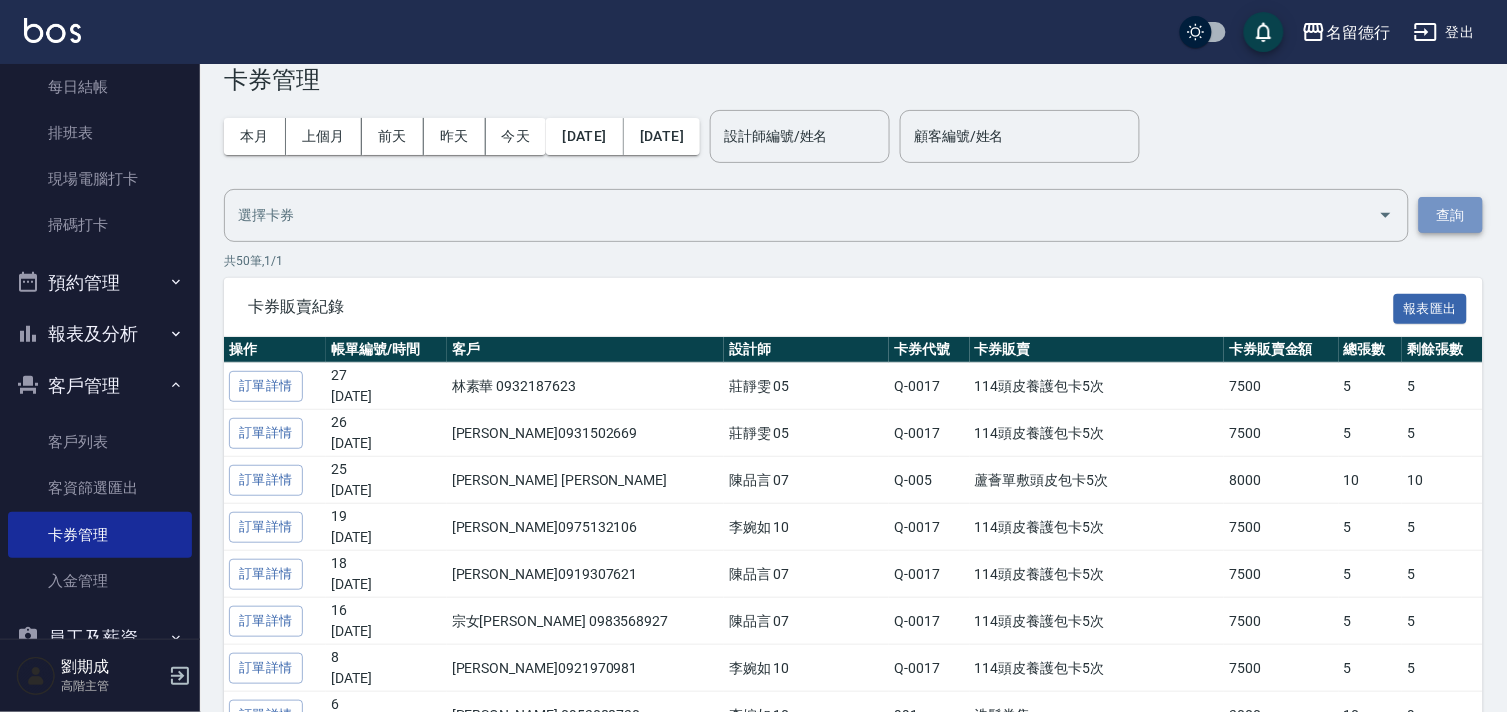 click on "查詢" at bounding box center [1451, 215] 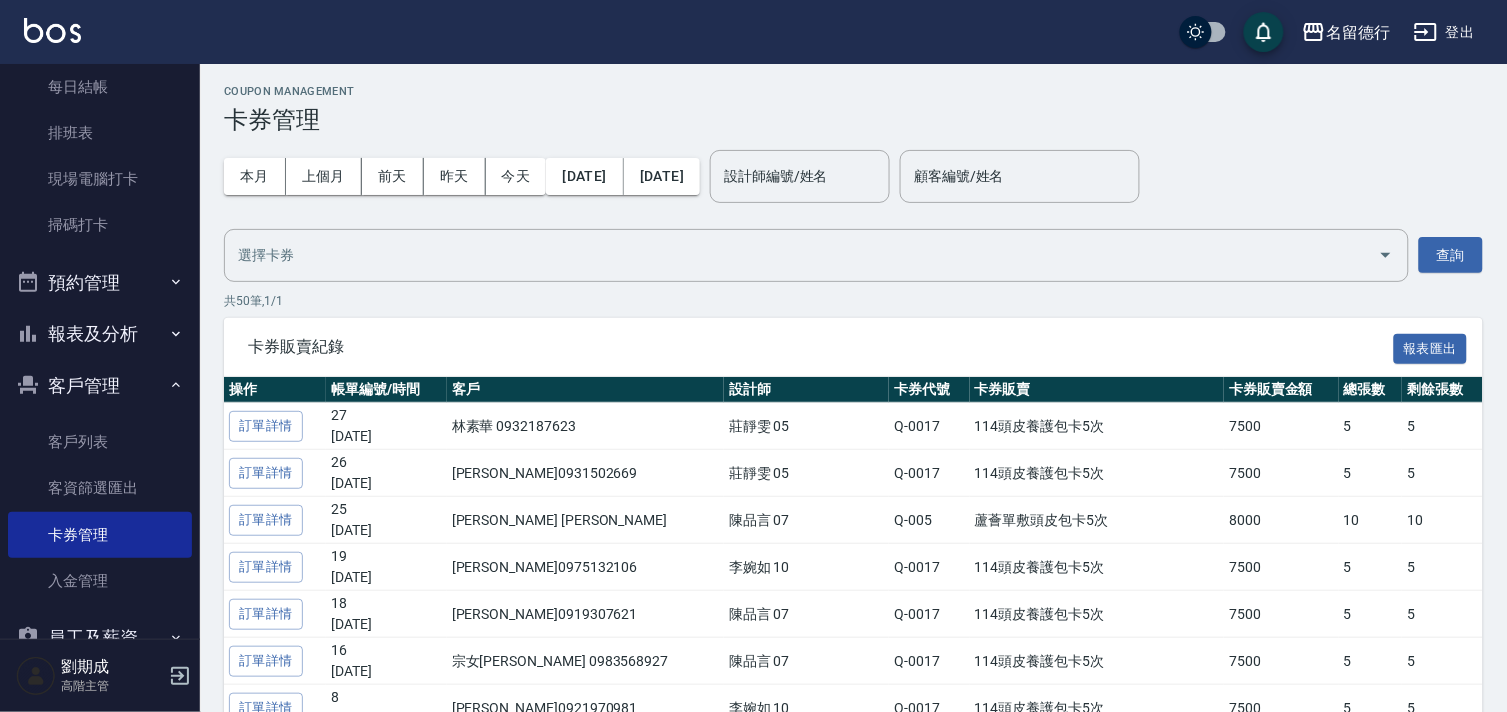 scroll, scrollTop: 0, scrollLeft: 0, axis: both 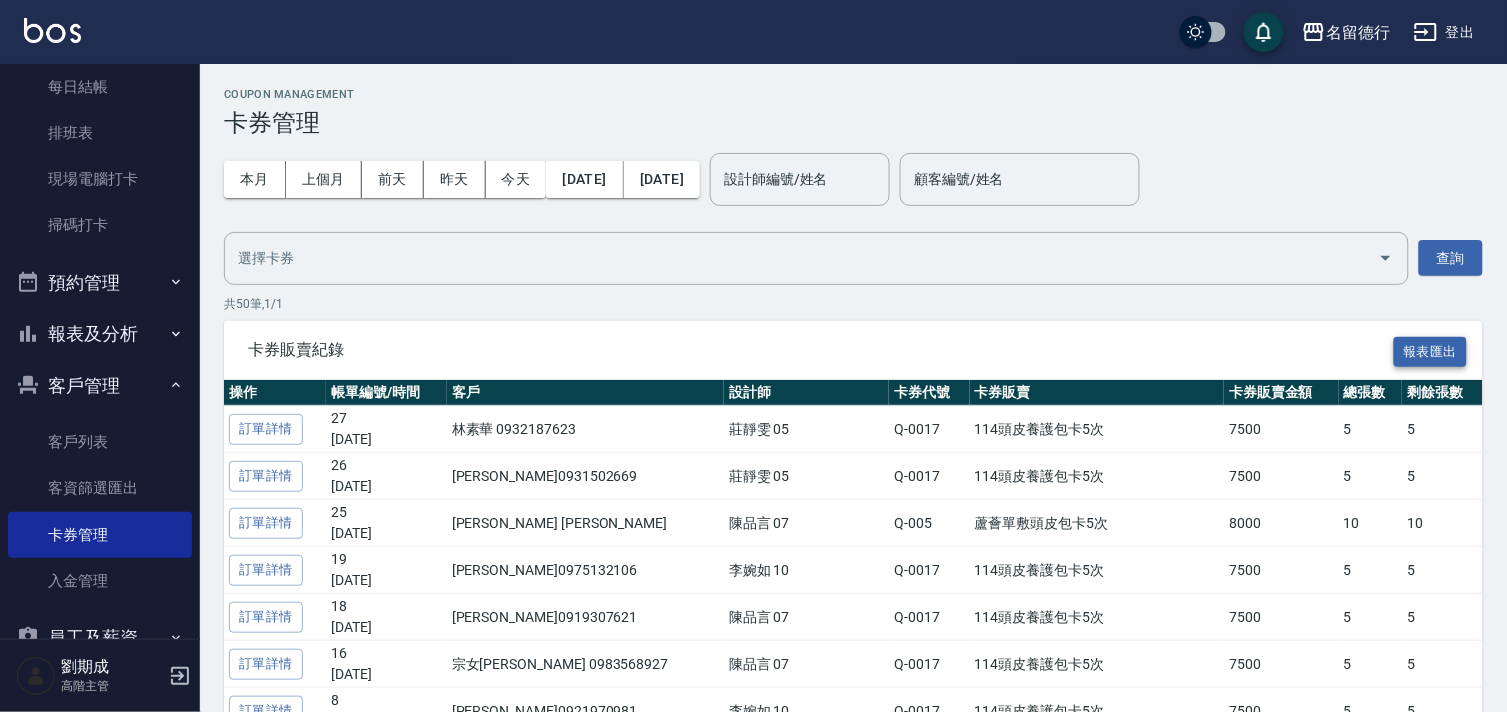 click on "報表匯出" at bounding box center [1431, 352] 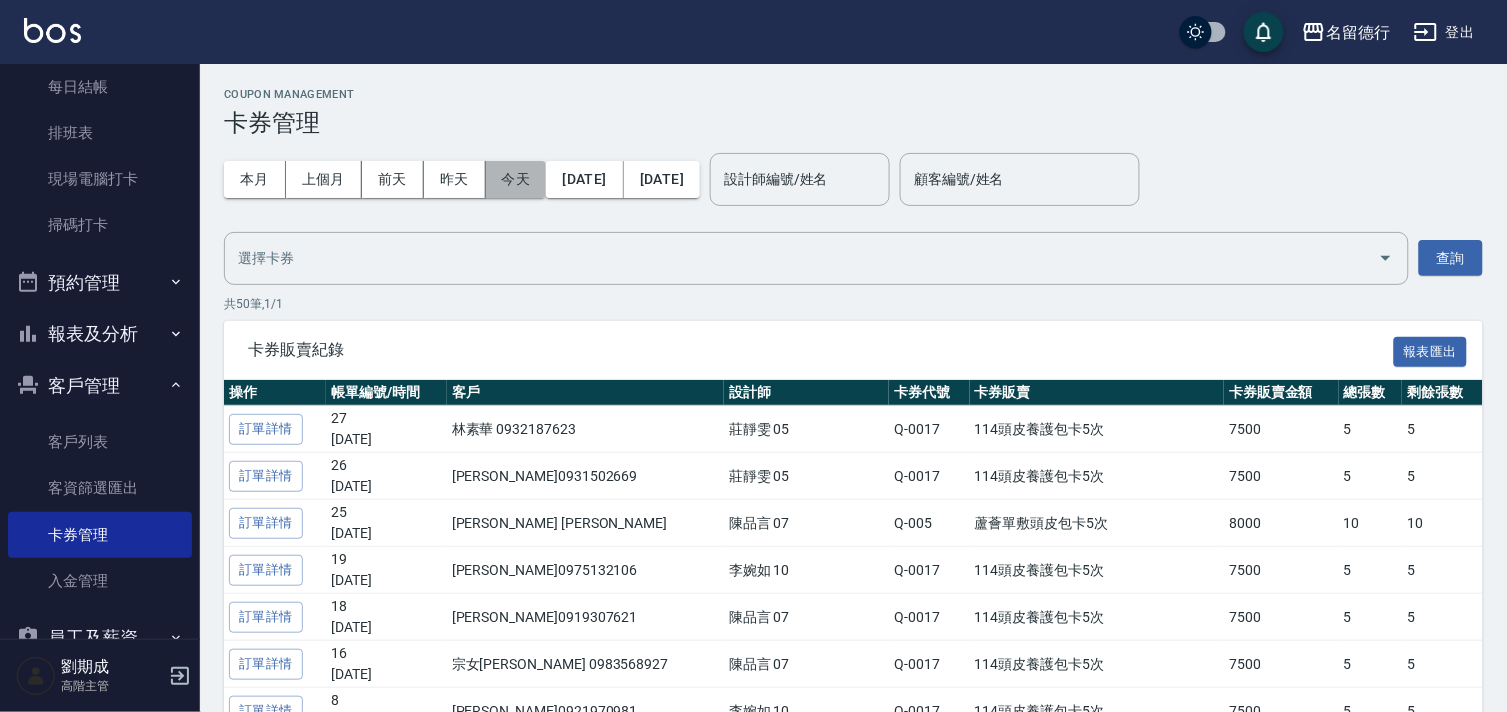 click on "今天" at bounding box center [516, 179] 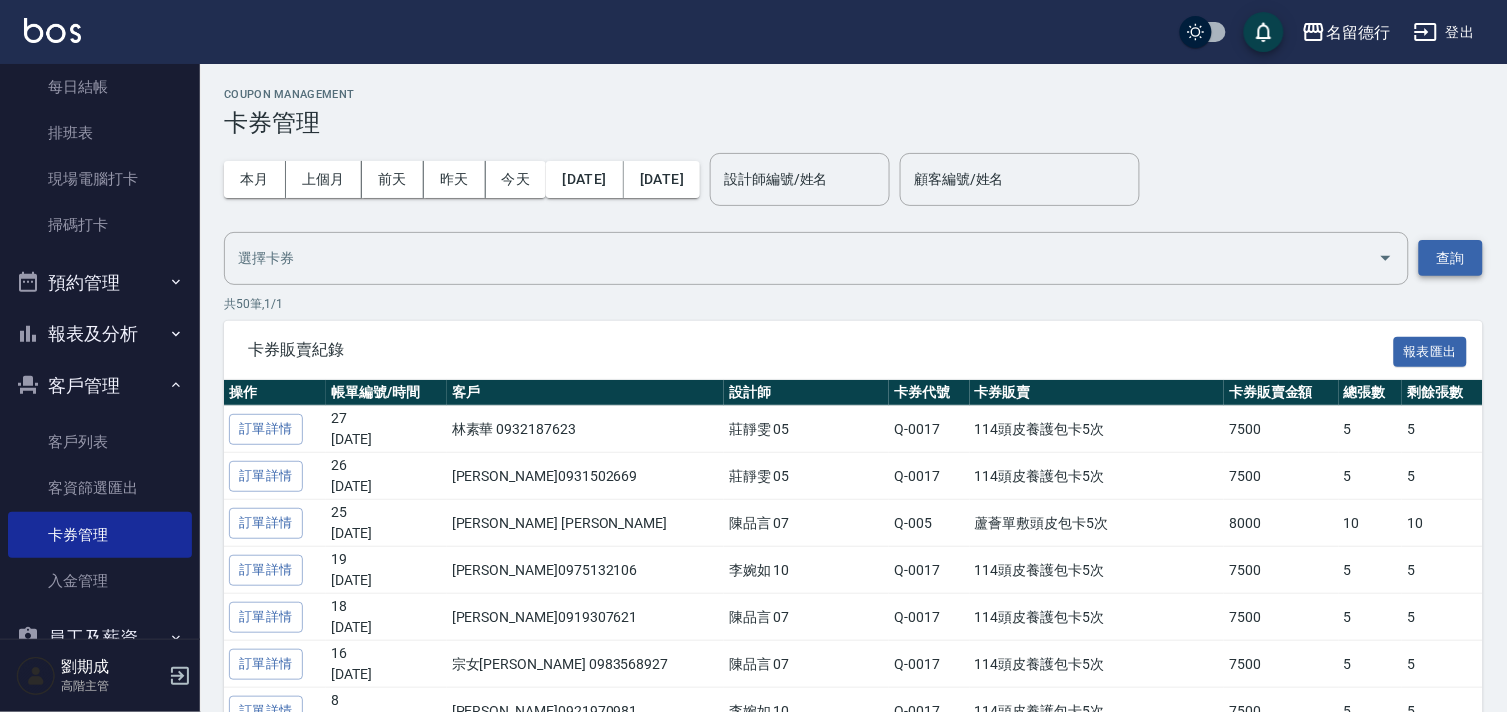 click on "查詢" at bounding box center [1451, 258] 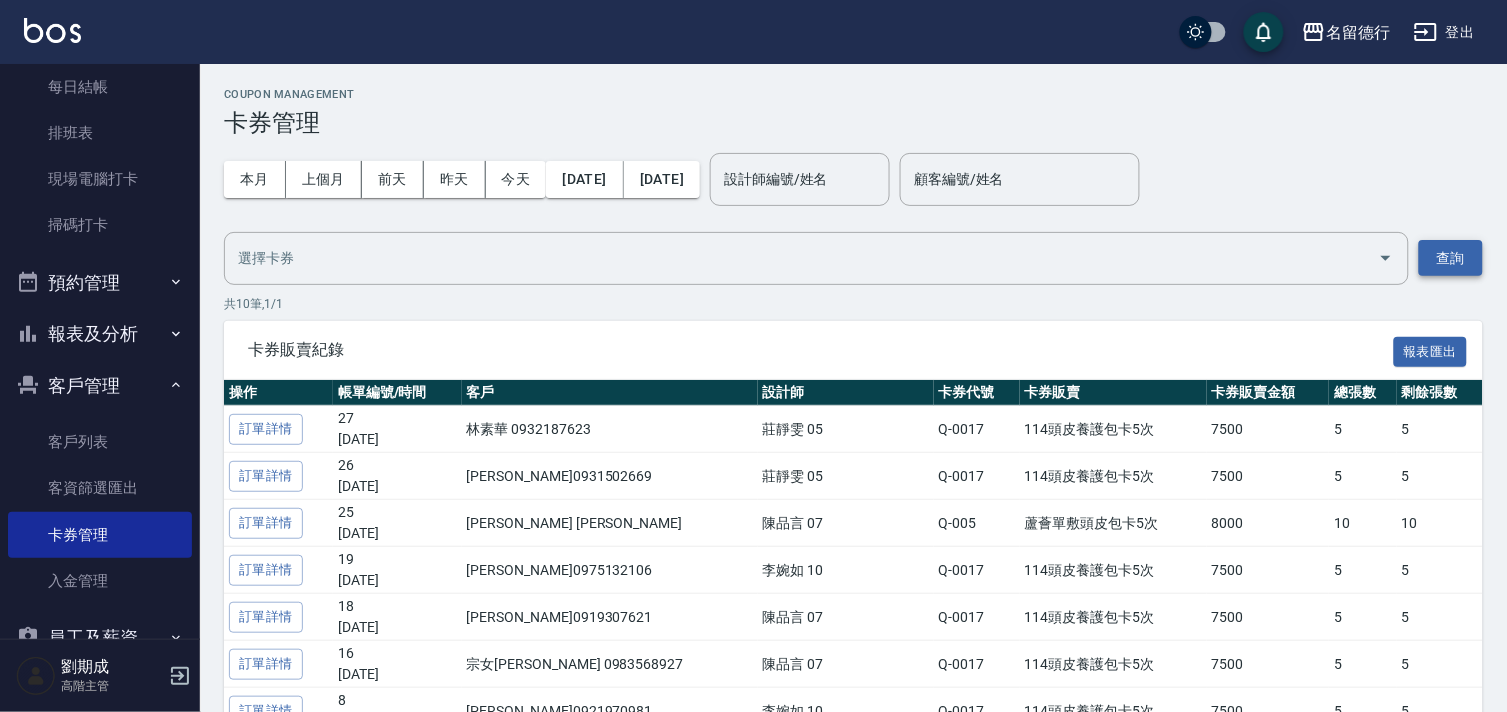 click on "查詢" at bounding box center (1451, 258) 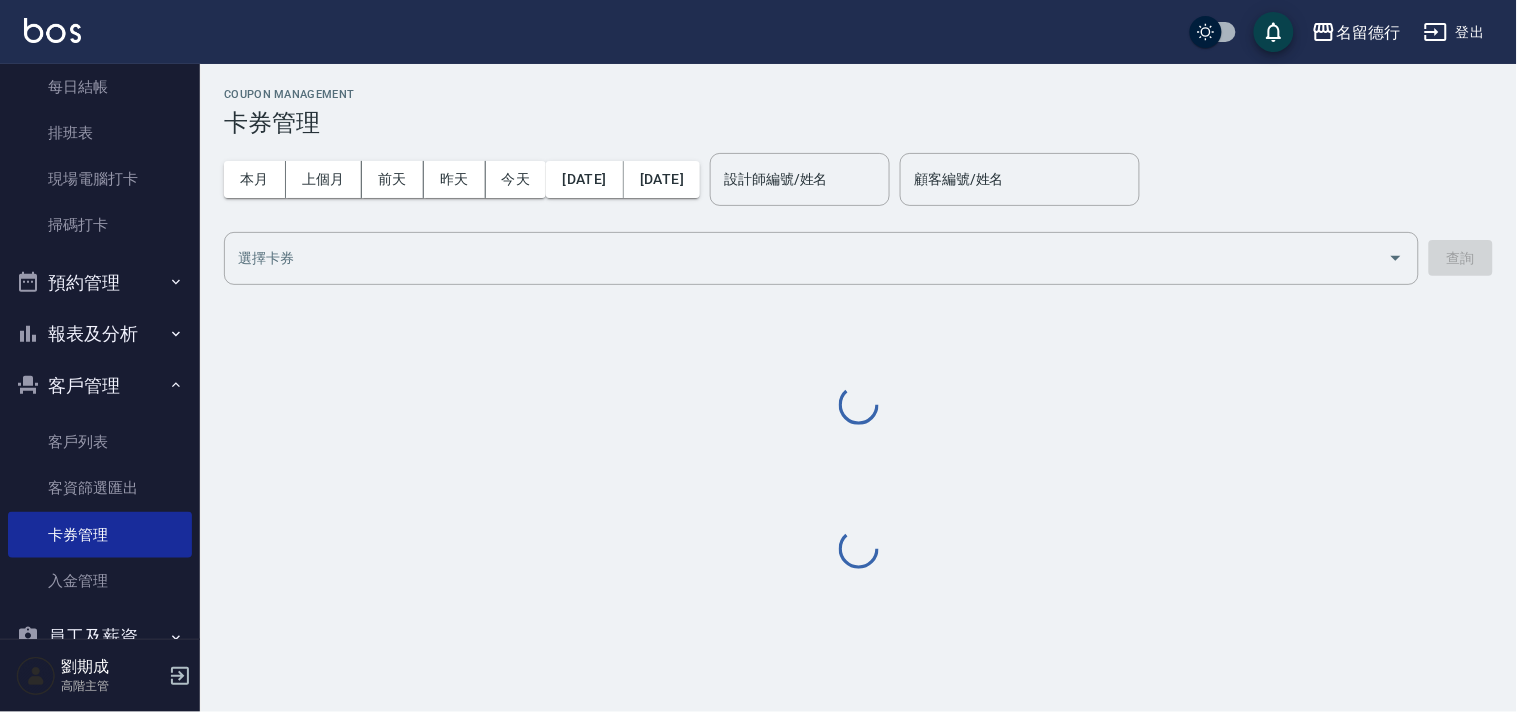 click on "​ 查詢" at bounding box center (858, 258) 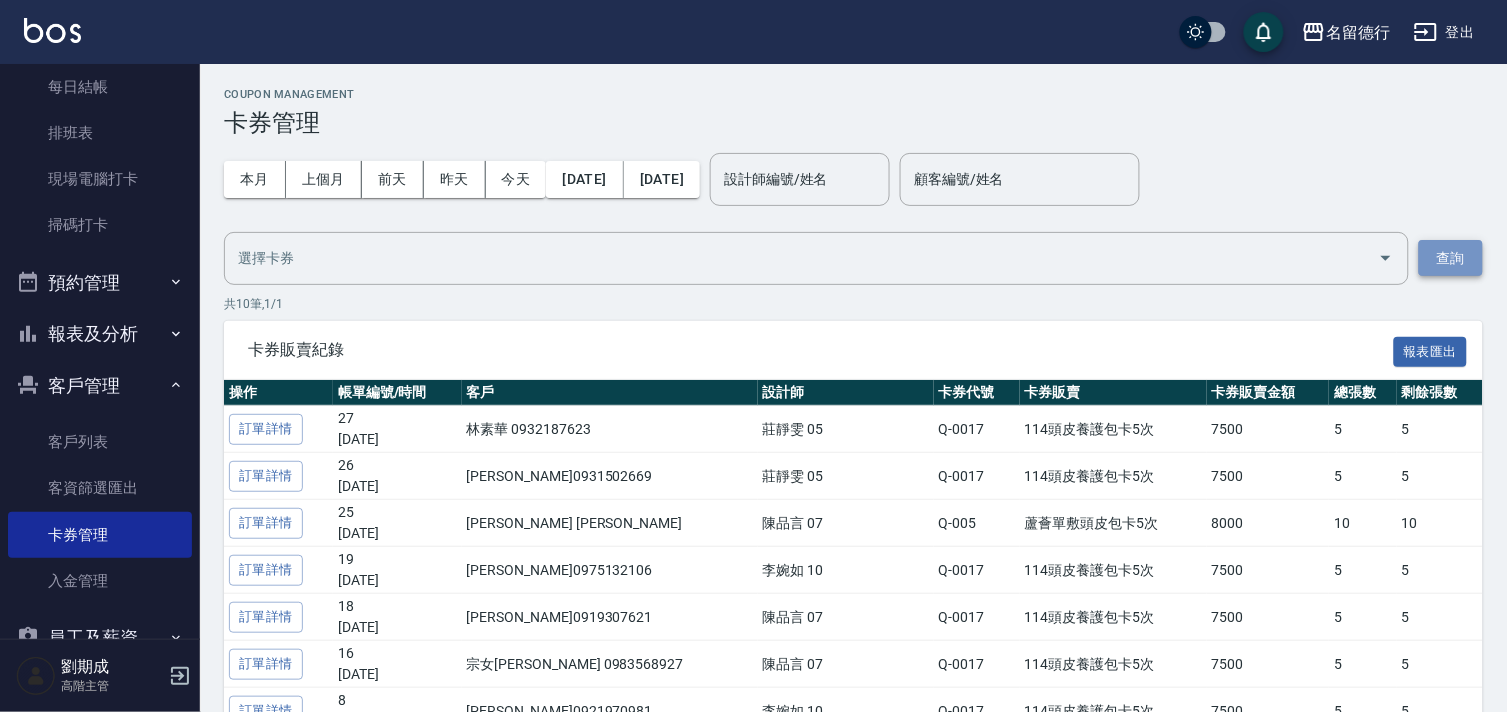 click on "查詢" at bounding box center (1451, 258) 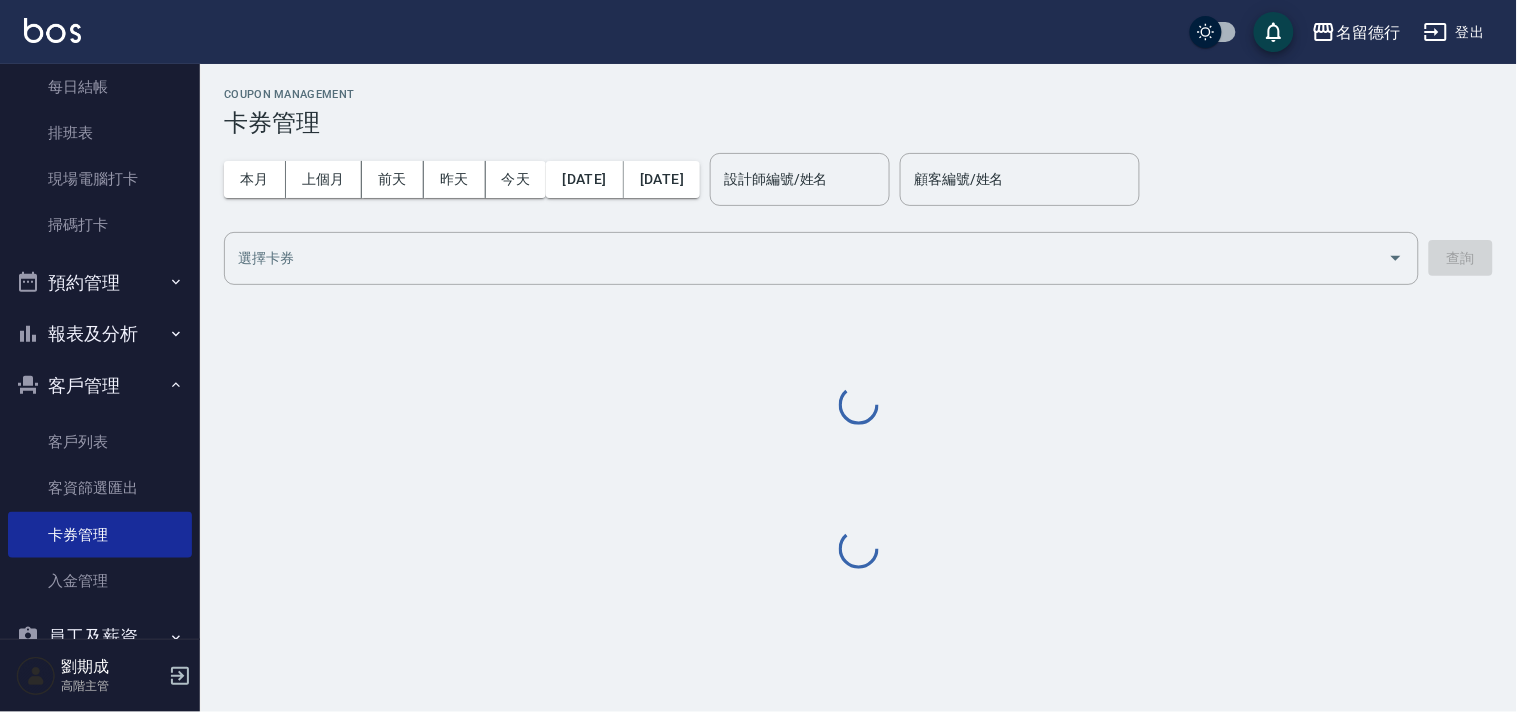 click on "​ 查詢" at bounding box center (858, 258) 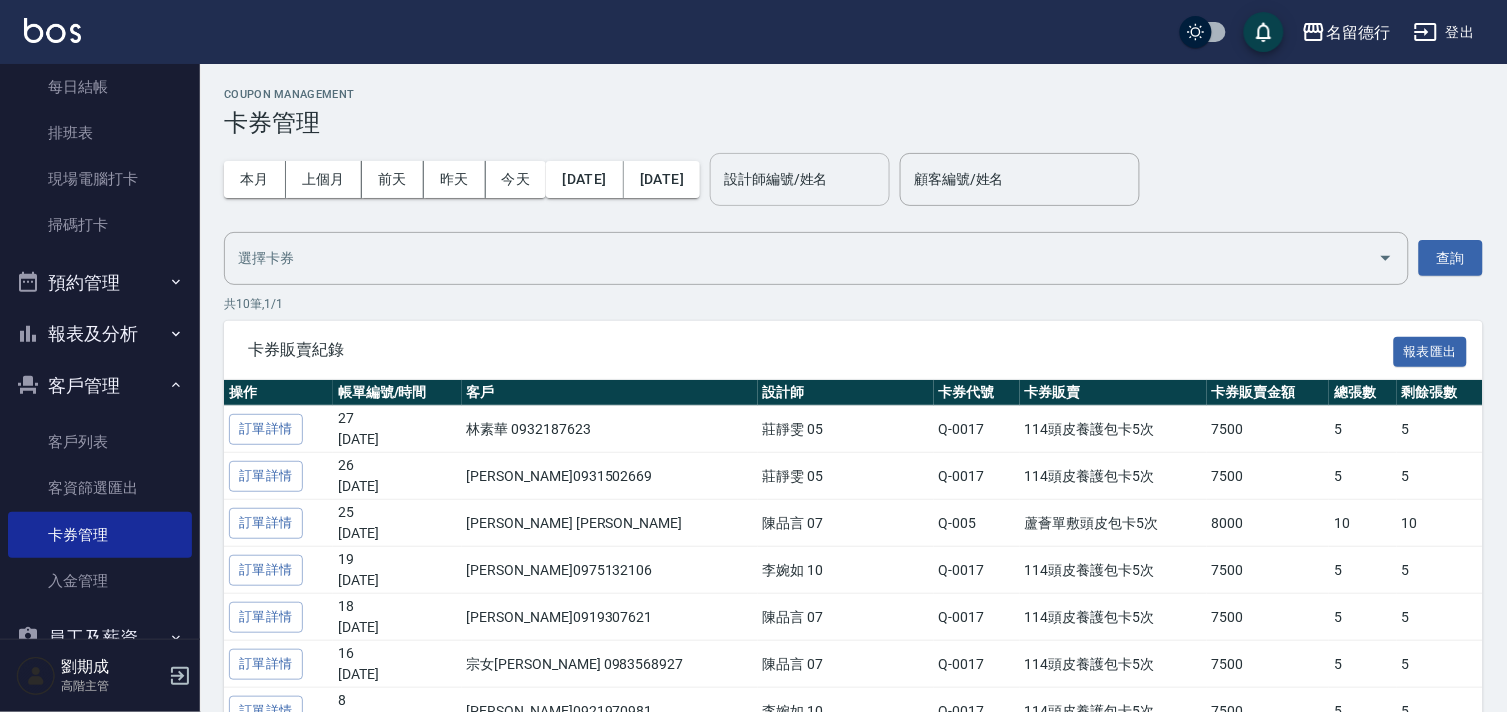 click on "設計師編號/姓名" at bounding box center [800, 179] 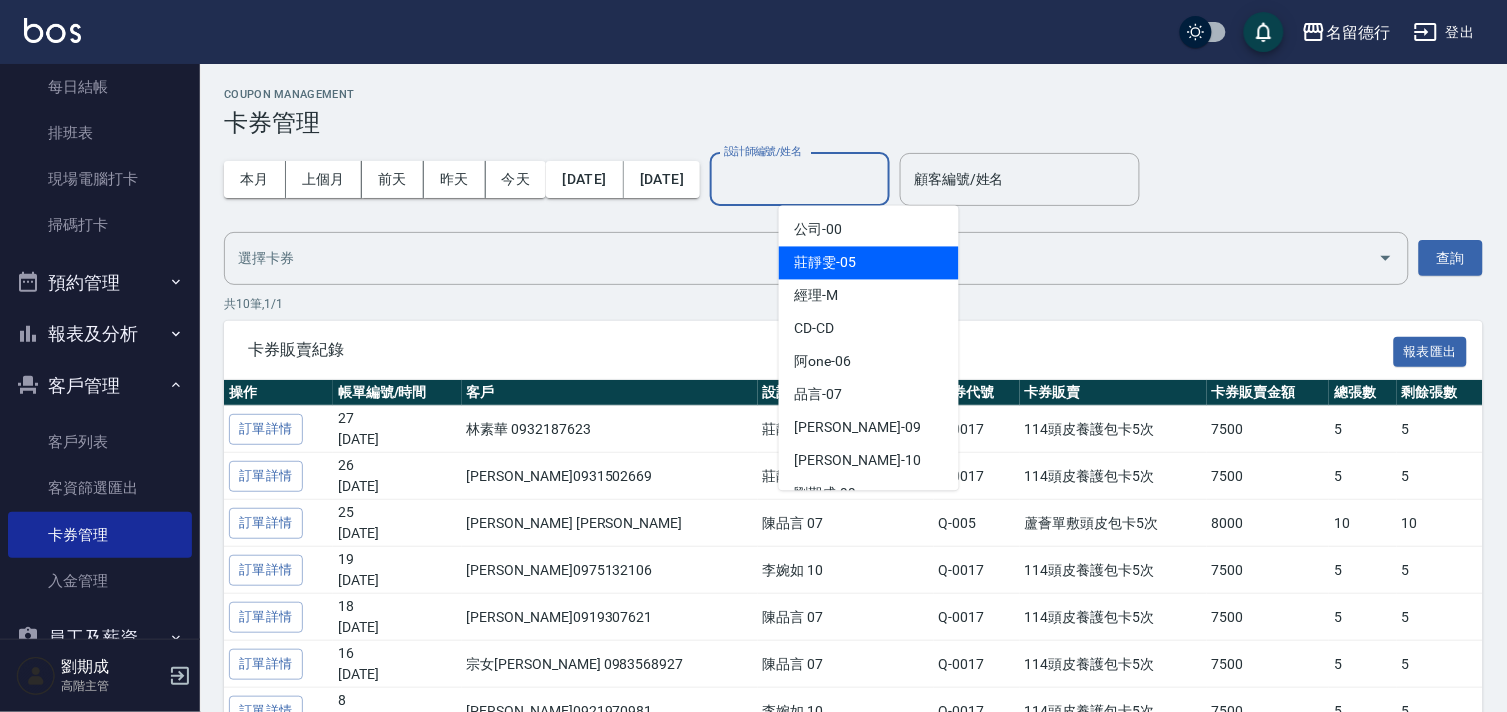 click on "[PERSON_NAME]-05" at bounding box center (826, 263) 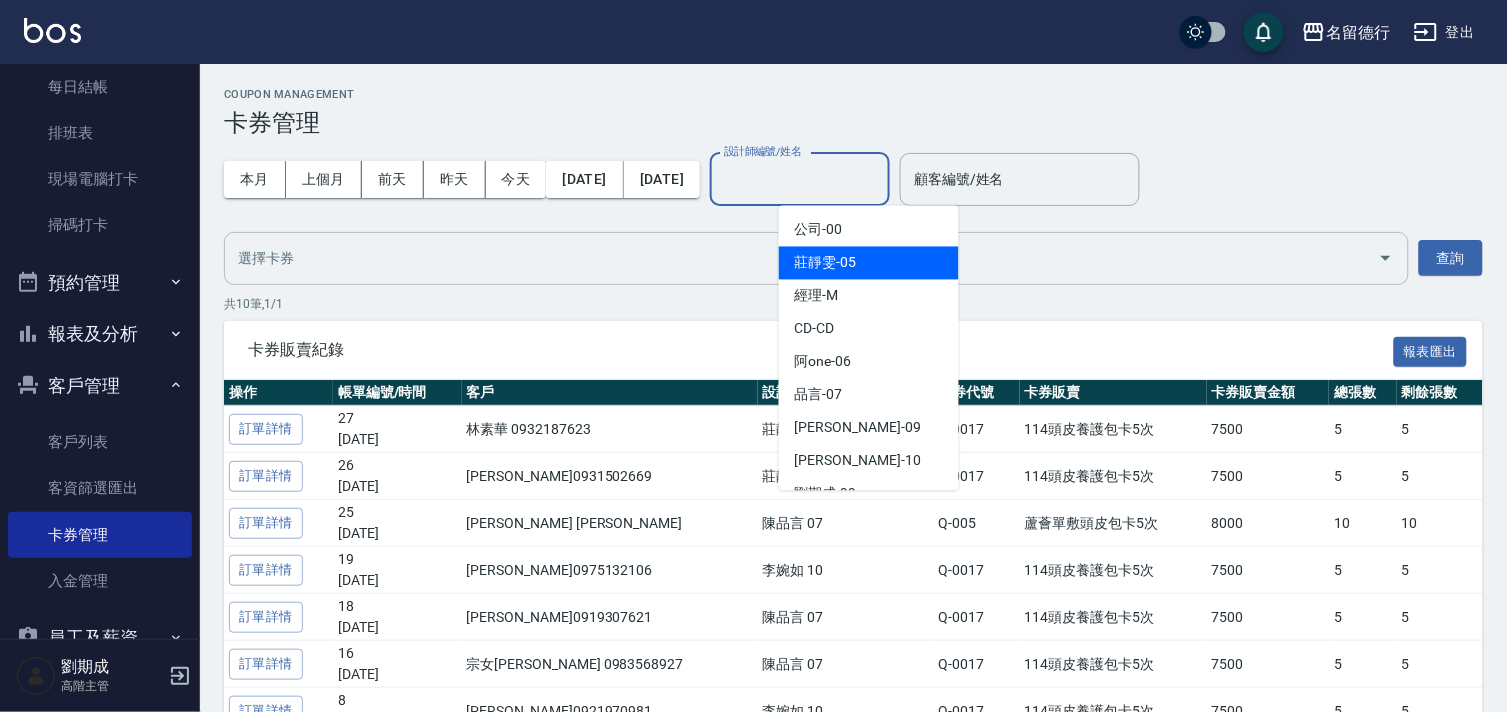 type on "[PERSON_NAME]-05" 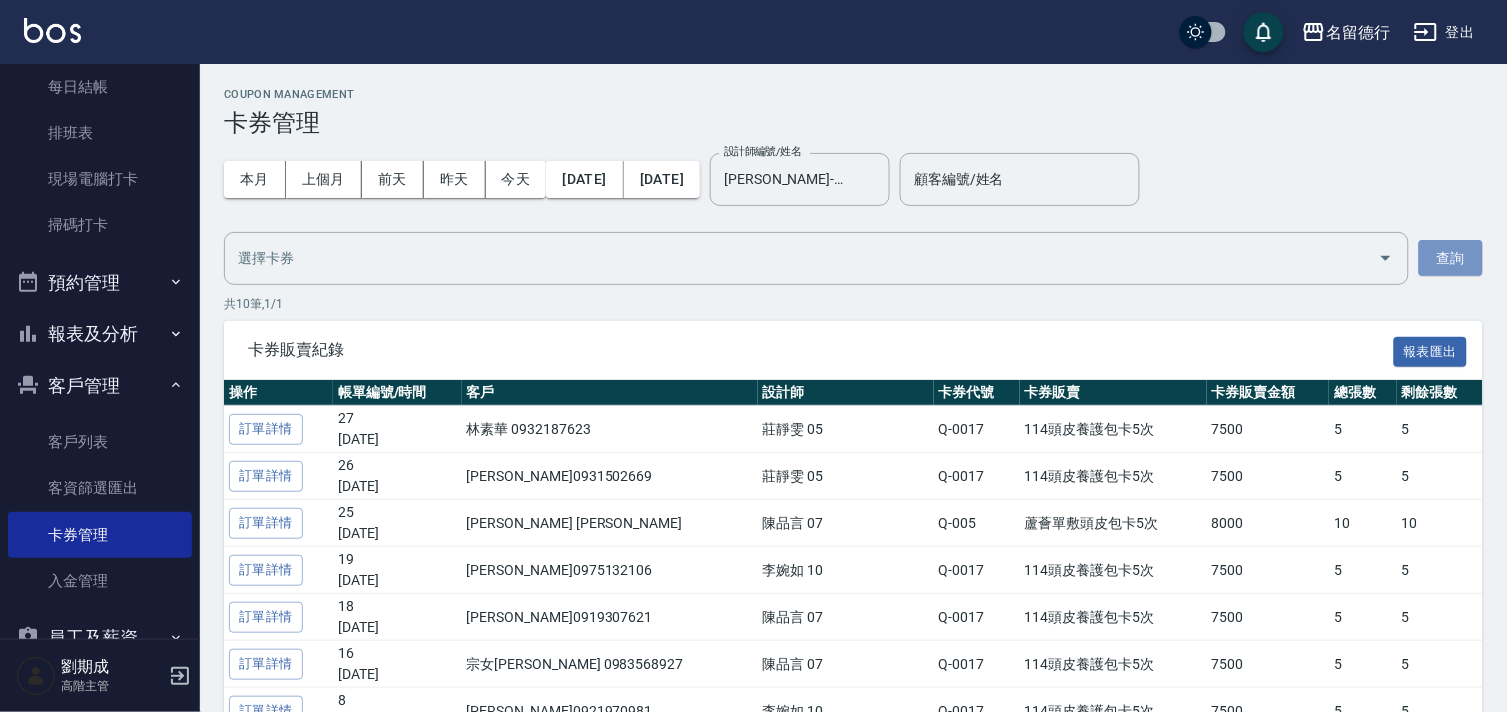 click on "查詢" at bounding box center [1451, 258] 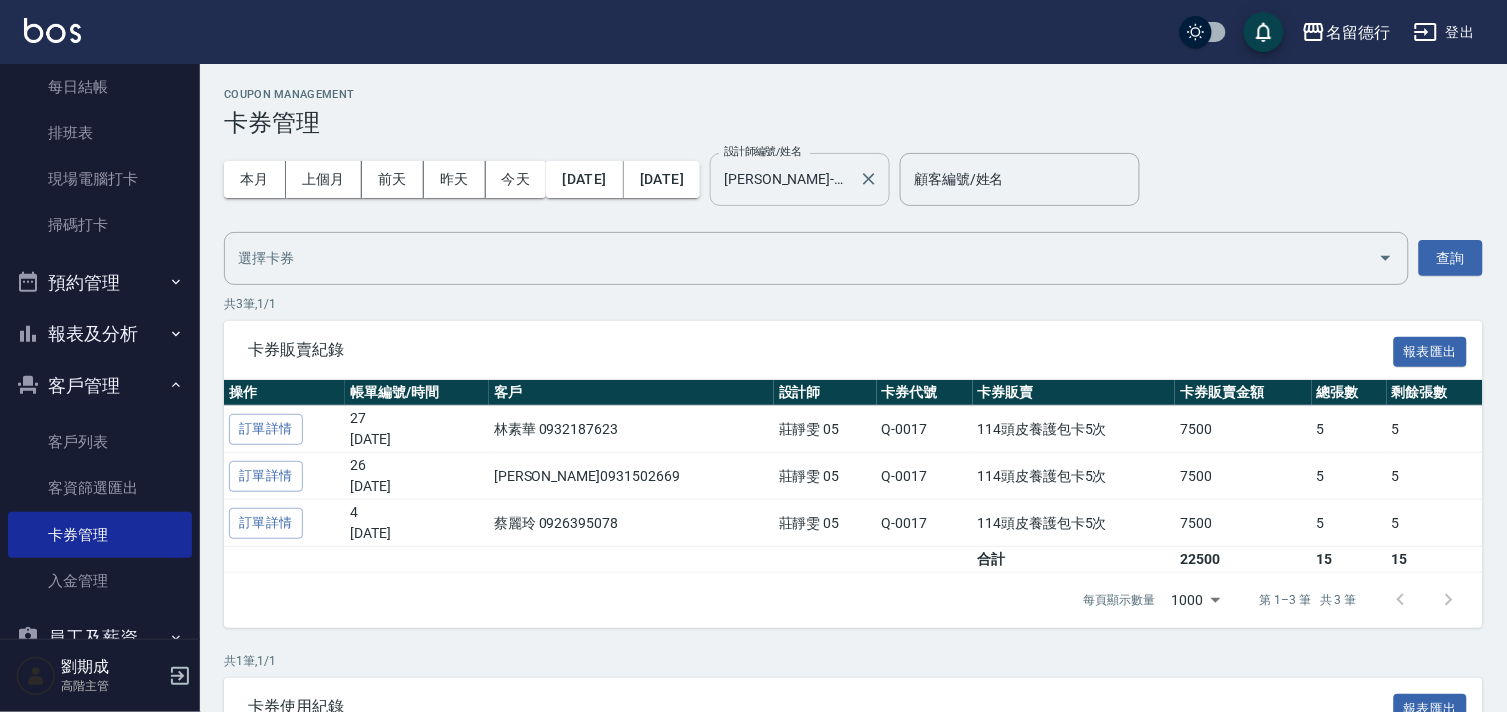 click 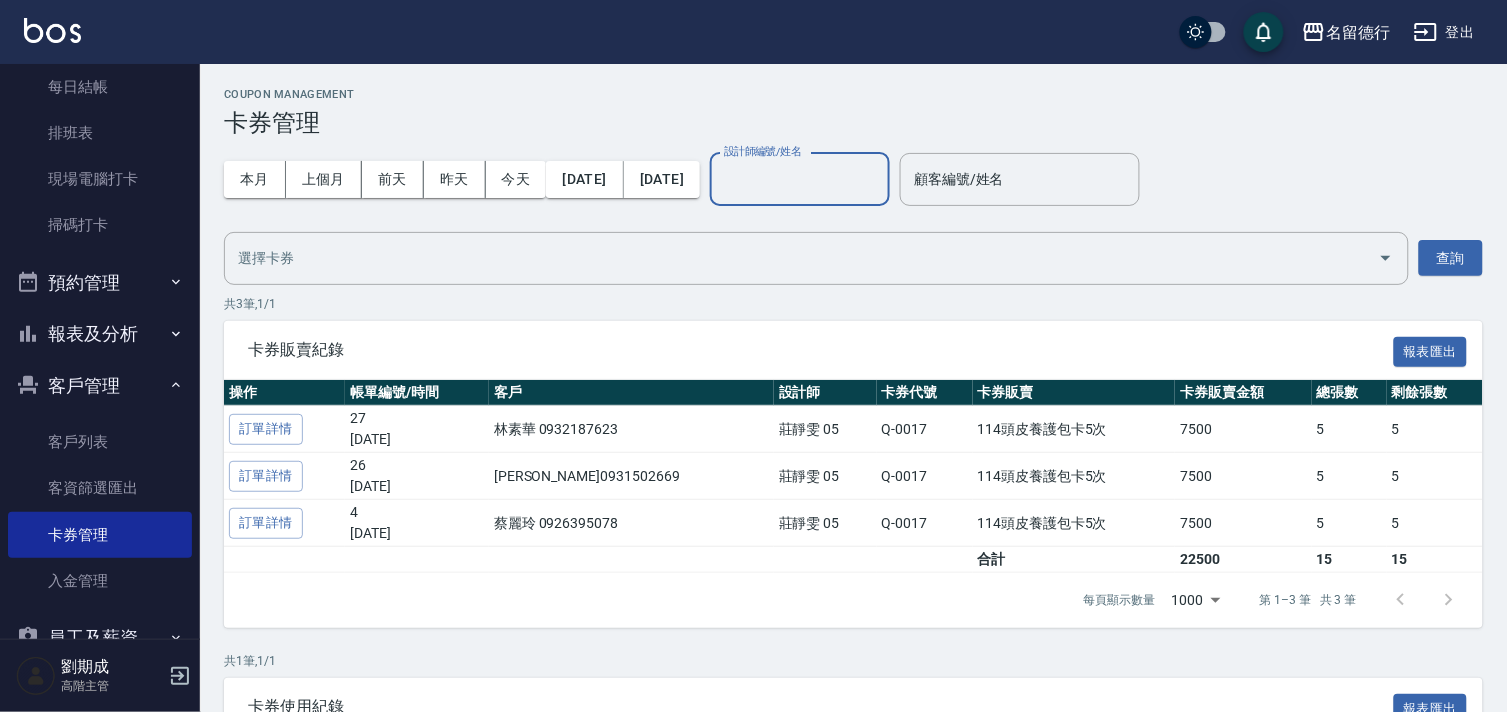 click on "設計師編號/姓名" at bounding box center [800, 179] 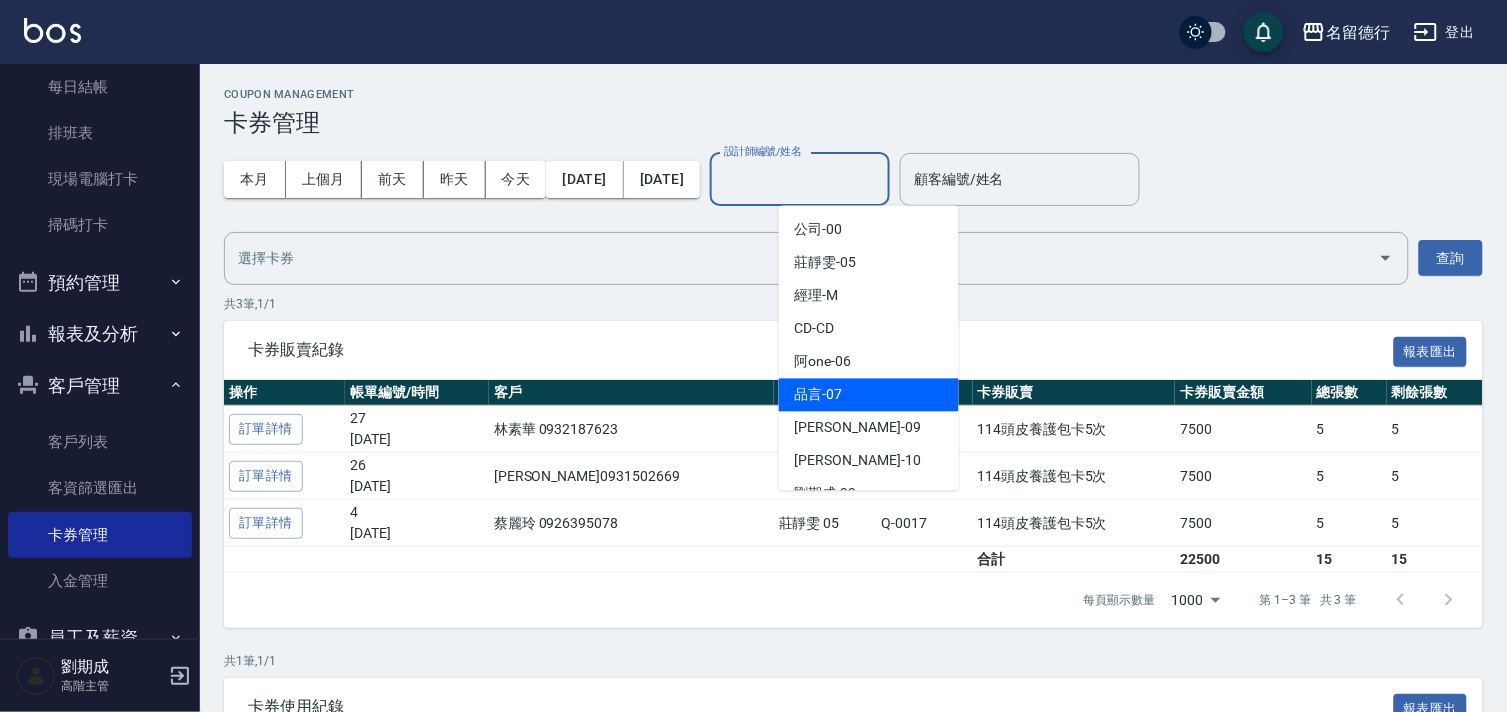 click on "品言 -07" at bounding box center [869, 395] 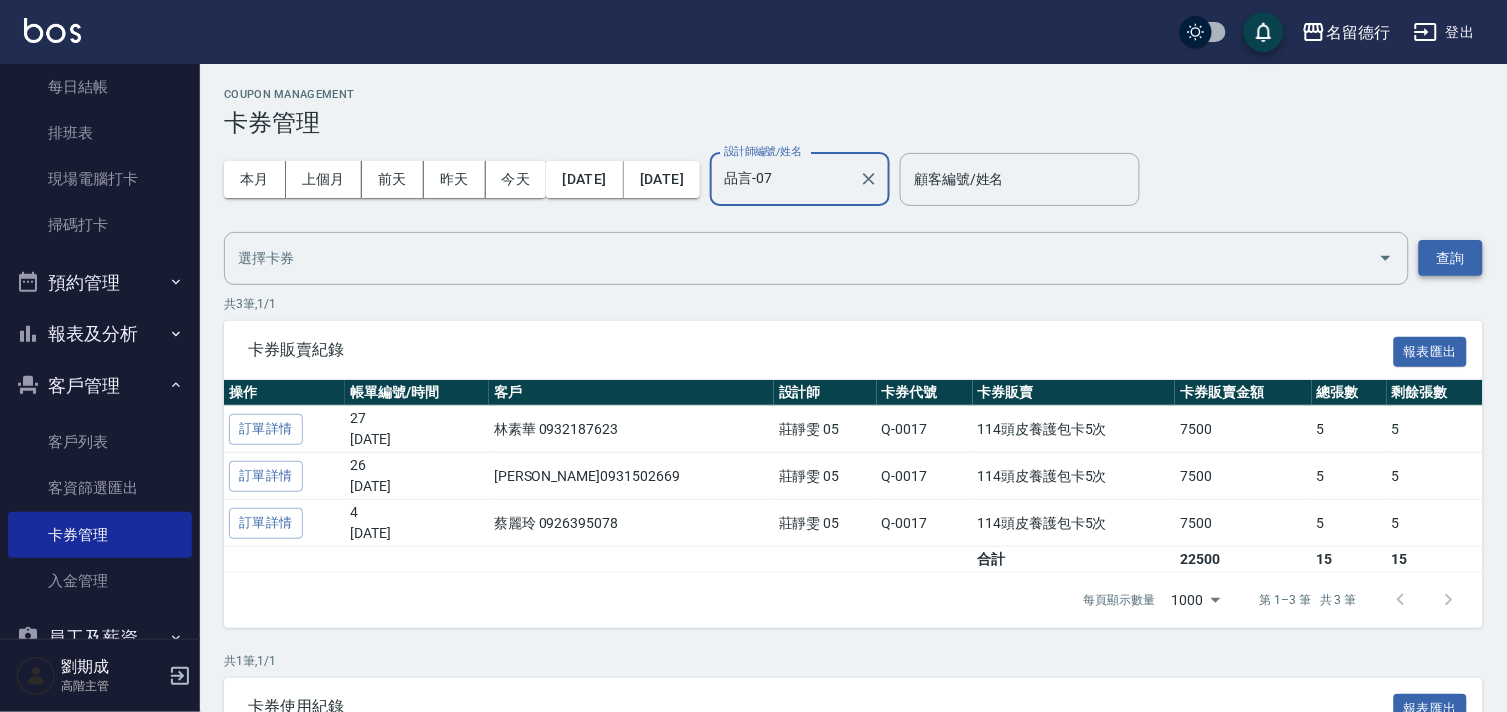 click on "查詢" at bounding box center [1451, 258] 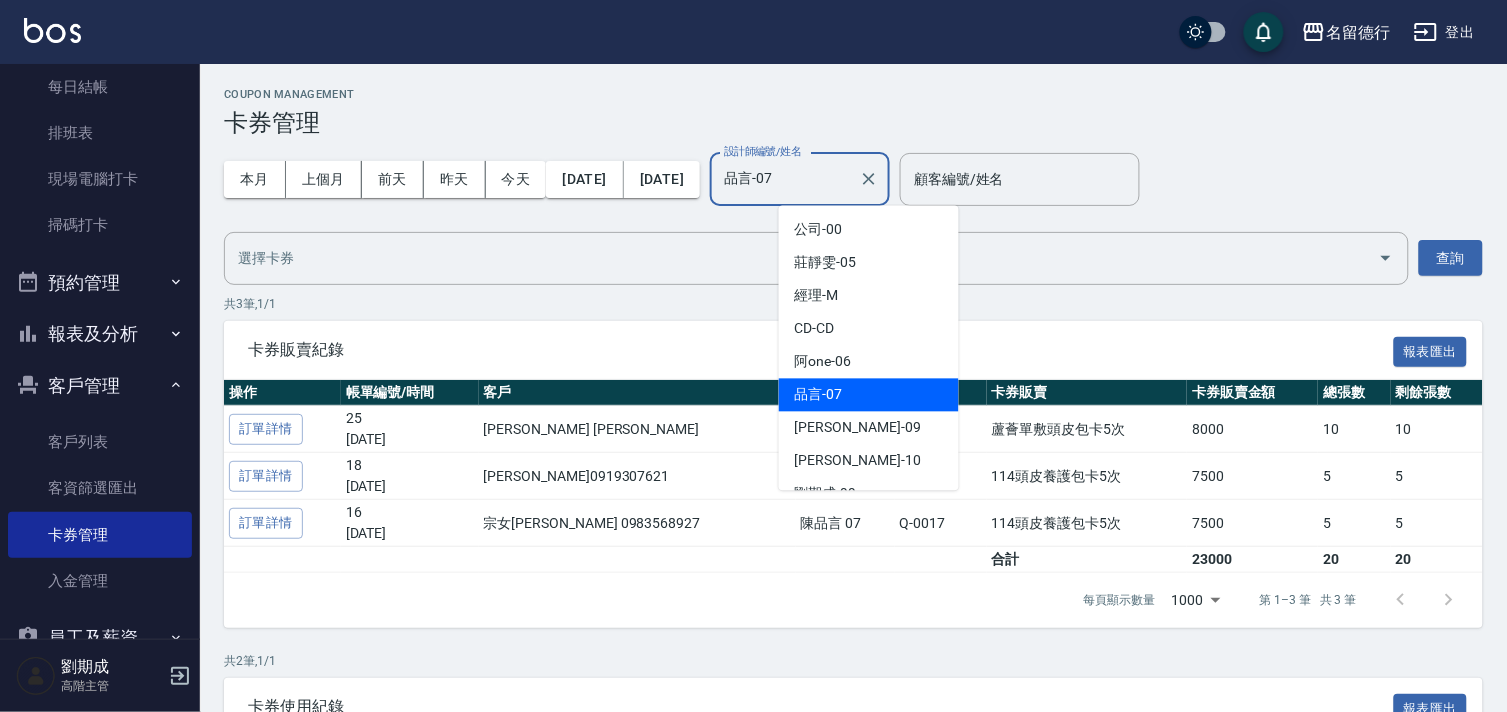 click on "品言-07" at bounding box center [785, 179] 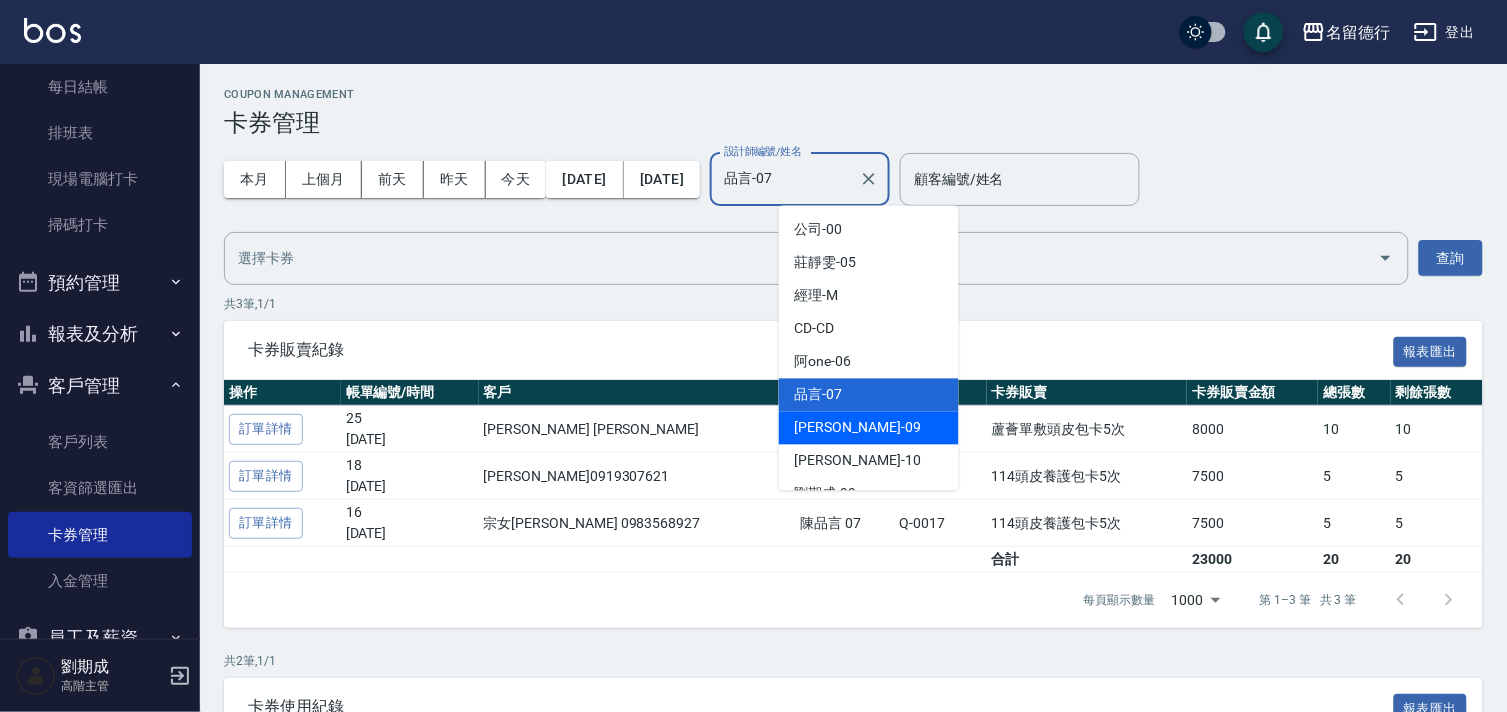 click on "[PERSON_NAME] -09" at bounding box center (869, 428) 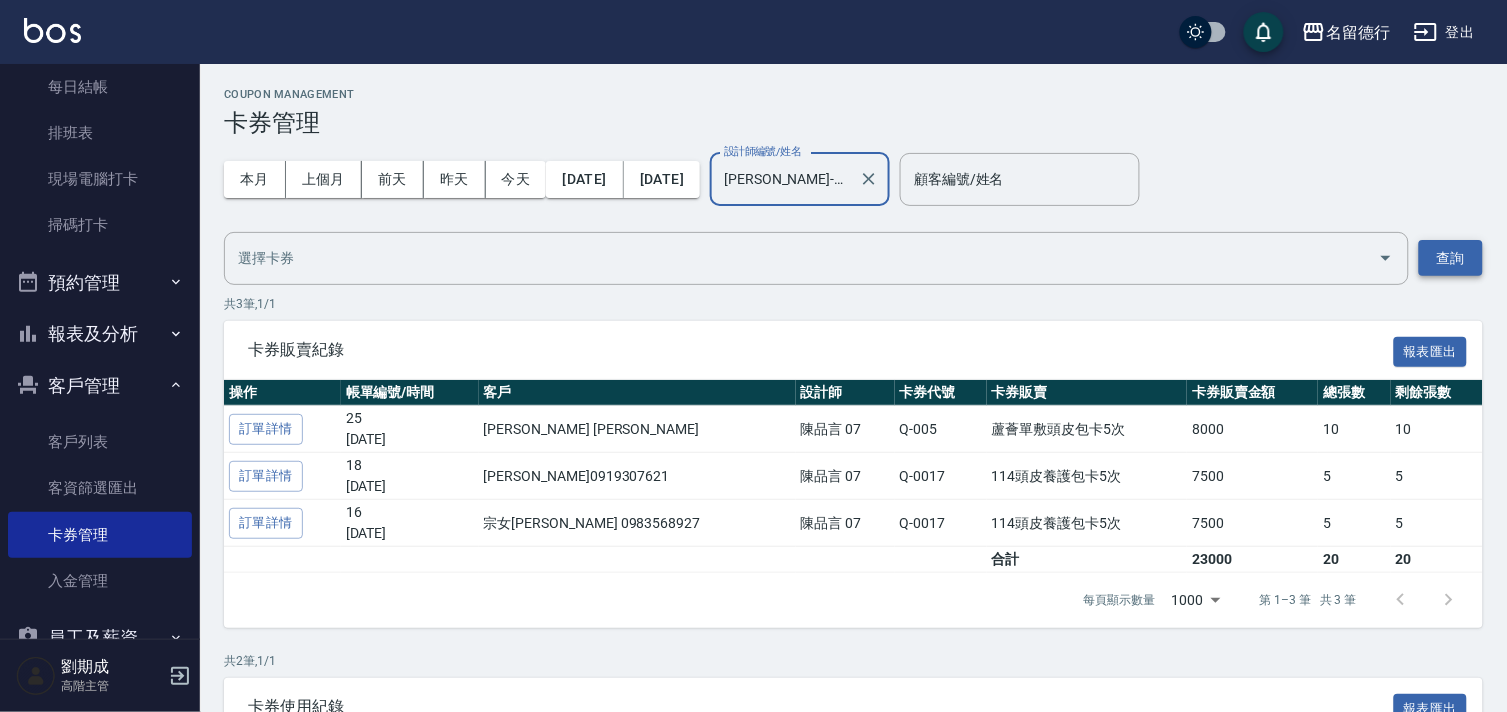 click on "查詢" at bounding box center (1451, 258) 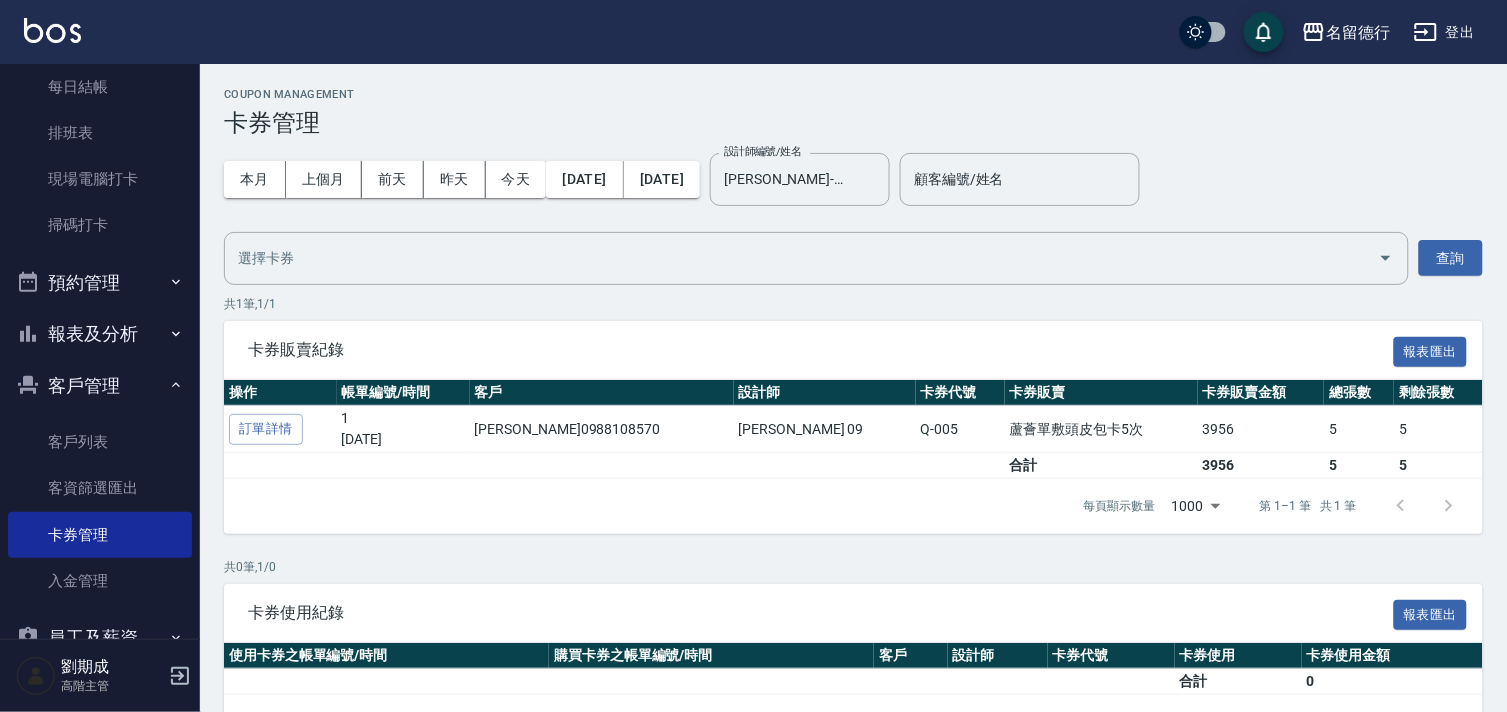 click on "Coupon Management 卡券管理 本月 上個月 [DATE] [DATE] [DATE] [DATE] [DATE] 設計師編號/姓名 [PERSON_NAME]-09 設計師編號/姓名 顧客編號/姓名 顧客編號/姓名 ​ 查詢 共  1  筆,  1  / 1 卡券販賣紀錄 報表匯出 操作 帳單編號/時間 客戶 設計師 卡券代號 卡券販賣 卡券販賣金額 總張數 剩餘張數 訂單詳情 1 [DATE] [PERSON_NAME]0988108570 [PERSON_NAME] 09 Q-005 蘆薈單敷頭皮包卡5次 3956 5 5 合計 3956 5 5 每頁顯示數量 1000 1000 第 1–1 筆   共 1 筆 共  0  筆,  1  / 0 卡券使用紀錄 報表匯出 使用卡券之帳單編號/時間 購買卡券之帳單編號/時間 客戶 設計師 卡券代號 卡券使用 卡券使用金額 合計 0 每頁顯示數量 50 50 第 0–0 筆   共 0 筆" at bounding box center [853, 418] 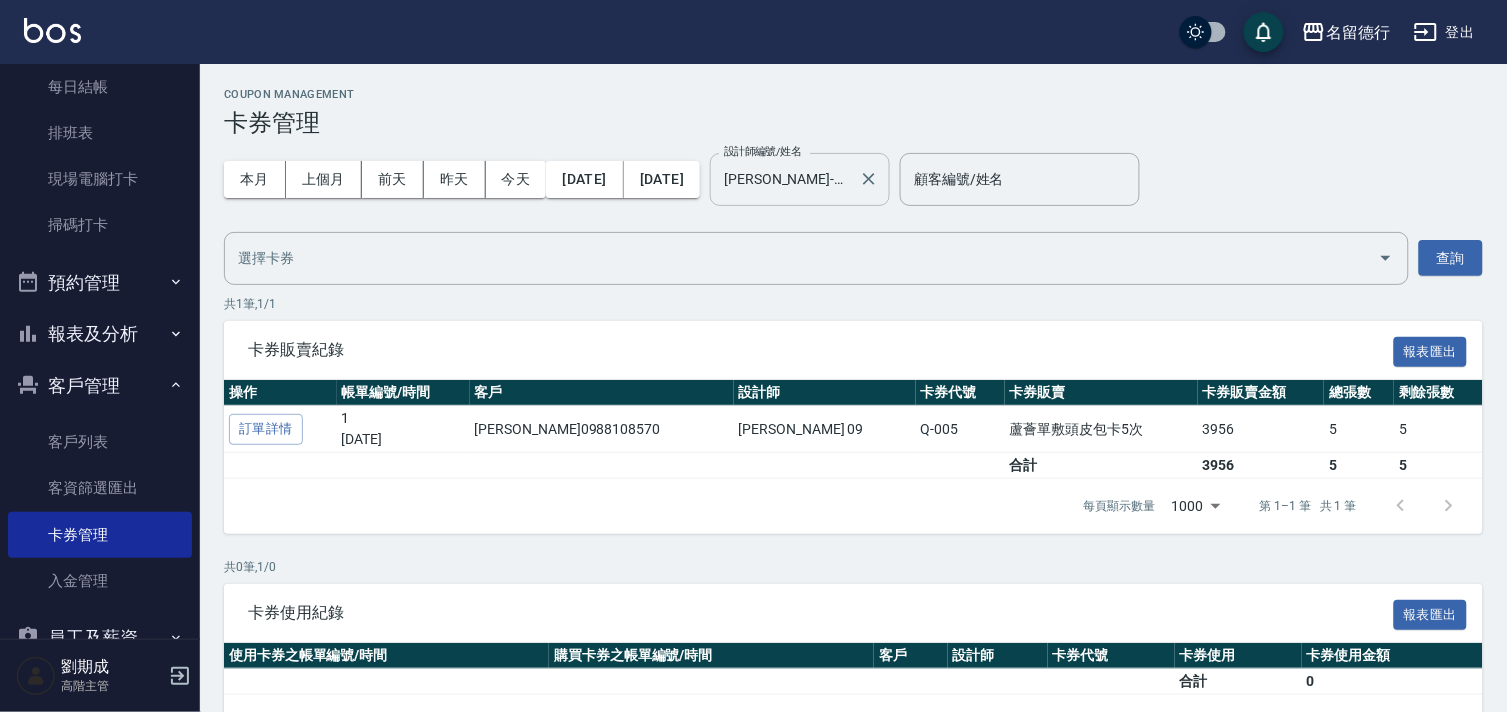 click on "[PERSON_NAME]-09" at bounding box center (785, 179) 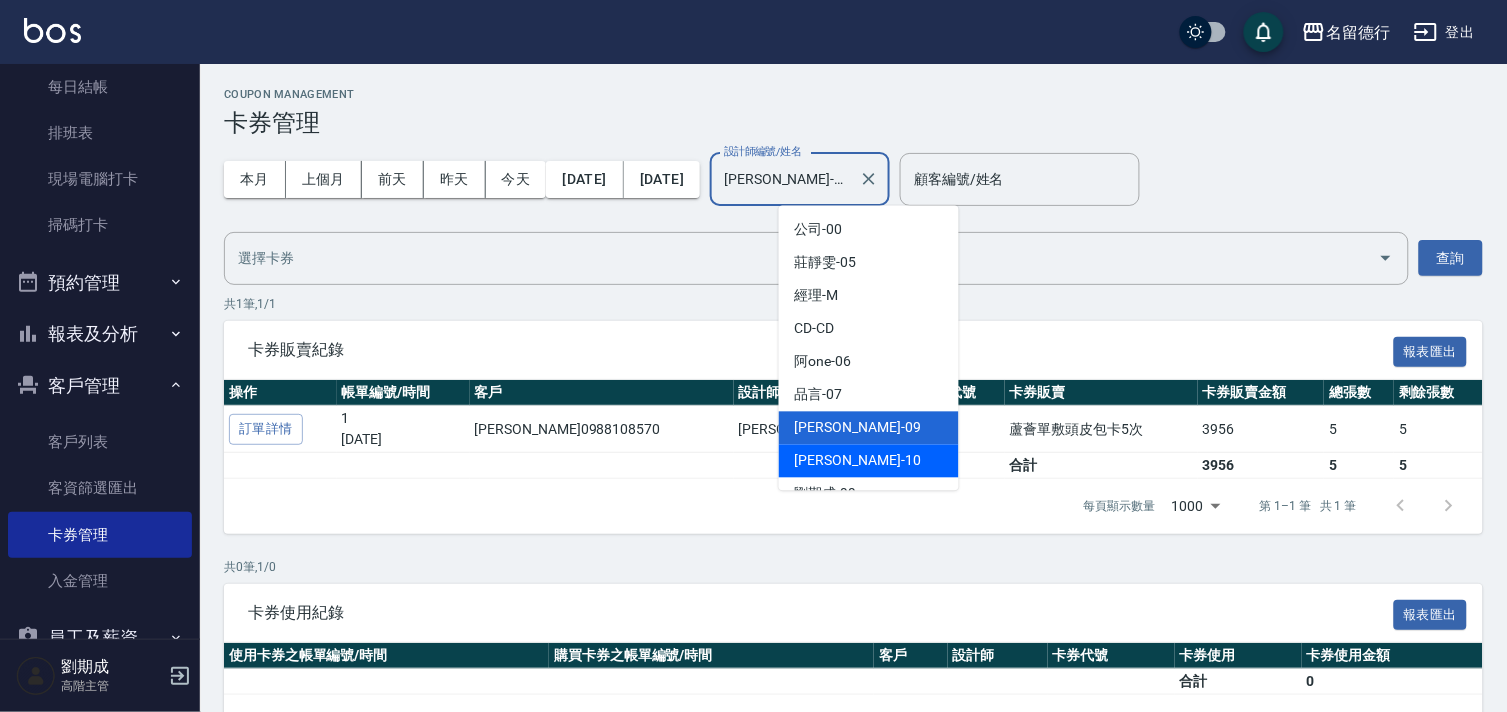 click on "婉如 -10" at bounding box center (858, 461) 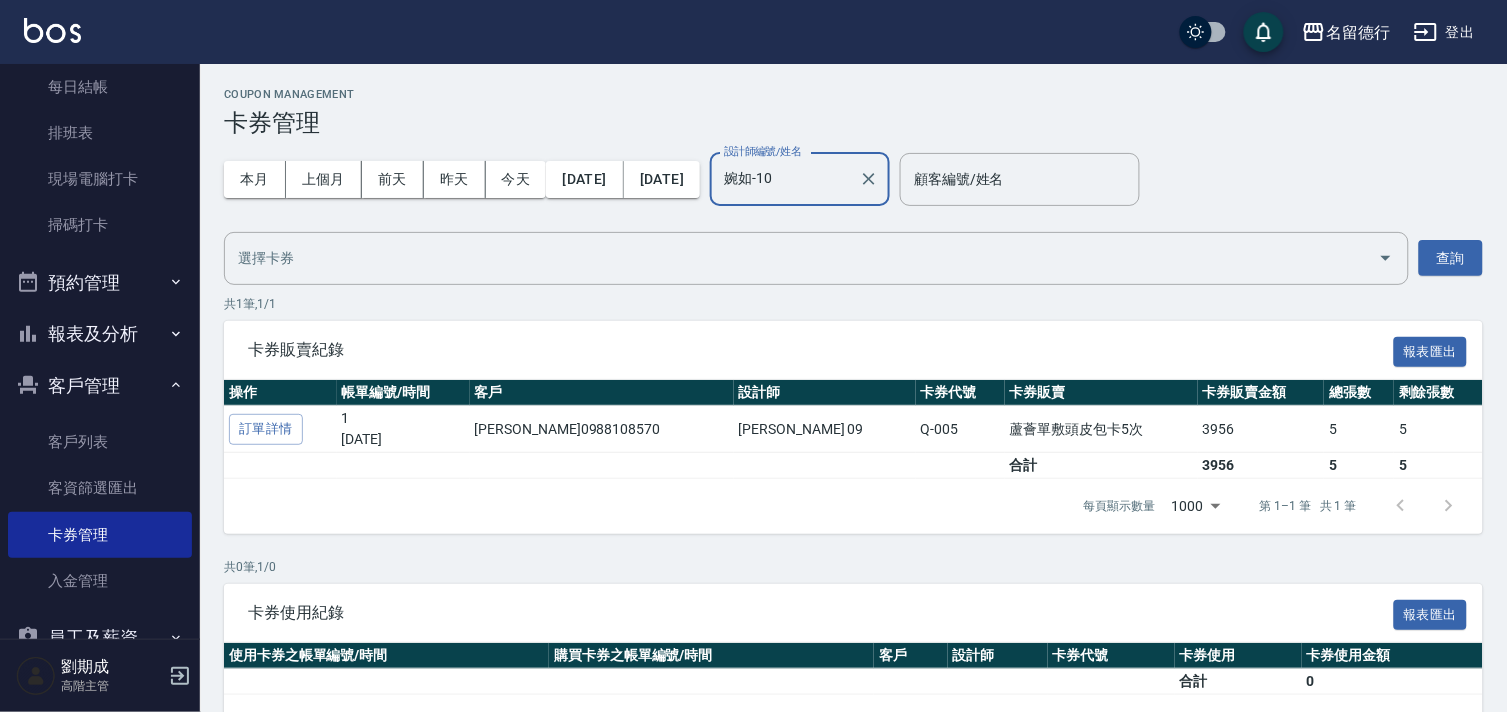 click on "​ 查詢" at bounding box center (853, 258) 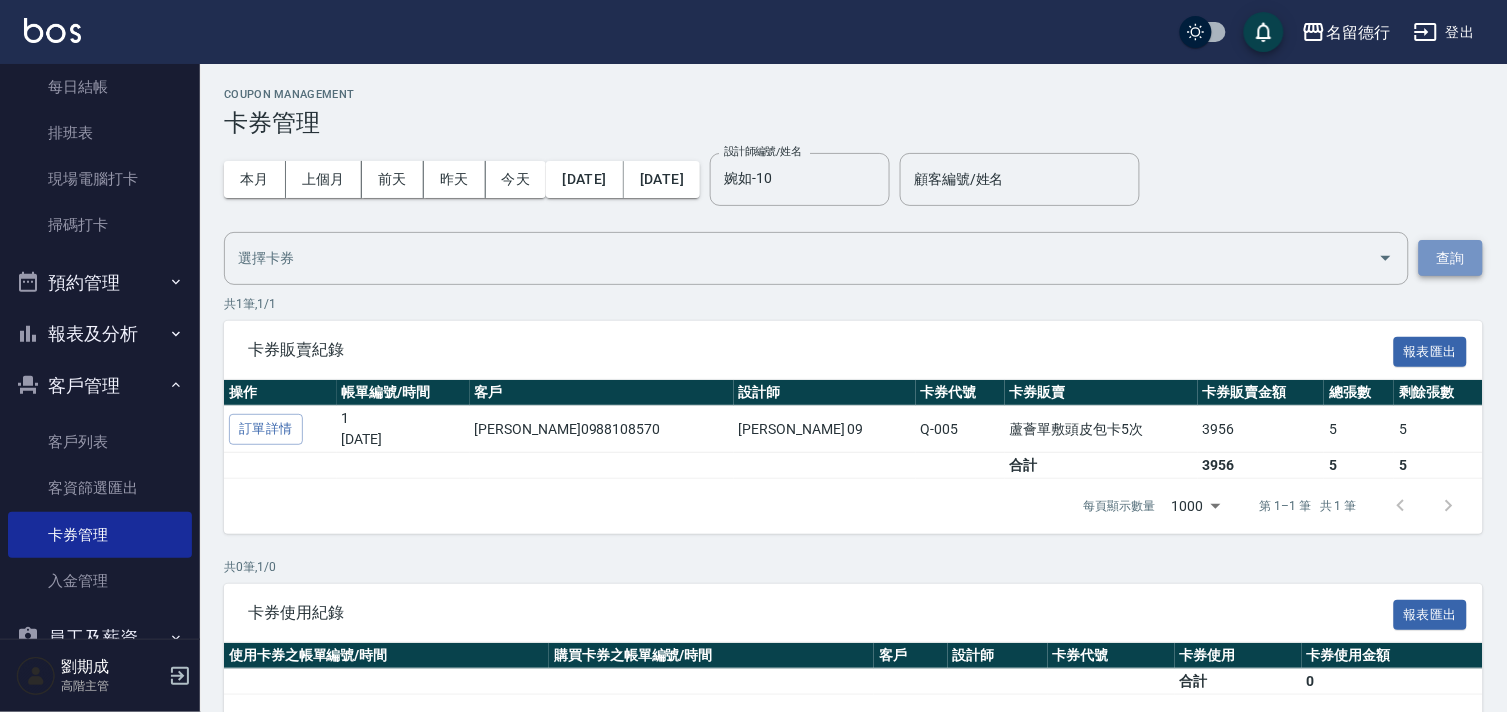click on "查詢" at bounding box center [1451, 258] 